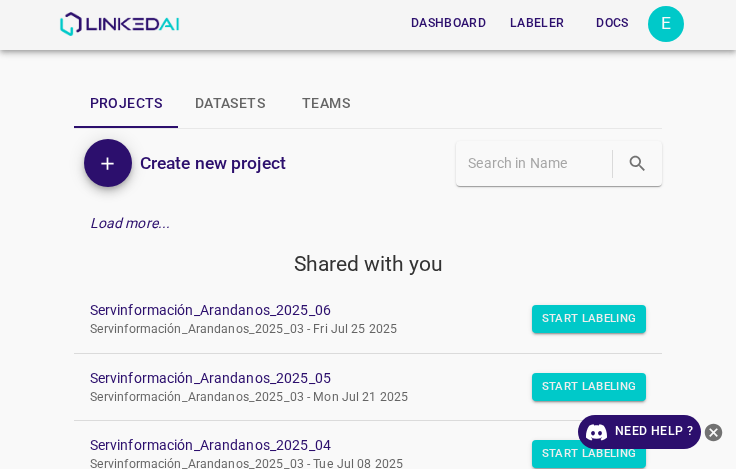 scroll, scrollTop: 0, scrollLeft: 0, axis: both 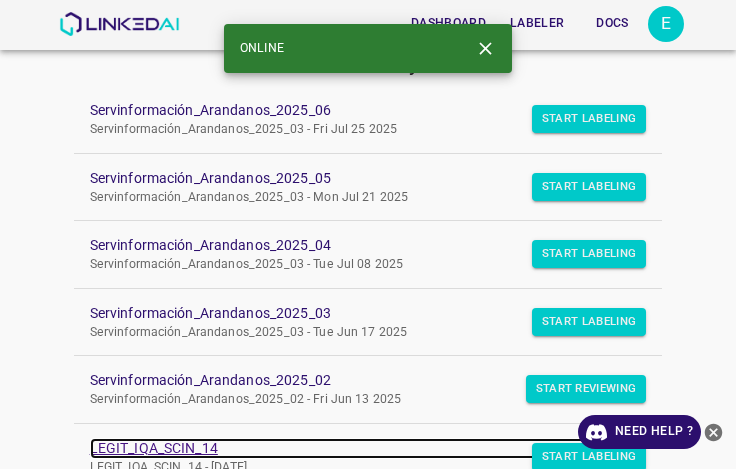 click on "LEGIT_IQA_SCIN_14" at bounding box center (352, 448) 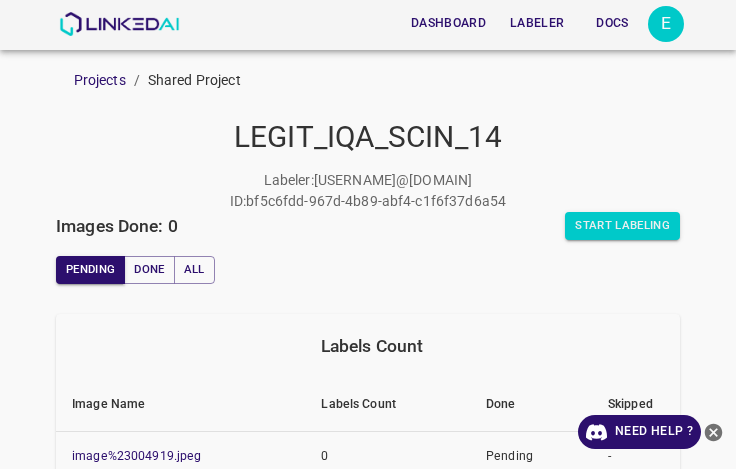scroll, scrollTop: 0, scrollLeft: 0, axis: both 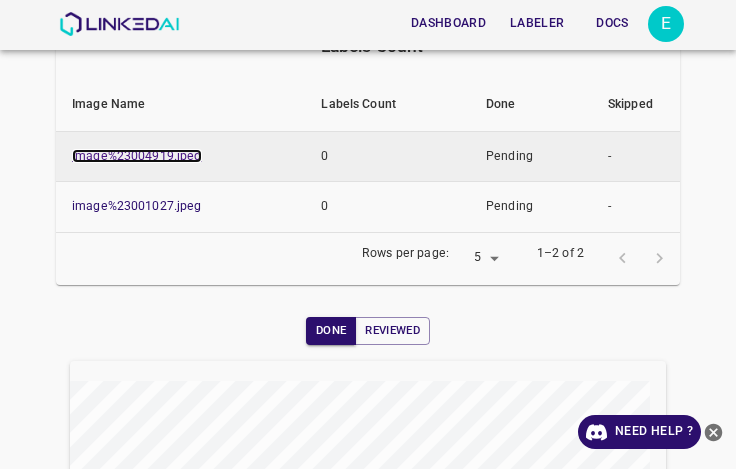 click on "image%23004919.jpeg" at bounding box center (137, 156) 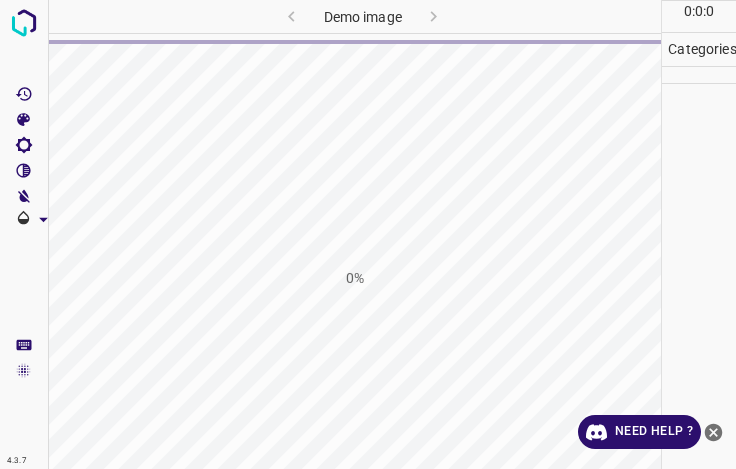 scroll, scrollTop: 0, scrollLeft: 0, axis: both 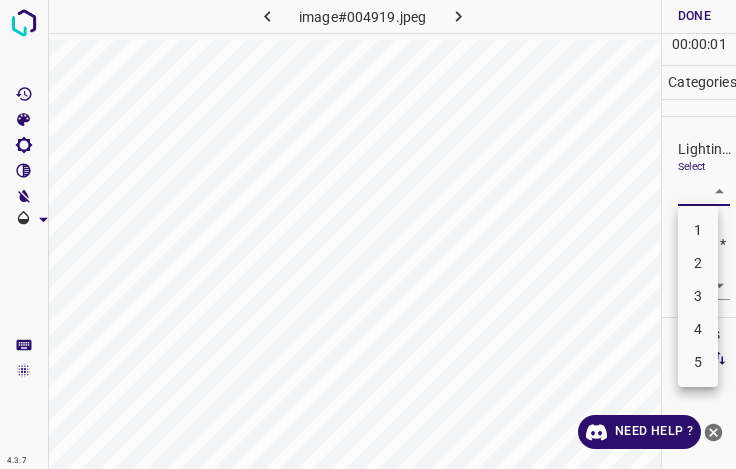 click on "4.3.7 image#004919.jpeg Done Skip 0 00   : 00   : 01   Categories Lighting *  Select ​ Focus *  Select ​ Overall *  Select ​ Labels   0 Categories 1 Lighting 2 Focus 3 Overall Tools Space Change between modes (Draw & Edit) I Auto labeling R Restore zoom M Zoom in N Zoom out Delete Delete selecte label Filters Z Restore filters X Saturation filter C Brightness filter V Contrast filter B Gray scale filter General O Download Need Help ? - Text - Hide - Delete 1 2 3 4 5" at bounding box center (368, 234) 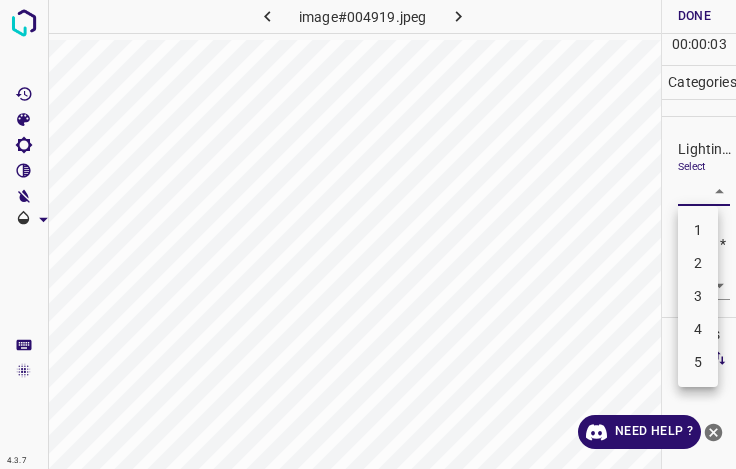 click on "3" at bounding box center [698, 296] 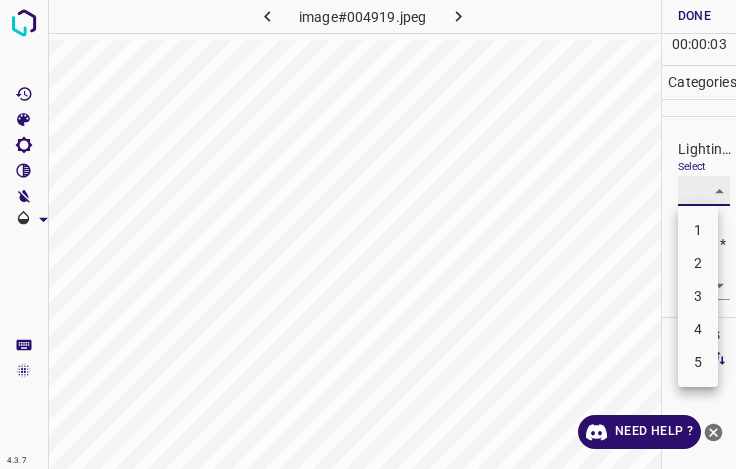 type on "3" 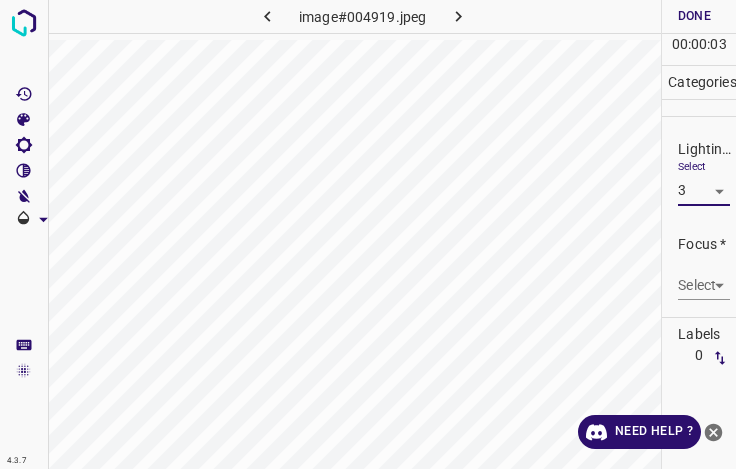 click on "4.3.7 image#004919.jpeg Done Skip 0 00   : 00   : 03   Categories Lighting *  Select 3 3 Focus *  Select ​ Overall *  Select ​ Labels   0 Categories 1 Lighting 2 Focus 3 Overall Tools Space Change between modes (Draw & Edit) I Auto labeling R Restore zoom M Zoom in N Zoom out Delete Delete selecte label Filters Z Restore filters X Saturation filter C Brightness filter V Contrast filter B Gray scale filter General O Download Need Help ? - Text - Hide - Delete" at bounding box center (368, 234) 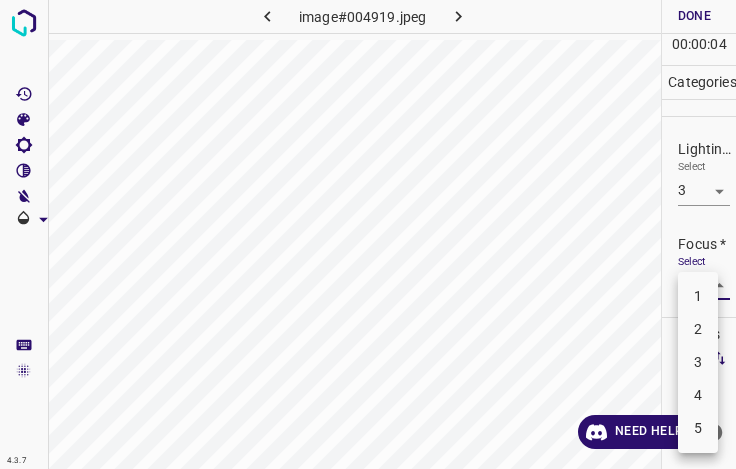 click on "4" at bounding box center (698, 395) 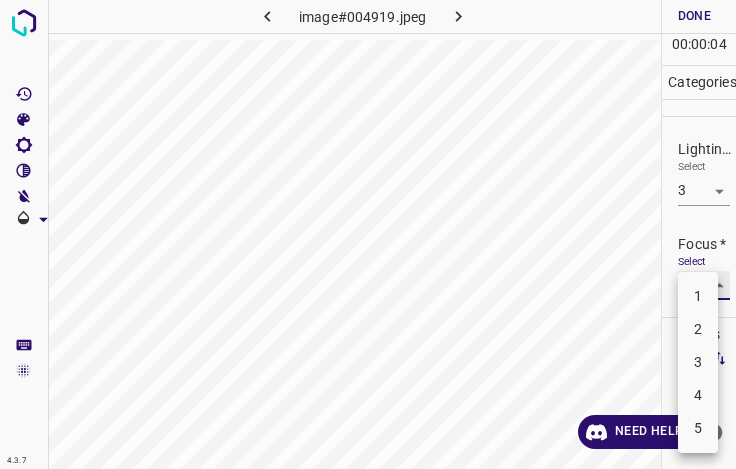 type on "4" 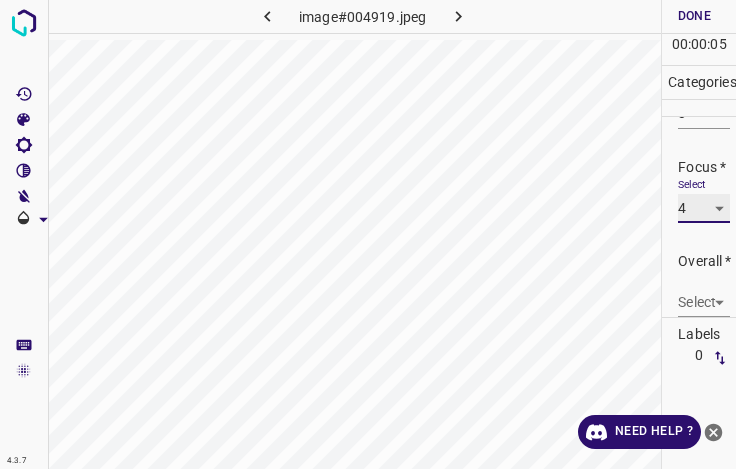 scroll, scrollTop: 98, scrollLeft: 0, axis: vertical 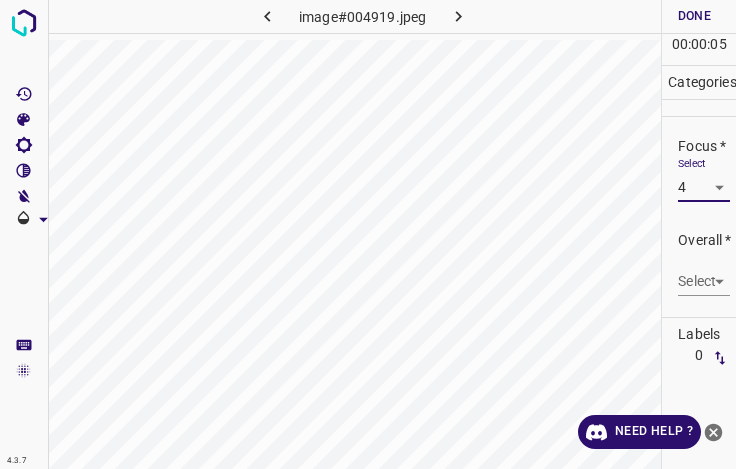 click on "4.3.7 image#004919.jpeg Done Skip 0 00   : 00   : 05   Categories Lighting *  Select 3 3 Focus *  Select 4 4 Overall *  Select ​ Labels   0 Categories 1 Lighting 2 Focus 3 Overall Tools Space Change between modes (Draw & Edit) I Auto labeling R Restore zoom M Zoom in N Zoom out Delete Delete selecte label Filters Z Restore filters X Saturation filter C Brightness filter V Contrast filter B Gray scale filter General O Download Need Help ? - Text - Hide - Delete" at bounding box center [368, 234] 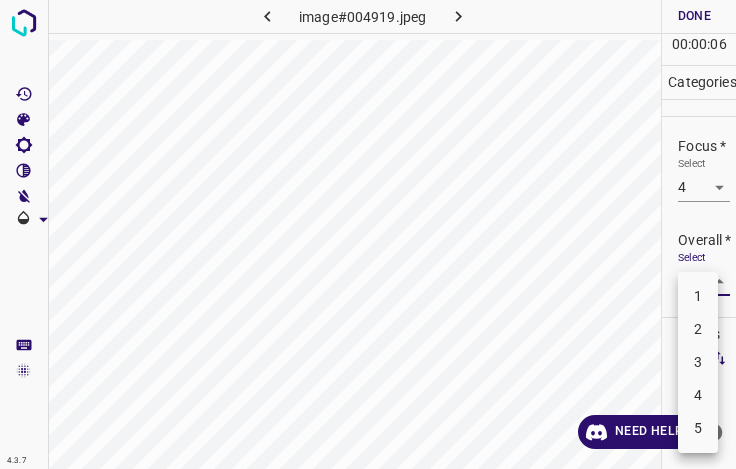 click on "3" at bounding box center (698, 362) 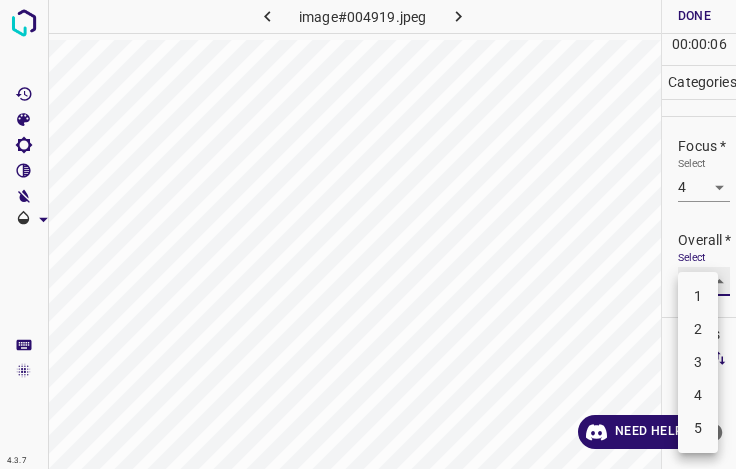 type on "3" 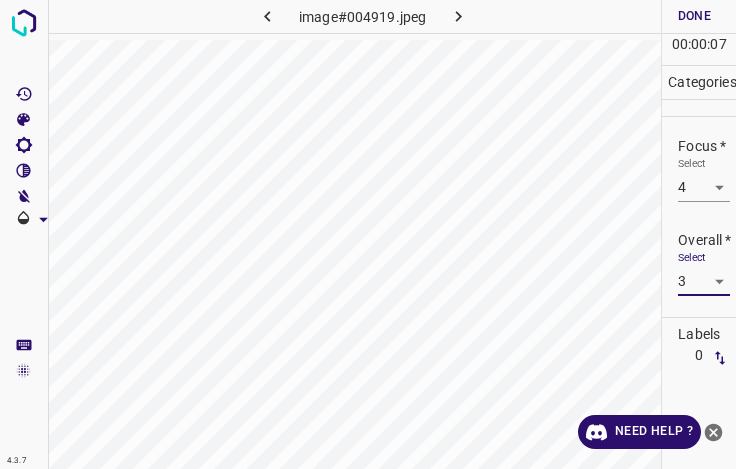 click on "Done" at bounding box center [694, 16] 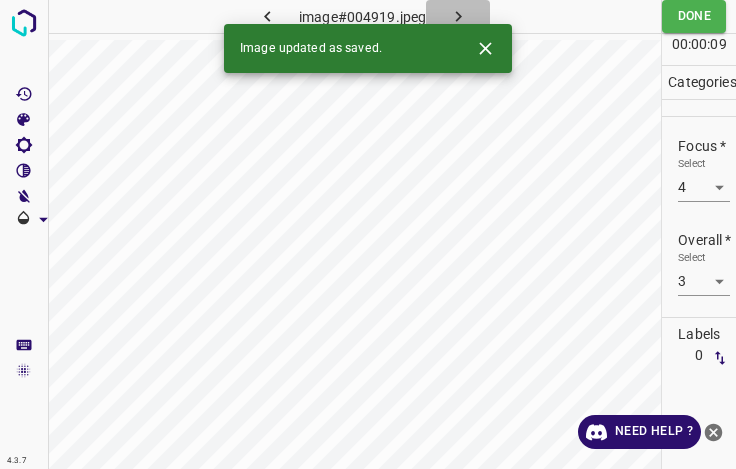 click at bounding box center (458, 16) 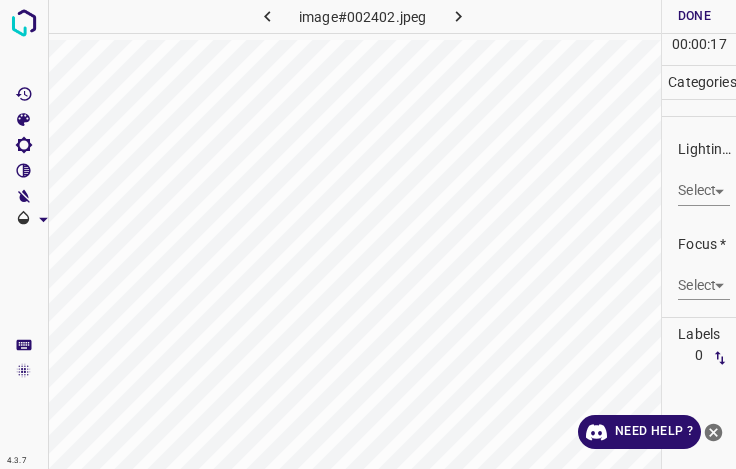 click on "4.3.7 image#002402.jpeg Done Skip 0 00   : 00   : 17   Categories Lighting *  Select ​ Focus *  Select ​ Overall *  Select ​ Labels   0 Categories 1 Lighting 2 Focus 3 Overall Tools Space Change between modes (Draw & Edit) I Auto labeling R Restore zoom M Zoom in N Zoom out Delete Delete selecte label Filters Z Restore filters X Saturation filter C Brightness filter V Contrast filter B Gray scale filter General O Download Need Help ? - Text - Hide - Delete" at bounding box center [368, 234] 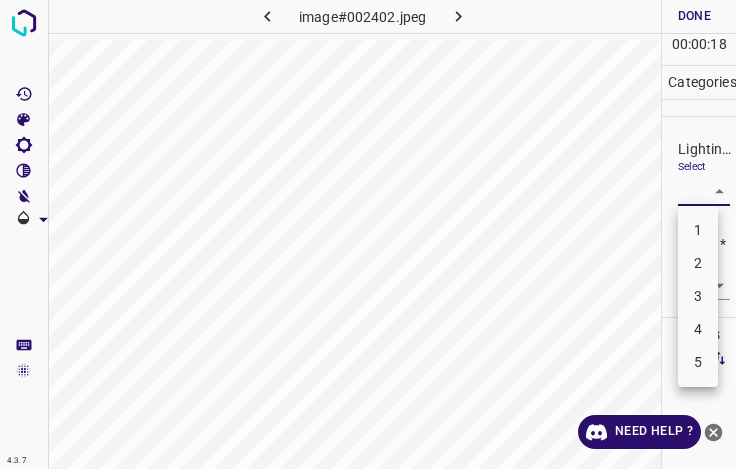 click on "3" at bounding box center [698, 296] 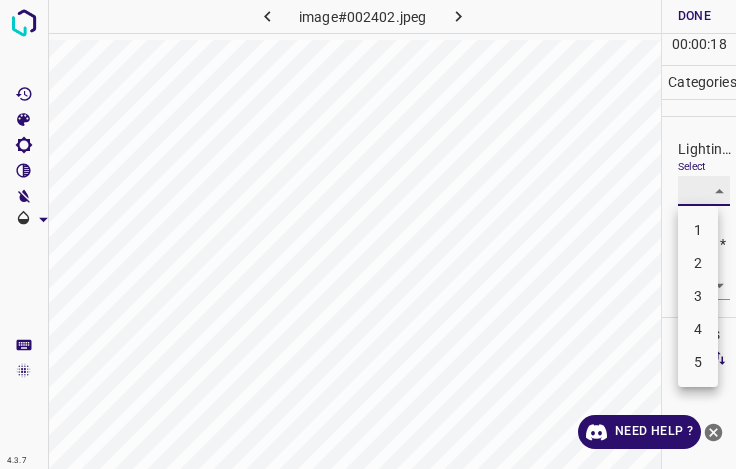 type on "3" 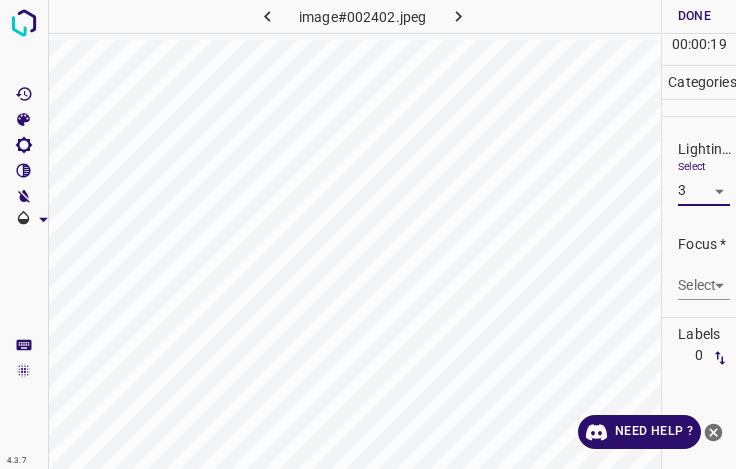 click on "4.3.7 image#002402.jpeg Done Skip 0 00   : 00   : 19   Categories Lighting *  Select 3 3 Focus *  Select ​ Overall *  Select ​ Labels   0 Categories 1 Lighting 2 Focus 3 Overall Tools Space Change between modes (Draw & Edit) I Auto labeling R Restore zoom M Zoom in N Zoom out Delete Delete selecte label Filters Z Restore filters X Saturation filter C Brightness filter V Contrast filter B Gray scale filter General O Download Need Help ? - Text - Hide - Delete" at bounding box center (368, 234) 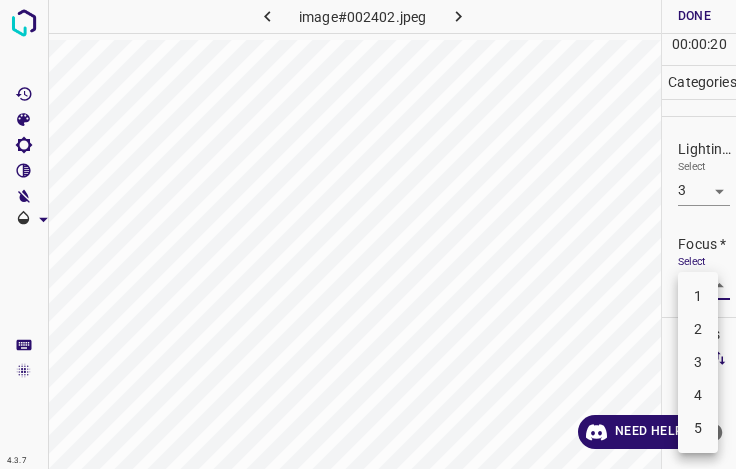 click on "2" at bounding box center [698, 329] 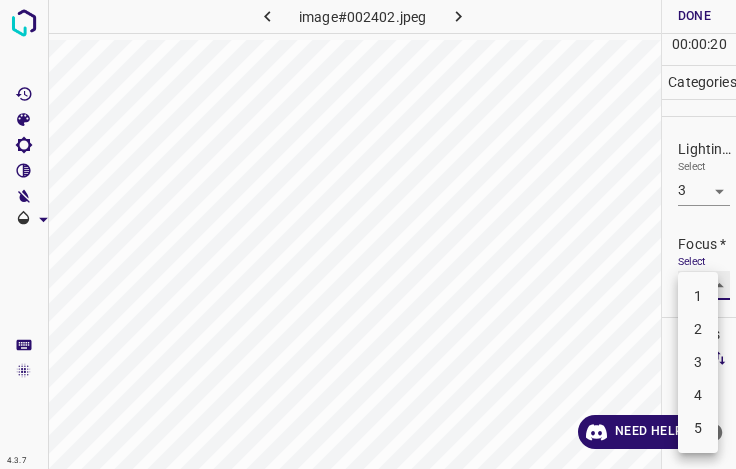 type on "2" 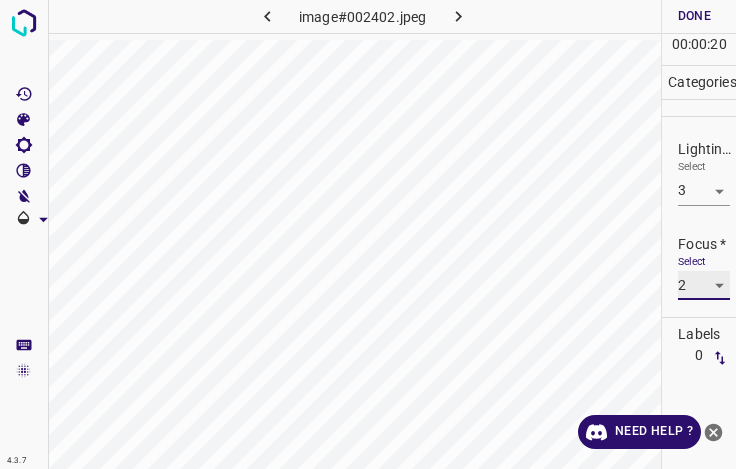 scroll, scrollTop: 98, scrollLeft: 0, axis: vertical 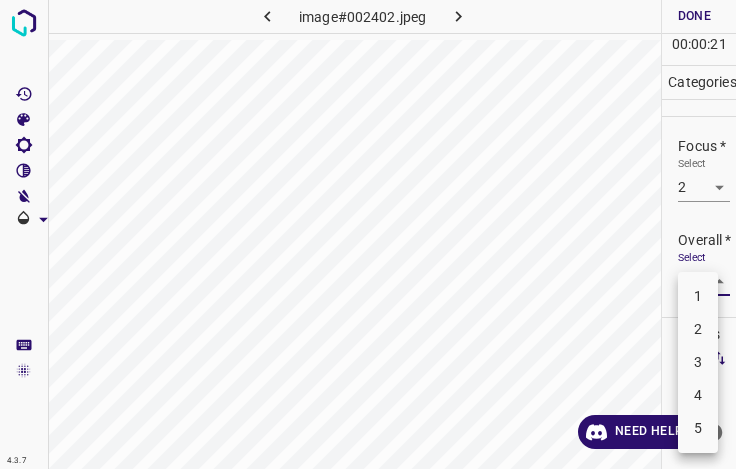 click on "4.3.7 image#002402.jpeg Done Skip 0 00   : 00   : 21   Categories Lighting *  Select 3 3 Focus *  Select 2 2 Overall *  Select ​ Labels   0 Categories 1 Lighting 2 Focus 3 Overall Tools Space Change between modes (Draw & Edit) I Auto labeling R Restore zoom M Zoom in N Zoom out Delete Delete selecte label Filters Z Restore filters X Saturation filter C Brightness filter V Contrast filter B Gray scale filter General O Download Need Help ? - Text - Hide - Delete 1 2 3 4 5" at bounding box center (368, 234) 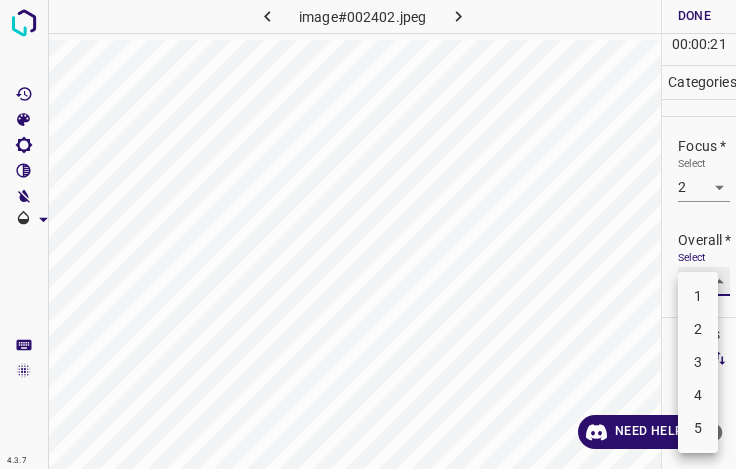 type on "3" 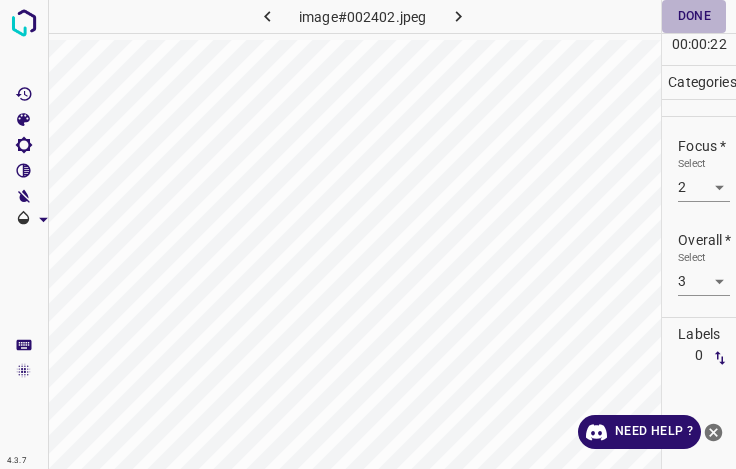 click on "Done" at bounding box center (694, 16) 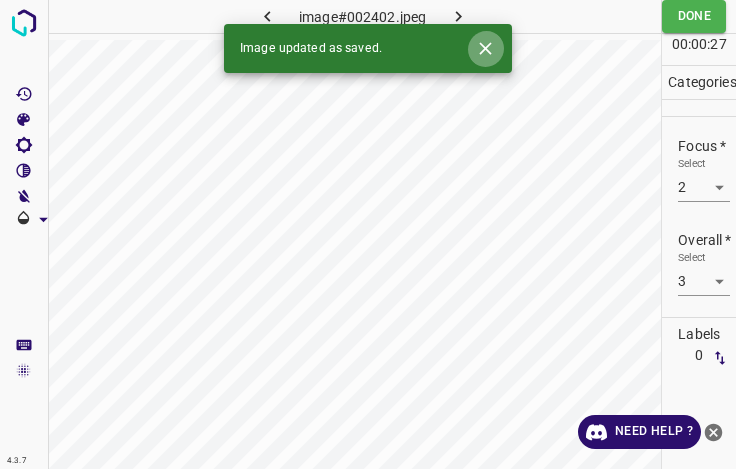 click 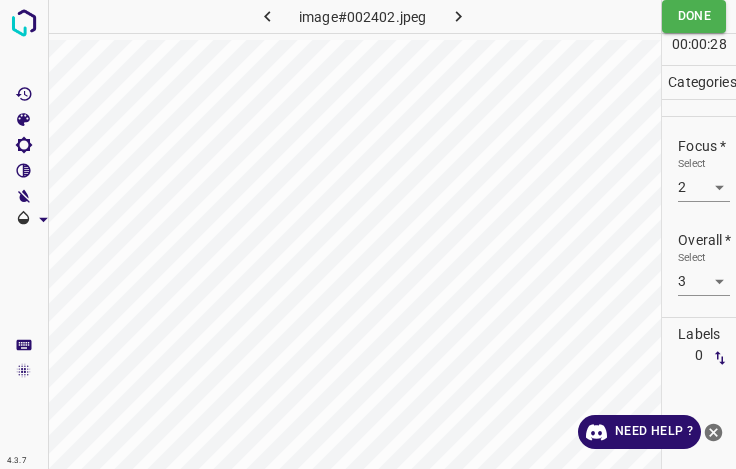 click 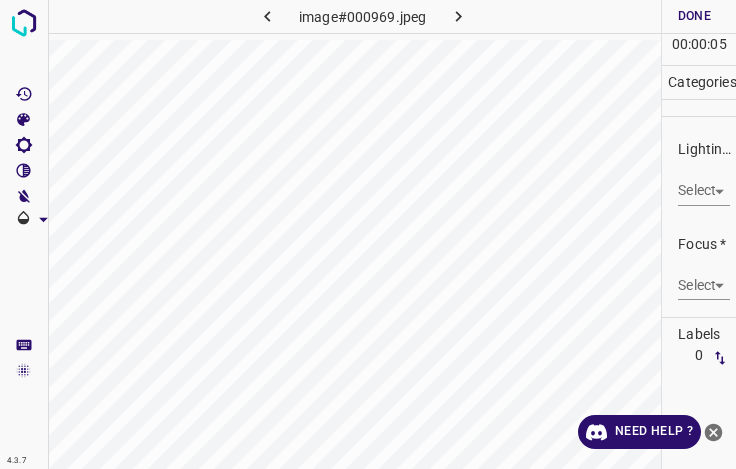 click on "4.3.7 image#000969.jpeg Done Skip 0 00   : 00   : 05   Categories Lighting *  Select ​ Focus *  Select ​ Overall *  Select ​ Labels   0 Categories 1 Lighting 2 Focus 3 Overall Tools Space Change between modes (Draw & Edit) I Auto labeling R Restore zoom M Zoom in N Zoom out Delete Delete selecte label Filters Z Restore filters X Saturation filter C Brightness filter V Contrast filter B Gray scale filter General O Download Need Help ? - Text - Hide - Delete" at bounding box center (368, 234) 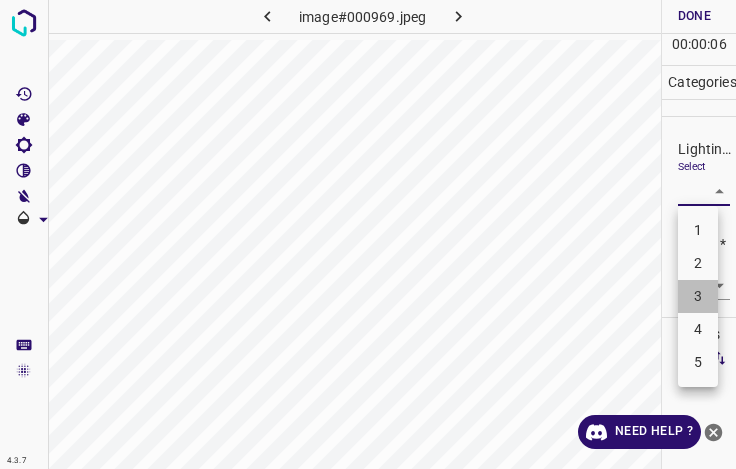 click on "3" at bounding box center [698, 296] 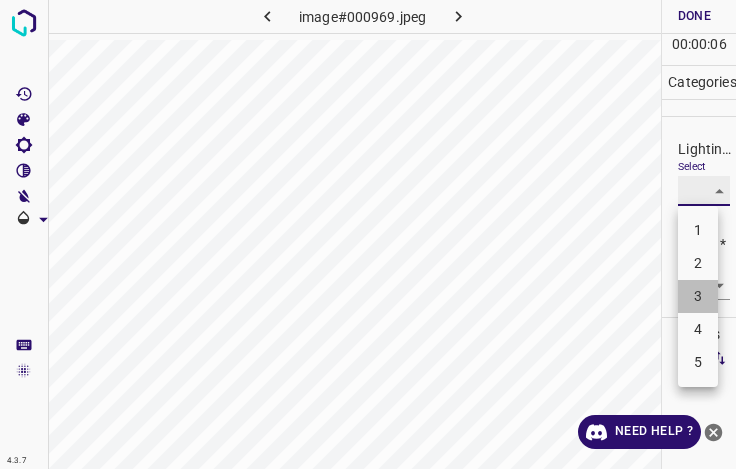 type on "3" 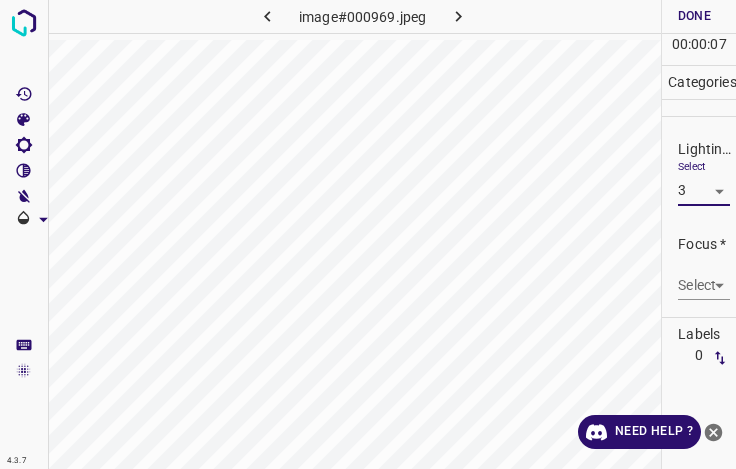 click on "4.3.7 image#000969.jpeg Done Skip 0 00   : 00   : 07   Categories Lighting *  Select 3 3 Focus *  Select ​ Overall *  Select ​ Labels   0 Categories 1 Lighting 2 Focus 3 Overall Tools Space Change between modes (Draw & Edit) I Auto labeling R Restore zoom M Zoom in N Zoom out Delete Delete selecte label Filters Z Restore filters X Saturation filter C Brightness filter V Contrast filter B Gray scale filter General O Download Need Help ? - Text - Hide - Delete" at bounding box center (368, 234) 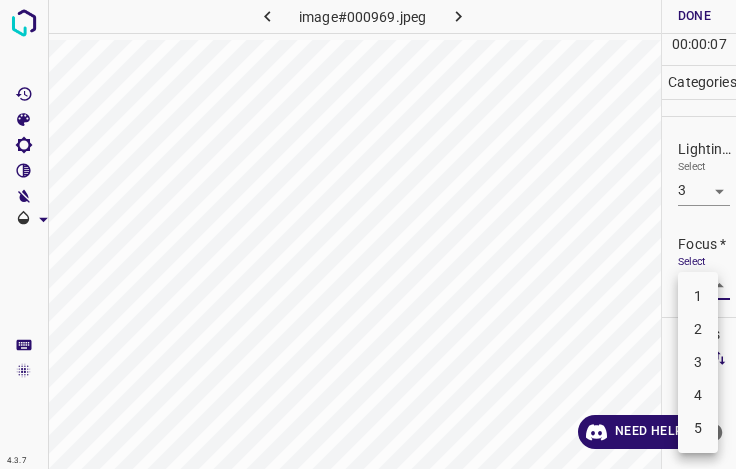 click on "3" at bounding box center [698, 362] 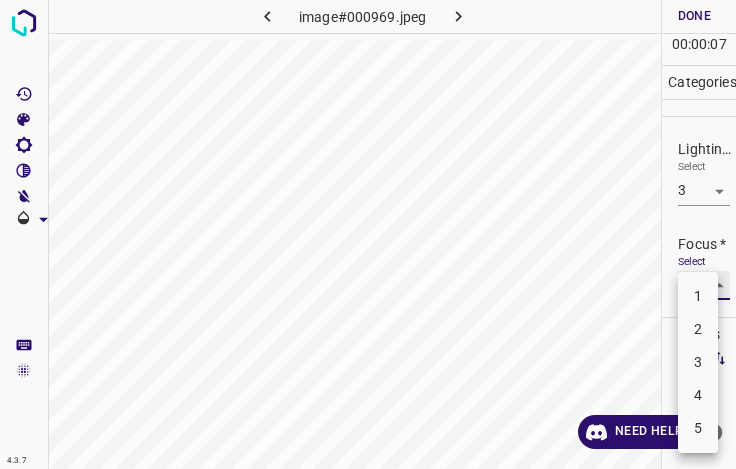 type on "3" 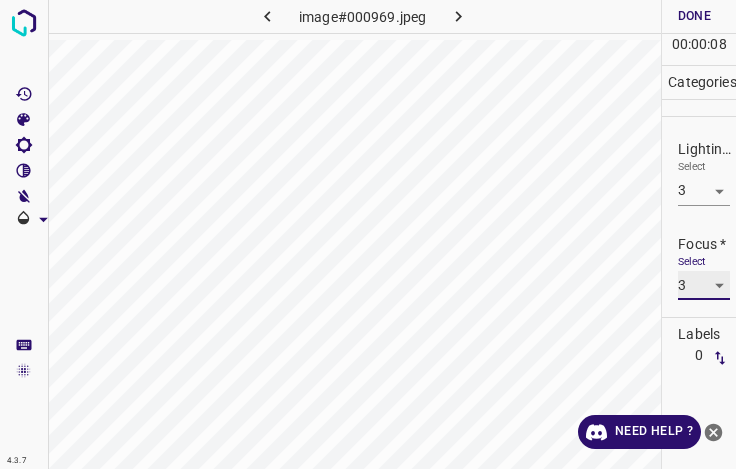 scroll, scrollTop: 98, scrollLeft: 0, axis: vertical 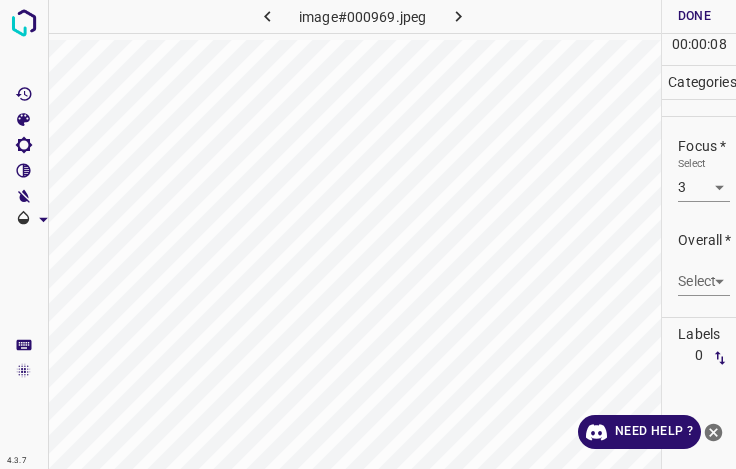 click on "Select ​" at bounding box center [704, 273] 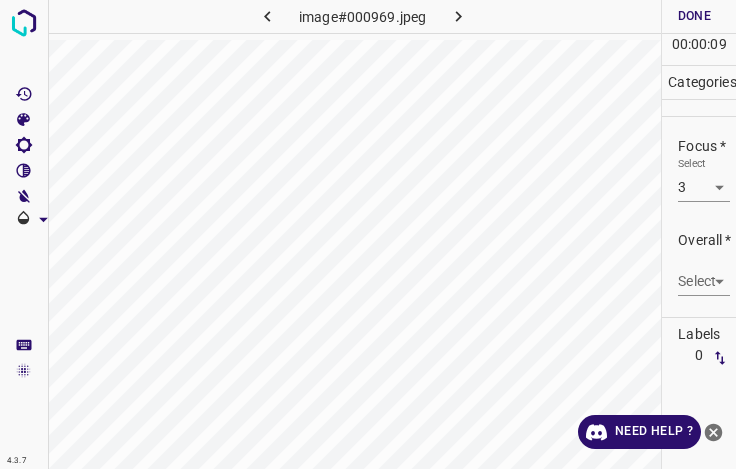 click on "4.3.7 image#000969.jpeg Done Skip 0 00   : 00   : 09   Categories Lighting *  Select 3 3 Focus *  Select 3 3 Overall *  Select ​ Labels   0 Categories 1 Lighting 2 Focus 3 Overall Tools Space Change between modes (Draw & Edit) I Auto labeling R Restore zoom M Zoom in N Zoom out Delete Delete selecte label Filters Z Restore filters X Saturation filter C Brightness filter V Contrast filter B Gray scale filter General O Download Need Help ? - Text - Hide - Delete" at bounding box center [368, 234] 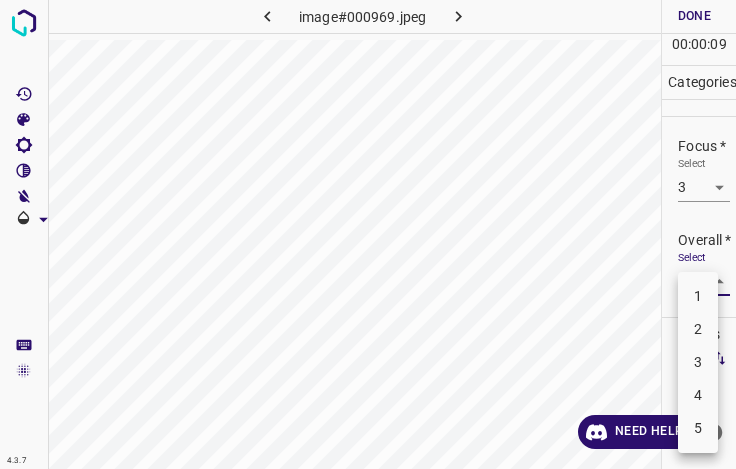 click on "3" at bounding box center [698, 362] 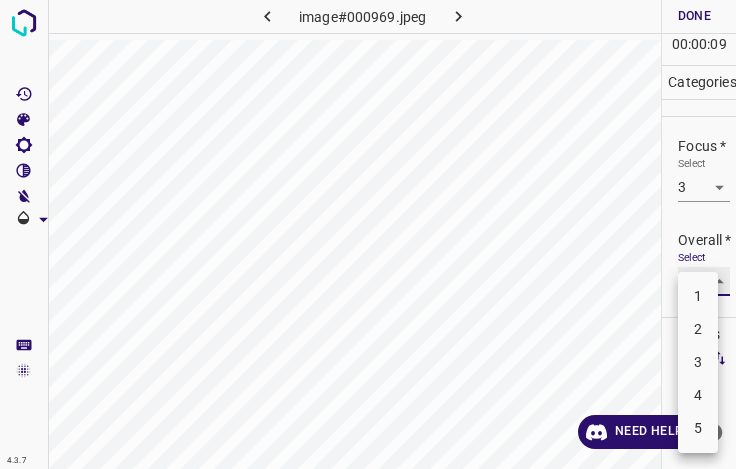 type on "3" 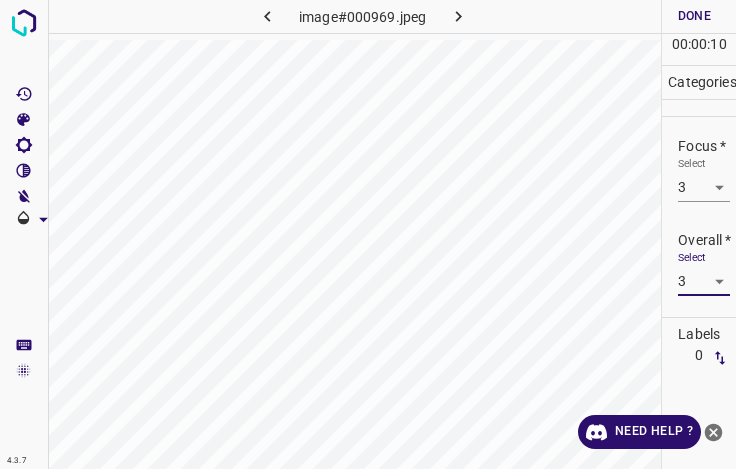 click on "Done" at bounding box center (694, 16) 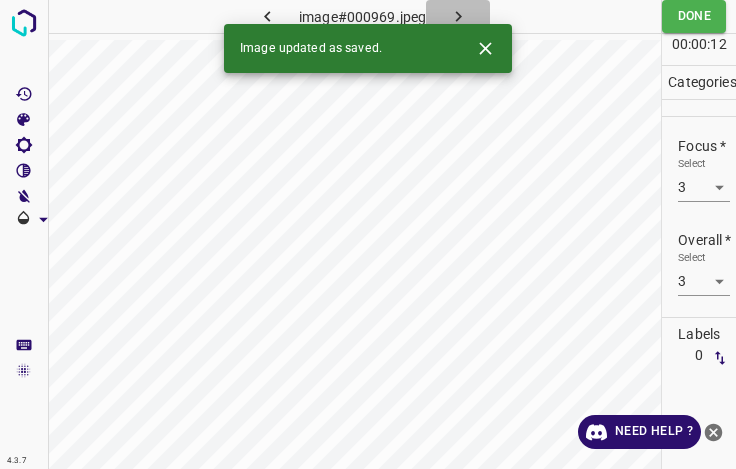 click 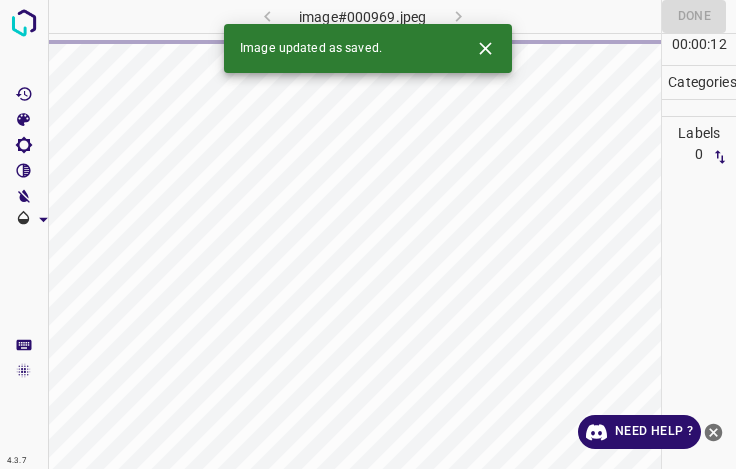 click 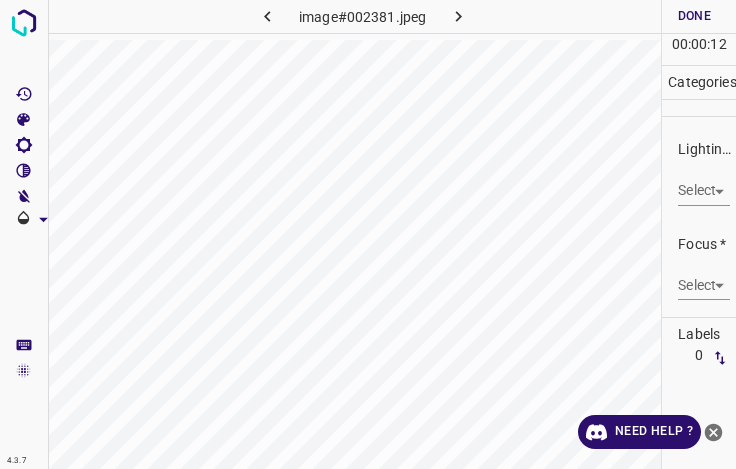 click on "4.3.7 image#002381.jpeg Done Skip 0 00   : 00   : 12   Categories Lighting *  Select ​ Focus *  Select ​ Overall *  Select ​ Labels   0 Categories 1 Lighting 2 Focus 3 Overall Tools Space Change between modes (Draw & Edit) I Auto labeling R Restore zoom M Zoom in N Zoom out Delete Delete selecte label Filters Z Restore filters X Saturation filter C Brightness filter V Contrast filter B Gray scale filter General O Download Need Help ? - Text - Hide - Delete" at bounding box center [368, 234] 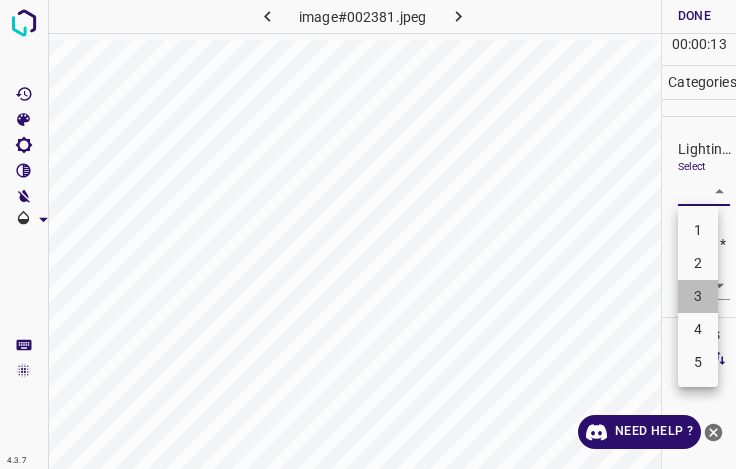 click on "3" at bounding box center (698, 296) 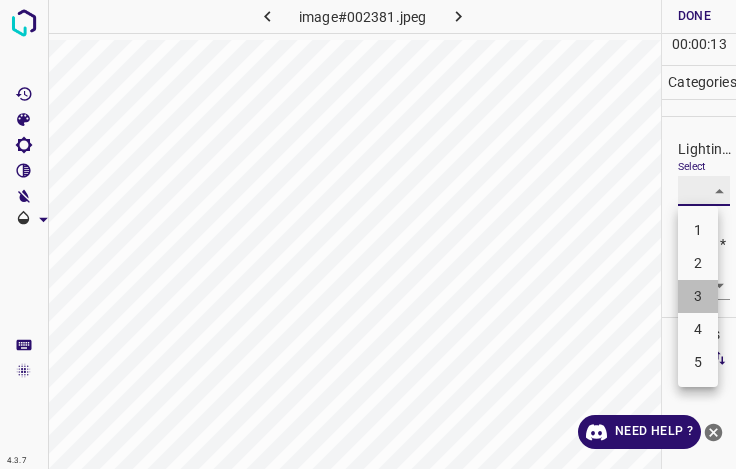 type on "3" 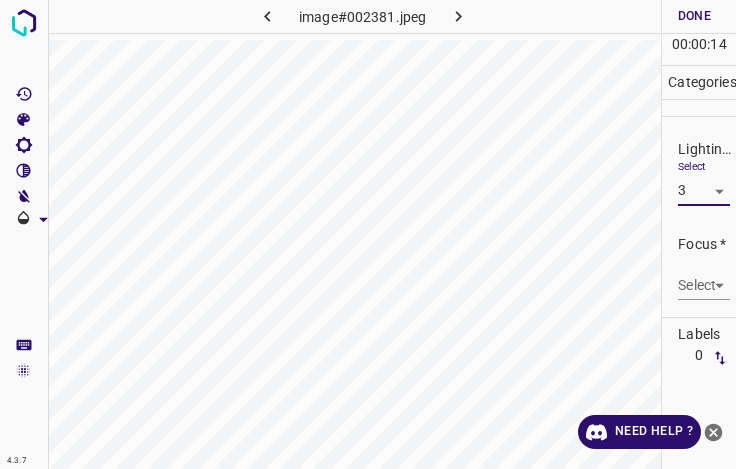 click on "4.3.7 image#002381.jpeg Done Skip 0 00   : 00   : 14   Categories Lighting *  Select 3 3 Focus *  Select ​ Overall *  Select ​ Labels   0 Categories 1 Lighting 2 Focus 3 Overall Tools Space Change between modes (Draw & Edit) I Auto labeling R Restore zoom M Zoom in N Zoom out Delete Delete selecte label Filters Z Restore filters X Saturation filter C Brightness filter V Contrast filter B Gray scale filter General O Download Need Help ? - Text - Hide - Delete" at bounding box center [368, 234] 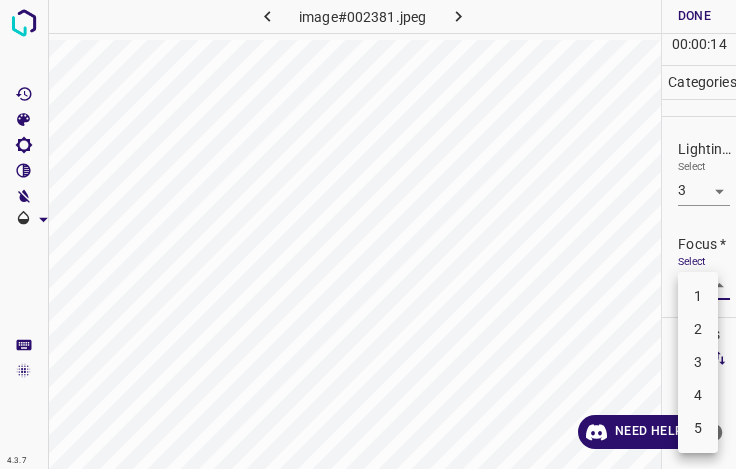 click on "3" at bounding box center (698, 362) 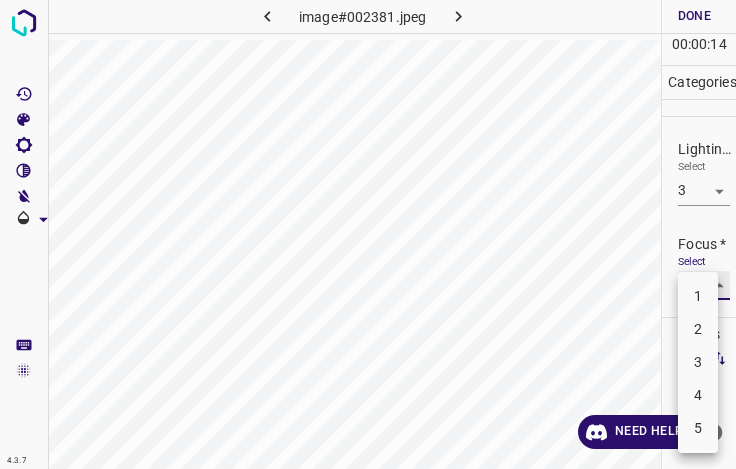 type on "3" 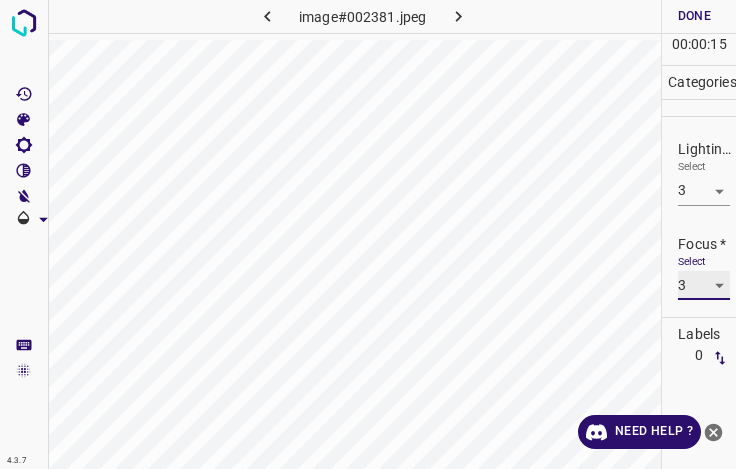 scroll, scrollTop: 98, scrollLeft: 0, axis: vertical 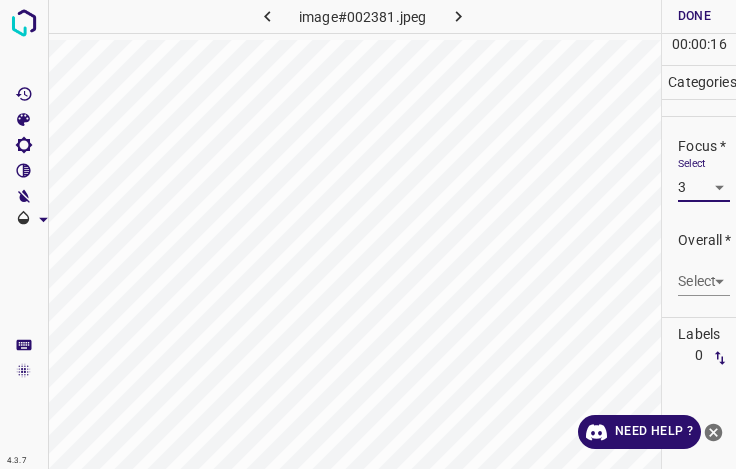 click on "4.3.7 image#002381.jpeg Done Skip 0 00   : 00   : 16   Categories Lighting *  Select 3 3 Focus *  Select 3 3 Overall *  Select ​ Labels   0 Categories 1 Lighting 2 Focus 3 Overall Tools Space Change between modes (Draw & Edit) I Auto labeling R Restore zoom M Zoom in N Zoom out Delete Delete selecte label Filters Z Restore filters X Saturation filter C Brightness filter V Contrast filter B Gray scale filter General O Download Need Help ? - Text - Hide - Delete" at bounding box center [368, 234] 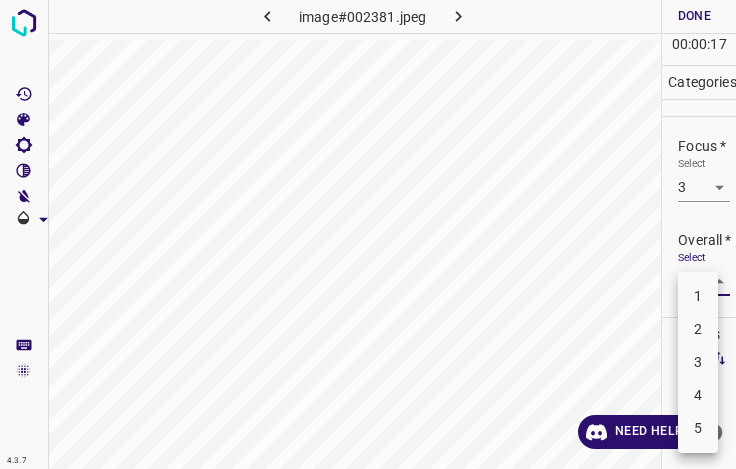 click on "3" at bounding box center [698, 362] 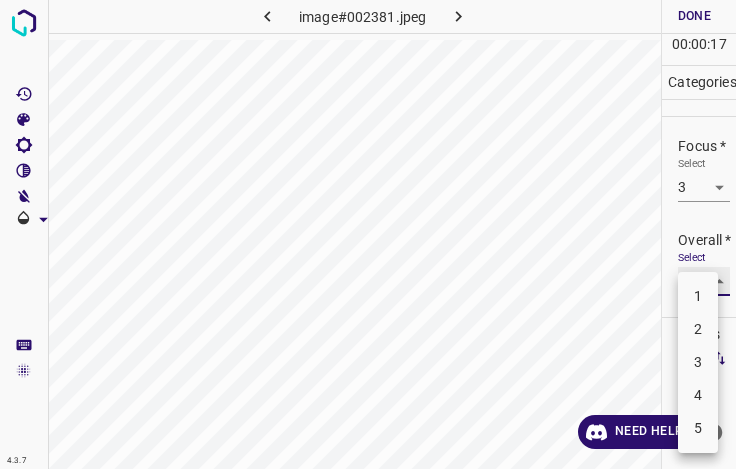 type on "3" 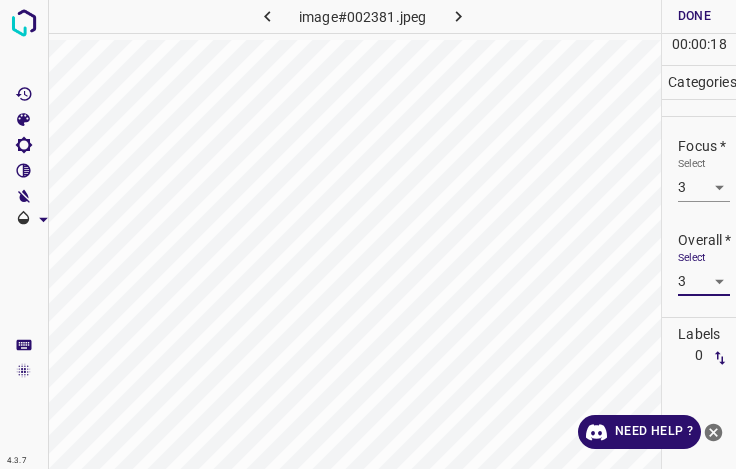 click on "Done" at bounding box center (694, 16) 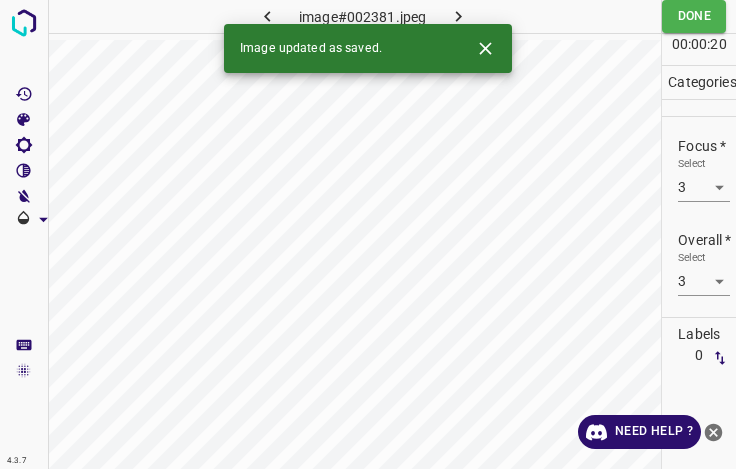 drag, startPoint x: 465, startPoint y: 21, endPoint x: 489, endPoint y: 37, distance: 28.84441 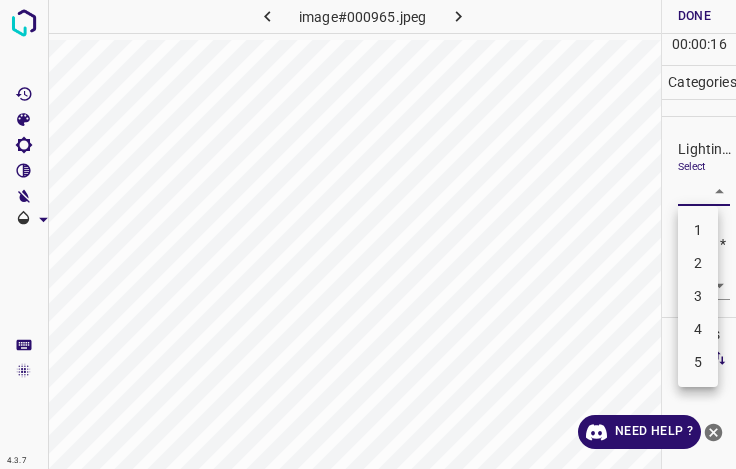 click on "4.3.7 image#000965.jpeg Done Skip 0 00   : 00   : 16   Categories Lighting *  Select ​ Focus *  Select ​ Overall *  Select ​ Labels   0 Categories 1 Lighting 2 Focus 3 Overall Tools Space Change between modes (Draw & Edit) I Auto labeling R Restore zoom M Zoom in N Zoom out Delete Delete selecte label Filters Z Restore filters X Saturation filter C Brightness filter V Contrast filter B Gray scale filter General O Download Need Help ? - Text - Hide - Delete 1 2 3 4 5" at bounding box center [368, 234] 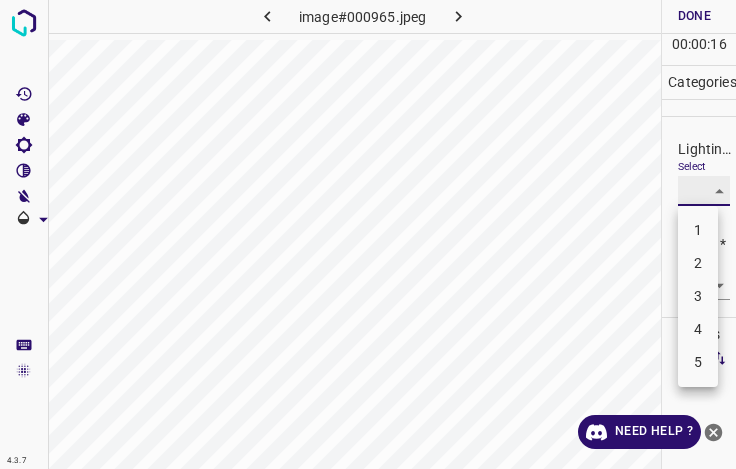 type on "3" 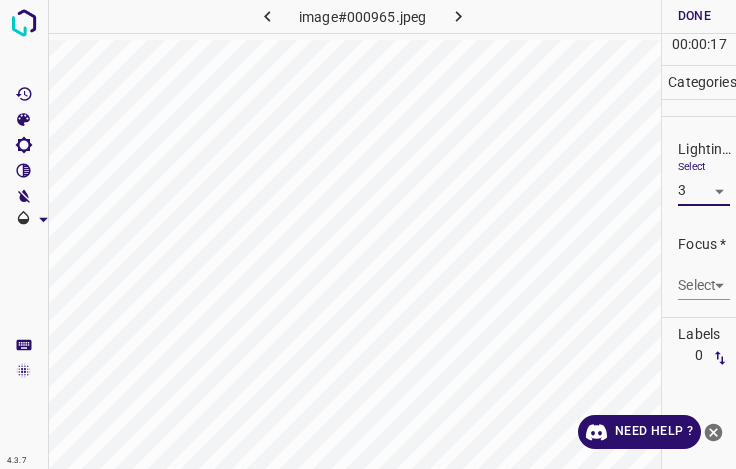 click on "4.3.7 image#000965.jpeg Done Skip 0 00   : 00   : 17   Categories Lighting *  Select 3 3 Focus *  Select ​ Overall *  Select ​ Labels   0 Categories 1 Lighting 2 Focus 3 Overall Tools Space Change between modes (Draw & Edit) I Auto labeling R Restore zoom M Zoom in N Zoom out Delete Delete selecte label Filters Z Restore filters X Saturation filter C Brightness filter V Contrast filter B Gray scale filter General O Download Need Help ? - Text - Hide - Delete 1 2 3 4 5" at bounding box center (368, 234) 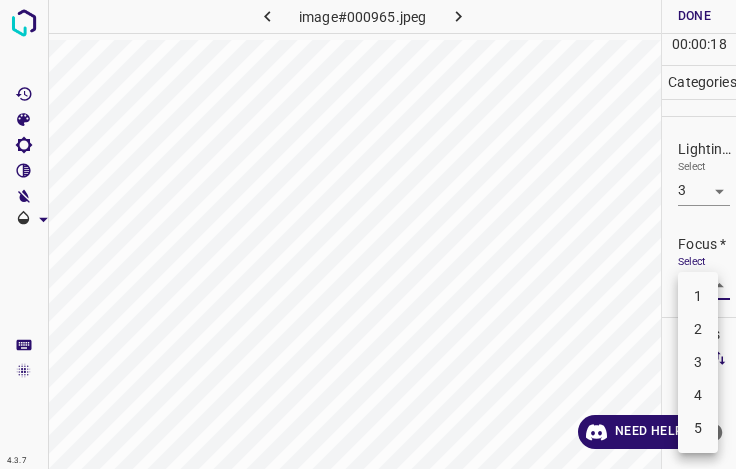 click on "4" at bounding box center (698, 395) 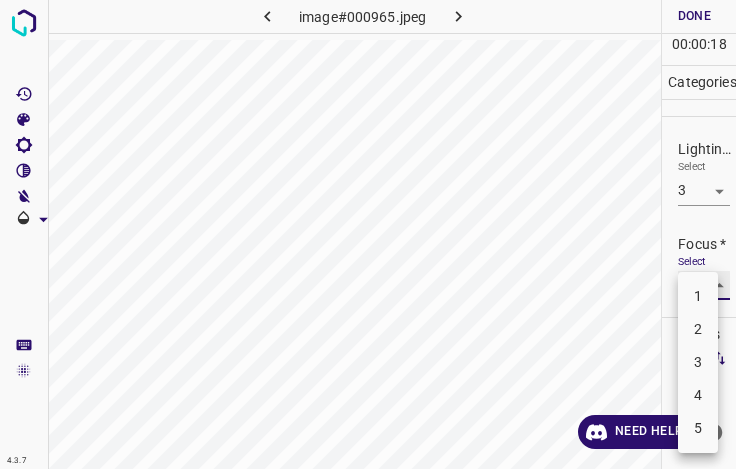 type on "4" 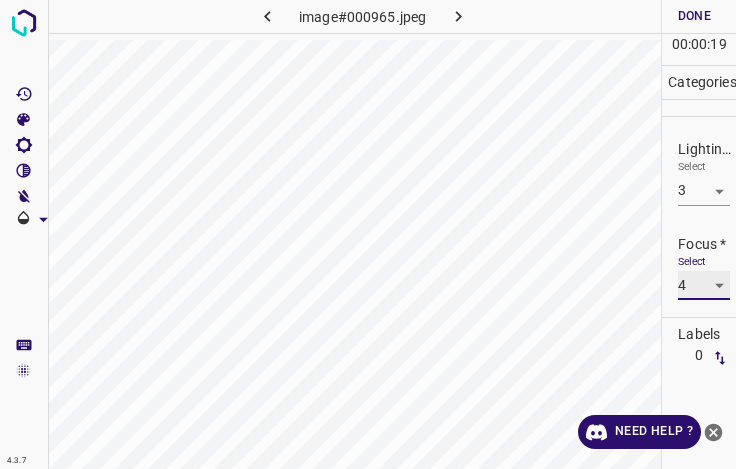 scroll, scrollTop: 98, scrollLeft: 0, axis: vertical 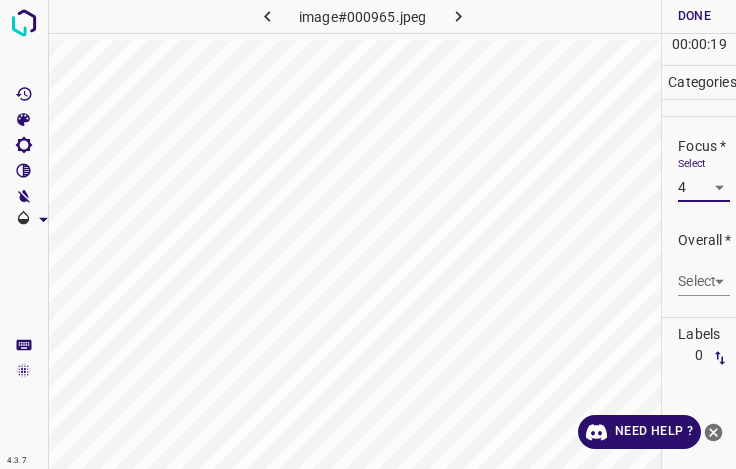 click on "4.3.7 image#000965.jpeg Done Skip 0 00   : 00   : 19   Categories Lighting *  Select 3 3 Focus *  Select 4 4 Overall *  Select ​ Labels   0 Categories 1 Lighting 2 Focus 3 Overall Tools Space Change between modes (Draw & Edit) I Auto labeling R Restore zoom M Zoom in N Zoom out Delete Delete selecte label Filters Z Restore filters X Saturation filter C Brightness filter V Contrast filter B Gray scale filter General O Download Need Help ? - Text - Hide - Delete" at bounding box center (368, 234) 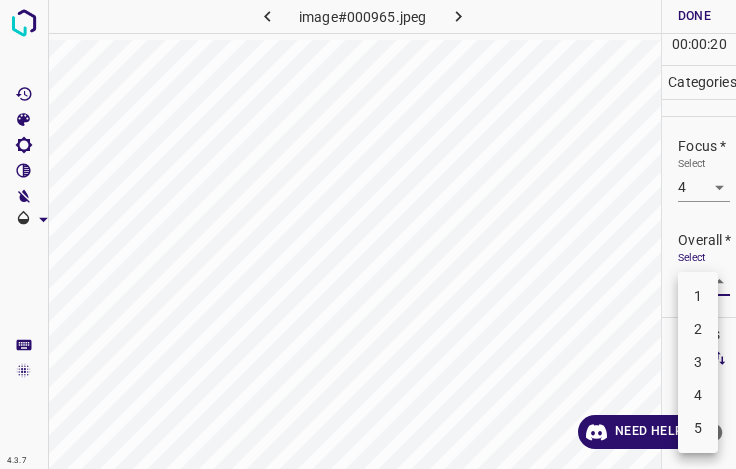 click on "3" at bounding box center [698, 362] 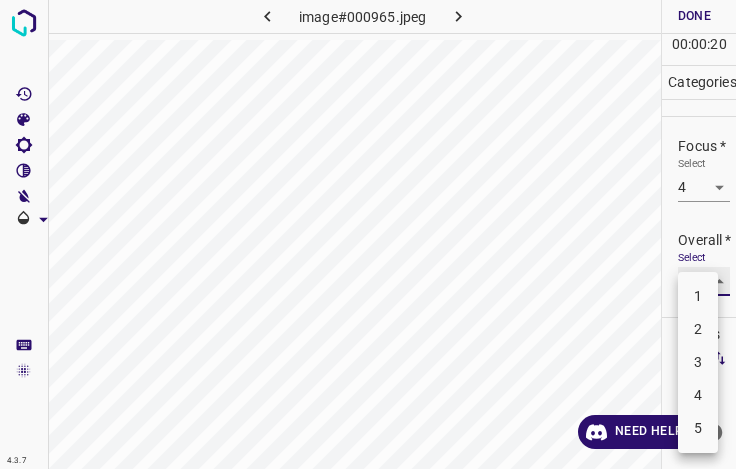 type on "3" 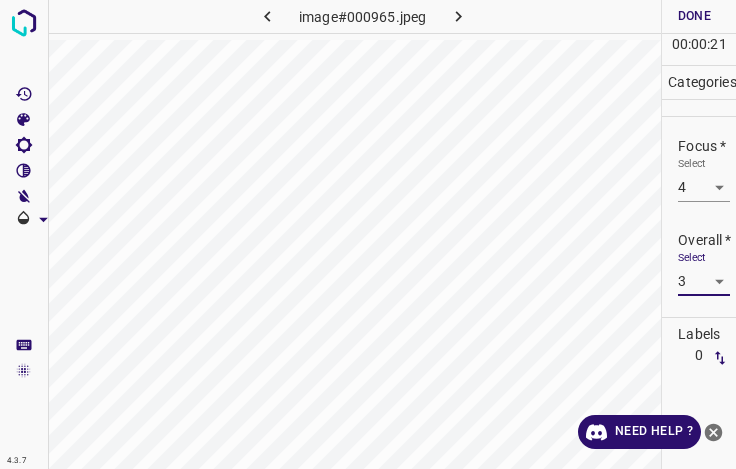 click on "Done" at bounding box center [694, 16] 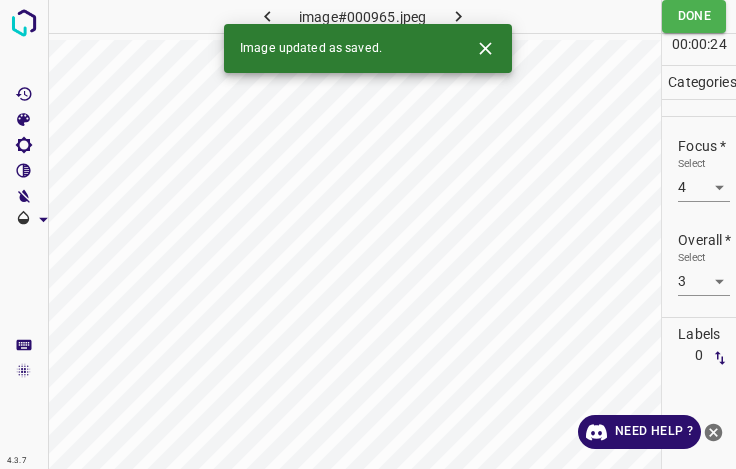 click 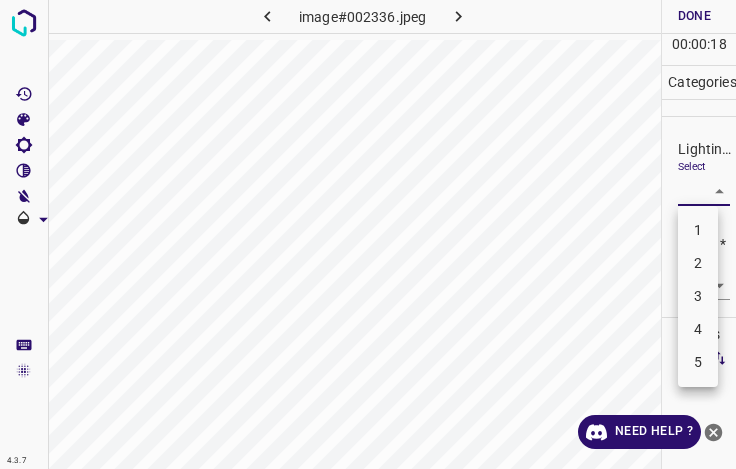 click on "4.3.7 image#002336.jpeg Done Skip 0 00   : 00   : 18   Categories Lighting *  Select ​ Focus *  Select ​ Overall *  Select ​ Labels   0 Categories 1 Lighting 2 Focus 3 Overall Tools Space Change between modes (Draw & Edit) I Auto labeling R Restore zoom M Zoom in N Zoom out Delete Delete selecte label Filters Z Restore filters X Saturation filter C Brightness filter V Contrast filter B Gray scale filter General O Download Need Help ? - Text - Hide - Delete 1 2 3 4 5" at bounding box center [368, 234] 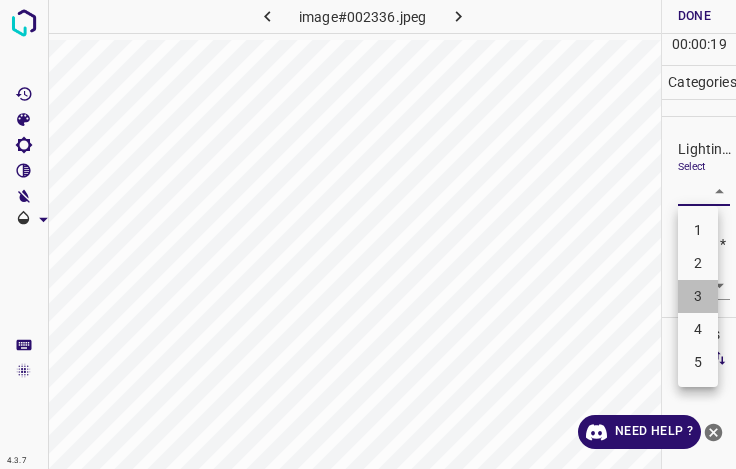 click on "3" at bounding box center [698, 296] 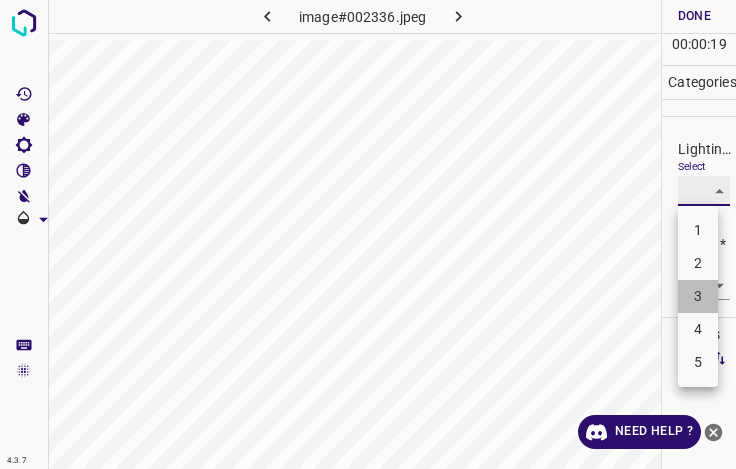 type on "3" 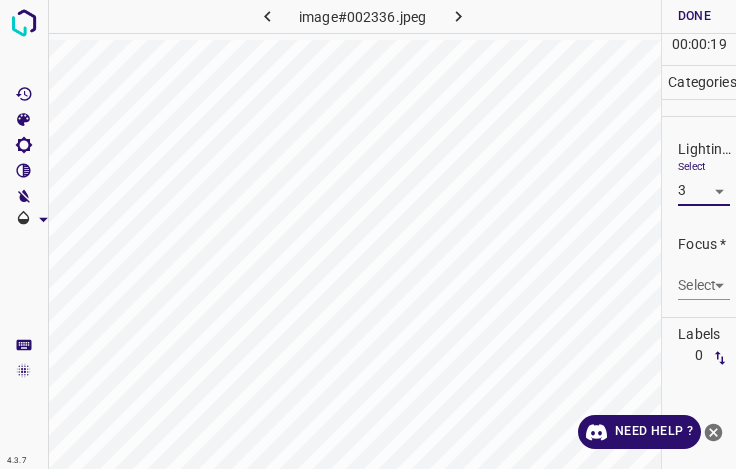 click on "4.3.7 image#002336.jpeg Done Skip 0 00   : 00   : 19   Categories Lighting *  Select 3 3 Focus *  Select ​ Overall *  Select ​ Labels   0 Categories 1 Lighting 2 Focus 3 Overall Tools Space Change between modes (Draw & Edit) I Auto labeling R Restore zoom M Zoom in N Zoom out Delete Delete selecte label Filters Z Restore filters X Saturation filter C Brightness filter V Contrast filter B Gray scale filter General O Download Need Help ? - Text - Hide - Delete" at bounding box center (368, 234) 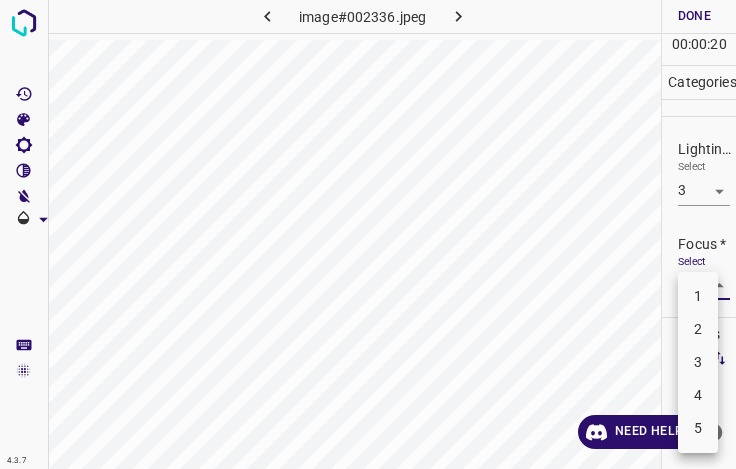 click on "2" at bounding box center [698, 329] 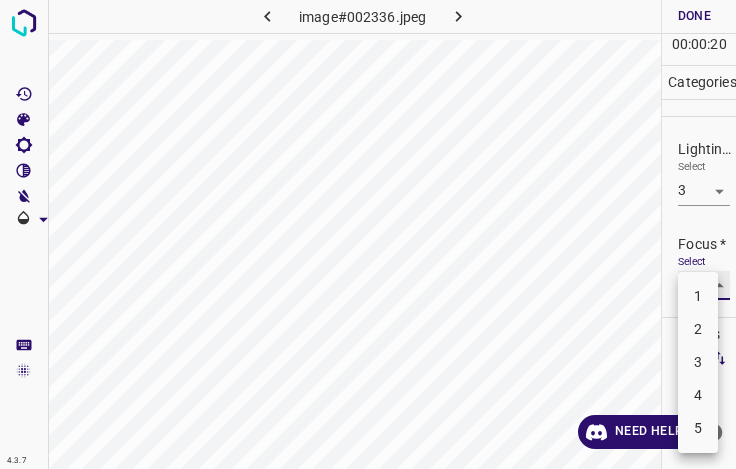 type on "2" 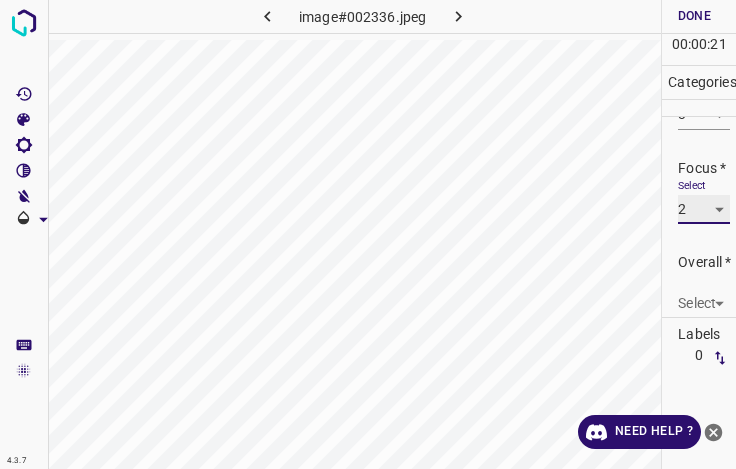 scroll, scrollTop: 98, scrollLeft: 0, axis: vertical 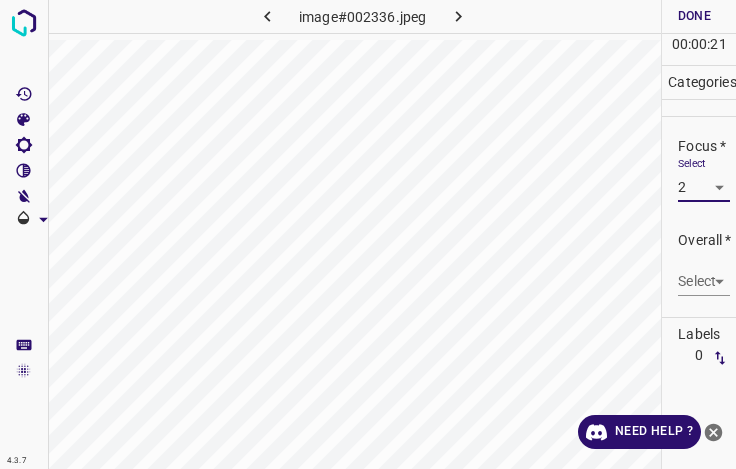 click on "4.3.7 image#002336.jpeg Done Skip 0 00   : 00   : 21   Categories Lighting *  Select 3 3 Focus *  Select 2 2 Overall *  Select ​ Labels   0 Categories 1 Lighting 2 Focus 3 Overall Tools Space Change between modes (Draw & Edit) I Auto labeling R Restore zoom M Zoom in N Zoom out Delete Delete selecte label Filters Z Restore filters X Saturation filter C Brightness filter V Contrast filter B Gray scale filter General O Download Need Help ? - Text - Hide - Delete" at bounding box center (368, 234) 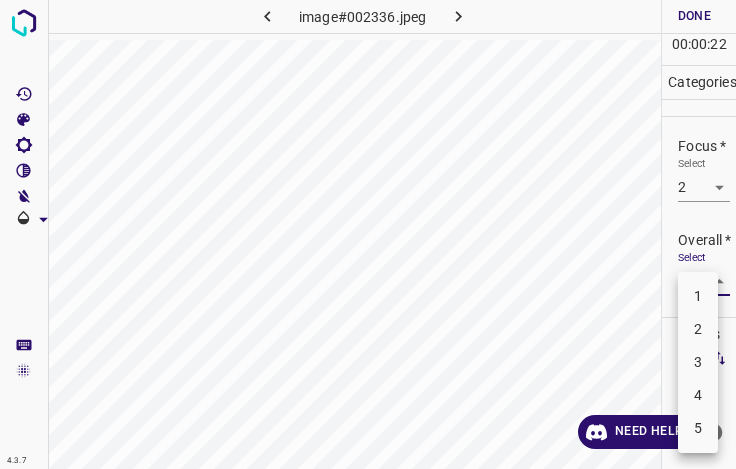 click on "3" at bounding box center [698, 362] 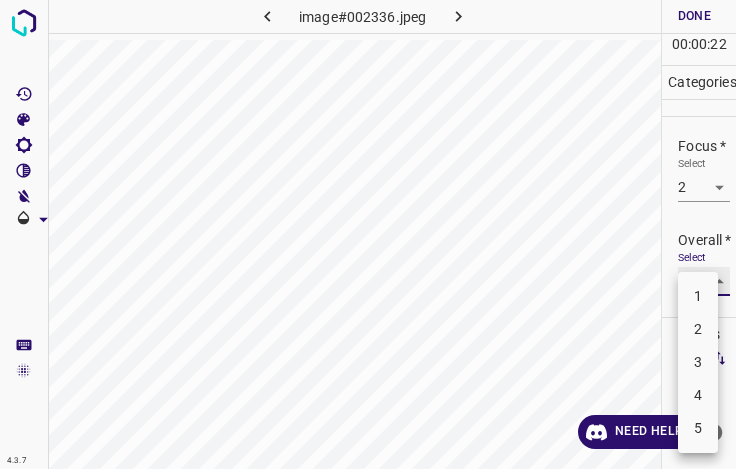 type on "3" 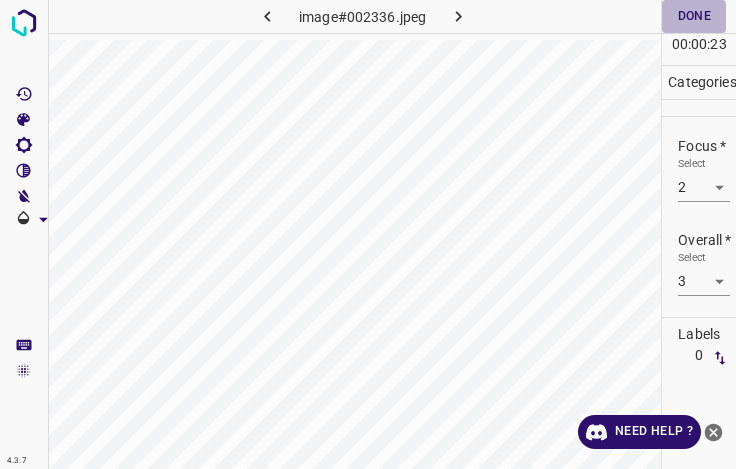 click on "Done" at bounding box center [694, 16] 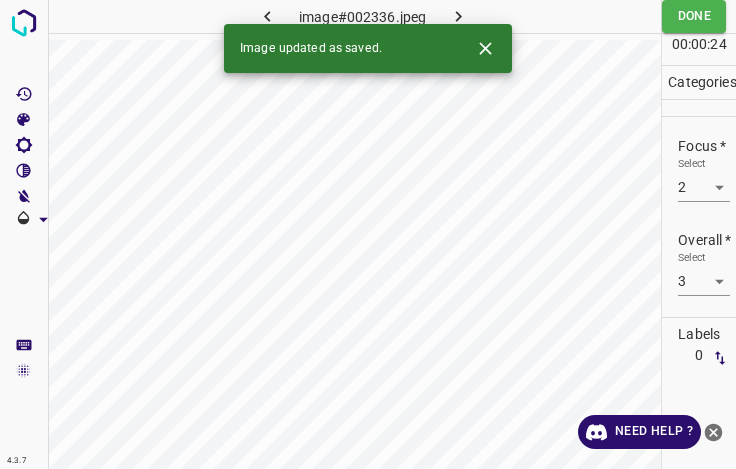click 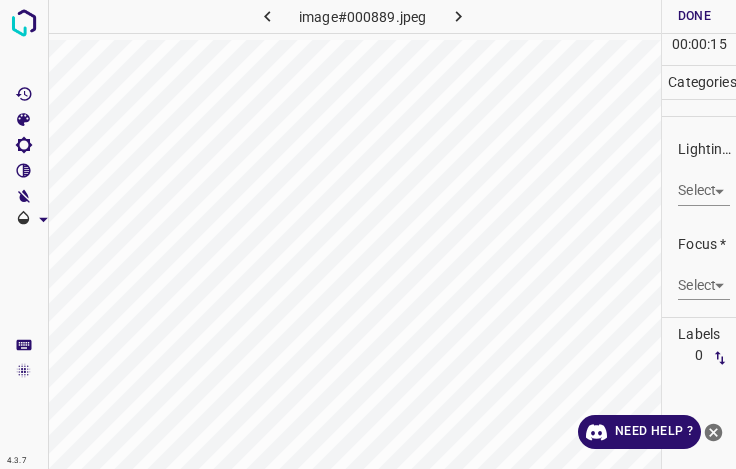 click on "4.3.7 image#000889.jpeg Done Skip 0 00   : 00   : 15   Categories Lighting *  Select ​ Focus *  Select ​ Overall *  Select ​ Labels   0 Categories 1 Lighting 2 Focus 3 Overall Tools Space Change between modes (Draw & Edit) I Auto labeling R Restore zoom M Zoom in N Zoom out Delete Delete selecte label Filters Z Restore filters X Saturation filter C Brightness filter V Contrast filter B Gray scale filter General O Download Need Help ? - Text - Hide - Delete" at bounding box center [368, 234] 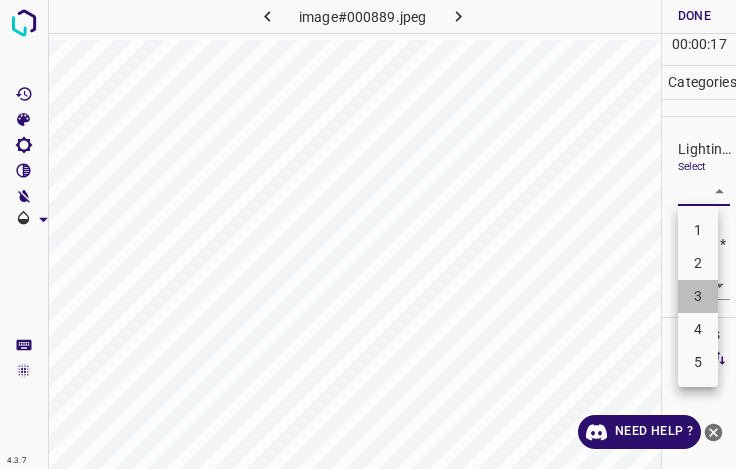 click on "3" at bounding box center (698, 296) 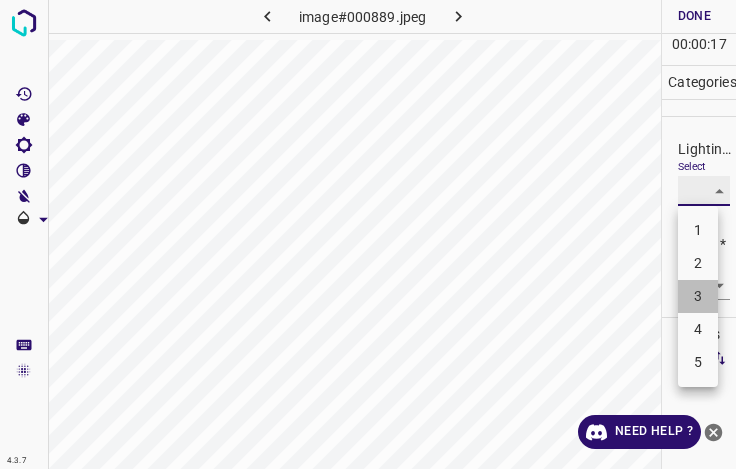type on "3" 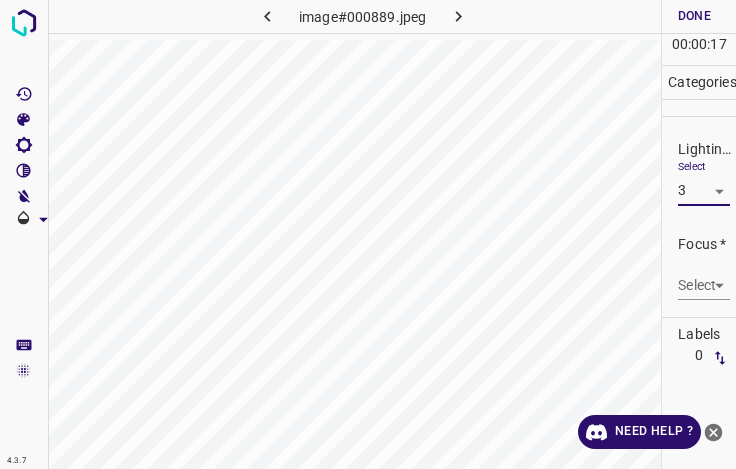 click on "4.3.7 image#000889.jpeg Done Skip 0 00   : 00   : 17   Categories Lighting *  Select 3 3 Focus *  Select ​ Overall *  Select ​ Labels   0 Categories 1 Lighting 2 Focus 3 Overall Tools Space Change between modes (Draw & Edit) I Auto labeling R Restore zoom M Zoom in N Zoom out Delete Delete selecte label Filters Z Restore filters X Saturation filter C Brightness filter V Contrast filter B Gray scale filter General O Download Need Help ? - Text - Hide - Delete" at bounding box center [368, 234] 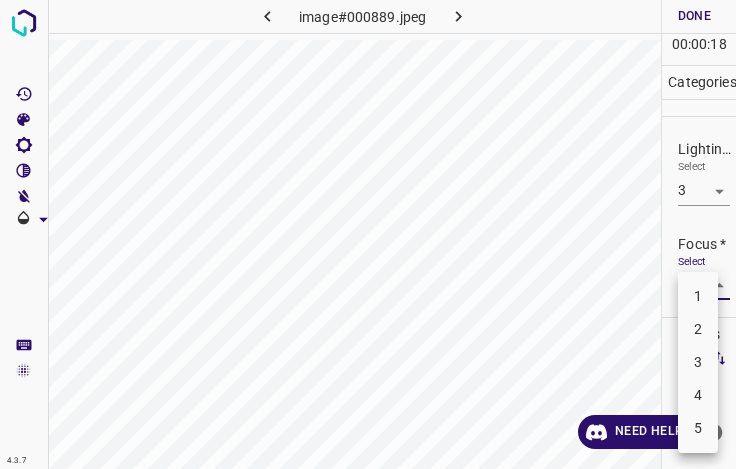 click on "4" at bounding box center [698, 395] 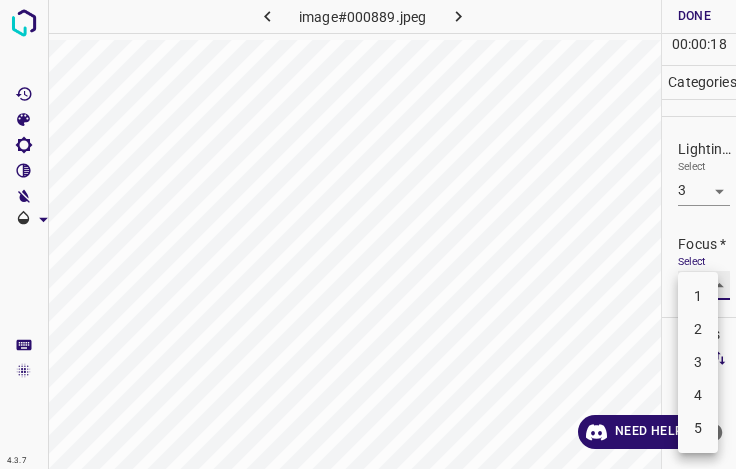 type on "4" 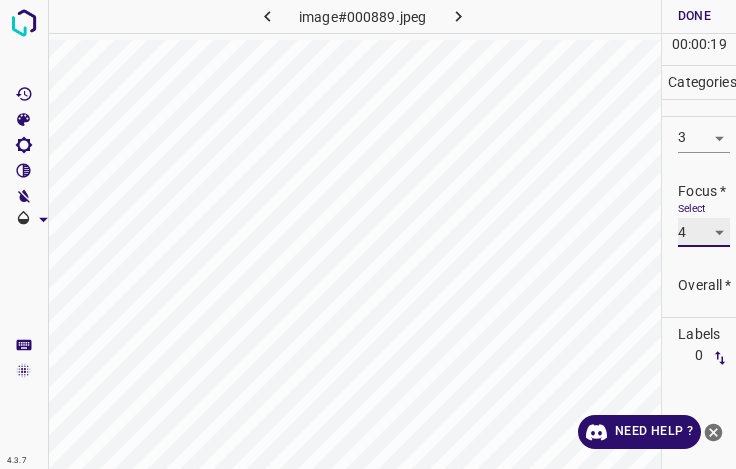 scroll, scrollTop: 98, scrollLeft: 0, axis: vertical 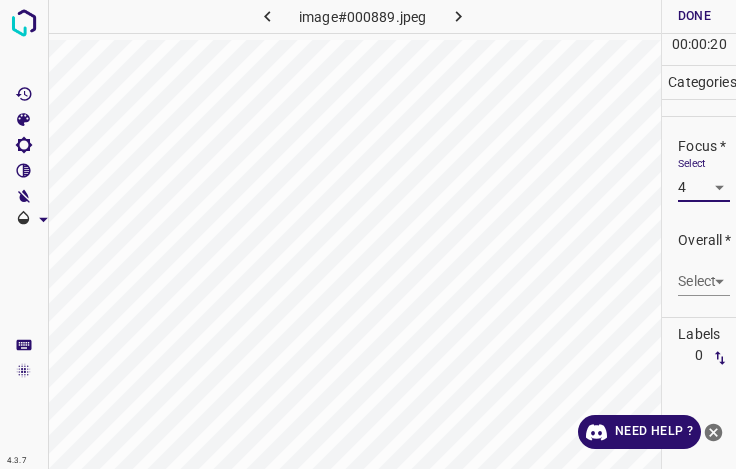 click on "4.3.7 image#000889.jpeg Done Skip 0 00   : 00   : 20   Categories Lighting *  Select 3 3 Focus *  Select 4 4 Overall *  Select ​ Labels   0 Categories 1 Lighting 2 Focus 3 Overall Tools Space Change between modes (Draw & Edit) I Auto labeling R Restore zoom M Zoom in N Zoom out Delete Delete selecte label Filters Z Restore filters X Saturation filter C Brightness filter V Contrast filter B Gray scale filter General O Download Need Help ? - Text - Hide - Delete" at bounding box center [368, 234] 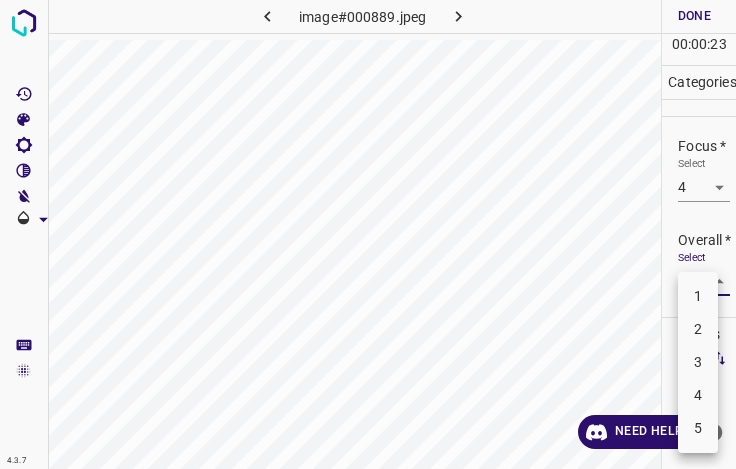 click on "3" at bounding box center (698, 362) 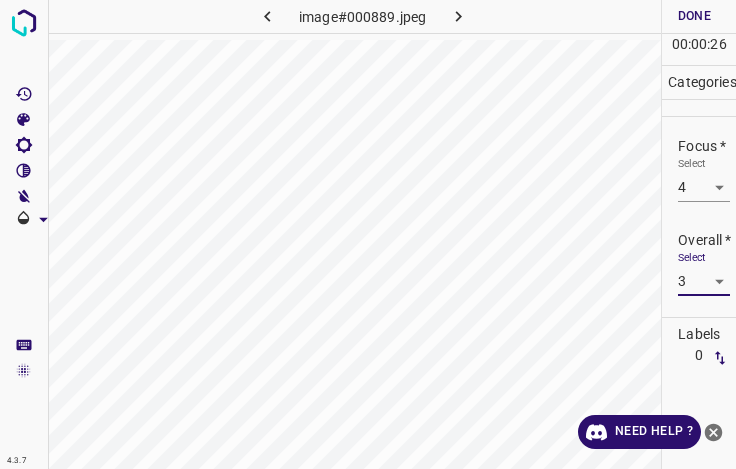 click on "4.3.7 image#000889.jpeg Done Skip 0 00   : 00   : 26   Categories Lighting *  Select 3 3 Focus *  Select 4 4 Overall *  Select 3 3 Labels   0 Categories 1 Lighting 2 Focus 3 Overall Tools Space Change between modes (Draw & Edit) I Auto labeling R Restore zoom M Zoom in N Zoom out Delete Delete selecte label Filters Z Restore filters X Saturation filter C Brightness filter V Contrast filter B Gray scale filter General O Download Need Help ? - Text - Hide - Delete" at bounding box center (368, 234) 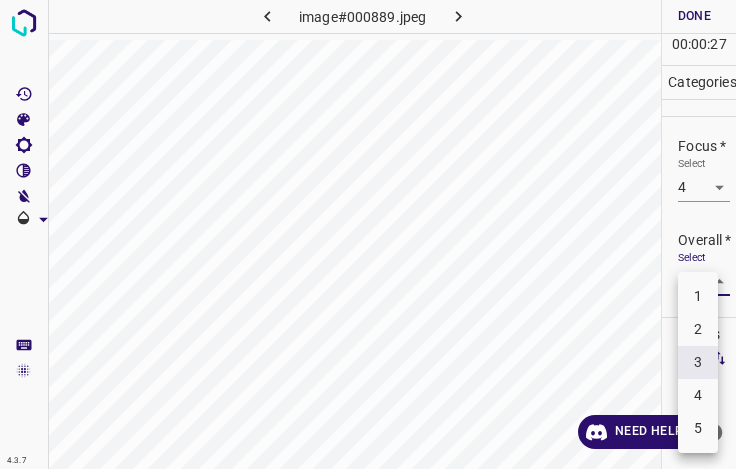 click on "4" at bounding box center [698, 395] 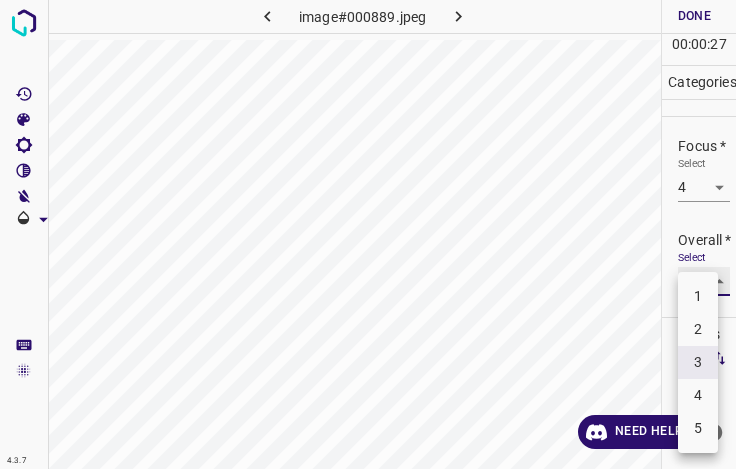 type on "4" 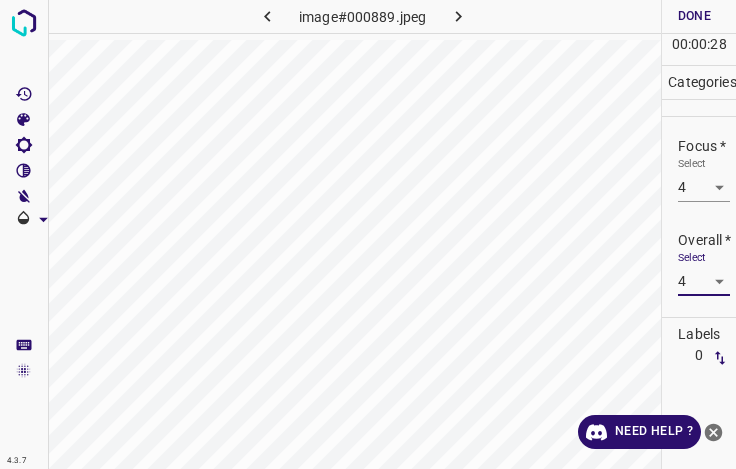 click on "Done" at bounding box center [694, 16] 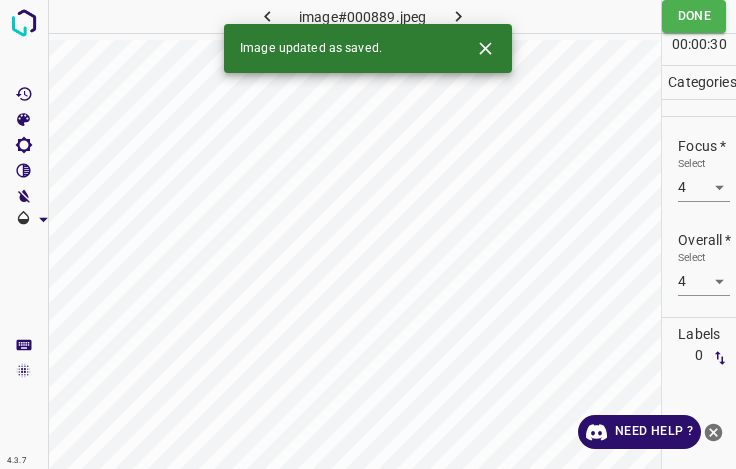 click 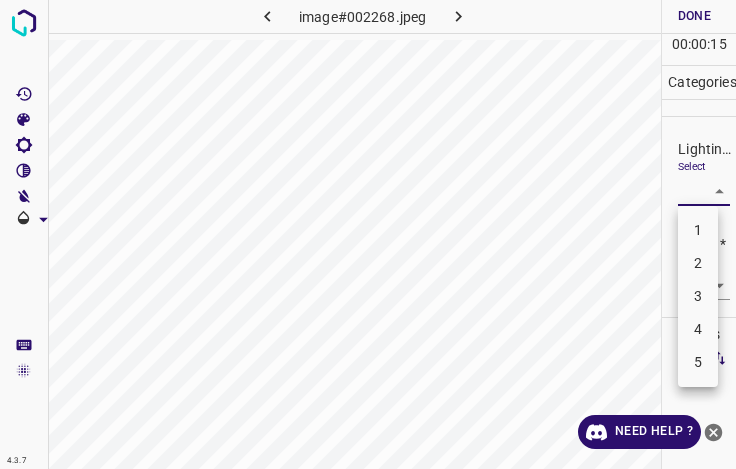 click on "4.3.7 image#002268.jpeg Done Skip 0 00   : 00   : 15   Categories Lighting *  Select ​ Focus *  Select ​ Overall *  Select ​ Labels   0 Categories 1 Lighting 2 Focus 3 Overall Tools Space Change between modes (Draw & Edit) I Auto labeling R Restore zoom M Zoom in N Zoom out Delete Delete selecte label Filters Z Restore filters X Saturation filter C Brightness filter V Contrast filter B Gray scale filter General O Download Need Help ? - Text - Hide - Delete 1 2 3 4 5" at bounding box center [368, 234] 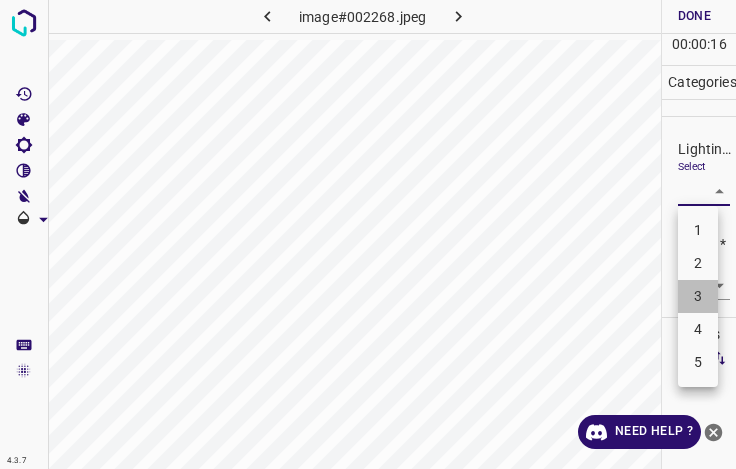 click on "3" at bounding box center [698, 296] 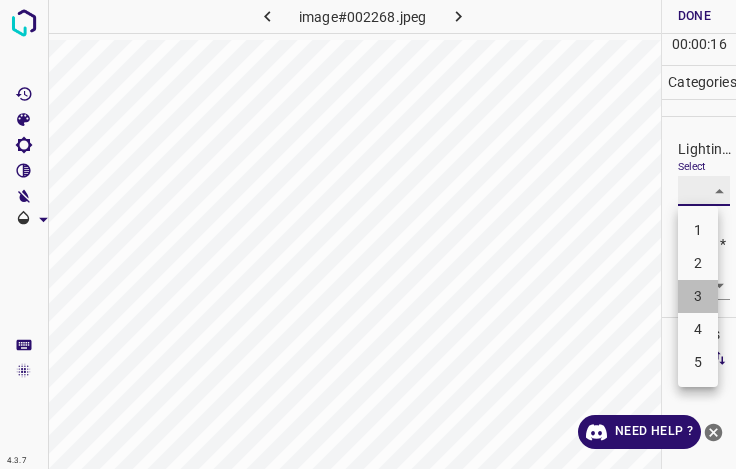 type on "3" 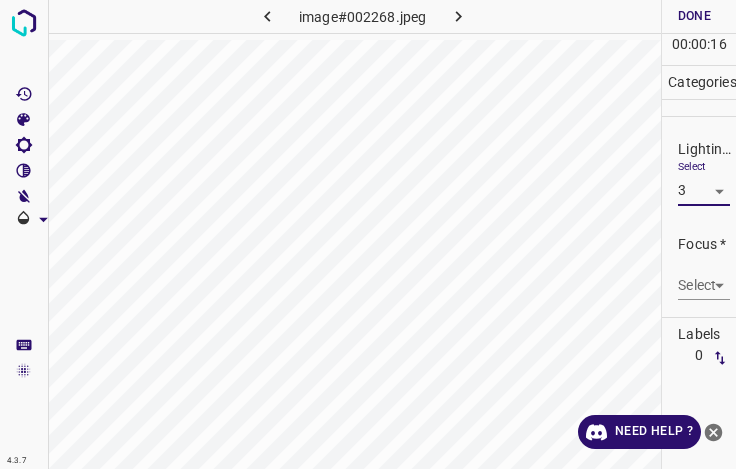 click on "4.3.7 image#002268.jpeg Done Skip 0 00   : 00   : 16   Categories Lighting *  Select 3 3 Focus *  Select ​ Overall *  Select ​ Labels   0 Categories 1 Lighting 2 Focus 3 Overall Tools Space Change between modes (Draw & Edit) I Auto labeling R Restore zoom M Zoom in N Zoom out Delete Delete selecte label Filters Z Restore filters X Saturation filter C Brightness filter V Contrast filter B Gray scale filter General O Download Need Help ? - Text - Hide - Delete" at bounding box center (368, 234) 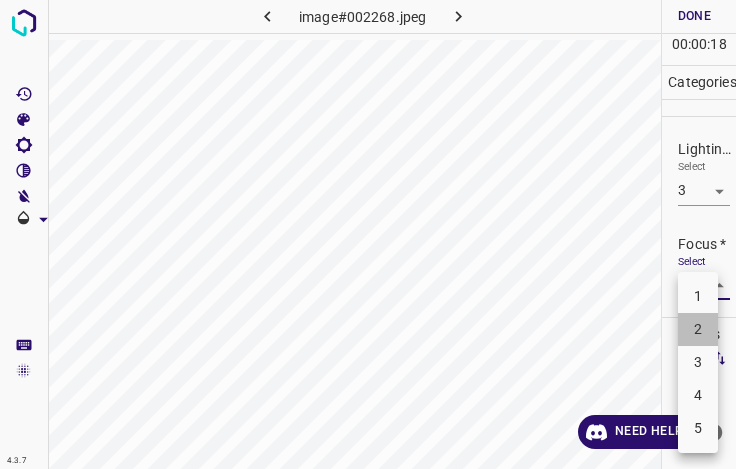 click on "2" at bounding box center (698, 329) 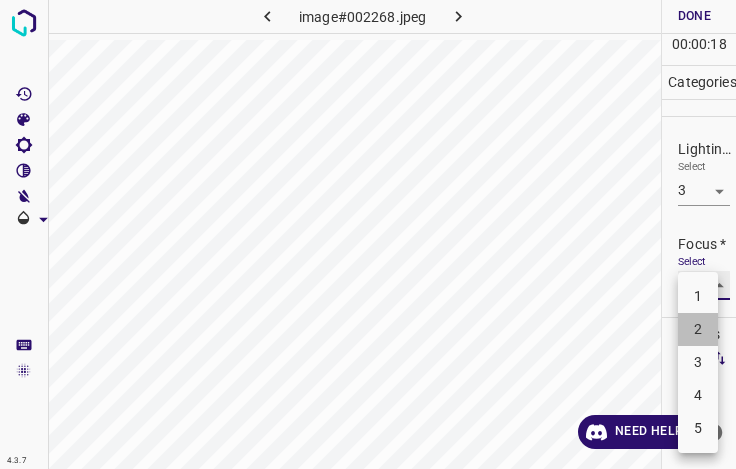 type on "2" 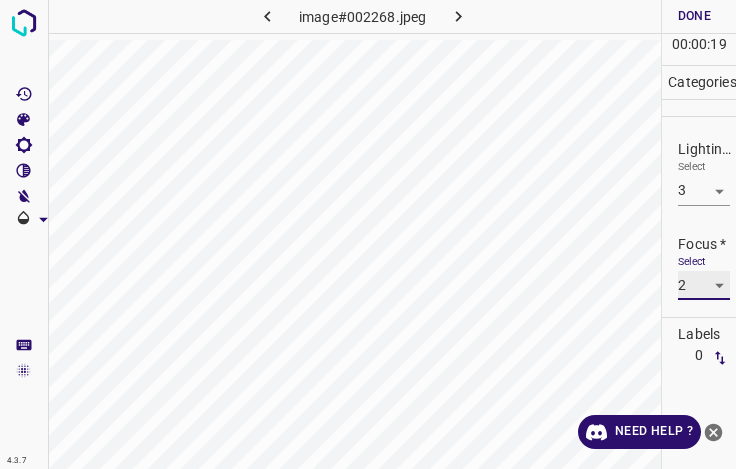 scroll, scrollTop: 98, scrollLeft: 0, axis: vertical 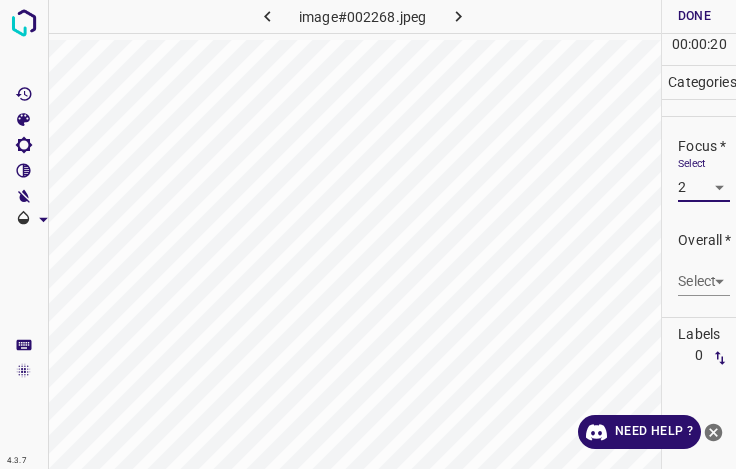 click on "4.3.7 image#002268.jpeg Done Skip 0 00   : 00   : 20   Categories Lighting *  Select 3 3 Focus *  Select 2 2 Overall *  Select ​ Labels   0 Categories 1 Lighting 2 Focus 3 Overall Tools Space Change between modes (Draw & Edit) I Auto labeling R Restore zoom M Zoom in N Zoom out Delete Delete selecte label Filters Z Restore filters X Saturation filter C Brightness filter V Contrast filter B Gray scale filter General O Download Need Help ? - Text - Hide - Delete" at bounding box center [368, 234] 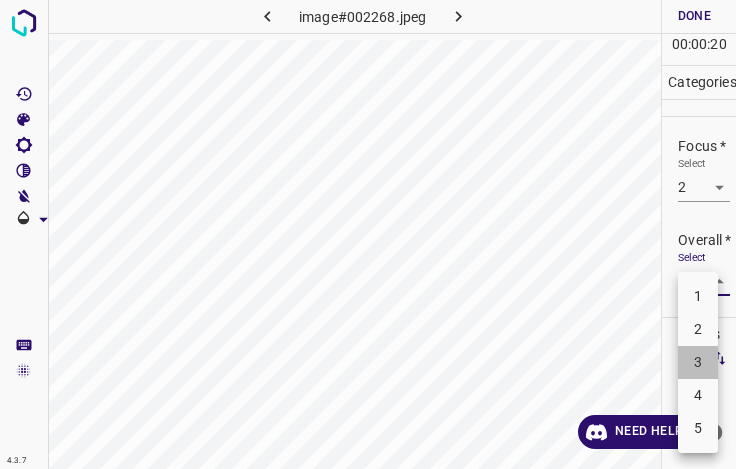 click on "3" at bounding box center (698, 362) 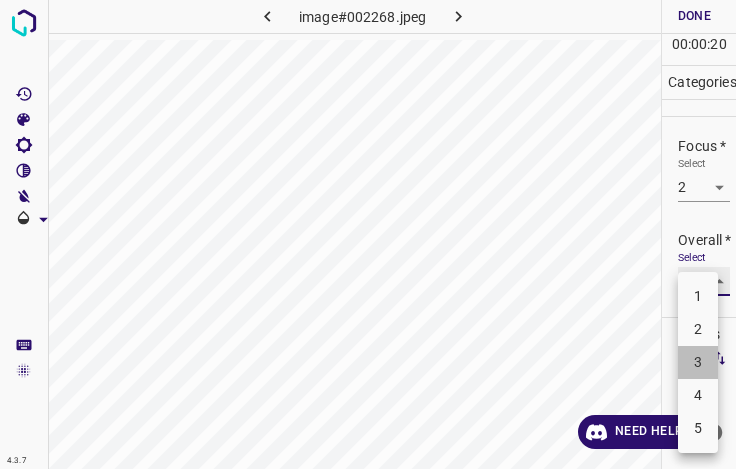 type on "3" 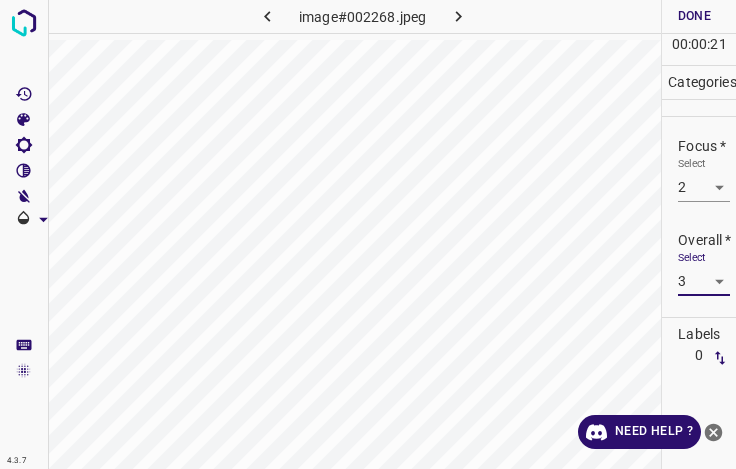 click on "Done" at bounding box center (694, 16) 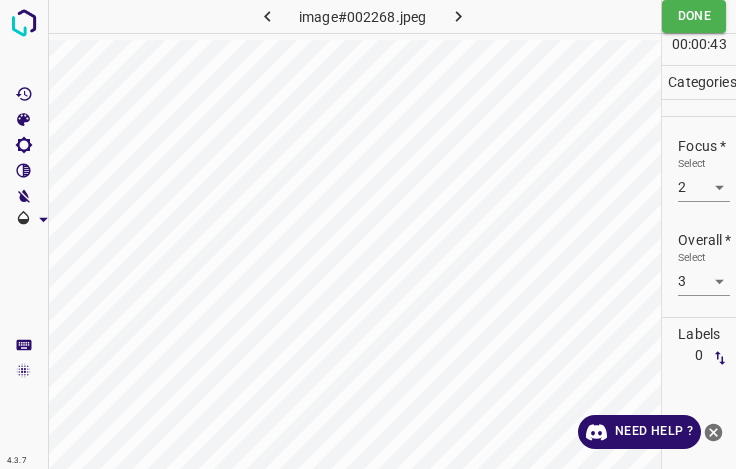 click 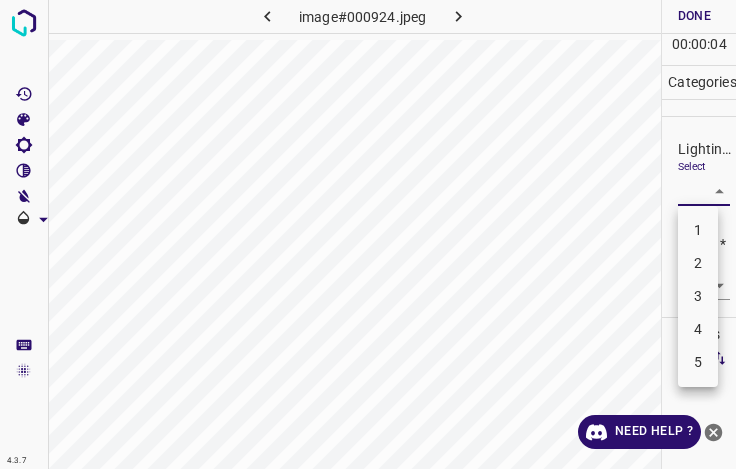 click on "4.3.7 image#000924.jpeg Done Skip 0 00   : 00   : 04   Categories Lighting *  Select ​ Focus *  Select ​ Overall *  Select ​ Labels   0 Categories 1 Lighting 2 Focus 3 Overall Tools Space Change between modes (Draw & Edit) I Auto labeling R Restore zoom M Zoom in N Zoom out Delete Delete selecte label Filters Z Restore filters X Saturation filter C Brightness filter V Contrast filter B Gray scale filter General O Download Need Help ? - Text - Hide - Delete 1 2 3 4 5" at bounding box center (368, 234) 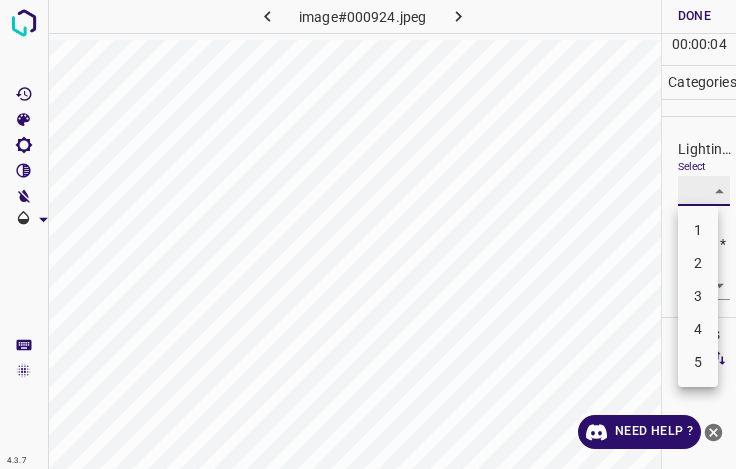 type on "3" 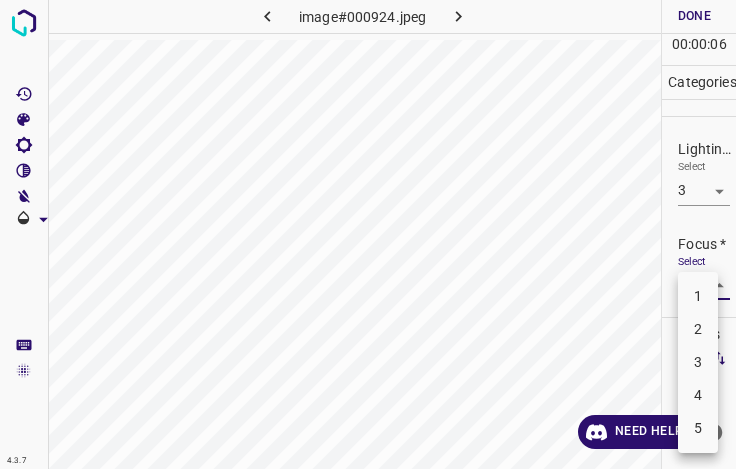 click on "4.3.7 image#000924.jpeg Done Skip 0 00   : 00   : 06   Categories Lighting *  Select 3 3 Focus *  Select ​ Overall *  Select ​ Labels   0 Categories 1 Lighting 2 Focus 3 Overall Tools Space Change between modes (Draw & Edit) I Auto labeling R Restore zoom M Zoom in N Zoom out Delete Delete selecte label Filters Z Restore filters X Saturation filter C Brightness filter V Contrast filter B Gray scale filter General O Download Need Help ? - Text - Hide - Delete 1 2 3 4 5" at bounding box center [368, 234] 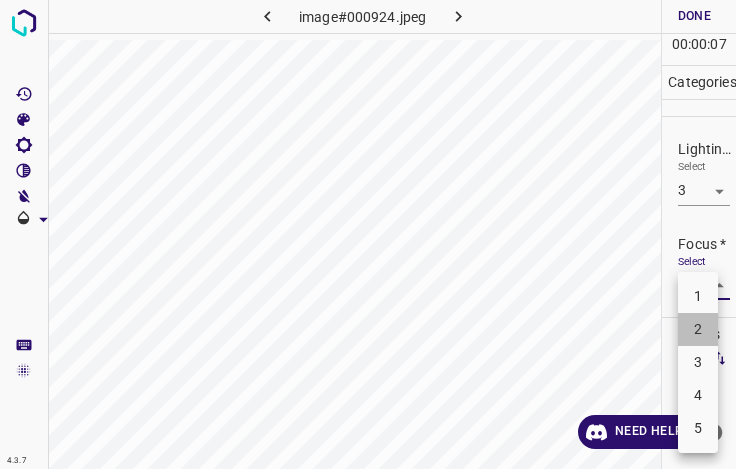 click on "2" at bounding box center [698, 329] 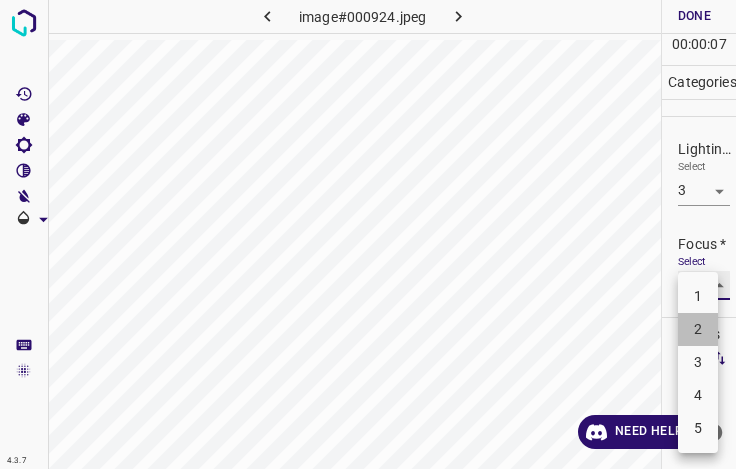 type on "2" 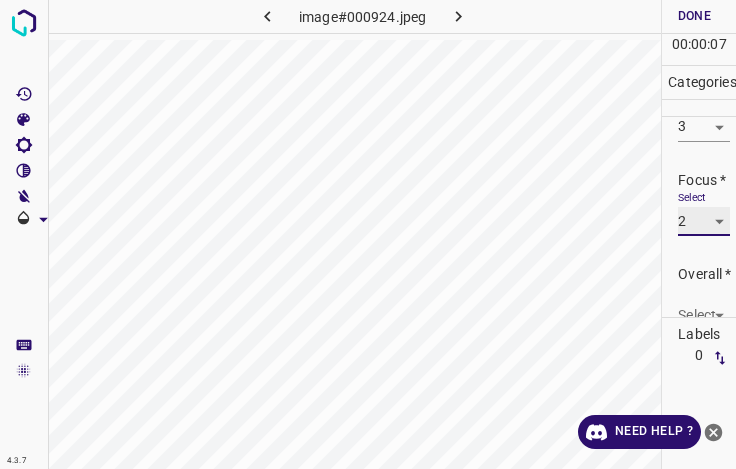 scroll, scrollTop: 98, scrollLeft: 0, axis: vertical 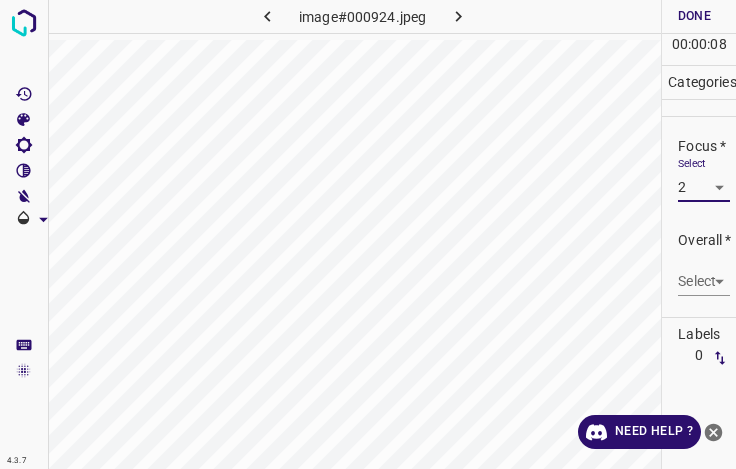 click on "4.3.7 image#000924.jpeg Done Skip 0 00   : 00   : 08   Categories Lighting *  Select 3 3 Focus *  Select 2 2 Overall *  Select ​ Labels   0 Categories 1 Lighting 2 Focus 3 Overall Tools Space Change between modes (Draw & Edit) I Auto labeling R Restore zoom M Zoom in N Zoom out Delete Delete selecte label Filters Z Restore filters X Saturation filter C Brightness filter V Contrast filter B Gray scale filter General O Download Need Help ? - Text - Hide - Delete" at bounding box center (368, 234) 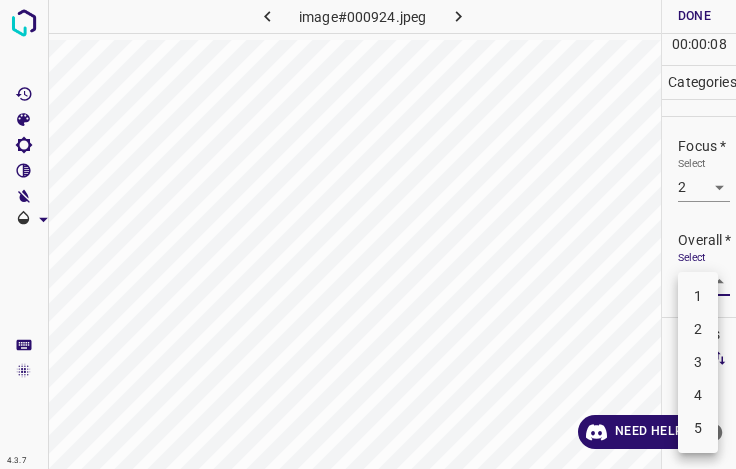 click on "3" at bounding box center [698, 362] 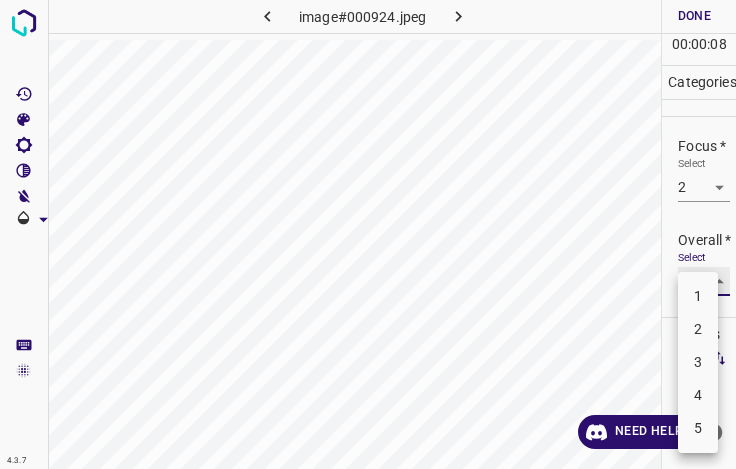 type on "3" 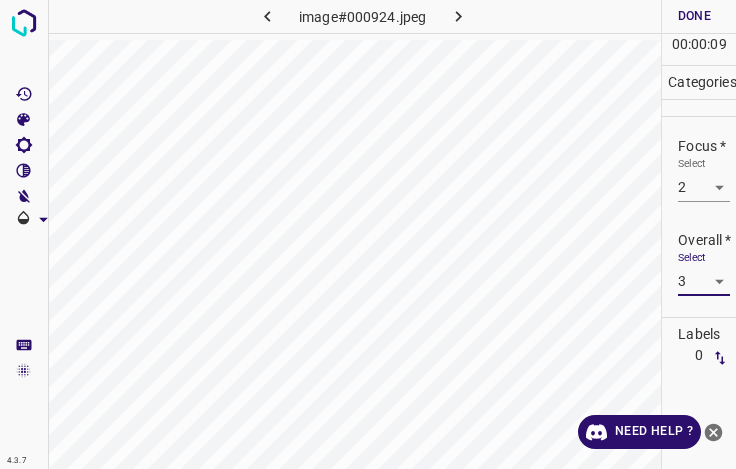 click on "Done" at bounding box center [694, 16] 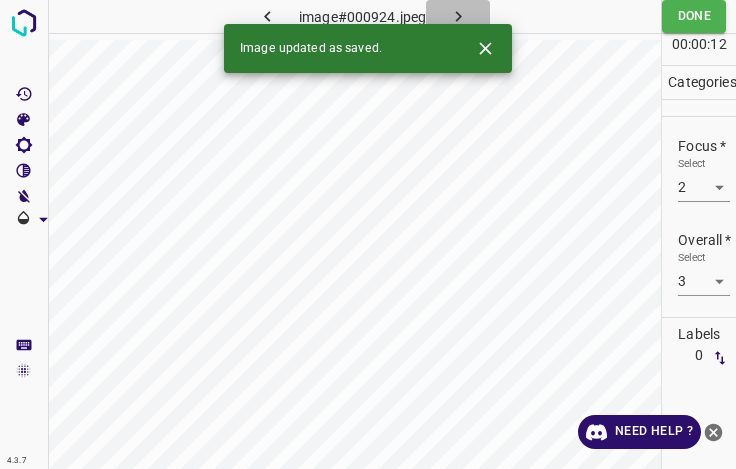 click 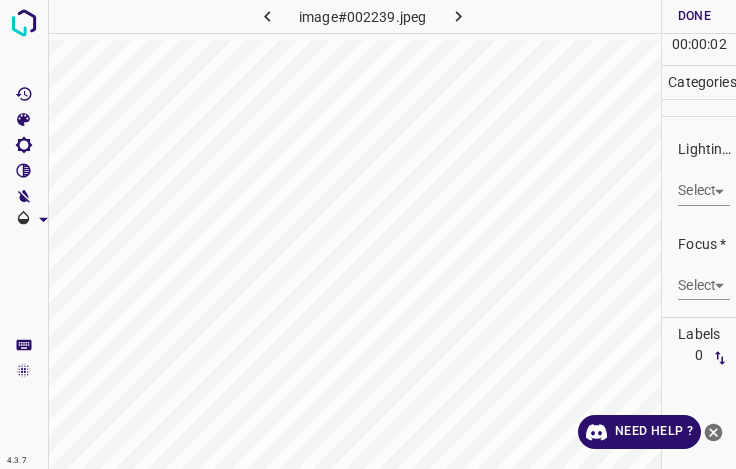 click on "4.3.7 image#002239.jpeg Done Skip 0 00   : 00   : 02   Categories Lighting *  Select ​ Focus *  Select ​ Overall *  Select ​ Labels   0 Categories 1 Lighting 2 Focus 3 Overall Tools Space Change between modes (Draw & Edit) I Auto labeling R Restore zoom M Zoom in N Zoom out Delete Delete selecte label Filters Z Restore filters X Saturation filter C Brightness filter V Contrast filter B Gray scale filter General O Download Need Help ? - Text - Hide - Delete" at bounding box center (368, 234) 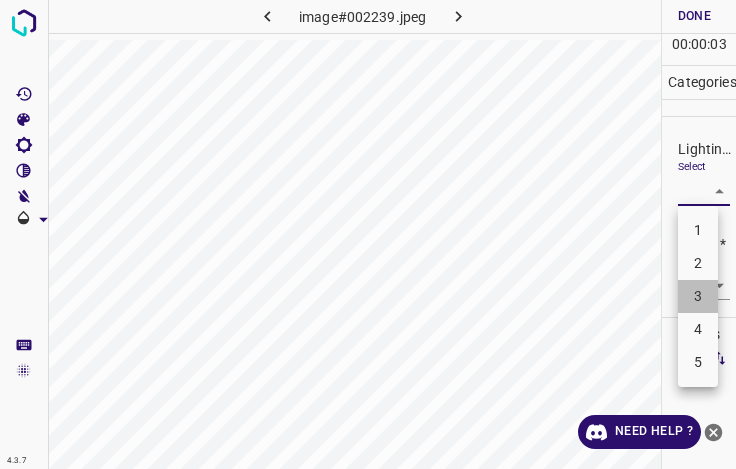 click on "3" at bounding box center (698, 296) 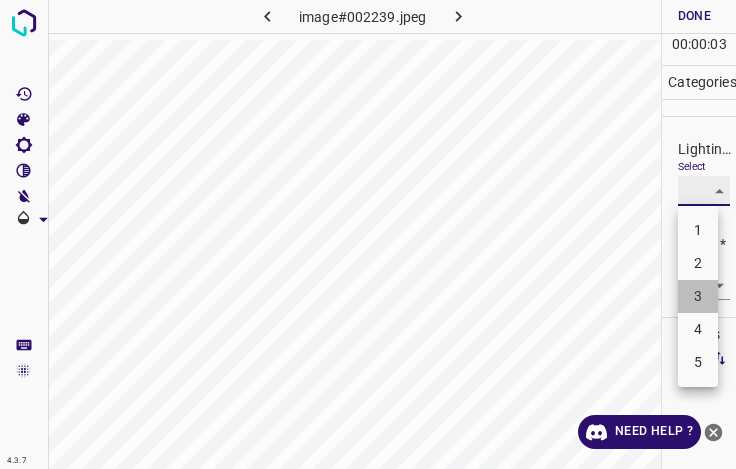 type on "3" 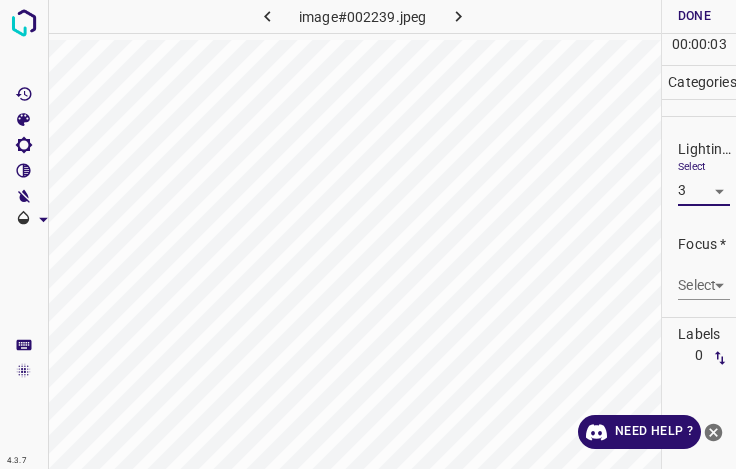 click on "4.3.7 image#002239.jpeg Done Skip 0 00   : 00   : 03   Categories Lighting *  Select 3 3 Focus *  Select ​ Overall *  Select ​ Labels   0 Categories 1 Lighting 2 Focus 3 Overall Tools Space Change between modes (Draw & Edit) I Auto labeling R Restore zoom M Zoom in N Zoom out Delete Delete selecte label Filters Z Restore filters X Saturation filter C Brightness filter V Contrast filter B Gray scale filter General O Download Need Help ? - Text - Hide - Delete" at bounding box center [368, 234] 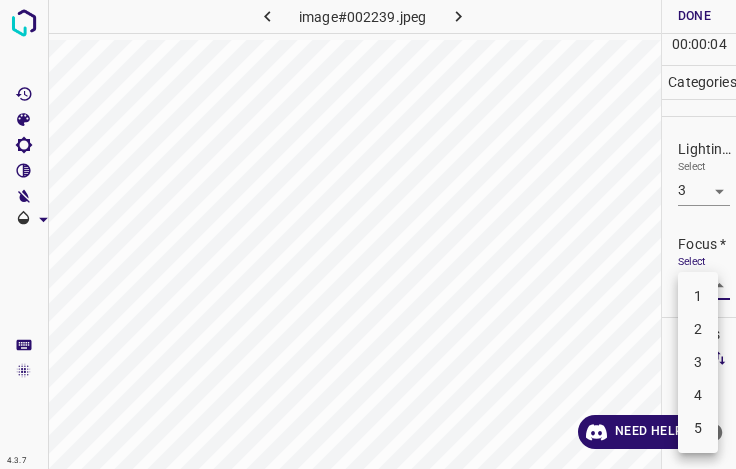 click on "3" at bounding box center (698, 362) 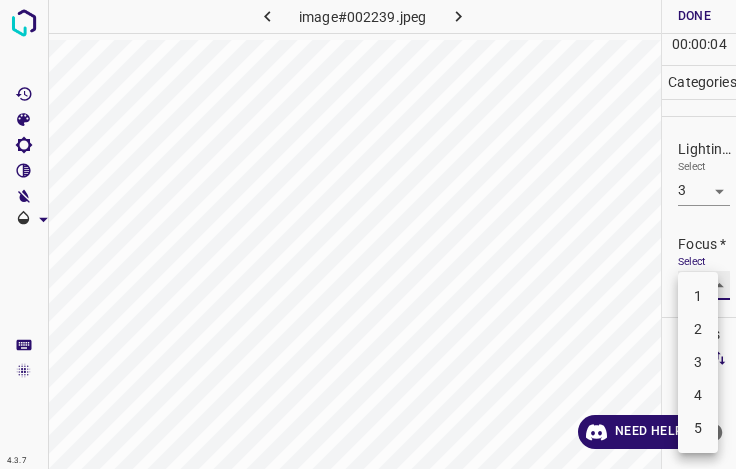 type on "3" 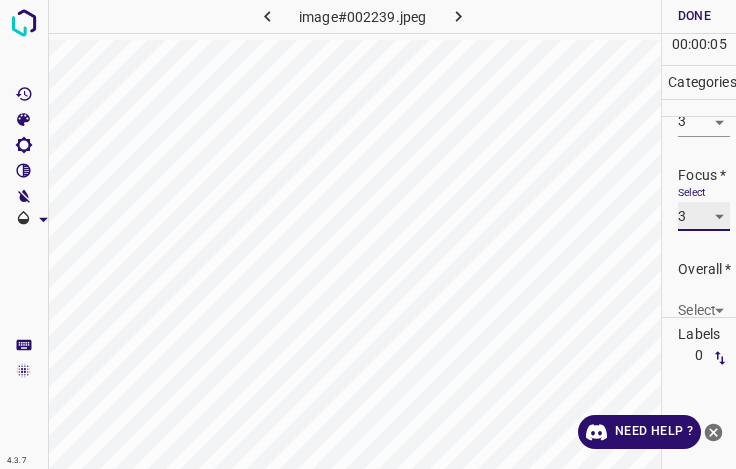 scroll, scrollTop: 98, scrollLeft: 0, axis: vertical 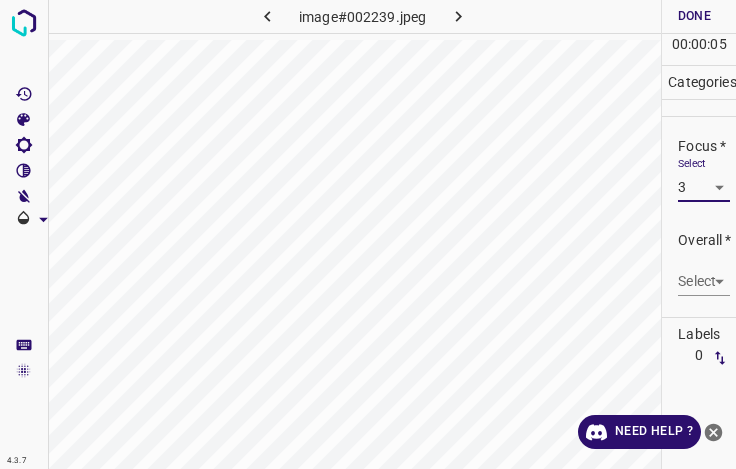 click on "4.3.7 image#002239.jpeg Done Skip 0 00   : 00   : 05   Categories Lighting *  Select 3 3 Focus *  Select 3 3 Overall *  Select ​ Labels   0 Categories 1 Lighting 2 Focus 3 Overall Tools Space Change between modes (Draw & Edit) I Auto labeling R Restore zoom M Zoom in N Zoom out Delete Delete selecte label Filters Z Restore filters X Saturation filter C Brightness filter V Contrast filter B Gray scale filter General O Download Need Help ? - Text - Hide - Delete" at bounding box center (368, 234) 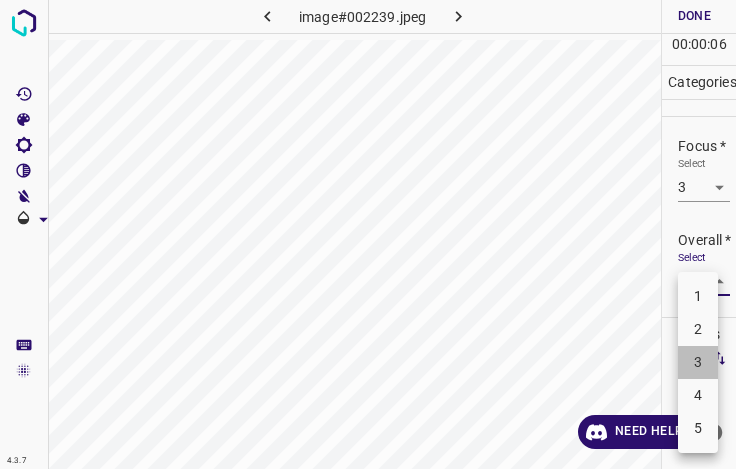 drag, startPoint x: 695, startPoint y: 364, endPoint x: 695, endPoint y: 319, distance: 45 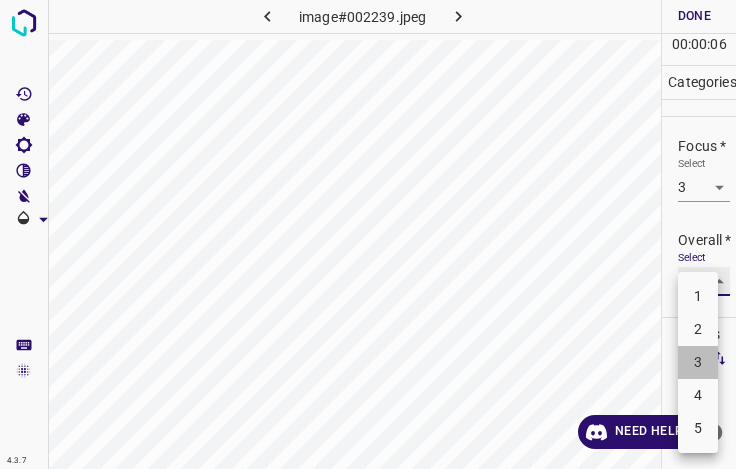 type on "3" 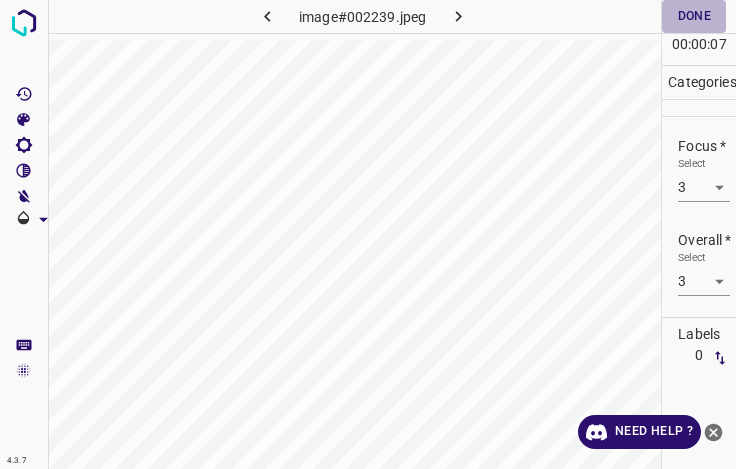 click on "Done" at bounding box center (694, 16) 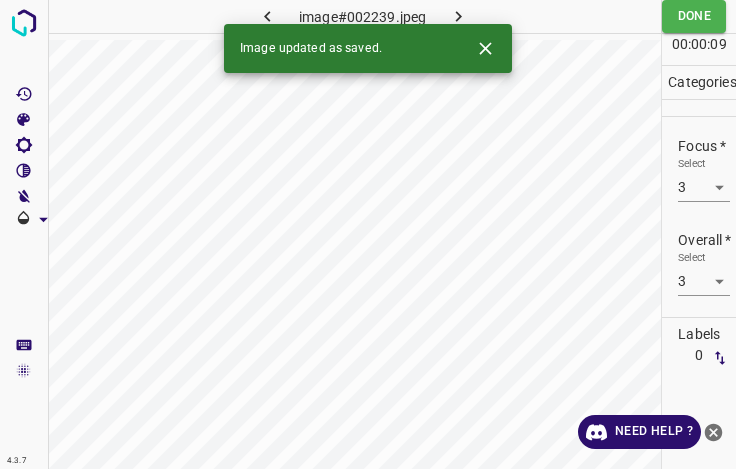 click on "Image updated as saved." at bounding box center [368, 48] 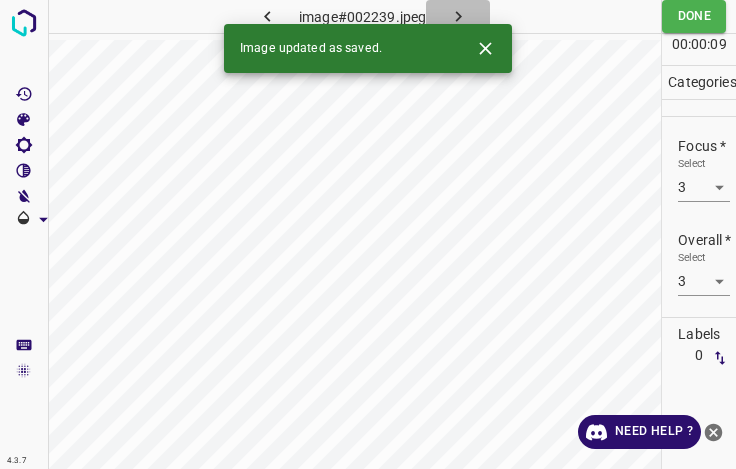 click 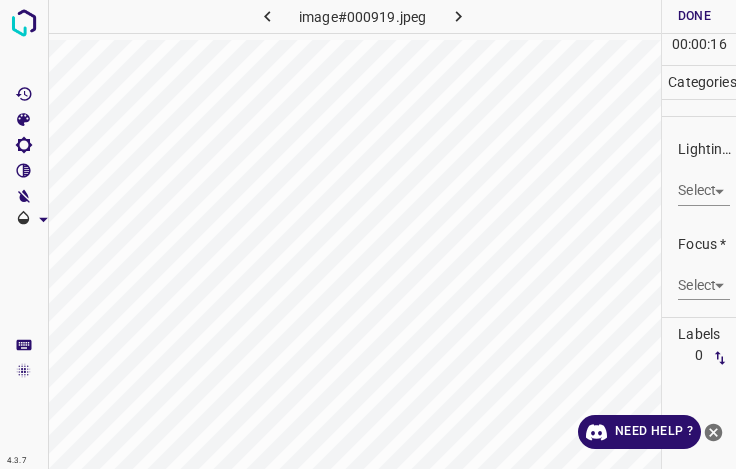 click on "4.3.7 image#000919.jpeg Done Skip 0 00   : 00   : 16   Categories Lighting *  Select ​ Focus *  Select ​ Overall *  Select ​ Labels   0 Categories 1 Lighting 2 Focus 3 Overall Tools Space Change between modes (Draw & Edit) I Auto labeling R Restore zoom M Zoom in N Zoom out Delete Delete selecte label Filters Z Restore filters X Saturation filter C Brightness filter V Contrast filter B Gray scale filter General O Download Need Help ? - Text - Hide - Delete" at bounding box center [368, 234] 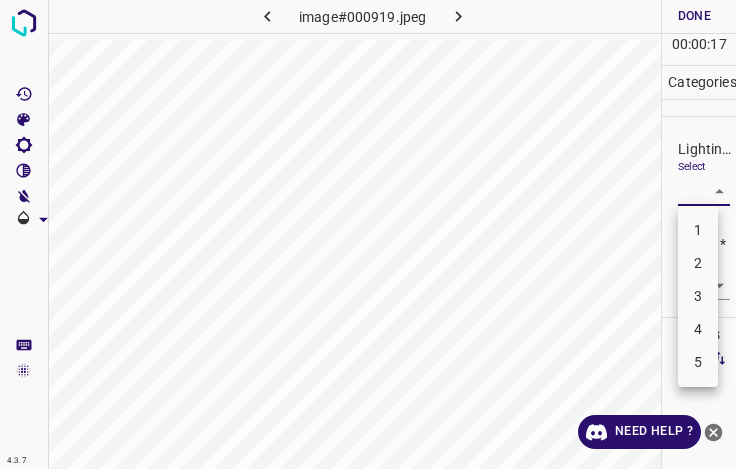 click on "3" at bounding box center (698, 296) 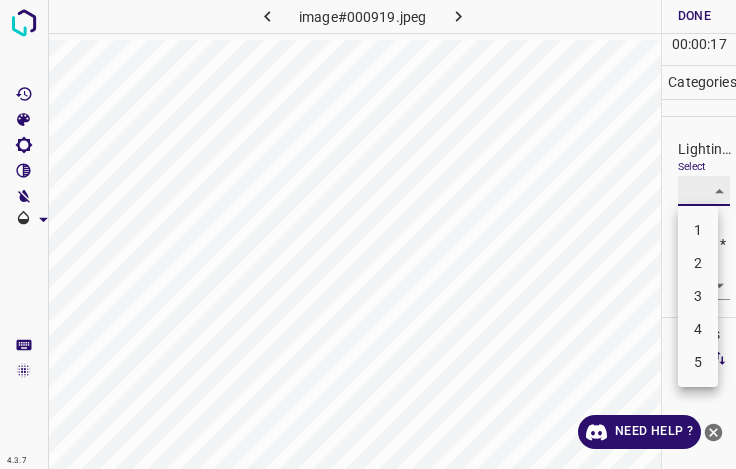 type on "3" 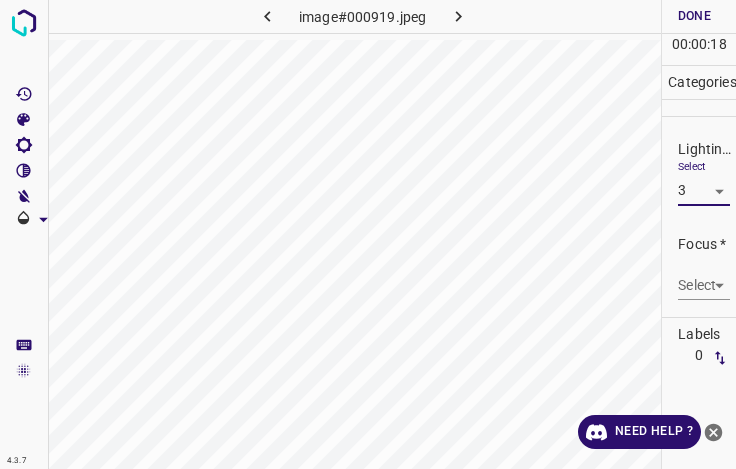 click on "4.3.7 image#000919.jpeg Done Skip 0 00   : 00   : 18   Categories Lighting *  Select 3 3 Focus *  Select ​ Overall *  Select ​ Labels   0 Categories 1 Lighting 2 Focus 3 Overall Tools Space Change between modes (Draw & Edit) I Auto labeling R Restore zoom M Zoom in N Zoom out Delete Delete selecte label Filters Z Restore filters X Saturation filter C Brightness filter V Contrast filter B Gray scale filter General O Download Need Help ? - Text - Hide - Delete" at bounding box center [368, 234] 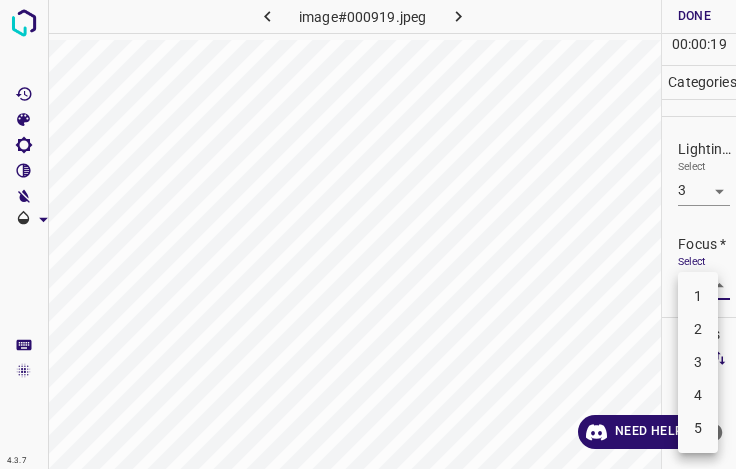 click on "4" at bounding box center [698, 395] 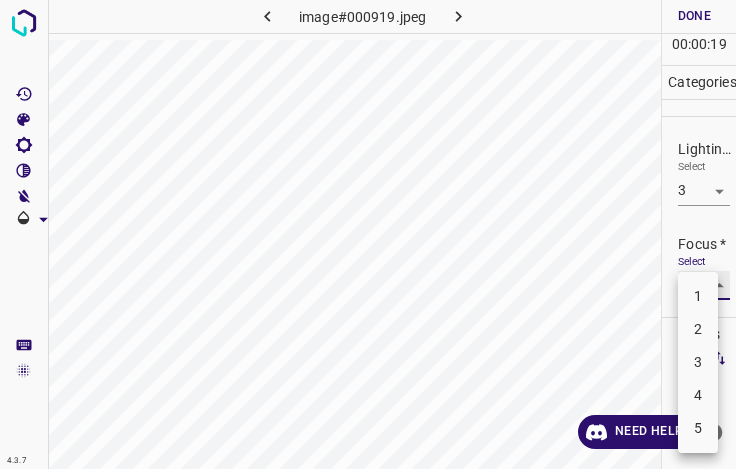 type on "4" 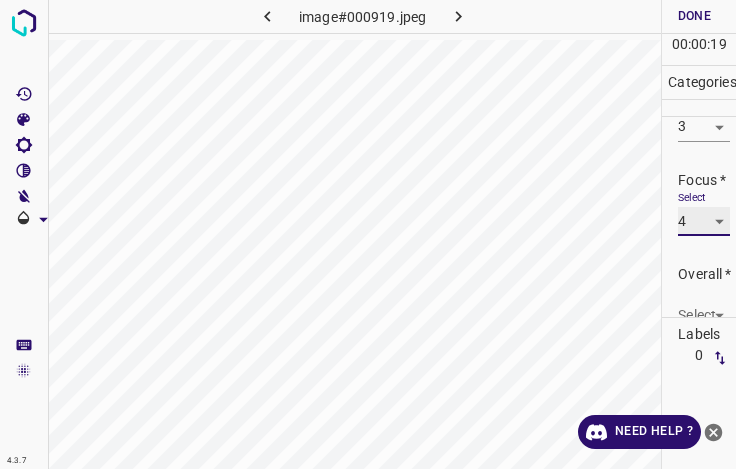 scroll, scrollTop: 98, scrollLeft: 0, axis: vertical 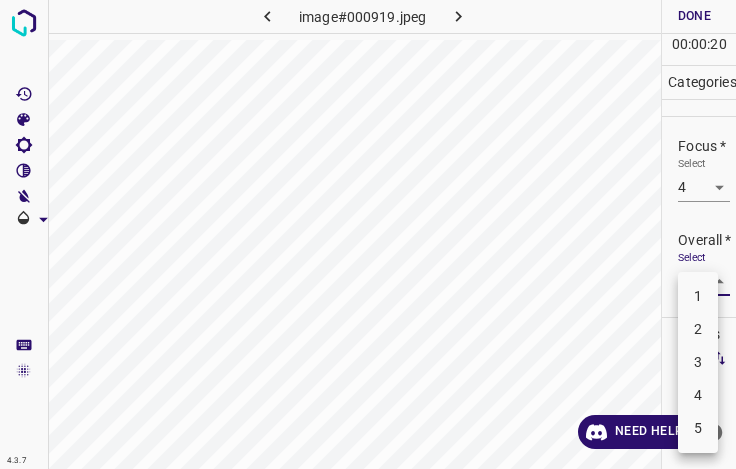click on "4.3.7 image#000919.jpeg Done Skip 0 00   : 00   : 20   Categories Lighting *  Select 3 3 Focus *  Select 4 4 Overall *  Select ​ Labels   0 Categories 1 Lighting 2 Focus 3 Overall Tools Space Change between modes (Draw & Edit) I Auto labeling R Restore zoom M Zoom in N Zoom out Delete Delete selecte label Filters Z Restore filters X Saturation filter C Brightness filter V Contrast filter B Gray scale filter General O Download Need Help ? - Text - Hide - Delete 1 2 3 4 5" at bounding box center [368, 234] 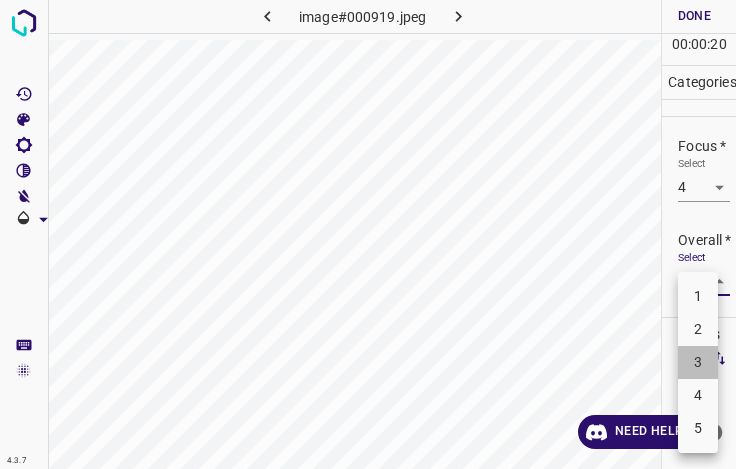 click on "3" at bounding box center [698, 362] 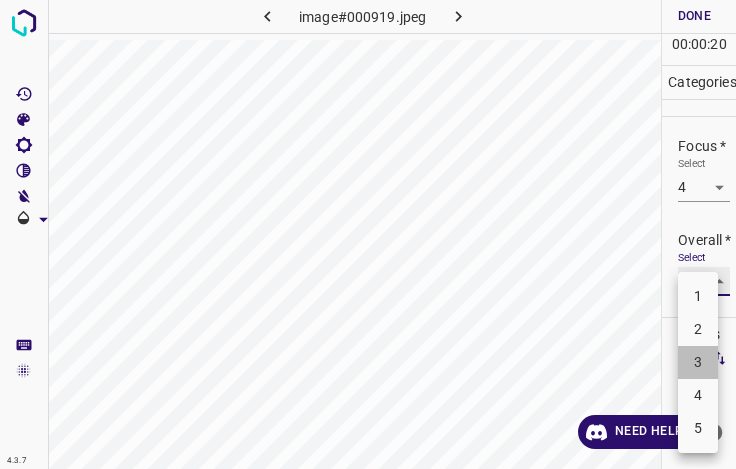 type on "3" 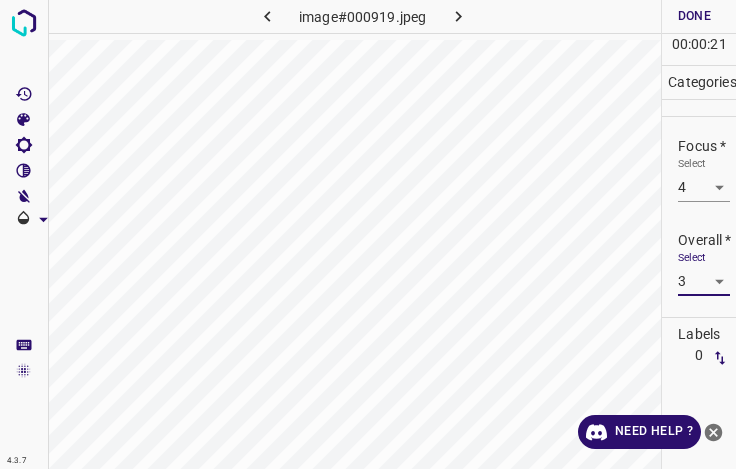 click on "Done" at bounding box center [694, 16] 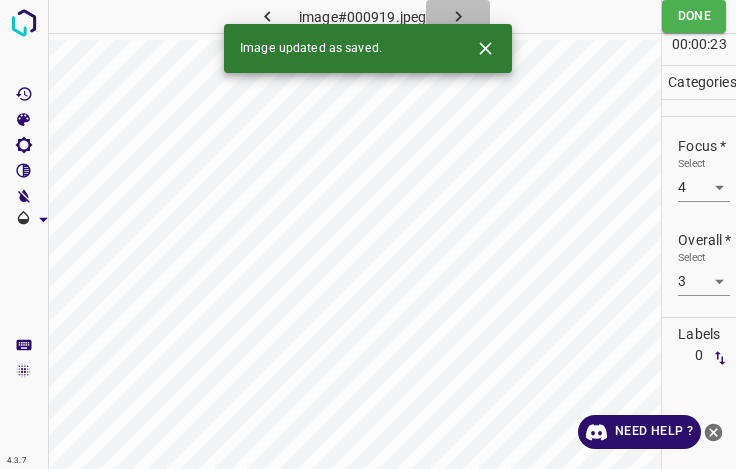 drag, startPoint x: 467, startPoint y: 11, endPoint x: 466, endPoint y: 30, distance: 19.026299 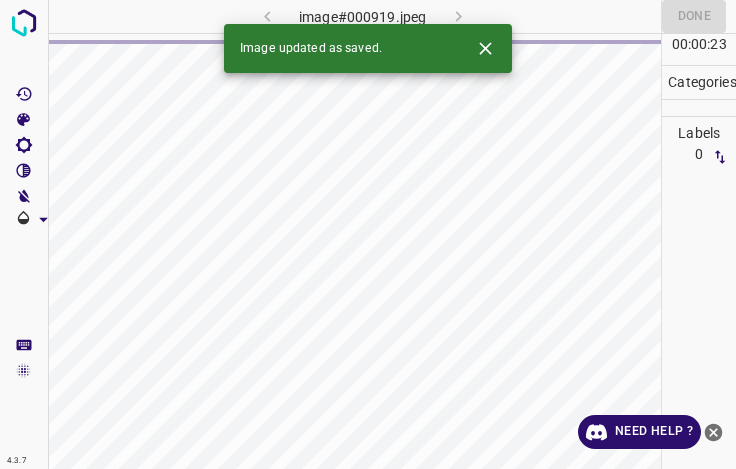 click 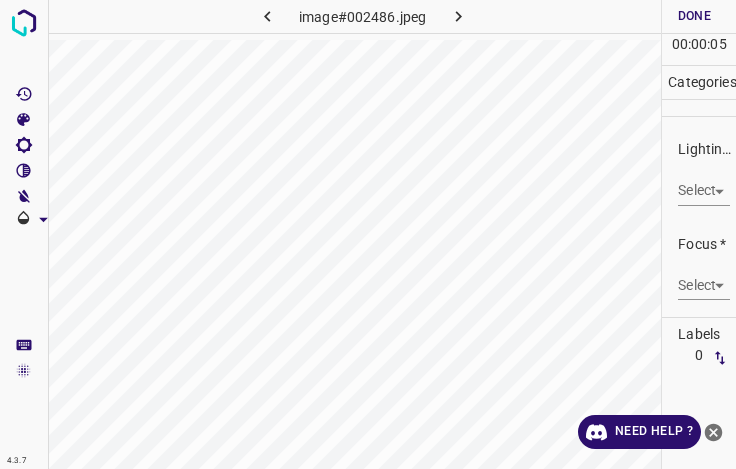 click on "4.3.7 image#002486.jpeg Done Skip 0 00   : 00   : 05   Categories Lighting *  Select ​ Focus *  Select ​ Overall *  Select ​ Labels   0 Categories 1 Lighting 2 Focus 3 Overall Tools Space Change between modes (Draw & Edit) I Auto labeling R Restore zoom M Zoom in N Zoom out Delete Delete selecte label Filters Z Restore filters X Saturation filter C Brightness filter V Contrast filter B Gray scale filter General O Download Need Help ? - Text - Hide - Delete" at bounding box center (368, 234) 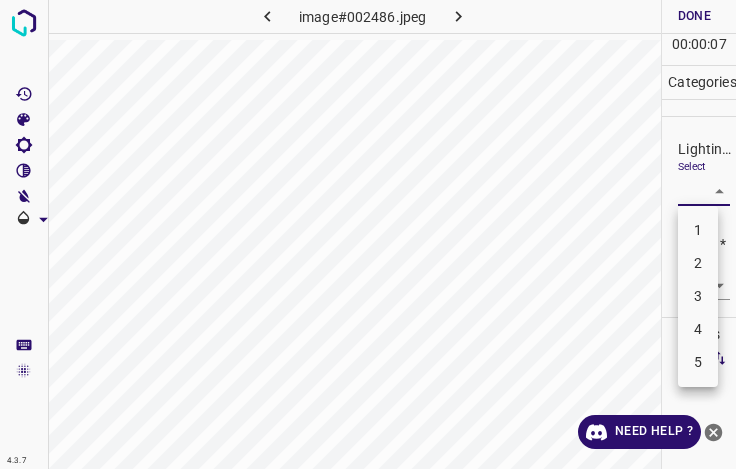 click on "4" at bounding box center (698, 329) 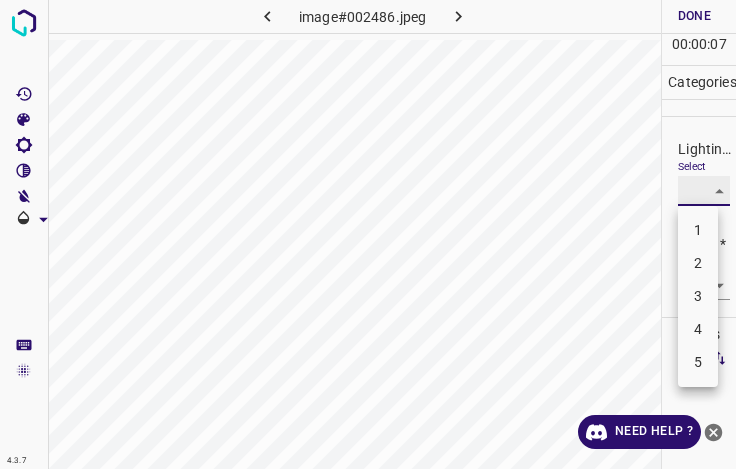 type on "4" 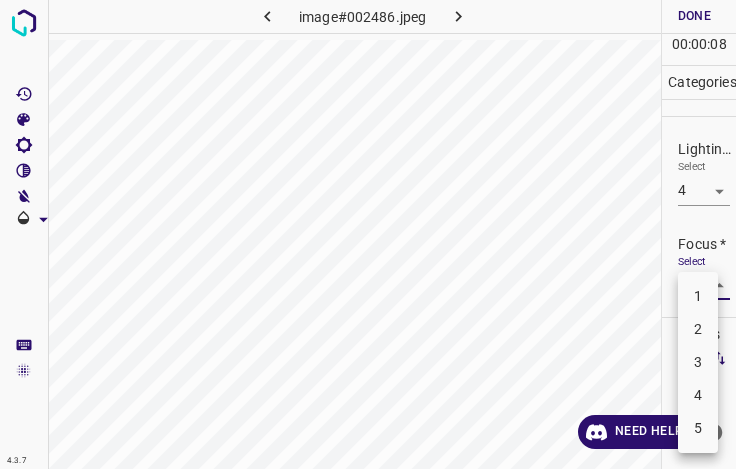 click on "4.3.7 image#002486.jpeg Done Skip 0 00   : 00   : 08   Categories Lighting *  Select 4 4 Focus *  Select ​ Overall *  Select ​ Labels   0 Categories 1 Lighting 2 Focus 3 Overall Tools Space Change between modes (Draw & Edit) I Auto labeling R Restore zoom M Zoom in N Zoom out Delete Delete selecte label Filters Z Restore filters X Saturation filter C Brightness filter V Contrast filter B Gray scale filter General O Download Need Help ? - Text - Hide - Delete 1 2 3 4 5" at bounding box center [368, 234] 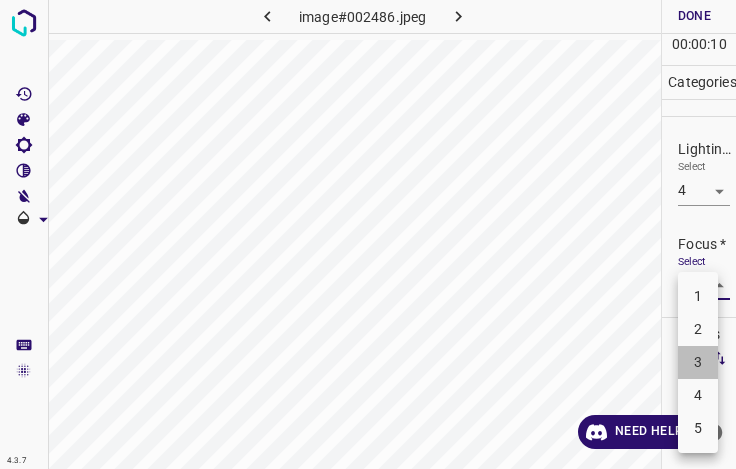 drag, startPoint x: 698, startPoint y: 361, endPoint x: 700, endPoint y: 294, distance: 67.02985 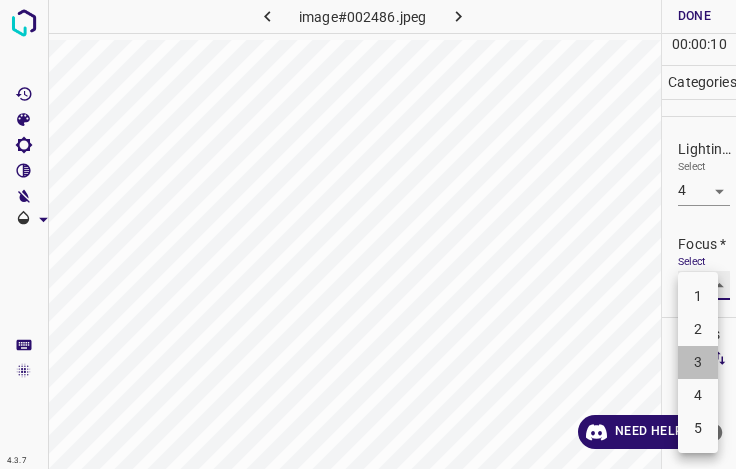 type on "3" 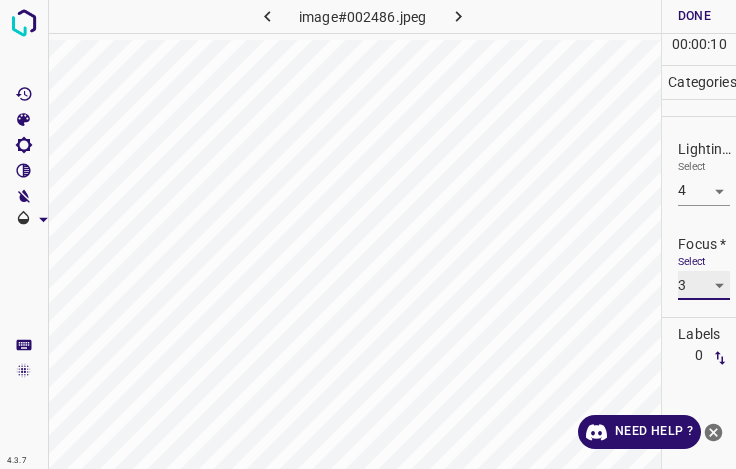 scroll, scrollTop: 98, scrollLeft: 0, axis: vertical 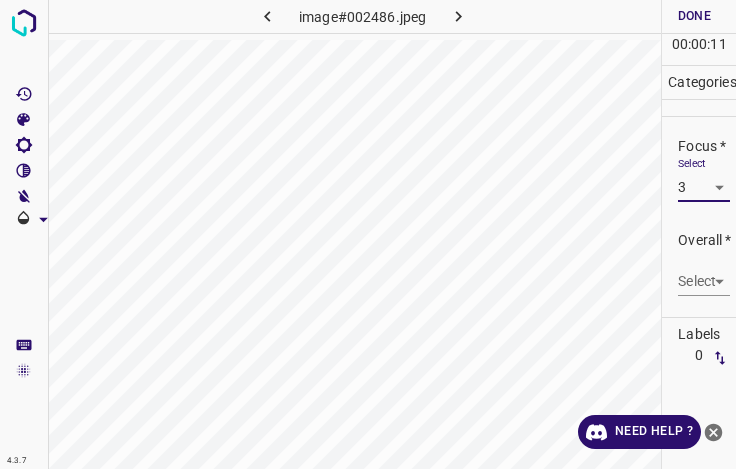 click on "4.3.7 image#002486.jpeg Done Skip 0 00   : 00   : 11   Categories Lighting *  Select 4 4 Focus *  Select 3 3 Overall *  Select ​ Labels   0 Categories 1 Lighting 2 Focus 3 Overall Tools Space Change between modes (Draw & Edit) I Auto labeling R Restore zoom M Zoom in N Zoom out Delete Delete selecte label Filters Z Restore filters X Saturation filter C Brightness filter V Contrast filter B Gray scale filter General O Download Need Help ? - Text - Hide - Delete" at bounding box center [368, 234] 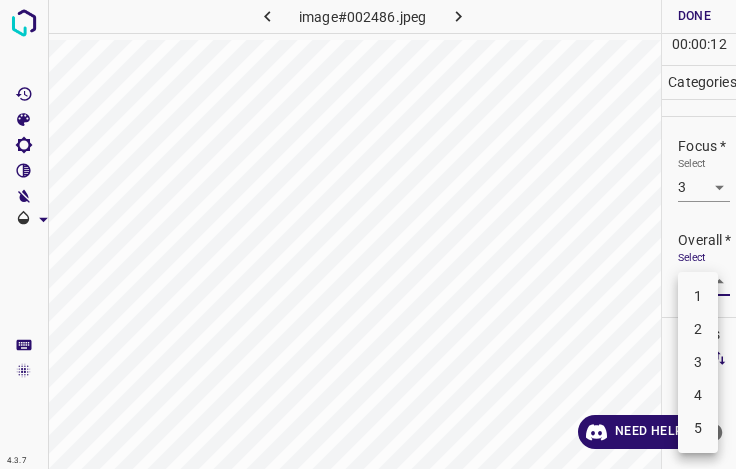 click on "3" at bounding box center (698, 362) 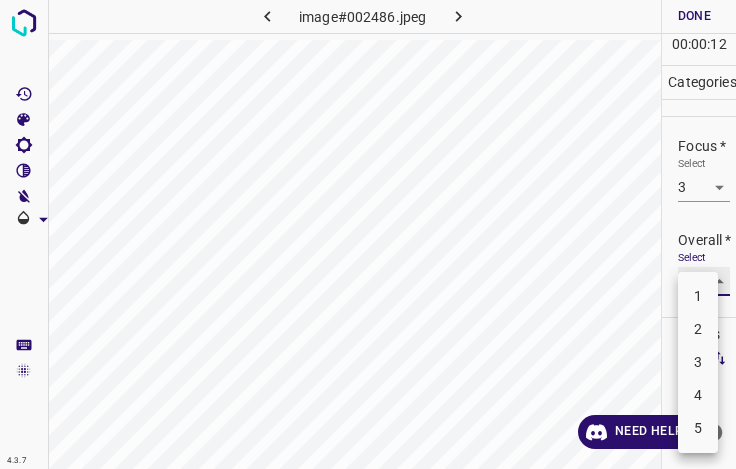 type on "3" 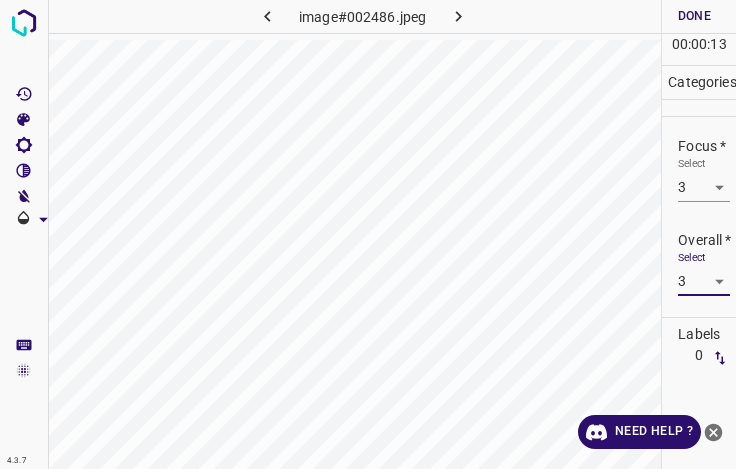 click on "Done" at bounding box center (694, 16) 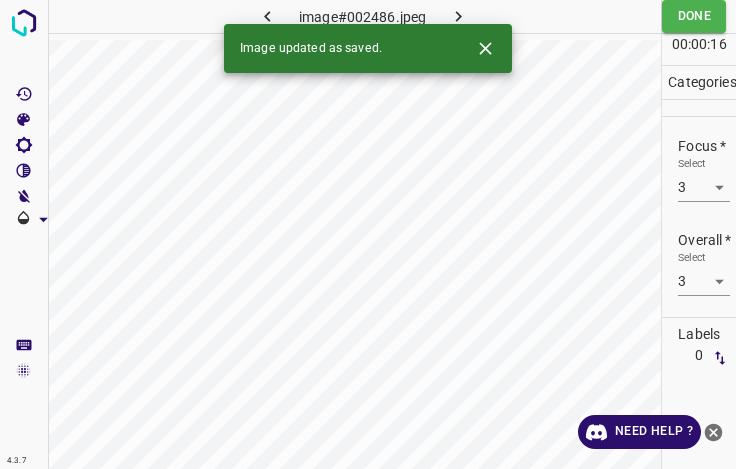 click 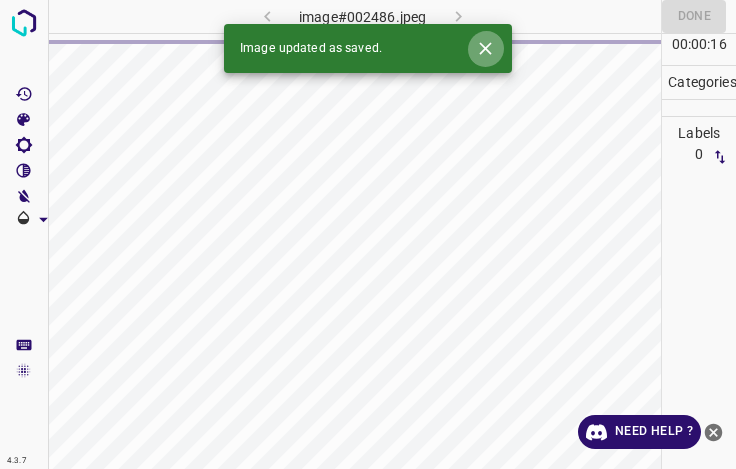 click 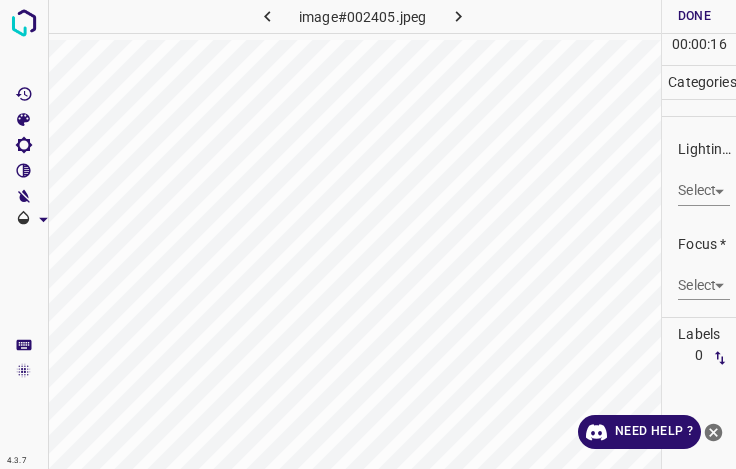 click on "4.3.7 image#002405.jpeg Done Skip 0 00   : 00   : 16   Categories Lighting *  Select ​ Focus *  Select ​ Overall *  Select ​ Labels   0 Categories 1 Lighting 2 Focus 3 Overall Tools Space Change between modes (Draw & Edit) I Auto labeling R Restore zoom M Zoom in N Zoom out Delete Delete selecte label Filters Z Restore filters X Saturation filter C Brightness filter V Contrast filter B Gray scale filter General O Download Need Help ? - Text - Hide - Delete" at bounding box center (368, 234) 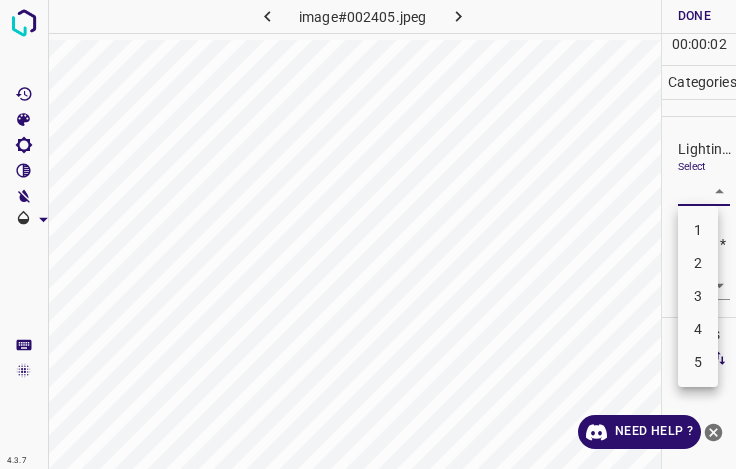 click on "3" at bounding box center [698, 296] 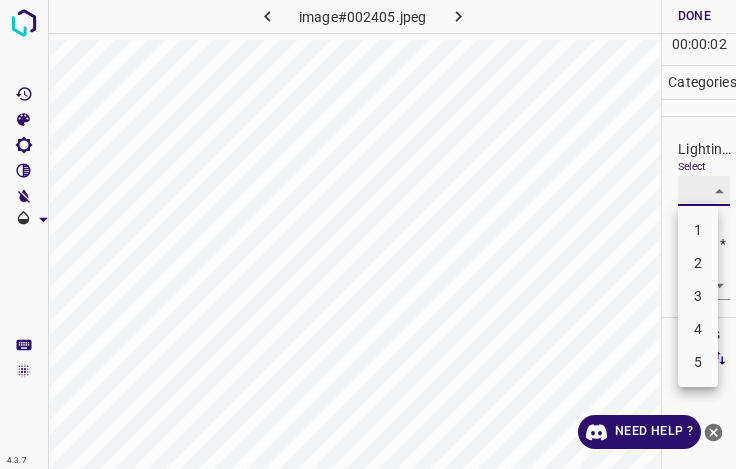 type on "3" 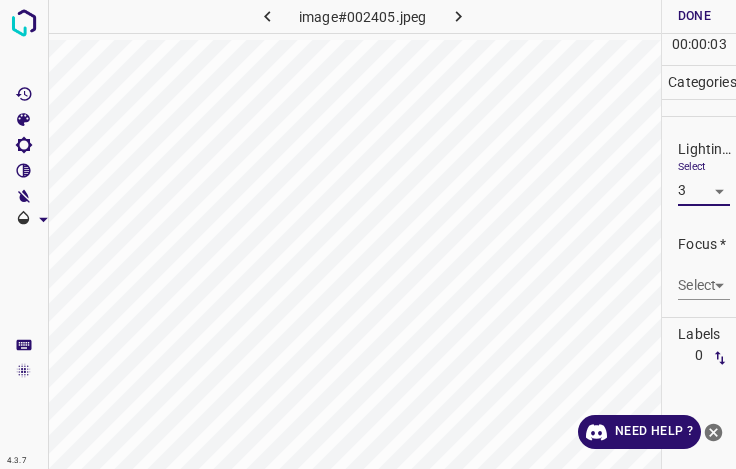 click on "4.3.7 image#002405.jpeg Done Skip 0 00   : 00   : 03   Categories Lighting *  Select 3 3 Focus *  Select ​ Overall *  Select ​ Labels   0 Categories 1 Lighting 2 Focus 3 Overall Tools Space Change between modes (Draw & Edit) I Auto labeling R Restore zoom M Zoom in N Zoom out Delete Delete selecte label Filters Z Restore filters X Saturation filter C Brightness filter V Contrast filter B Gray scale filter General O Download Need Help ? - Text - Hide - Delete" at bounding box center [368, 234] 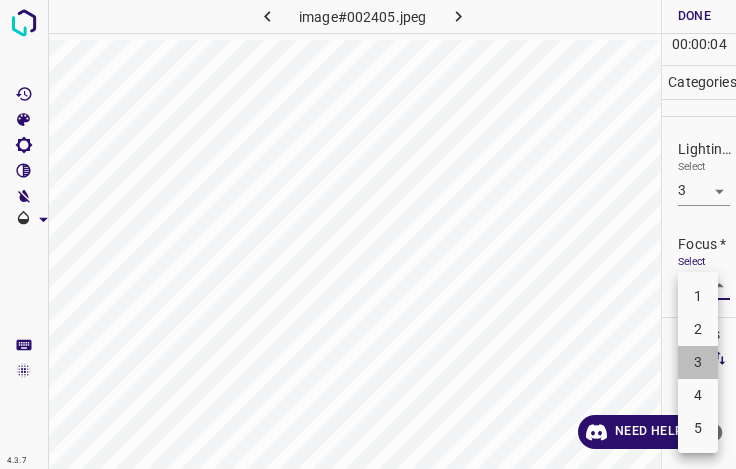 click on "3" at bounding box center (698, 362) 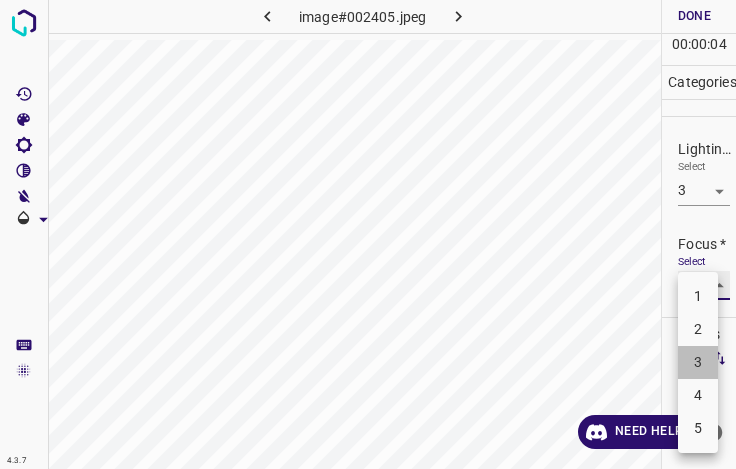 type on "3" 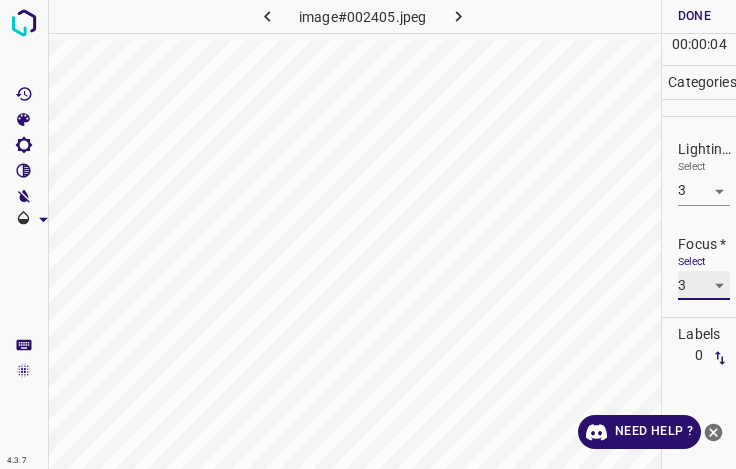 scroll, scrollTop: 98, scrollLeft: 0, axis: vertical 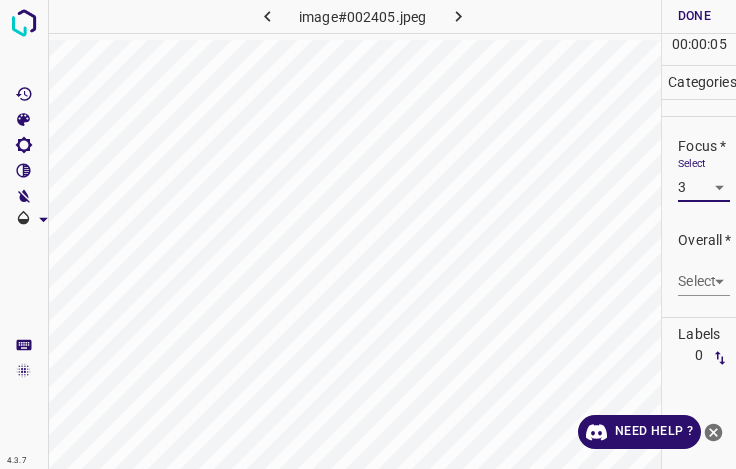 click on "4.3.7 image#002405.jpeg Done Skip 0 00   : 00   : 05   Categories Lighting *  Select 3 3 Focus *  Select 3 3 Overall *  Select ​ Labels   0 Categories 1 Lighting 2 Focus 3 Overall Tools Space Change between modes (Draw & Edit) I Auto labeling R Restore zoom M Zoom in N Zoom out Delete Delete selecte label Filters Z Restore filters X Saturation filter C Brightness filter V Contrast filter B Gray scale filter General O Download Need Help ? - Text - Hide - Delete" at bounding box center [368, 234] 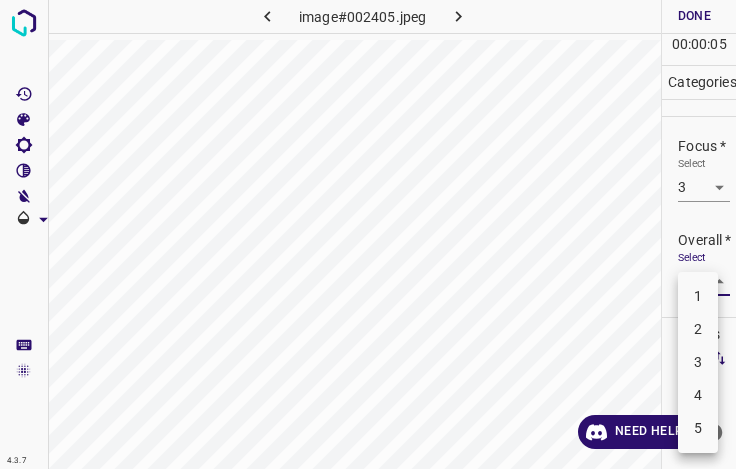 click on "3" at bounding box center [698, 362] 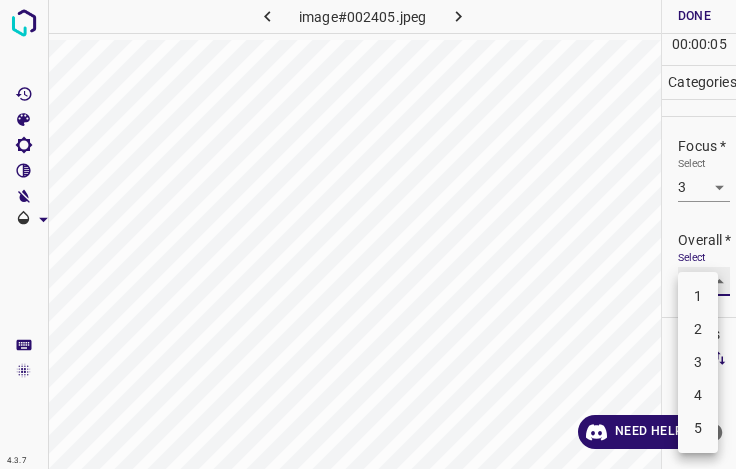 type on "3" 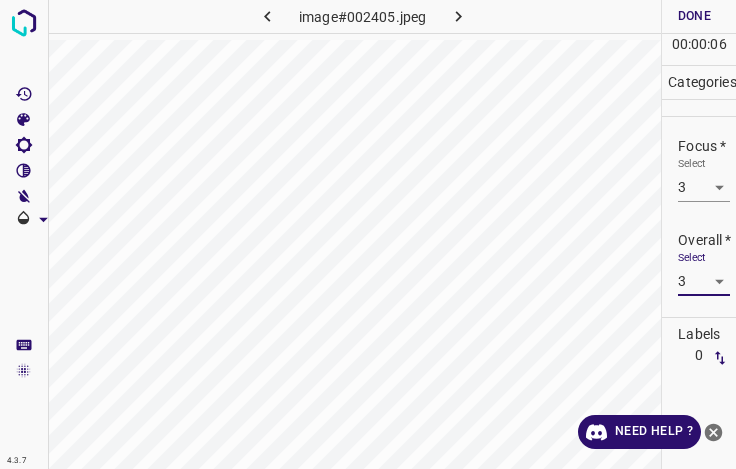 click on "Done" at bounding box center [694, 16] 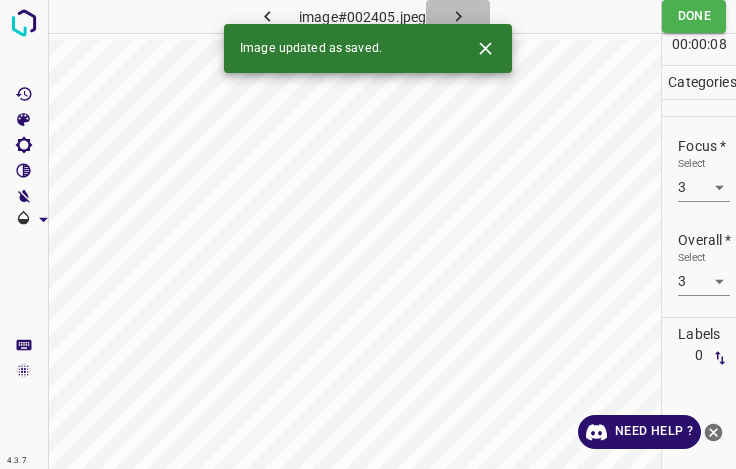 click 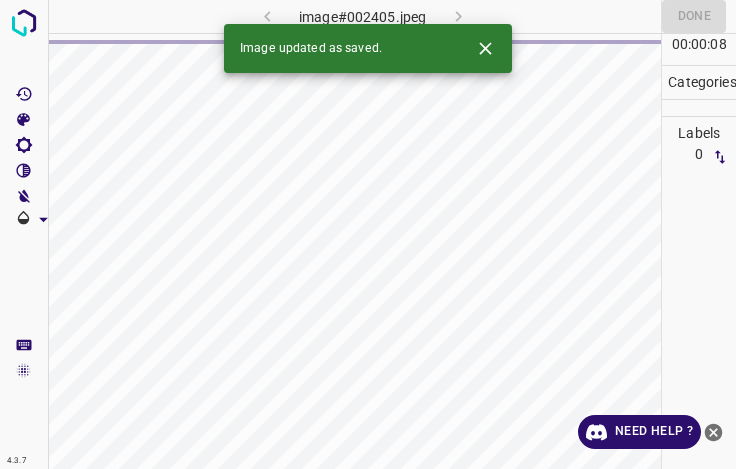 click 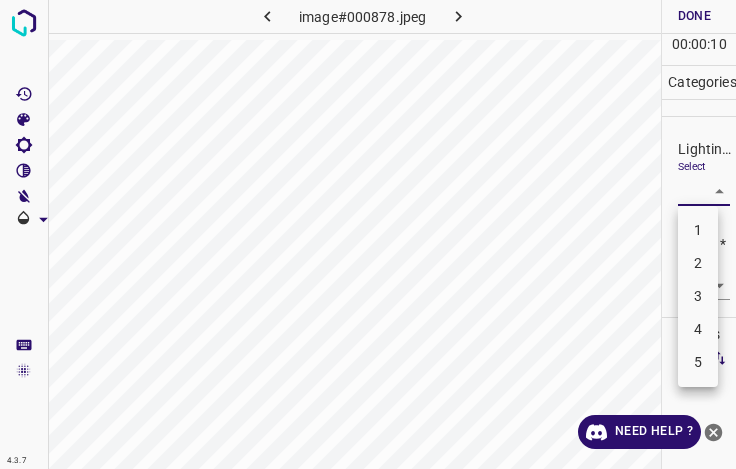 click on "4.3.7 image#000878.jpeg Done Skip 0 00   : 00   : 10   Categories Lighting *  Select ​ Focus *  Select ​ Overall *  Select ​ Labels   0 Categories 1 Lighting 2 Focus 3 Overall Tools Space Change between modes (Draw & Edit) I Auto labeling R Restore zoom M Zoom in N Zoom out Delete Delete selecte label Filters Z Restore filters X Saturation filter C Brightness filter V Contrast filter B Gray scale filter General O Download Need Help ? - Text - Hide - Delete 1 2 3 4 5" at bounding box center (368, 234) 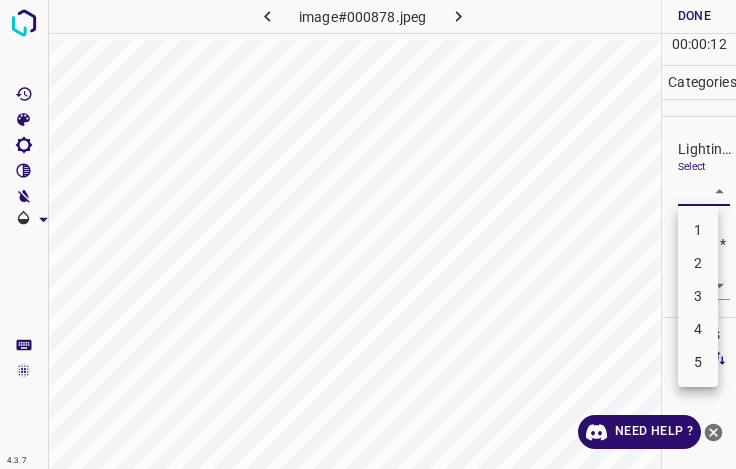 click on "3" at bounding box center [698, 296] 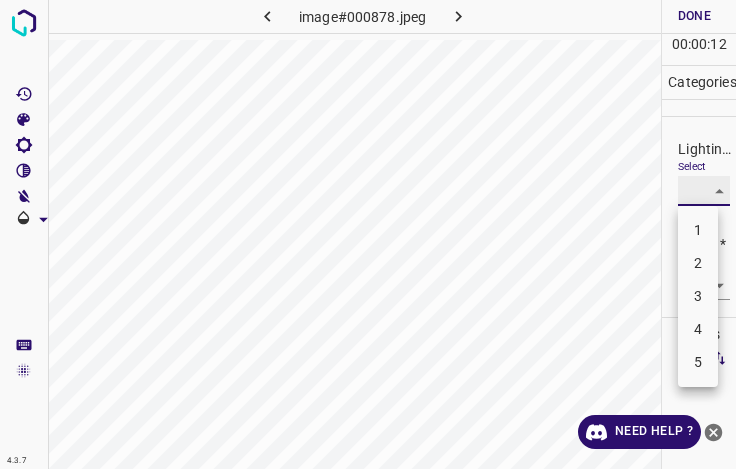 type on "3" 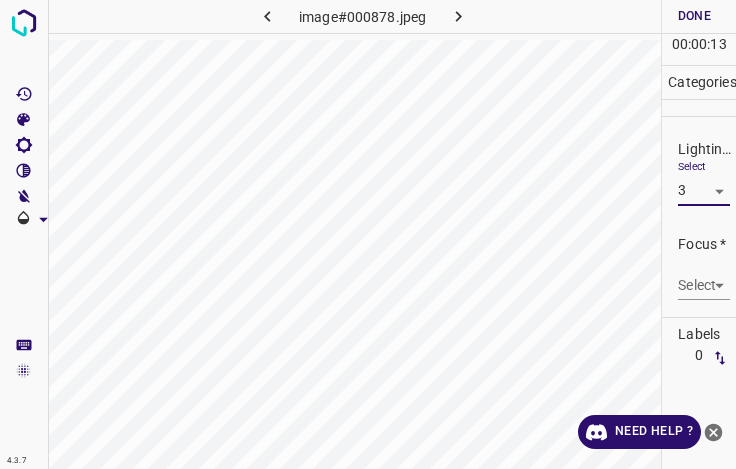 click on "4.3.7 image#000878.jpeg Done Skip 0 00   : 00   : 13   Categories Lighting *  Select 3 3 Focus *  Select ​ Overall *  Select ​ Labels   0 Categories 1 Lighting 2 Focus 3 Overall Tools Space Change between modes (Draw & Edit) I Auto labeling R Restore zoom M Zoom in N Zoom out Delete Delete selecte label Filters Z Restore filters X Saturation filter C Brightness filter V Contrast filter B Gray scale filter General O Download Need Help ? - Text - Hide - Delete" at bounding box center (368, 234) 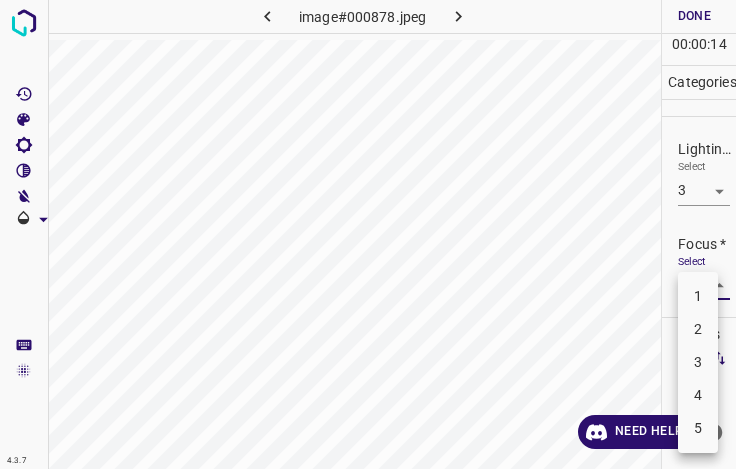 click on "4" at bounding box center [698, 395] 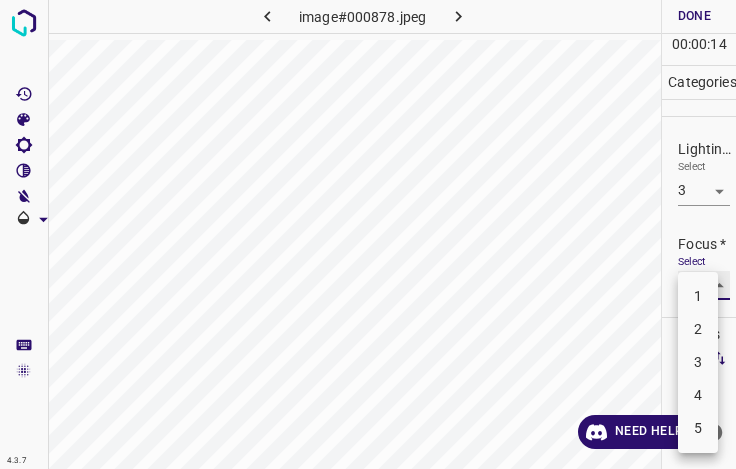 type on "4" 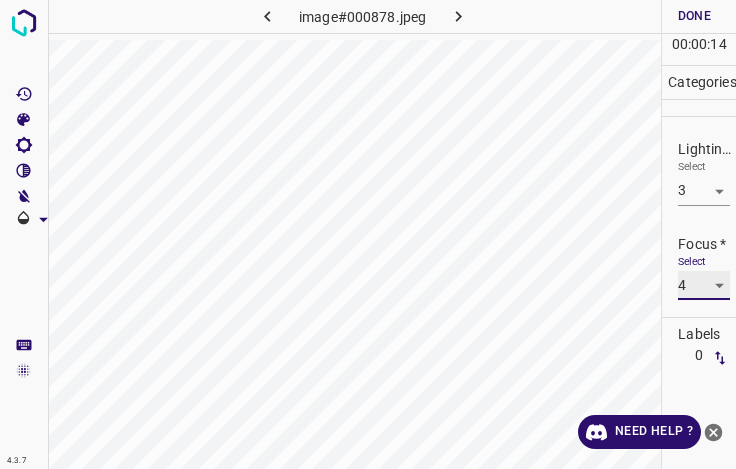 scroll, scrollTop: 98, scrollLeft: 0, axis: vertical 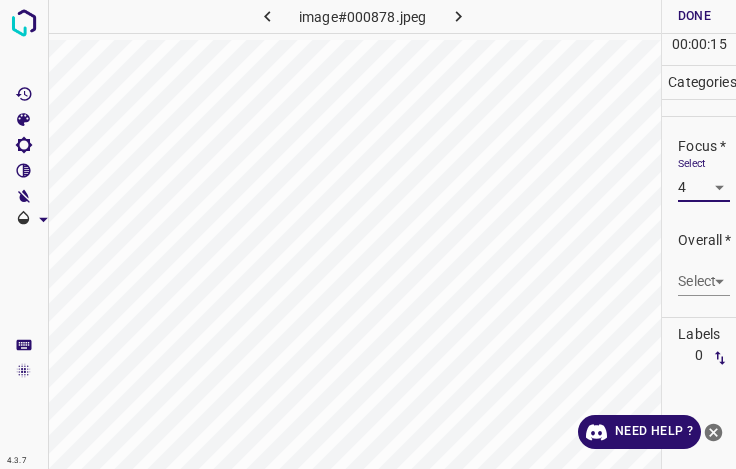 click on "4.3.7 image#000878.jpeg Done Skip 0 00   : 00   : 15   Categories Lighting *  Select 3 3 Focus *  Select 4 4 Overall *  Select ​ Labels   0 Categories 1 Lighting 2 Focus 3 Overall Tools Space Change between modes (Draw & Edit) I Auto labeling R Restore zoom M Zoom in N Zoom out Delete Delete selecte label Filters Z Restore filters X Saturation filter C Brightness filter V Contrast filter B Gray scale filter General O Download Need Help ? - Text - Hide - Delete" at bounding box center (368, 234) 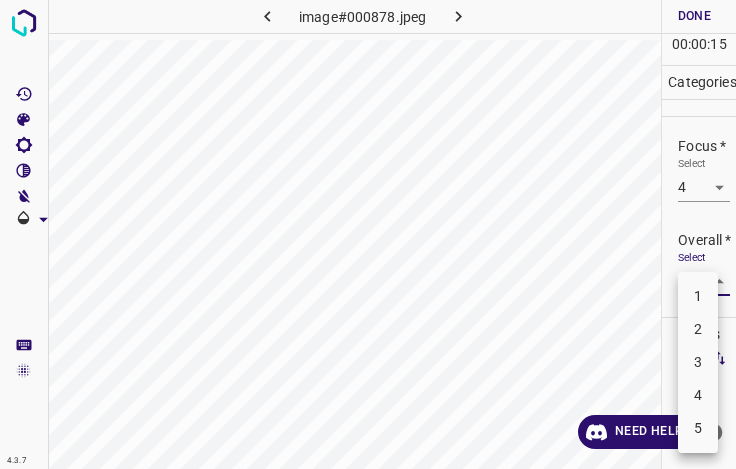 click on "3" at bounding box center (698, 362) 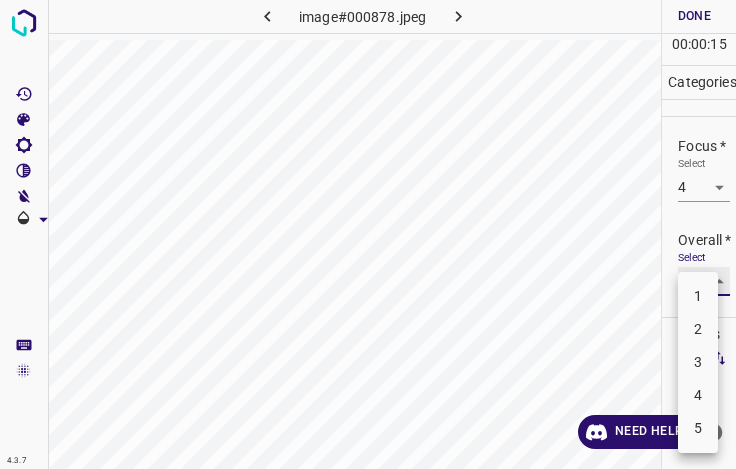 type on "3" 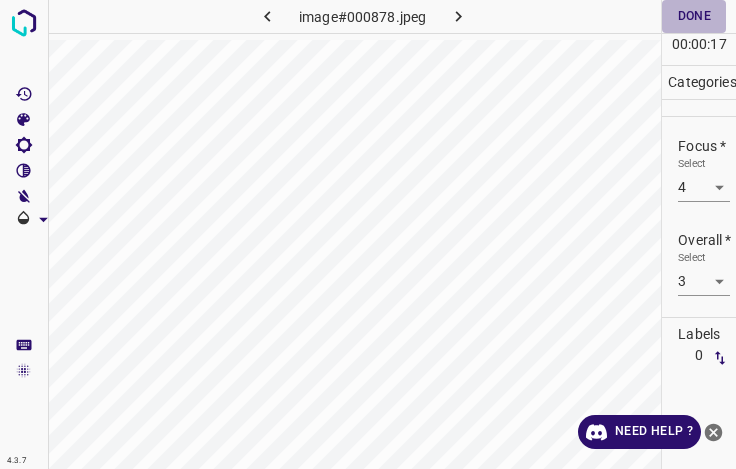 click on "Done" at bounding box center [694, 16] 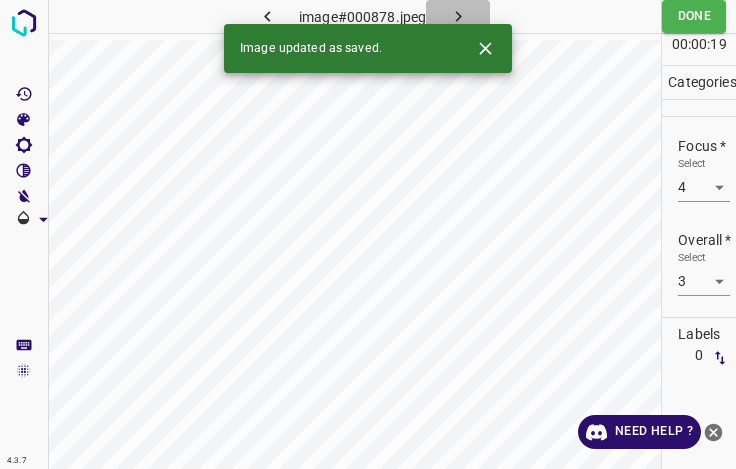 click 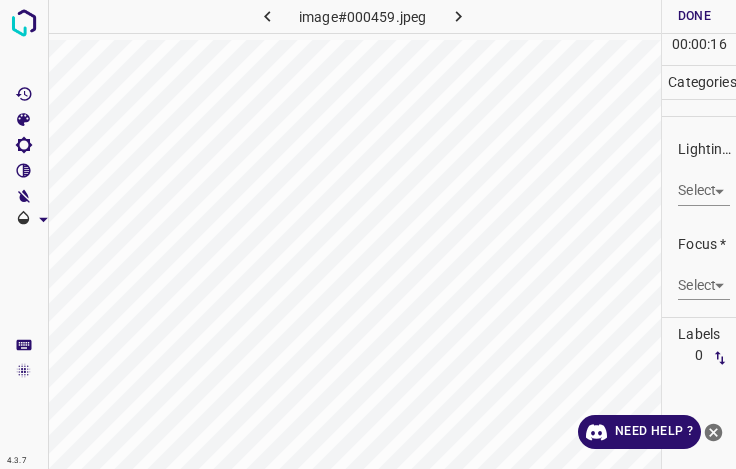 click on "4.3.7 image#000459.jpeg Done Skip 0 00   : 00   : 16   Categories Lighting *  Select ​ Focus *  Select ​ Overall *  Select ​ Labels   0 Categories 1 Lighting 2 Focus 3 Overall Tools Space Change between modes (Draw & Edit) I Auto labeling R Restore zoom M Zoom in N Zoom out Delete Delete selecte label Filters Z Restore filters X Saturation filter C Brightness filter V Contrast filter B Gray scale filter General O Download Need Help ? - Text - Hide - Delete" at bounding box center (368, 234) 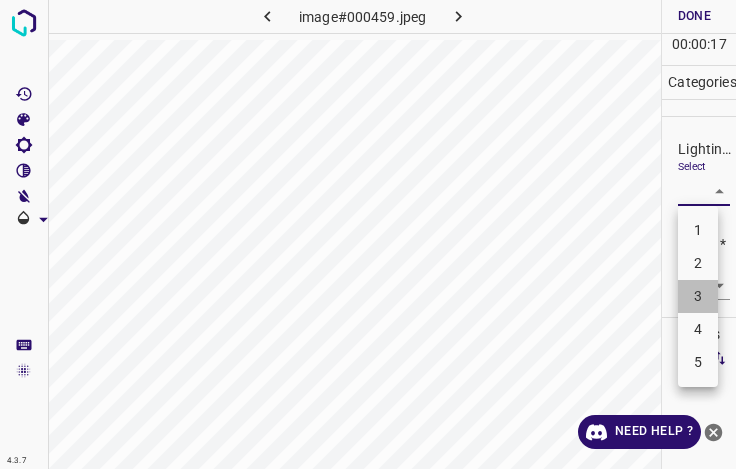 click on "3" at bounding box center [698, 296] 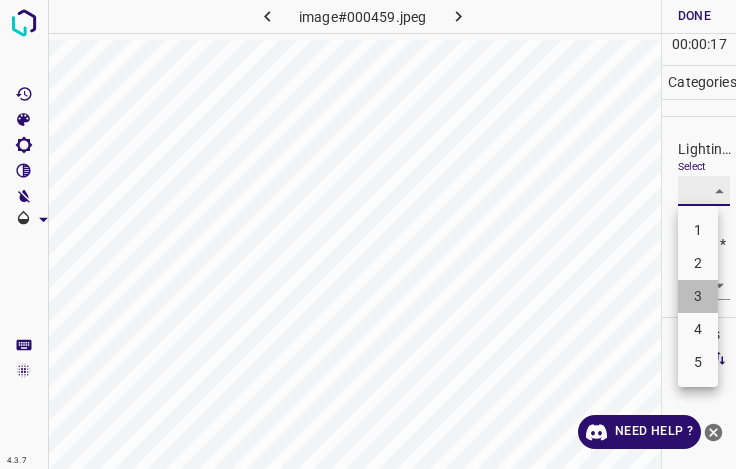 type on "3" 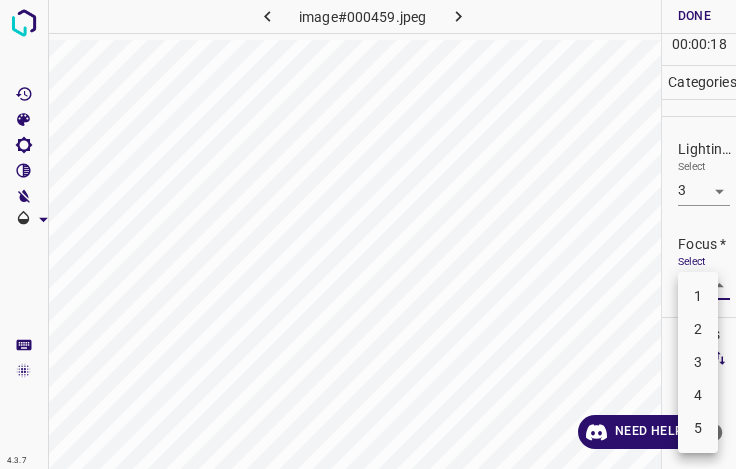 click on "4.3.7 image#000459.jpeg Done Skip 0 00   : 00   : 18   Categories Lighting *  Select 3 3 Focus *  Select ​ Overall *  Select ​ Labels   0 Categories 1 Lighting 2 Focus 3 Overall Tools Space Change between modes (Draw & Edit) I Auto labeling R Restore zoom M Zoom in N Zoom out Delete Delete selecte label Filters Z Restore filters X Saturation filter C Brightness filter V Contrast filter B Gray scale filter General O Download Need Help ? - Text - Hide - Delete 1 2 3 4 5" at bounding box center (368, 234) 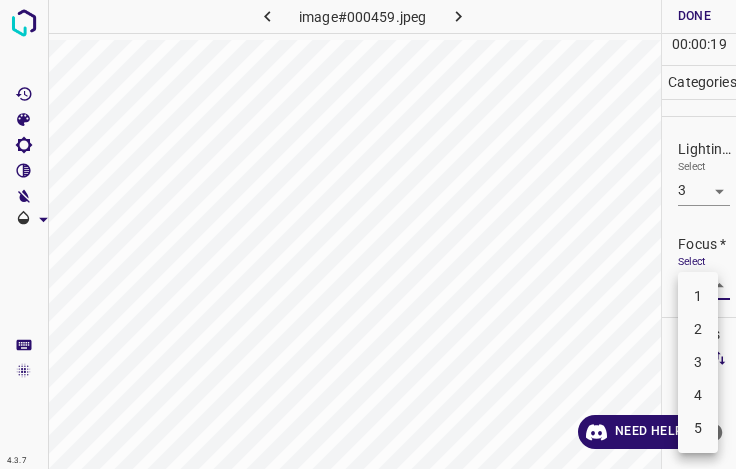click on "3" at bounding box center (698, 362) 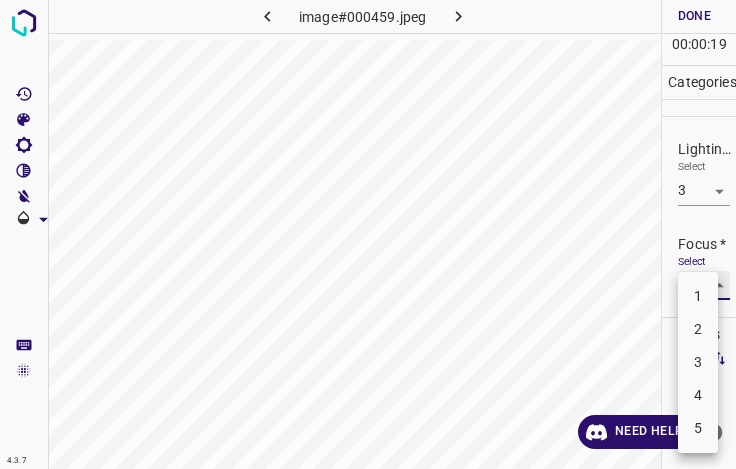 type on "3" 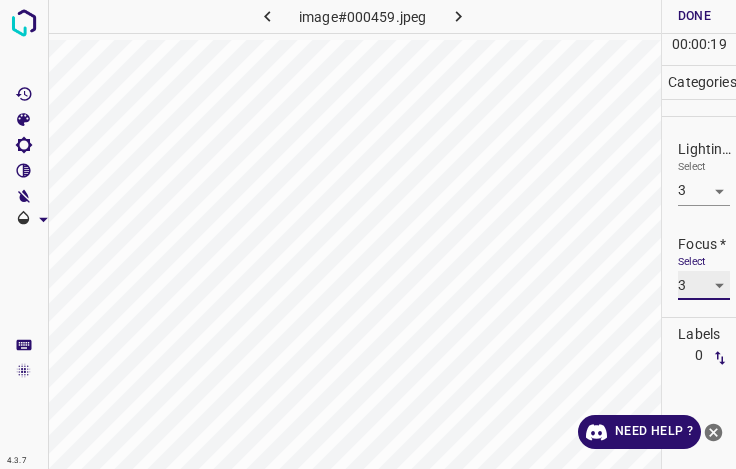 scroll, scrollTop: 98, scrollLeft: 0, axis: vertical 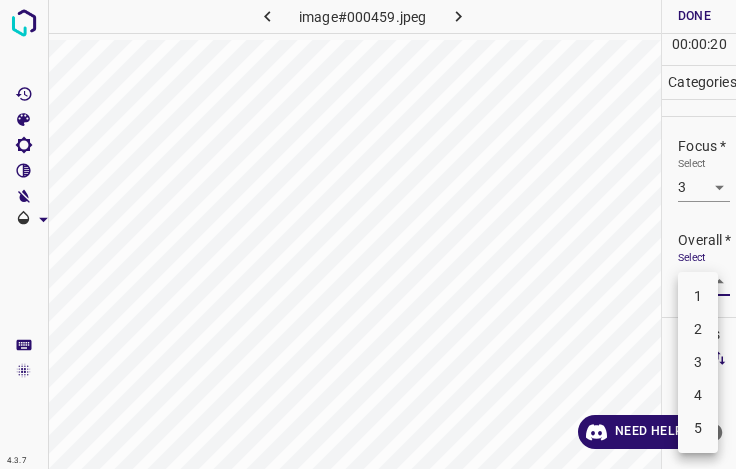 click on "4.3.7 image#000459.jpeg Done Skip 0 00   : 00   : 20   Categories Lighting *  Select 3 3 Focus *  Select 3 3 Overall *  Select ​ Labels   0 Categories 1 Lighting 2 Focus 3 Overall Tools Space Change between modes (Draw & Edit) I Auto labeling R Restore zoom M Zoom in N Zoom out Delete Delete selecte label Filters Z Restore filters X Saturation filter C Brightness filter V Contrast filter B Gray scale filter General O Download Need Help ? - Text - Hide - Delete 1 2 3 4 5" at bounding box center [368, 234] 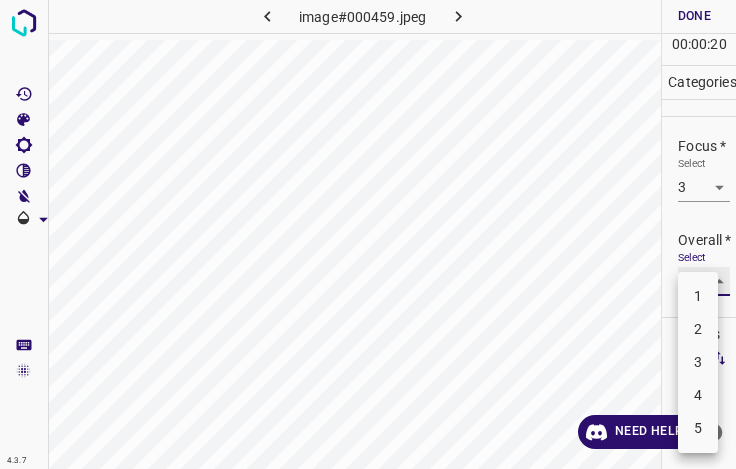 type on "3" 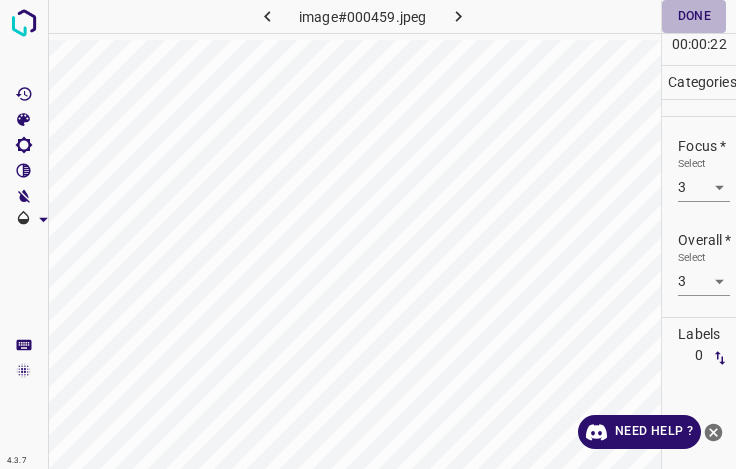 click on "Done" at bounding box center (694, 16) 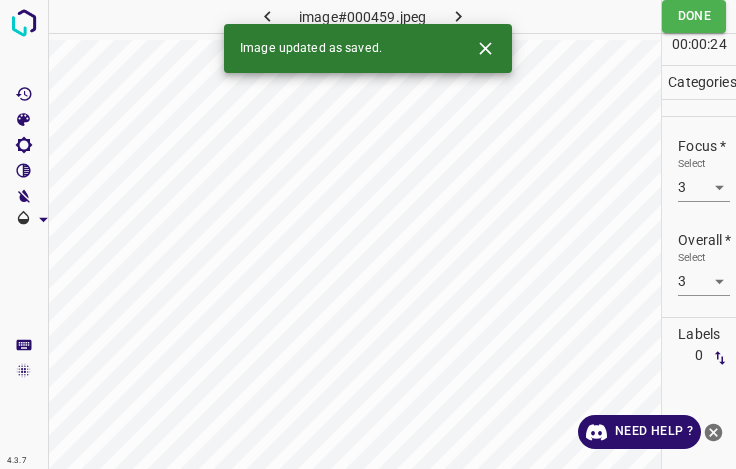 click 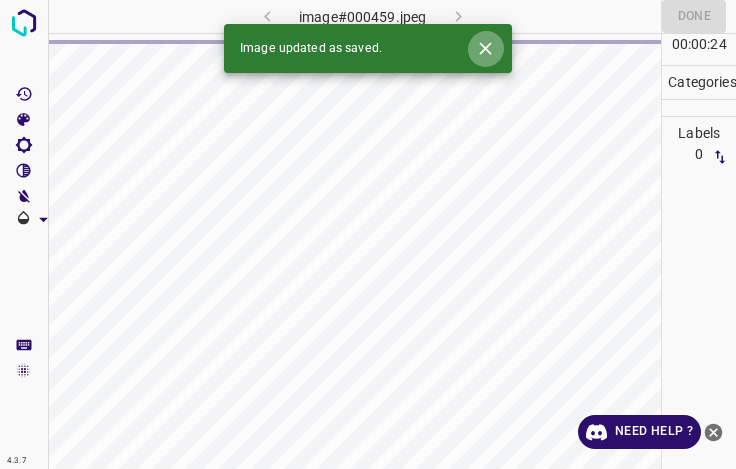 click 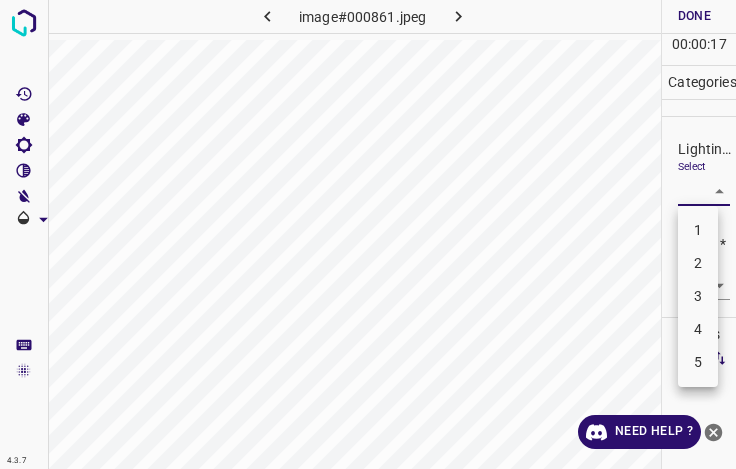 click on "4.3.7 image#000861.jpeg Done Skip 0 00   : 00   : 17   Categories Lighting *  Select ​ Focus *  Select ​ Overall *  Select ​ Labels   0 Categories 1 Lighting 2 Focus 3 Overall Tools Space Change between modes (Draw & Edit) I Auto labeling R Restore zoom M Zoom in N Zoom out Delete Delete selecte label Filters Z Restore filters X Saturation filter C Brightness filter V Contrast filter B Gray scale filter General O Download Need Help ? - Text - Hide - Delete 1 2 3 4 5" at bounding box center [368, 234] 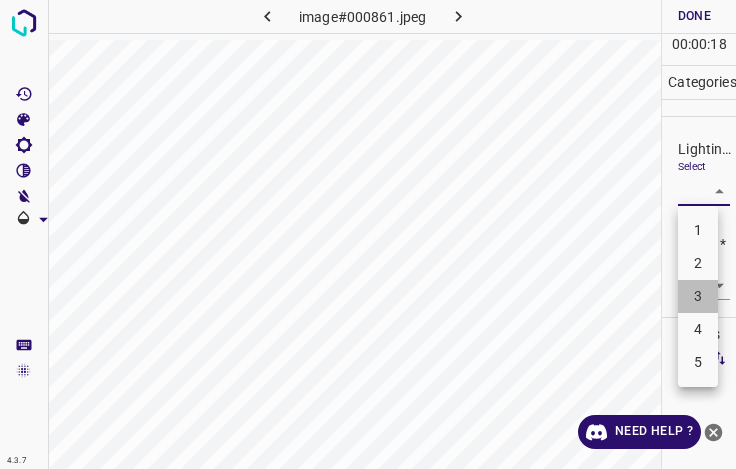 click on "3" at bounding box center (698, 296) 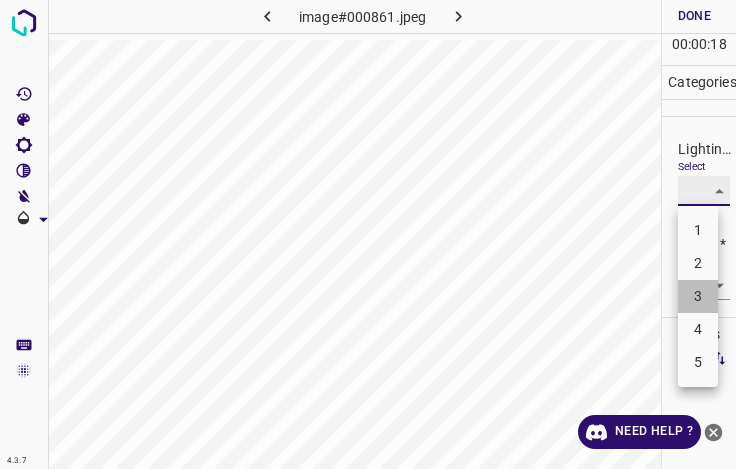 type on "3" 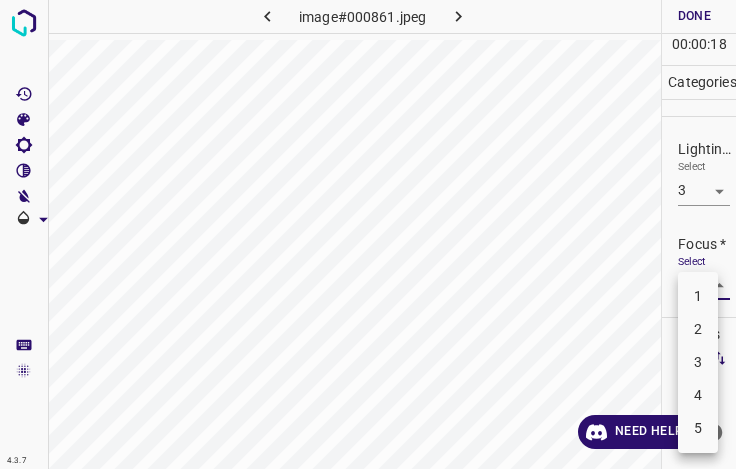 click on "4.3.7 image#000861.jpeg Done Skip 0 00   : 00   : 18   Categories Lighting *  Select 3 3 Focus *  Select ​ Overall *  Select ​ Labels   0 Categories 1 Lighting 2 Focus 3 Overall Tools Space Change between modes (Draw & Edit) I Auto labeling R Restore zoom M Zoom in N Zoom out Delete Delete selecte label Filters Z Restore filters X Saturation filter C Brightness filter V Contrast filter B Gray scale filter General O Download Need Help ? - Text - Hide - Delete 1 2 3 4 5" at bounding box center (368, 234) 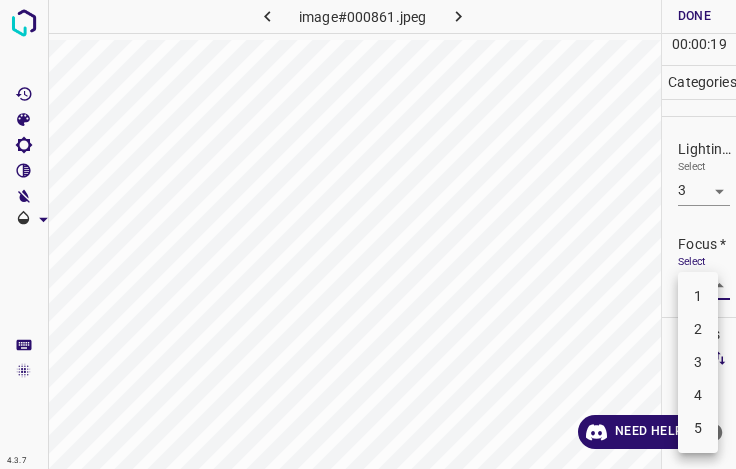 click on "2" at bounding box center [698, 329] 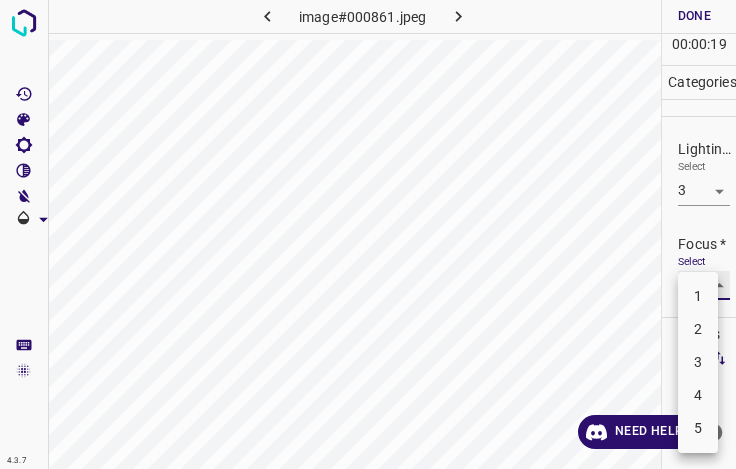 type on "2" 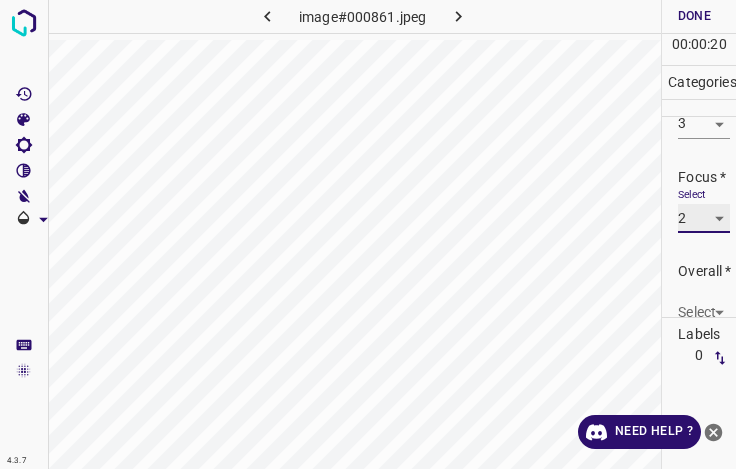 scroll, scrollTop: 98, scrollLeft: 0, axis: vertical 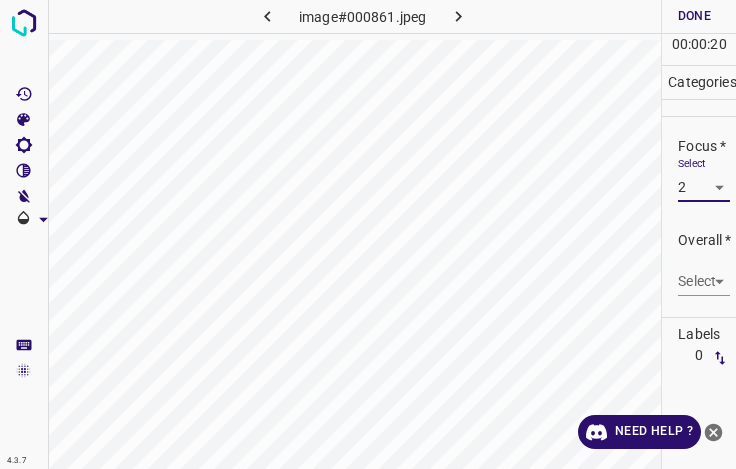 click on "4.3.7 image#000861.jpeg Done Skip 0 00   : 00   : 20   Categories Lighting *  Select 3 3 Focus *  Select 2 2 Overall *  Select ​ Labels   0 Categories 1 Lighting 2 Focus 3 Overall Tools Space Change between modes (Draw & Edit) I Auto labeling R Restore zoom M Zoom in N Zoom out Delete Delete selecte label Filters Z Restore filters X Saturation filter C Brightness filter V Contrast filter B Gray scale filter General O Download Need Help ? - Text - Hide - Delete" at bounding box center [368, 234] 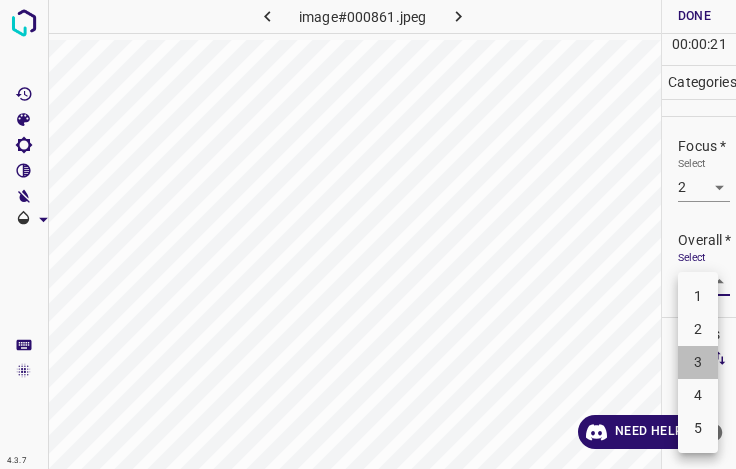 click on "3" at bounding box center [698, 362] 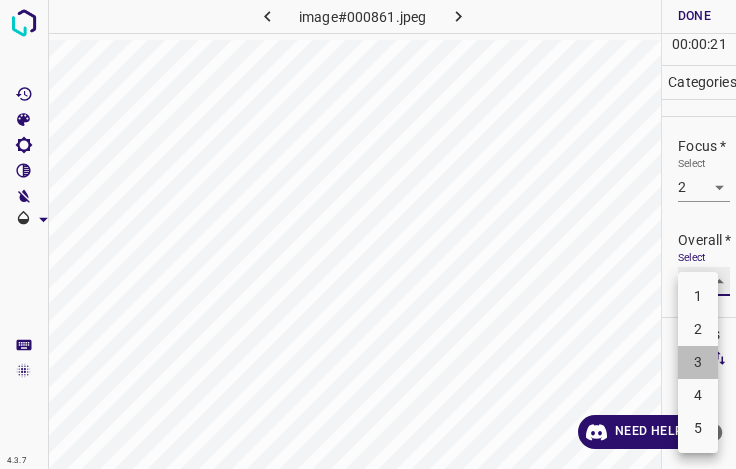 type on "3" 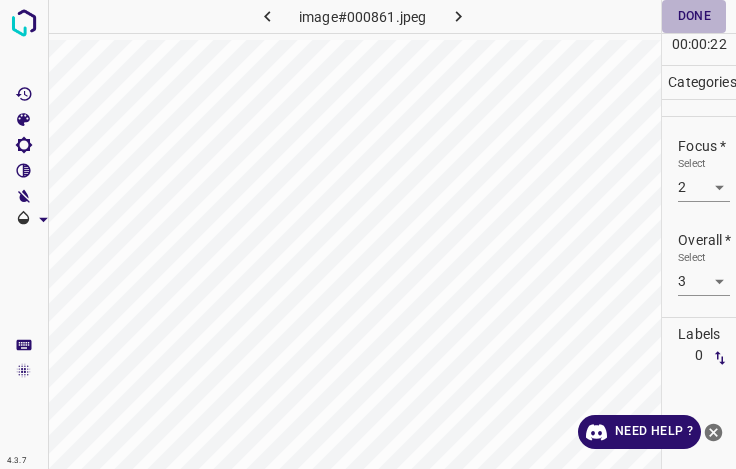 click on "Done" at bounding box center [694, 16] 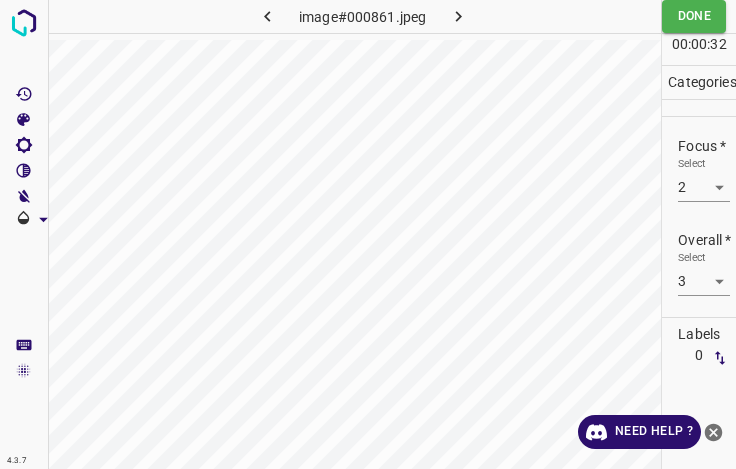 click 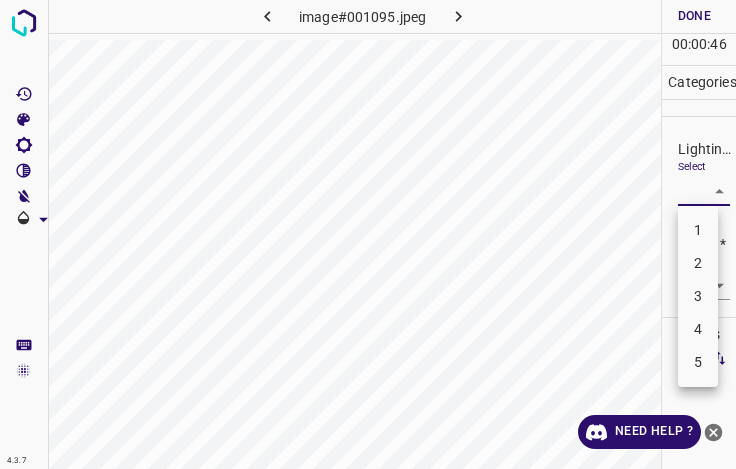 click on "4.3.7 image#001095.jpeg Done Skip 0 00   : 00   : 46   Categories Lighting *  Select ​ Focus *  Select ​ Overall *  Select ​ Labels   0 Categories 1 Lighting 2 Focus 3 Overall Tools Space Change between modes (Draw & Edit) I Auto labeling R Restore zoom M Zoom in N Zoom out Delete Delete selecte label Filters Z Restore filters X Saturation filter C Brightness filter V Contrast filter B Gray scale filter General O Download Need Help ? - Text - Hide - Delete 1 2 3 4 5" at bounding box center (368, 234) 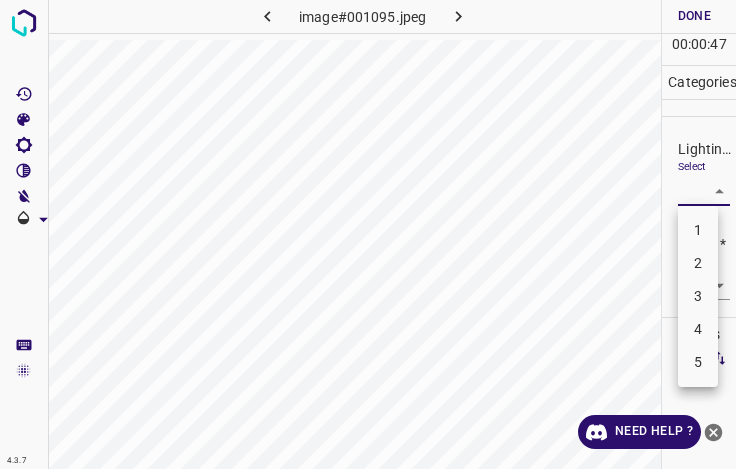 click on "3" at bounding box center (698, 296) 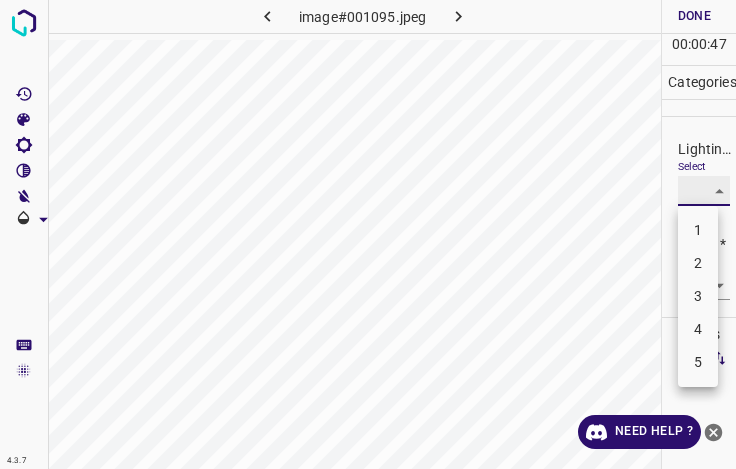 type on "3" 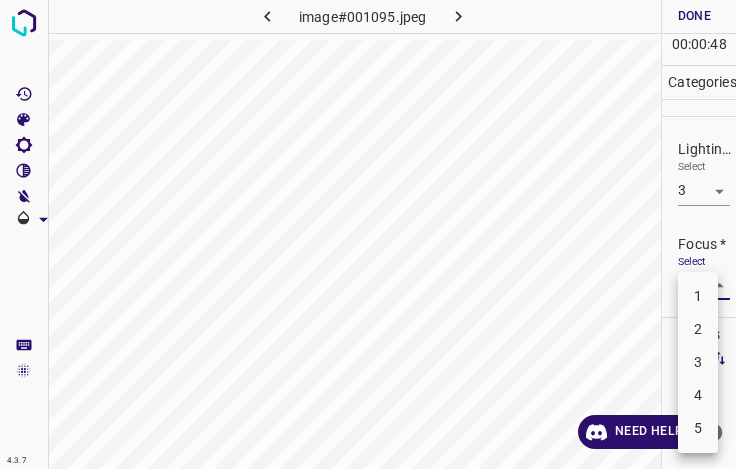 click on "4.3.7 image#001095.jpeg Done Skip 0 00   : 00   : 48   Categories Lighting *  Select 3 3 Focus *  Select ​ Overall *  Select ​ Labels   0 Categories 1 Lighting 2 Focus 3 Overall Tools Space Change between modes (Draw & Edit) I Auto labeling R Restore zoom M Zoom in N Zoom out Delete Delete selecte label Filters Z Restore filters X Saturation filter C Brightness filter V Contrast filter B Gray scale filter General O Download Need Help ? - Text - Hide - Delete 1 2 3 4 5" at bounding box center [368, 234] 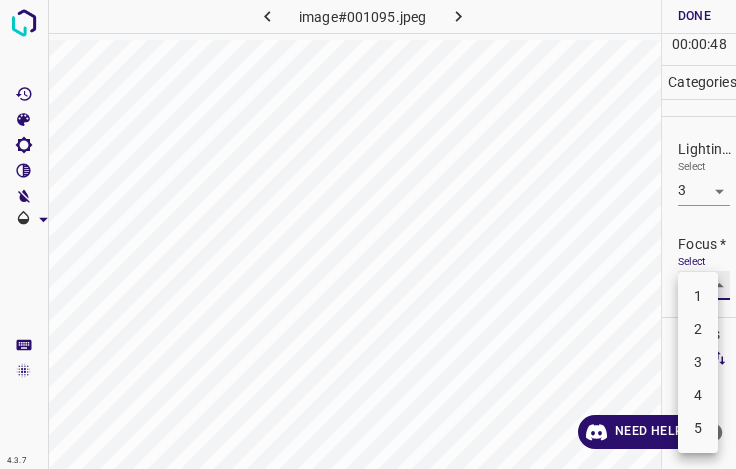 type on "3" 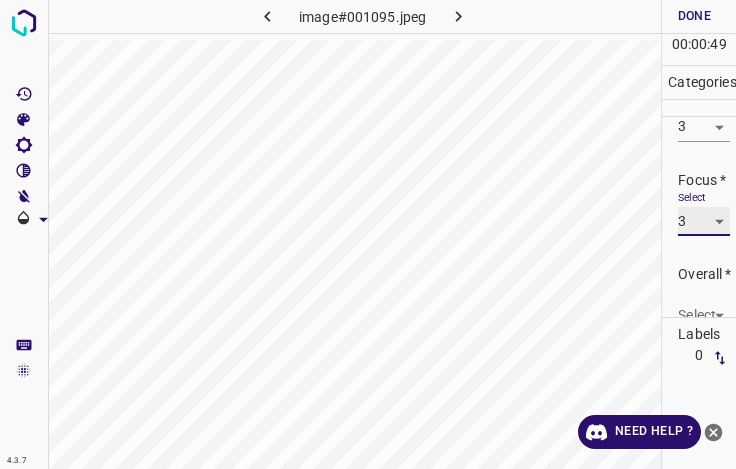 scroll, scrollTop: 98, scrollLeft: 0, axis: vertical 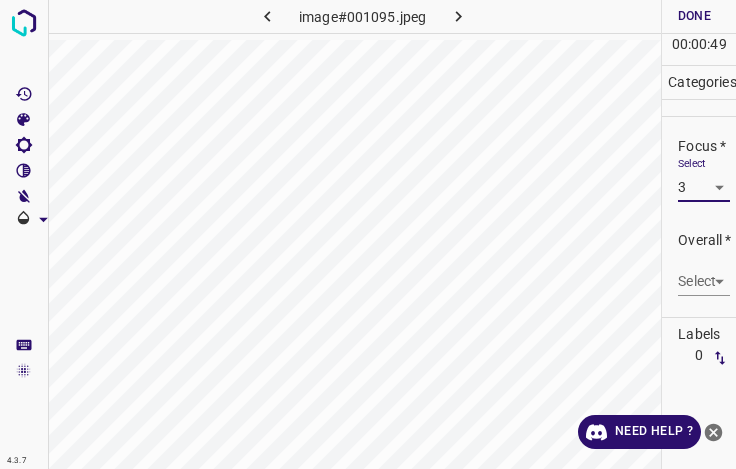 click on "4.3.7 image#001095.jpeg Done Skip 0 00   : 00   : 49   Categories Lighting *  Select 3 3 Focus *  Select 3 3 Overall *  Select ​ Labels   0 Categories 1 Lighting 2 Focus 3 Overall Tools Space Change between modes (Draw & Edit) I Auto labeling R Restore zoom M Zoom in N Zoom out Delete Delete selecte label Filters Z Restore filters X Saturation filter C Brightness filter V Contrast filter B Gray scale filter General O Download Need Help ? - Text - Hide - Delete" at bounding box center (368, 234) 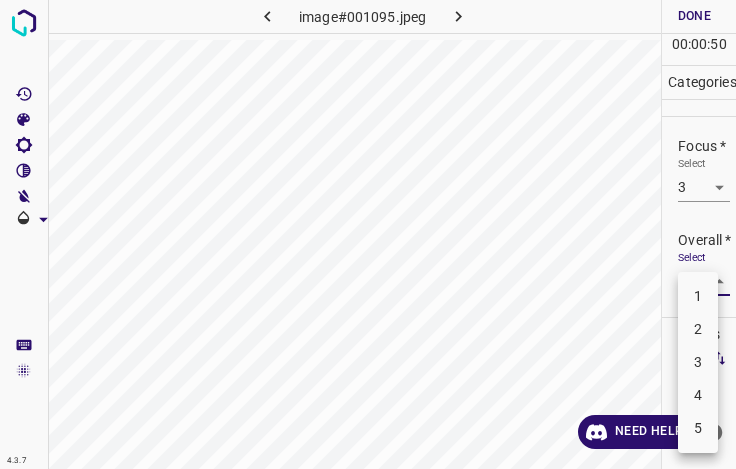 click on "3" at bounding box center [698, 362] 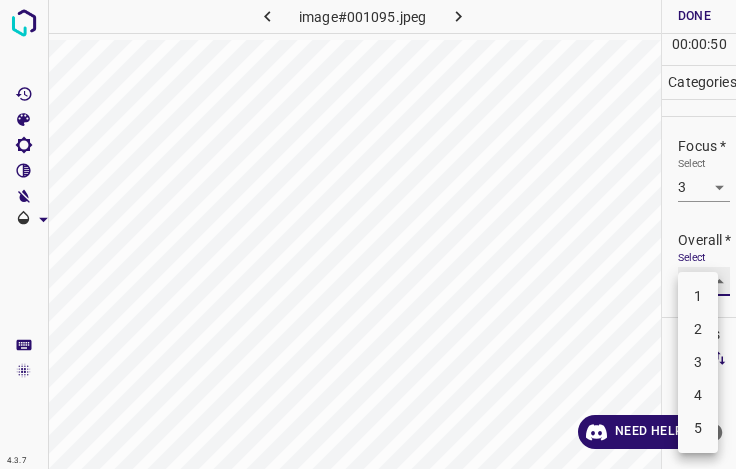 type on "3" 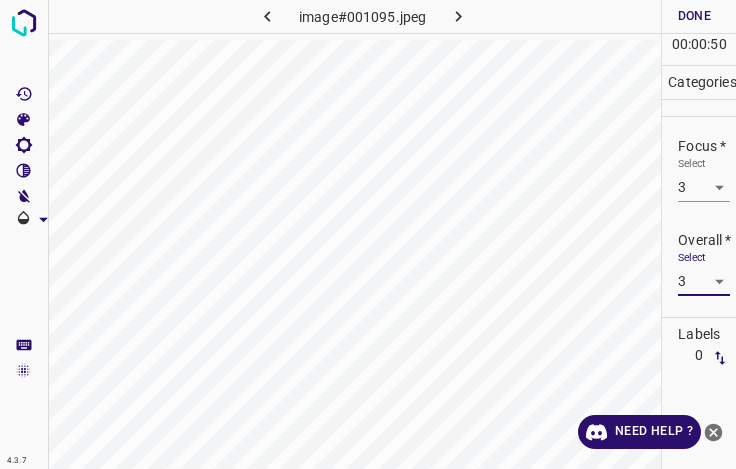 click on "Done" at bounding box center [694, 16] 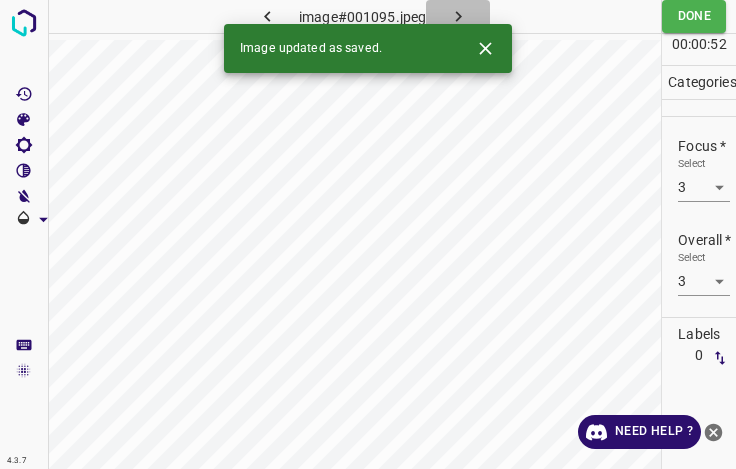 click 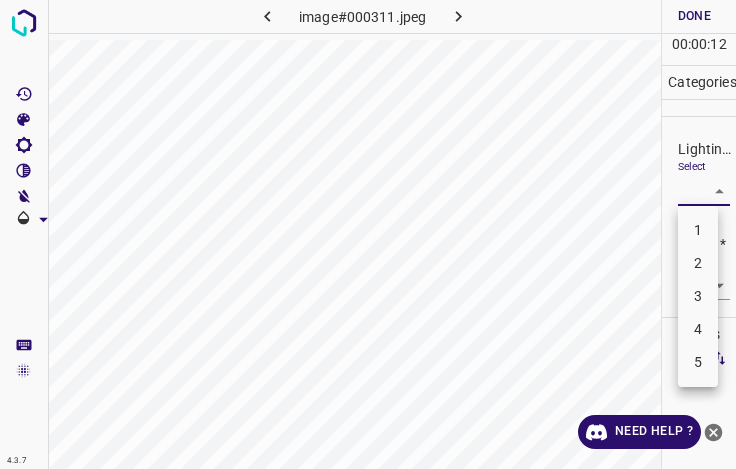 click on "4.3.7 image#000311.jpeg Done Skip 0 00   : 00   : 12   Categories Lighting *  Select ​ Focus *  Select ​ Overall *  Select ​ Labels   0 Categories 1 Lighting 2 Focus 3 Overall Tools Space Change between modes (Draw & Edit) I Auto labeling R Restore zoom M Zoom in N Zoom out Delete Delete selecte label Filters Z Restore filters X Saturation filter C Brightness filter V Contrast filter B Gray scale filter General O Download Need Help ? - Text - Hide - Delete 1 2 3 4 5" at bounding box center [368, 234] 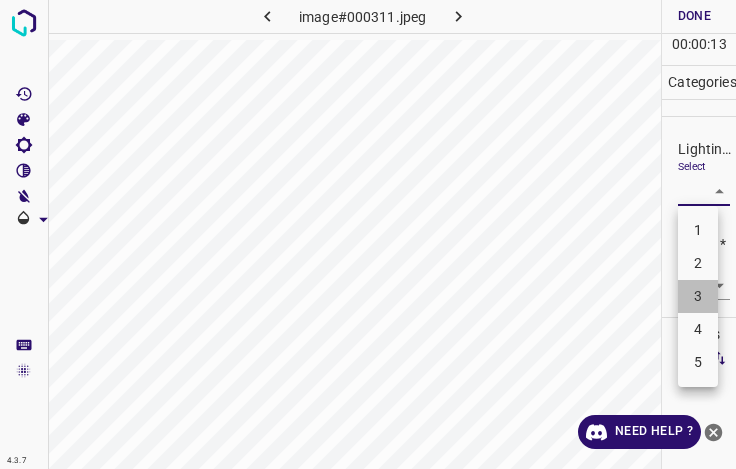 click on "3" at bounding box center [698, 296] 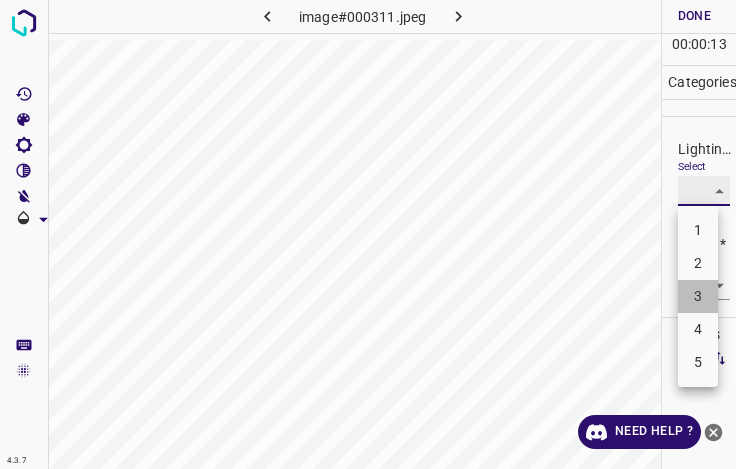 type on "3" 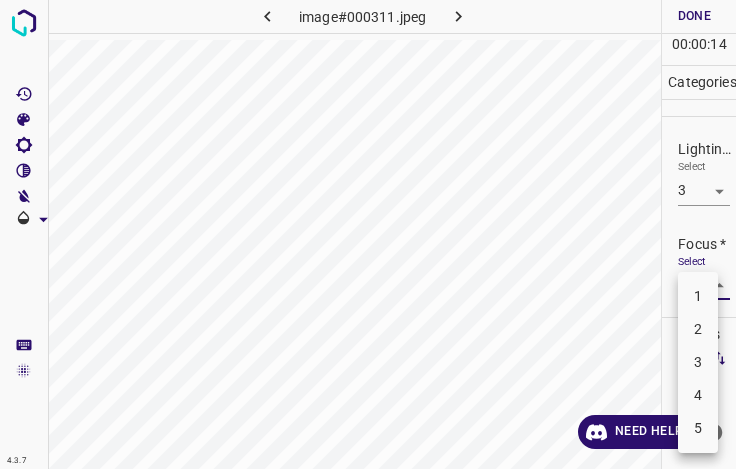click on "4.3.7 image#000311.jpeg Done Skip 0 00   : 00   : 14   Categories Lighting *  Select 3 3 Focus *  Select ​ Overall *  Select ​ Labels   0 Categories 1 Lighting 2 Focus 3 Overall Tools Space Change between modes (Draw & Edit) I Auto labeling R Restore zoom M Zoom in N Zoom out Delete Delete selecte label Filters Z Restore filters X Saturation filter C Brightness filter V Contrast filter B Gray scale filter General O Download Need Help ? - Text - Hide - Delete 1 2 3 4 5" at bounding box center (368, 234) 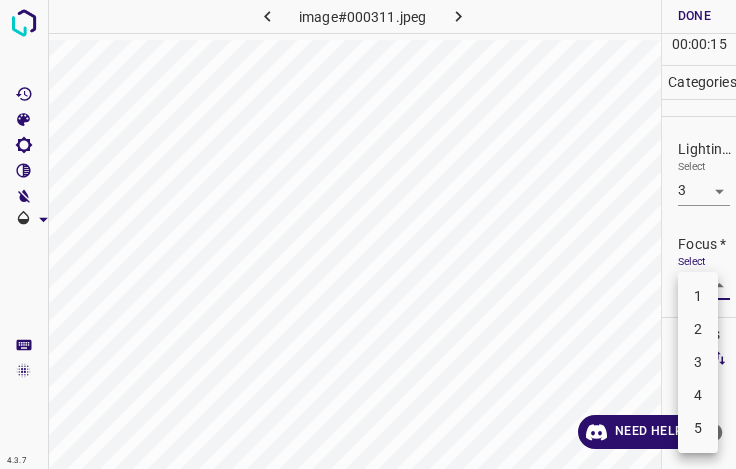 click on "3" at bounding box center [698, 362] 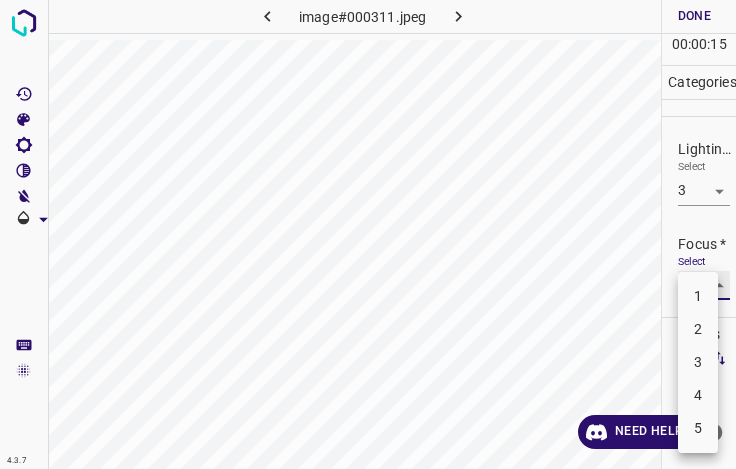 type on "3" 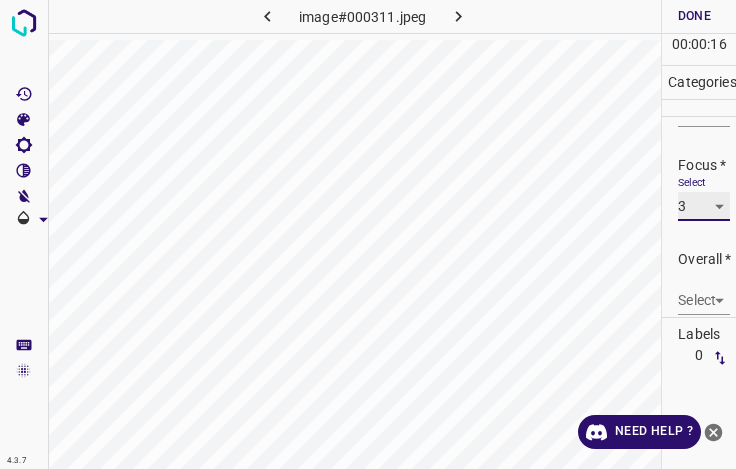 scroll, scrollTop: 98, scrollLeft: 0, axis: vertical 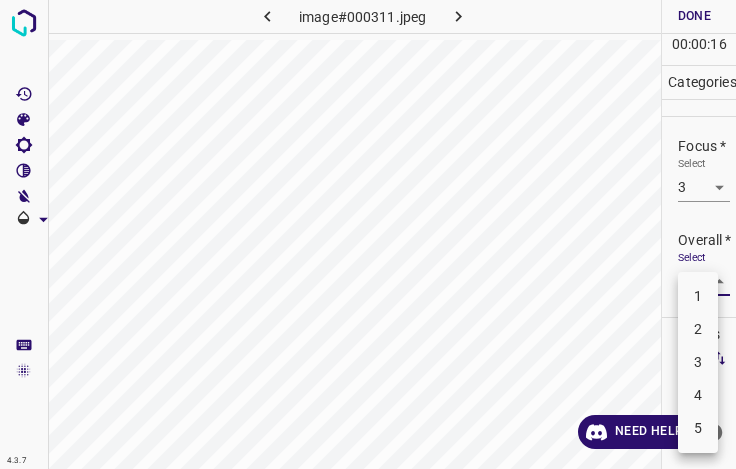 click on "4.3.7 image#000311.jpeg Done Skip 0 00   : 00   : 16   Categories Lighting *  Select 3 3 Focus *  Select 3 3 Overall *  Select ​ Labels   0 Categories 1 Lighting 2 Focus 3 Overall Tools Space Change between modes (Draw & Edit) I Auto labeling R Restore zoom M Zoom in N Zoom out Delete Delete selecte label Filters Z Restore filters X Saturation filter C Brightness filter V Contrast filter B Gray scale filter General O Download Need Help ? - Text - Hide - Delete 1 2 3 4 5" at bounding box center (368, 234) 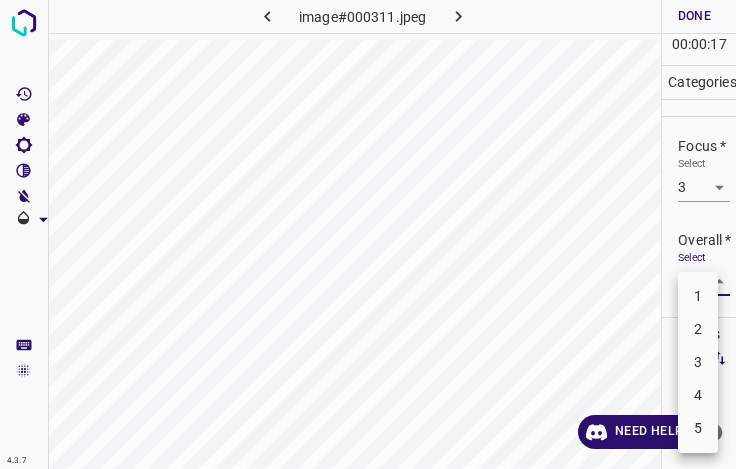 click on "3" at bounding box center (698, 362) 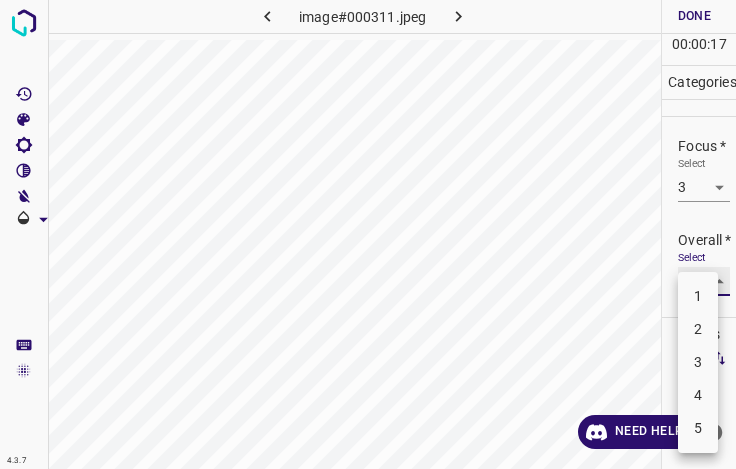 type on "3" 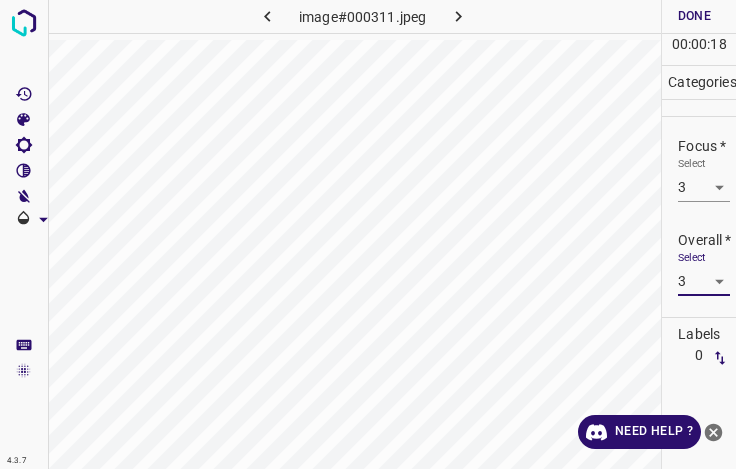 click on "Done" at bounding box center [694, 16] 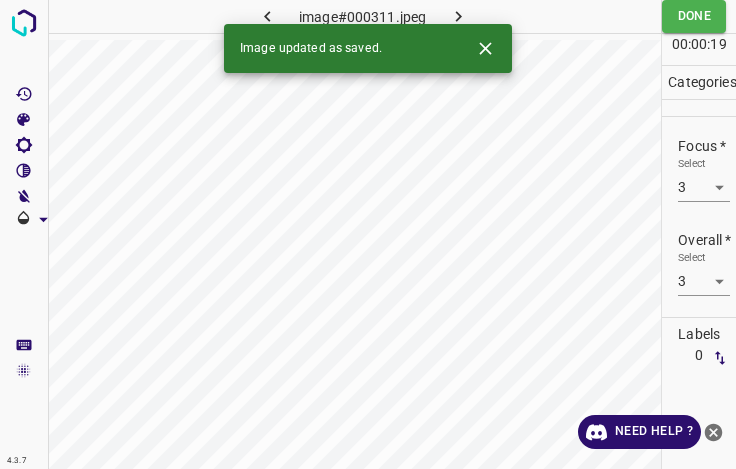 click 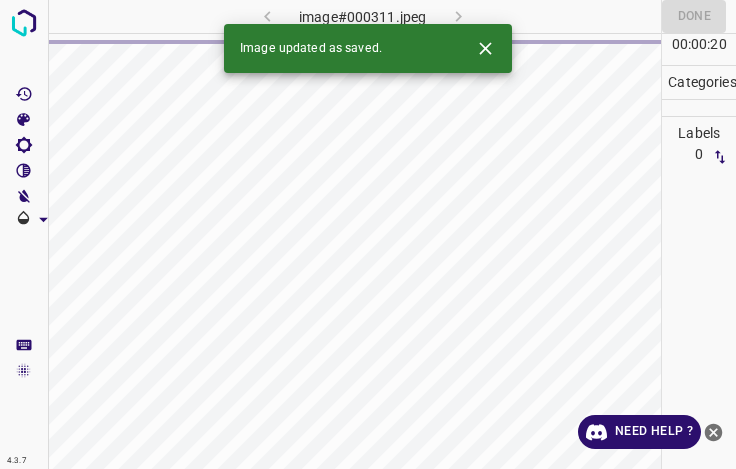 click 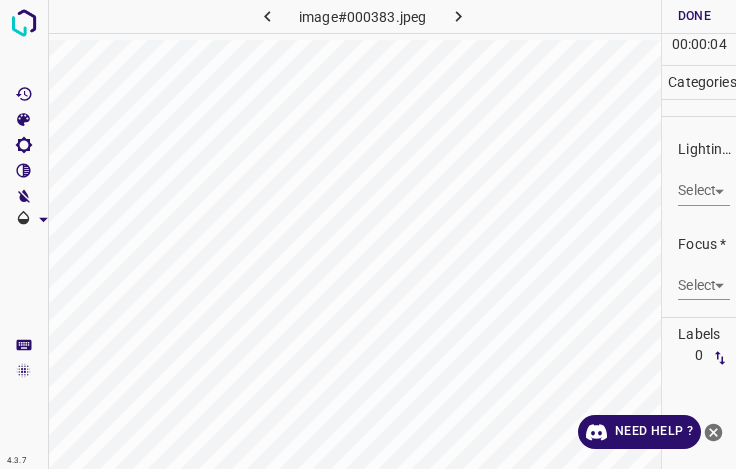 click on "4.3.7 image#000383.jpeg Done Skip 0 00   : 00   : 04   Categories Lighting *  Select ​ Focus *  Select ​ Overall *  Select ​ Labels   0 Categories 1 Lighting 2 Focus 3 Overall Tools Space Change between modes (Draw & Edit) I Auto labeling R Restore zoom M Zoom in N Zoom out Delete Delete selecte label Filters Z Restore filters X Saturation filter C Brightness filter V Contrast filter B Gray scale filter General O Download Need Help ? - Text - Hide - Delete" at bounding box center [368, 234] 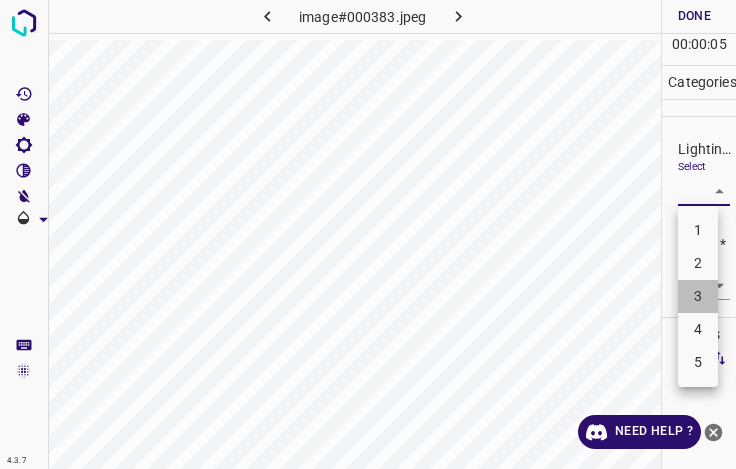 click on "3" at bounding box center (698, 296) 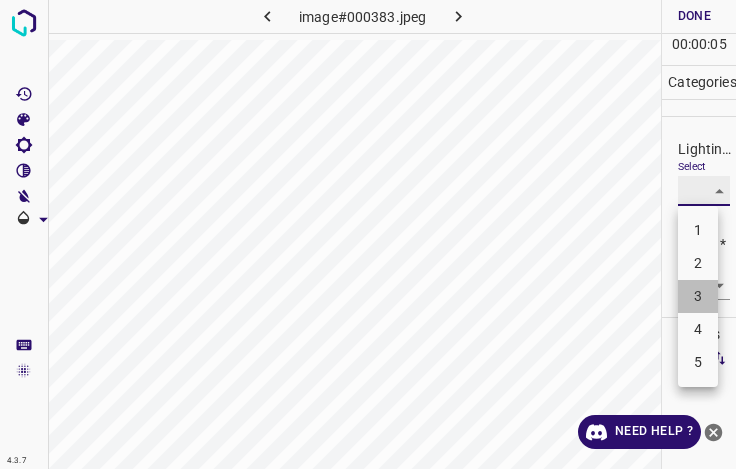 type on "3" 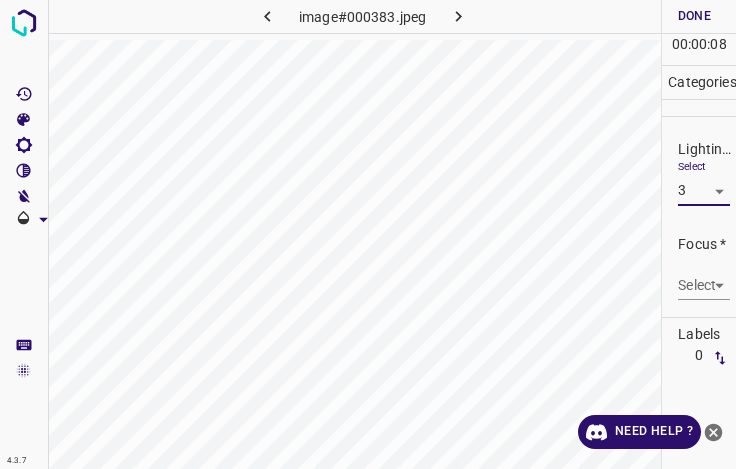 click on "4.3.7 image#000383.jpeg Done Skip 0 00   : 00   : 08   Categories Lighting *  Select 3 3 Focus *  Select ​ Overall *  Select ​ Labels   0 Categories 1 Lighting 2 Focus 3 Overall Tools Space Change between modes (Draw & Edit) I Auto labeling R Restore zoom M Zoom in N Zoom out Delete Delete selecte label Filters Z Restore filters X Saturation filter C Brightness filter V Contrast filter B Gray scale filter General O Download Need Help ? - Text - Hide - Delete" at bounding box center (368, 234) 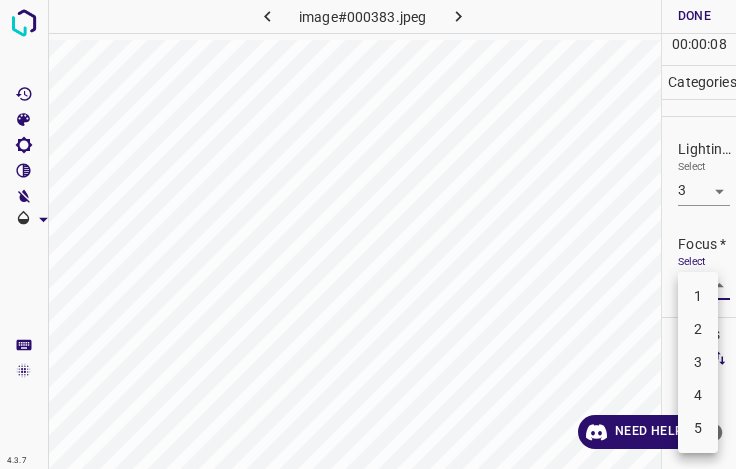click on "3" at bounding box center [698, 362] 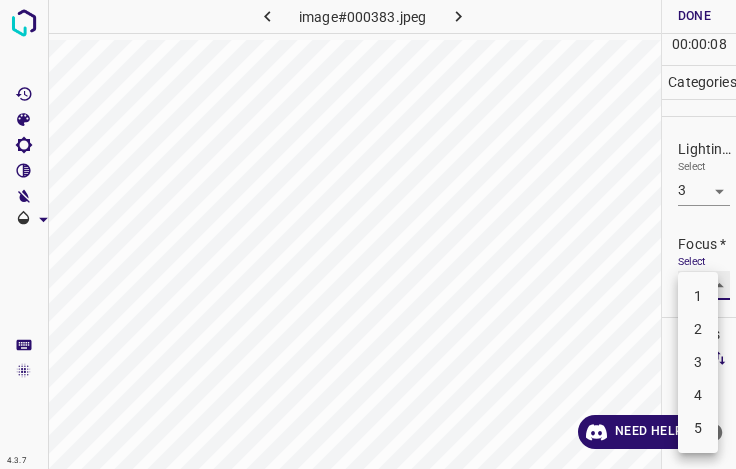 type on "3" 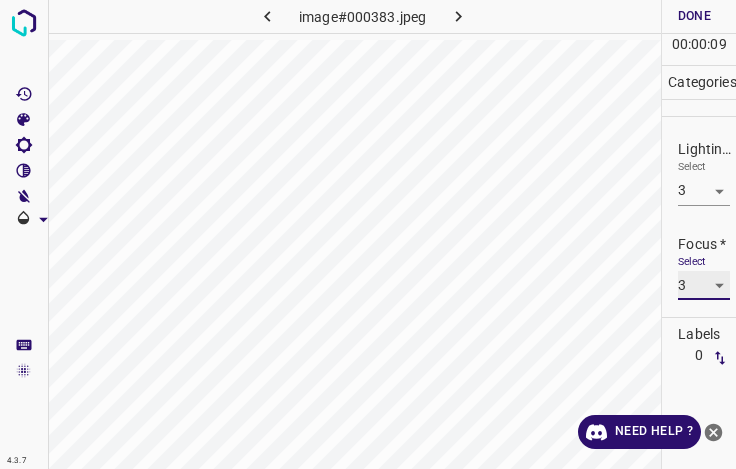 scroll, scrollTop: 98, scrollLeft: 0, axis: vertical 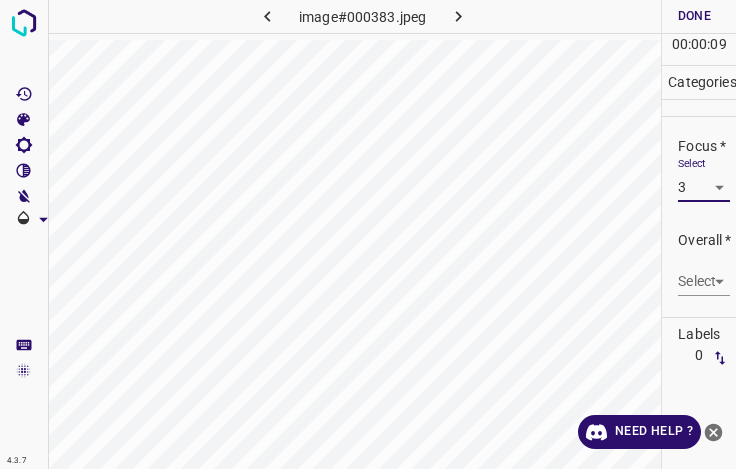 click on "4.3.7 image#000383.jpeg Done Skip 0 00   : 00   : 09   Categories Lighting *  Select 3 3 Focus *  Select 3 3 Overall *  Select ​ Labels   0 Categories 1 Lighting 2 Focus 3 Overall Tools Space Change between modes (Draw & Edit) I Auto labeling R Restore zoom M Zoom in N Zoom out Delete Delete selecte label Filters Z Restore filters X Saturation filter C Brightness filter V Contrast filter B Gray scale filter General O Download Need Help ? - Text - Hide - Delete" at bounding box center (368, 234) 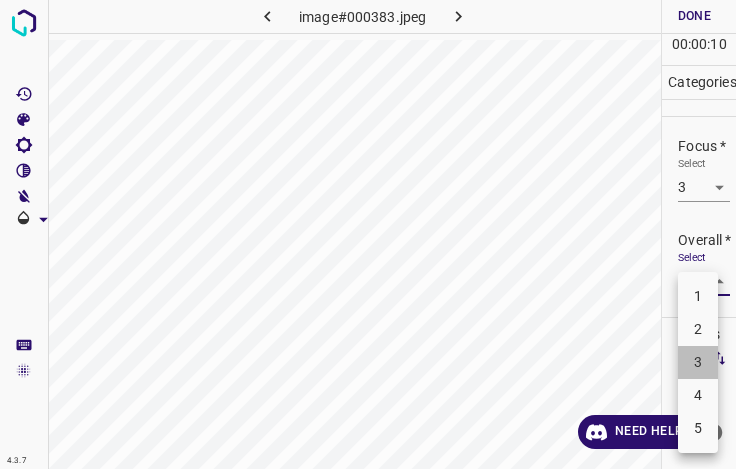 drag, startPoint x: 689, startPoint y: 367, endPoint x: 695, endPoint y: 309, distance: 58.30952 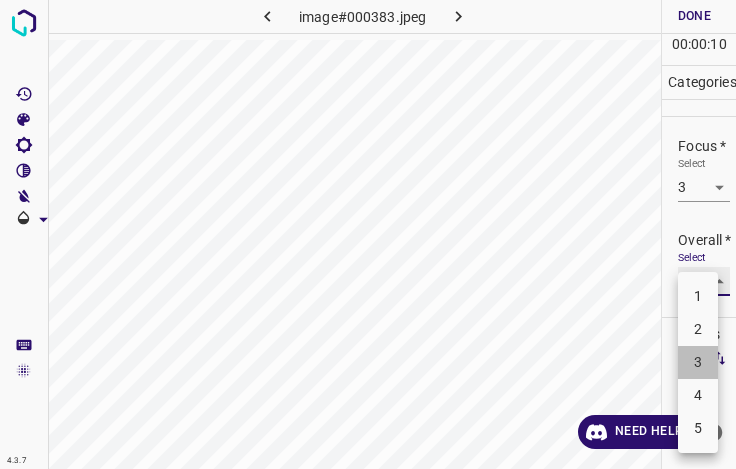 type on "3" 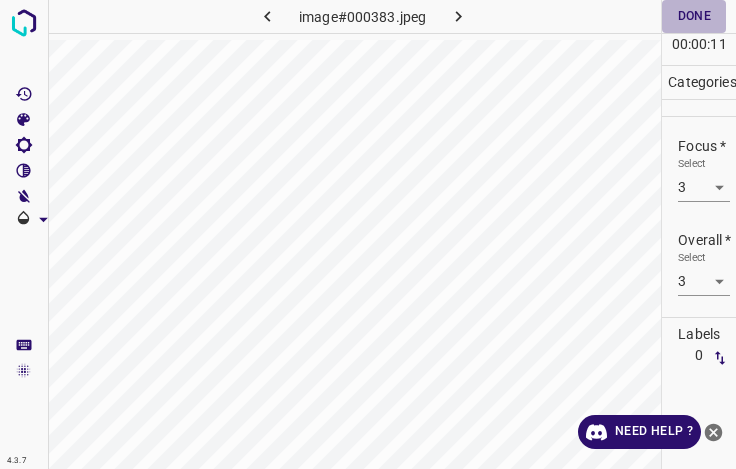 click on "Done" at bounding box center (694, 16) 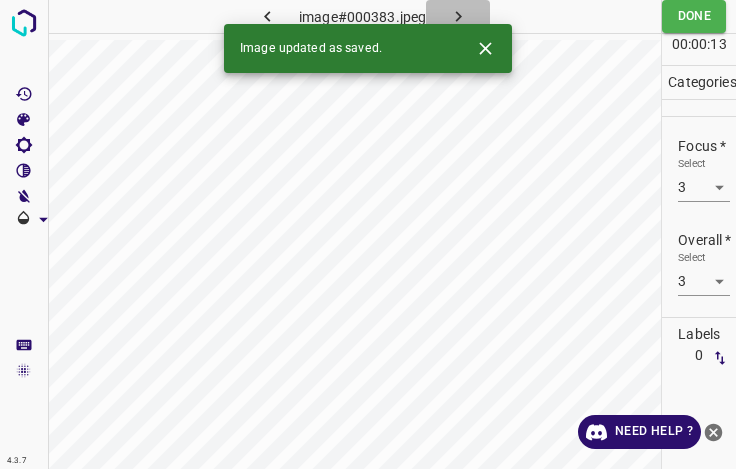 click 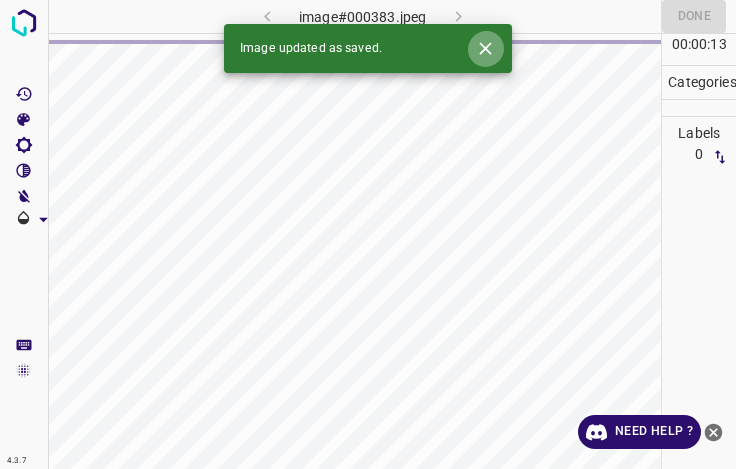 click 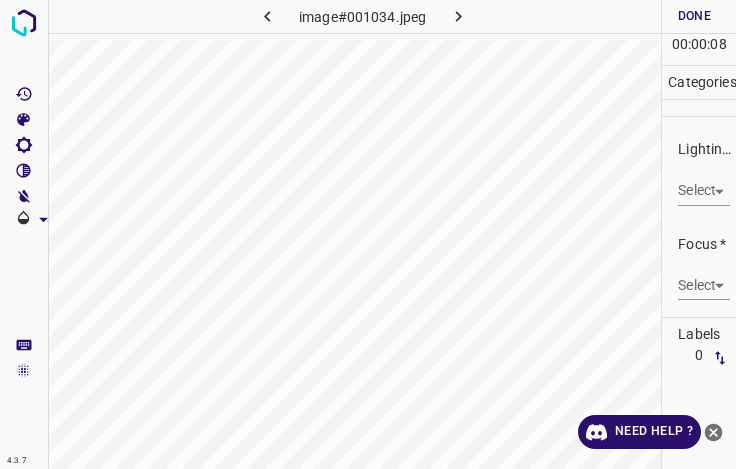 click on "4.3.7 image#001034.jpeg Done Skip 0 00   : 00   : 08   Categories Lighting *  Select ​ Focus *  Select ​ Overall *  Select ​ Labels   0 Categories 1 Lighting 2 Focus 3 Overall Tools Space Change between modes (Draw & Edit) I Auto labeling R Restore zoom M Zoom in N Zoom out Delete Delete selecte label Filters Z Restore filters X Saturation filter C Brightness filter V Contrast filter B Gray scale filter General O Download Need Help ? - Text - Hide - Delete" at bounding box center [368, 234] 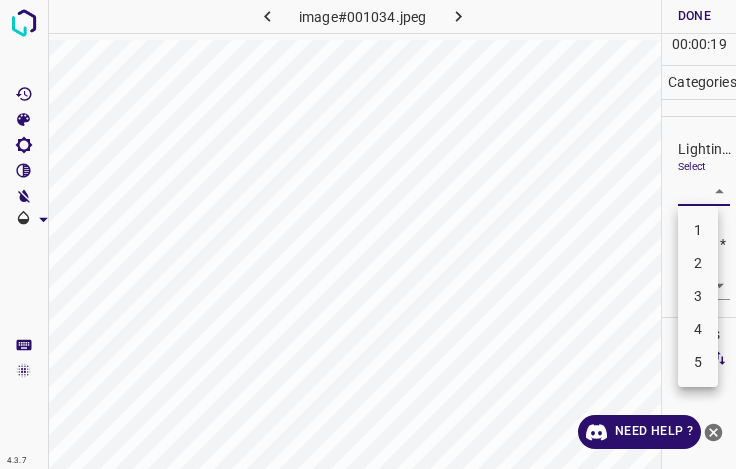 click on "3" at bounding box center (698, 296) 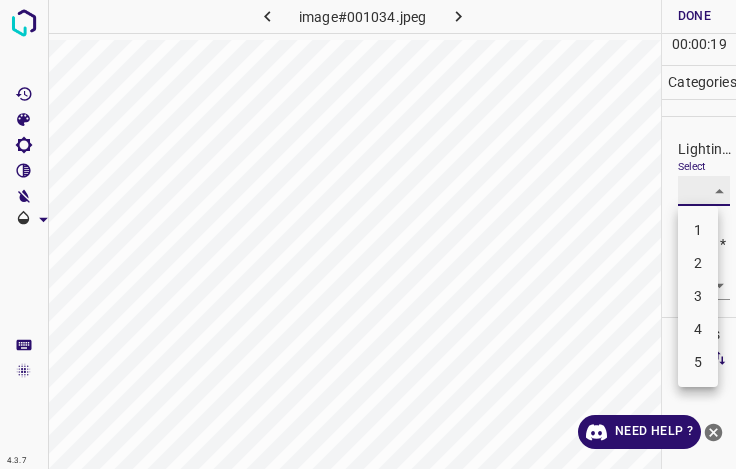 type on "3" 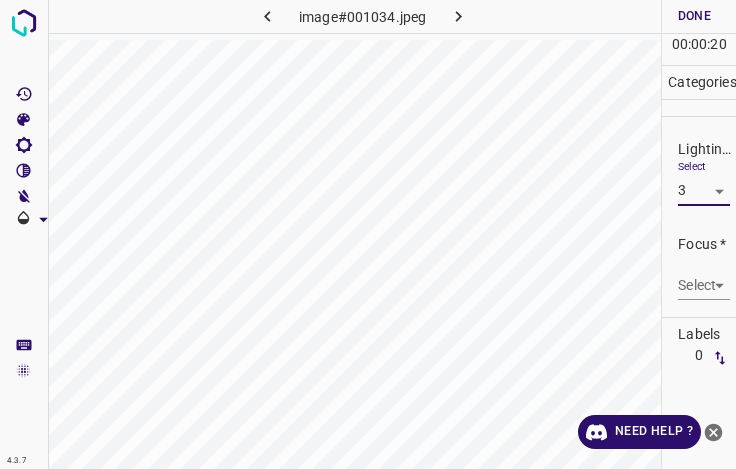 click on "4.3.7 image#001034.jpeg Done Skip 0 00   : 00   : 20   Categories Lighting *  Select 3 3 Focus *  Select ​ Overall *  Select ​ Labels   0 Categories 1 Lighting 2 Focus 3 Overall Tools Space Change between modes (Draw & Edit) I Auto labeling R Restore zoom M Zoom in N Zoom out Delete Delete selecte label Filters Z Restore filters X Saturation filter C Brightness filter V Contrast filter B Gray scale filter General O Download Need Help ? - Text - Hide - Delete" at bounding box center [368, 234] 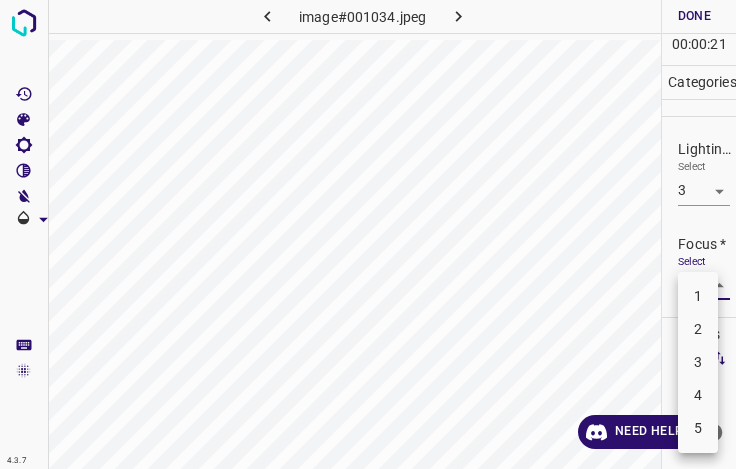 click on "3" at bounding box center (698, 362) 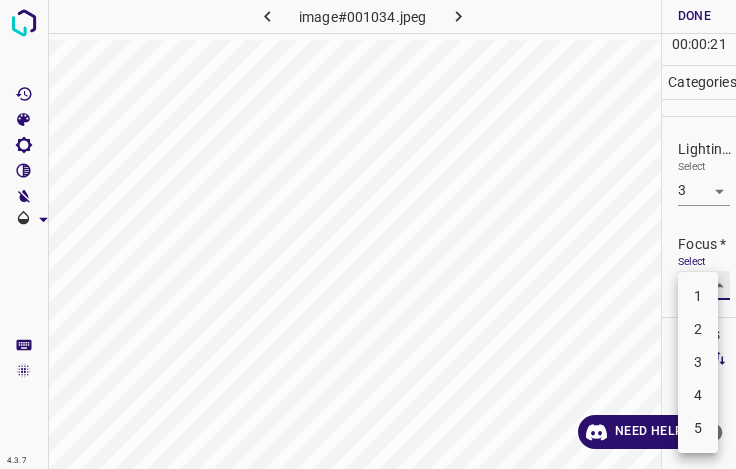 type on "3" 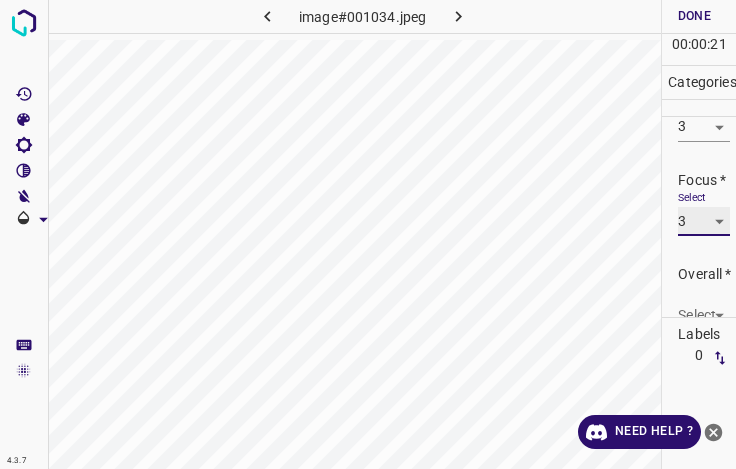 scroll, scrollTop: 98, scrollLeft: 0, axis: vertical 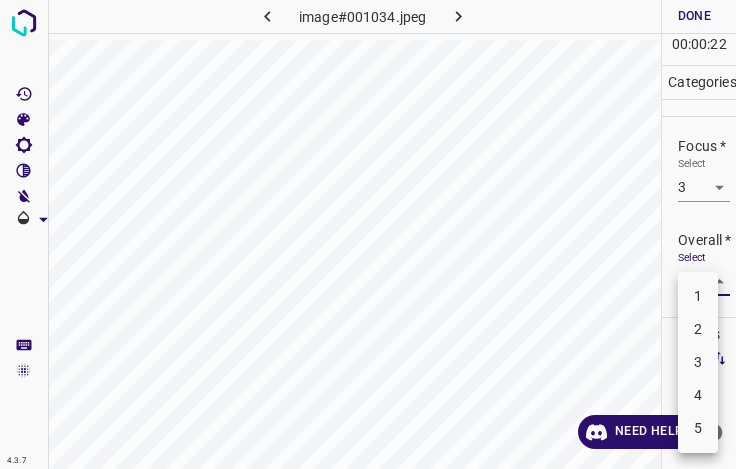 click on "4.3.7 image#001034.jpeg Done Skip 0 00   : 00   : 22   Categories Lighting *  Select 3 3 Focus *  Select 3 3 Overall *  Select ​ Labels   0 Categories 1 Lighting 2 Focus 3 Overall Tools Space Change between modes (Draw & Edit) I Auto labeling R Restore zoom M Zoom in N Zoom out Delete Delete selecte label Filters Z Restore filters X Saturation filter C Brightness filter V Contrast filter B Gray scale filter General O Download Need Help ? - Text - Hide - Delete 1 2 3 4 5" at bounding box center [368, 234] 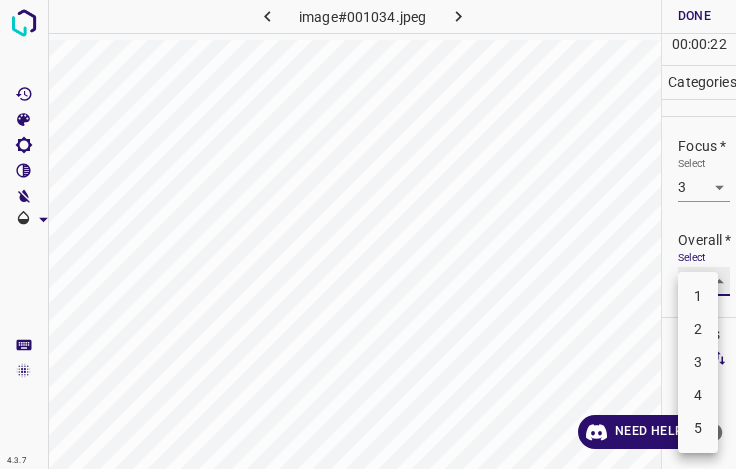 type on "3" 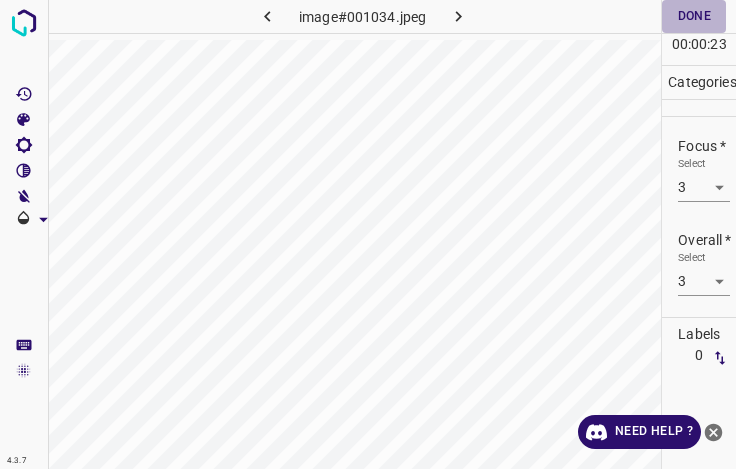 click on "Done" at bounding box center (694, 16) 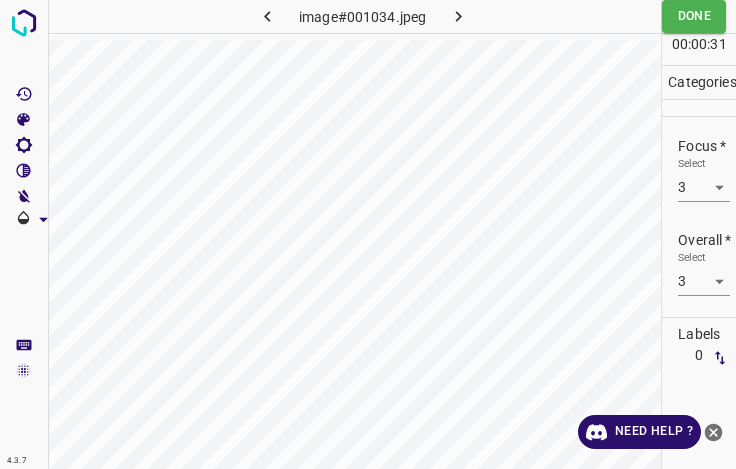 click 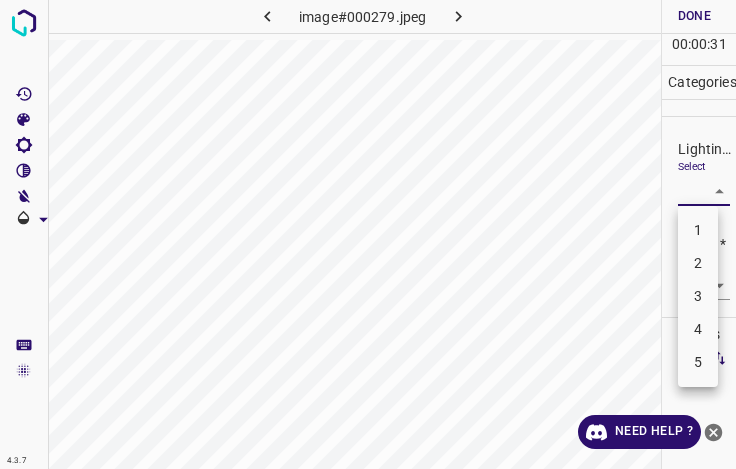 click on "4.3.7 image#000279.jpeg Done Skip 0 00   : 00   : 31   Categories Lighting *  Select ​ Focus *  Select ​ Overall *  Select ​ Labels   0 Categories 1 Lighting 2 Focus 3 Overall Tools Space Change between modes (Draw & Edit) I Auto labeling R Restore zoom M Zoom in N Zoom out Delete Delete selecte label Filters Z Restore filters X Saturation filter C Brightness filter V Contrast filter B Gray scale filter General O Download Need Help ? - Text - Hide - Delete 1 2 3 4 5" at bounding box center [368, 234] 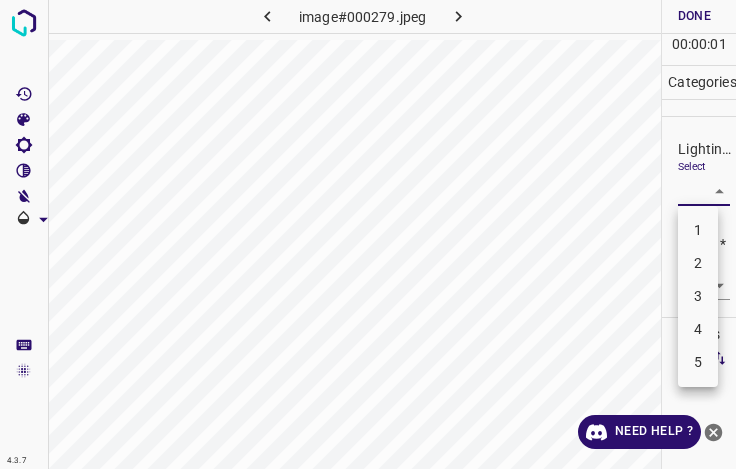 click on "3" at bounding box center [698, 296] 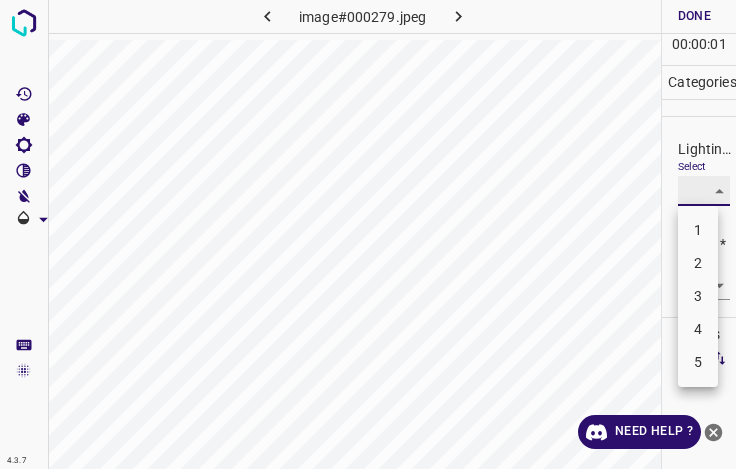 type on "3" 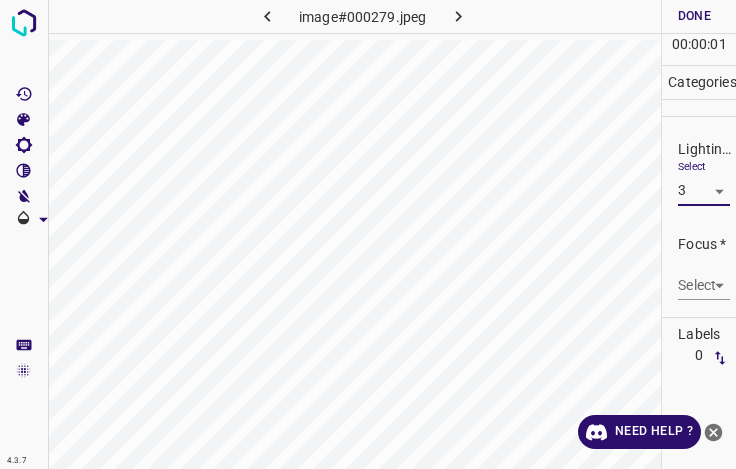 click on "Select ​" at bounding box center (704, 277) 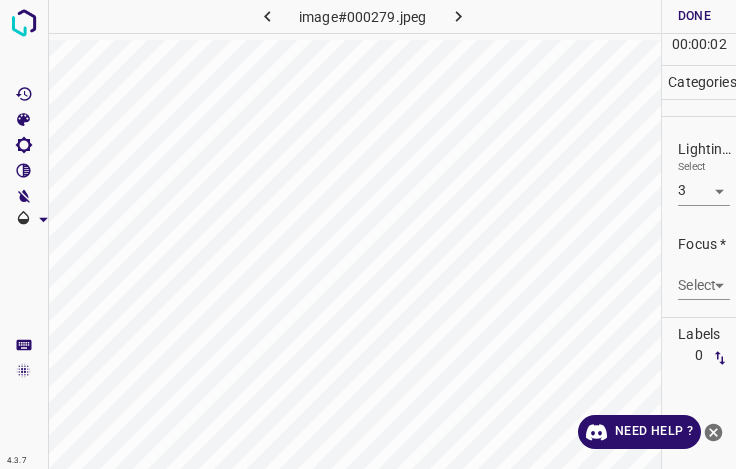 click on "4.3.7 image#000279.jpeg Done Skip 0 00   : 00   : 02   Categories Lighting *  Select 3 3 Focus *  Select ​ Overall *  Select ​ Labels   0 Categories 1 Lighting 2 Focus 3 Overall Tools Space Change between modes (Draw & Edit) I Auto labeling R Restore zoom M Zoom in N Zoom out Delete Delete selecte label Filters Z Restore filters X Saturation filter C Brightness filter V Contrast filter B Gray scale filter General O Download Need Help ? - Text - Hide - Delete" at bounding box center [368, 234] 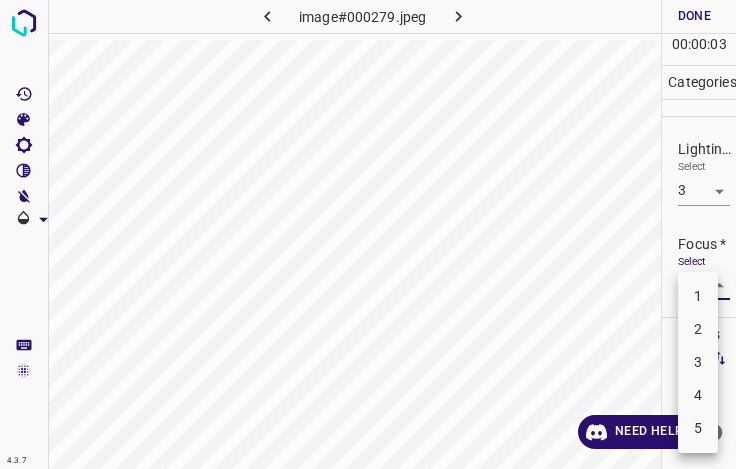 click on "4" at bounding box center [698, 395] 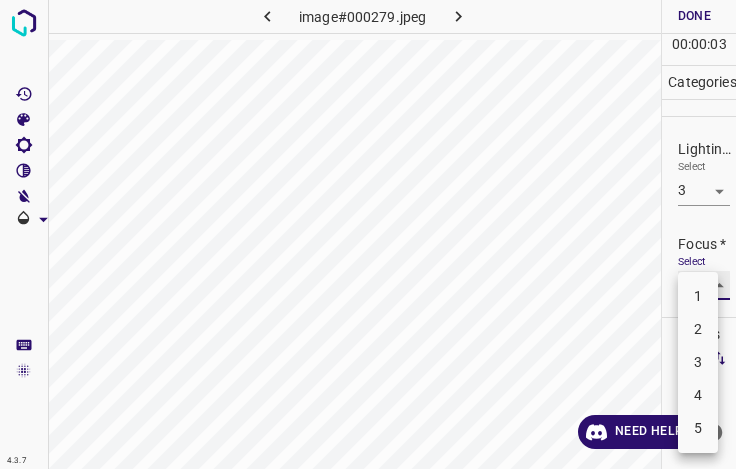 type on "4" 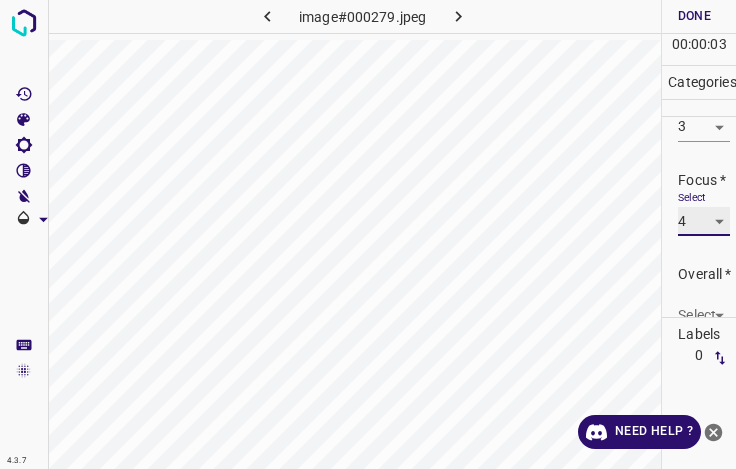 scroll, scrollTop: 98, scrollLeft: 0, axis: vertical 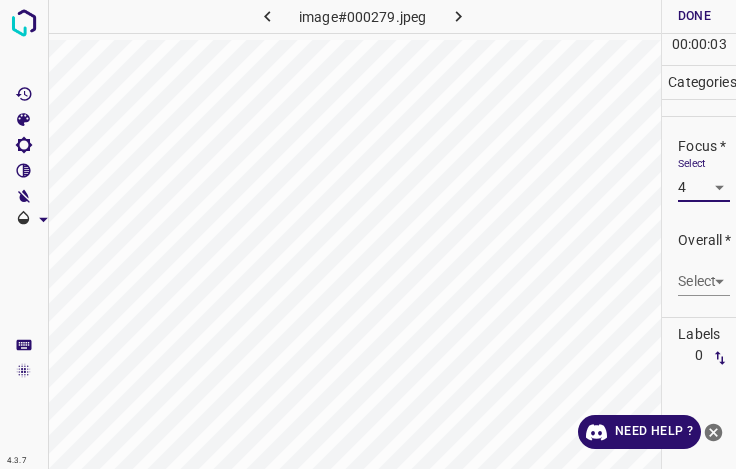 click on "4.3.7 image#000279.jpeg Done Skip 0 00   : 00   : 03   Categories Lighting *  Select 3 3 Focus *  Select 4 4 Overall *  Select ​ Labels   0 Categories 1 Lighting 2 Focus 3 Overall Tools Space Change between modes (Draw & Edit) I Auto labeling R Restore zoom M Zoom in N Zoom out Delete Delete selecte label Filters Z Restore filters X Saturation filter C Brightness filter V Contrast filter B Gray scale filter General O Download Need Help ? - Text - Hide - Delete" at bounding box center [368, 234] 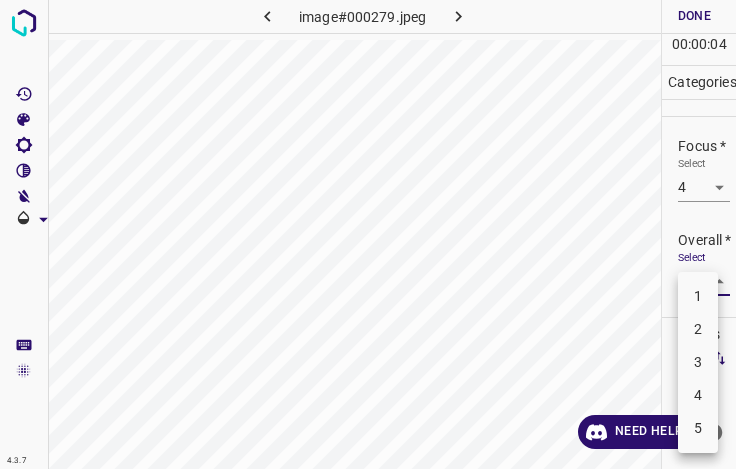 click on "3" at bounding box center [698, 362] 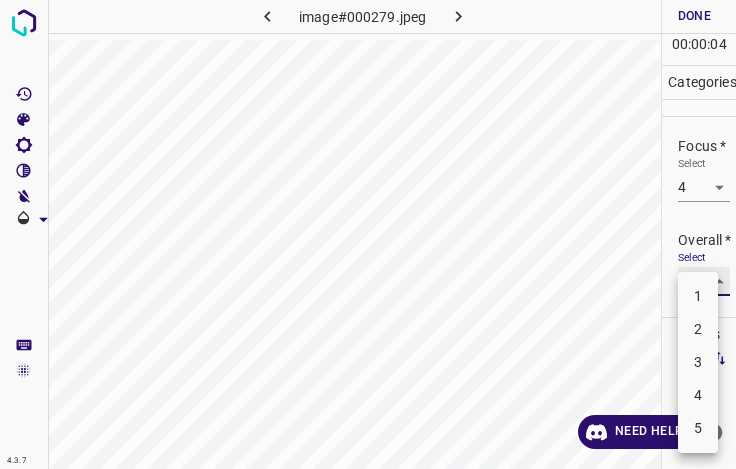 type on "3" 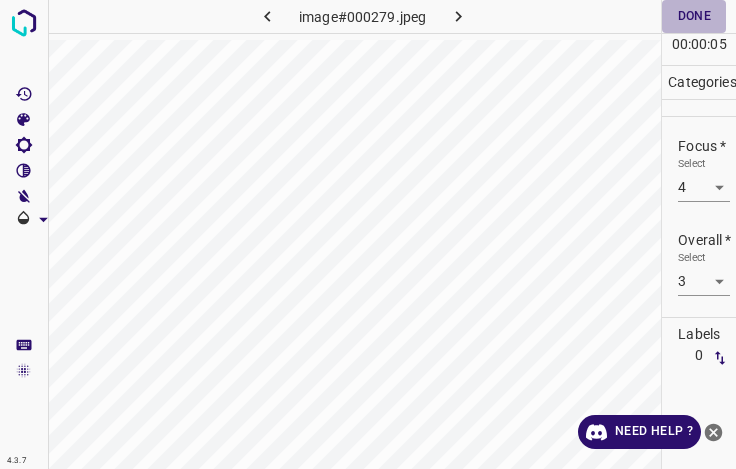 click on "Done" at bounding box center [694, 16] 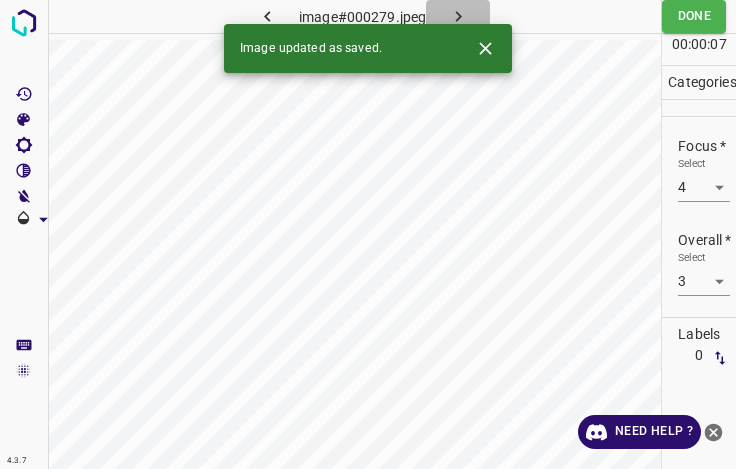 click 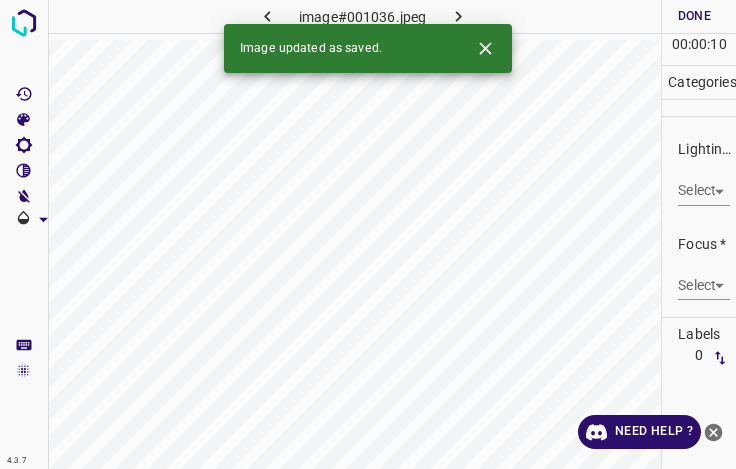 click on "4.3.7 image#001036.jpeg Done Skip 0 00   : 00   : 10   Categories Lighting *  Select ​ Focus *  Select ​ Overall *  Select ​ Labels   0 Categories 1 Lighting 2 Focus 3 Overall Tools Space Change between modes (Draw & Edit) I Auto labeling R Restore zoom M Zoom in N Zoom out Delete Delete selecte label Filters Z Restore filters X Saturation filter C Brightness filter V Contrast filter B Gray scale filter General O Download Image updated as saved. Need Help ? - Text - Hide - Delete" at bounding box center [368, 234] 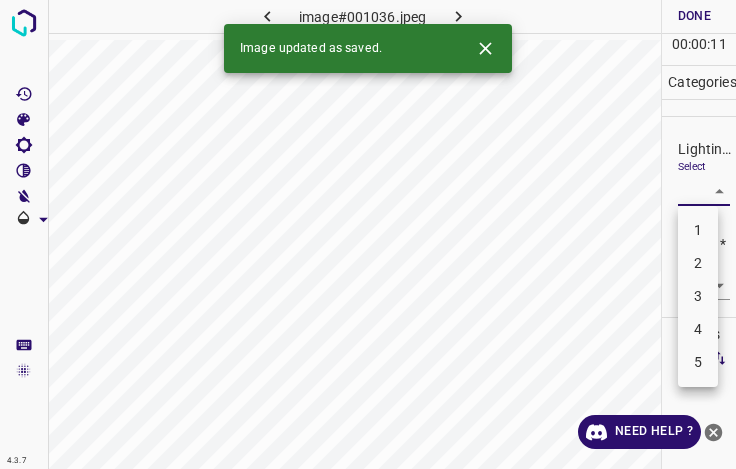 click on "3" at bounding box center (698, 296) 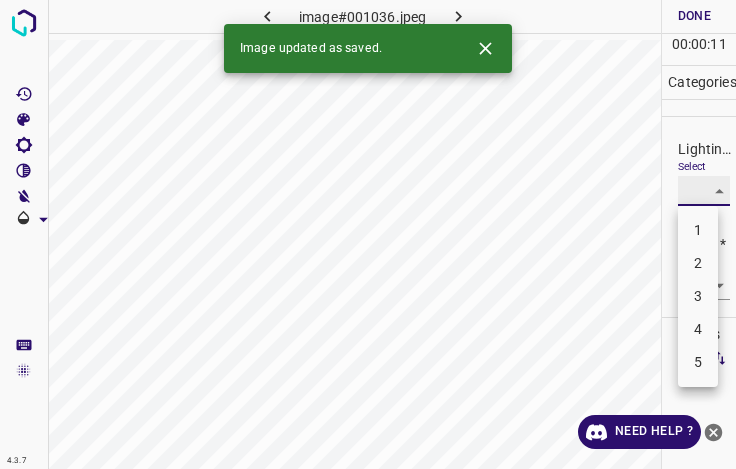 type on "3" 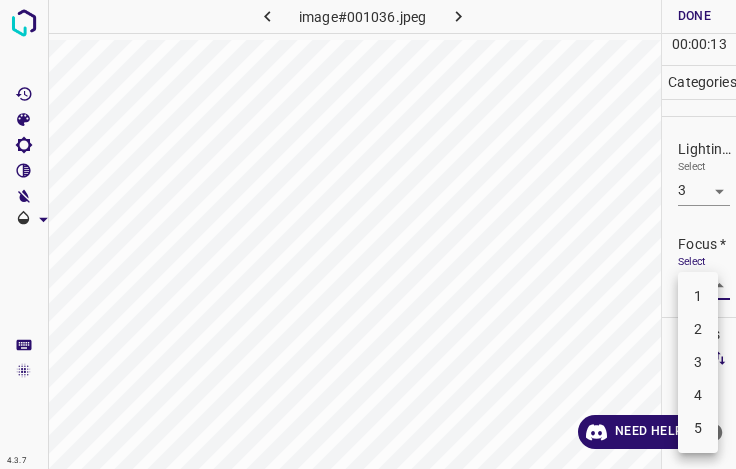 click on "4.3.7 image#001036.jpeg Done Skip 0 00   : 00   : 13   Categories Lighting *  Select 3 3 Focus *  Select ​ Overall *  Select ​ Labels   0 Categories 1 Lighting 2 Focus 3 Overall Tools Space Change between modes (Draw & Edit) I Auto labeling R Restore zoom M Zoom in N Zoom out Delete Delete selecte label Filters Z Restore filters X Saturation filter C Brightness filter V Contrast filter B Gray scale filter General O Download Need Help ? - Text - Hide - Delete 1 2 3 4 5" at bounding box center (368, 234) 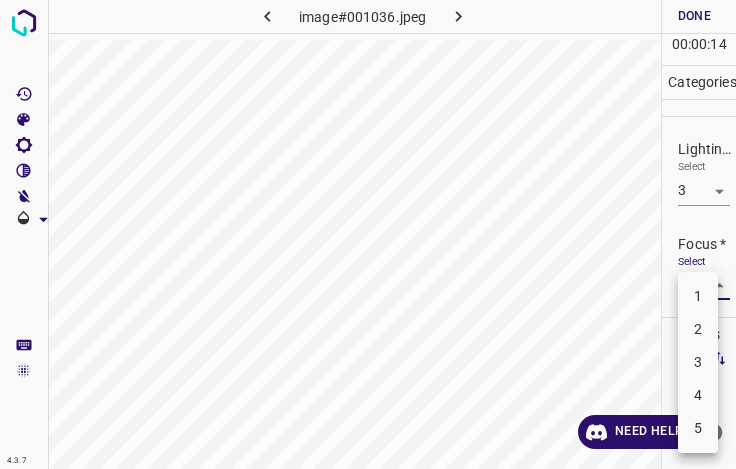 click on "3" at bounding box center (698, 362) 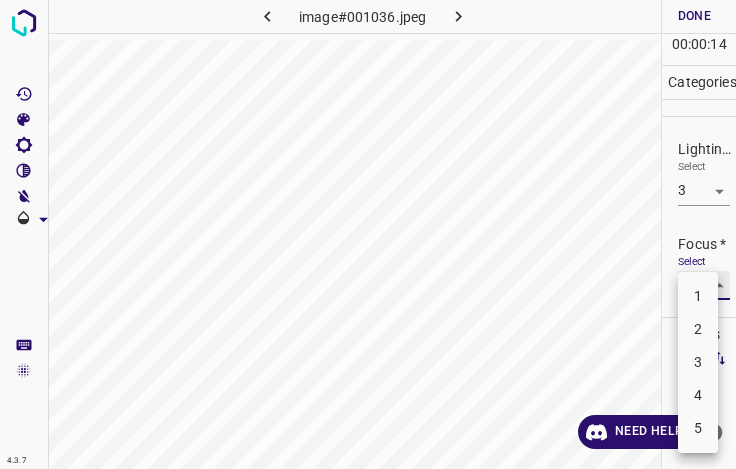 type on "3" 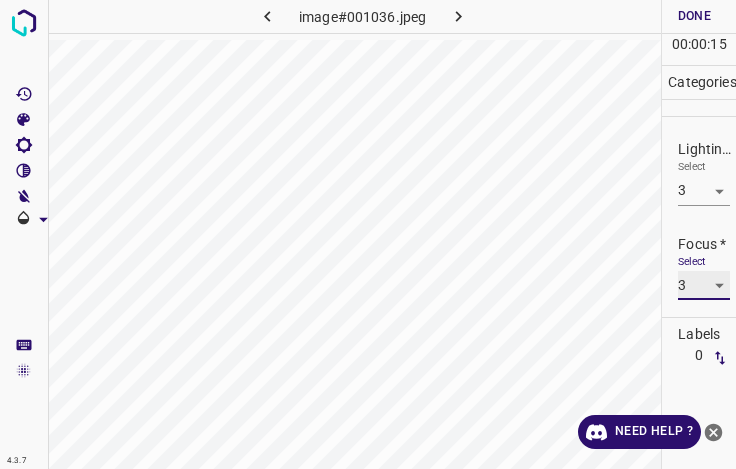 scroll, scrollTop: 98, scrollLeft: 0, axis: vertical 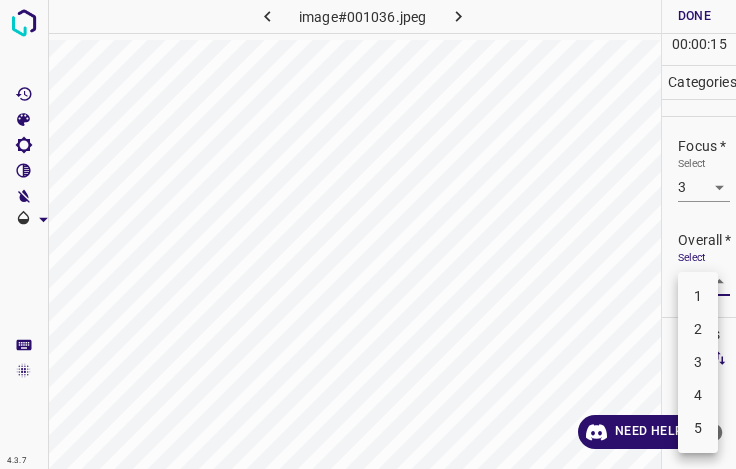 click on "4.3.7 image#001036.jpeg Done Skip 0 00   : 00   : 15   Categories Lighting *  Select 3 3 Focus *  Select 3 3 Overall *  Select ​ Labels   0 Categories 1 Lighting 2 Focus 3 Overall Tools Space Change between modes (Draw & Edit) I Auto labeling R Restore zoom M Zoom in N Zoom out Delete Delete selecte label Filters Z Restore filters X Saturation filter C Brightness filter V Contrast filter B Gray scale filter General O Download Need Help ? - Text - Hide - Delete 1 2 3 4 5" at bounding box center [368, 234] 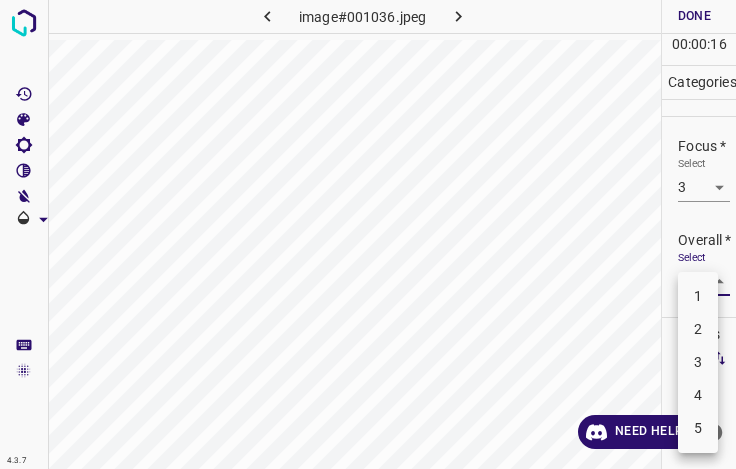 drag, startPoint x: 699, startPoint y: 364, endPoint x: 713, endPoint y: 299, distance: 66.4906 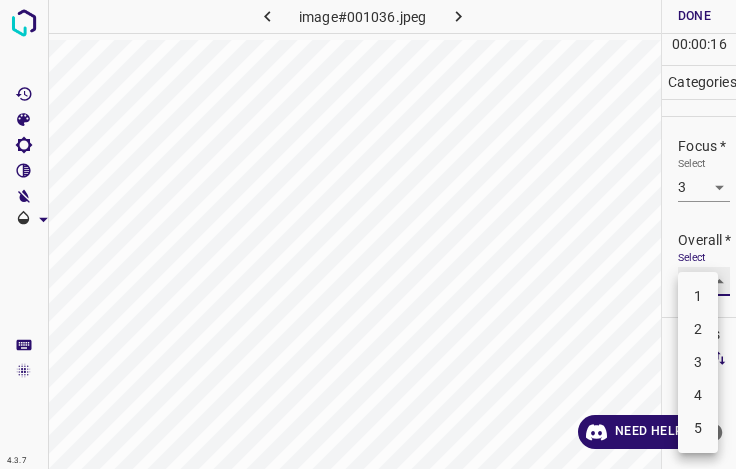 type on "3" 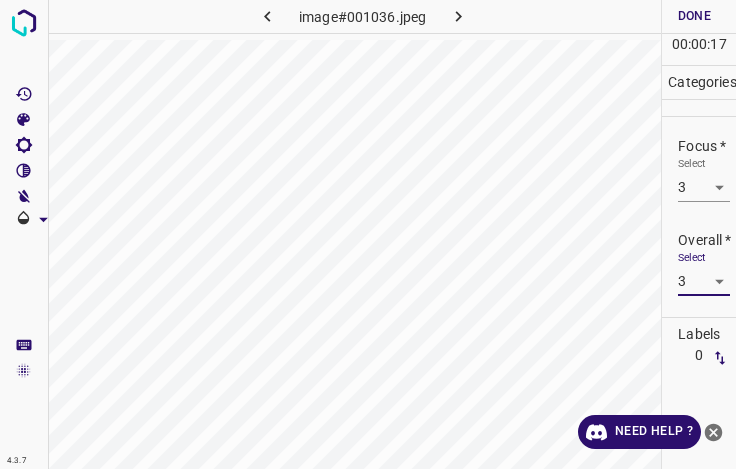 click on "Done" at bounding box center [694, 16] 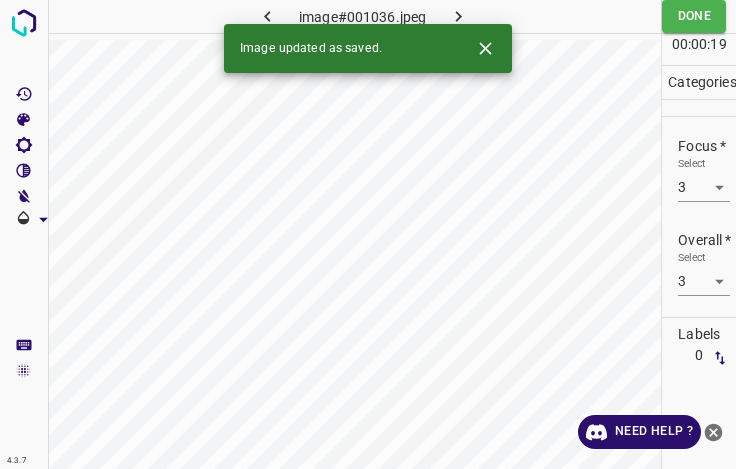 click 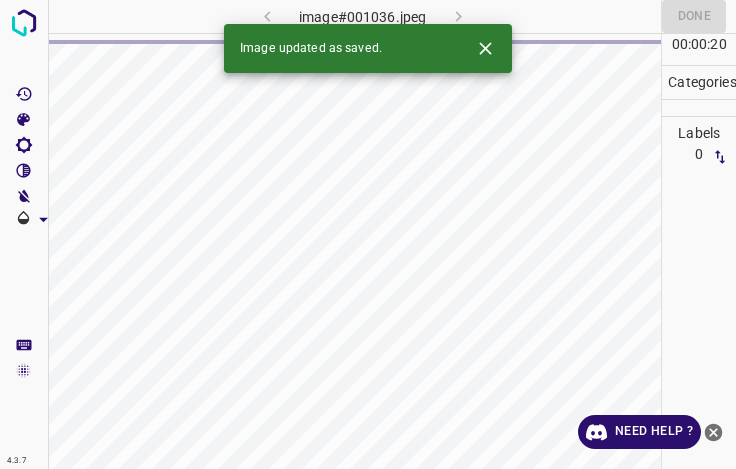 click 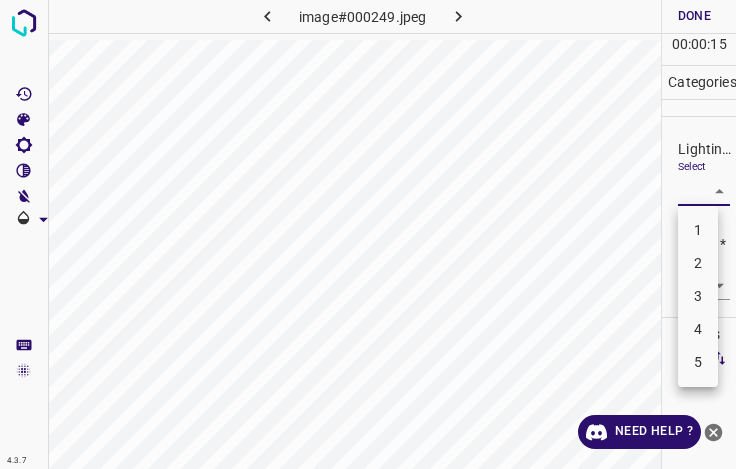 click on "4.3.7 image#000249.jpeg Done Skip 0 00   : 00   : 15   Categories Lighting *  Select ​ Focus *  Select ​ Overall *  Select ​ Labels   0 Categories 1 Lighting 2 Focus 3 Overall Tools Space Change between modes (Draw & Edit) I Auto labeling R Restore zoom M Zoom in N Zoom out Delete Delete selecte label Filters Z Restore filters X Saturation filter C Brightness filter V Contrast filter B Gray scale filter General O Download Need Help ? - Text - Hide - Delete 1 2 3 4 5" at bounding box center [368, 234] 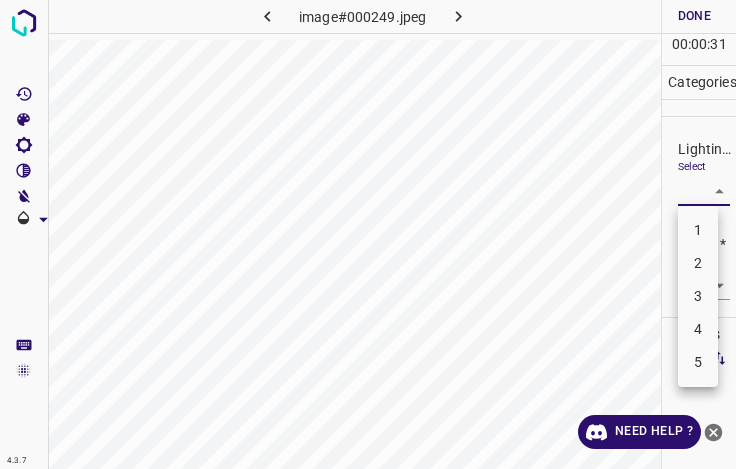 click on "3" at bounding box center [698, 296] 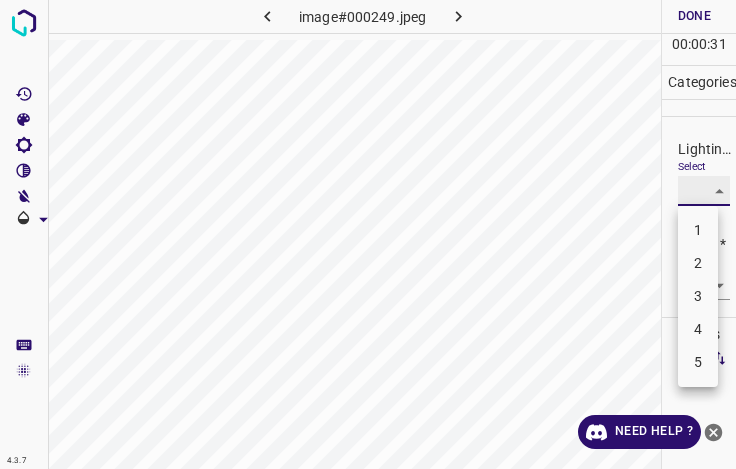 type on "3" 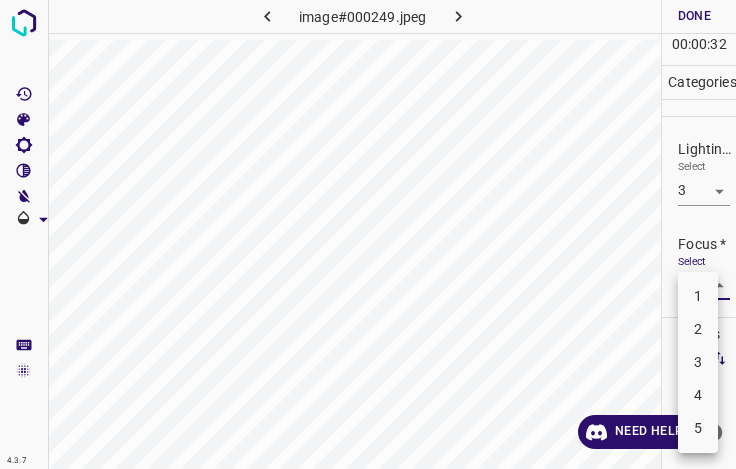 click on "4.3.7 image#000249.jpeg Done Skip 0 00   : 00   : 32   Categories Lighting *  Select 3 3 Focus *  Select ​ Overall *  Select ​ Labels   0 Categories 1 Lighting 2 Focus 3 Overall Tools Space Change between modes (Draw & Edit) I Auto labeling R Restore zoom M Zoom in N Zoom out Delete Delete selecte label Filters Z Restore filters X Saturation filter C Brightness filter V Contrast filter B Gray scale filter General O Download Need Help ? - Text - Hide - Delete 1 2 3 4 5" at bounding box center [368, 234] 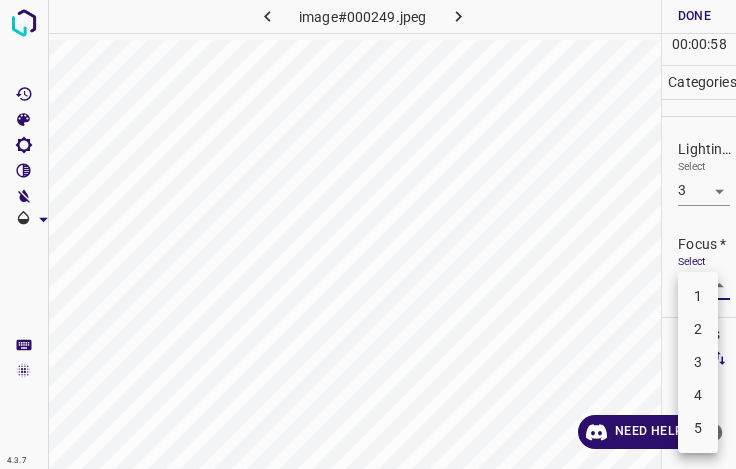 click on "3" at bounding box center (698, 362) 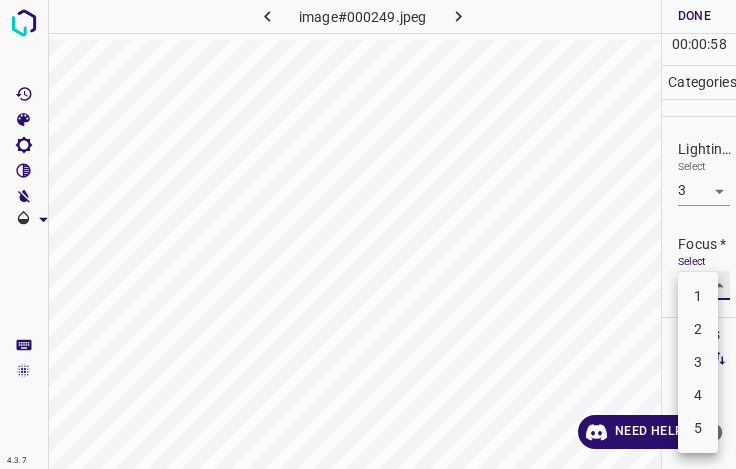 type on "3" 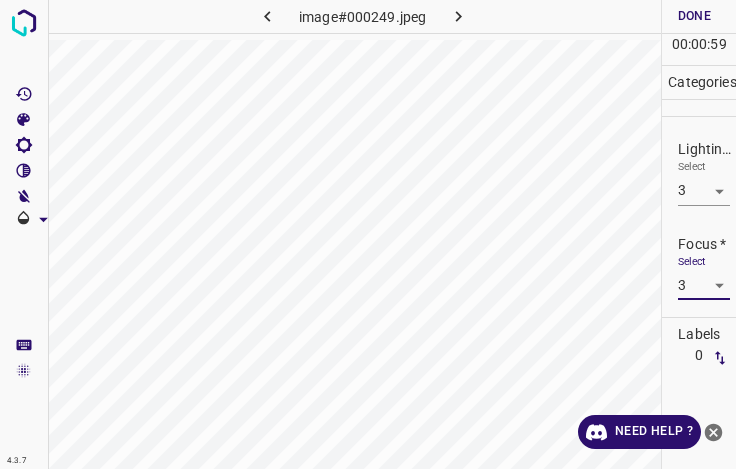 click on "4.3.7 image#000249.jpeg Done Skip 0 00   : 00   : 59   Categories Lighting *  Select 3 3 Focus *  Select 3 3 Overall *  Select ​ Labels   0 Categories 1 Lighting 2 Focus 3 Overall Tools Space Change between modes (Draw & Edit) I Auto labeling R Restore zoom M Zoom in N Zoom out Delete Delete selecte label Filters Z Restore filters X Saturation filter C Brightness filter V Contrast filter B Gray scale filter General O Download Need Help ? - Text - Hide - Delete" at bounding box center (368, 234) 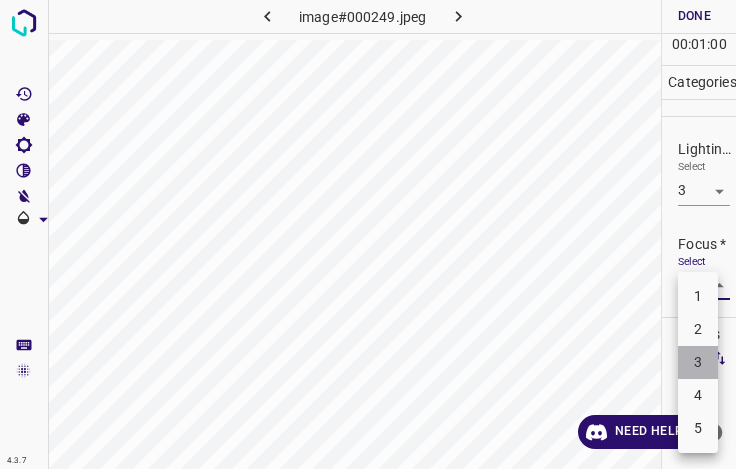 click on "3" at bounding box center (698, 362) 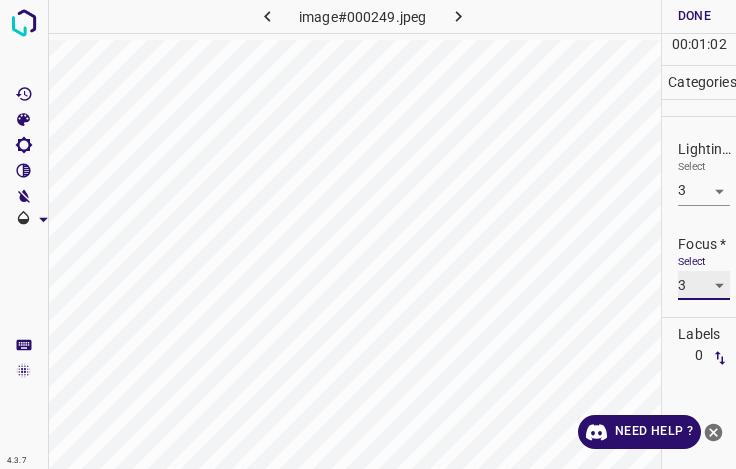 scroll, scrollTop: 98, scrollLeft: 0, axis: vertical 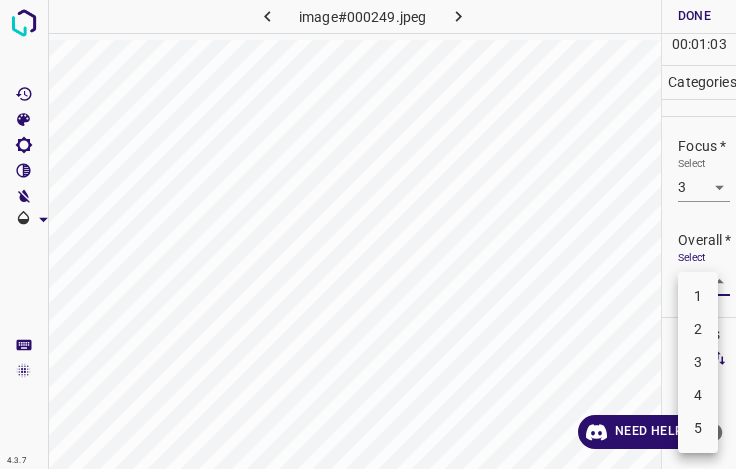 click on "4.3.7 image#000249.jpeg Done Skip 0 00   : 01   : 03   Categories Lighting *  Select 3 3 Focus *  Select 3 3 Overall *  Select ​ Labels   0 Categories 1 Lighting 2 Focus 3 Overall Tools Space Change between modes (Draw & Edit) I Auto labeling R Restore zoom M Zoom in N Zoom out Delete Delete selecte label Filters Z Restore filters X Saturation filter C Brightness filter V Contrast filter B Gray scale filter General O Download Need Help ? - Text - Hide - Delete 1 2 3 4 5" at bounding box center [368, 234] 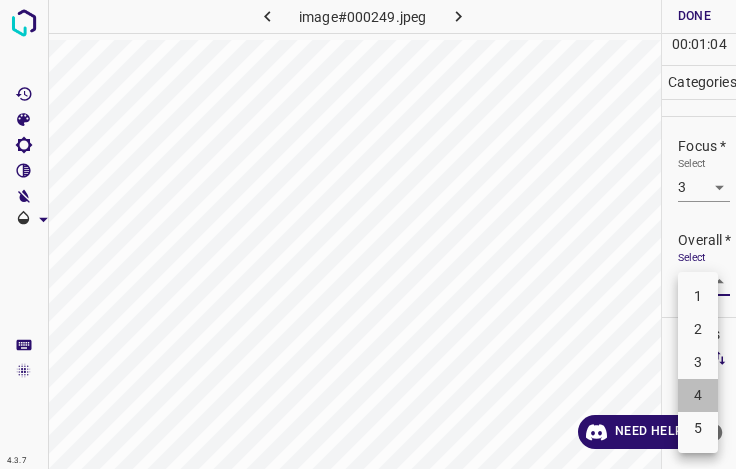 click on "4" at bounding box center [698, 395] 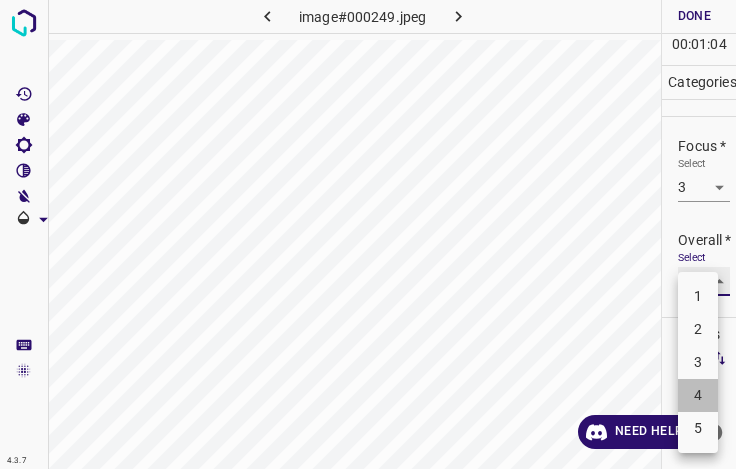 type on "4" 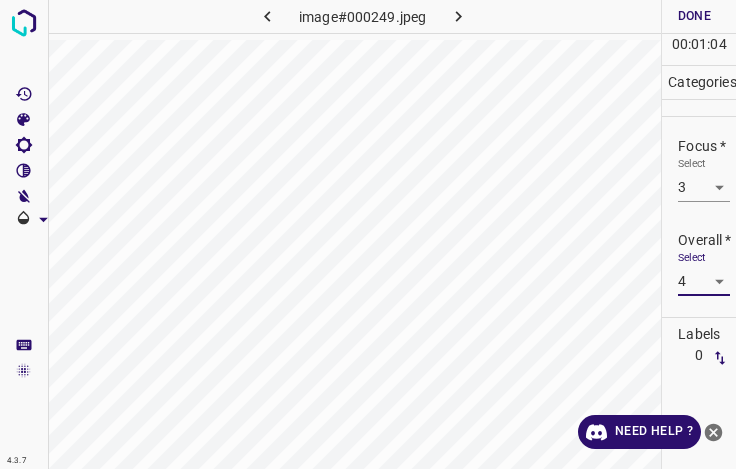 click on "Done" at bounding box center (694, 16) 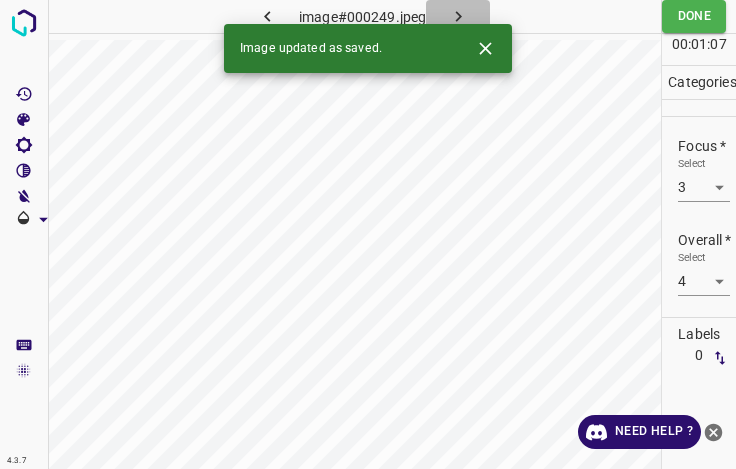 click 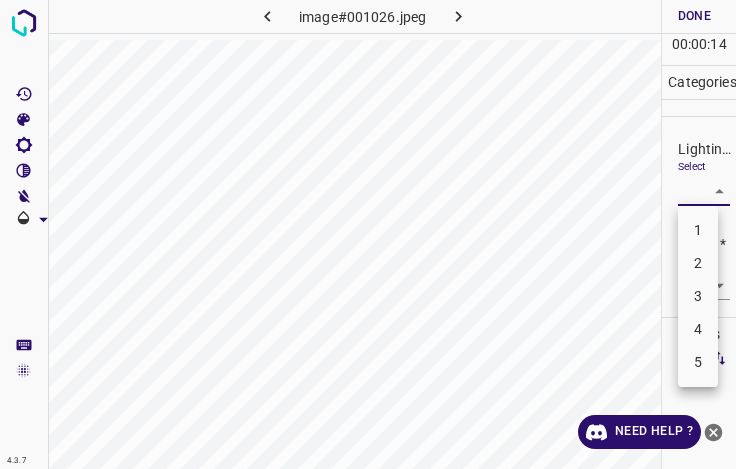 click on "4.3.7 image#001026.jpeg Done Skip 0 00   : 00   : 14   Categories Lighting *  Select ​ Focus *  Select ​ Overall *  Select ​ Labels   0 Categories 1 Lighting 2 Focus 3 Overall Tools Space Change between modes (Draw & Edit) I Auto labeling R Restore zoom M Zoom in N Zoom out Delete Delete selecte label Filters Z Restore filters X Saturation filter C Brightness filter V Contrast filter B Gray scale filter General O Download Need Help ? - Text - Hide - Delete 1 2 3 4 5" at bounding box center [368, 234] 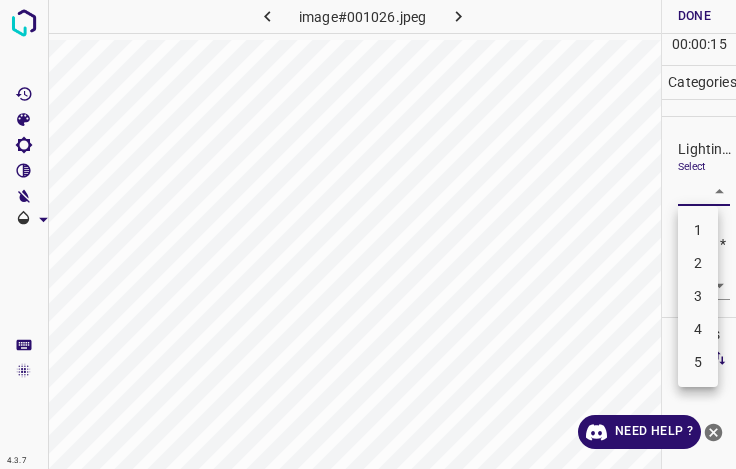 click on "3" at bounding box center (698, 296) 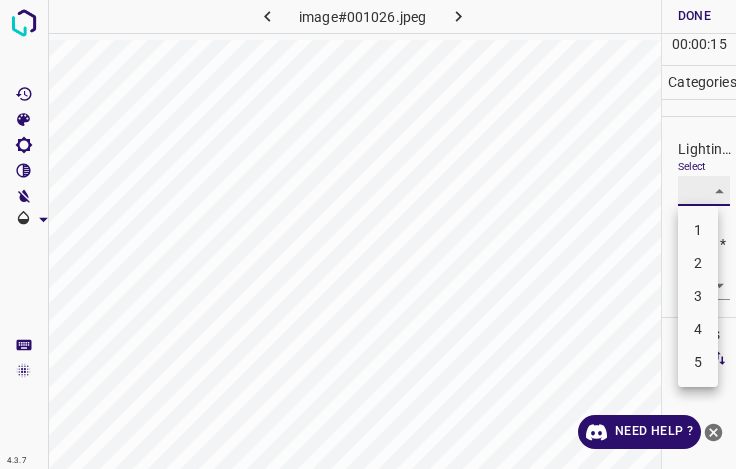 type on "3" 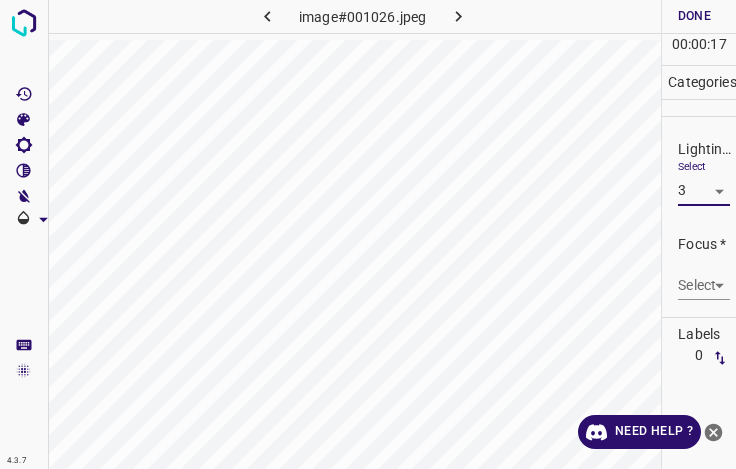 click on "4.3.7 image#001026.jpeg Done Skip 0 00   : 00   : 17   Categories Lighting *  Select 3 3 Focus *  Select ​ Overall *  Select ​ Labels   0 Categories 1 Lighting 2 Focus 3 Overall Tools Space Change between modes (Draw & Edit) I Auto labeling R Restore zoom M Zoom in N Zoom out Delete Delete selecte label Filters Z Restore filters X Saturation filter C Brightness filter V Contrast filter B Gray scale filter General O Download Need Help ? - Text - Hide - Delete" at bounding box center (368, 234) 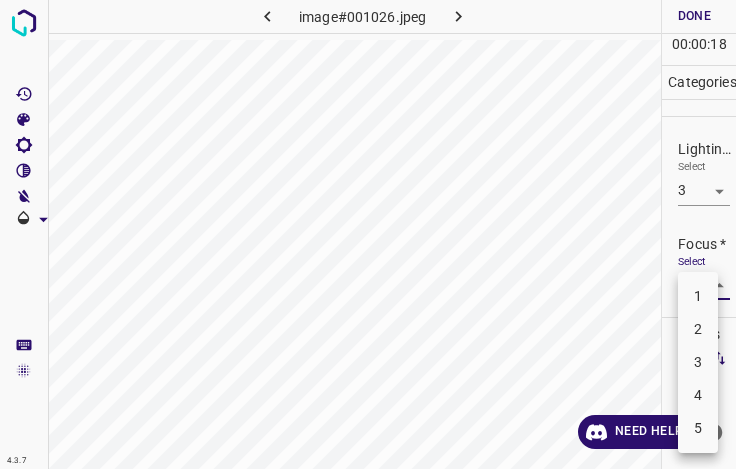 click on "3" at bounding box center (698, 362) 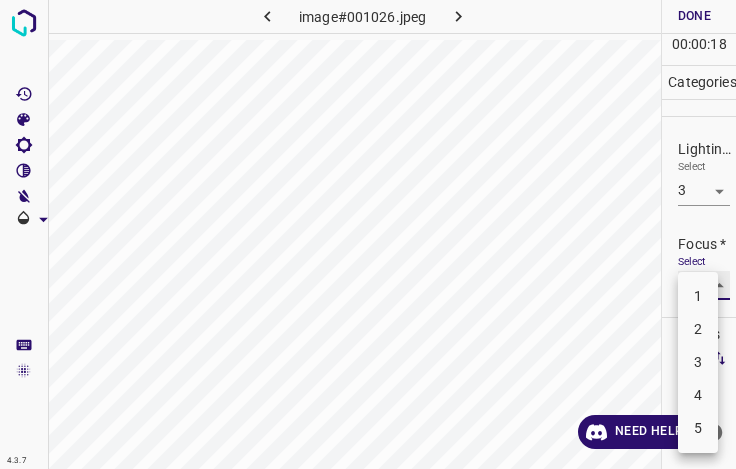 type on "3" 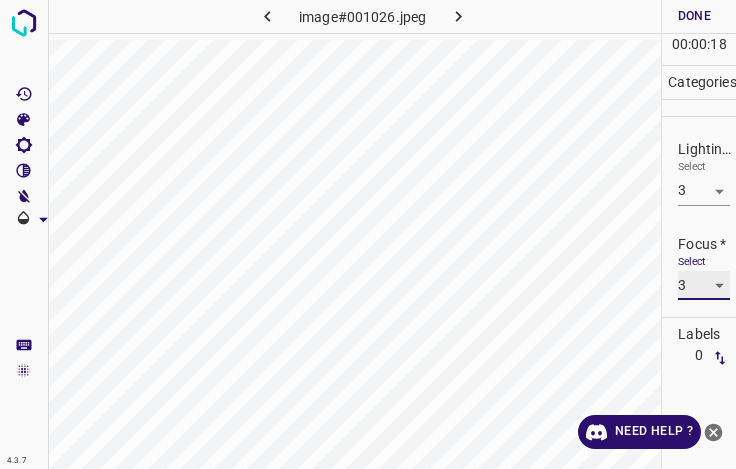scroll, scrollTop: 98, scrollLeft: 0, axis: vertical 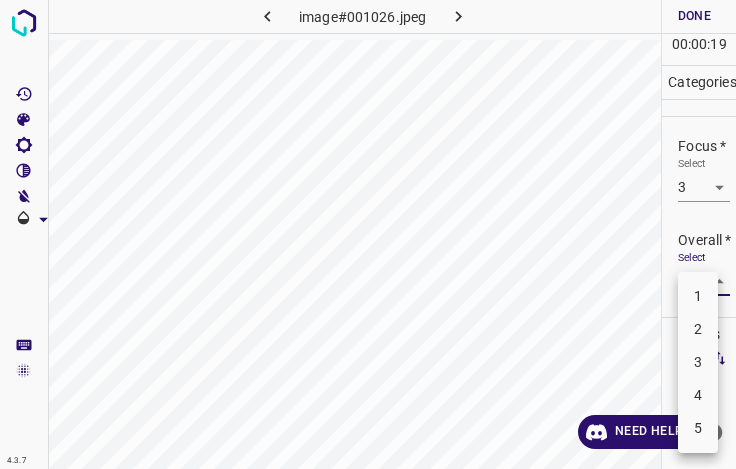 click on "4.3.7 image#001026.jpeg Done Skip 0 00   : 00   : 19   Categories Lighting *  Select 3 3 Focus *  Select 3 3 Overall *  Select ​ Labels   0 Categories 1 Lighting 2 Focus 3 Overall Tools Space Change between modes (Draw & Edit) I Auto labeling R Restore zoom M Zoom in N Zoom out Delete Delete selecte label Filters Z Restore filters X Saturation filter C Brightness filter V Contrast filter B Gray scale filter General O Download Need Help ? - Text - Hide - Delete 1 2 3 4 5" at bounding box center (368, 234) 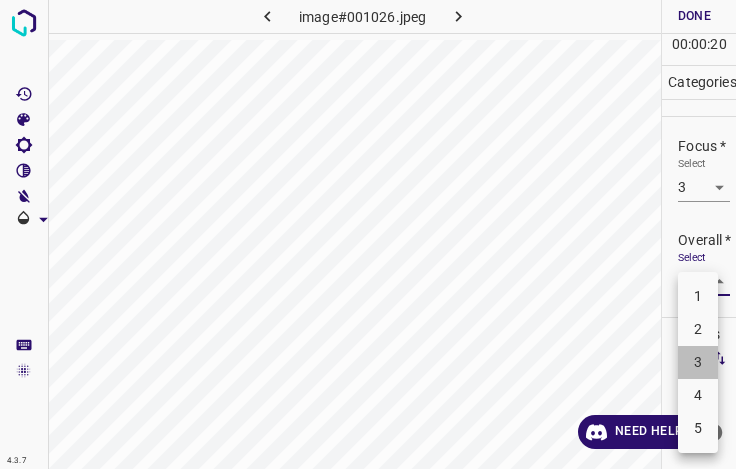 drag, startPoint x: 702, startPoint y: 362, endPoint x: 687, endPoint y: 252, distance: 111.01801 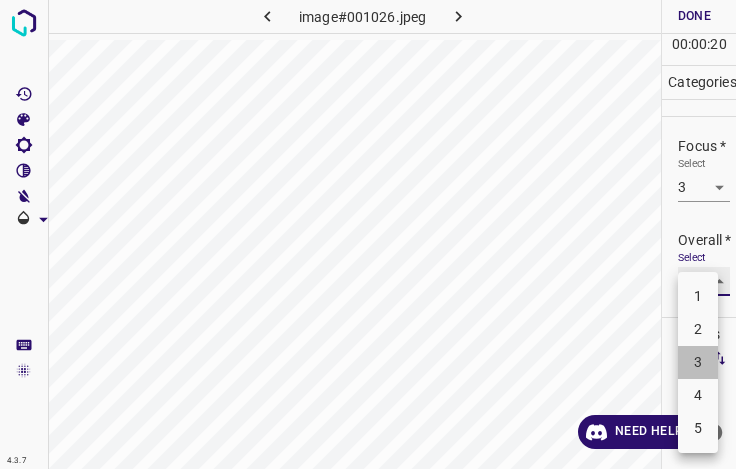 type on "3" 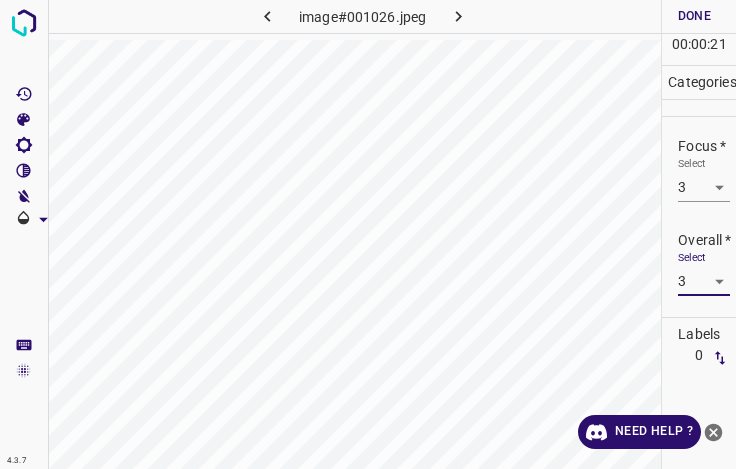 click on "Done" at bounding box center [694, 16] 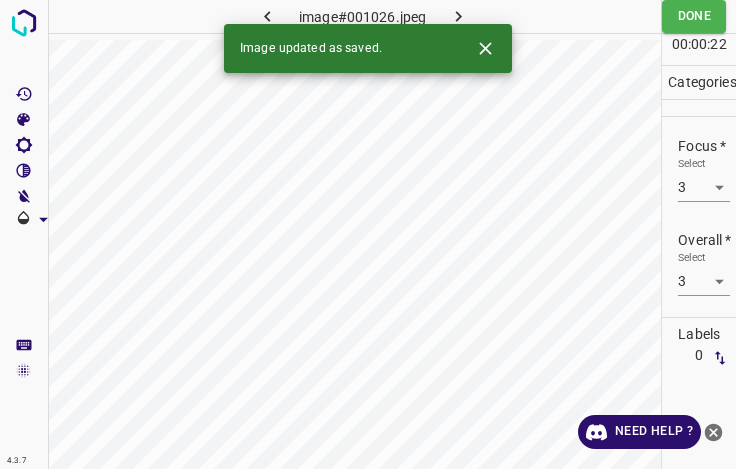 click 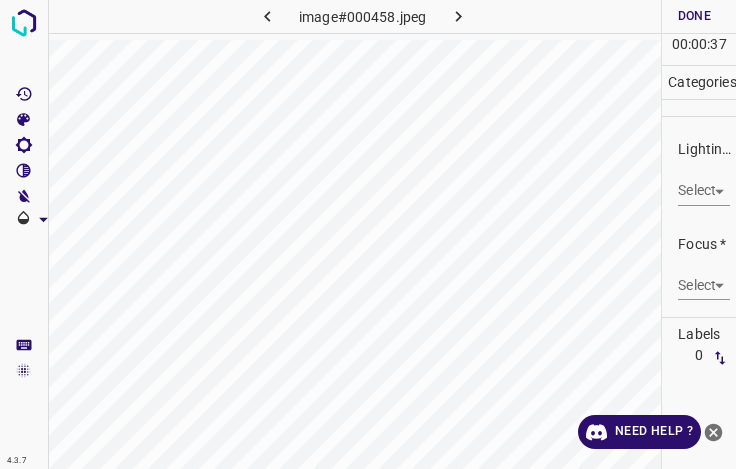 click on "4.3.7 image#000458.jpeg Done Skip 0 00   : 00   : 37   Categories Lighting *  Select ​ Focus *  Select ​ Overall *  Select ​ Labels   0 Categories 1 Lighting 2 Focus 3 Overall Tools Space Change between modes (Draw & Edit) I Auto labeling R Restore zoom M Zoom in N Zoom out Delete Delete selecte label Filters Z Restore filters X Saturation filter C Brightness filter V Contrast filter B Gray scale filter General O Download Need Help ? - Text - Hide - Delete" at bounding box center [368, 234] 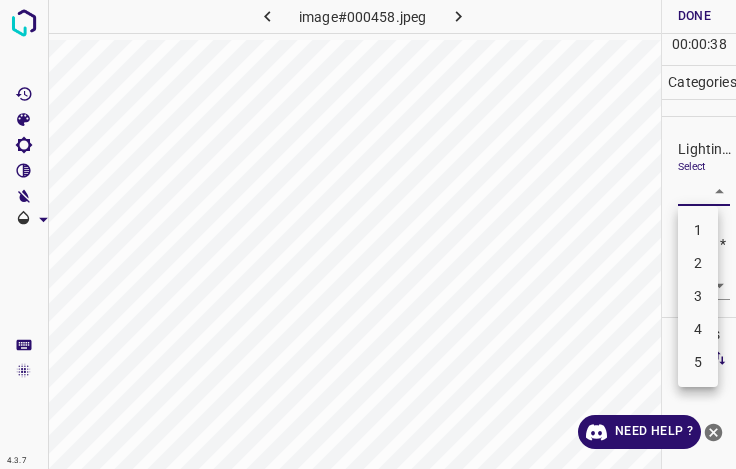 click on "3" at bounding box center (698, 296) 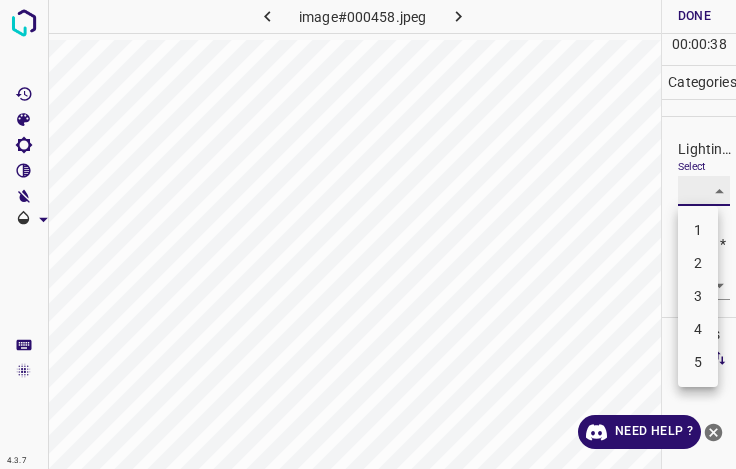 type on "3" 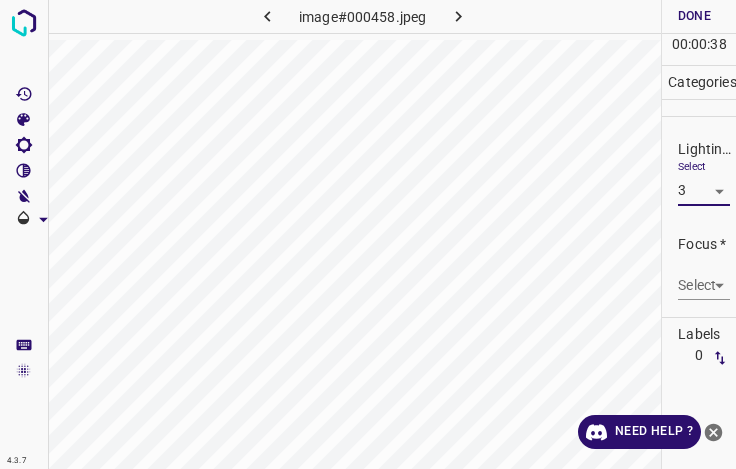 click on "4.3.7 image#000458.jpeg Done Skip 0 00   : 00   : 38   Categories Lighting *  Select 3 3 Focus *  Select ​ Overall *  Select ​ Labels   0 Categories 1 Lighting 2 Focus 3 Overall Tools Space Change between modes (Draw & Edit) I Auto labeling R Restore zoom M Zoom in N Zoom out Delete Delete selecte label Filters Z Restore filters X Saturation filter C Brightness filter V Contrast filter B Gray scale filter General O Download Need Help ? - Text - Hide - Delete 1 2 3 4 5" at bounding box center (368, 234) 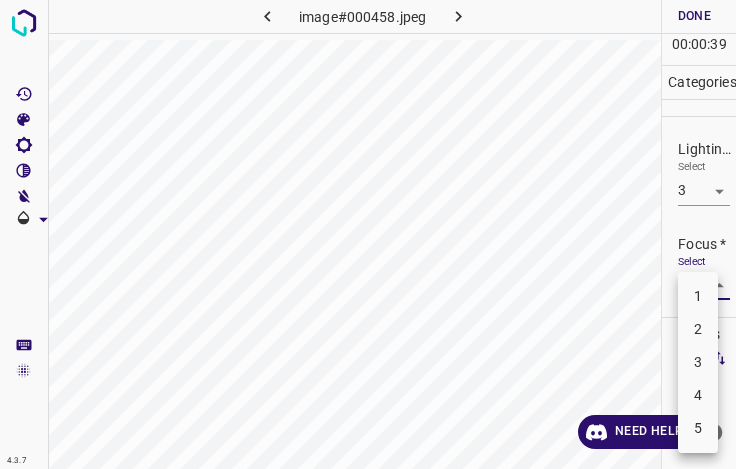 click on "2" at bounding box center (698, 329) 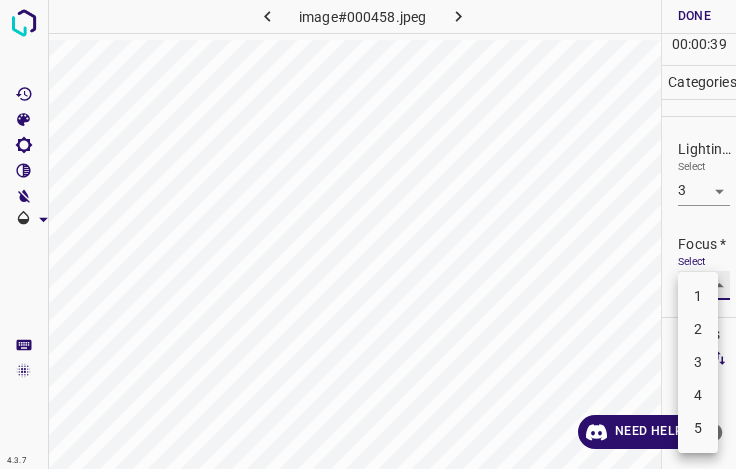 type on "2" 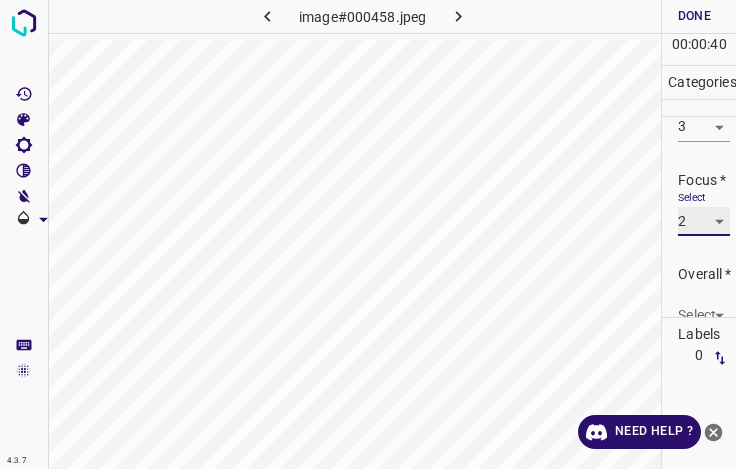 scroll, scrollTop: 98, scrollLeft: 0, axis: vertical 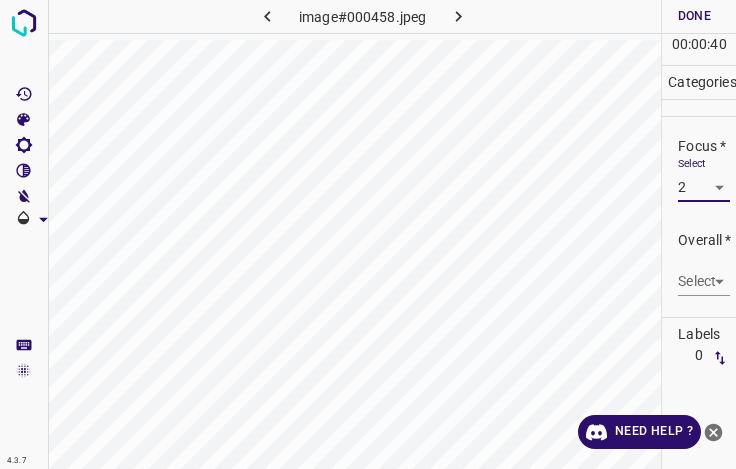 click on "4.3.7 image#000458.jpeg Done Skip 0 00   : 00   : 40   Categories Lighting *  Select 3 3 Focus *  Select 2 2 Overall *  Select ​ Labels   0 Categories 1 Lighting 2 Focus 3 Overall Tools Space Change between modes (Draw & Edit) I Auto labeling R Restore zoom M Zoom in N Zoom out Delete Delete selecte label Filters Z Restore filters X Saturation filter C Brightness filter V Contrast filter B Gray scale filter General O Download Need Help ? - Text - Hide - Delete" at bounding box center (368, 234) 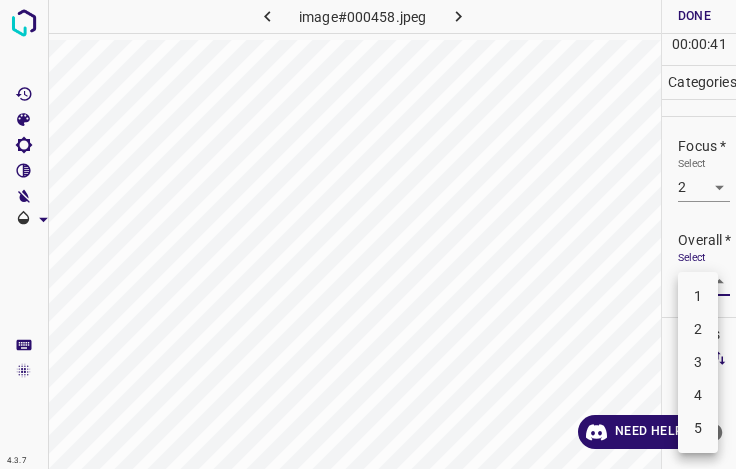 click on "3" at bounding box center (698, 362) 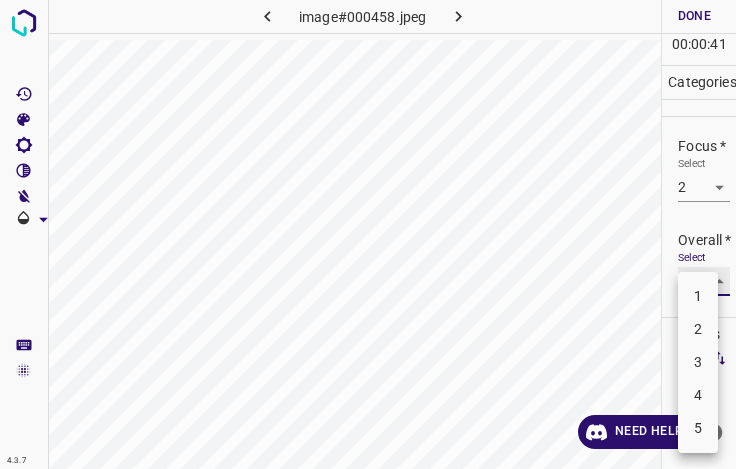 type on "3" 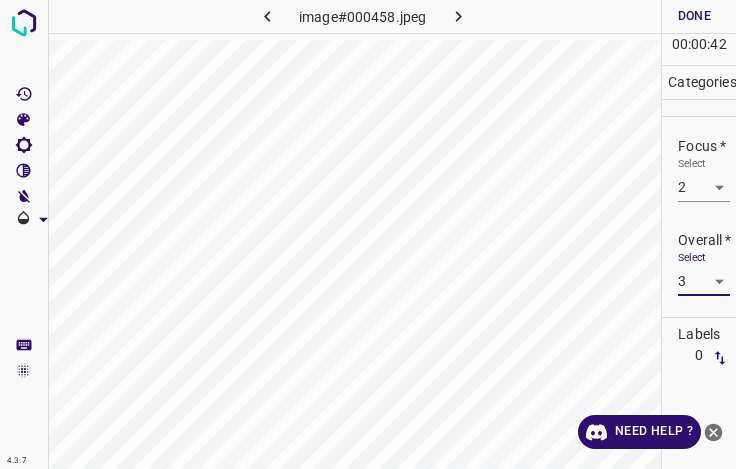 click on "Done" at bounding box center [694, 16] 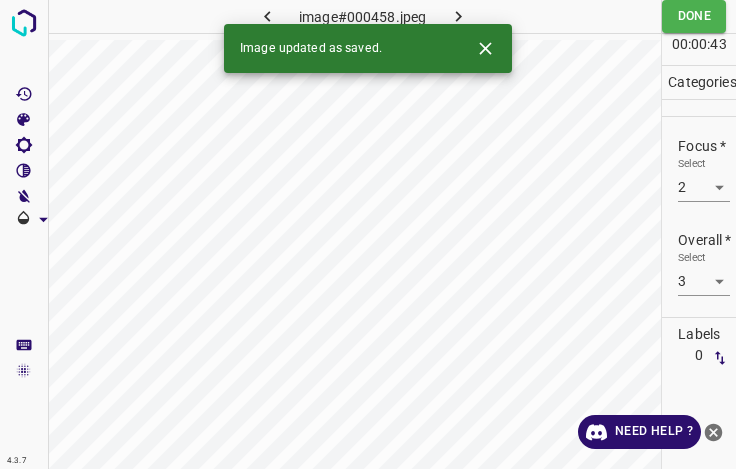 click 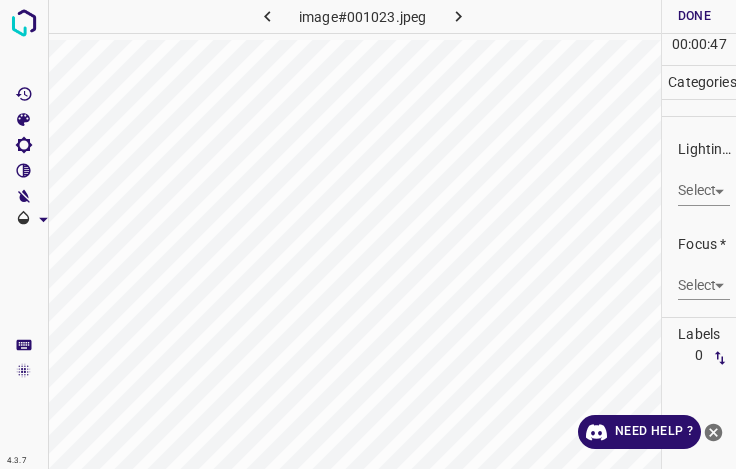 click on "4.3.7 image#001023.jpeg Done Skip 0 00   : 00   : 47   Categories Lighting *  Select ​ Focus *  Select ​ Overall *  Select ​ Labels   0 Categories 1 Lighting 2 Focus 3 Overall Tools Space Change between modes (Draw & Edit) I Auto labeling R Restore zoom M Zoom in N Zoom out Delete Delete selecte label Filters Z Restore filters X Saturation filter C Brightness filter V Contrast filter B Gray scale filter General O Download Need Help ? - Text - Hide - Delete" at bounding box center (368, 234) 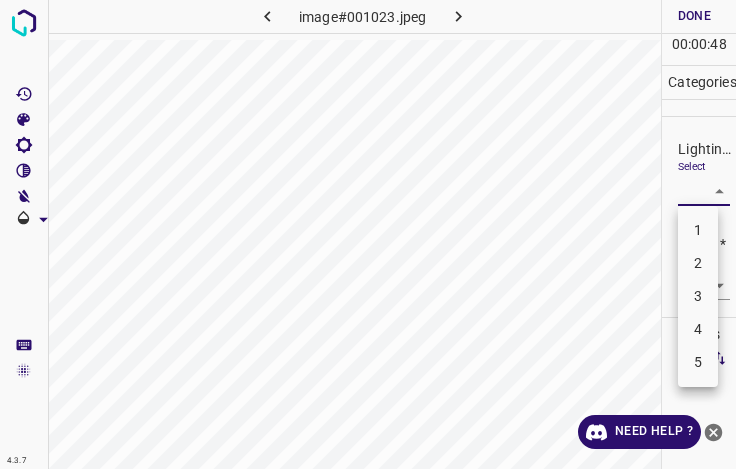 click on "3" at bounding box center [698, 296] 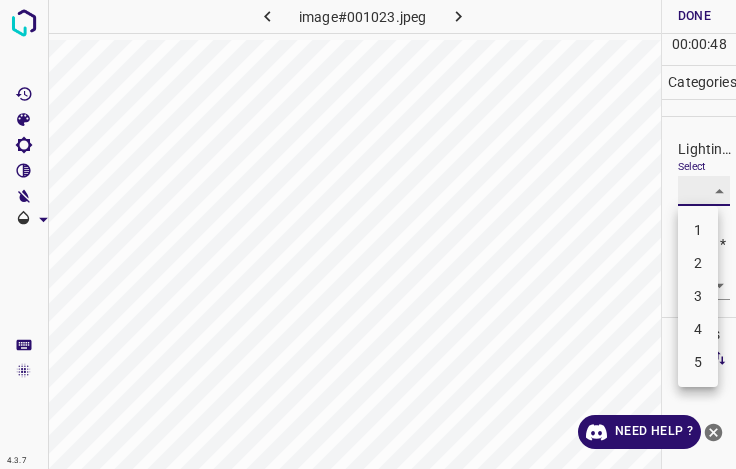 type on "3" 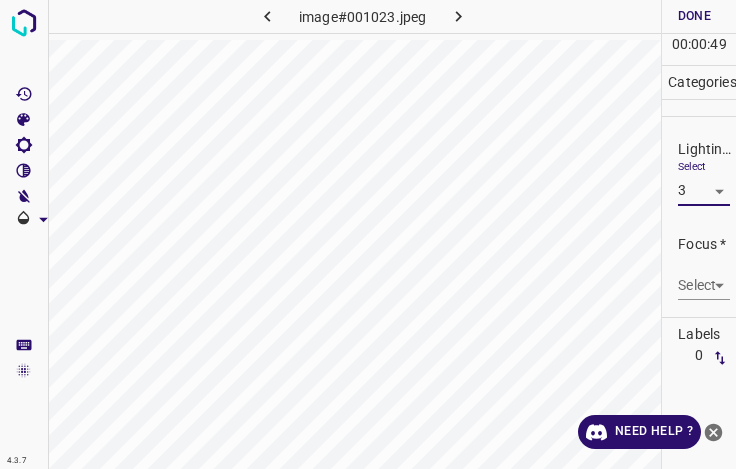 click on "4.3.7 image#001023.jpeg Done Skip 0 00   : 00   : 49   Categories Lighting *  Select 3 3 Focus *  Select ​ Overall *  Select ​ Labels   0 Categories 1 Lighting 2 Focus 3 Overall Tools Space Change between modes (Draw & Edit) I Auto labeling R Restore zoom M Zoom in N Zoom out Delete Delete selecte label Filters Z Restore filters X Saturation filter C Brightness filter V Contrast filter B Gray scale filter General O Download Need Help ? - Text - Hide - Delete 1 2 3 4 5" at bounding box center [368, 234] 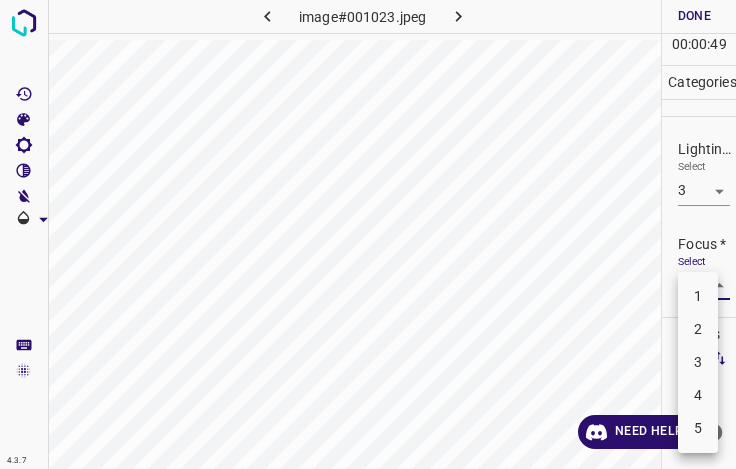 click on "4" at bounding box center (698, 395) 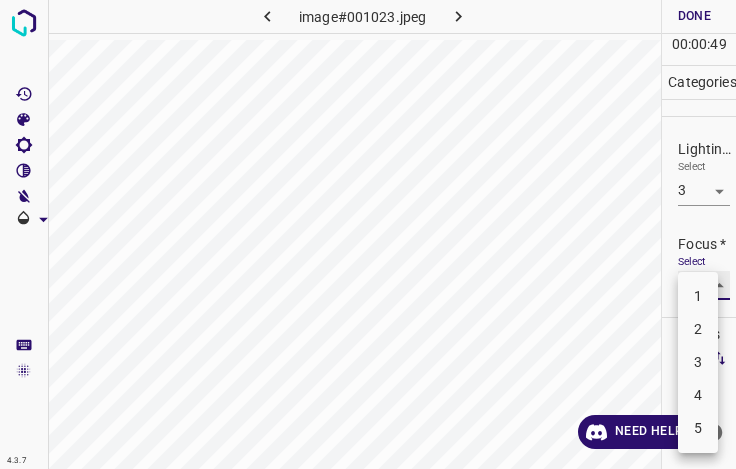type on "4" 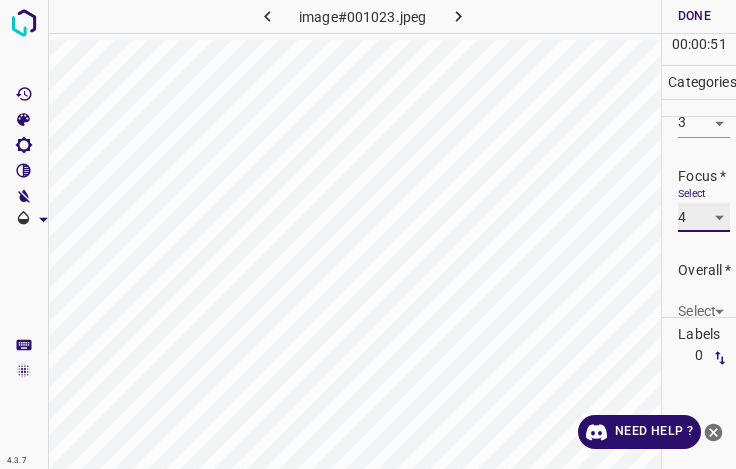 scroll, scrollTop: 98, scrollLeft: 0, axis: vertical 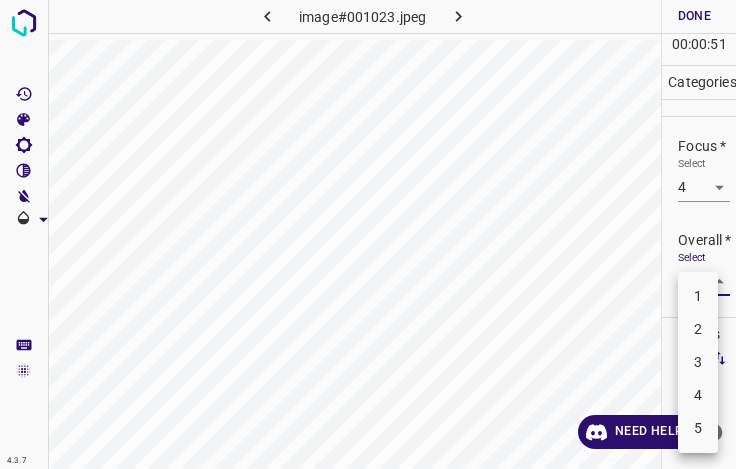 click on "4.3.7 image#001023.jpeg Done Skip 0 00   : 00   : 51   Categories Lighting *  Select 3 3 Focus *  Select 4 4 Overall *  Select ​ Labels   0 Categories 1 Lighting 2 Focus 3 Overall Tools Space Change between modes (Draw & Edit) I Auto labeling R Restore zoom M Zoom in N Zoom out Delete Delete selecte label Filters Z Restore filters X Saturation filter C Brightness filter V Contrast filter B Gray scale filter General O Download Need Help ? - Text - Hide - Delete 1 2 3 4 5" at bounding box center [368, 234] 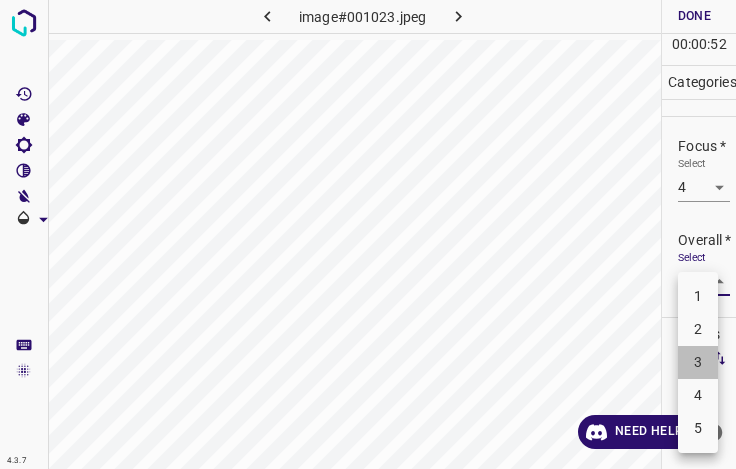 click on "3" at bounding box center [698, 362] 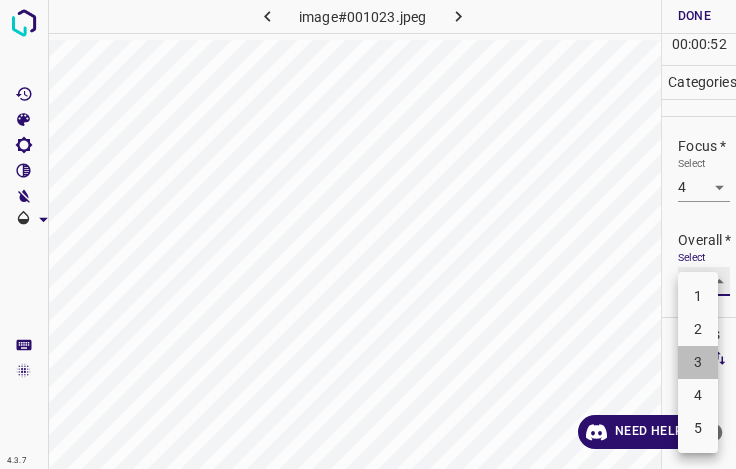 type on "3" 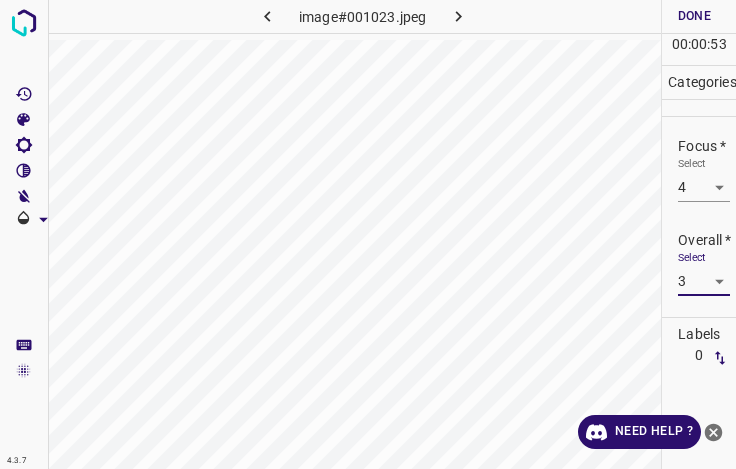 click on "Done" at bounding box center (694, 16) 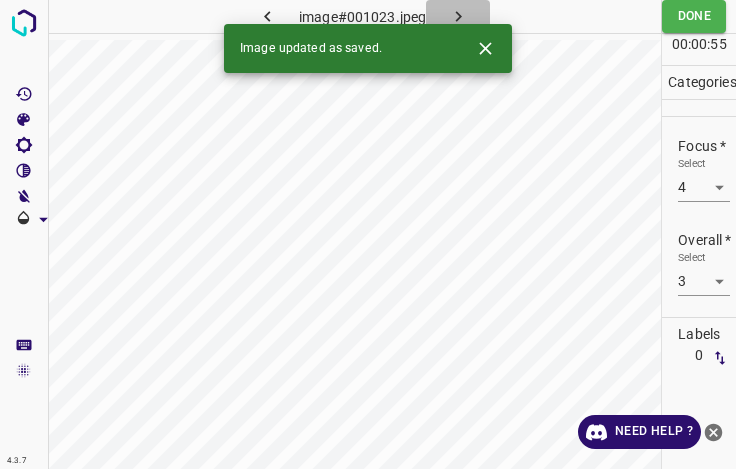 drag, startPoint x: 463, startPoint y: 17, endPoint x: 491, endPoint y: 39, distance: 35.608986 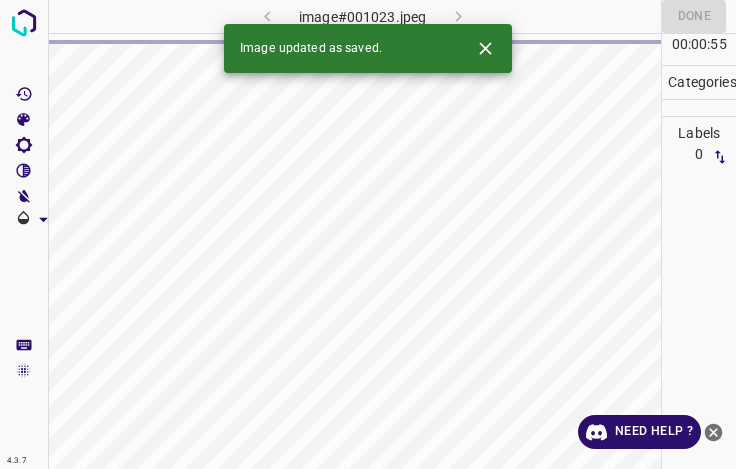 click 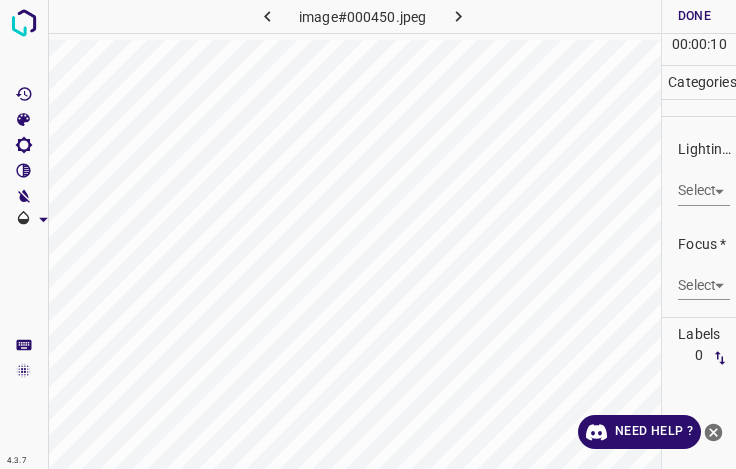 click on "4.3.7 image#000450.jpeg Done Skip 0 00   : 00   : 10   Categories Lighting *  Select ​ Focus *  Select ​ Overall *  Select ​ Labels   0 Categories 1 Lighting 2 Focus 3 Overall Tools Space Change between modes (Draw & Edit) I Auto labeling R Restore zoom M Zoom in N Zoom out Delete Delete selecte label Filters Z Restore filters X Saturation filter C Brightness filter V Contrast filter B Gray scale filter General O Download Need Help ? - Text - Hide - Delete" at bounding box center (368, 234) 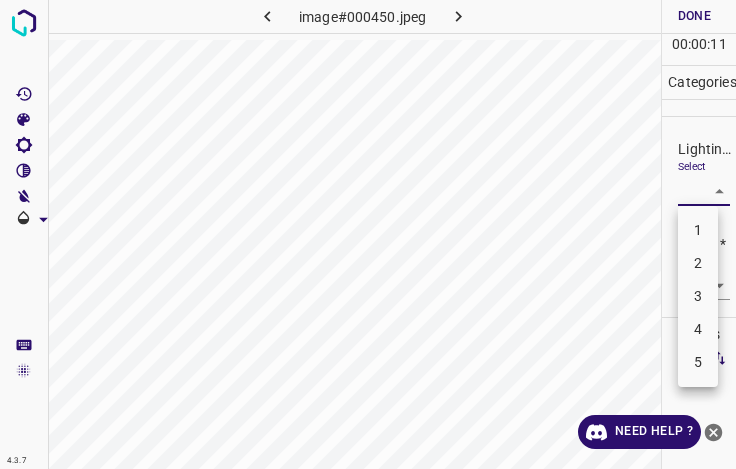 click on "3" at bounding box center [698, 296] 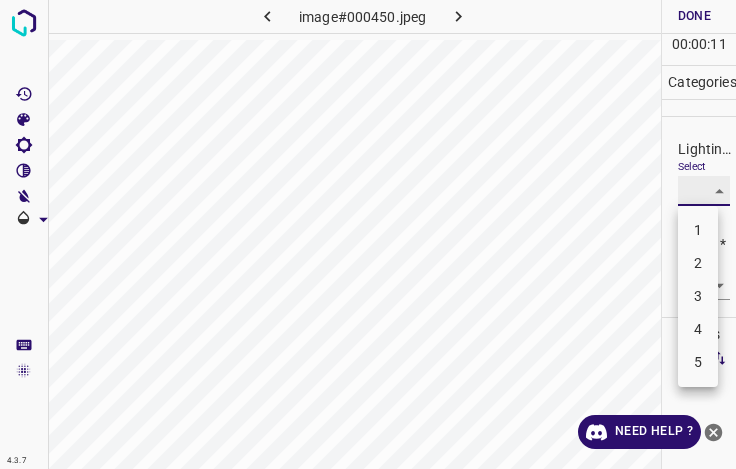 type on "3" 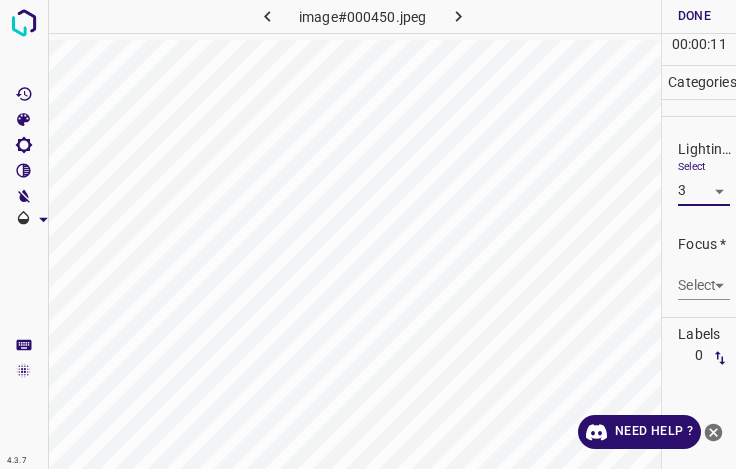 click on "4.3.7 image#000450.jpeg Done Skip 0 00   : 00   : 11   Categories Lighting *  Select 3 3 Focus *  Select ​ Overall *  Select ​ Labels   0 Categories 1 Lighting 2 Focus 3 Overall Tools Space Change between modes (Draw & Edit) I Auto labeling R Restore zoom M Zoom in N Zoom out Delete Delete selecte label Filters Z Restore filters X Saturation filter C Brightness filter V Contrast filter B Gray scale filter General O Download Need Help ? - Text - Hide - Delete 1 2 3 4 5" at bounding box center [368, 234] 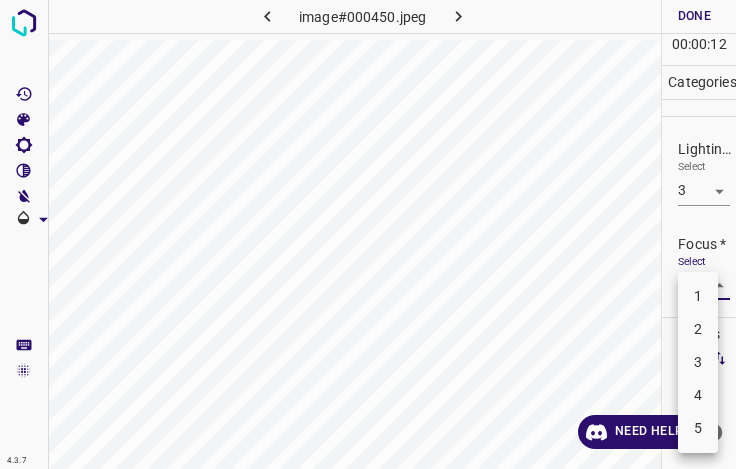 click on "3" at bounding box center [698, 362] 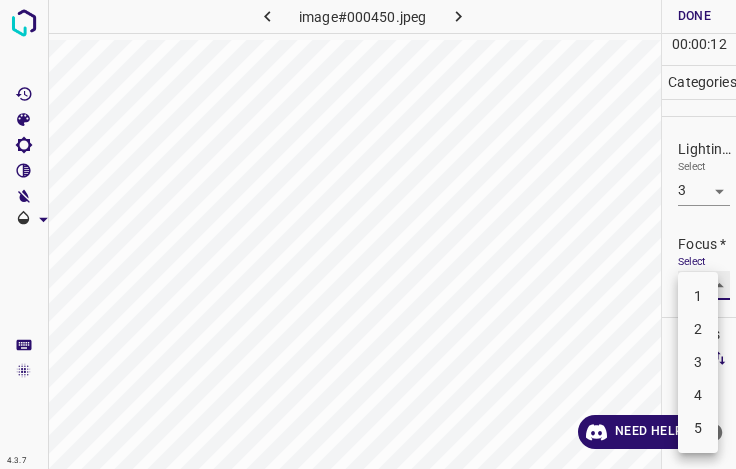 type on "3" 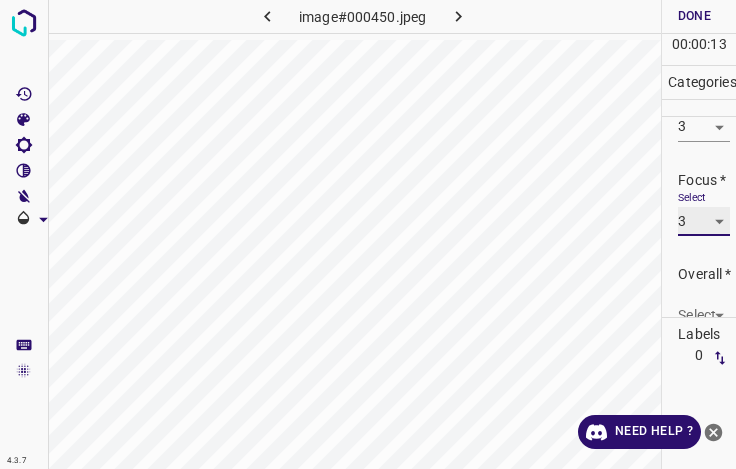 scroll, scrollTop: 98, scrollLeft: 0, axis: vertical 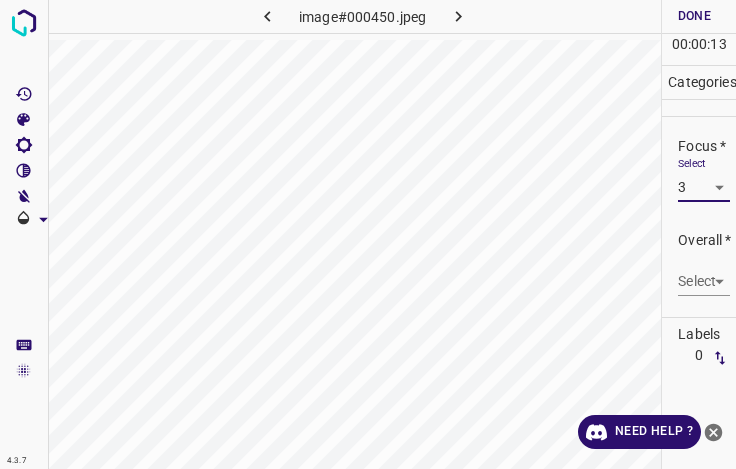 click on "Select ​" at bounding box center [704, 273] 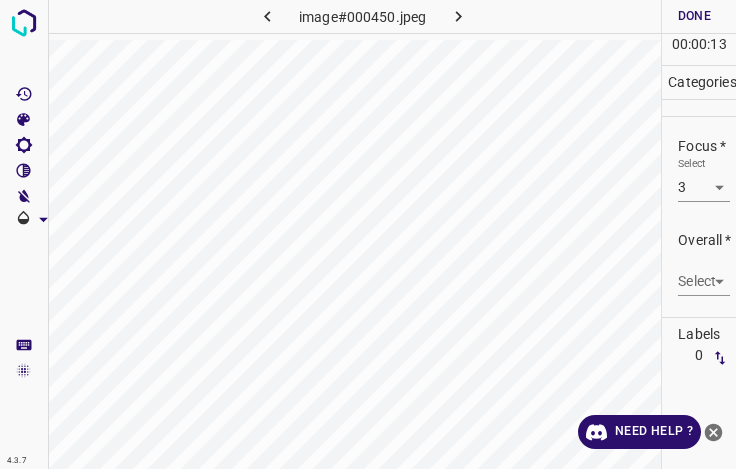 click on "4.3.7 image#000450.jpeg Done Skip 0 00   : 00   : 13   Categories Lighting *  Select 3 3 Focus *  Select 3 3 Overall *  Select ​ Labels   0 Categories 1 Lighting 2 Focus 3 Overall Tools Space Change between modes (Draw & Edit) I Auto labeling R Restore zoom M Zoom in N Zoom out Delete Delete selecte label Filters Z Restore filters X Saturation filter C Brightness filter V Contrast filter B Gray scale filter General O Download Need Help ? - Text - Hide - Delete" at bounding box center (368, 234) 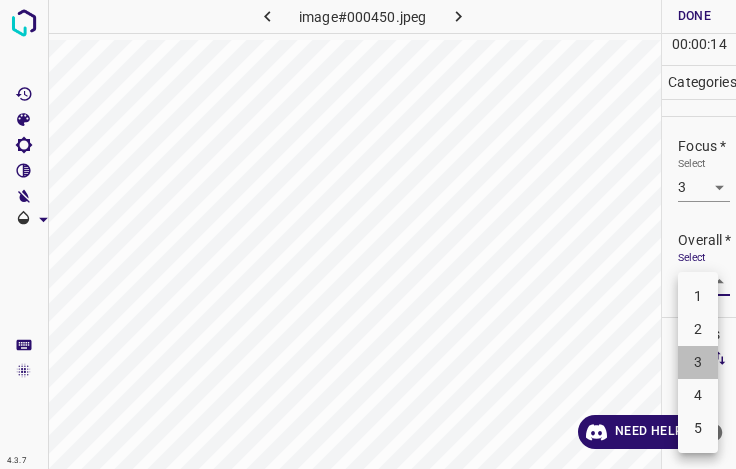 click on "3" at bounding box center (698, 362) 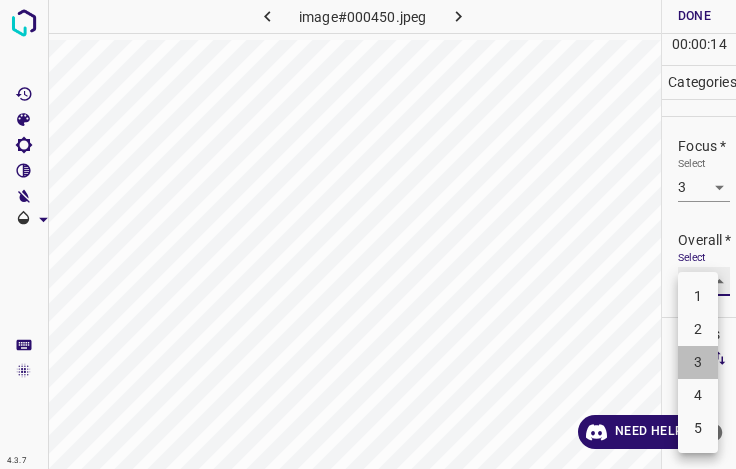 type on "3" 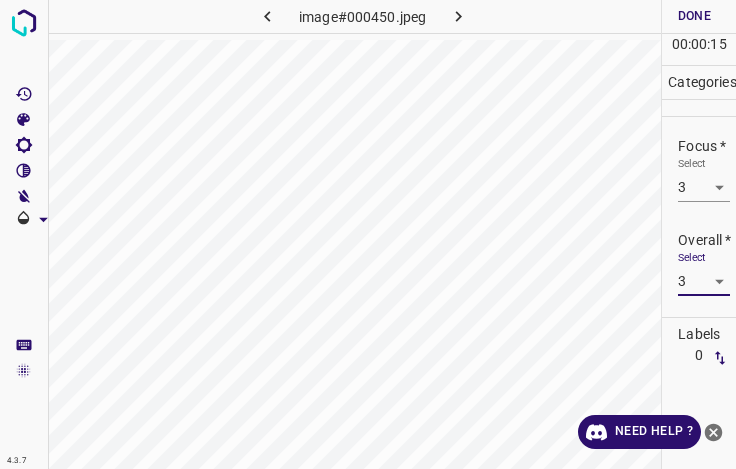 click on "Done" at bounding box center [694, 16] 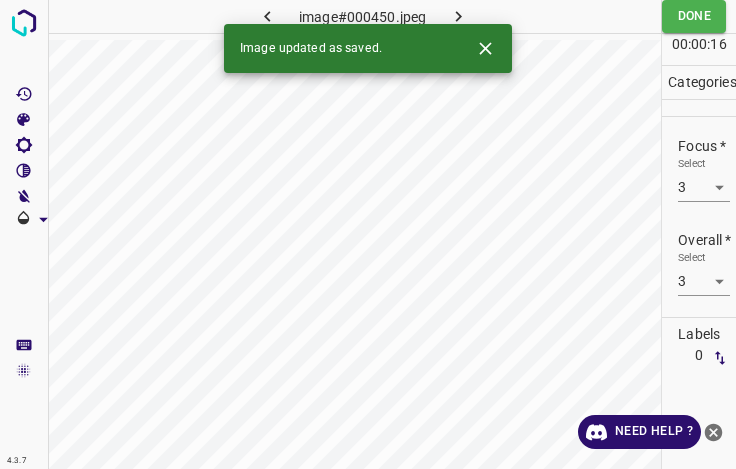 click 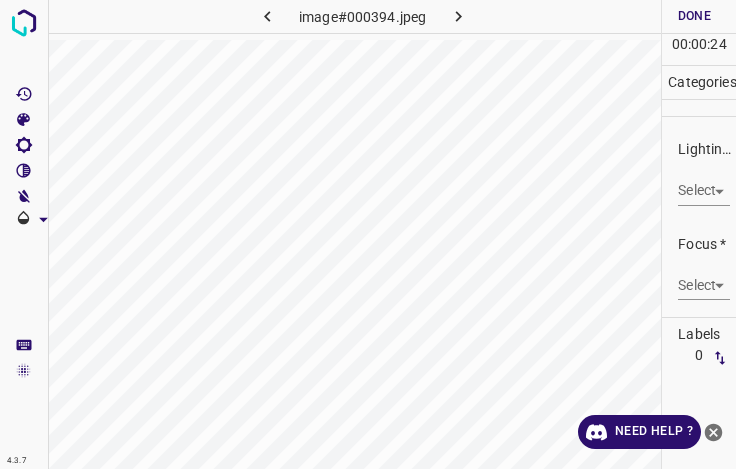 click on "4.3.7 image#000394.jpeg Done Skip 0 00   : 00   : 24   Categories Lighting *  Select ​ Focus *  Select ​ Overall *  Select ​ Labels   0 Categories 1 Lighting 2 Focus 3 Overall Tools Space Change between modes (Draw & Edit) I Auto labeling R Restore zoom M Zoom in N Zoom out Delete Delete selecte label Filters Z Restore filters X Saturation filter C Brightness filter V Contrast filter B Gray scale filter General O Download Need Help ? - Text - Hide - Delete" at bounding box center [368, 234] 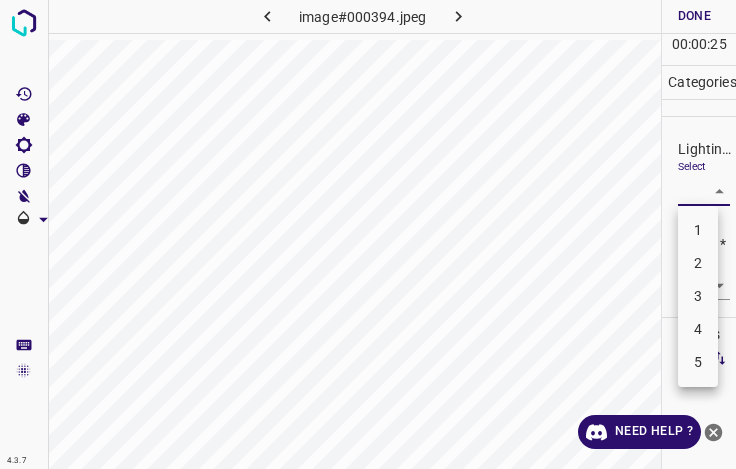 click on "3" at bounding box center (698, 296) 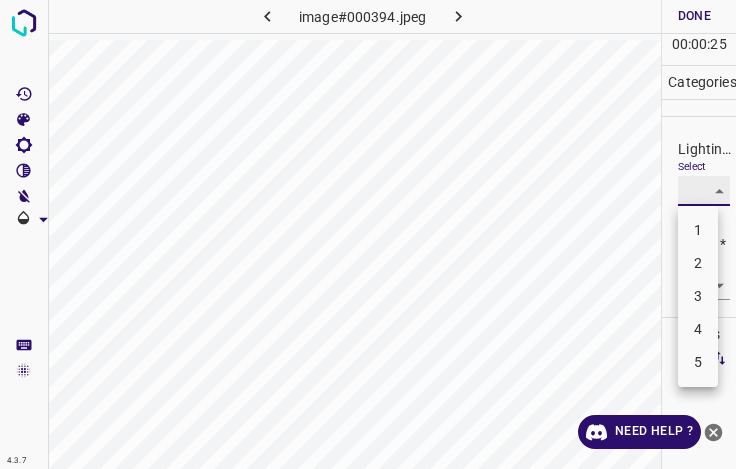 type on "3" 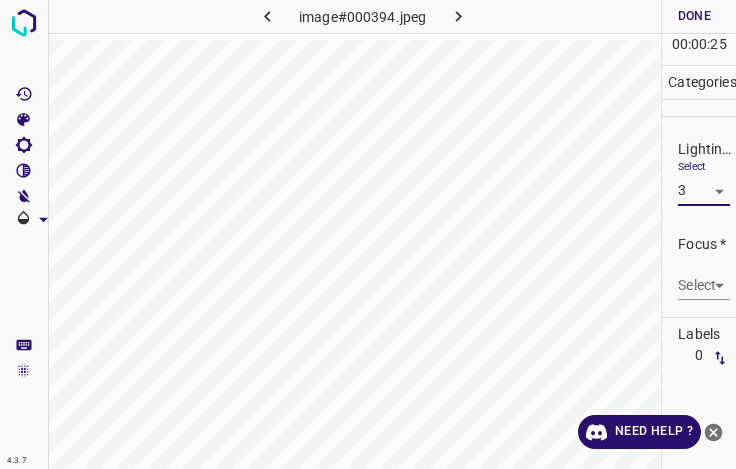 click on "4.3.7 image#000394.jpeg Done Skip 0 00   : 00   : 25   Categories Lighting *  Select 3 3 Focus *  Select ​ Overall *  Select ​ Labels   0 Categories 1 Lighting 2 Focus 3 Overall Tools Space Change between modes (Draw & Edit) I Auto labeling R Restore zoom M Zoom in N Zoom out Delete Delete selecte label Filters Z Restore filters X Saturation filter C Brightness filter V Contrast filter B Gray scale filter General O Download Need Help ? - Text - Hide - Delete" at bounding box center [368, 234] 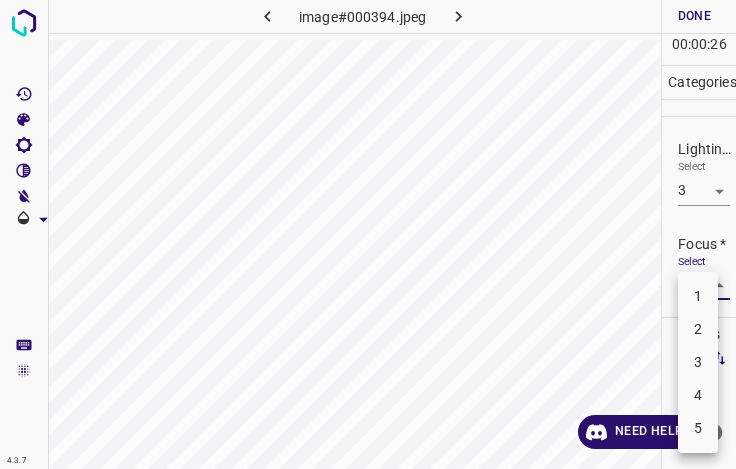 click on "3" at bounding box center (698, 362) 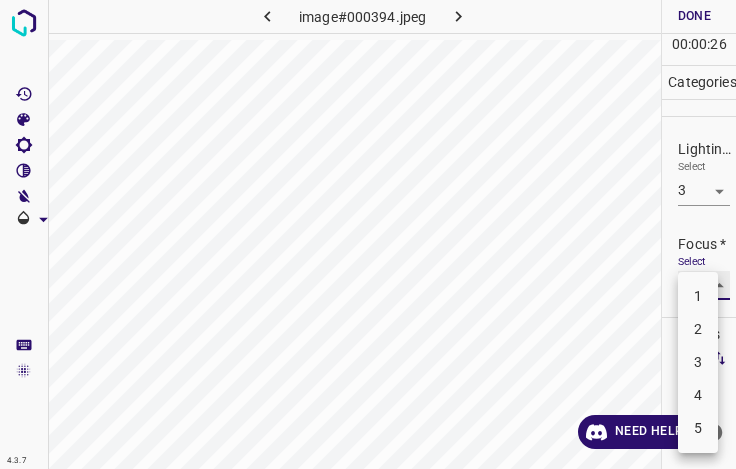 type on "3" 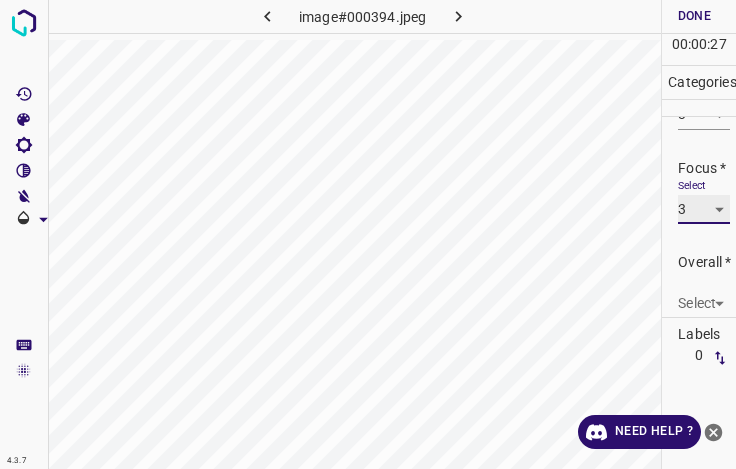 scroll, scrollTop: 98, scrollLeft: 0, axis: vertical 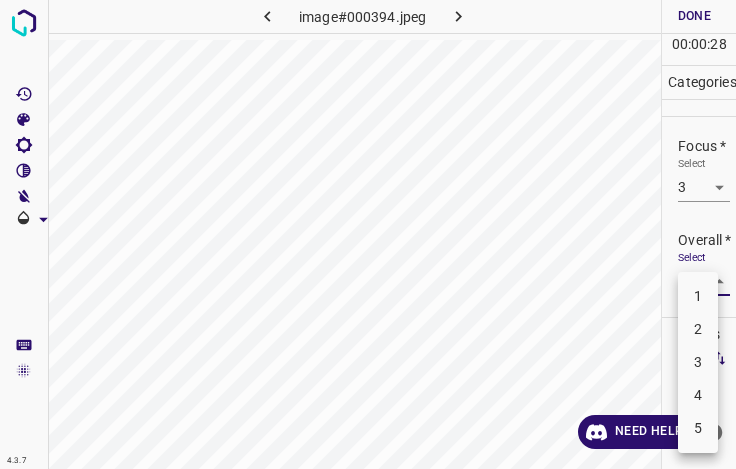 click on "4.3.7 image#000394.jpeg Done Skip 0 00   : 00   : 28   Categories Lighting *  Select 3 3 Focus *  Select 3 3 Overall *  Select ​ Labels   0 Categories 1 Lighting 2 Focus 3 Overall Tools Space Change between modes (Draw & Edit) I Auto labeling R Restore zoom M Zoom in N Zoom out Delete Delete selecte label Filters Z Restore filters X Saturation filter C Brightness filter V Contrast filter B Gray scale filter General O Download Need Help ? - Text - Hide - Delete 1 2 3 4 5" at bounding box center (368, 234) 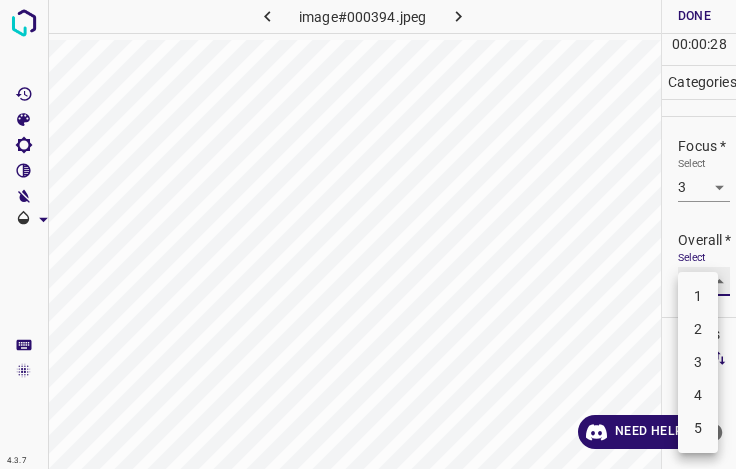 type on "3" 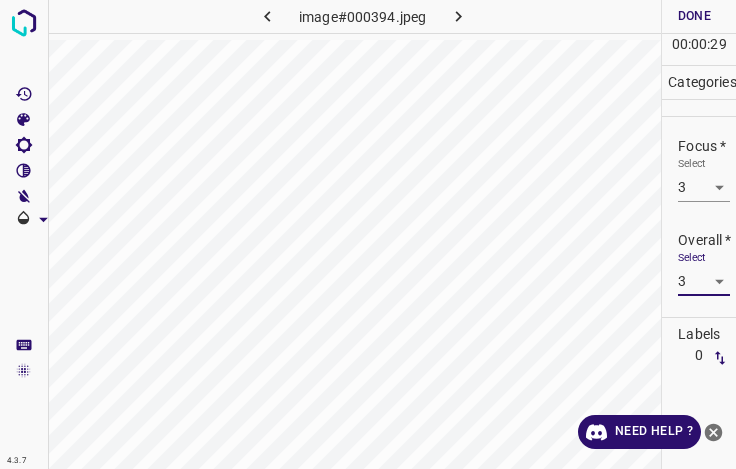 click on "4.3.7 image#000394.jpeg Done Skip 0 00   : 00   : 29   Categories Lighting *  Select 3 3 Focus *  Select 3 3 Overall *  Select 3 3 Labels   0 Categories 1 Lighting 2 Focus 3 Overall Tools Space Change between modes (Draw & Edit) I Auto labeling R Restore zoom M Zoom in N Zoom out Delete Delete selecte label Filters Z Restore filters X Saturation filter C Brightness filter V Contrast filter B Gray scale filter General O Download Need Help ? - Text - Hide - Delete" at bounding box center (368, 234) 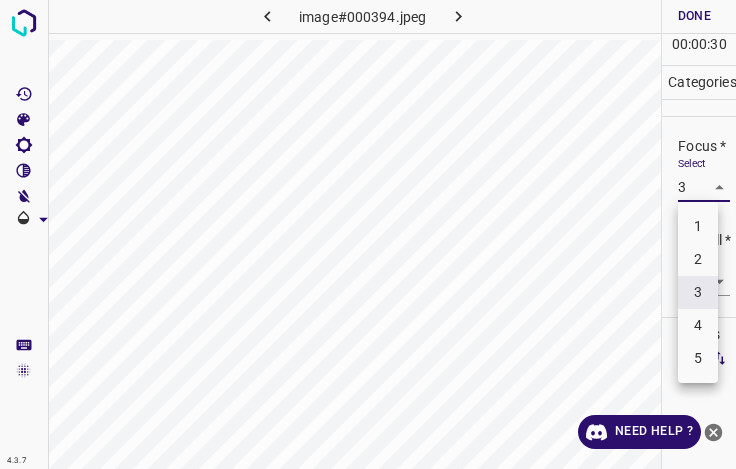 click on "4" at bounding box center [698, 325] 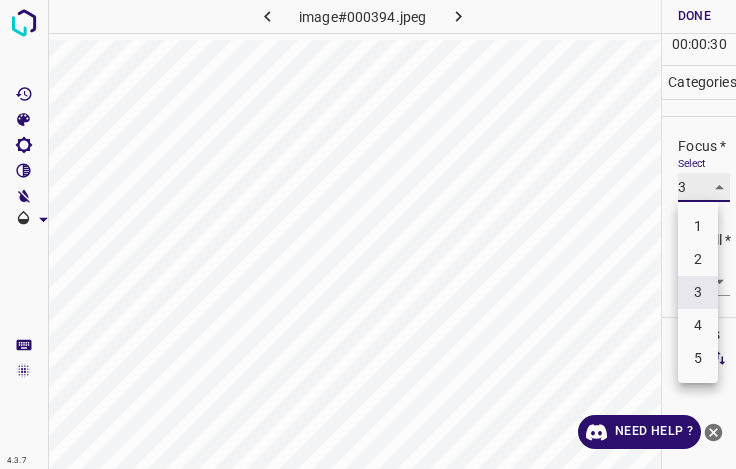 type on "4" 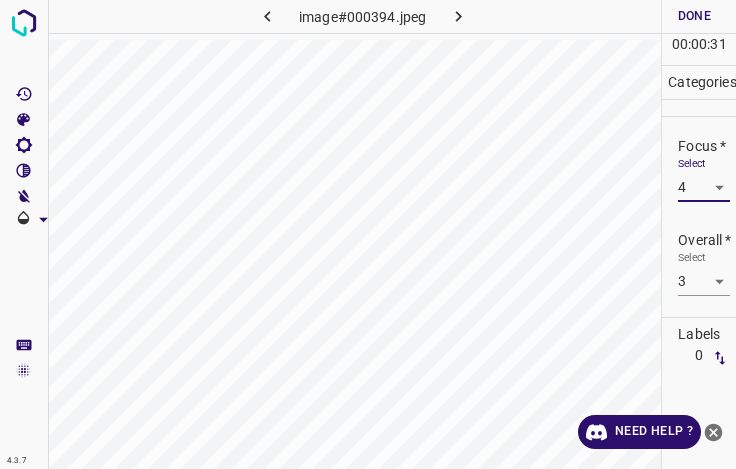 click on "Done" at bounding box center [694, 16] 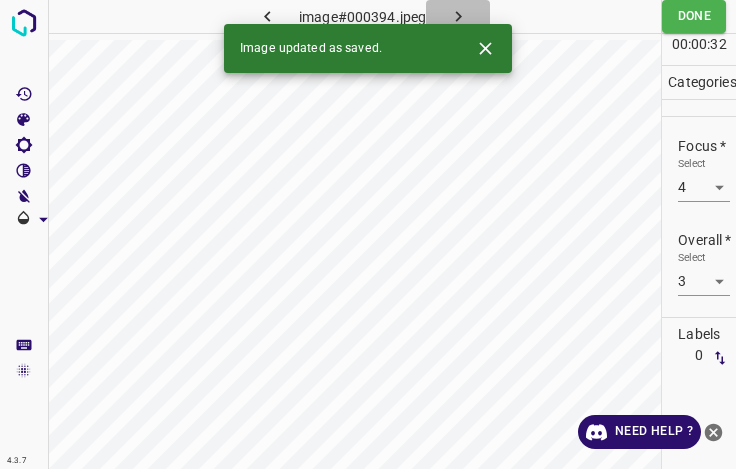 click 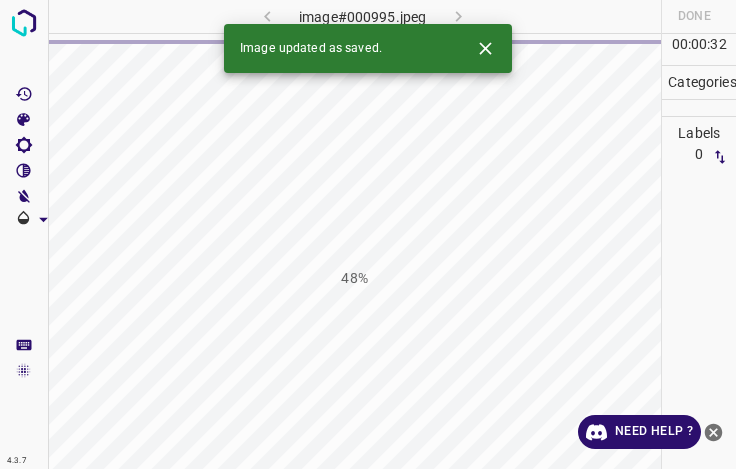 click 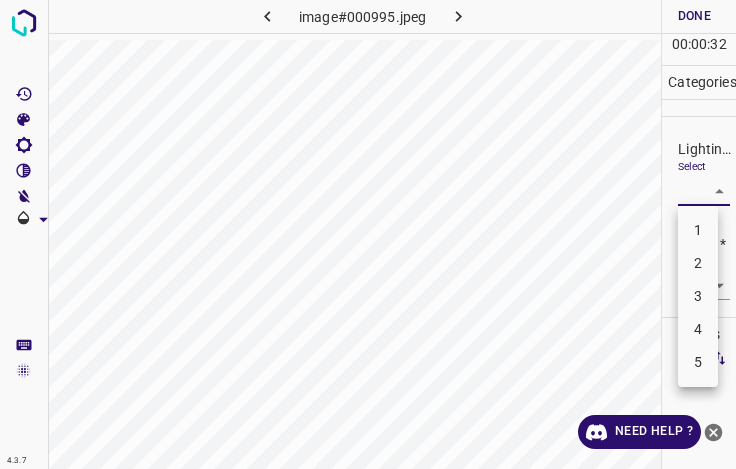 click on "4.3.7 image#000995.jpeg Done Skip 0 00   : 00   : 32   Categories Lighting *  Select ​ Focus *  Select ​ Overall *  Select ​ Labels   0 Categories 1 Lighting 2 Focus 3 Overall Tools Space Change between modes (Draw & Edit) I Auto labeling R Restore zoom M Zoom in N Zoom out Delete Delete selecte label Filters Z Restore filters X Saturation filter C Brightness filter V Contrast filter B Gray scale filter General O Download Need Help ? - Text - Hide - Delete 1 2 3 4 5" at bounding box center (368, 234) 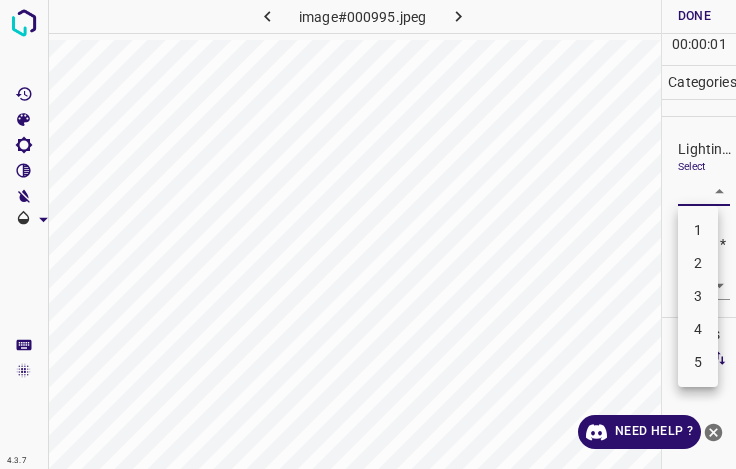 click on "3" at bounding box center (698, 296) 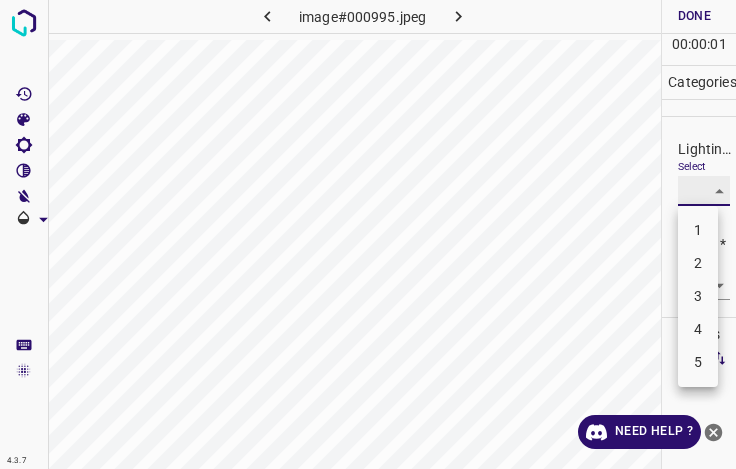 type on "3" 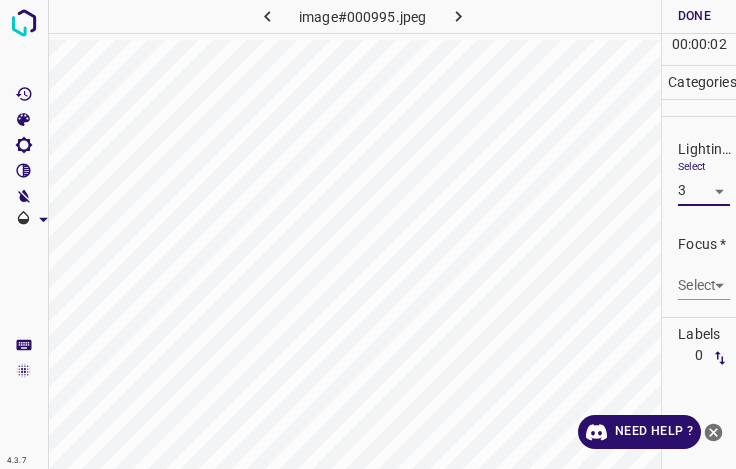 click on "4.3.7 image#000995.jpeg Done Skip 0 00   : 00   : 02   Categories Lighting *  Select 3 3 Focus *  Select ​ Overall *  Select ​ Labels   0 Categories 1 Lighting 2 Focus 3 Overall Tools Space Change between modes (Draw & Edit) I Auto labeling R Restore zoom M Zoom in N Zoom out Delete Delete selecte label Filters Z Restore filters X Saturation filter C Brightness filter V Contrast filter B Gray scale filter General O Download Need Help ? - Text - Hide - Delete" at bounding box center (368, 234) 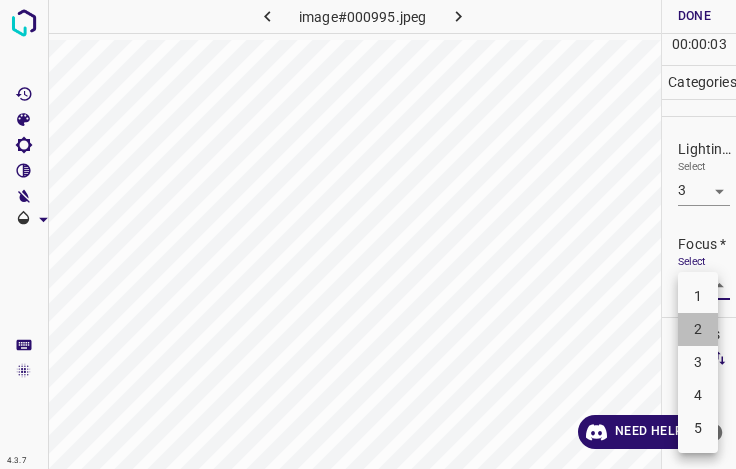 click on "2" at bounding box center (698, 329) 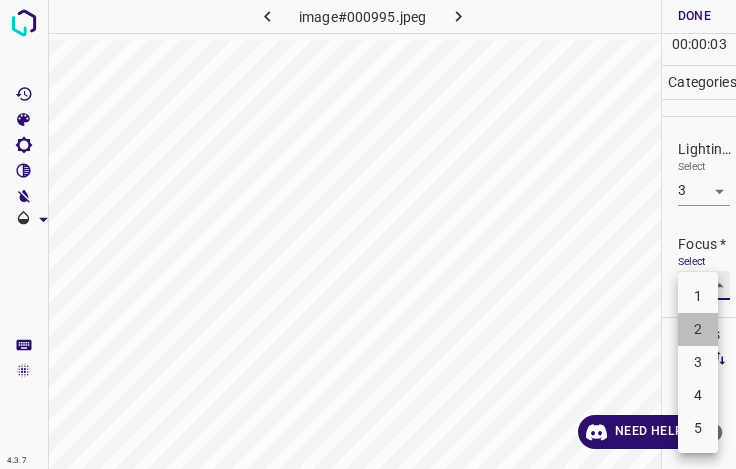 type on "2" 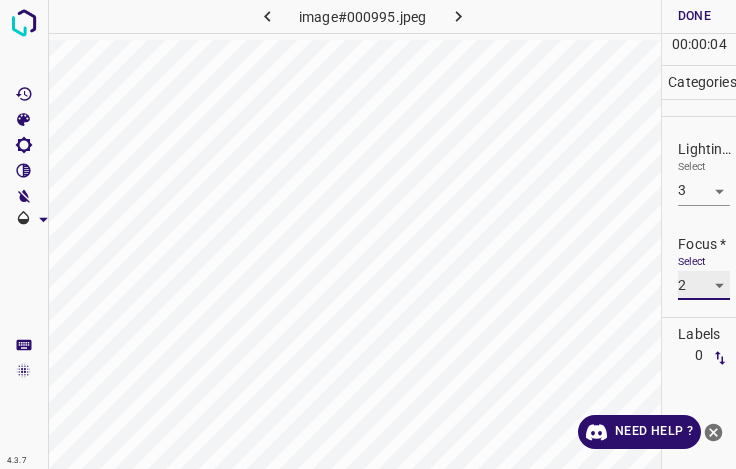 scroll, scrollTop: 98, scrollLeft: 0, axis: vertical 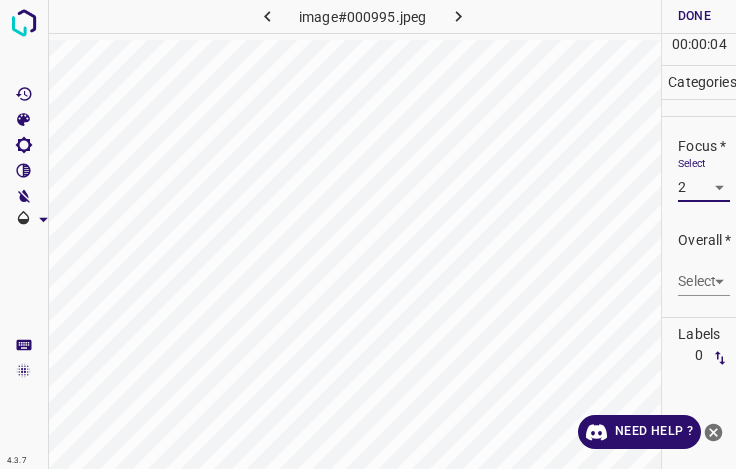 click on "4.3.7 image#000995.jpeg Done Skip 0 00   : 00   : 04   Categories Lighting *  Select 3 3 Focus *  Select 2 2 Overall *  Select ​ Labels   0 Categories 1 Lighting 2 Focus 3 Overall Tools Space Change between modes (Draw & Edit) I Auto labeling R Restore zoom M Zoom in N Zoom out Delete Delete selecte label Filters Z Restore filters X Saturation filter C Brightness filter V Contrast filter B Gray scale filter General O Download Need Help ? - Text - Hide - Delete" at bounding box center [368, 234] 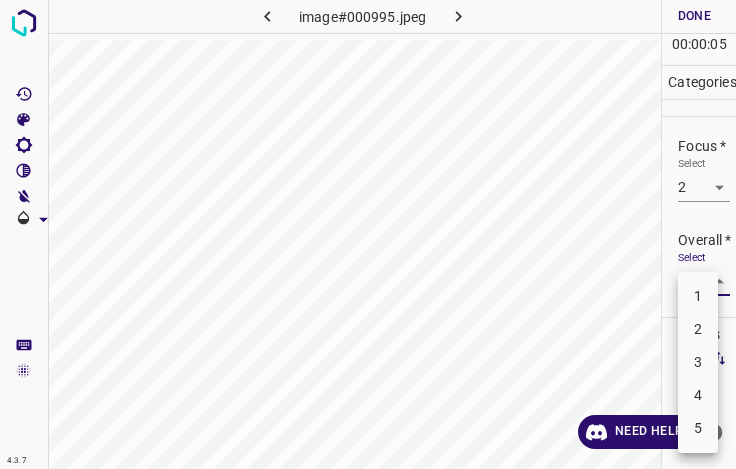 click on "2" at bounding box center (698, 329) 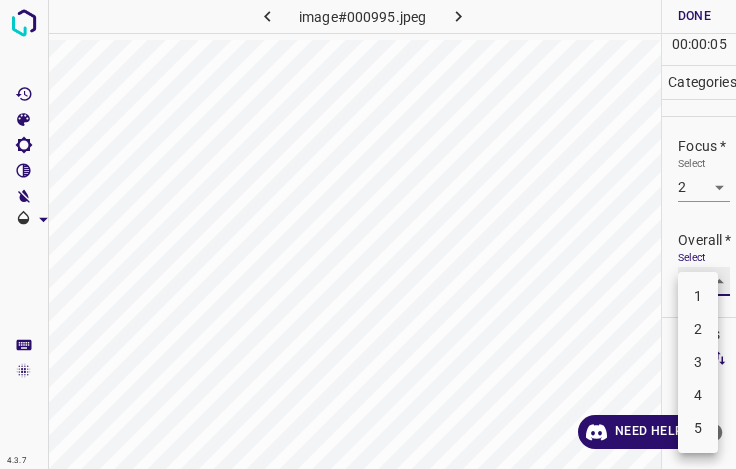 type on "2" 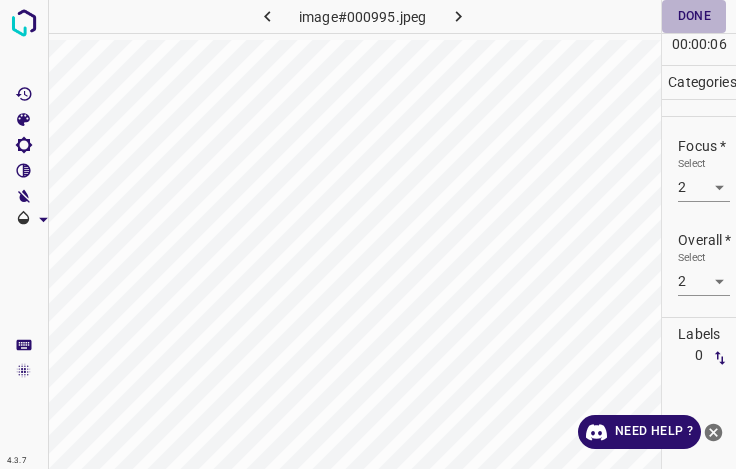 click on "Done" at bounding box center [694, 16] 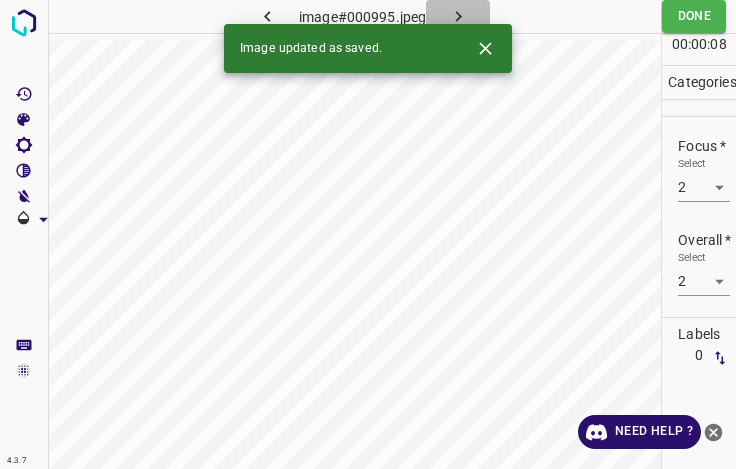 click 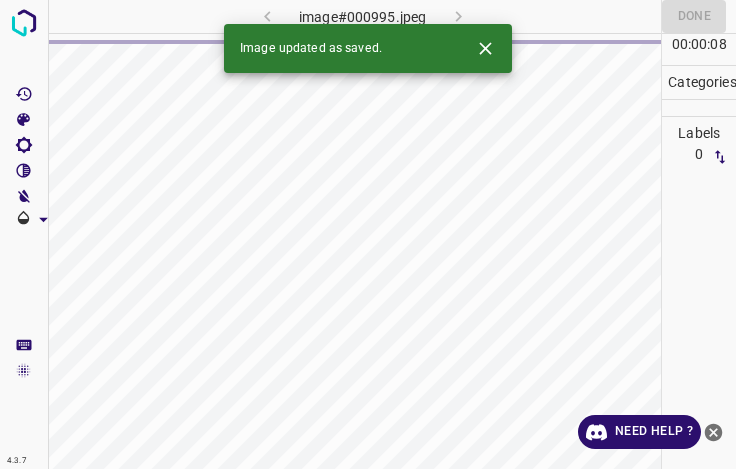 click at bounding box center [485, 48] 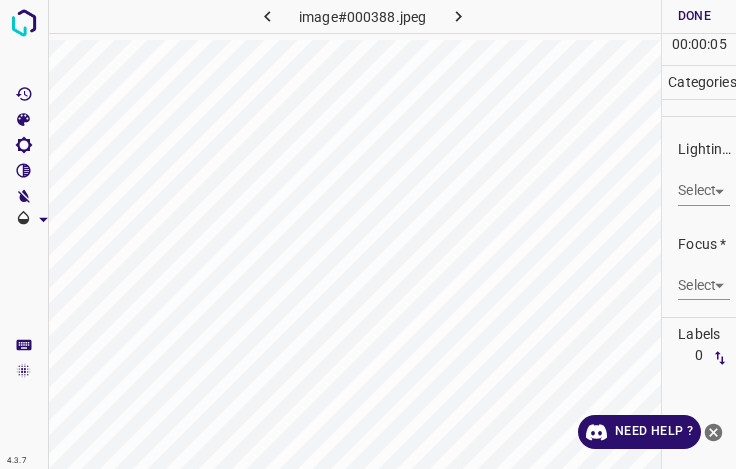click on "4.3.7 image#000388.jpeg Done Skip 0 00   : 00   : 05   Categories Lighting *  Select ​ Focus *  Select ​ Overall *  Select ​ Labels   0 Categories 1 Lighting 2 Focus 3 Overall Tools Space Change between modes (Draw & Edit) I Auto labeling R Restore zoom M Zoom in N Zoom out Delete Delete selecte label Filters Z Restore filters X Saturation filter C Brightness filter V Contrast filter B Gray scale filter General O Download Need Help ? - Text - Hide - Delete" at bounding box center [368, 234] 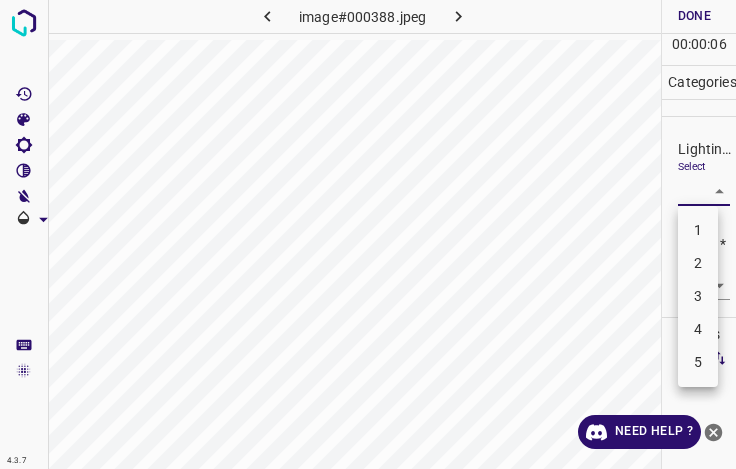 click on "3" at bounding box center (698, 296) 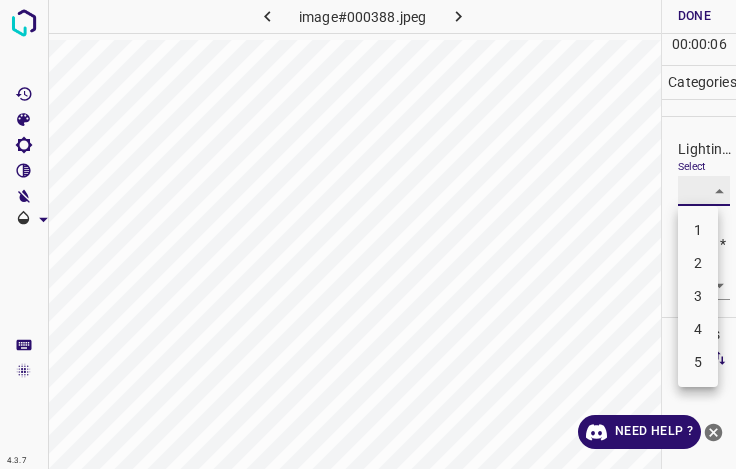 type on "3" 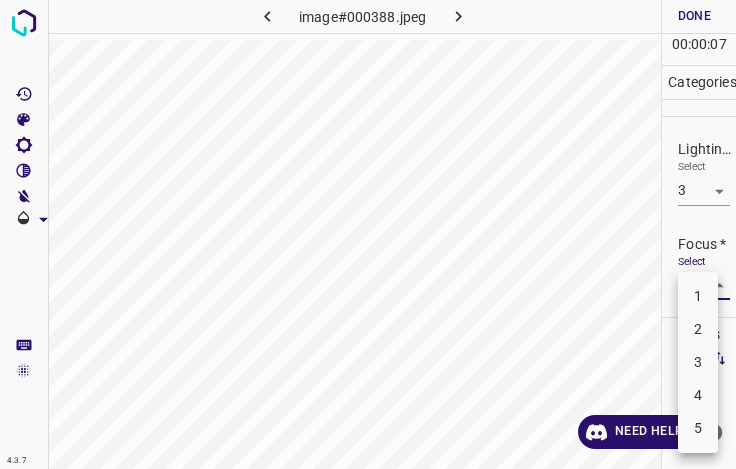 click on "4.3.7 image#000388.jpeg Done Skip 0 00   : 00   : 07   Categories Lighting *  Select 3 3 Focus *  Select ​ Overall *  Select ​ Labels   0 Categories 1 Lighting 2 Focus 3 Overall Tools Space Change between modes (Draw & Edit) I Auto labeling R Restore zoom M Zoom in N Zoom out Delete Delete selecte label Filters Z Restore filters X Saturation filter C Brightness filter V Contrast filter B Gray scale filter General O Download Need Help ? - Text - Hide - Delete 1 2 3 4 5" at bounding box center (368, 234) 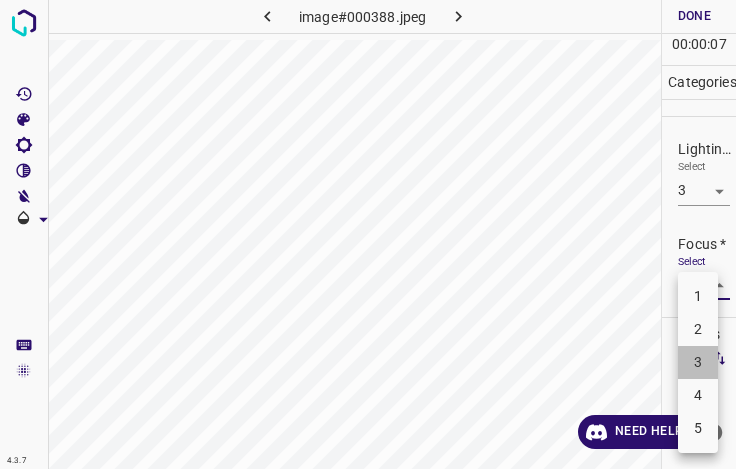 click on "3" at bounding box center (698, 362) 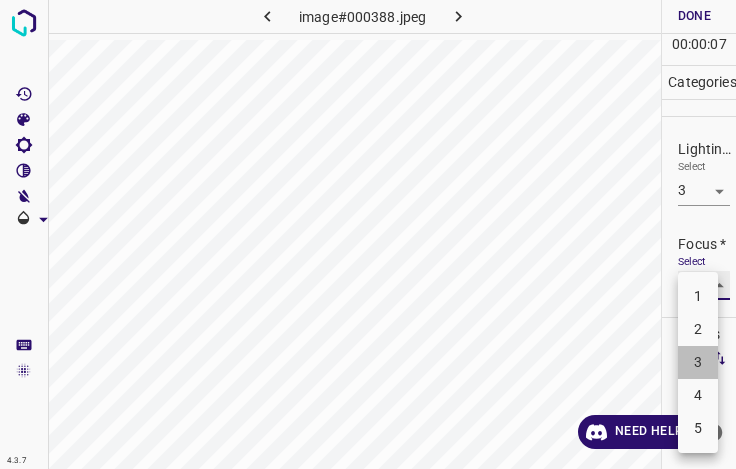 type on "3" 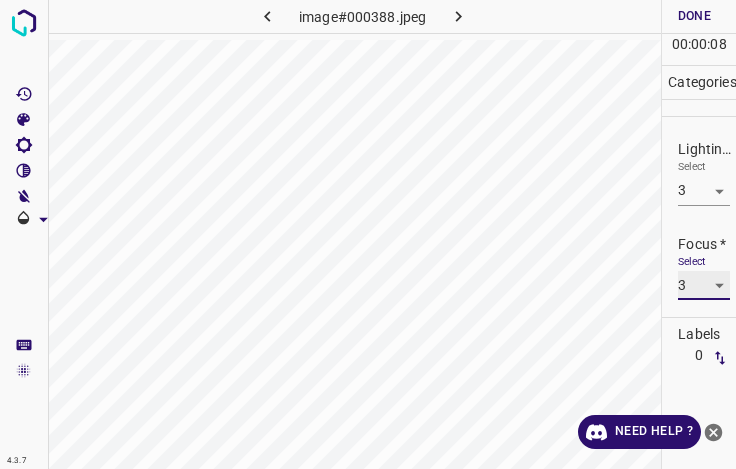scroll, scrollTop: 98, scrollLeft: 0, axis: vertical 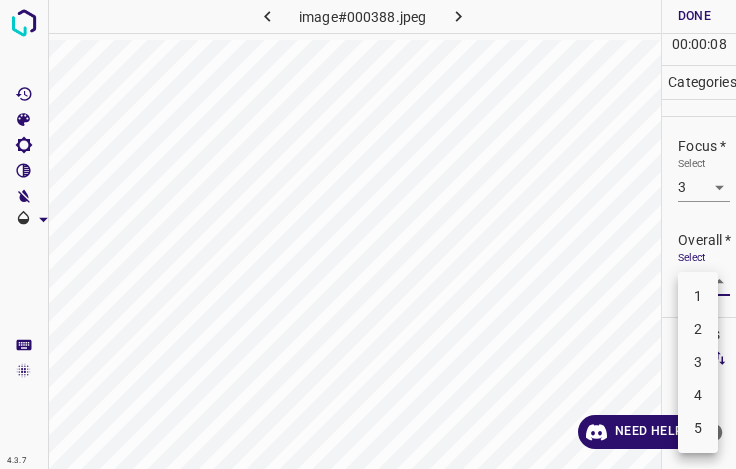 drag, startPoint x: 698, startPoint y: 277, endPoint x: 697, endPoint y: 298, distance: 21.023796 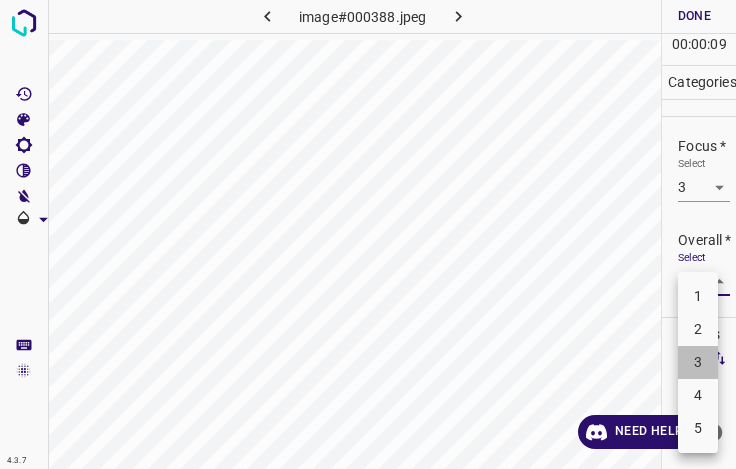 drag, startPoint x: 691, startPoint y: 361, endPoint x: 700, endPoint y: 293, distance: 68.593 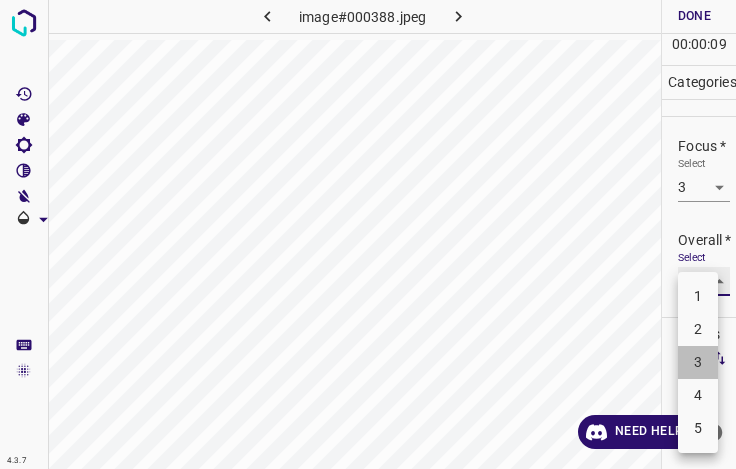 type on "3" 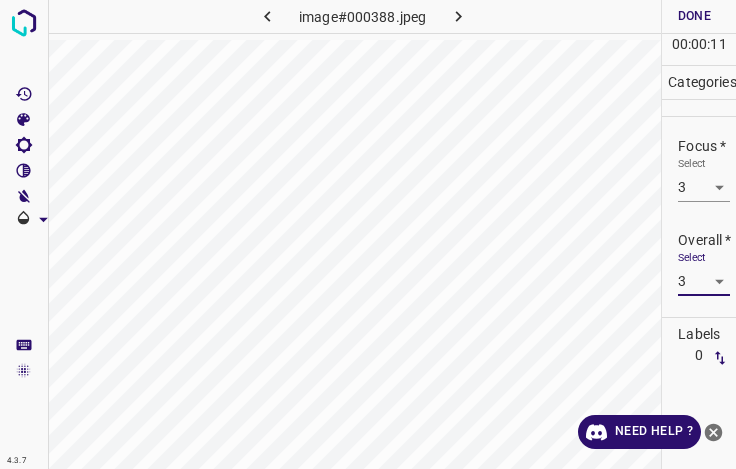 click on "4.3.7 image#000388.jpeg Done Skip 0 00   : 00   : 11   Categories Lighting *  Select 3 3 Focus *  Select 3 3 Overall *  Select 3 3 Labels   0 Categories 1 Lighting 2 Focus 3 Overall Tools Space Change between modes (Draw & Edit) I Auto labeling R Restore zoom M Zoom in N Zoom out Delete Delete selecte label Filters Z Restore filters X Saturation filter C Brightness filter V Contrast filter B Gray scale filter General O Download Need Help ? - Text - Hide - Delete" at bounding box center [368, 234] 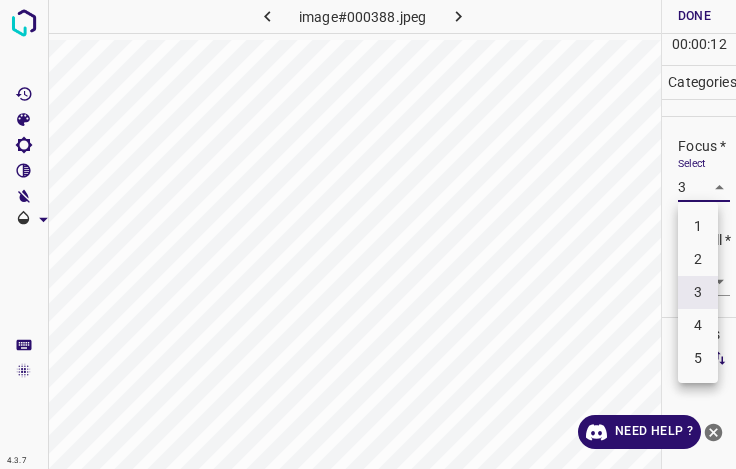 click on "4" at bounding box center (698, 325) 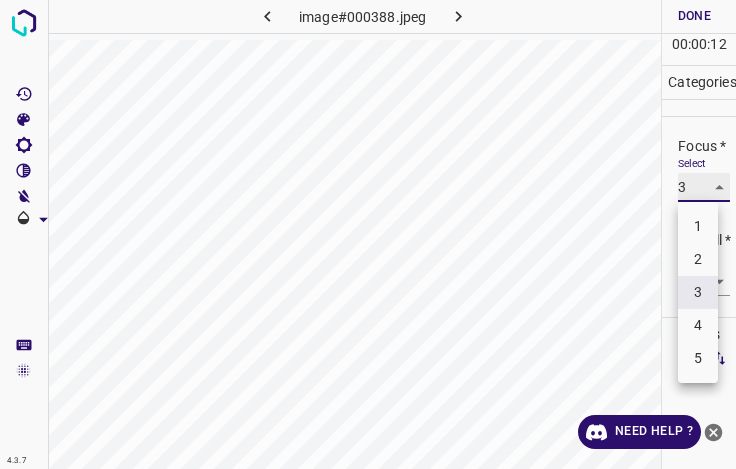 type on "4" 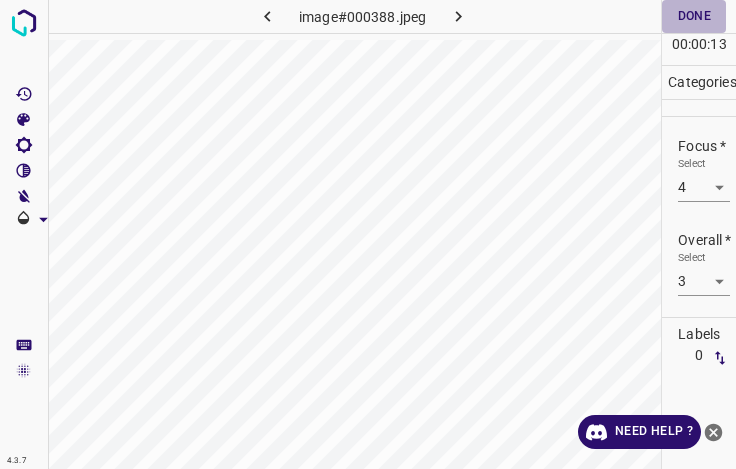 click on "Done" at bounding box center [694, 16] 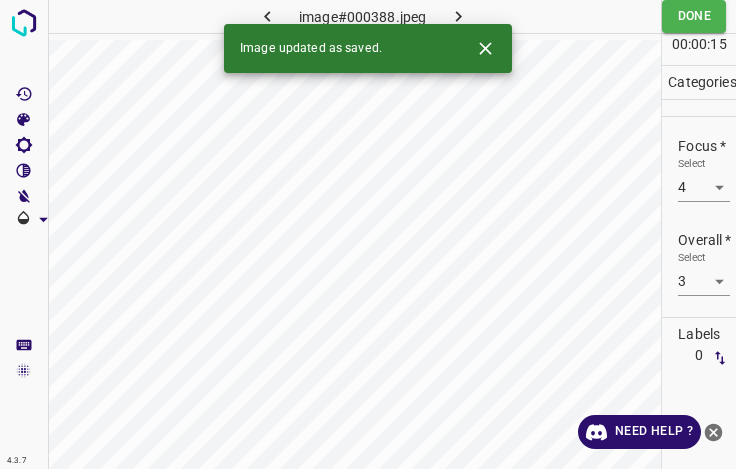 click 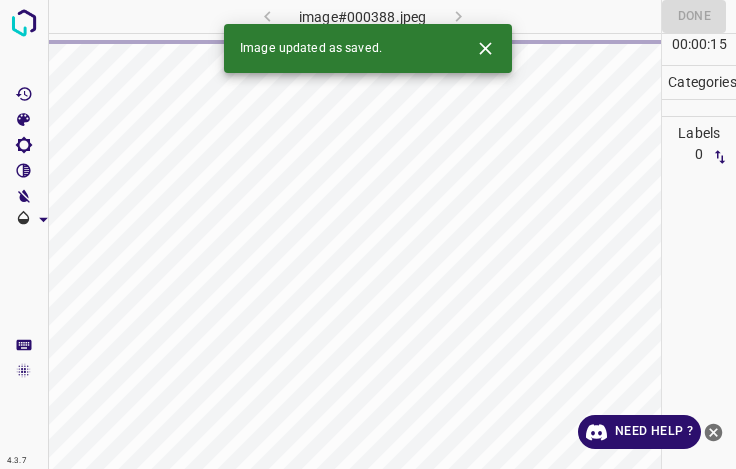 click 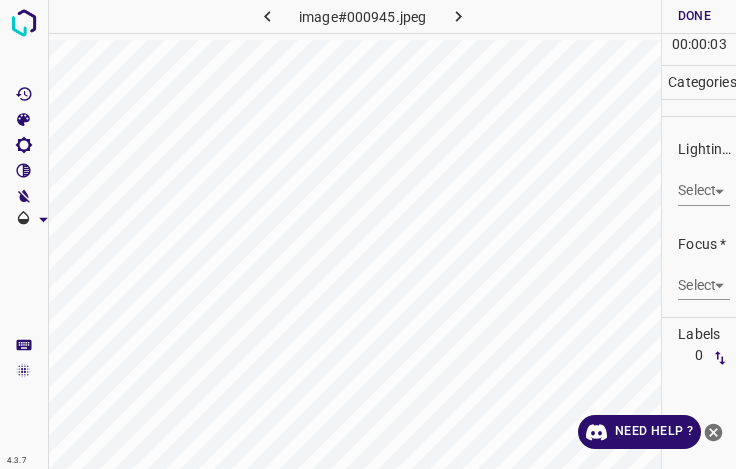 click on "Lighting *  Select ​" at bounding box center [699, 172] 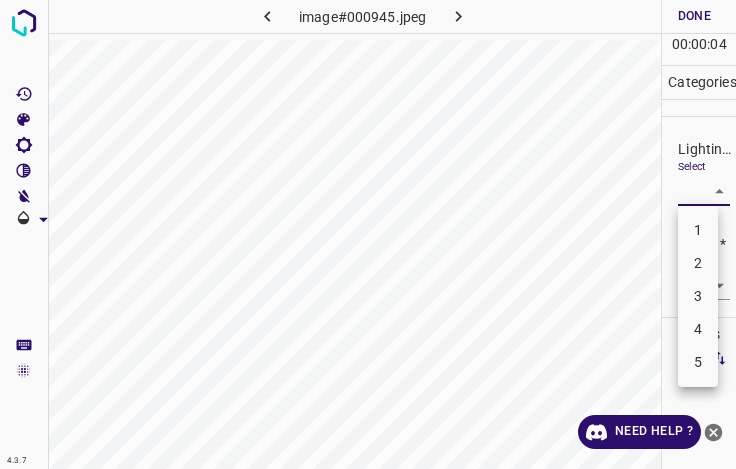 click on "3" at bounding box center (698, 296) 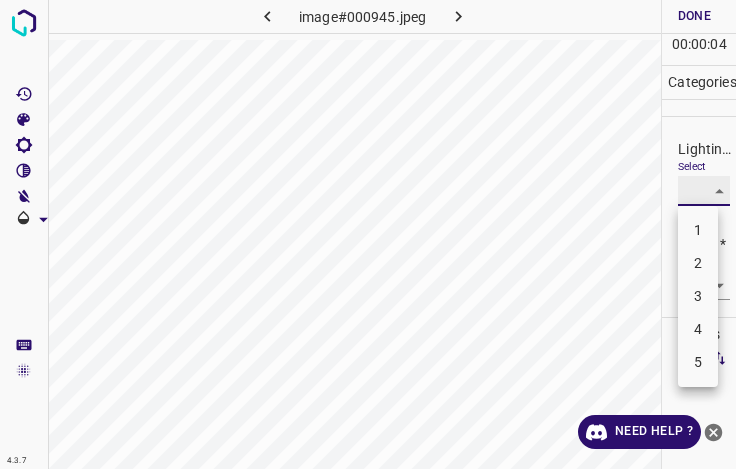 type on "3" 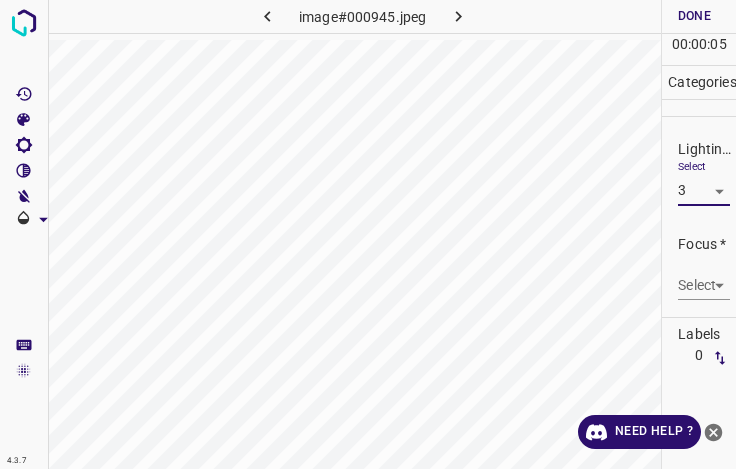 click on "Select ​" at bounding box center (704, 277) 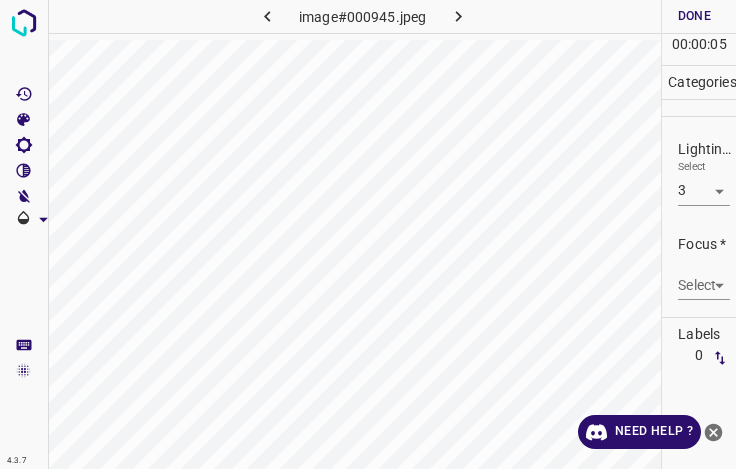 click on "4.3.7 image#000945.jpeg Done Skip 0 00   : 00   : 05   Categories Lighting *  Select 3 3 Focus *  Select ​ Overall *  Select ​ Labels   0 Categories 1 Lighting 2 Focus 3 Overall Tools Space Change between modes (Draw & Edit) I Auto labeling R Restore zoom M Zoom in N Zoom out Delete Delete selecte label Filters Z Restore filters X Saturation filter C Brightness filter V Contrast filter B Gray scale filter General O Download Need Help ? - Text - Hide - Delete" at bounding box center [368, 234] 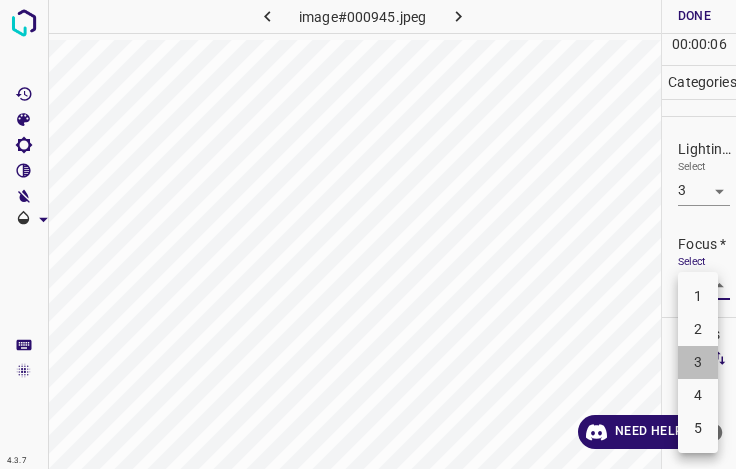 click on "3" at bounding box center [698, 362] 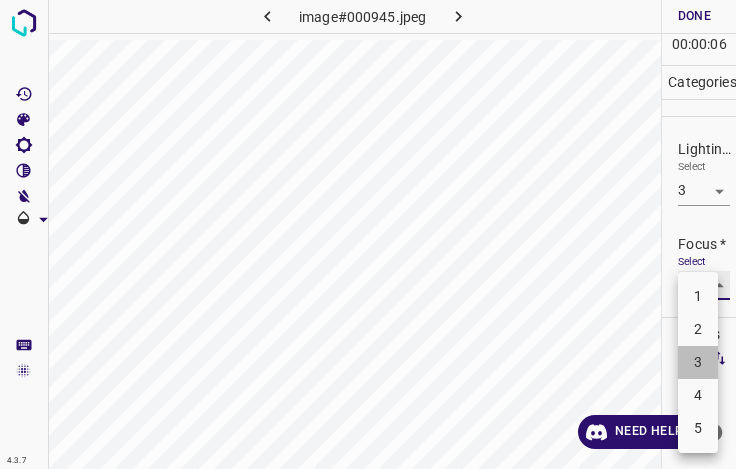 type on "3" 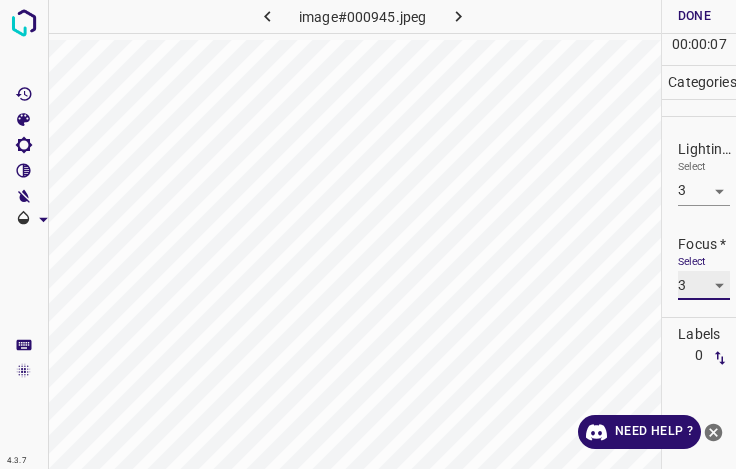 scroll, scrollTop: 98, scrollLeft: 0, axis: vertical 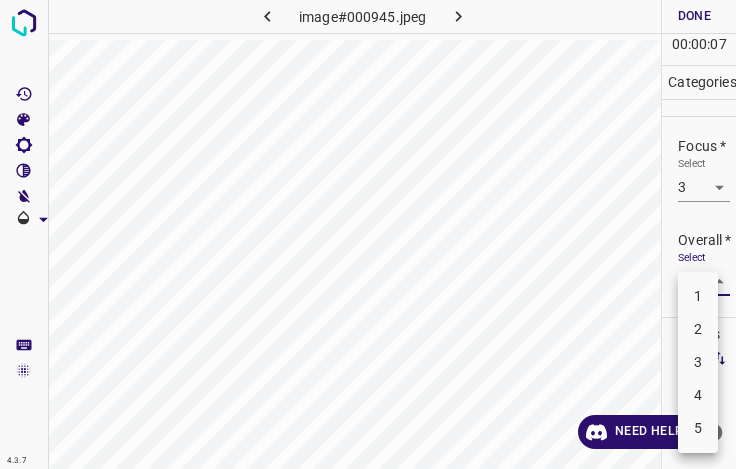 click on "4.3.7 image#000945.jpeg Done Skip 0 00   : 00   : 07   Categories Lighting *  Select 3 3 Focus *  Select 3 3 Overall *  Select ​ Labels   0 Categories 1 Lighting 2 Focus 3 Overall Tools Space Change between modes (Draw & Edit) I Auto labeling R Restore zoom M Zoom in N Zoom out Delete Delete selecte label Filters Z Restore filters X Saturation filter C Brightness filter V Contrast filter B Gray scale filter General O Download Need Help ? - Text - Hide - Delete 1 2 3 4 5" at bounding box center (368, 234) 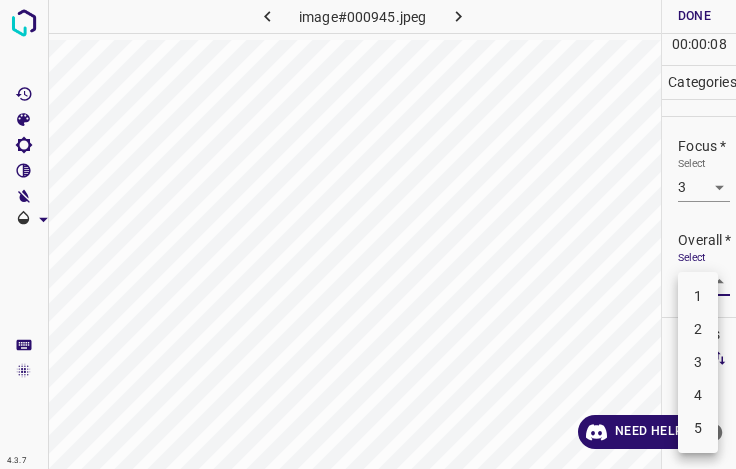 click on "3" at bounding box center (698, 362) 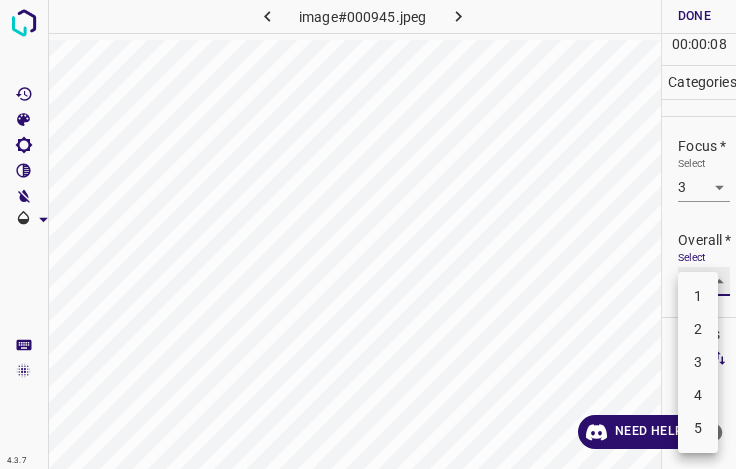 type on "3" 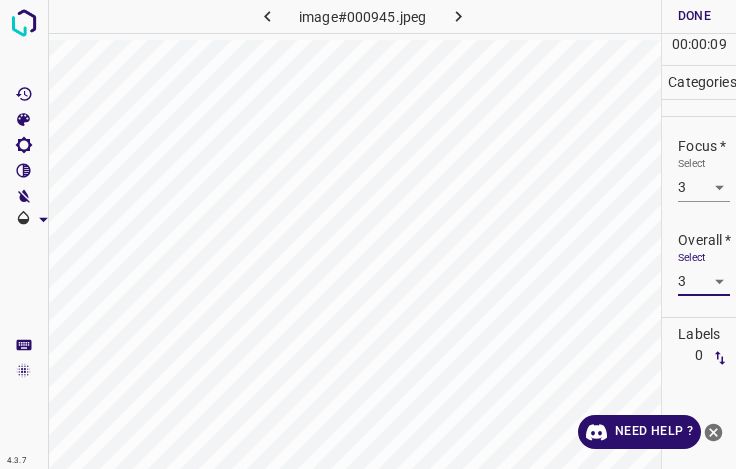 click on "Done" at bounding box center (694, 16) 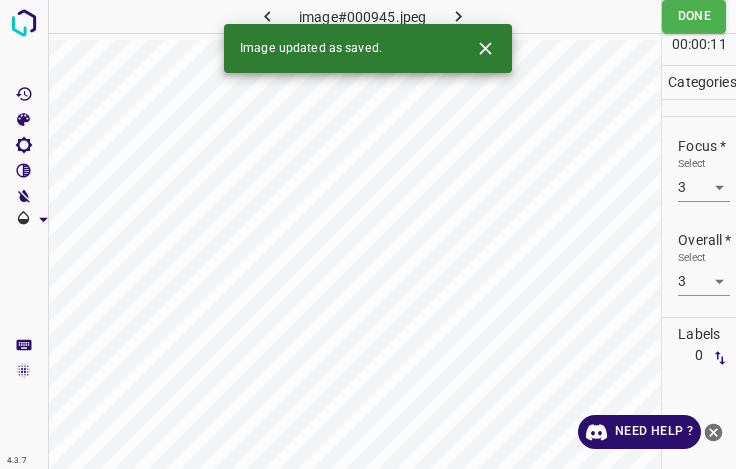 click 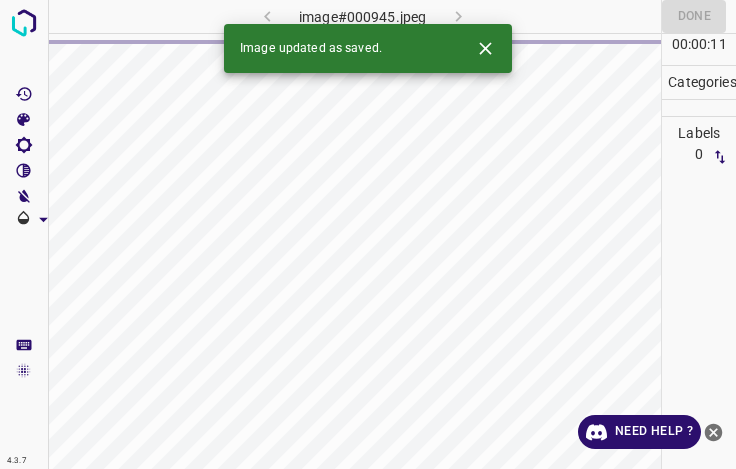 click 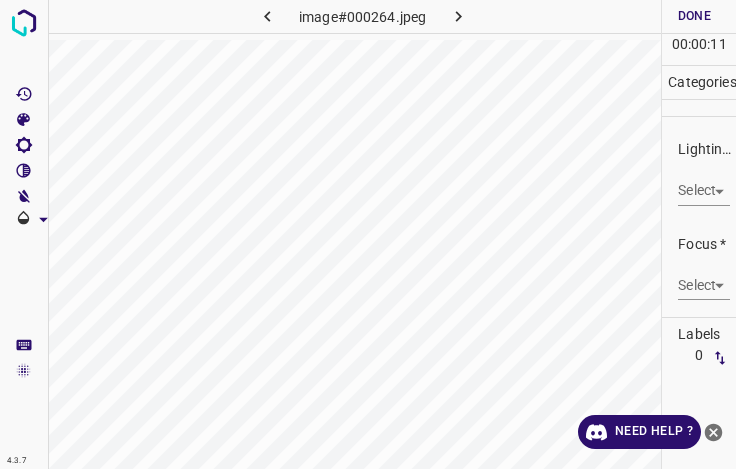 click on "4.3.7 image#000264.jpeg Done Skip 0 00   : 00   : 11   Categories Lighting *  Select ​ Focus *  Select ​ Overall *  Select ​ Labels   0 Categories 1 Lighting 2 Focus 3 Overall Tools Space Change between modes (Draw & Edit) I Auto labeling R Restore zoom M Zoom in N Zoom out Delete Delete selecte label Filters Z Restore filters X Saturation filter C Brightness filter V Contrast filter B Gray scale filter General O Download Need Help ? - Text - Hide - Delete" at bounding box center [368, 234] 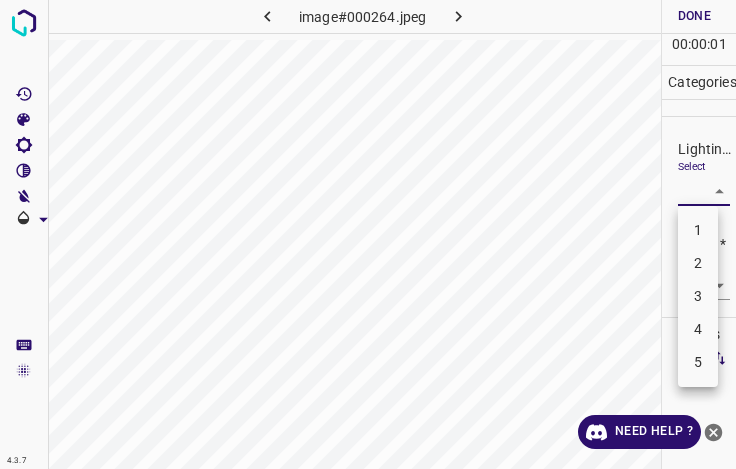 click on "3" at bounding box center (698, 296) 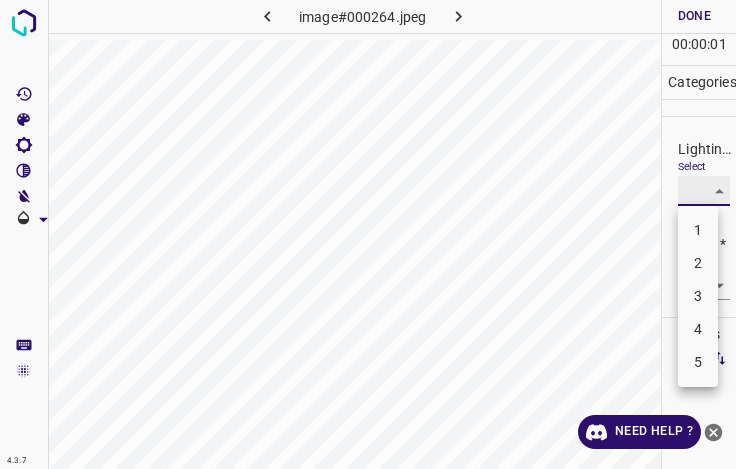 type on "3" 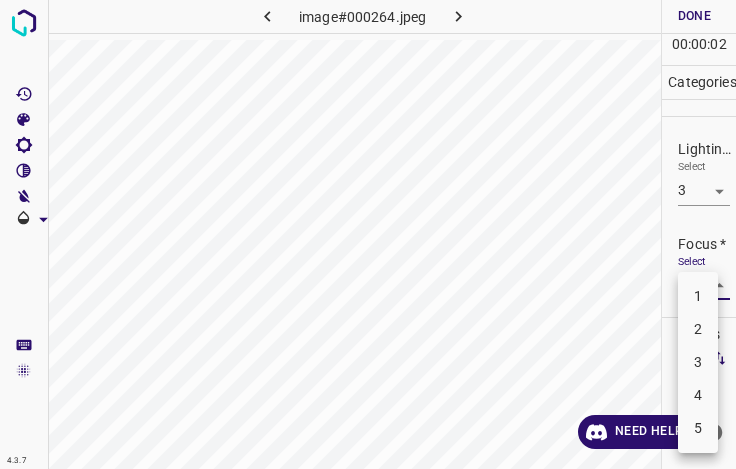 click on "4.3.7 image#000264.jpeg Done Skip 0 00   : 00   : 02   Categories Lighting *  Select 3 3 Focus *  Select ​ Overall *  Select ​ Labels   0 Categories 1 Lighting 2 Focus 3 Overall Tools Space Change between modes (Draw & Edit) I Auto labeling R Restore zoom M Zoom in N Zoom out Delete Delete selecte label Filters Z Restore filters X Saturation filter C Brightness filter V Contrast filter B Gray scale filter General O Download Need Help ? - Text - Hide - Delete 1 2 3 4 5" at bounding box center [368, 234] 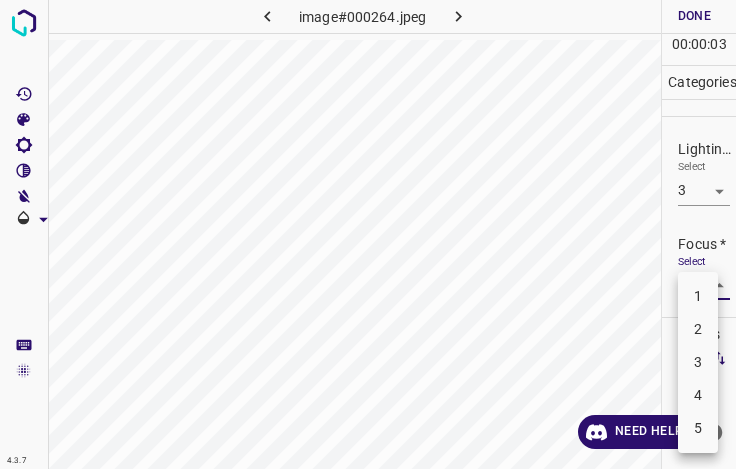 click on "2" at bounding box center [698, 329] 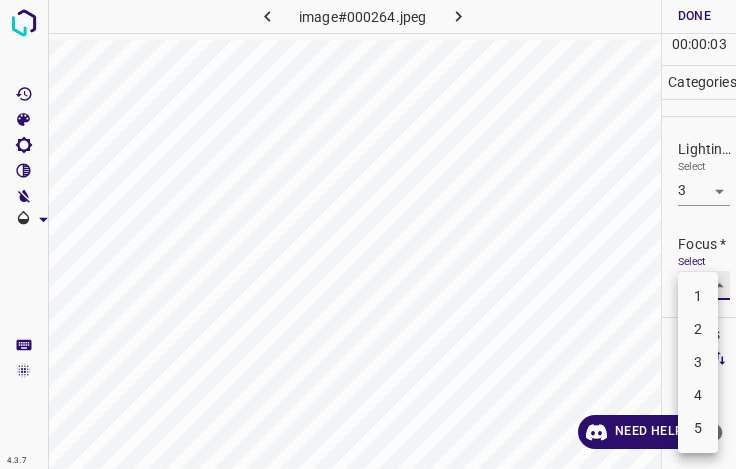 type on "2" 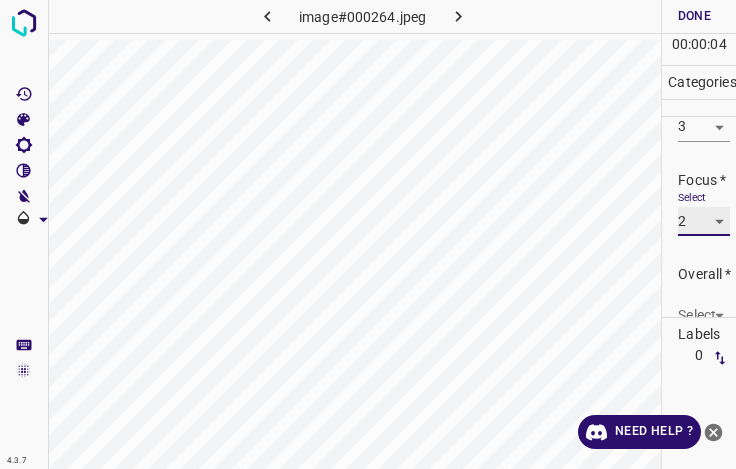scroll, scrollTop: 98, scrollLeft: 0, axis: vertical 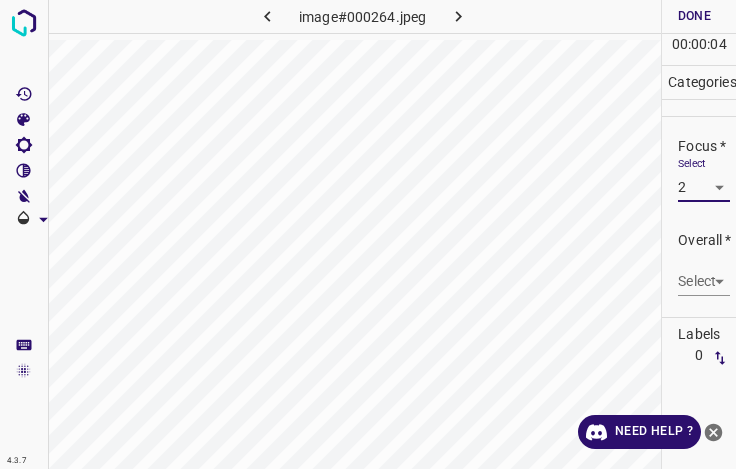 click on "4.3.7 image#000264.jpeg Done Skip 0 00   : 00   : 04   Categories Lighting *  Select 3 3 Focus *  Select 2 2 Overall *  Select ​ Labels   0 Categories 1 Lighting 2 Focus 3 Overall Tools Space Change between modes (Draw & Edit) I Auto labeling R Restore zoom M Zoom in N Zoom out Delete Delete selecte label Filters Z Restore filters X Saturation filter C Brightness filter V Contrast filter B Gray scale filter General O Download Need Help ? - Text - Hide - Delete" at bounding box center (368, 234) 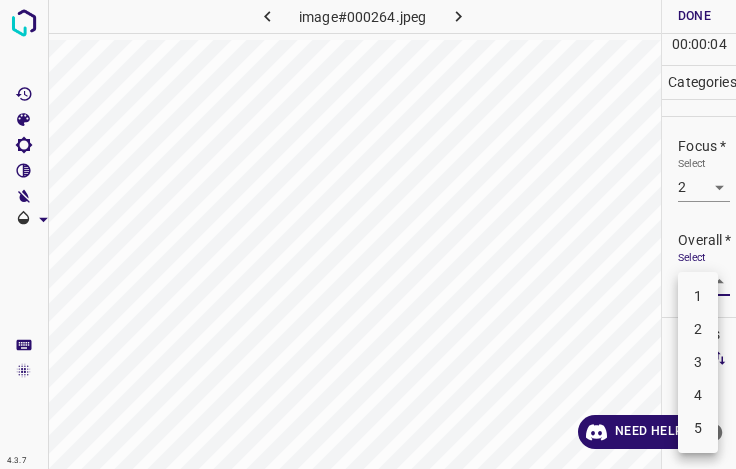 click on "3" at bounding box center [698, 362] 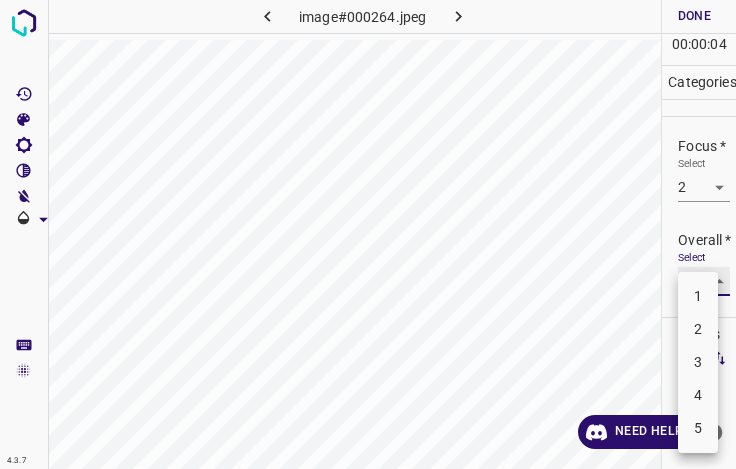 type on "3" 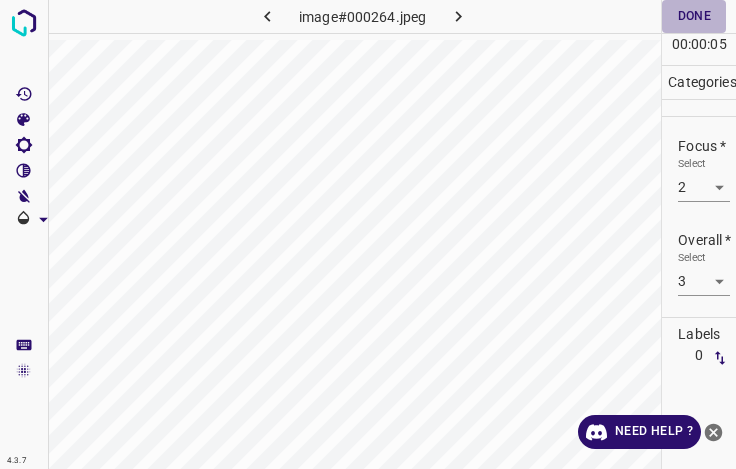 click on "Done" at bounding box center [694, 16] 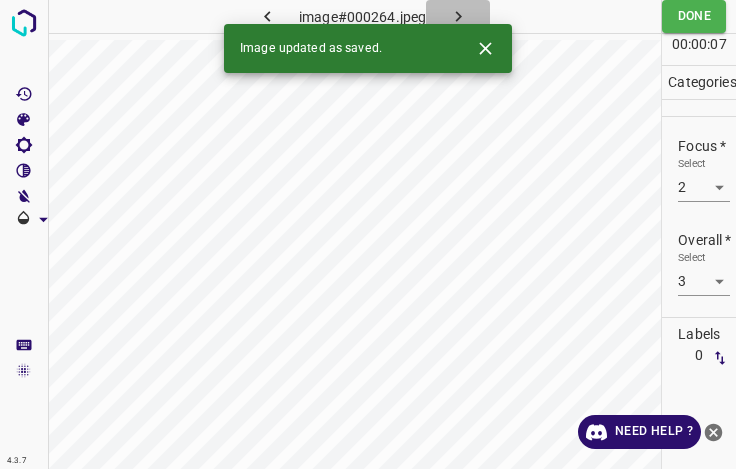 click 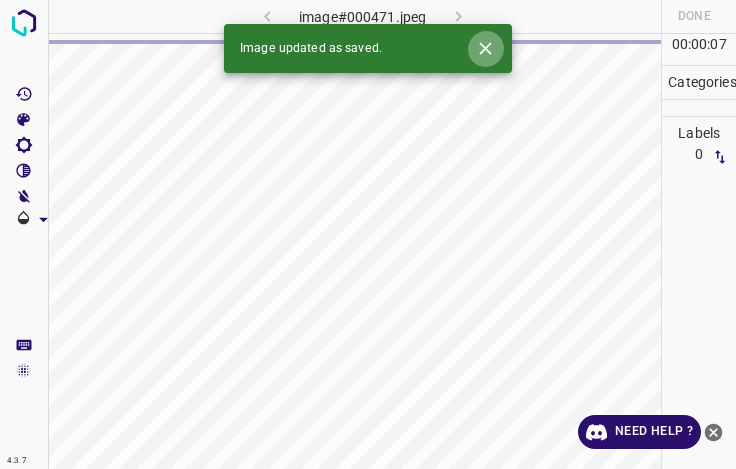 click 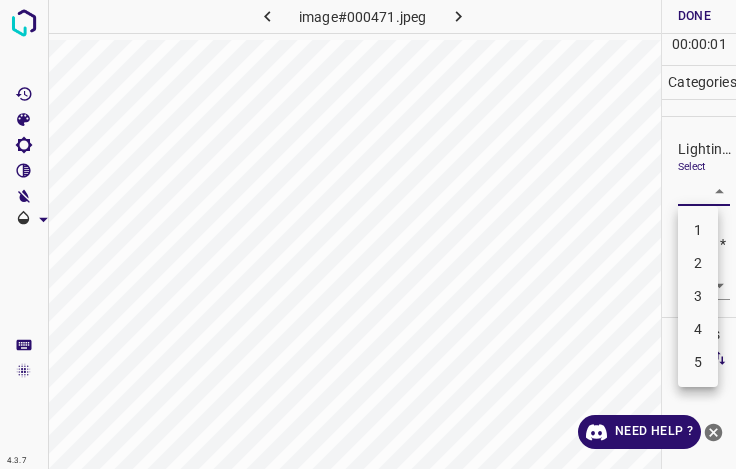 click on "4.3.7 image#000471.jpeg Done Skip 0 00   : 00   : 01   Categories Lighting *  Select ​ Focus *  Select ​ Overall *  Select ​ Labels   0 Categories 1 Lighting 2 Focus 3 Overall Tools Space Change between modes (Draw & Edit) I Auto labeling R Restore zoom M Zoom in N Zoom out Delete Delete selecte label Filters Z Restore filters X Saturation filter C Brightness filter V Contrast filter B Gray scale filter General O Download Need Help ? - Text - Hide - Delete 1 2 3 4 5" at bounding box center [368, 234] 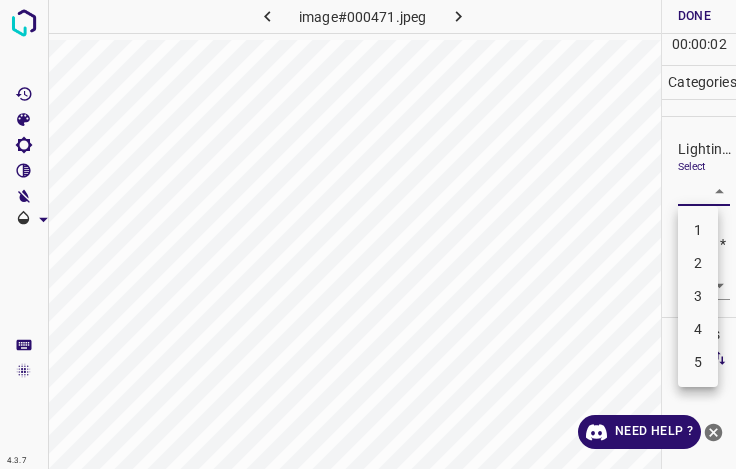 click on "3" at bounding box center [698, 296] 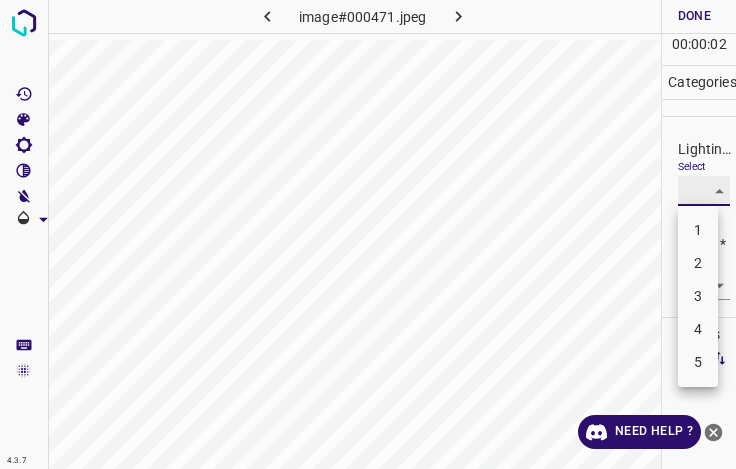 type on "3" 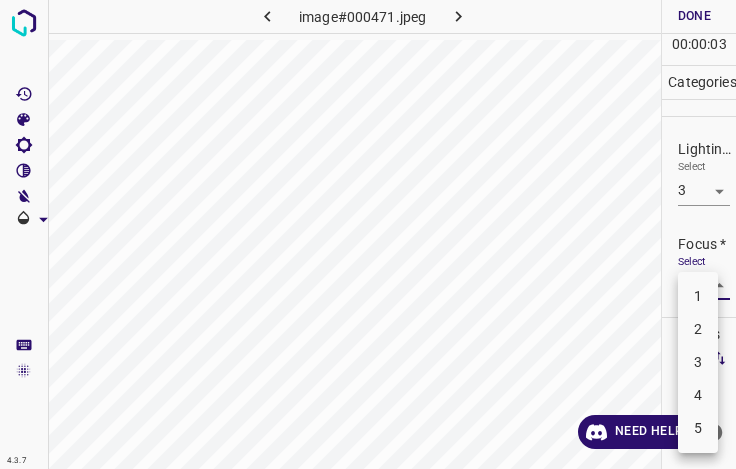 click on "4.3.7 image#000471.jpeg Done Skip 0 00   : 00   : 03   Categories Lighting *  Select 3 3 Focus *  Select ​ Overall *  Select ​ Labels   0 Categories 1 Lighting 2 Focus 3 Overall Tools Space Change between modes (Draw & Edit) I Auto labeling R Restore zoom M Zoom in N Zoom out Delete Delete selecte label Filters Z Restore filters X Saturation filter C Brightness filter V Contrast filter B Gray scale filter General O Download Need Help ? - Text - Hide - Delete 1 2 3 4 5" at bounding box center [368, 234] 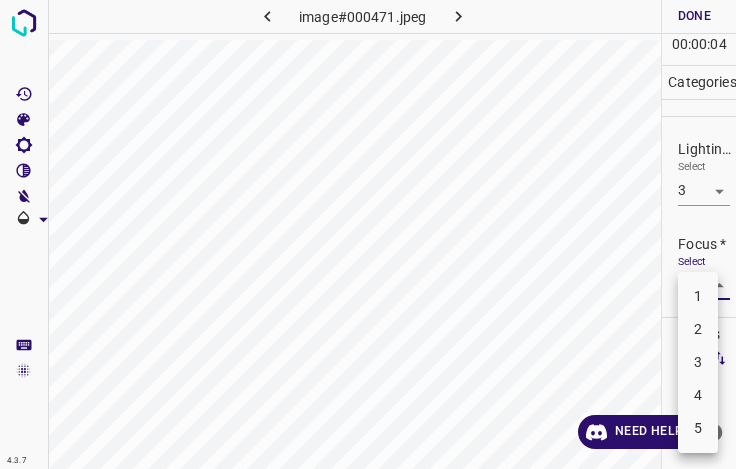 click on "4" at bounding box center [698, 395] 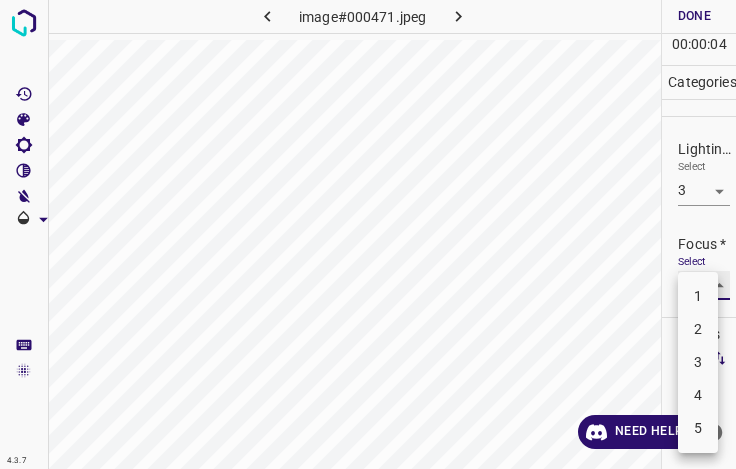 type on "4" 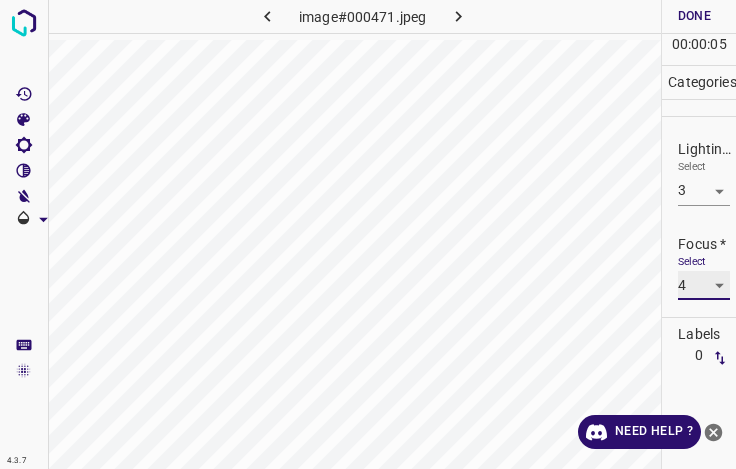 scroll, scrollTop: 98, scrollLeft: 0, axis: vertical 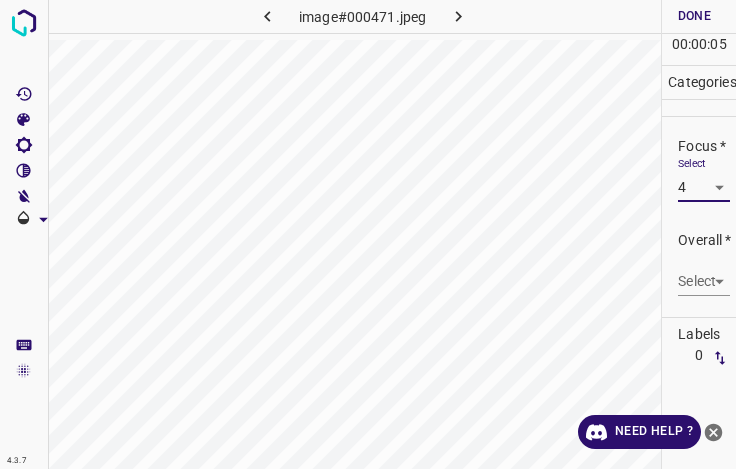 click on "Overall *  Select ​" at bounding box center (699, 263) 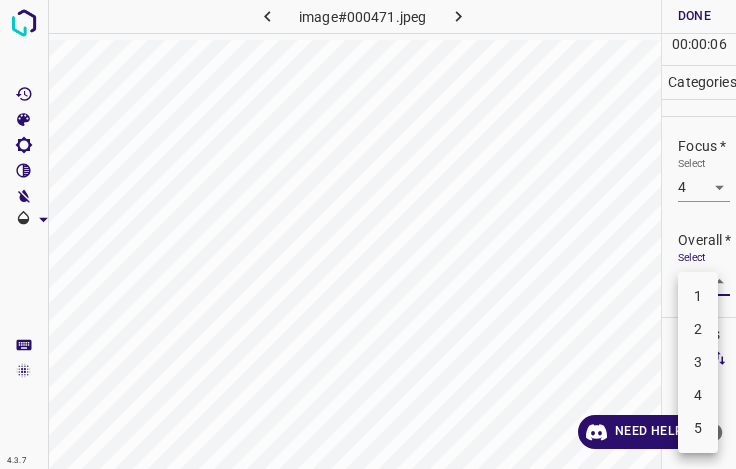 click on "4.3.7 image#000471.jpeg Done Skip 0 00   : 00   : 06   Categories Lighting *  Select 3 3 Focus *  Select 4 4 Overall *  Select ​ Labels   0 Categories 1 Lighting 2 Focus 3 Overall Tools Space Change between modes (Draw & Edit) I Auto labeling R Restore zoom M Zoom in N Zoom out Delete Delete selecte label Filters Z Restore filters X Saturation filter C Brightness filter V Contrast filter B Gray scale filter General O Download Need Help ? - Text - Hide - Delete 1 2 3 4 5" at bounding box center (368, 234) 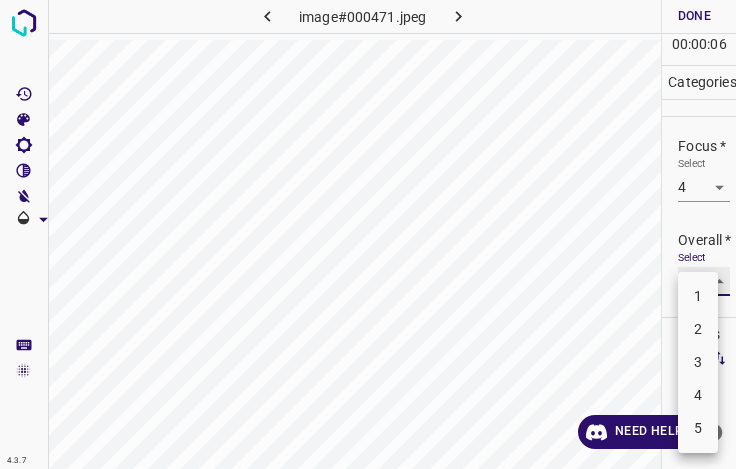 type on "4" 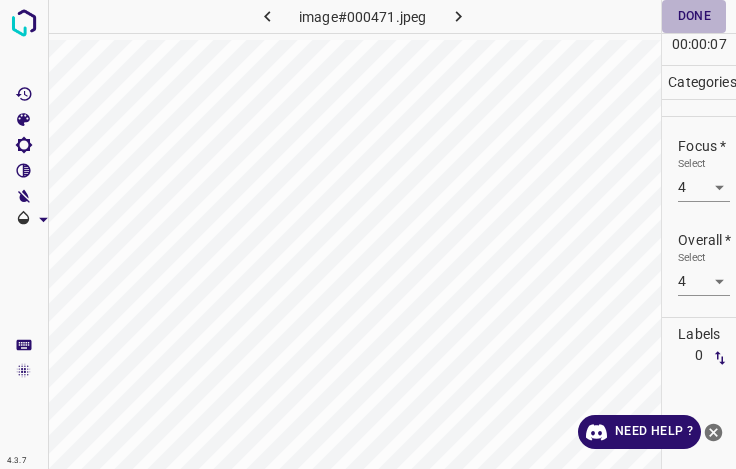 click on "Done" at bounding box center [694, 16] 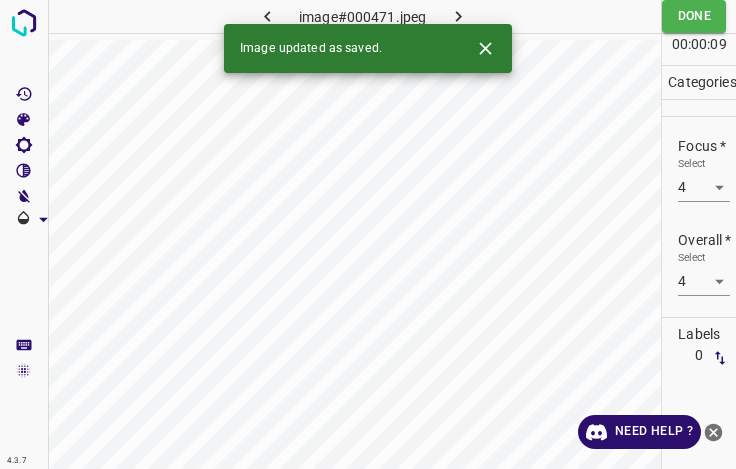 click 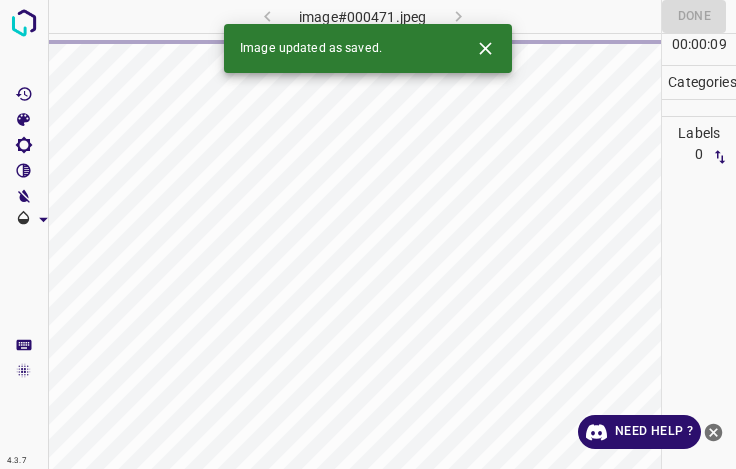 click 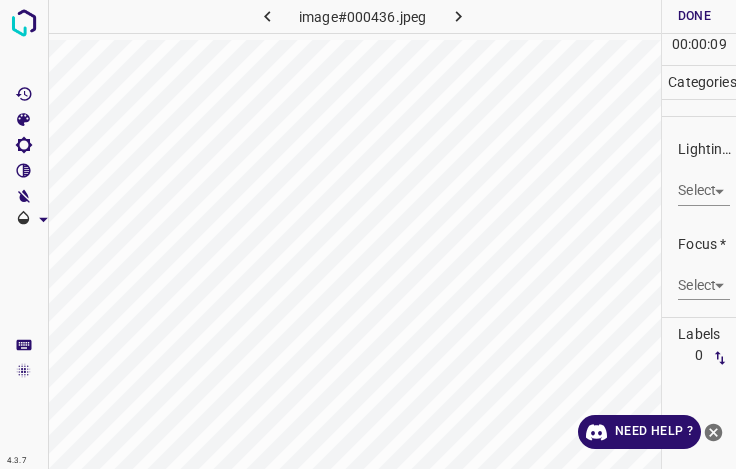 click 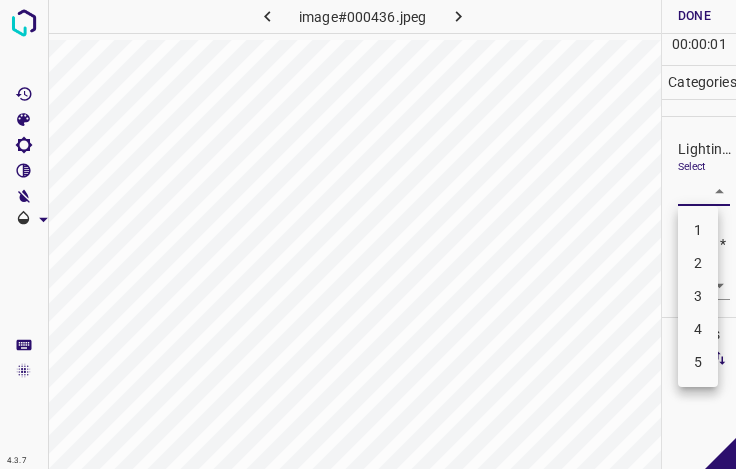 click on "4.3.7 image#000436.jpeg Done Skip 0 00   : 00   : 01   Categories Lighting *  Select ​ Focus *  Select ​ Overall *  Select ​ Labels   0 Categories 1 Lighting 2 Focus 3 Overall Tools Space Change between modes (Draw & Edit) I Auto labeling R Restore zoom M Zoom in N Zoom out Delete Delete selecte label Filters Z Restore filters X Saturation filter C Brightness filter V Contrast filter B Gray scale filter General O Download - Text - Hide - Delete 1 2 3 4 5" at bounding box center (368, 234) 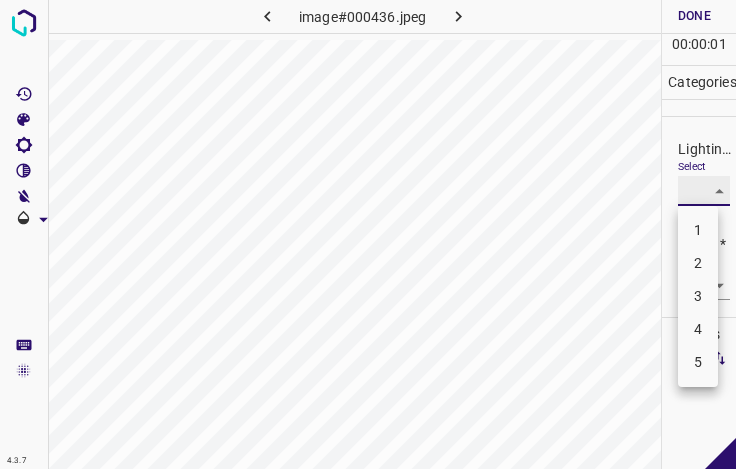 type on "3" 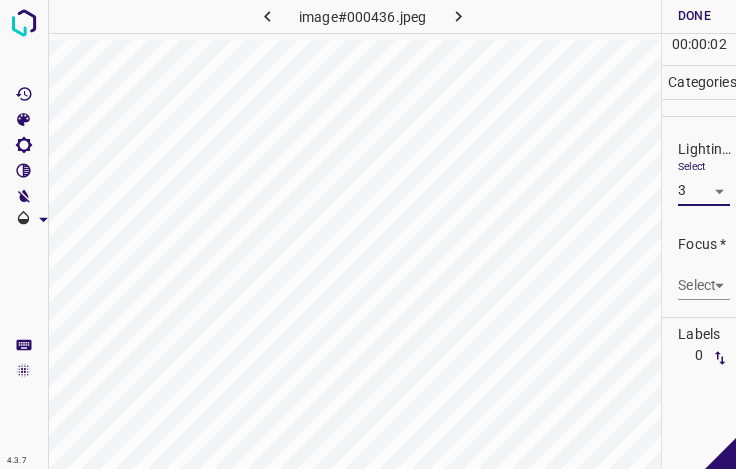 click on "4.3.7 image#000436.jpeg Done Skip 0 00   : 00   : 02   Categories Lighting *  Select 3 3 Focus *  Select ​ Overall *  Select ​ Labels   0 Categories 1 Lighting 2 Focus 3 Overall Tools Space Change between modes (Draw & Edit) I Auto labeling R Restore zoom M Zoom in N Zoom out Delete Delete selecte label Filters Z Restore filters X Saturation filter C Brightness filter V Contrast filter B Gray scale filter General O Download - Text - Hide - Delete" at bounding box center (368, 234) 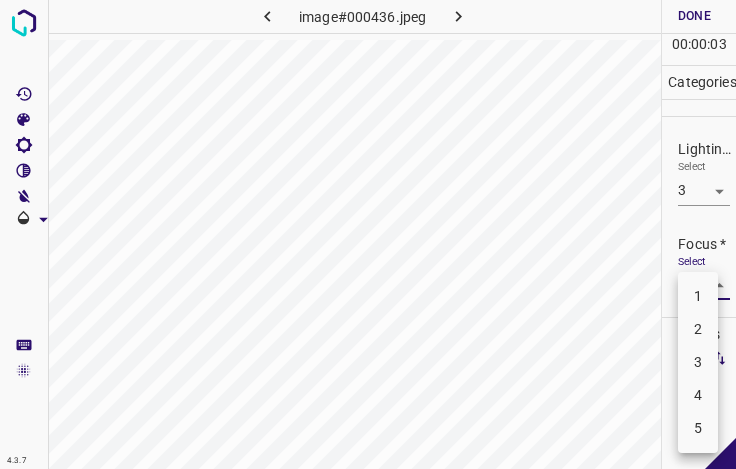click on "4" at bounding box center (698, 395) 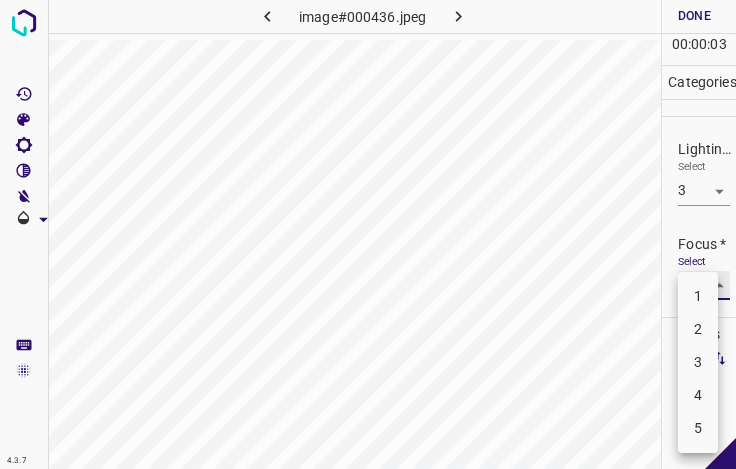 type on "4" 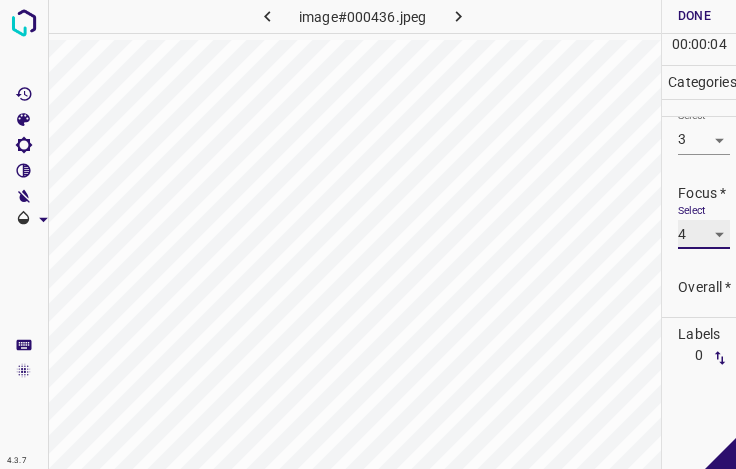 scroll, scrollTop: 98, scrollLeft: 0, axis: vertical 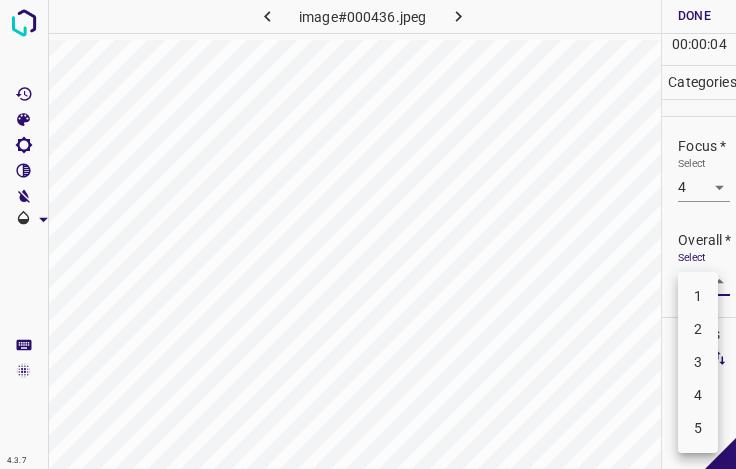 click on "4.3.7 image#000436.jpeg Done Skip 0 00   : 00   : 04   Categories Lighting *  Select 3 3 Focus *  Select 4 4 Overall *  Select ​ Labels   0 Categories 1 Lighting 2 Focus 3 Overall Tools Space Change between modes (Draw & Edit) I Auto labeling R Restore zoom M Zoom in N Zoom out Delete Delete selecte label Filters Z Restore filters X Saturation filter C Brightness filter V Contrast filter B Gray scale filter General O Download - Text - Hide - Delete 1 2 3 4 5" at bounding box center (368, 234) 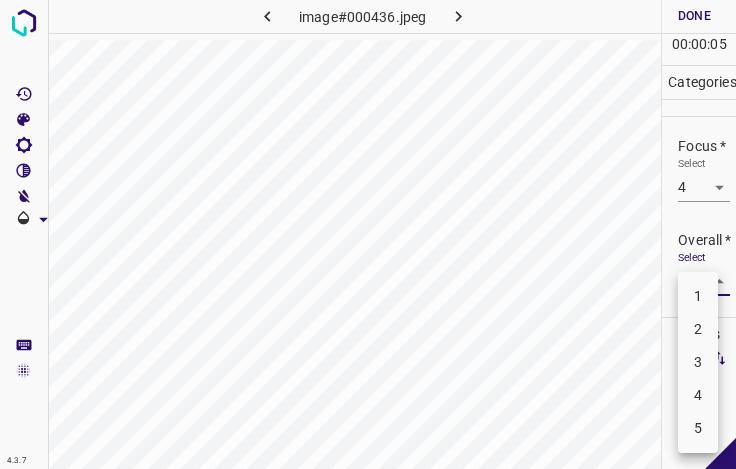 click on "3" at bounding box center (698, 362) 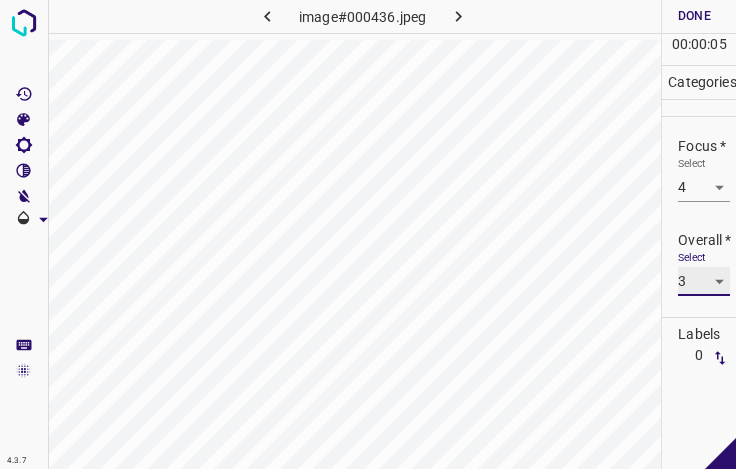 type on "3" 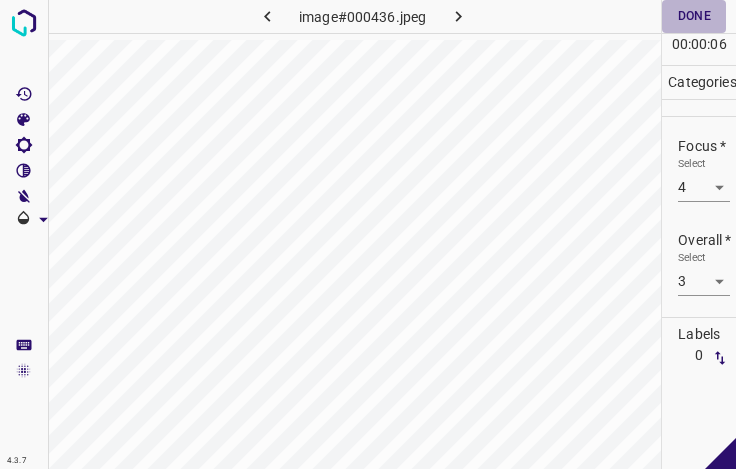 click on "Done" at bounding box center (694, 16) 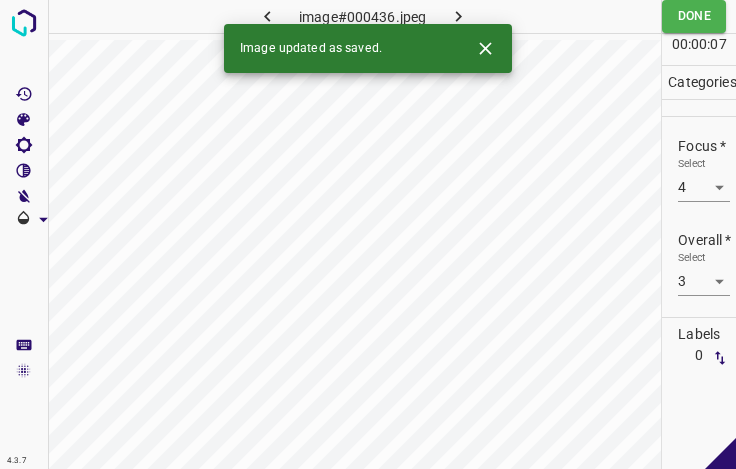 click 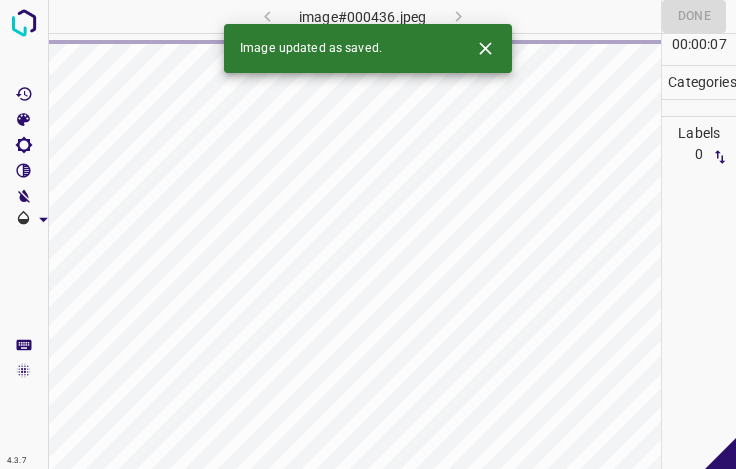 click 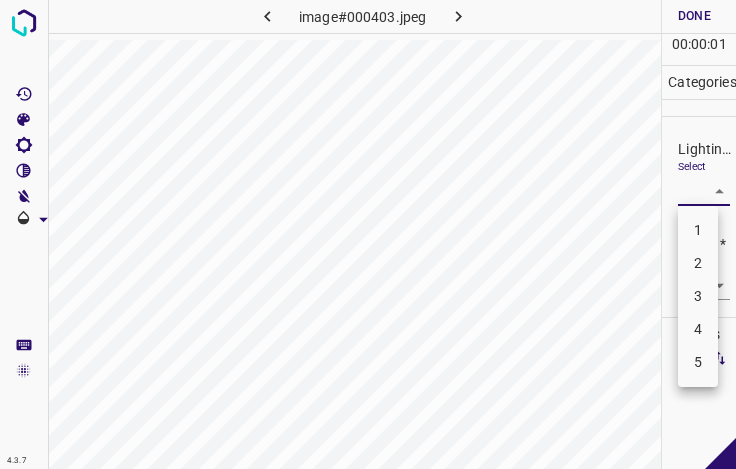 click on "4.3.7 image#000403.jpeg Done Skip 0 00   : 00   : 01   Categories Lighting *  Select ​ Focus *  Select ​ Overall *  Select ​ Labels   0 Categories 1 Lighting 2 Focus 3 Overall Tools Space Change between modes (Draw & Edit) I Auto labeling R Restore zoom M Zoom in N Zoom out Delete Delete selecte label Filters Z Restore filters X Saturation filter C Brightness filter V Contrast filter B Gray scale filter General O Download - Text - Hide - Delete 1 2 3 4 5" at bounding box center (368, 234) 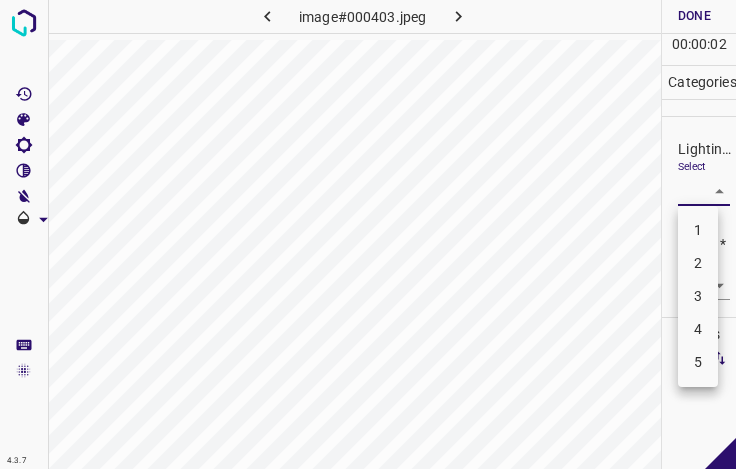 click on "3" at bounding box center [698, 296] 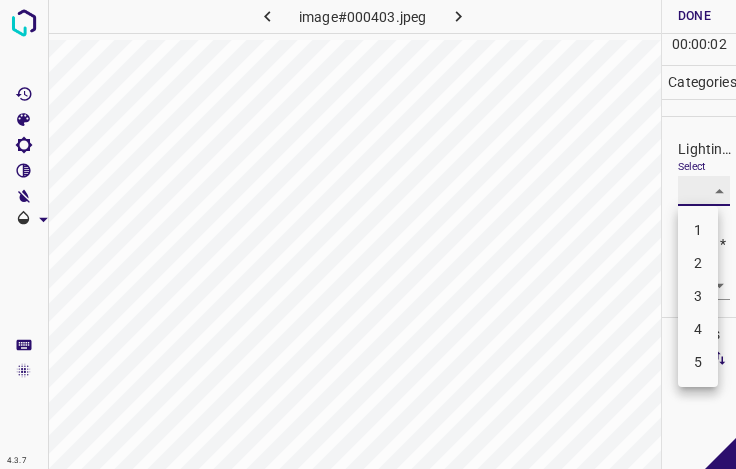 type on "3" 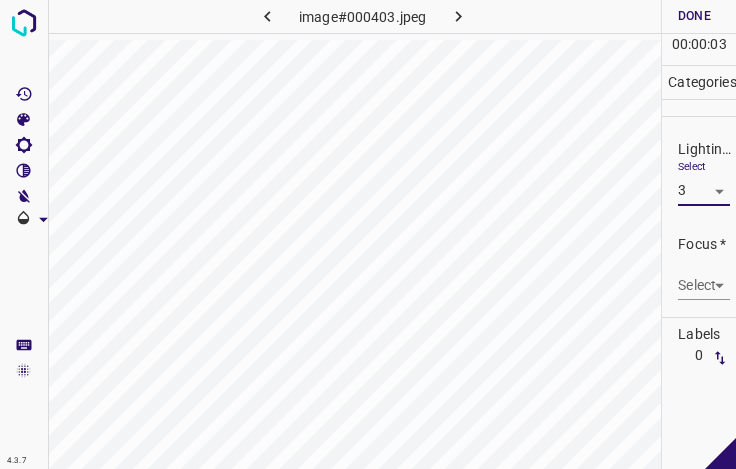 click on "4.3.7 image#000403.jpeg Done Skip 0 00   : 00   : 03   Categories Lighting *  Select 3 3 Focus *  Select ​ Overall *  Select ​ Labels   0 Categories 1 Lighting 2 Focus 3 Overall Tools Space Change between modes (Draw & Edit) I Auto labeling R Restore zoom M Zoom in N Zoom out Delete Delete selecte label Filters Z Restore filters X Saturation filter C Brightness filter V Contrast filter B Gray scale filter General O Download - Text - Hide - Delete" at bounding box center (368, 234) 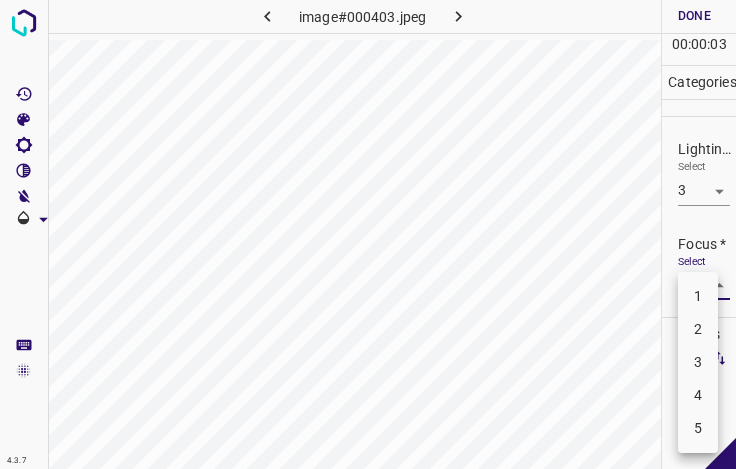 click on "4" at bounding box center [698, 395] 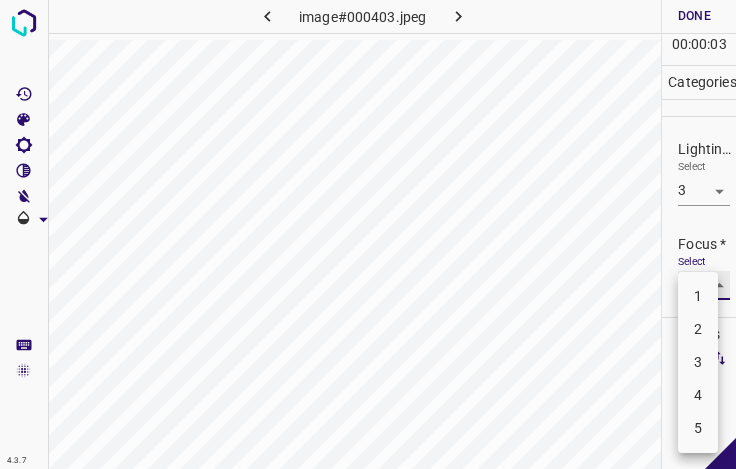 type on "4" 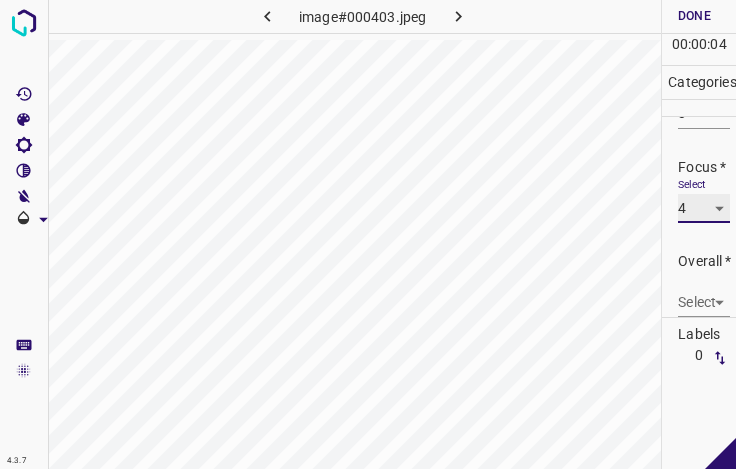 scroll, scrollTop: 98, scrollLeft: 0, axis: vertical 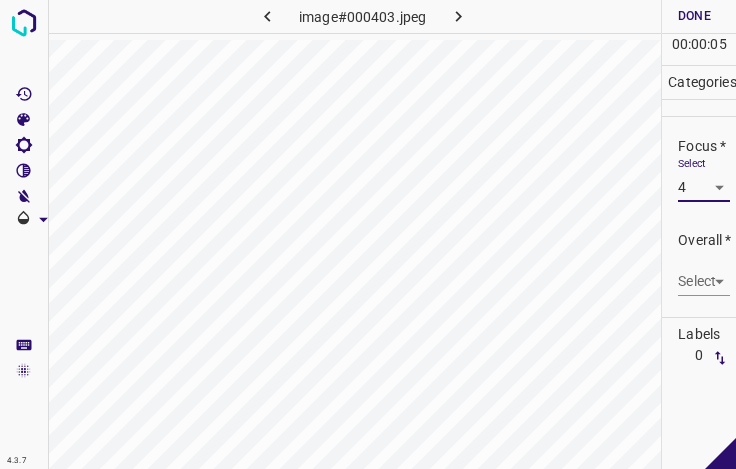 click on "4.3.7 image#000403.jpeg Done Skip 0 00   : 00   : 05   Categories Lighting *  Select 3 3 Focus *  Select 4 4 Overall *  Select ​ Labels   0 Categories 1 Lighting 2 Focus 3 Overall Tools Space Change between modes (Draw & Edit) I Auto labeling R Restore zoom M Zoom in N Zoom out Delete Delete selecte label Filters Z Restore filters X Saturation filter C Brightness filter V Contrast filter B Gray scale filter General O Download - Text - Hide - Delete" at bounding box center [368, 234] 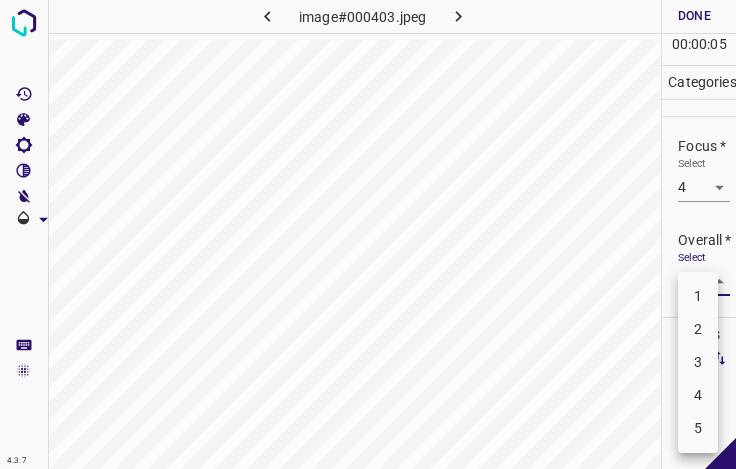 drag, startPoint x: 697, startPoint y: 364, endPoint x: 705, endPoint y: 338, distance: 27.202942 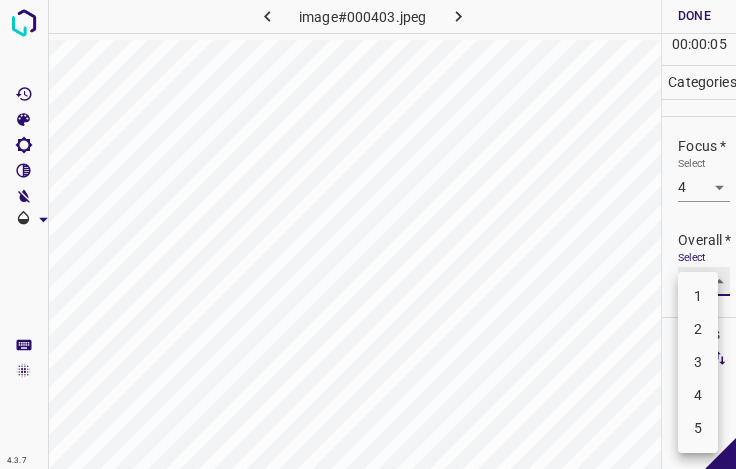 type on "3" 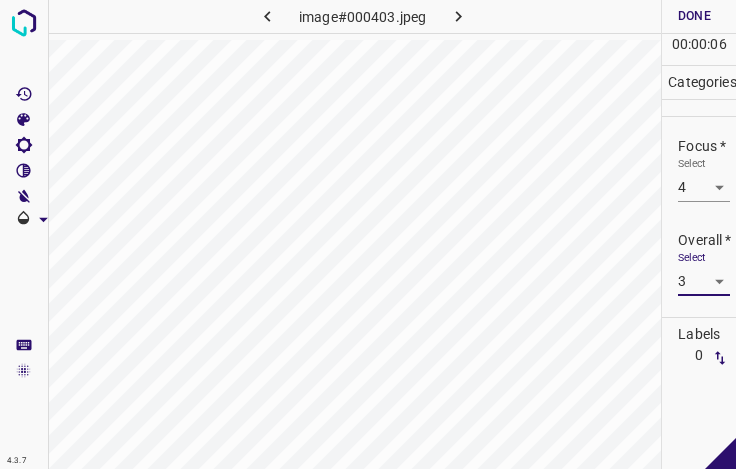 click on "Done" at bounding box center [694, 16] 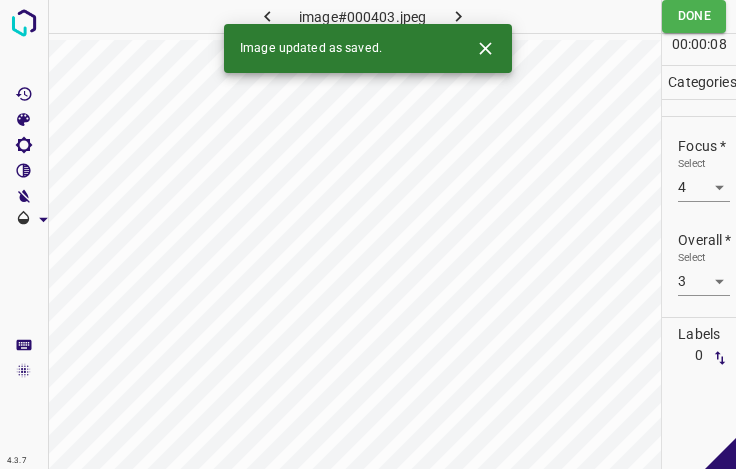 click at bounding box center (458, 16) 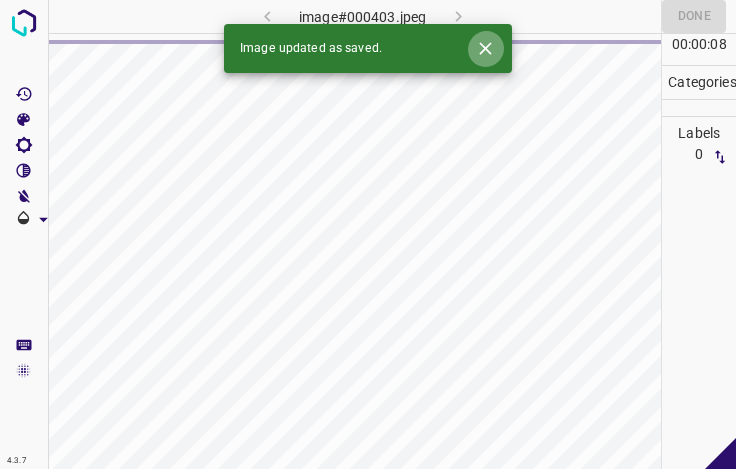 click 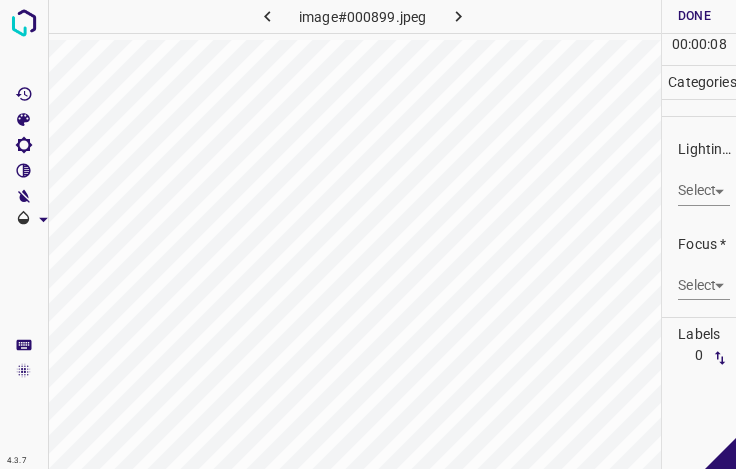 click on "4.3.7 image#000899.jpeg Done Skip 0 00   : 00   : 08   Categories Lighting *  Select ​ Focus *  Select ​ Overall *  Select ​ Labels   0 Categories 1 Lighting 2 Focus 3 Overall Tools Space Change between modes (Draw & Edit) I Auto labeling R Restore zoom M Zoom in N Zoom out Delete Delete selecte label Filters Z Restore filters X Saturation filter C Brightness filter V Contrast filter B Gray scale filter General O Download - Text - Hide - Delete" at bounding box center [368, 234] 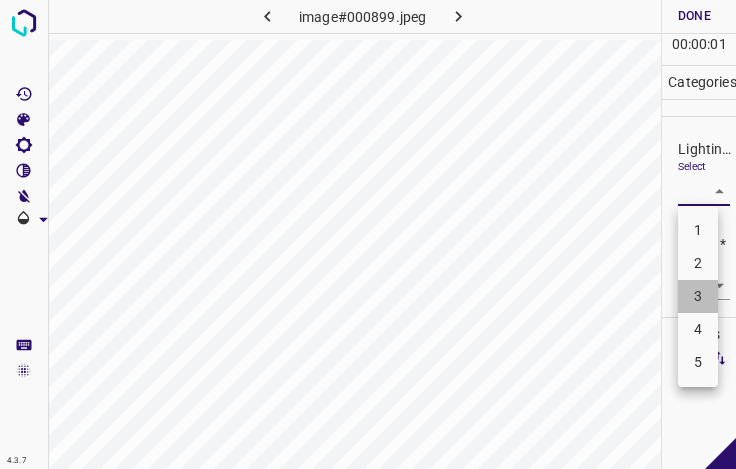 click on "3" at bounding box center (698, 296) 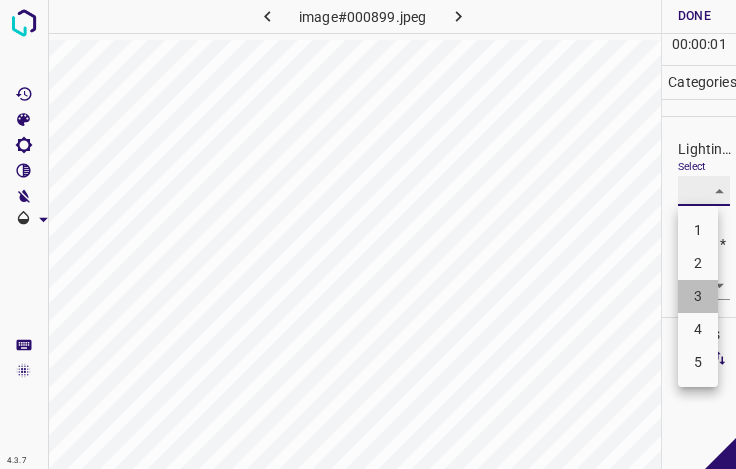 type on "3" 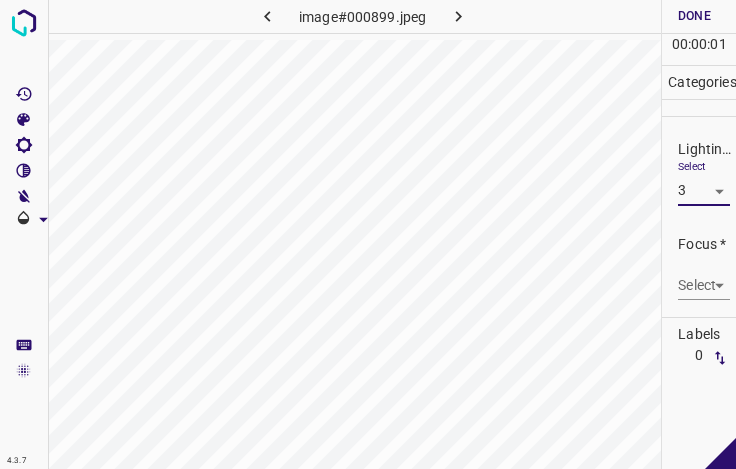 click on "4.3.7 image#000899.jpeg Done Skip 0 00   : 00   : 01   Categories Lighting *  Select 3 3 Focus *  Select ​ Overall *  Select ​ Labels   0 Categories 1 Lighting 2 Focus 3 Overall Tools Space Change between modes (Draw & Edit) I Auto labeling R Restore zoom M Zoom in N Zoom out Delete Delete selecte label Filters Z Restore filters X Saturation filter C Brightness filter V Contrast filter B Gray scale filter General O Download - Text - Hide - Delete" at bounding box center (368, 234) 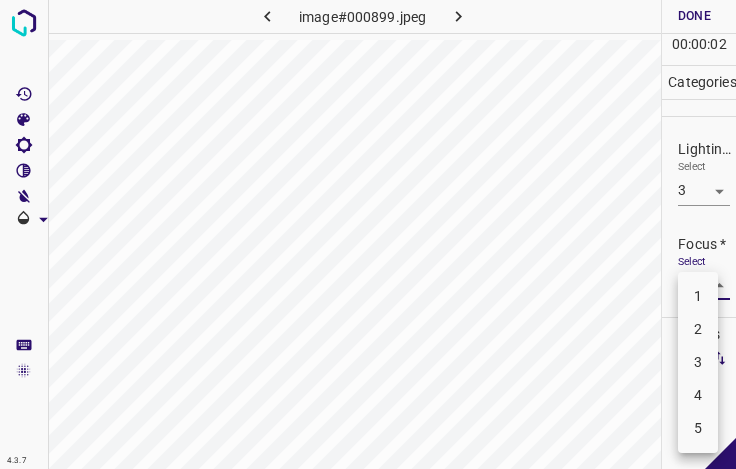 click on "3" at bounding box center (698, 362) 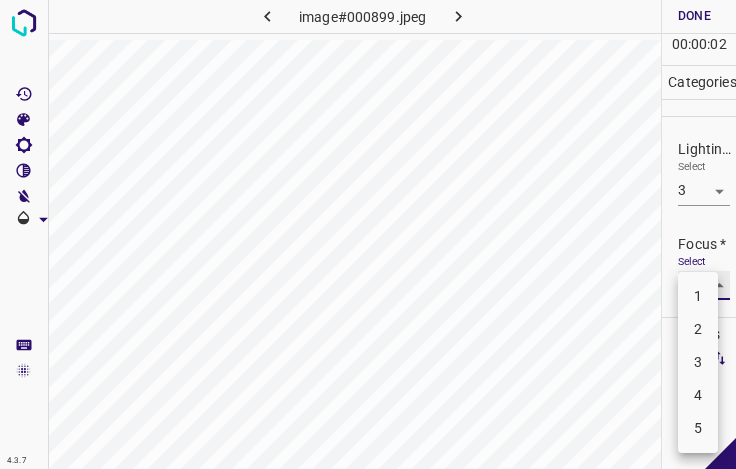 type on "3" 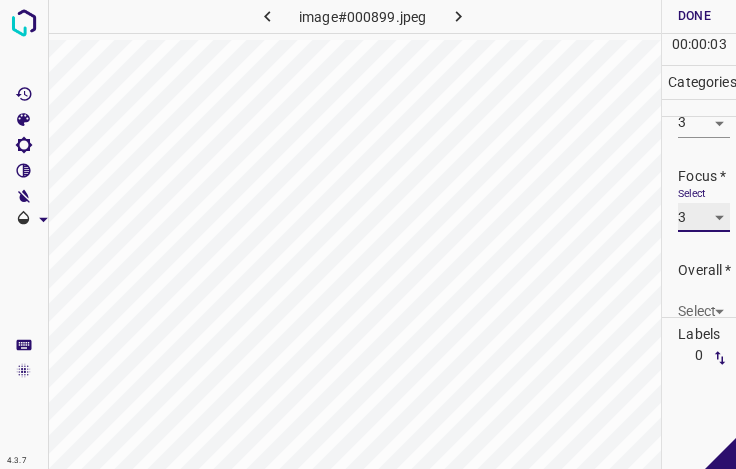 scroll, scrollTop: 98, scrollLeft: 0, axis: vertical 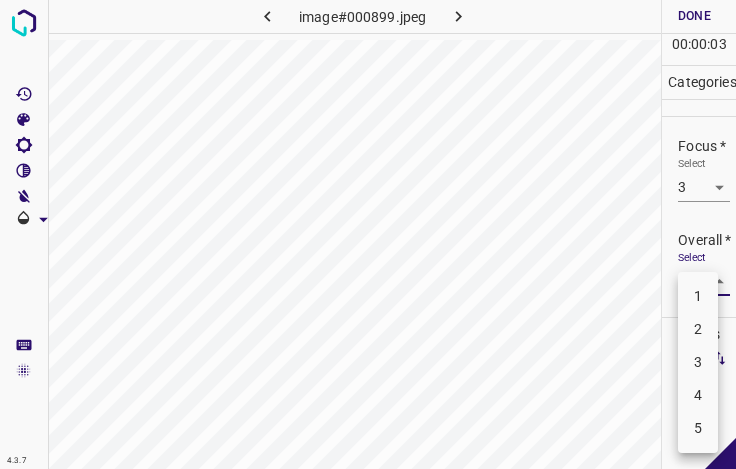 click on "4.3.7 image#000899.jpeg Done Skip 0 00   : 00   : 03   Categories Lighting *  Select 3 3 Focus *  Select 3 3 Overall *  Select ​ Labels   0 Categories 1 Lighting 2 Focus 3 Overall Tools Space Change between modes (Draw & Edit) I Auto labeling R Restore zoom M Zoom in N Zoom out Delete Delete selecte label Filters Z Restore filters X Saturation filter C Brightness filter V Contrast filter B Gray scale filter General O Download - Text - Hide - Delete 1 2 3 4 5" at bounding box center [368, 234] 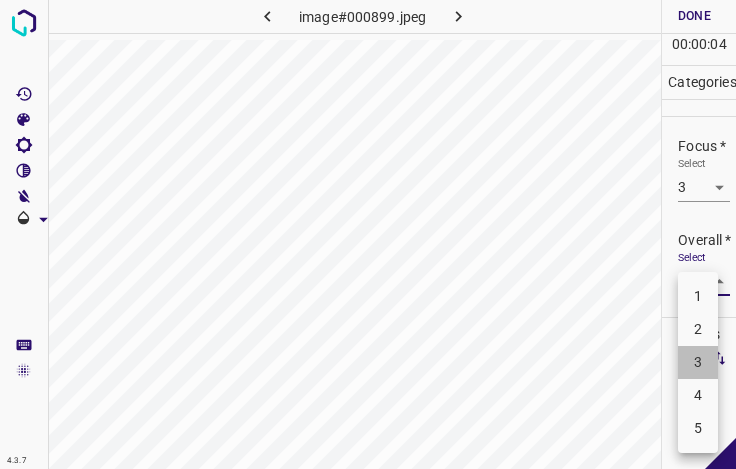 drag, startPoint x: 692, startPoint y: 360, endPoint x: 701, endPoint y: 254, distance: 106.381386 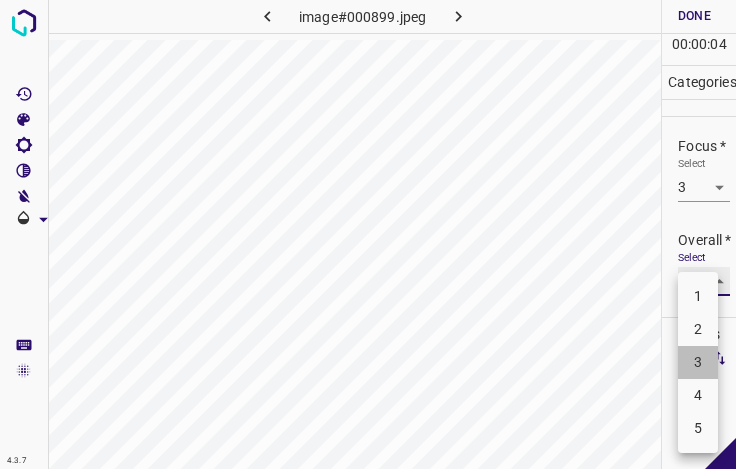 type on "3" 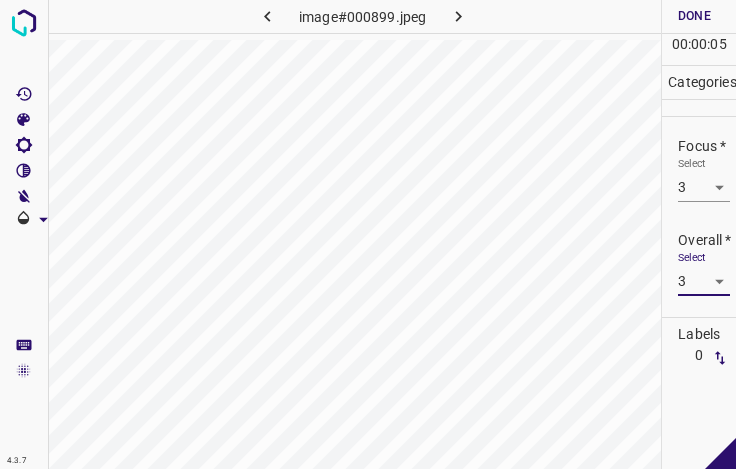 click on "Done" at bounding box center (694, 16) 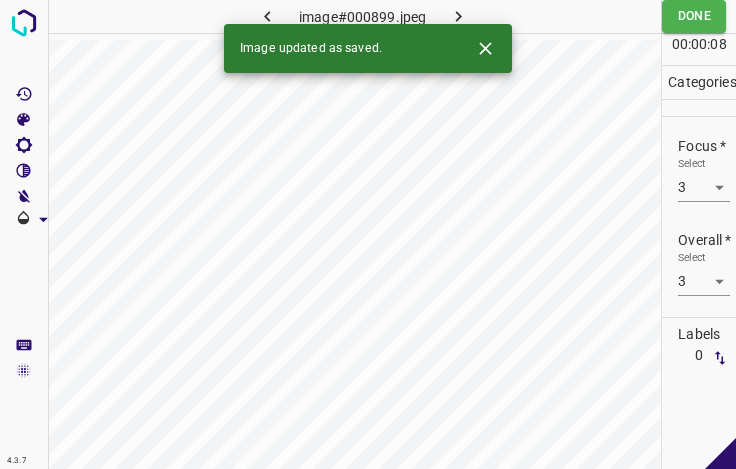 click on "Image updated as saved." at bounding box center [368, 48] 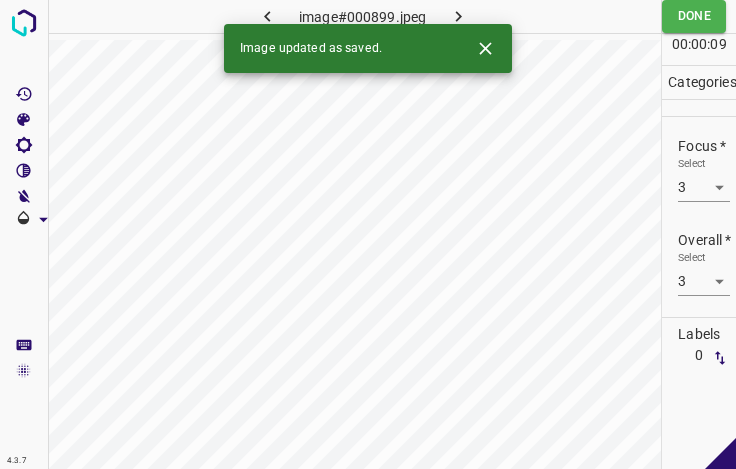 click 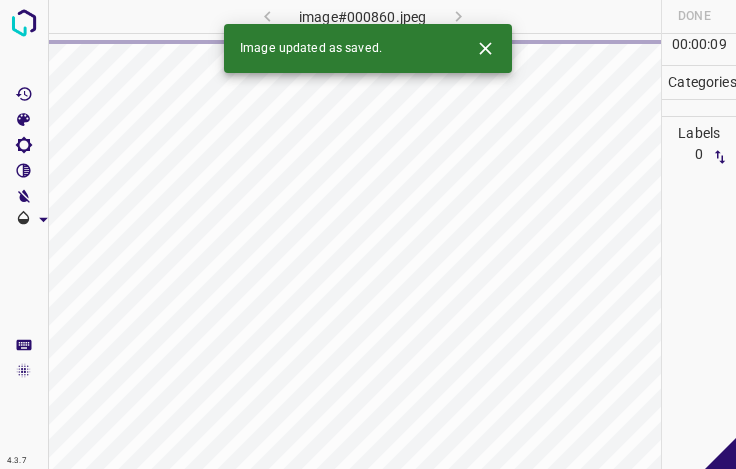click 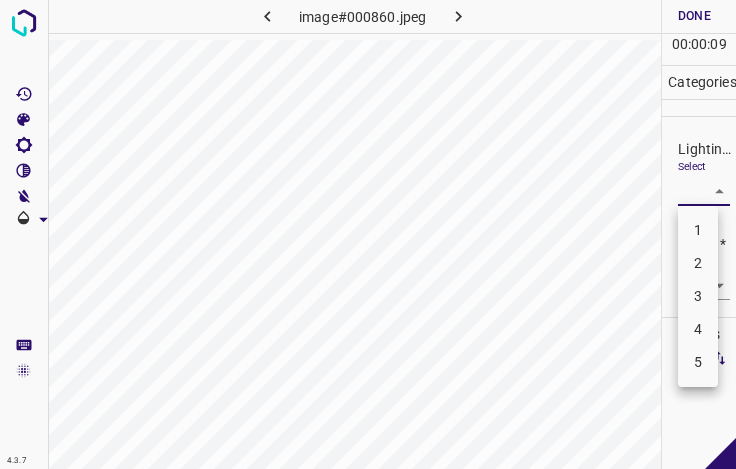 click on "4.3.7 image#000860.jpeg Done Skip 0 00   : 00   : 09   Categories Lighting *  Select ​ Focus *  Select ​ Overall *  Select ​ Labels   0 Categories 1 Lighting 2 Focus 3 Overall Tools Space Change between modes (Draw & Edit) I Auto labeling R Restore zoom M Zoom in N Zoom out Delete Delete selecte label Filters Z Restore filters X Saturation filter C Brightness filter V Contrast filter B Gray scale filter General O Download - Text - Hide - Delete 1 2 3 4 5" at bounding box center (368, 234) 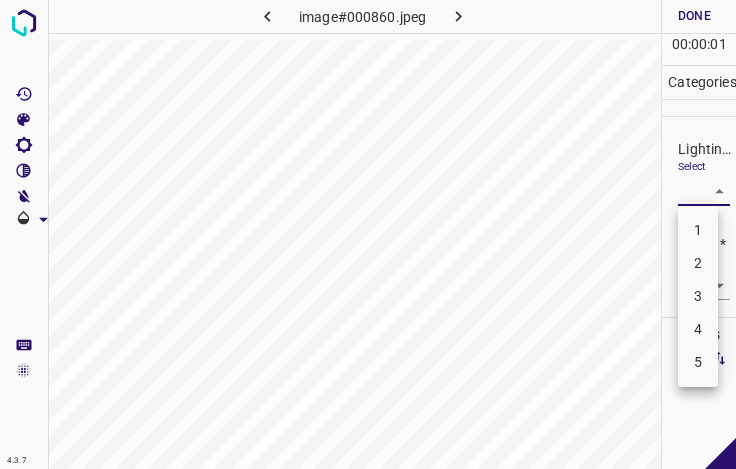 click on "3" at bounding box center (698, 296) 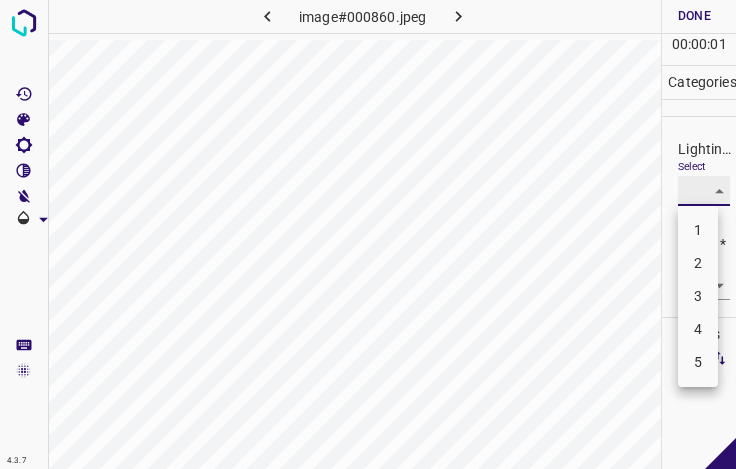 type on "3" 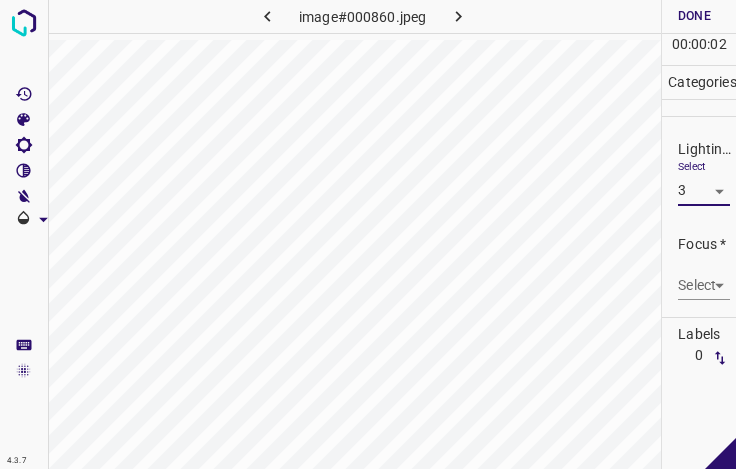 click on "4.3.7 image#000860.jpeg Done Skip 0 00   : 00   : 02   Categories Lighting *  Select 3 3 Focus *  Select ​ Overall *  Select ​ Labels   0 Categories 1 Lighting 2 Focus 3 Overall Tools Space Change between modes (Draw & Edit) I Auto labeling R Restore zoom M Zoom in N Zoom out Delete Delete selecte label Filters Z Restore filters X Saturation filter C Brightness filter V Contrast filter B Gray scale filter General O Download - Text - Hide - Delete 1 2 3 4 5" at bounding box center (368, 234) 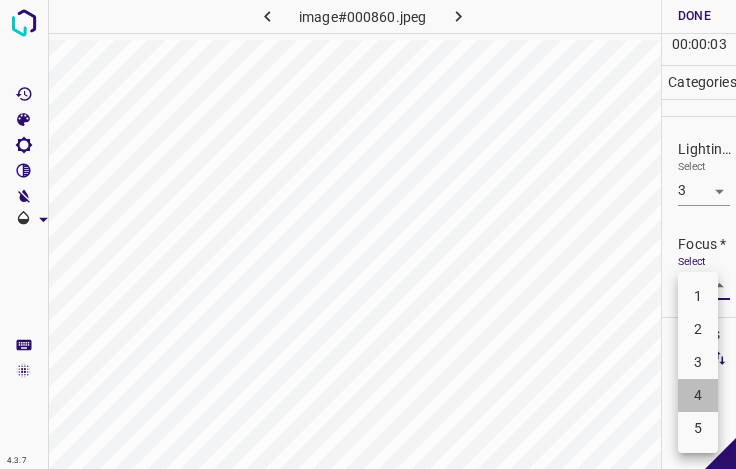 drag, startPoint x: 701, startPoint y: 386, endPoint x: 702, endPoint y: 357, distance: 29.017237 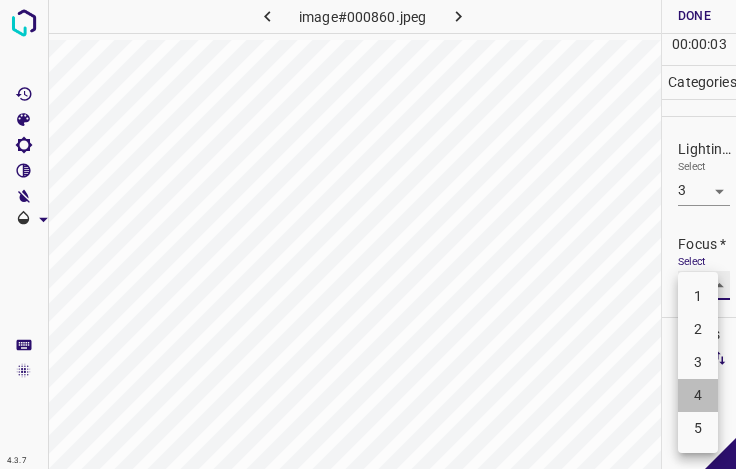 type on "4" 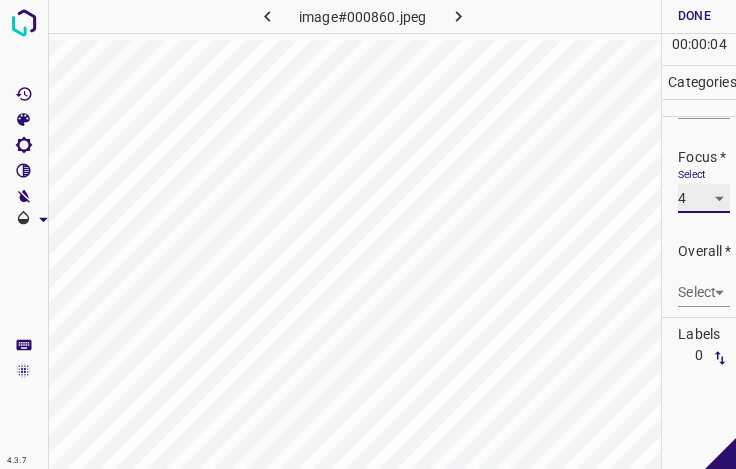 scroll, scrollTop: 98, scrollLeft: 0, axis: vertical 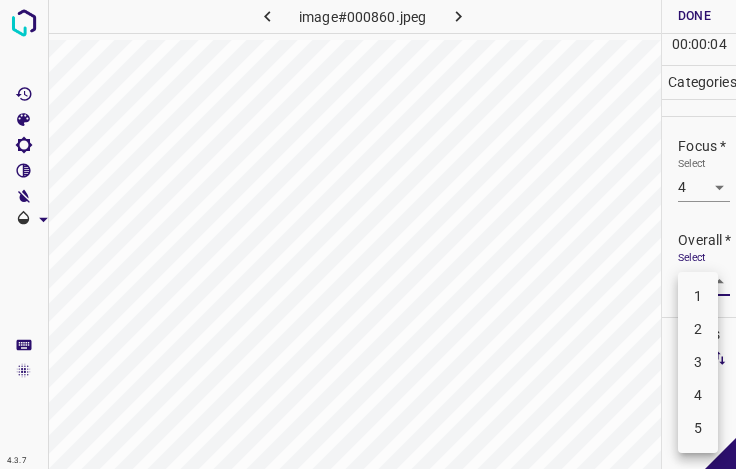 click on "4.3.7 image#000860.jpeg Done Skip 0 00   : 00   : 04   Categories Lighting *  Select 3 3 Focus *  Select 4 4 Overall *  Select ​ Labels   0 Categories 1 Lighting 2 Focus 3 Overall Tools Space Change between modes (Draw & Edit) I Auto labeling R Restore zoom M Zoom in N Zoom out Delete Delete selecte label Filters Z Restore filters X Saturation filter C Brightness filter V Contrast filter B Gray scale filter General O Download - Text - Hide - Delete 1 2 3 4 5" at bounding box center (368, 234) 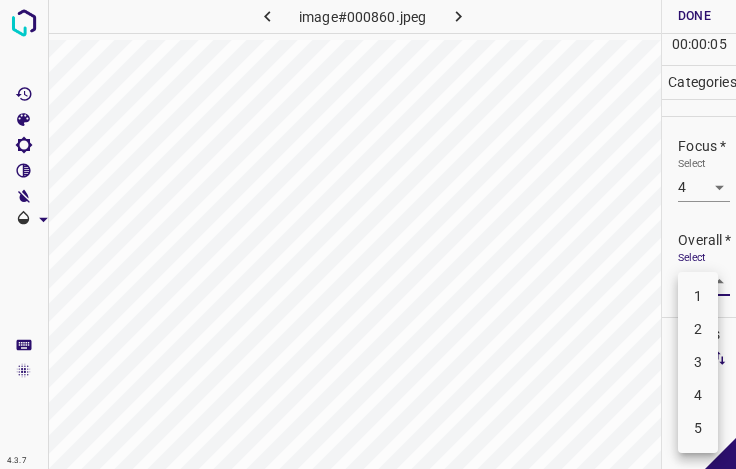 click on "3" at bounding box center [698, 362] 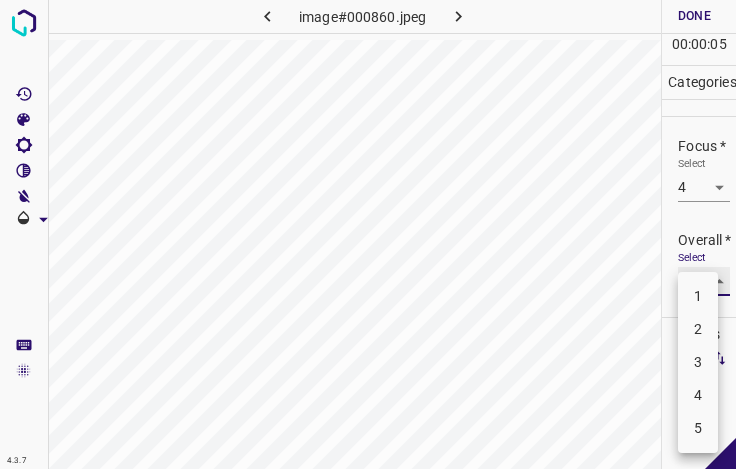 type on "3" 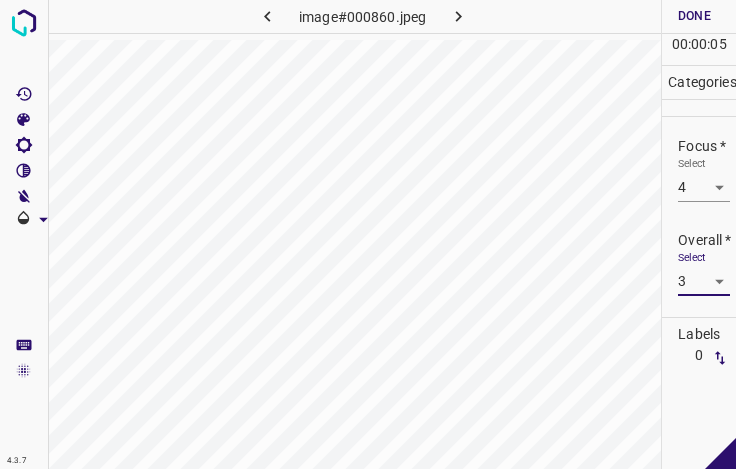 click on "Done" at bounding box center (694, 16) 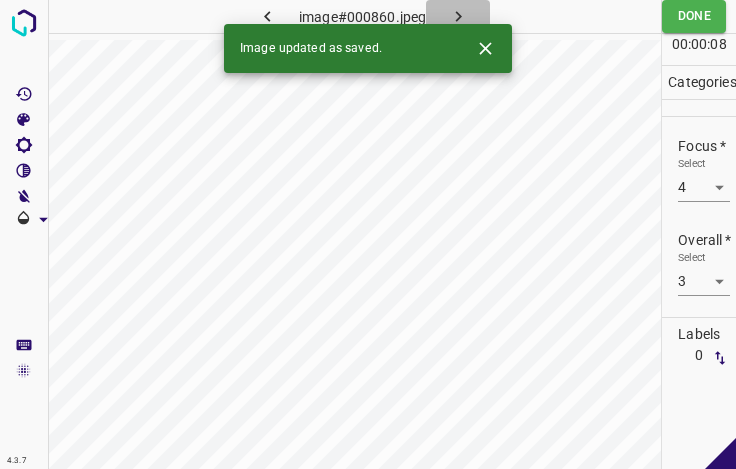 drag, startPoint x: 460, startPoint y: 12, endPoint x: 476, endPoint y: 30, distance: 24.083189 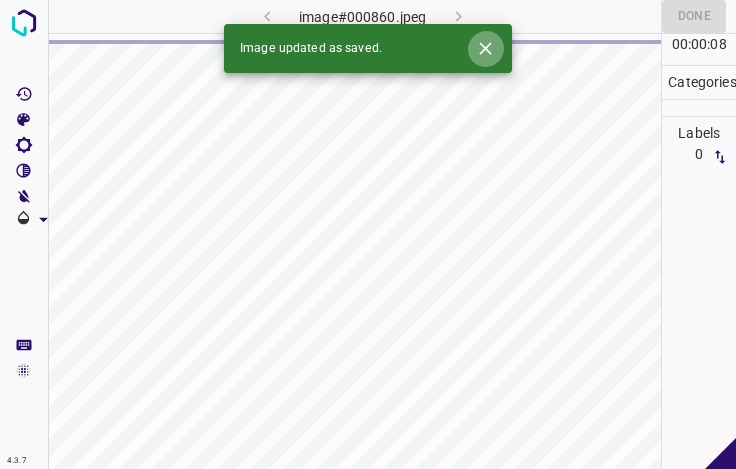 click 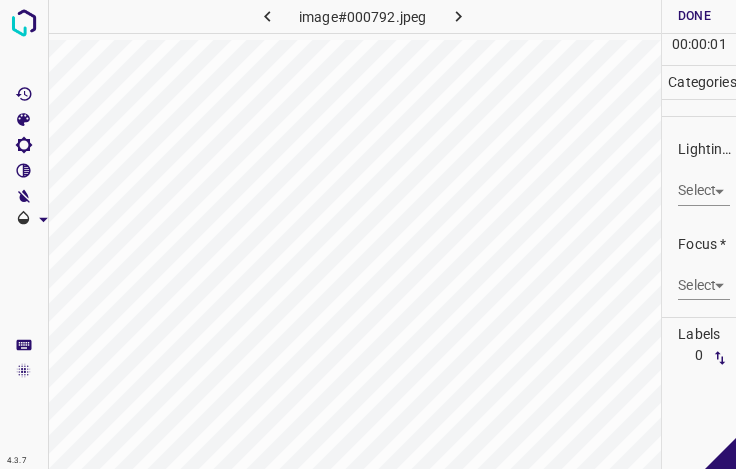 click on "4.3.7 image#000792.jpeg Done Skip 0 00   : 00   : 01   Categories Lighting *  Select ​ Focus *  Select ​ Overall *  Select ​ Labels   0 Categories 1 Lighting 2 Focus 3 Overall Tools Space Change between modes (Draw & Edit) I Auto labeling R Restore zoom M Zoom in N Zoom out Delete Delete selecte label Filters Z Restore filters X Saturation filter C Brightness filter V Contrast filter B Gray scale filter General O Download - Text - Hide - Delete" at bounding box center (368, 234) 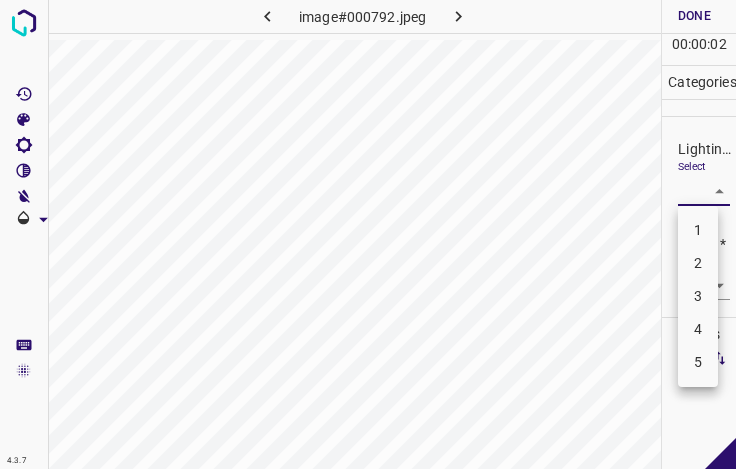 click on "3" at bounding box center (698, 296) 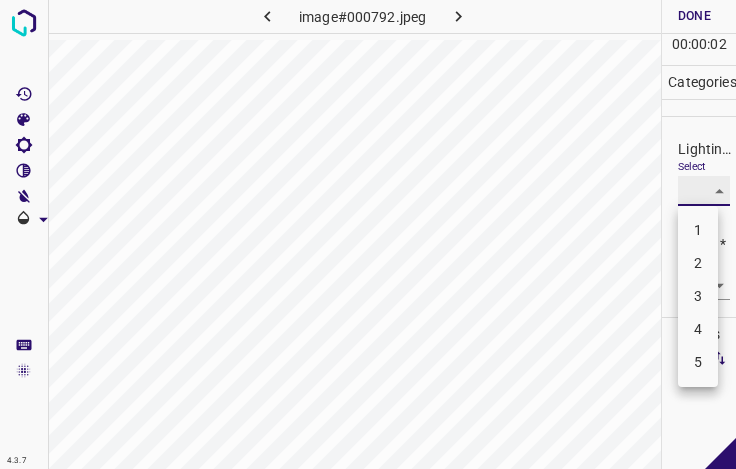 type on "3" 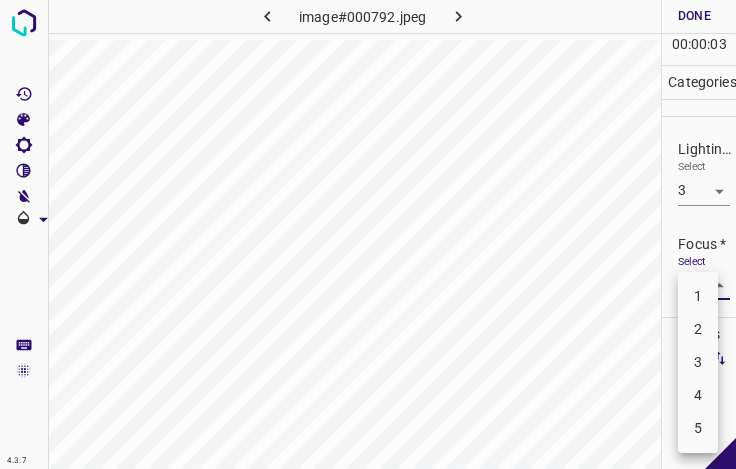 click on "4.3.7 image#000792.jpeg Done Skip 0 00   : 00   : 03   Categories Lighting *  Select 3 3 Focus *  Select ​ Overall *  Select ​ Labels   0 Categories 1 Lighting 2 Focus 3 Overall Tools Space Change between modes (Draw & Edit) I Auto labeling R Restore zoom M Zoom in N Zoom out Delete Delete selecte label Filters Z Restore filters X Saturation filter C Brightness filter V Contrast filter B Gray scale filter General O Download - Text - Hide - Delete 1 2 3 4 5" at bounding box center (368, 234) 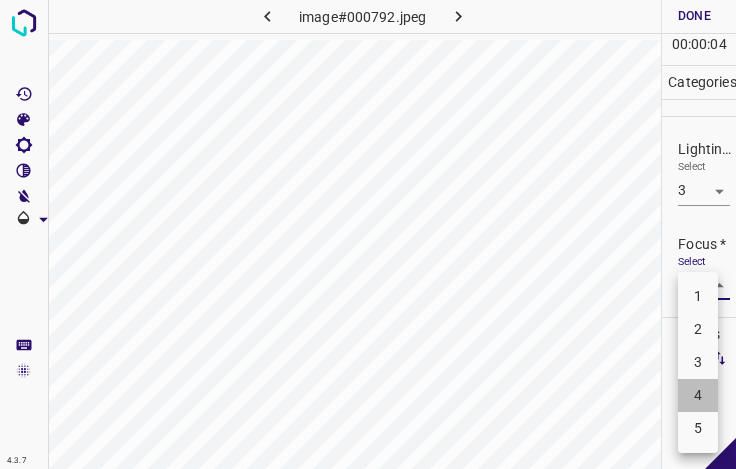 drag, startPoint x: 703, startPoint y: 391, endPoint x: 706, endPoint y: 373, distance: 18.248287 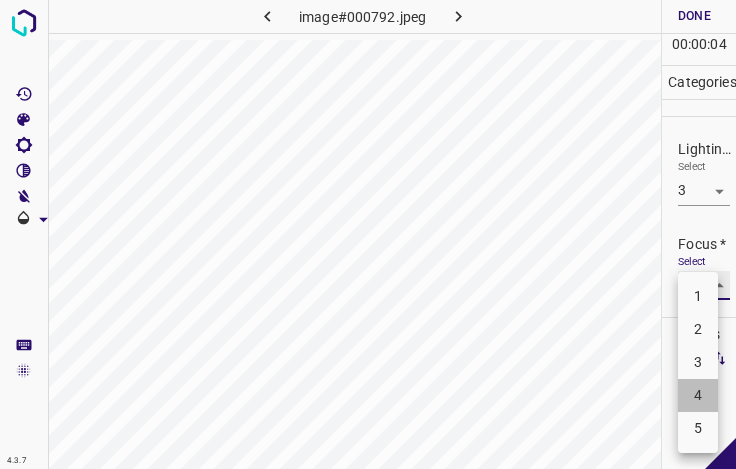 type on "4" 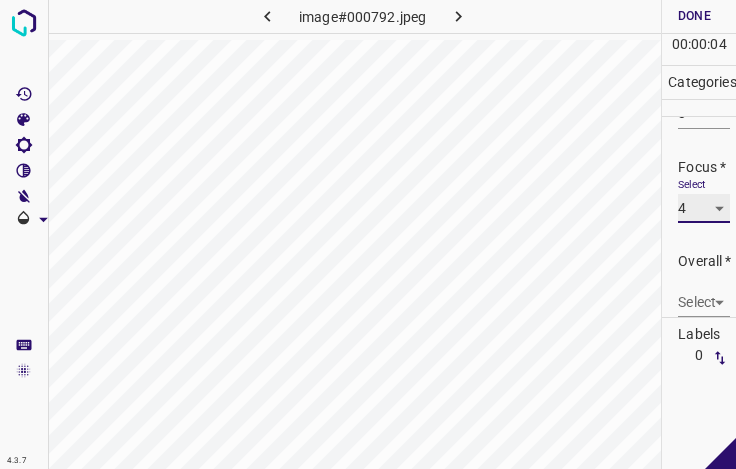 scroll, scrollTop: 98, scrollLeft: 0, axis: vertical 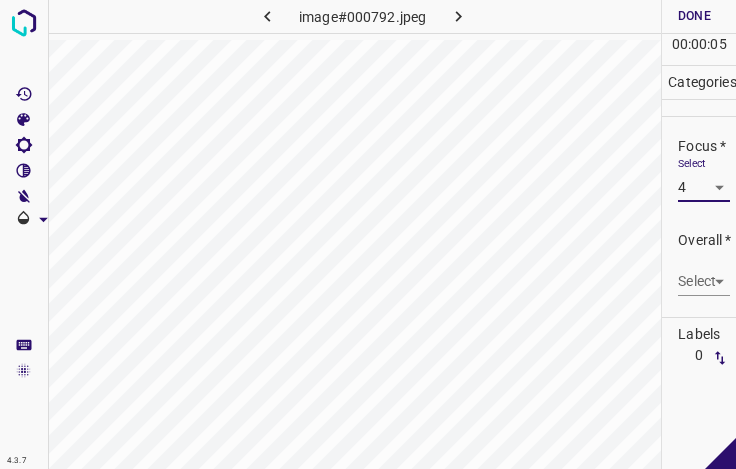 click on "4.3.7 image#000792.jpeg Done Skip 0 00   : 00   : 05   Categories Lighting *  Select 3 3 Focus *  Select 4 4 Overall *  Select ​ Labels   0 Categories 1 Lighting 2 Focus 3 Overall Tools Space Change between modes (Draw & Edit) I Auto labeling R Restore zoom M Zoom in N Zoom out Delete Delete selecte label Filters Z Restore filters X Saturation filter C Brightness filter V Contrast filter B Gray scale filter General O Download - Text - Hide - Delete" at bounding box center (368, 234) 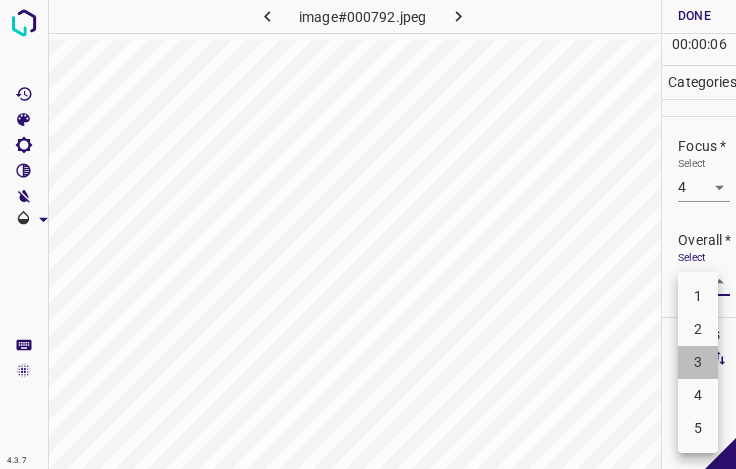click on "3" at bounding box center [698, 362] 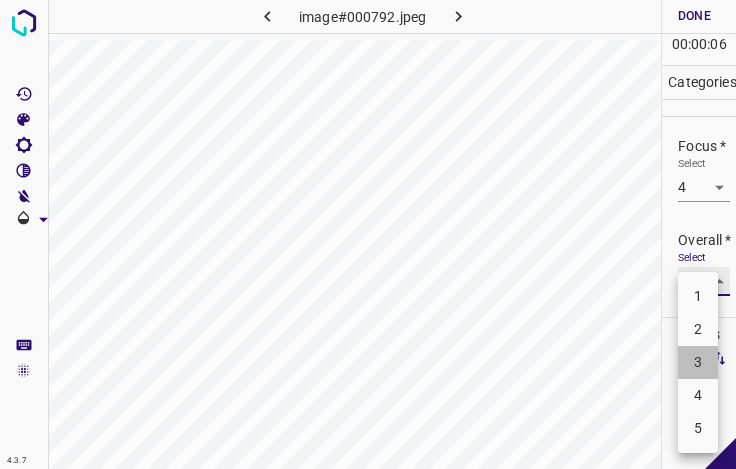 type on "3" 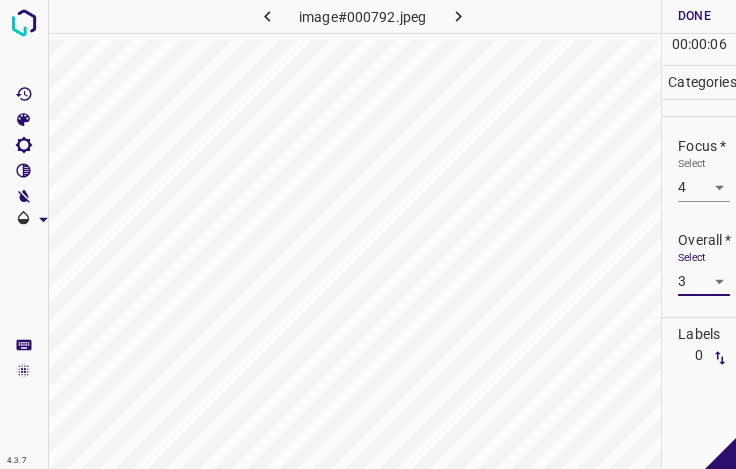 click on "Done" at bounding box center (694, 16) 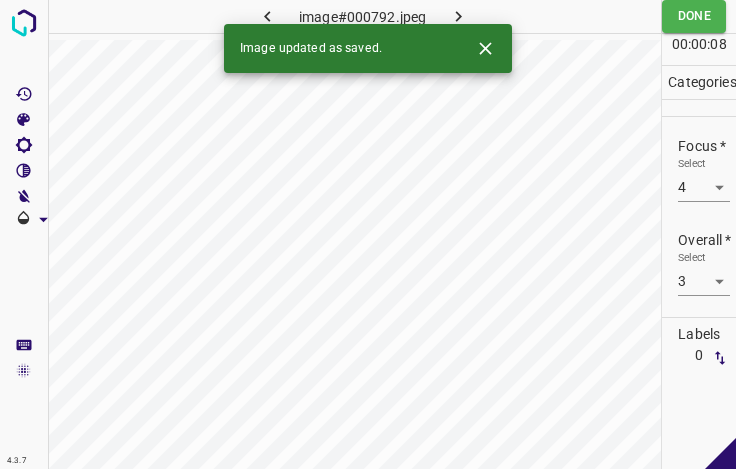 click 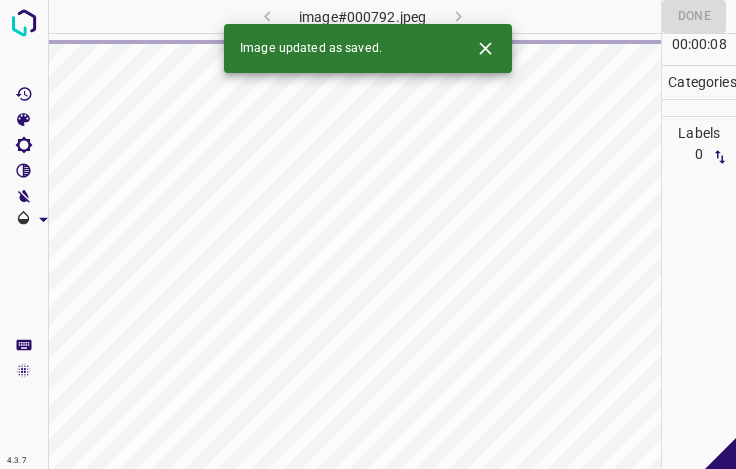 click 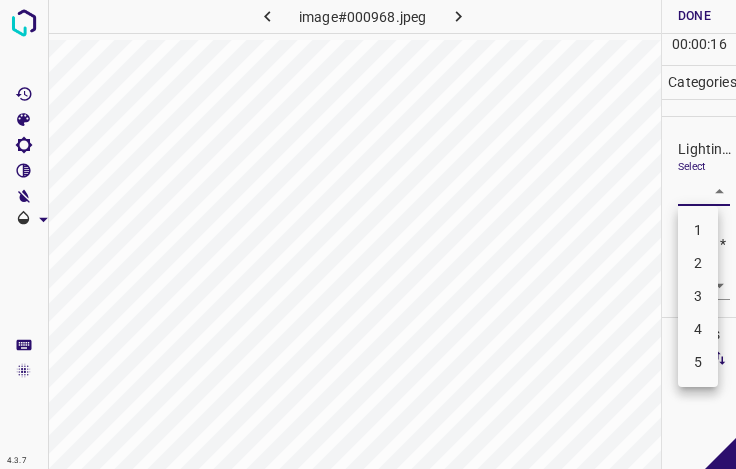 click on "4.3.7 image#000968.jpeg Done Skip 0 00   : 00   : 16   Categories Lighting *  Select ​ Focus *  Select ​ Overall *  Select ​ Labels   0 Categories 1 Lighting 2 Focus 3 Overall Tools Space Change between modes (Draw & Edit) I Auto labeling R Restore zoom M Zoom in N Zoom out Delete Delete selecte label Filters Z Restore filters X Saturation filter C Brightness filter V Contrast filter B Gray scale filter General O Download - Text - Hide - Delete 1 2 3 4 5" at bounding box center [368, 234] 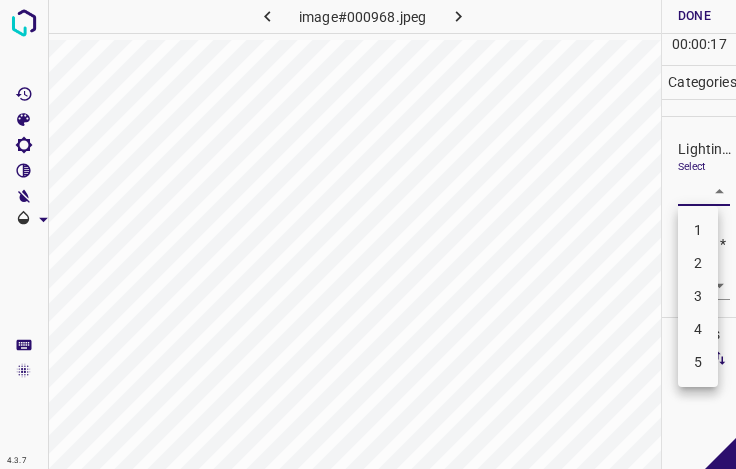 click on "3" at bounding box center [698, 296] 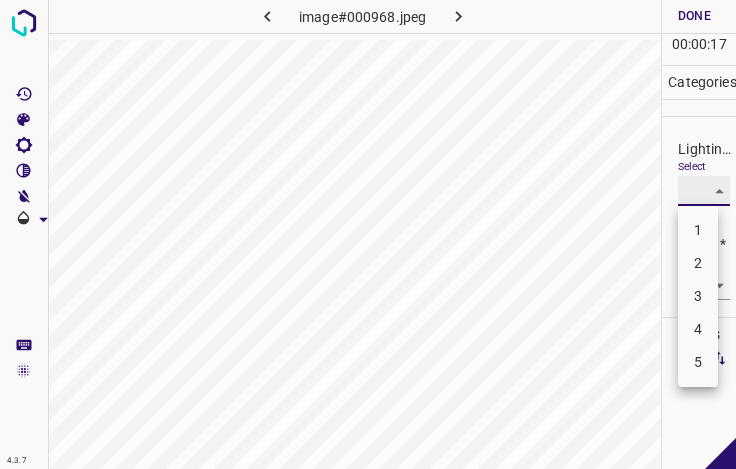 type on "3" 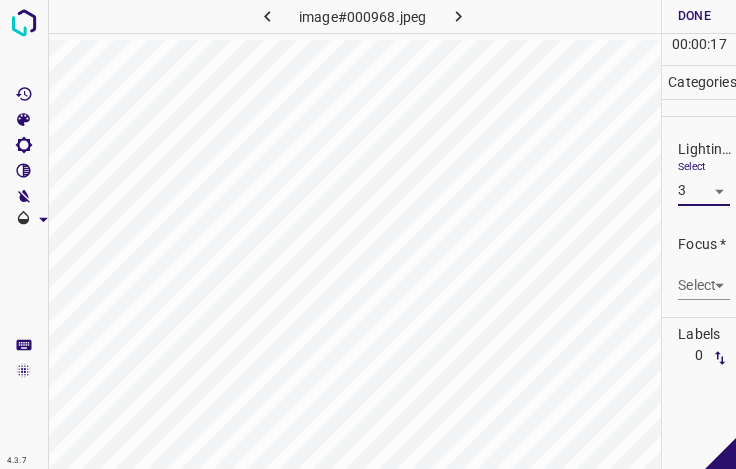 click on "4.3.7 image#000968.jpeg Done Skip 0 00   : 00   : 17   Categories Lighting *  Select 3 3 Focus *  Select ​ Overall *  Select ​ Labels   0 Categories 1 Lighting 2 Focus 3 Overall Tools Space Change between modes (Draw & Edit) I Auto labeling R Restore zoom M Zoom in N Zoom out Delete Delete selecte label Filters Z Restore filters X Saturation filter C Brightness filter V Contrast filter B Gray scale filter General O Download - Text - Hide - Delete" at bounding box center [368, 234] 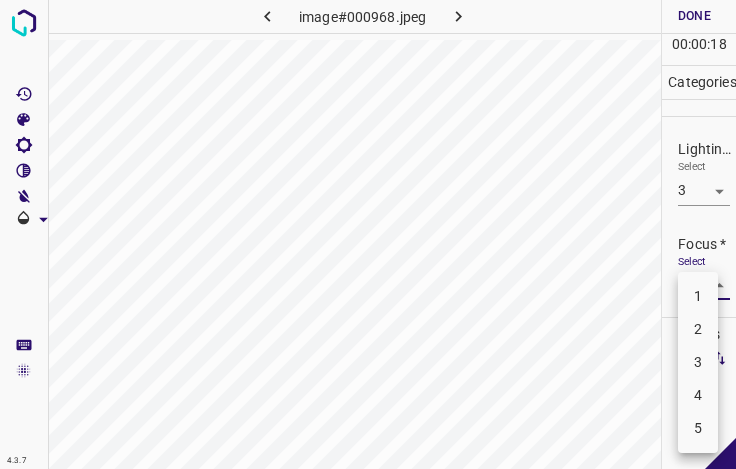 click on "3" at bounding box center [698, 362] 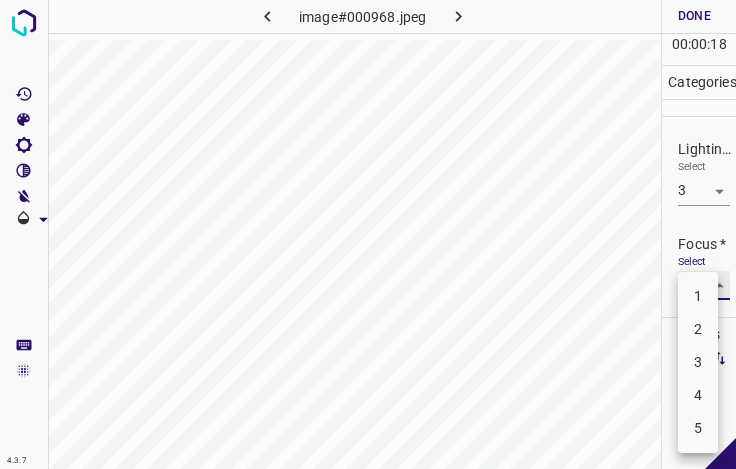 type on "3" 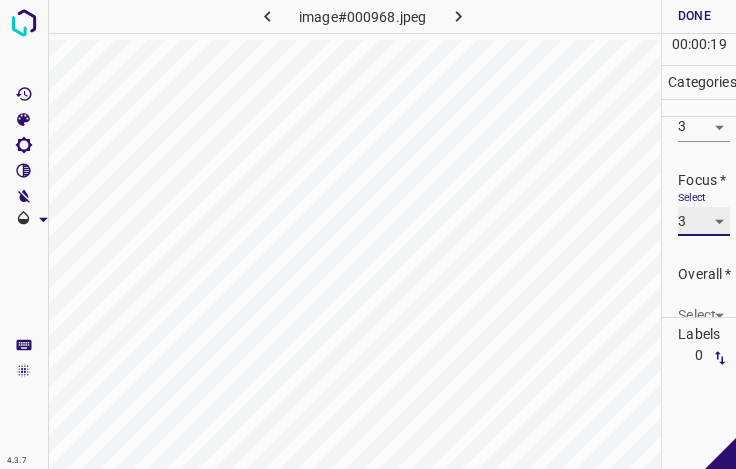 scroll, scrollTop: 98, scrollLeft: 0, axis: vertical 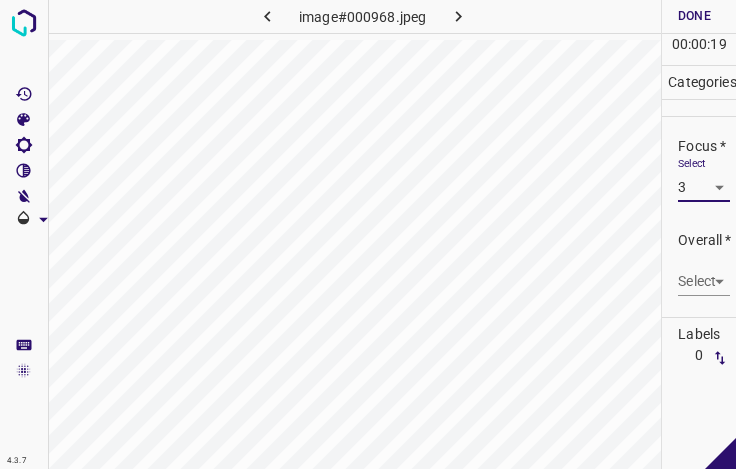 click on "4.3.7 image#000968.jpeg Done Skip 0 00   : 00   : 19   Categories Lighting *  Select 3 3 Focus *  Select 3 3 Overall *  Select ​ Labels   0 Categories 1 Lighting 2 Focus 3 Overall Tools Space Change between modes (Draw & Edit) I Auto labeling R Restore zoom M Zoom in N Zoom out Delete Delete selecte label Filters Z Restore filters X Saturation filter C Brightness filter V Contrast filter B Gray scale filter General O Download - Text - Hide - Delete" at bounding box center (368, 234) 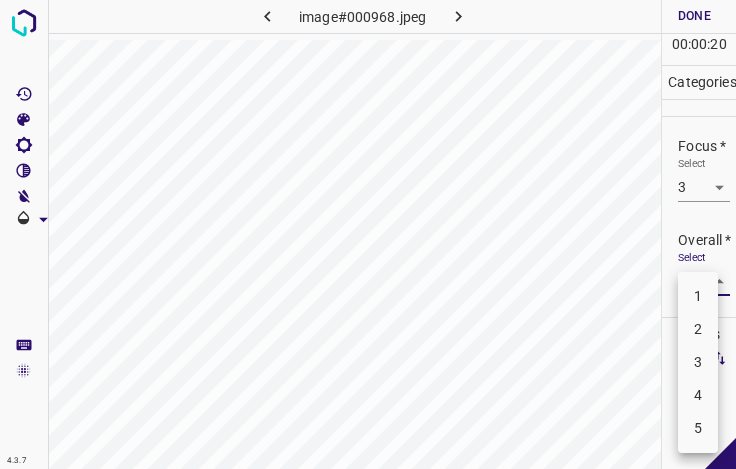 click on "3" at bounding box center (698, 362) 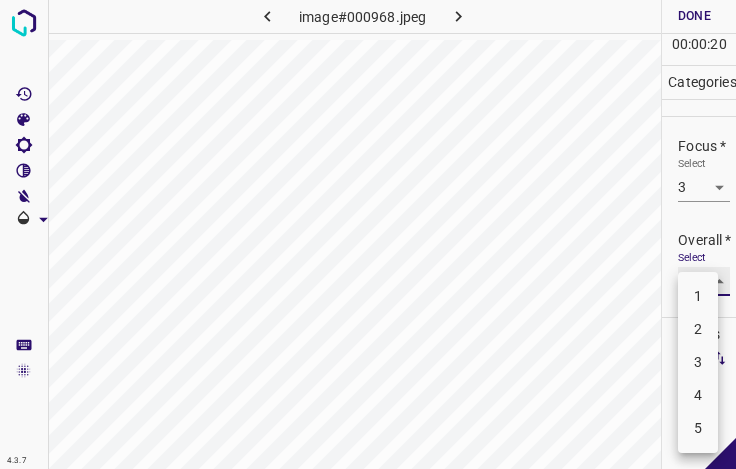 type on "3" 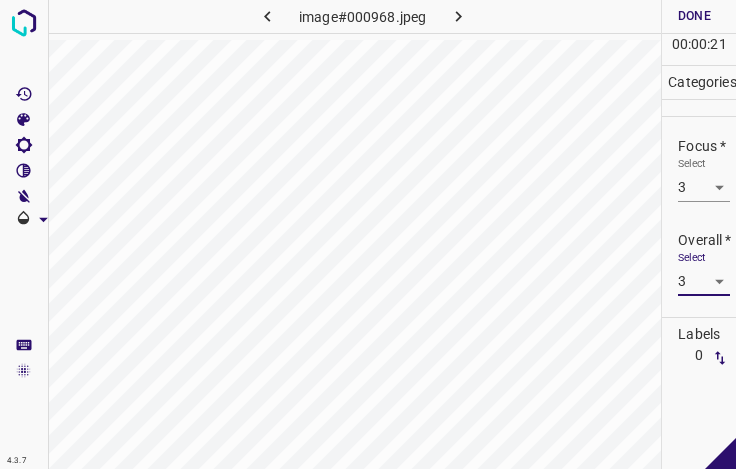click on "Done" at bounding box center [694, 16] 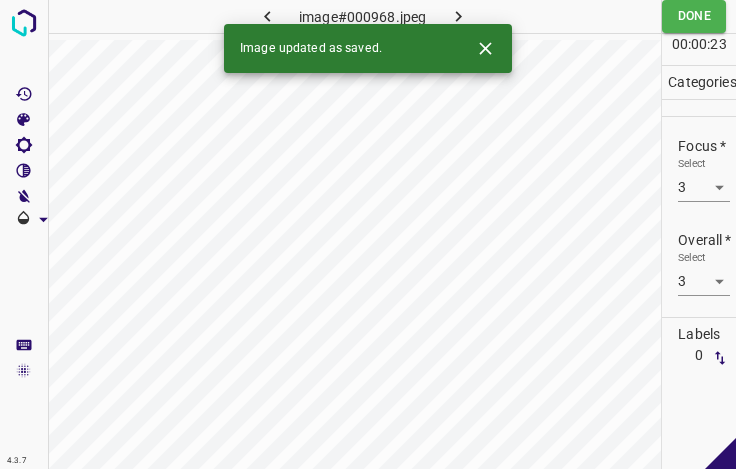click 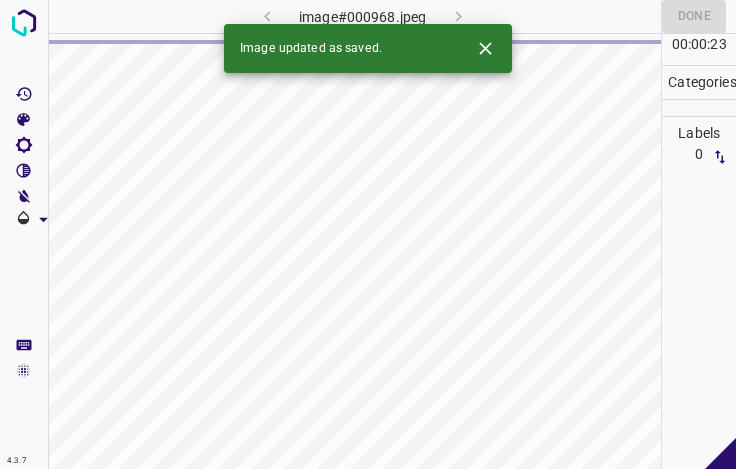 click 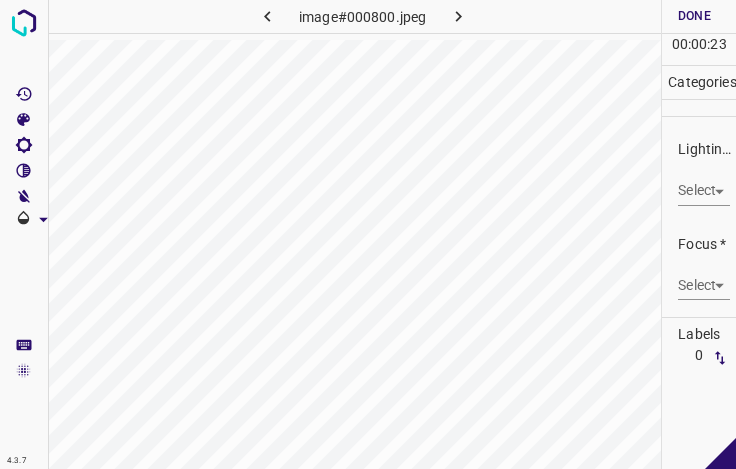 click on "4.3.7 image#000800.jpeg Done Skip 0 00   : 00   : 23   Categories Lighting *  Select ​ Focus *  Select ​ Overall *  Select ​ Labels   0 Categories 1 Lighting 2 Focus 3 Overall Tools Space Change between modes (Draw & Edit) I Auto labeling R Restore zoom M Zoom in N Zoom out Delete Delete selecte label Filters Z Restore filters X Saturation filter C Brightness filter V Contrast filter B Gray scale filter General O Download - Text - Hide - Delete" at bounding box center (368, 234) 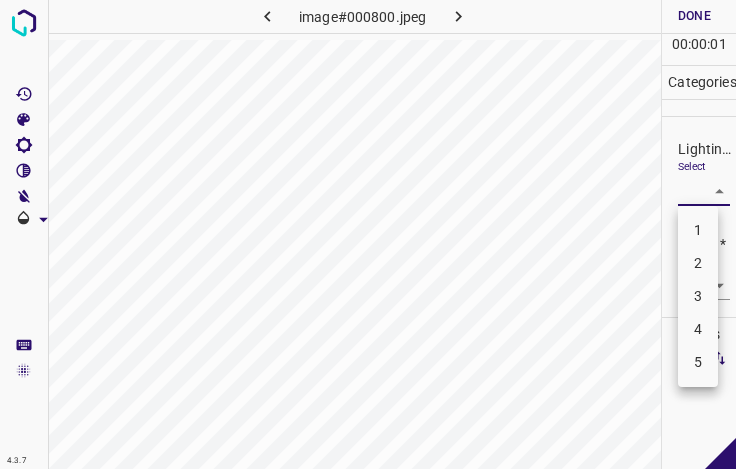 click on "3" at bounding box center [698, 296] 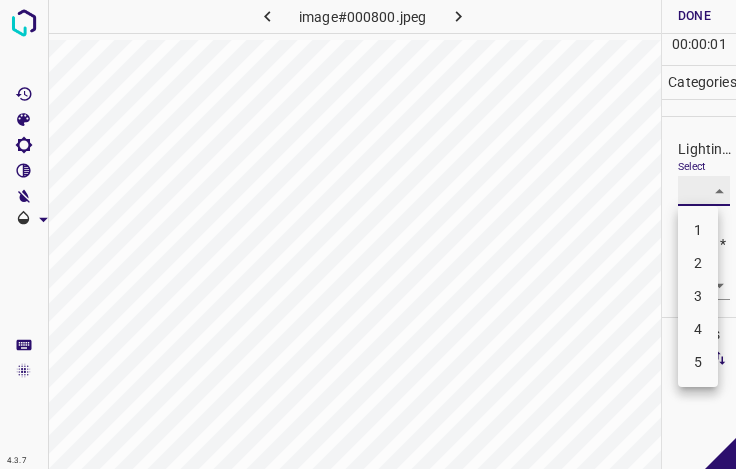 type on "3" 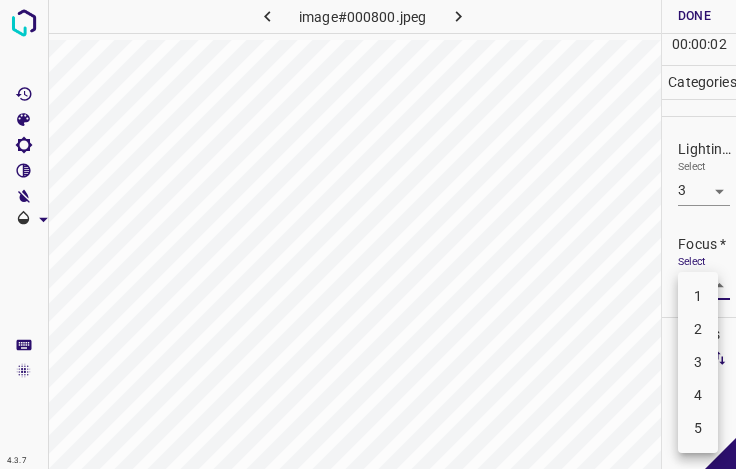 click on "4.3.7 image#000800.jpeg Done Skip 0 00   : 00   : 02   Categories Lighting *  Select 3 3 Focus *  Select ​ Overall *  Select ​ Labels   0 Categories 1 Lighting 2 Focus 3 Overall Tools Space Change between modes (Draw & Edit) I Auto labeling R Restore zoom M Zoom in N Zoom out Delete Delete selecte label Filters Z Restore filters X Saturation filter C Brightness filter V Contrast filter B Gray scale filter General O Download - Text - Hide - Delete 1 2 3 4 5" at bounding box center (368, 234) 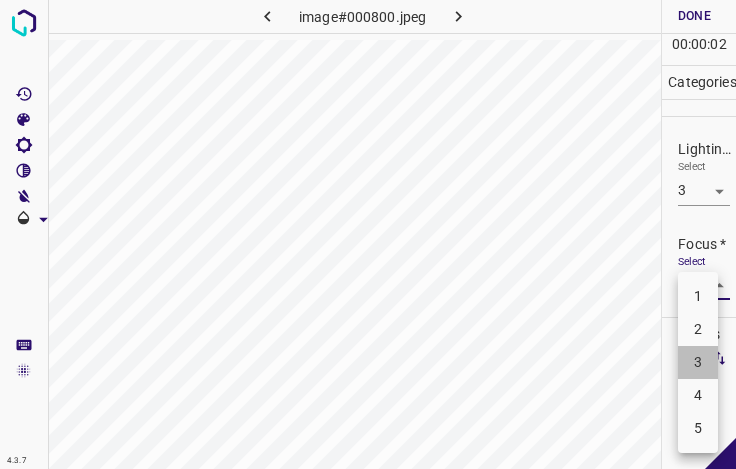click on "3" at bounding box center (698, 362) 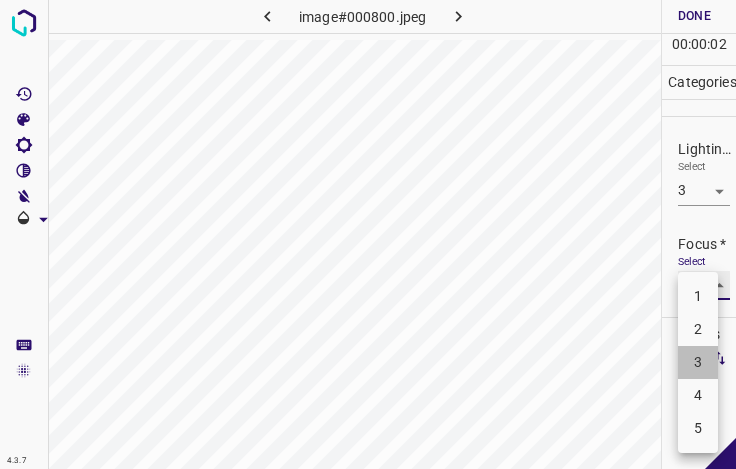 type on "3" 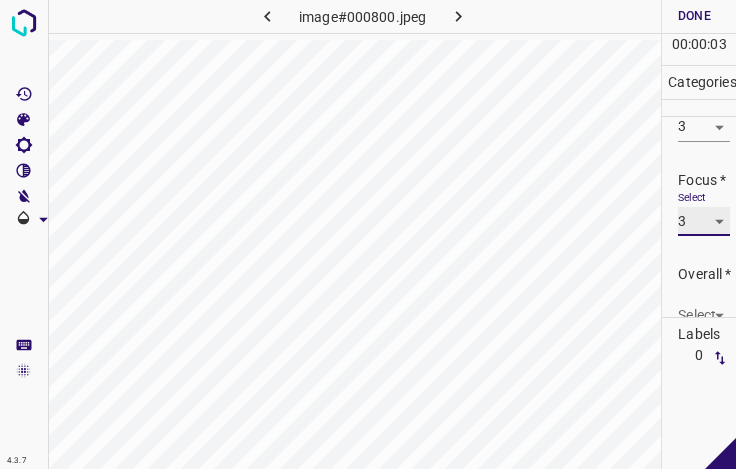scroll, scrollTop: 98, scrollLeft: 0, axis: vertical 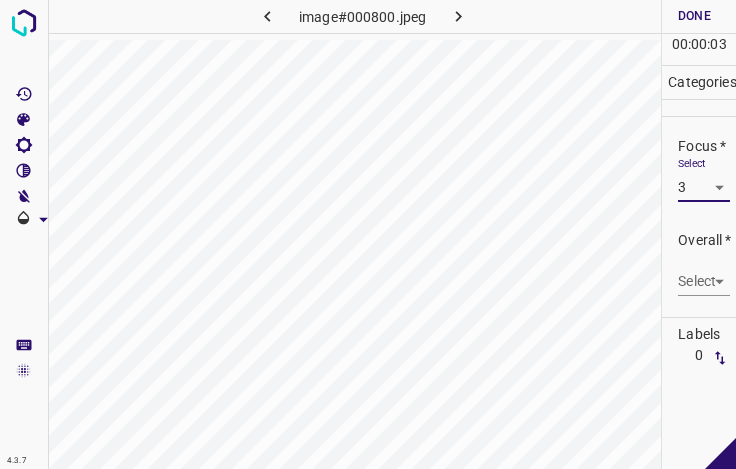 click on "4.3.7 image#000800.jpeg Done Skip 0 00   : 00   : 03   Categories Lighting *  Select 3 3 Focus *  Select 3 3 Overall *  Select ​ Labels   0 Categories 1 Lighting 2 Focus 3 Overall Tools Space Change between modes (Draw & Edit) I Auto labeling R Restore zoom M Zoom in N Zoom out Delete Delete selecte label Filters Z Restore filters X Saturation filter C Brightness filter V Contrast filter B Gray scale filter General O Download - Text - Hide - Delete" at bounding box center [368, 234] 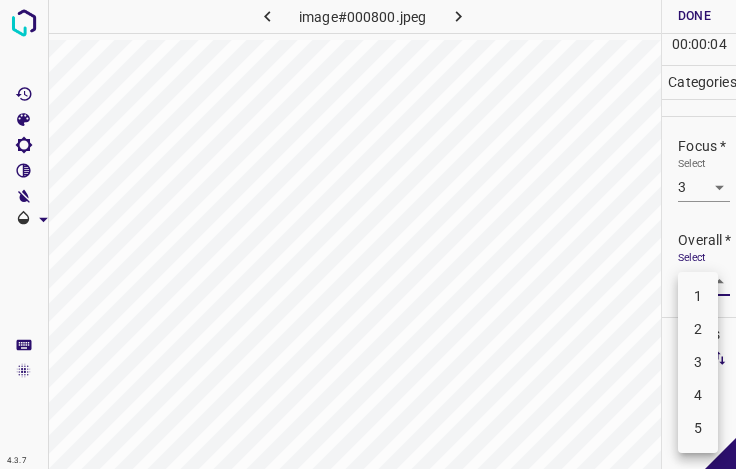 drag, startPoint x: 697, startPoint y: 359, endPoint x: 698, endPoint y: 344, distance: 15.033297 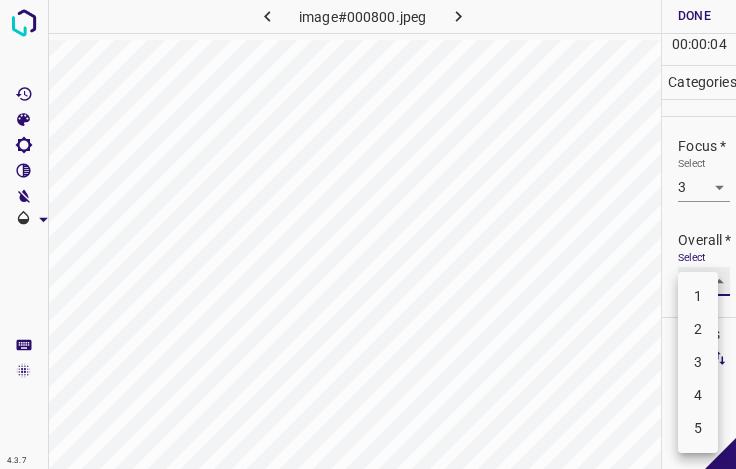 type on "3" 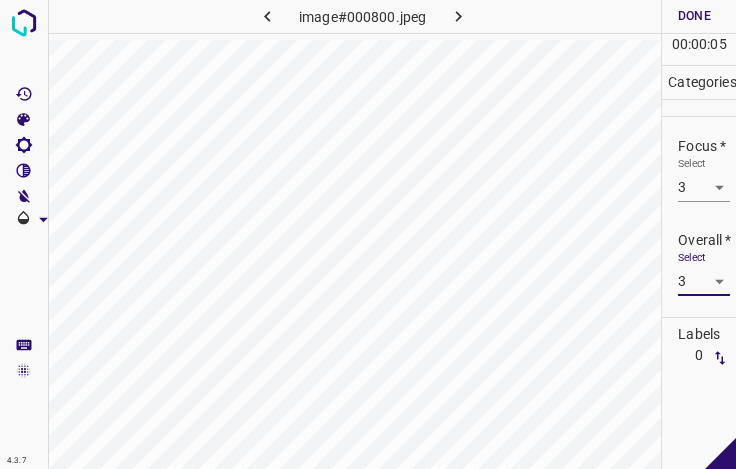 click on "Done" at bounding box center [694, 16] 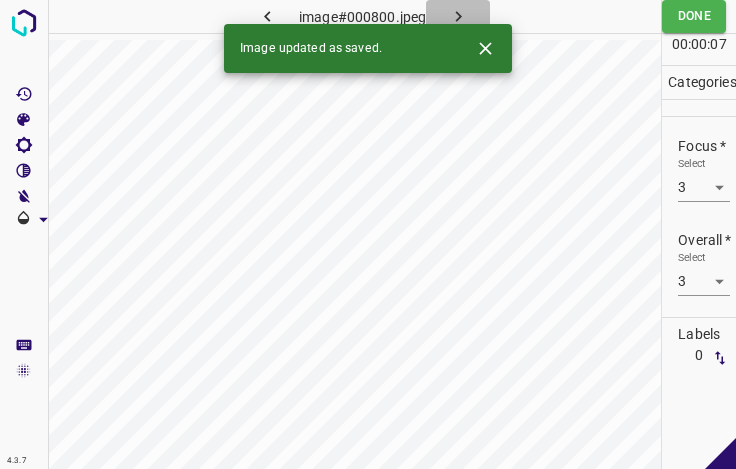 click 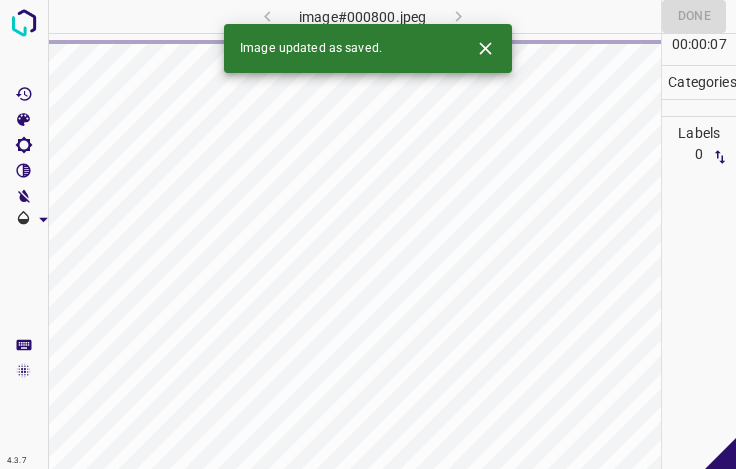 click 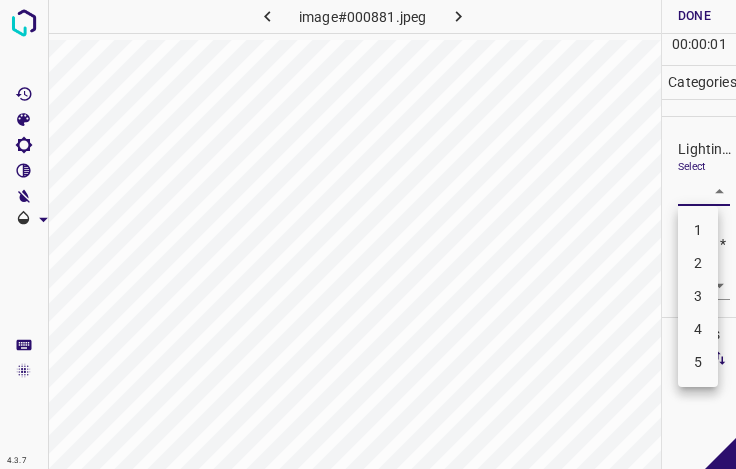 click on "4.3.7 image#000881.jpeg Done Skip 0 00   : 00   : 01   Categories Lighting *  Select ​ Focus *  Select ​ Overall *  Select ​ Labels   0 Categories 1 Lighting 2 Focus 3 Overall Tools Space Change between modes (Draw & Edit) I Auto labeling R Restore zoom M Zoom in N Zoom out Delete Delete selecte label Filters Z Restore filters X Saturation filter C Brightness filter V Contrast filter B Gray scale filter General O Download - Text - Hide - Delete 1 2 3 4 5" at bounding box center (368, 234) 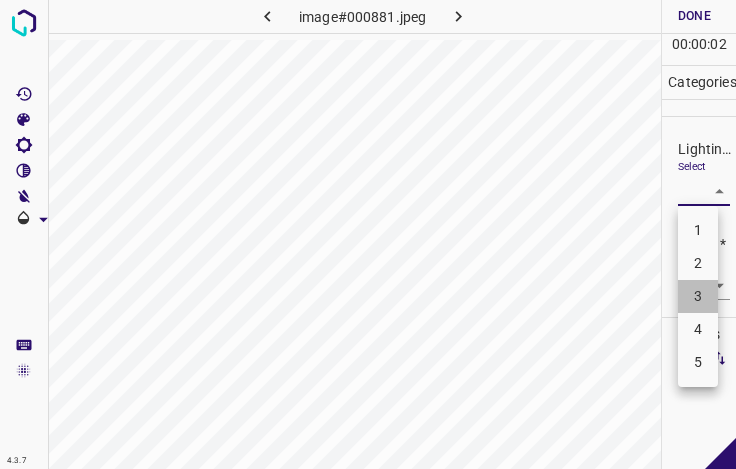 click on "3" at bounding box center (698, 296) 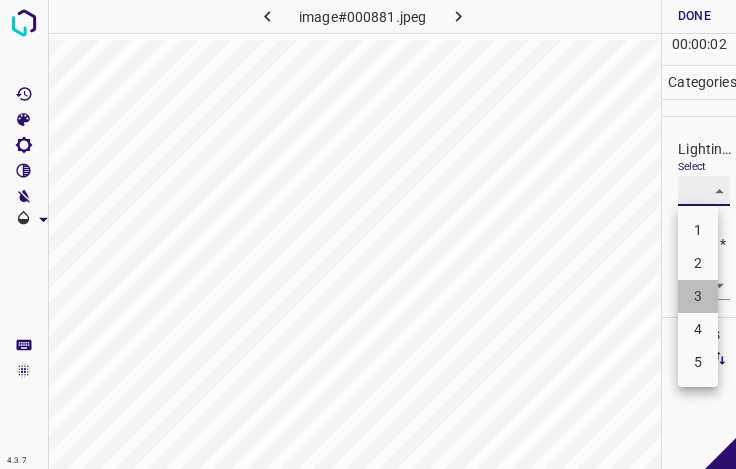 type on "3" 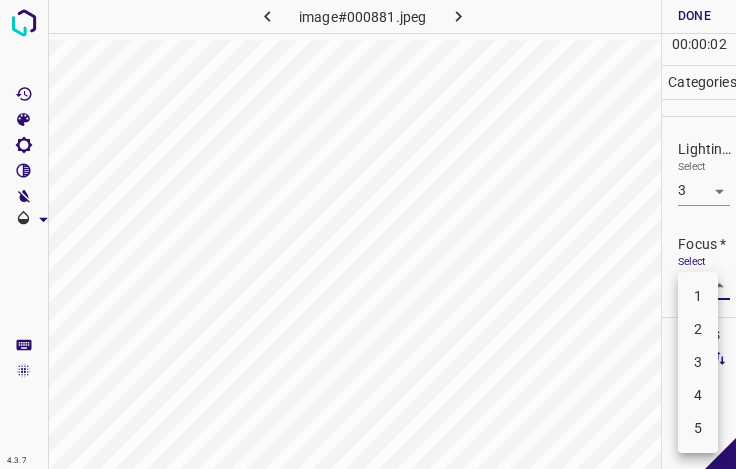 click on "4.3.7 image#000881.jpeg Done Skip 0 00   : 00   : 02   Categories Lighting *  Select 3 3 Focus *  Select ​ Overall *  Select ​ Labels   0 Categories 1 Lighting 2 Focus 3 Overall Tools Space Change between modes (Draw & Edit) I Auto labeling R Restore zoom M Zoom in N Zoom out Delete Delete selecte label Filters Z Restore filters X Saturation filter C Brightness filter V Contrast filter B Gray scale filter General O Download - Text - Hide - Delete 1 2 3 4 5" at bounding box center (368, 234) 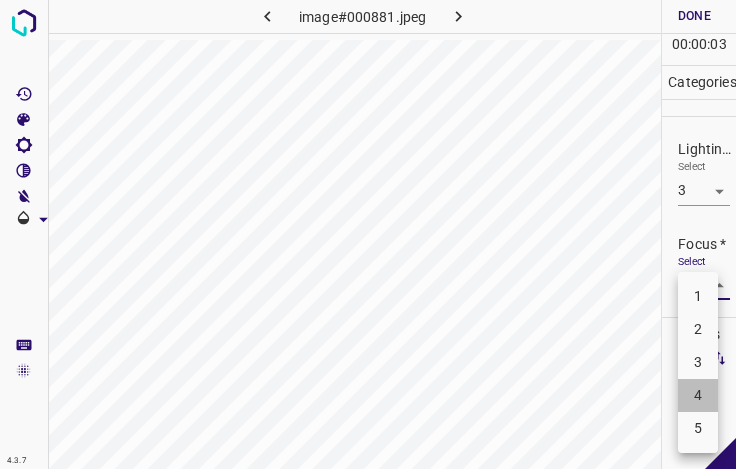 drag, startPoint x: 703, startPoint y: 389, endPoint x: 703, endPoint y: 304, distance: 85 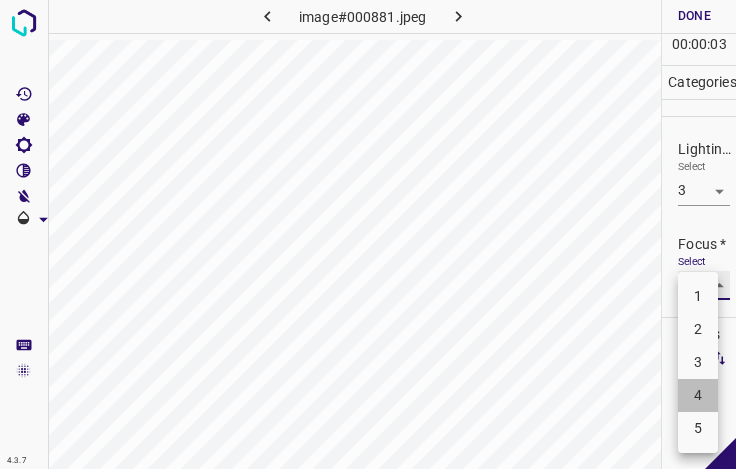 type on "4" 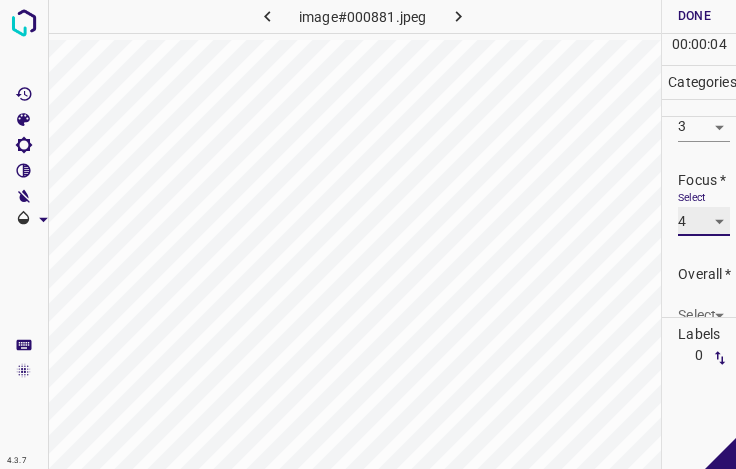 scroll, scrollTop: 98, scrollLeft: 0, axis: vertical 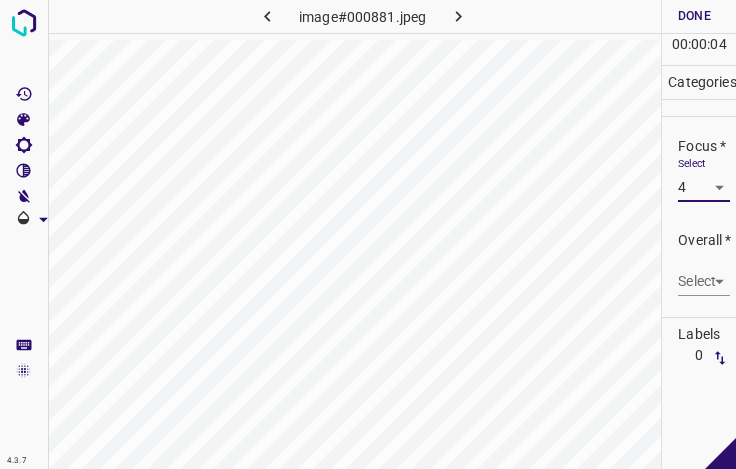 click on "4.3.7 image#000881.jpeg Done Skip 0 00   : 00   : 04   Categories Lighting *  Select 3 3 Focus *  Select 4 4 Overall *  Select ​ Labels   0 Categories 1 Lighting 2 Focus 3 Overall Tools Space Change between modes (Draw & Edit) I Auto labeling R Restore zoom M Zoom in N Zoom out Delete Delete selecte label Filters Z Restore filters X Saturation filter C Brightness filter V Contrast filter B Gray scale filter General O Download - Text - Hide - Delete" at bounding box center (368, 234) 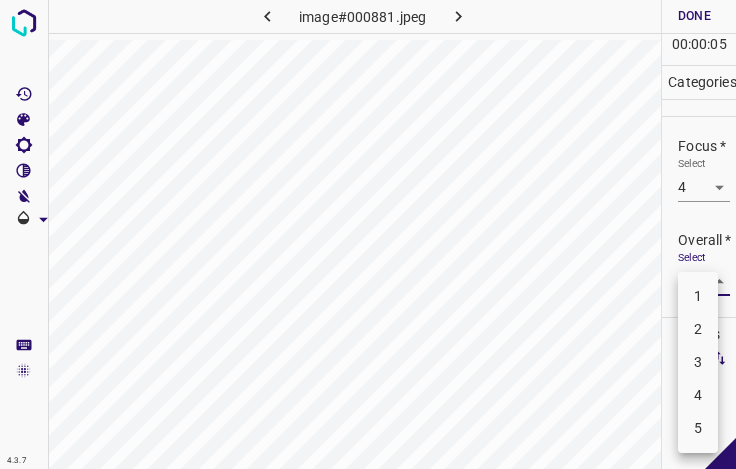 drag, startPoint x: 698, startPoint y: 355, endPoint x: 701, endPoint y: 321, distance: 34.132095 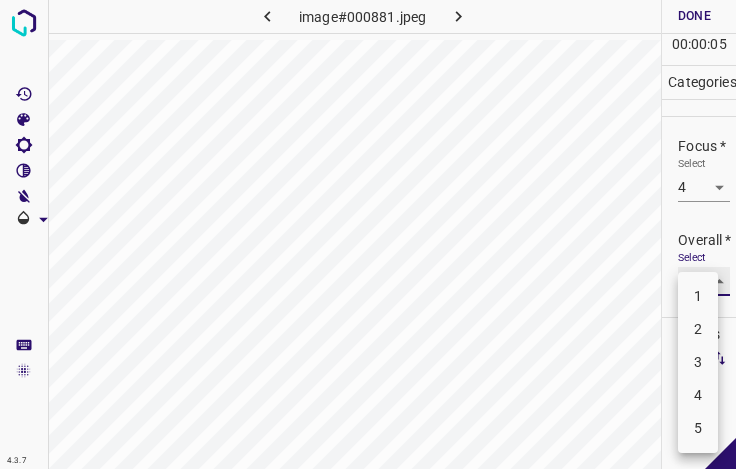 type on "3" 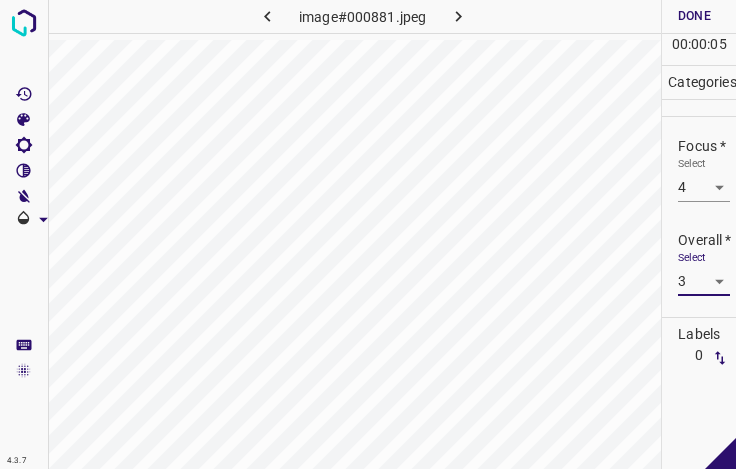 click on "Done" at bounding box center [694, 16] 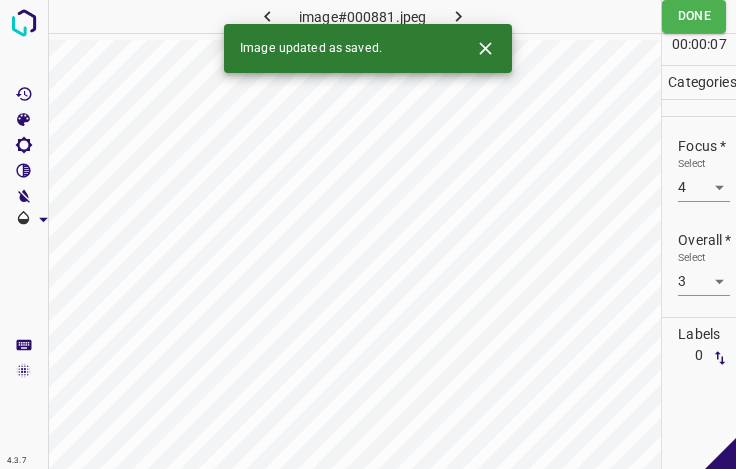 click 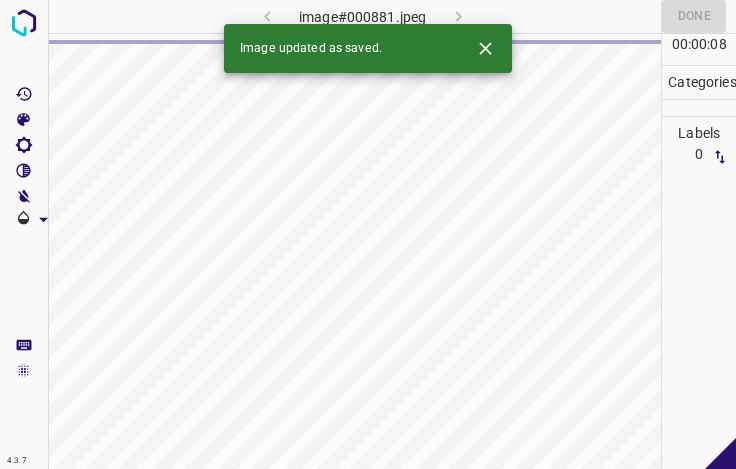 click 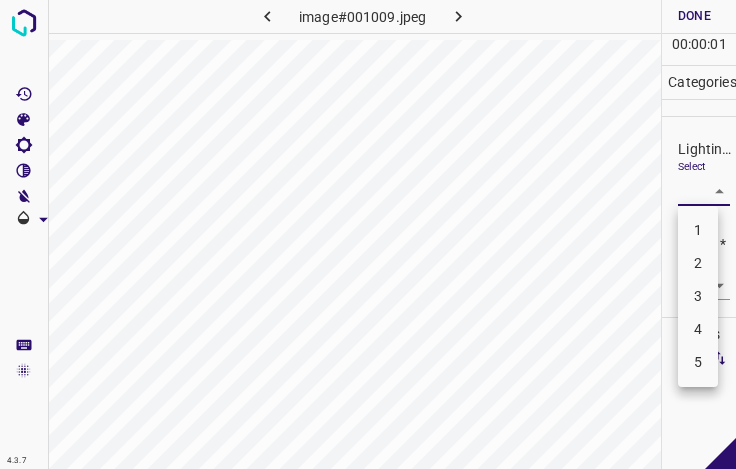 click on "4.3.7 image#001009.jpeg Done Skip 0 00   : 00   : 01   Categories Lighting *  Select ​ Focus *  Select ​ Overall *  Select ​ Labels   0 Categories 1 Lighting 2 Focus 3 Overall Tools Space Change between modes (Draw & Edit) I Auto labeling R Restore zoom M Zoom in N Zoom out Delete Delete selecte label Filters Z Restore filters X Saturation filter C Brightness filter V Contrast filter B Gray scale filter General O Download - Text - Hide - Delete 1 2 3 4 5" at bounding box center [368, 234] 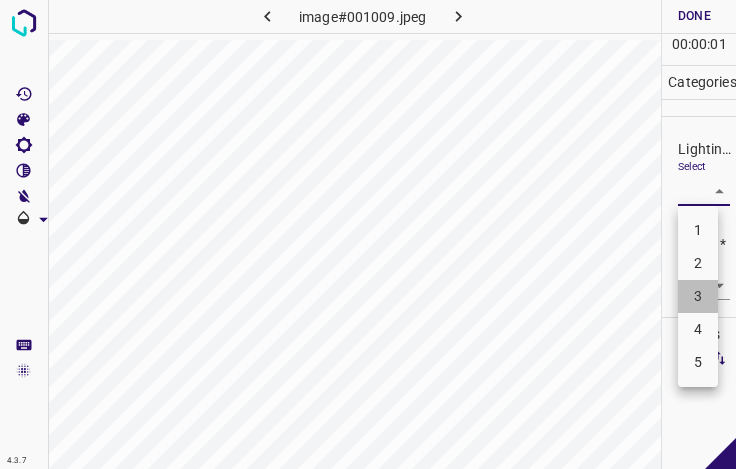 click on "3" at bounding box center [698, 296] 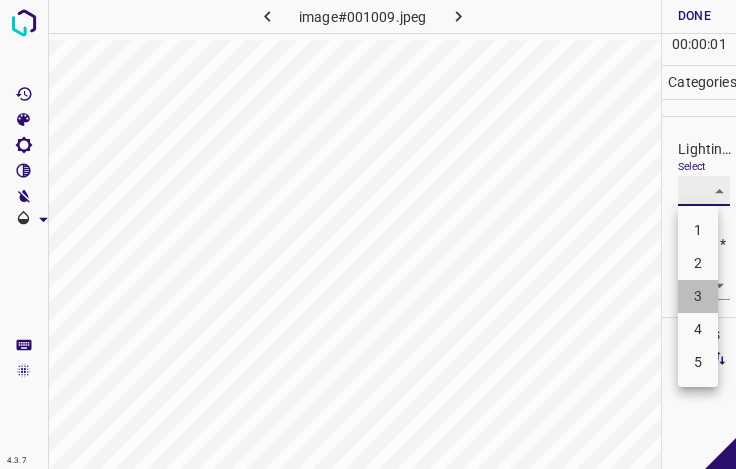 type on "3" 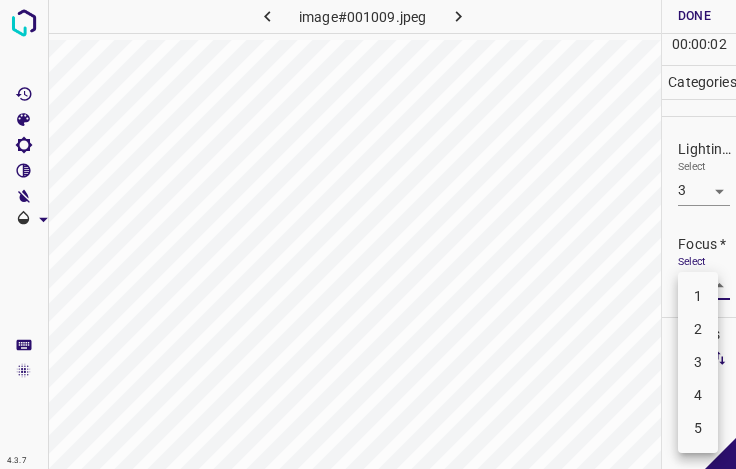 click on "4.3.7 image#001009.jpeg Done Skip 0 00   : 00   : 02   Categories Lighting *  Select 3 3 Focus *  Select ​ Overall *  Select ​ Labels   0 Categories 1 Lighting 2 Focus 3 Overall Tools Space Change between modes (Draw & Edit) I Auto labeling R Restore zoom M Zoom in N Zoom out Delete Delete selecte label Filters Z Restore filters X Saturation filter C Brightness filter V Contrast filter B Gray scale filter General O Download - Text - Hide - Delete 1 2 3 4 5" at bounding box center [368, 234] 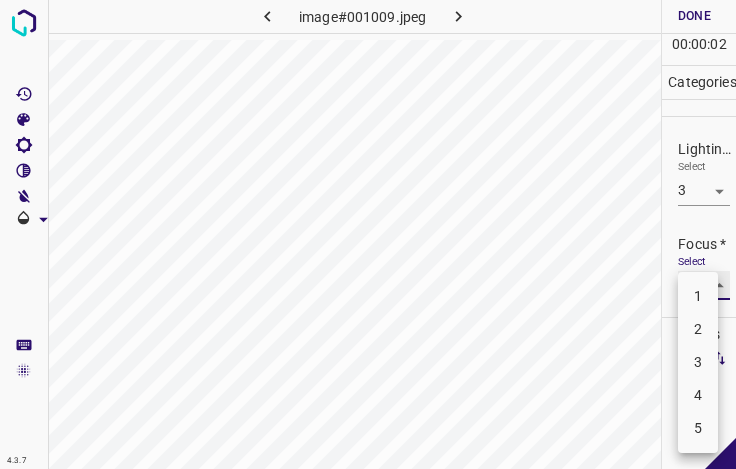 type on "3" 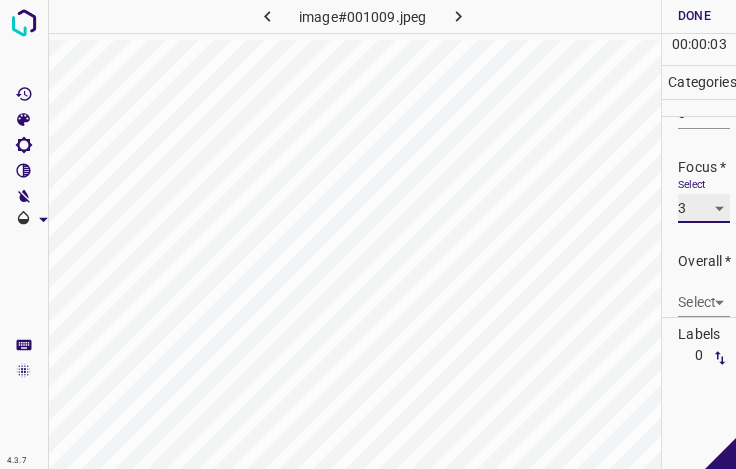 scroll, scrollTop: 98, scrollLeft: 0, axis: vertical 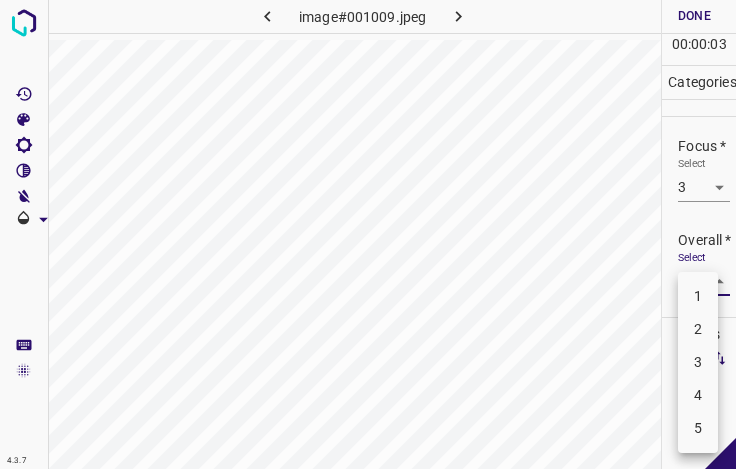 click on "4.3.7 image#001009.jpeg Done Skip 0 00   : 00   : 03   Categories Lighting *  Select 3 3 Focus *  Select 3 3 Overall *  Select ​ Labels   0 Categories 1 Lighting 2 Focus 3 Overall Tools Space Change between modes (Draw & Edit) I Auto labeling R Restore zoom M Zoom in N Zoom out Delete Delete selecte label Filters Z Restore filters X Saturation filter C Brightness filter V Contrast filter B Gray scale filter General O Download - Text - Hide - Delete 1 2 3 4 5" at bounding box center [368, 234] 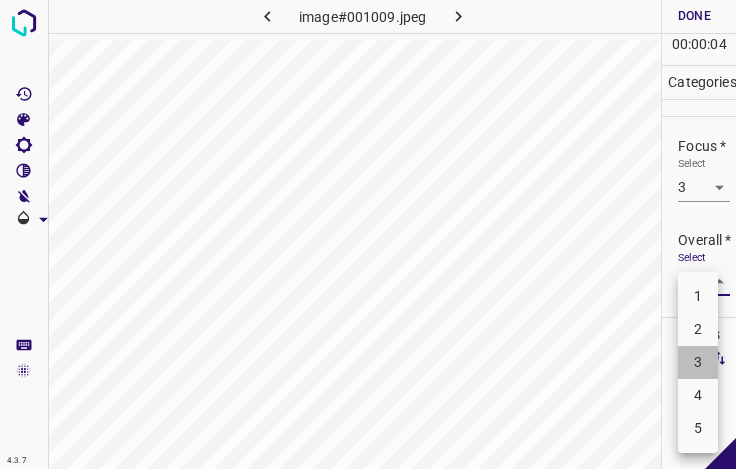click on "3" at bounding box center (698, 362) 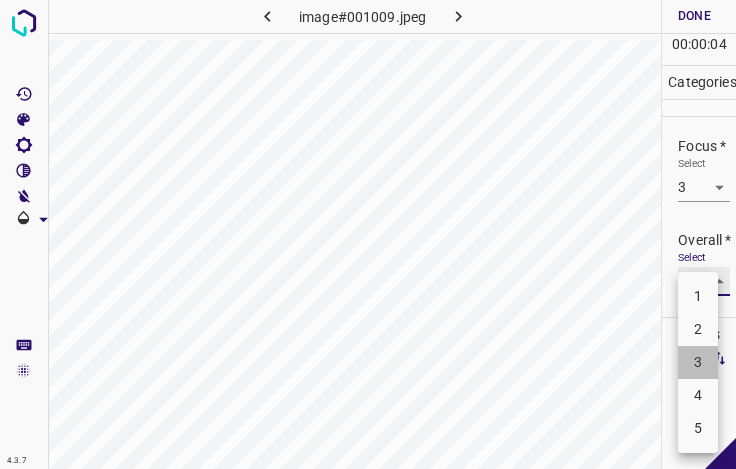 type on "3" 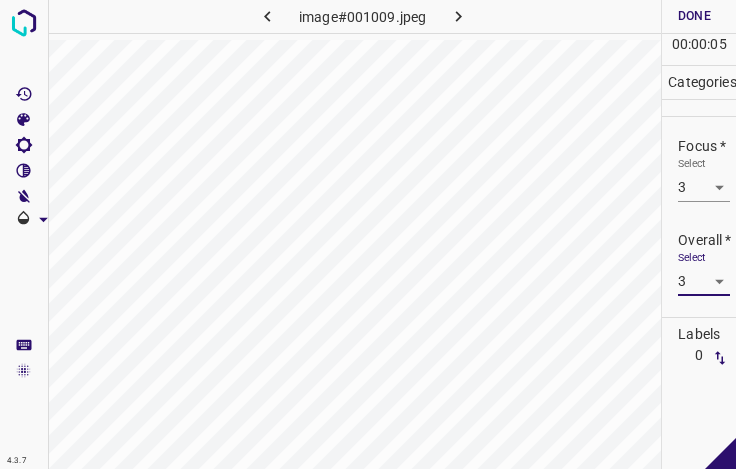 click on "Done" at bounding box center (694, 16) 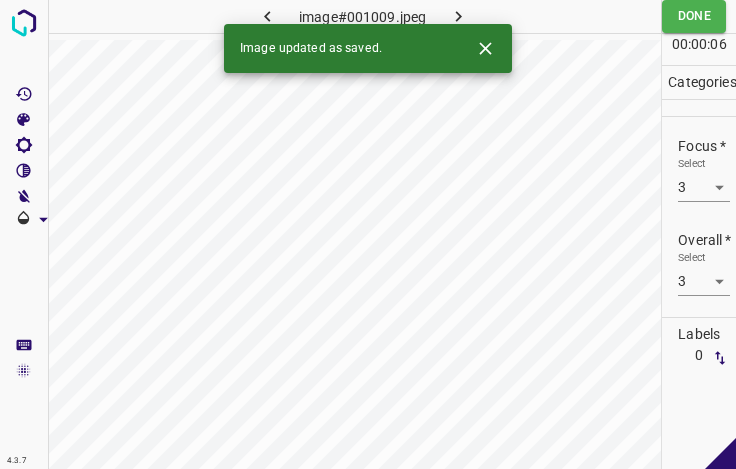 drag, startPoint x: 461, startPoint y: 12, endPoint x: 489, endPoint y: 47, distance: 44.82187 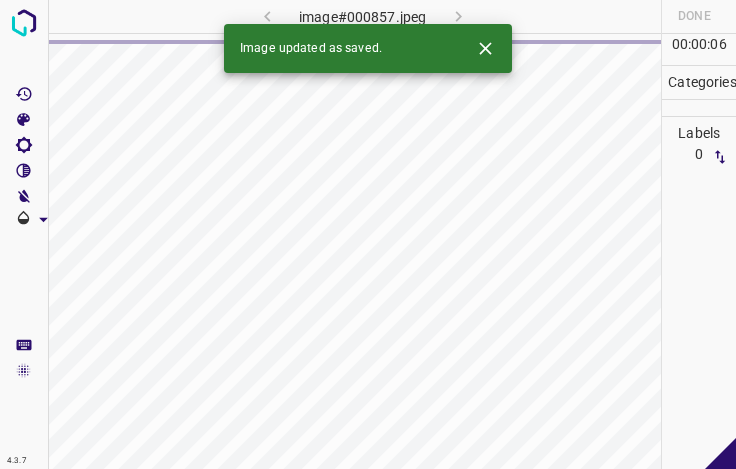 click 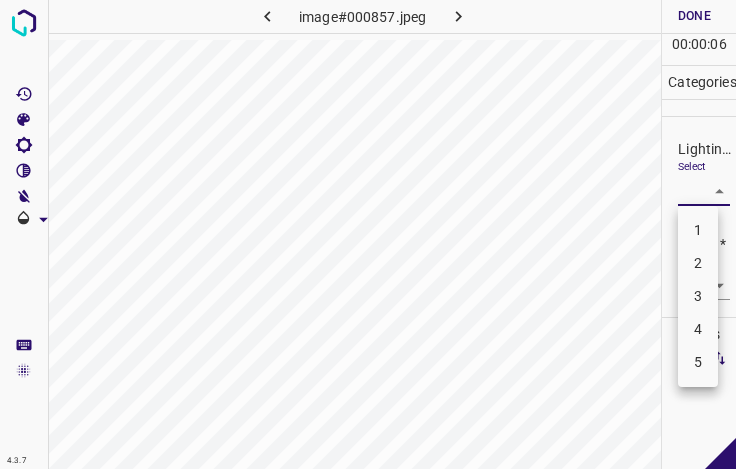 click on "4.3.7 image#000857.jpeg Done Skip 0 00   : 00   : 06   Categories Lighting *  Select ​ Focus *  Select ​ Overall *  Select ​ Labels   0 Categories 1 Lighting 2 Focus 3 Overall Tools Space Change between modes (Draw & Edit) I Auto labeling R Restore zoom M Zoom in N Zoom out Delete Delete selecte label Filters Z Restore filters X Saturation filter C Brightness filter V Contrast filter B Gray scale filter General O Download - Text - Hide - Delete 1 2 3 4 5" at bounding box center (368, 234) 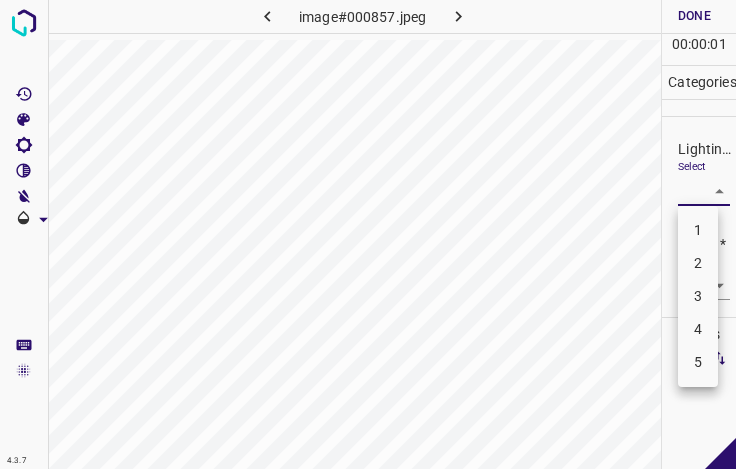 click on "3" at bounding box center [698, 296] 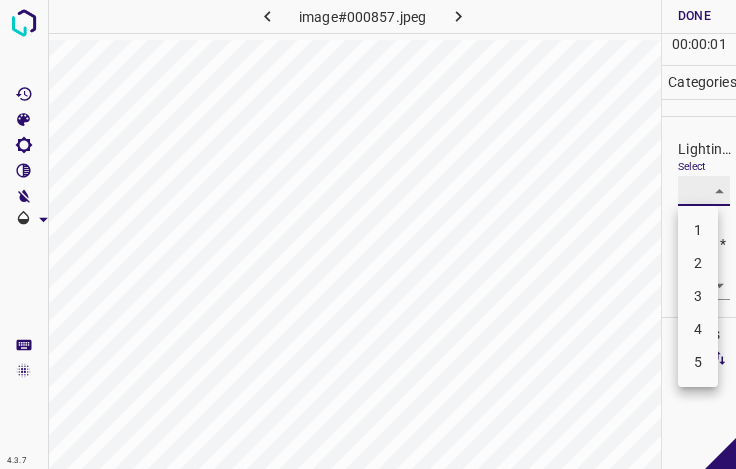type on "3" 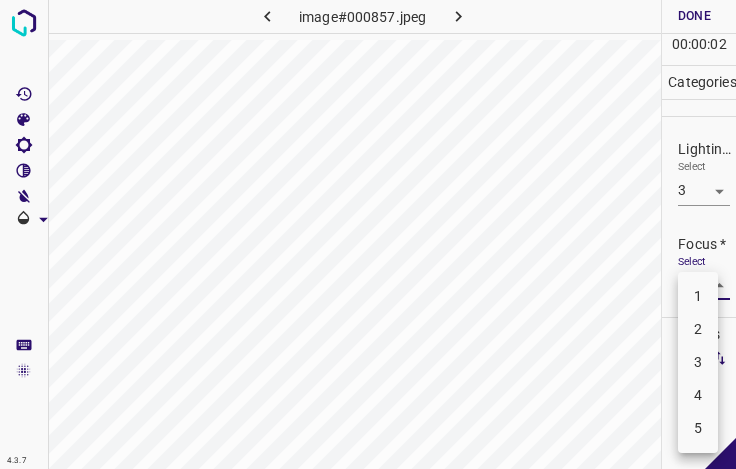 click on "4.3.7 image#000857.jpeg Done Skip 0 00   : 00   : 02   Categories Lighting *  Select 3 3 Focus *  Select ​ Overall *  Select ​ Labels   0 Categories 1 Lighting 2 Focus 3 Overall Tools Space Change between modes (Draw & Edit) I Auto labeling R Restore zoom M Zoom in N Zoom out Delete Delete selecte label Filters Z Restore filters X Saturation filter C Brightness filter V Contrast filter B Gray scale filter General O Download - Text - Hide - Delete 1 2 3 4 5" at bounding box center (368, 234) 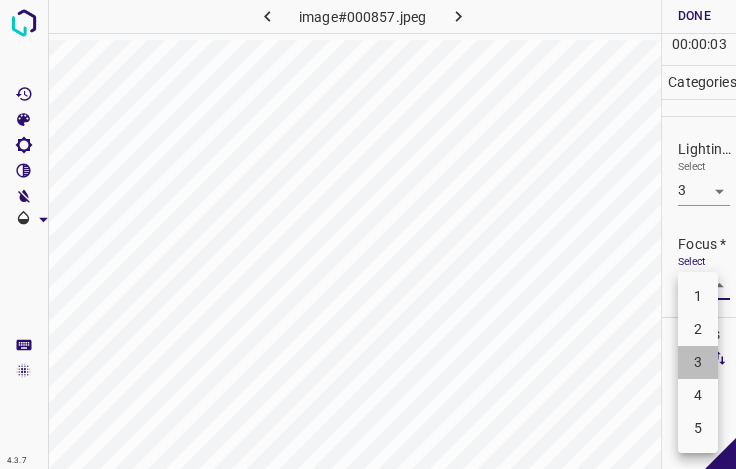 click on "3" at bounding box center [698, 362] 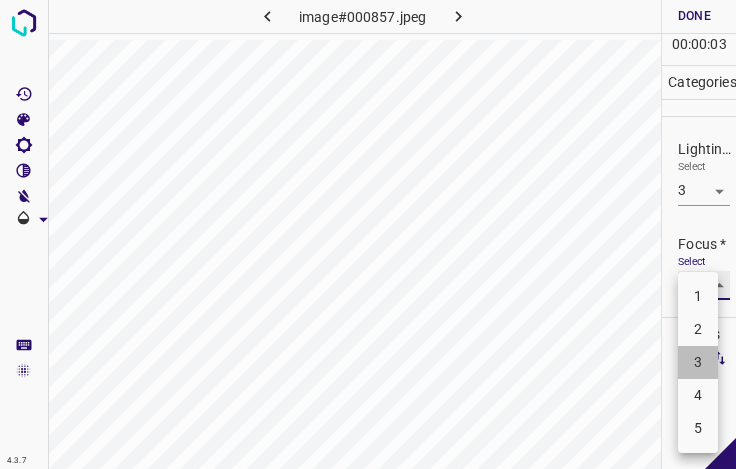 type on "3" 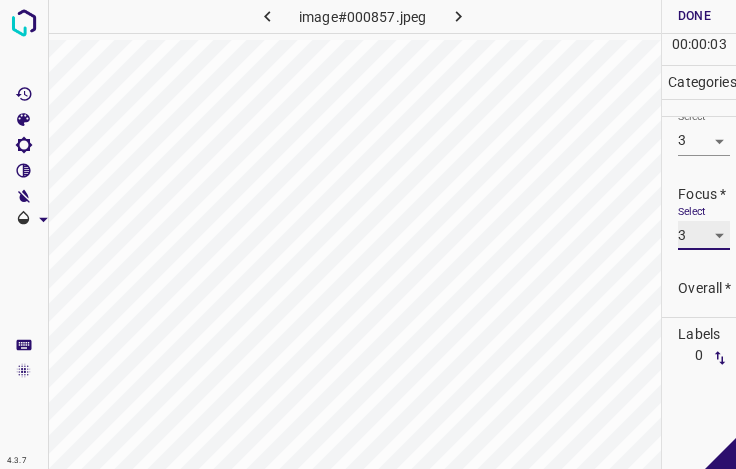 scroll, scrollTop: 98, scrollLeft: 0, axis: vertical 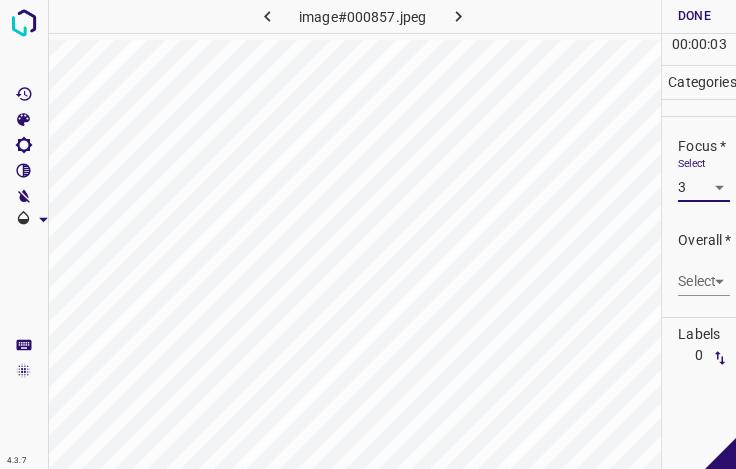 click on "4.3.7 image#000857.jpeg Done Skip 0 00   : 00   : 03   Categories Lighting *  Select 3 3 Focus *  Select 3 3 Overall *  Select ​ Labels   0 Categories 1 Lighting 2 Focus 3 Overall Tools Space Change between modes (Draw & Edit) I Auto labeling R Restore zoom M Zoom in N Zoom out Delete Delete selecte label Filters Z Restore filters X Saturation filter C Brightness filter V Contrast filter B Gray scale filter General O Download - Text - Hide - Delete" at bounding box center [368, 234] 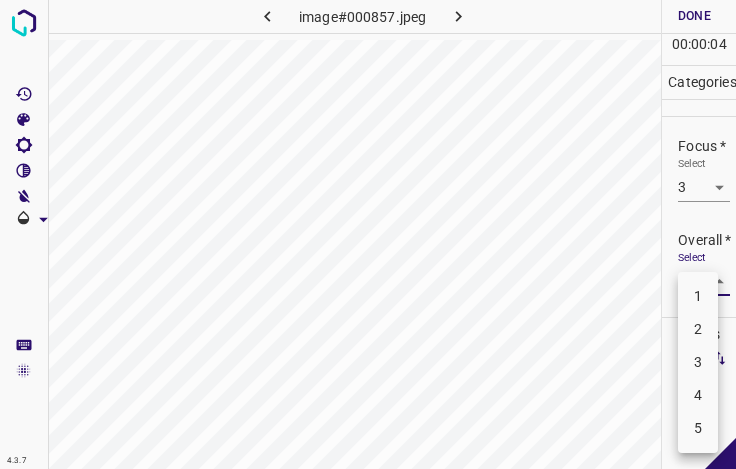 click on "3" at bounding box center (698, 362) 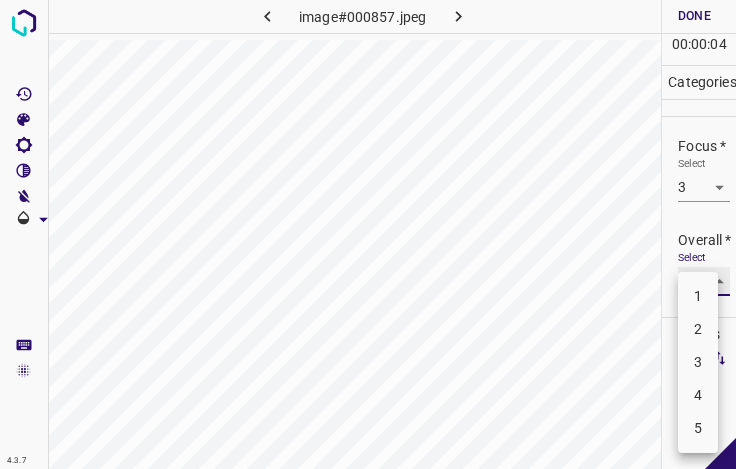 type on "3" 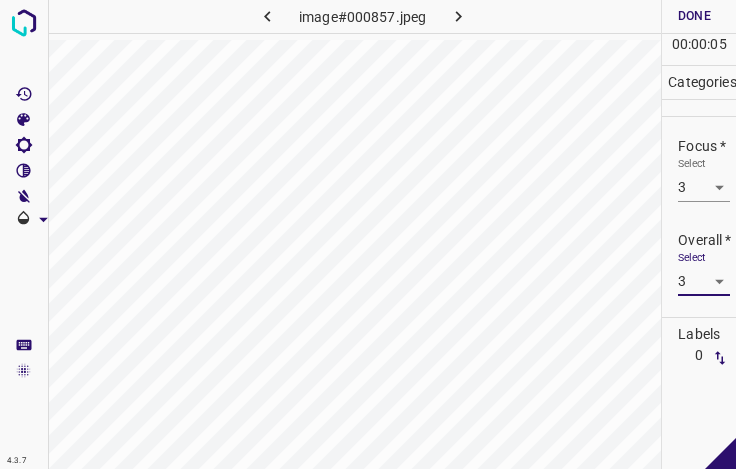 click on "Done" at bounding box center [694, 16] 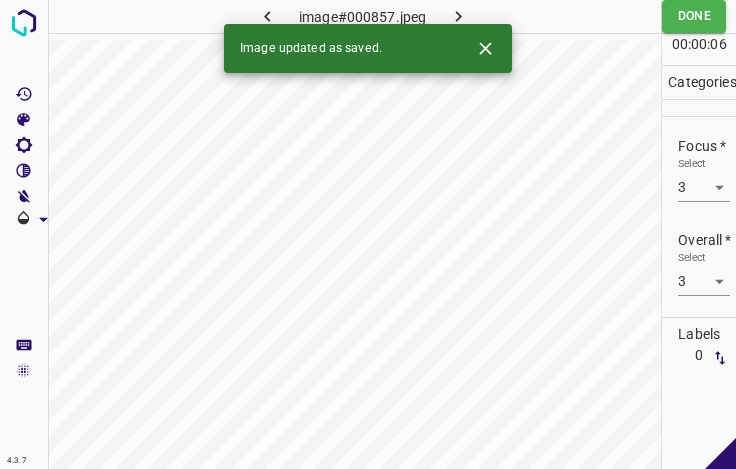 click 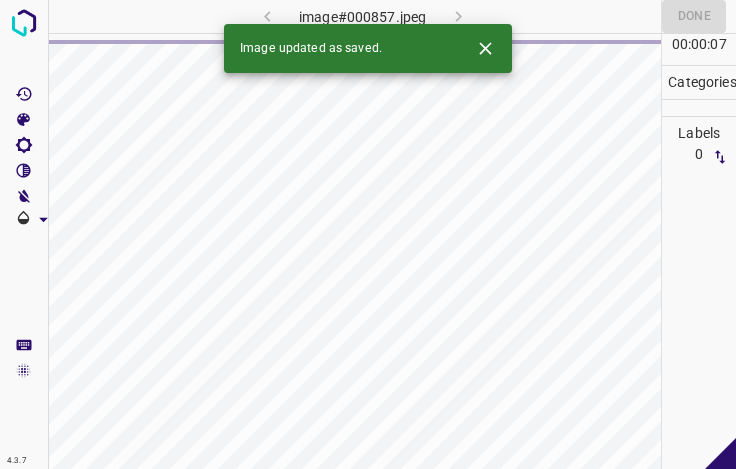 click 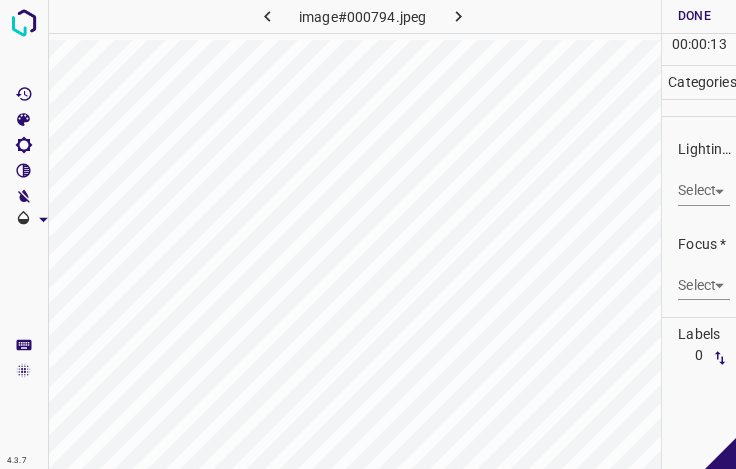 click on "4.3.7 image#000794.jpeg Done Skip 0 00   : 00   : 13   Categories Lighting *  Select ​ Focus *  Select ​ Overall *  Select ​ Labels   0 Categories 1 Lighting 2 Focus 3 Overall Tools Space Change between modes (Draw & Edit) I Auto labeling R Restore zoom M Zoom in N Zoom out Delete Delete selecte label Filters Z Restore filters X Saturation filter C Brightness filter V Contrast filter B Gray scale filter General O Download - Text - Hide - Delete" at bounding box center (368, 234) 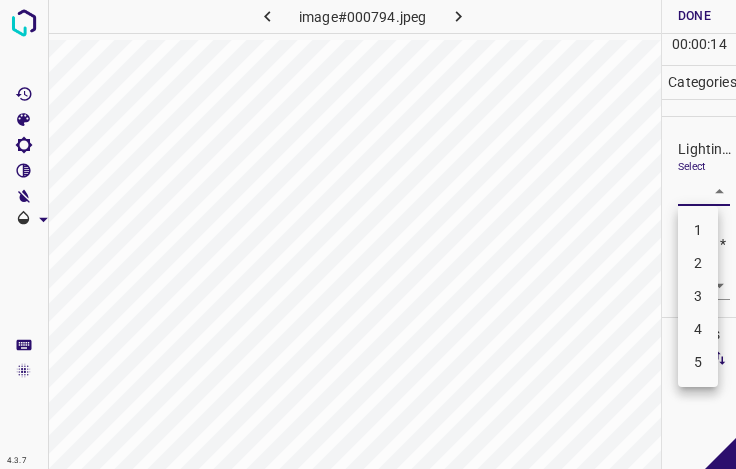 click on "3" at bounding box center [698, 296] 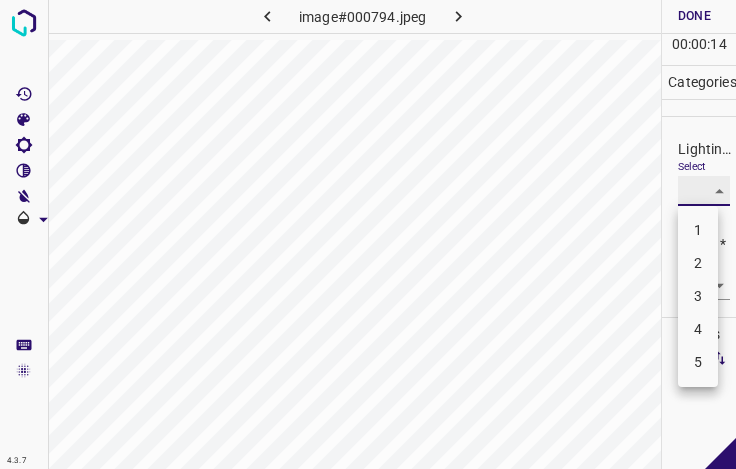 type on "3" 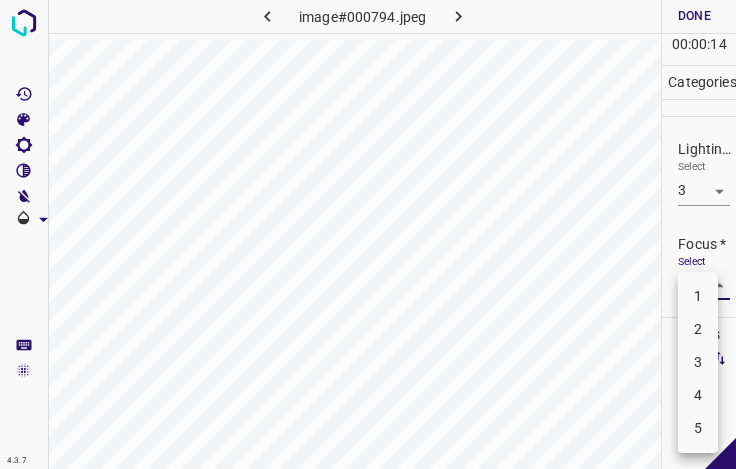 click on "4.3.7 image#000794.jpeg Done Skip 0 00   : 00   : 14   Categories Lighting *  Select 3 3 Focus *  Select ​ Overall *  Select ​ Labels   0 Categories 1 Lighting 2 Focus 3 Overall Tools Space Change between modes (Draw & Edit) I Auto labeling R Restore zoom M Zoom in N Zoom out Delete Delete selecte label Filters Z Restore filters X Saturation filter C Brightness filter V Contrast filter B Gray scale filter General O Download - Text - Hide - Delete 1 2 3 4 5" at bounding box center [368, 234] 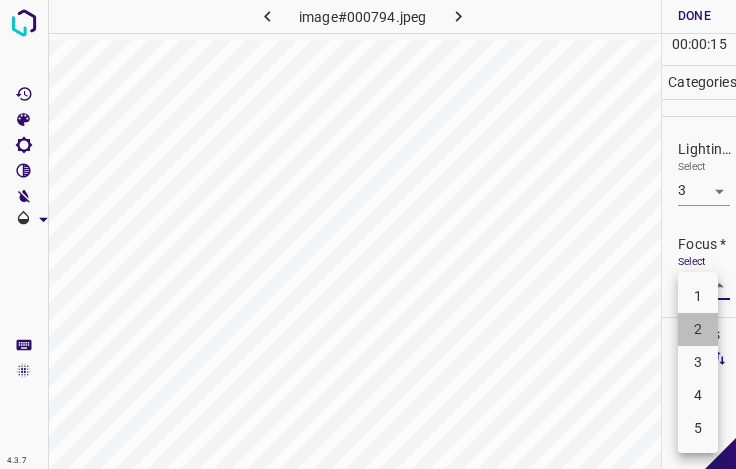 click on "2" at bounding box center [698, 329] 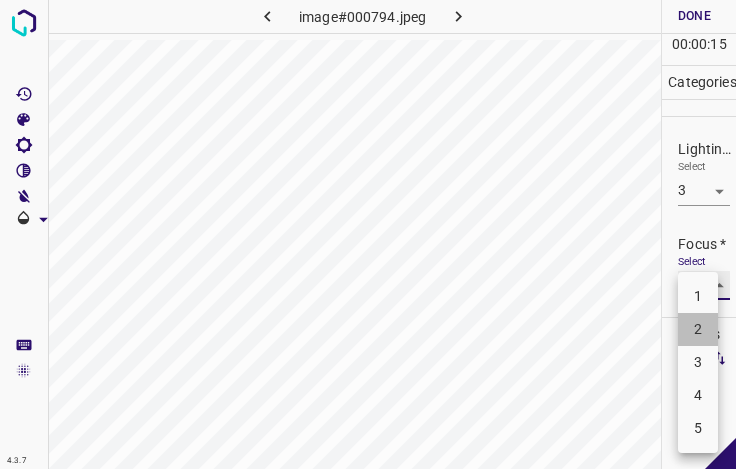 type on "2" 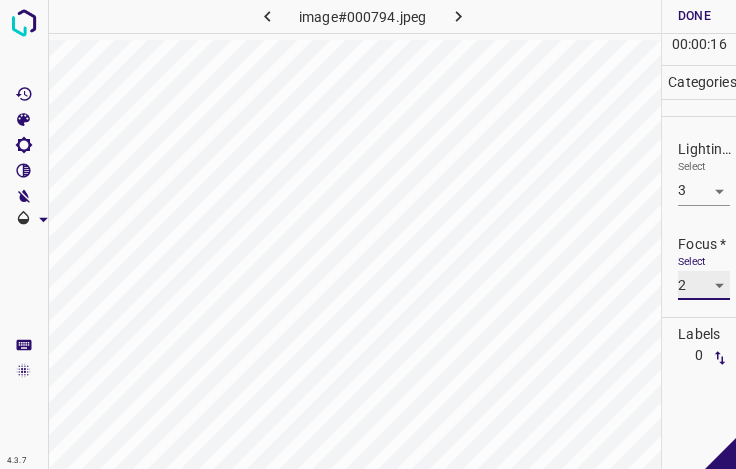 scroll, scrollTop: 98, scrollLeft: 0, axis: vertical 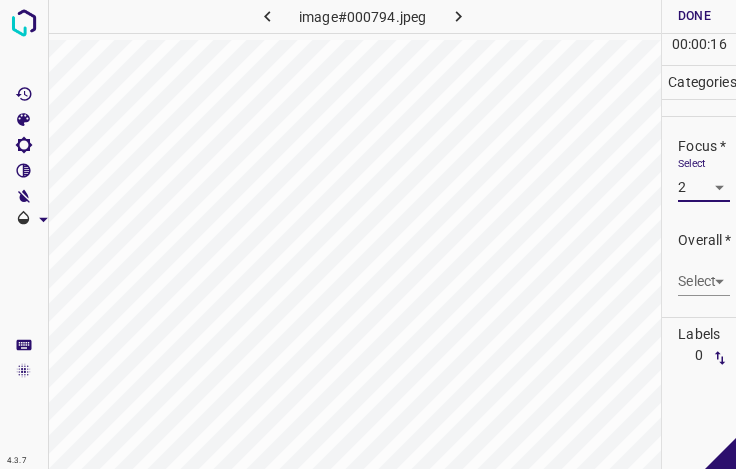 click on "4.3.7 image#000794.jpeg Done Skip 0 00   : 00   : 16   Categories Lighting *  Select 3 3 Focus *  Select 2 2 Overall *  Select ​ Labels   0 Categories 1 Lighting 2 Focus 3 Overall Tools Space Change between modes (Draw & Edit) I Auto labeling R Restore zoom M Zoom in N Zoom out Delete Delete selecte label Filters Z Restore filters X Saturation filter C Brightness filter V Contrast filter B Gray scale filter General O Download - Text - Hide - Delete" at bounding box center (368, 234) 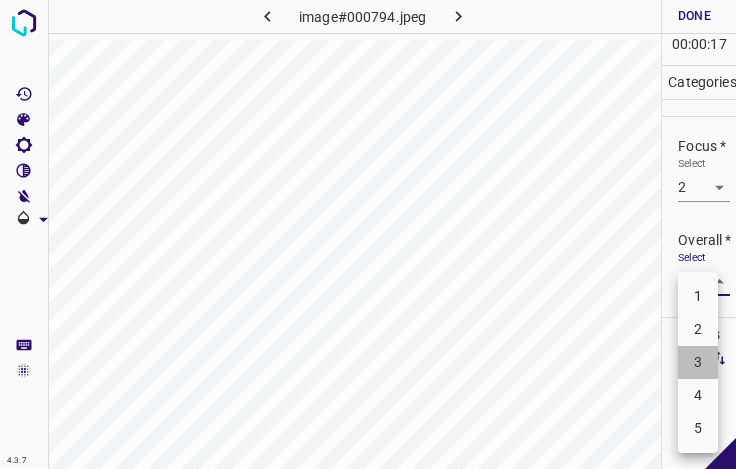click on "3" at bounding box center (698, 362) 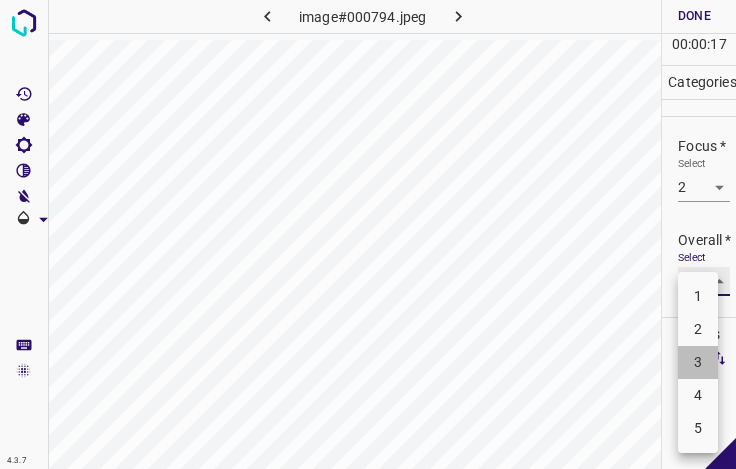 type on "3" 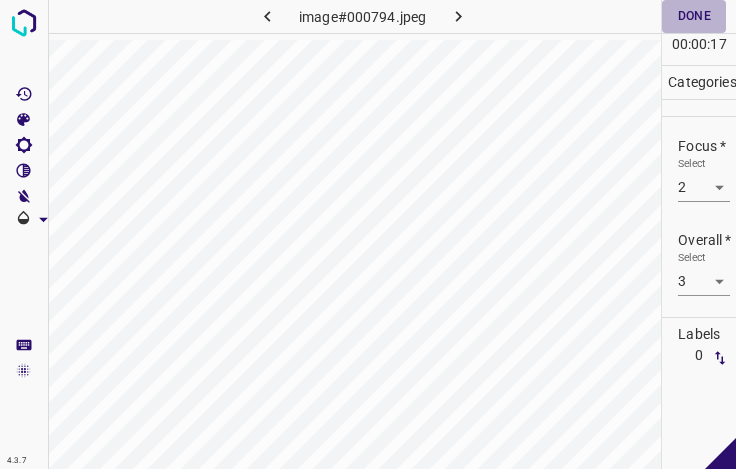 click on "Done" at bounding box center (694, 16) 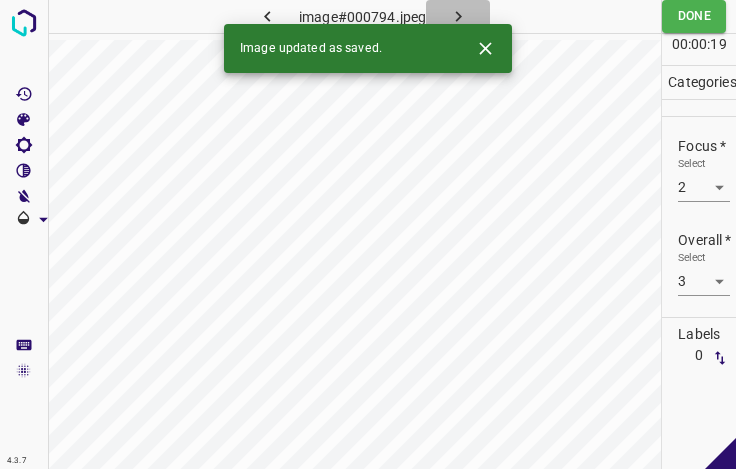 click 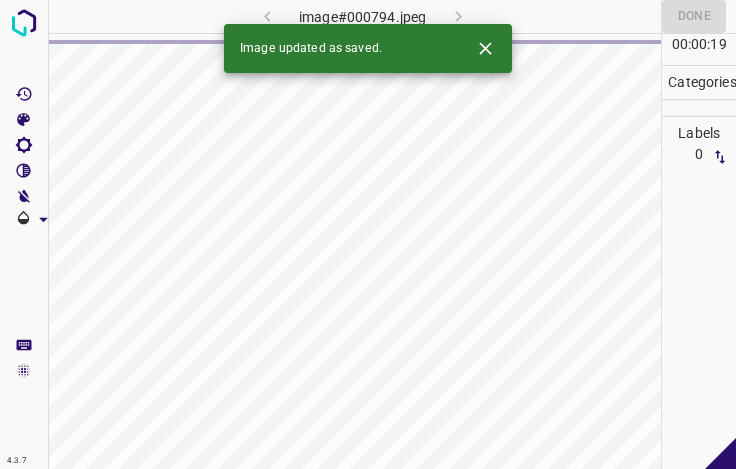 click 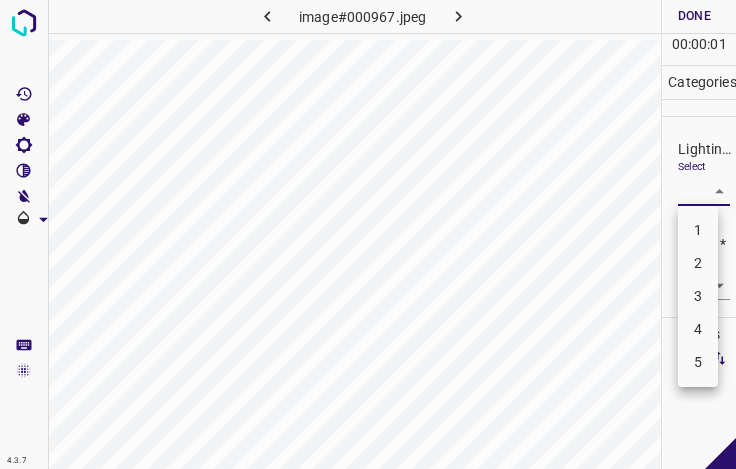 click on "4.3.7 image#000967.jpeg Done Skip 0 00   : 00   : 01   Categories Lighting *  Select ​ Focus *  Select ​ Overall *  Select ​ Labels   0 Categories 1 Lighting 2 Focus 3 Overall Tools Space Change between modes (Draw & Edit) I Auto labeling R Restore zoom M Zoom in N Zoom out Delete Delete selecte label Filters Z Restore filters X Saturation filter C Brightness filter V Contrast filter B Gray scale filter General O Download - Text - Hide - Delete 1 2 3 4 5" at bounding box center (368, 234) 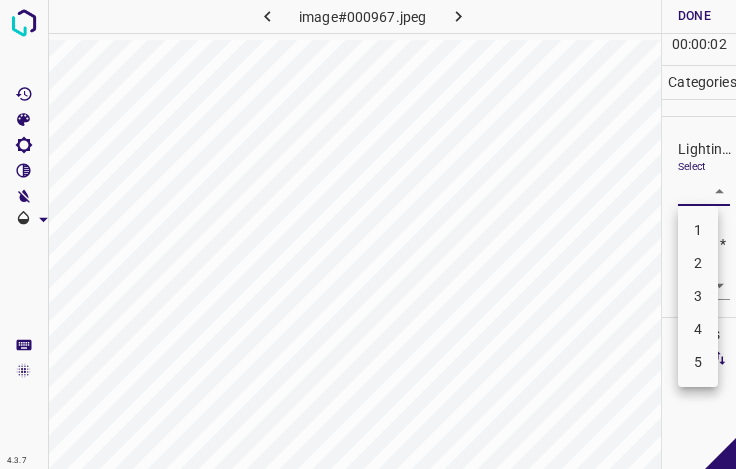 click on "2" at bounding box center [698, 263] 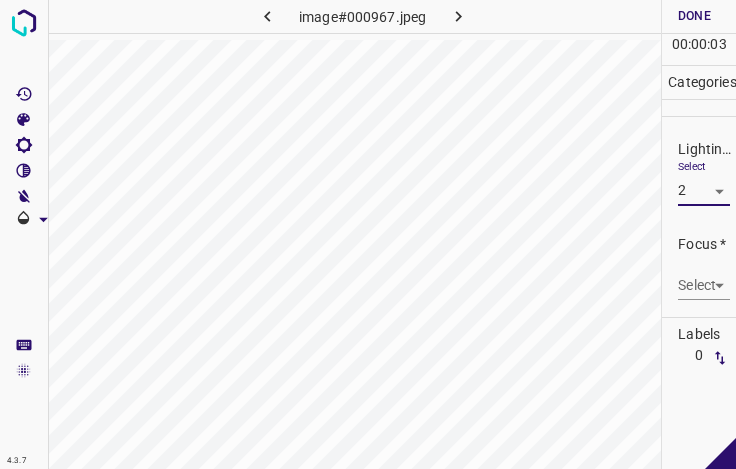 click on "4.3.7 image#000967.jpeg Done Skip 0 00   : 00   : 03   Categories Lighting *  Select 2 2 Focus *  Select ​ Overall *  Select ​ Labels   0 Categories 1 Lighting 2 Focus 3 Overall Tools Space Change between modes (Draw & Edit) I Auto labeling R Restore zoom M Zoom in N Zoom out Delete Delete selecte label Filters Z Restore filters X Saturation filter C Brightness filter V Contrast filter B Gray scale filter General O Download - Text - Hide - Delete" at bounding box center (368, 234) 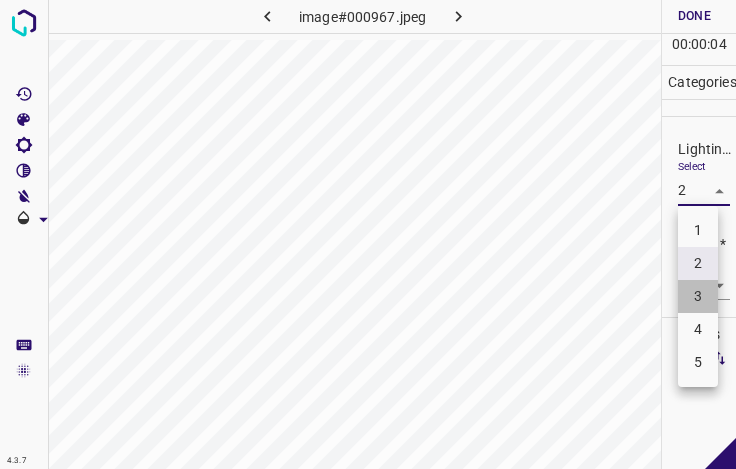 click on "3" at bounding box center (698, 296) 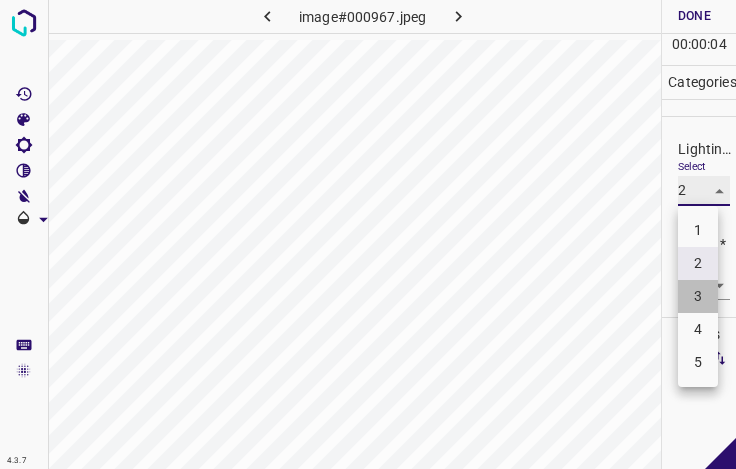 type on "3" 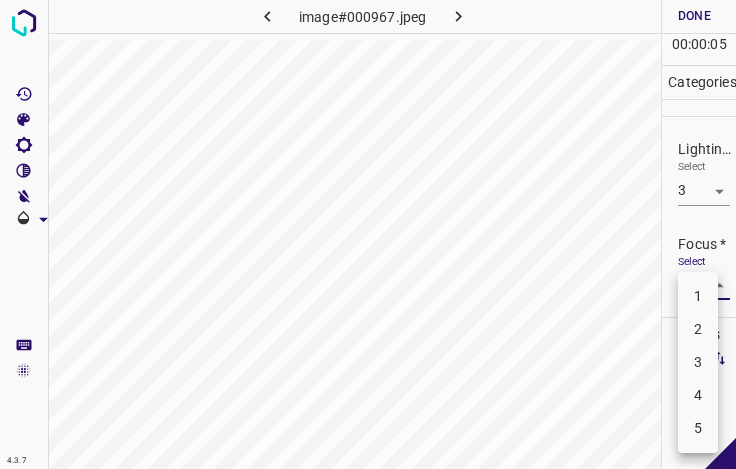 click on "4.3.7 image#000967.jpeg Done Skip 0 00   : 00   : 05   Categories Lighting *  Select 3 3 Focus *  Select ​ Overall *  Select ​ Labels   0 Categories 1 Lighting 2 Focus 3 Overall Tools Space Change between modes (Draw & Edit) I Auto labeling R Restore zoom M Zoom in N Zoom out Delete Delete selecte label Filters Z Restore filters X Saturation filter C Brightness filter V Contrast filter B Gray scale filter General O Download - Text - Hide - Delete 1 2 3 4 5" at bounding box center [368, 234] 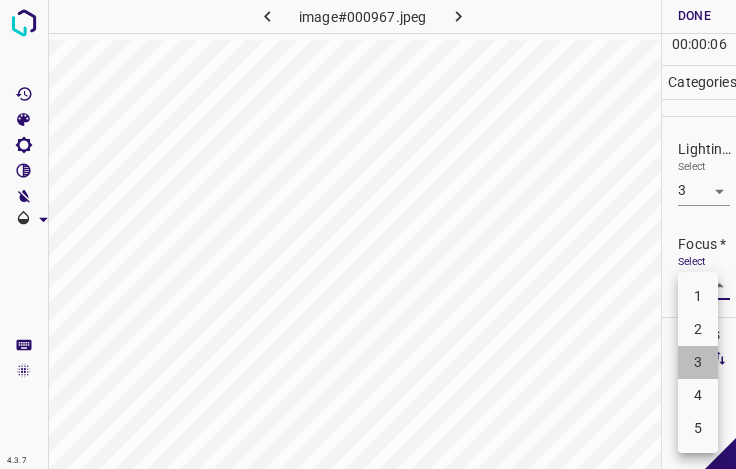 click on "3" at bounding box center [698, 362] 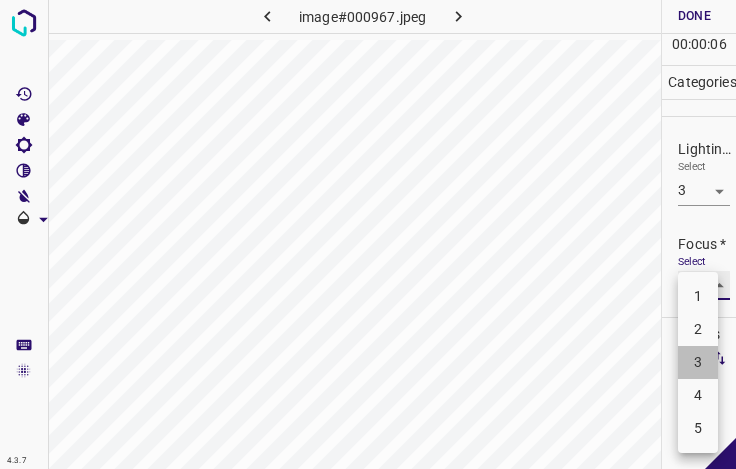 type on "3" 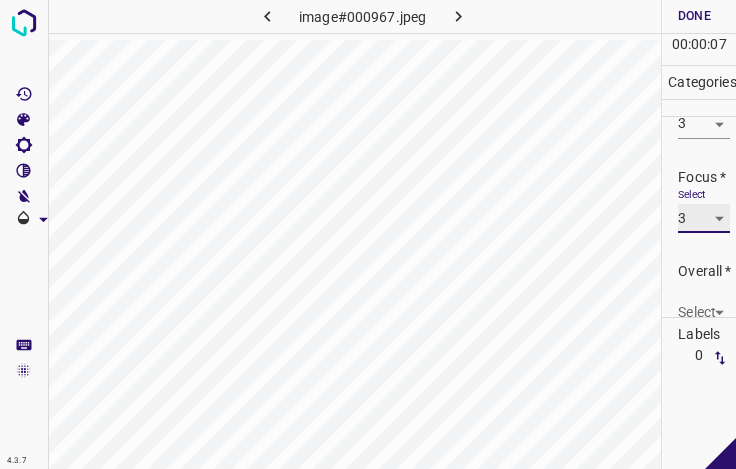 scroll, scrollTop: 98, scrollLeft: 0, axis: vertical 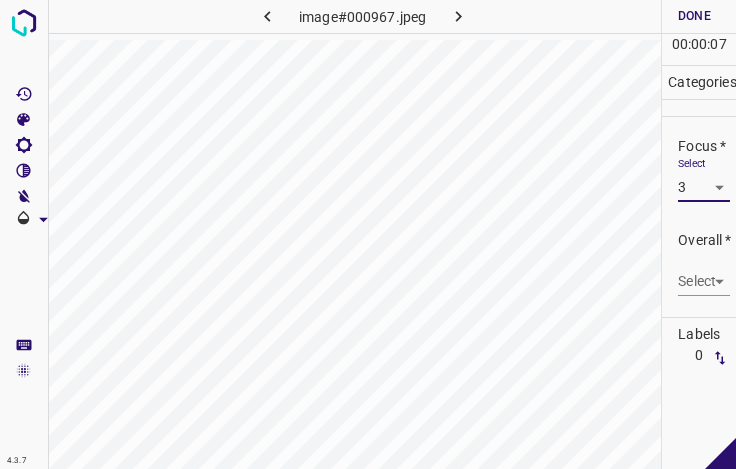 click on "4.3.7 image#000967.jpeg Done Skip 0 00   : 00   : 07   Categories Lighting *  Select 3 3 Focus *  Select 3 3 Overall *  Select ​ Labels   0 Categories 1 Lighting 2 Focus 3 Overall Tools Space Change between modes (Draw & Edit) I Auto labeling R Restore zoom M Zoom in N Zoom out Delete Delete selecte label Filters Z Restore filters X Saturation filter C Brightness filter V Contrast filter B Gray scale filter General O Download - Text - Hide - Delete" at bounding box center [368, 234] 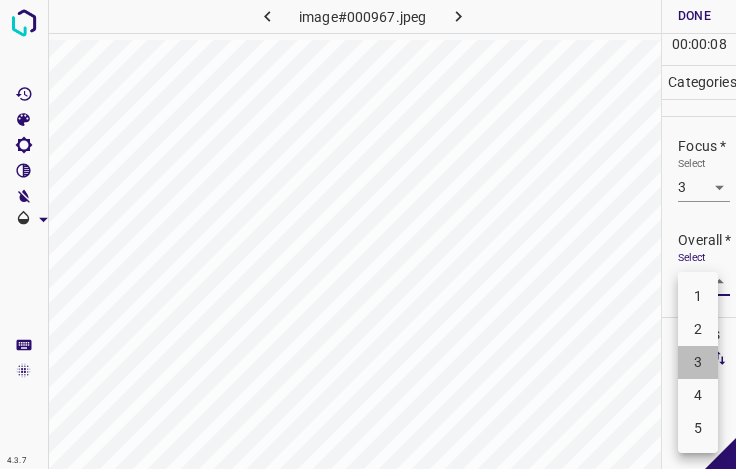 drag, startPoint x: 698, startPoint y: 363, endPoint x: 708, endPoint y: 296, distance: 67.74216 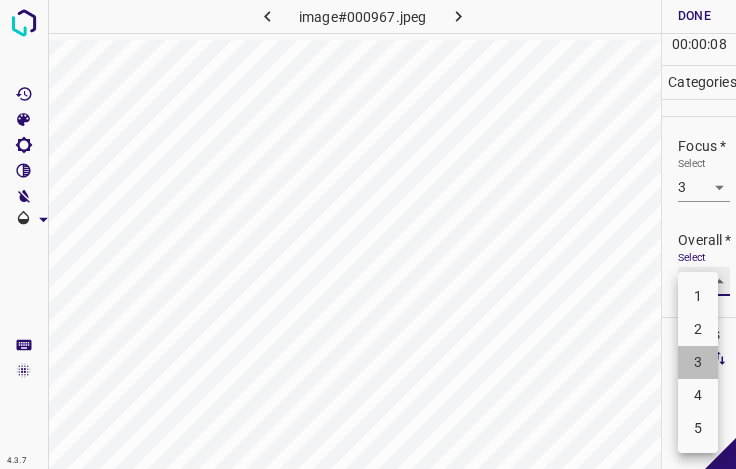 type on "3" 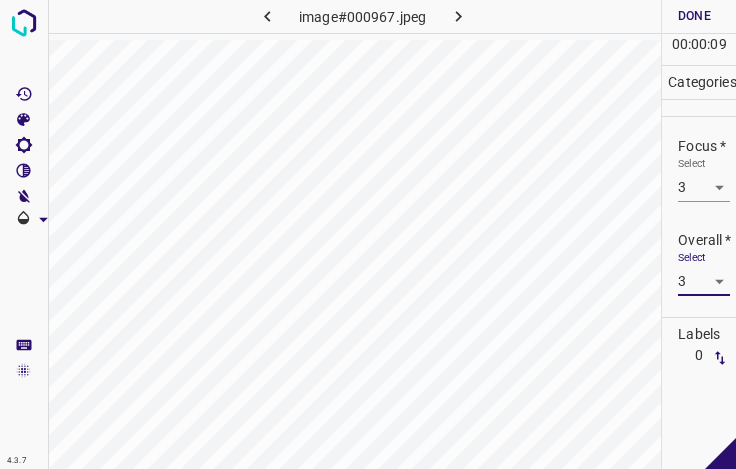 click on "Done" at bounding box center (694, 16) 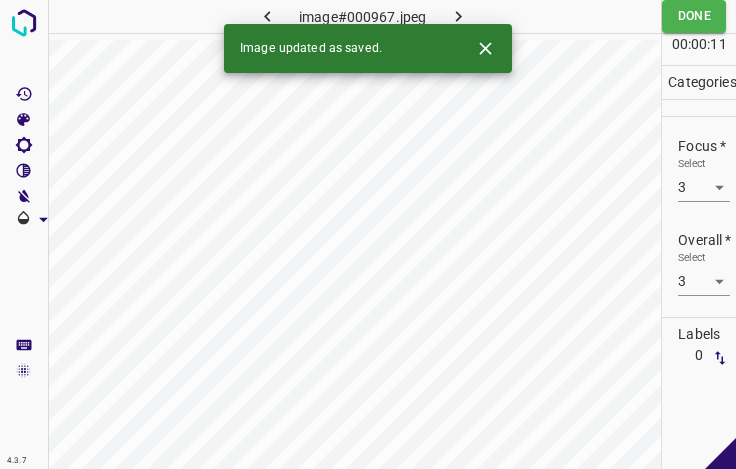 click 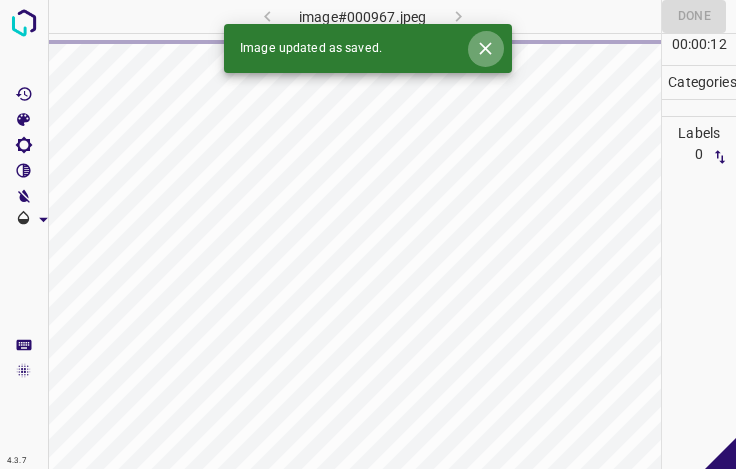 click 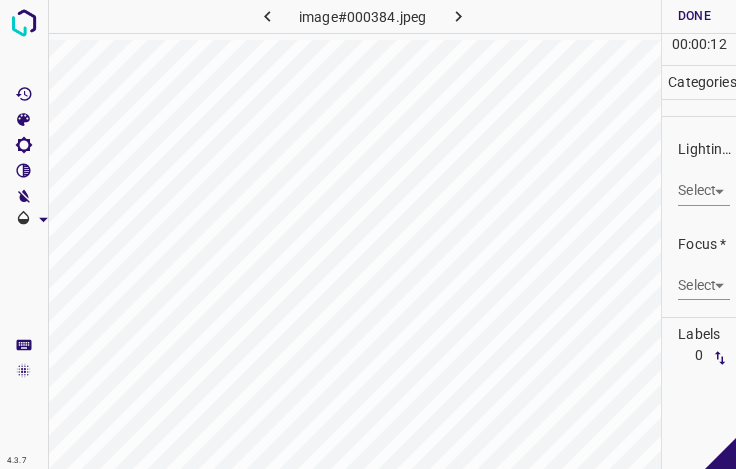 click on "4.3.7 image#000384.jpeg Done Skip 0 00   : 00   : 12   Categories Lighting *  Select ​ Focus *  Select ​ Overall *  Select ​ Labels   0 Categories 1 Lighting 2 Focus 3 Overall Tools Space Change between modes (Draw & Edit) I Auto labeling R Restore zoom M Zoom in N Zoom out Delete Delete selecte label Filters Z Restore filters X Saturation filter C Brightness filter V Contrast filter B Gray scale filter General O Download - Text - Hide - Delete" at bounding box center (368, 234) 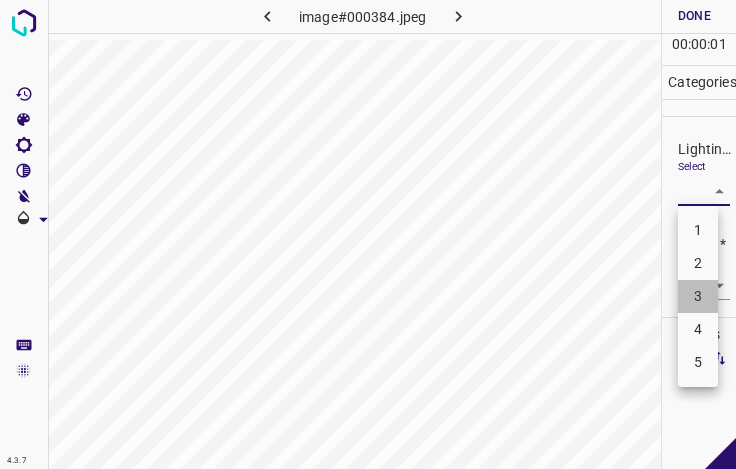 click on "3" at bounding box center (698, 296) 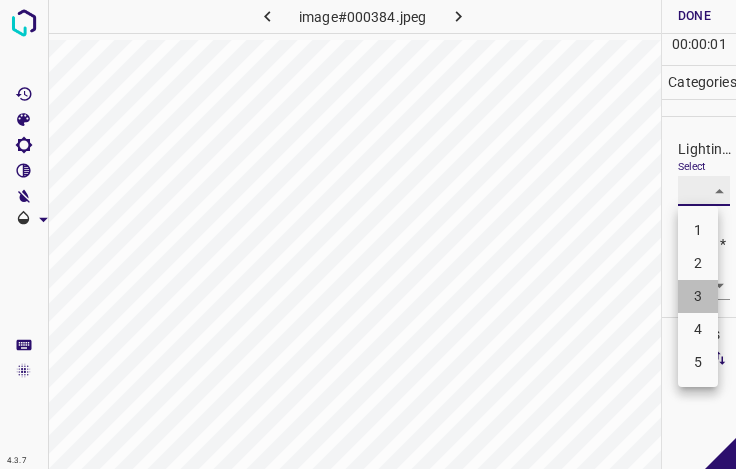type on "3" 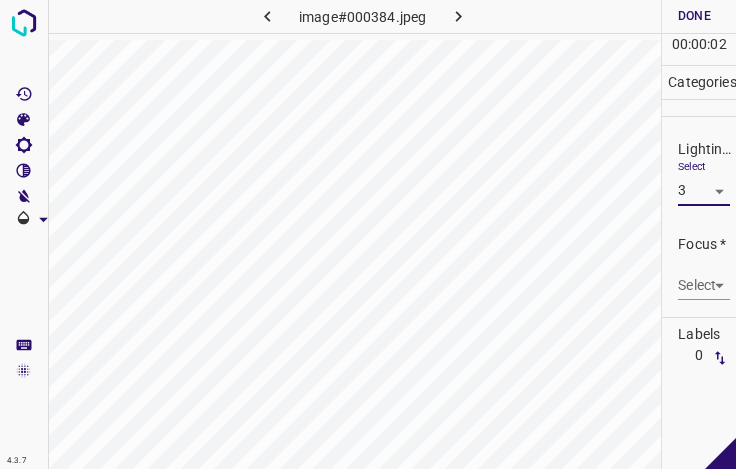 click on "4.3.7 image#000384.jpeg Done Skip 0 00   : 00   : 02   Categories Lighting *  Select 3 3 Focus *  Select ​ Overall *  Select ​ Labels   0 Categories 1 Lighting 2 Focus 3 Overall Tools Space Change between modes (Draw & Edit) I Auto labeling R Restore zoom M Zoom in N Zoom out Delete Delete selecte label Filters Z Restore filters X Saturation filter C Brightness filter V Contrast filter B Gray scale filter General O Download - Text - Hide - Delete" at bounding box center (368, 234) 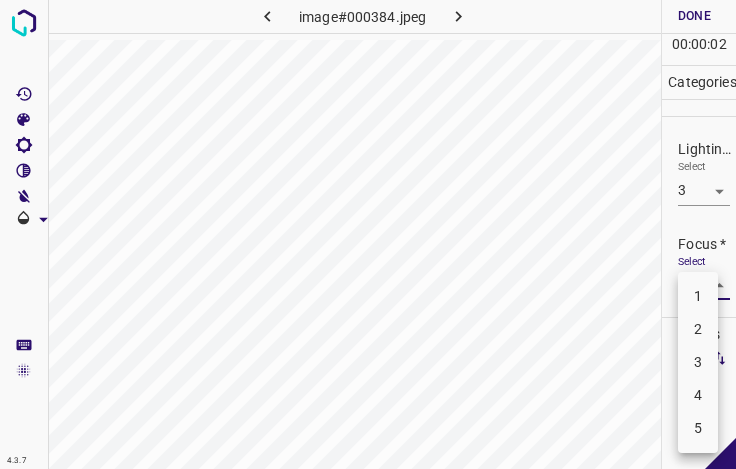 click on "3" at bounding box center [698, 362] 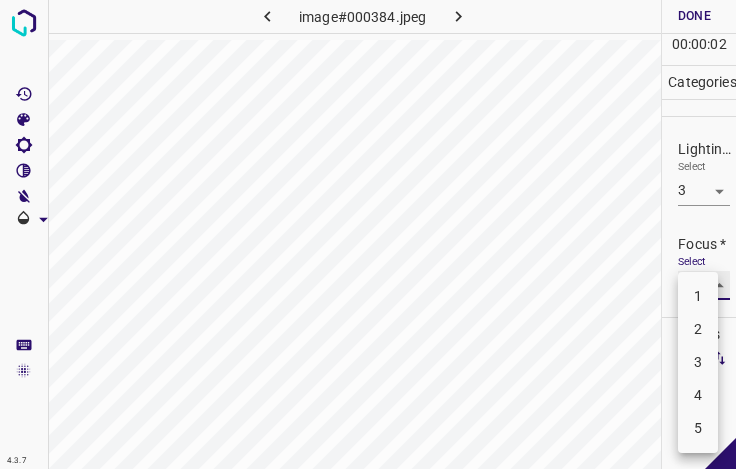 type on "3" 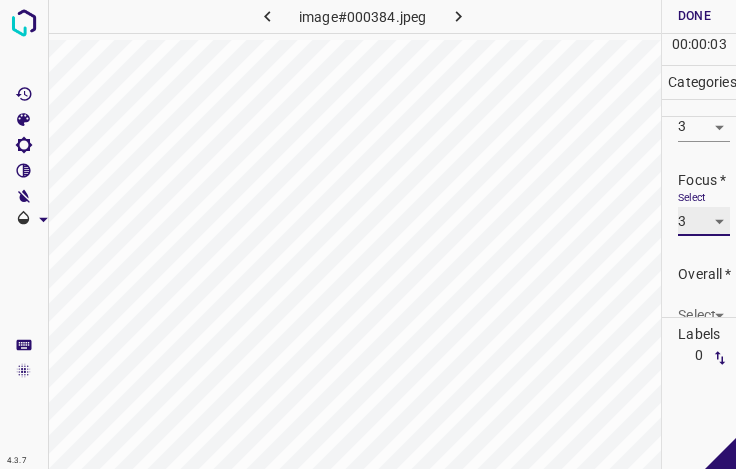scroll, scrollTop: 98, scrollLeft: 0, axis: vertical 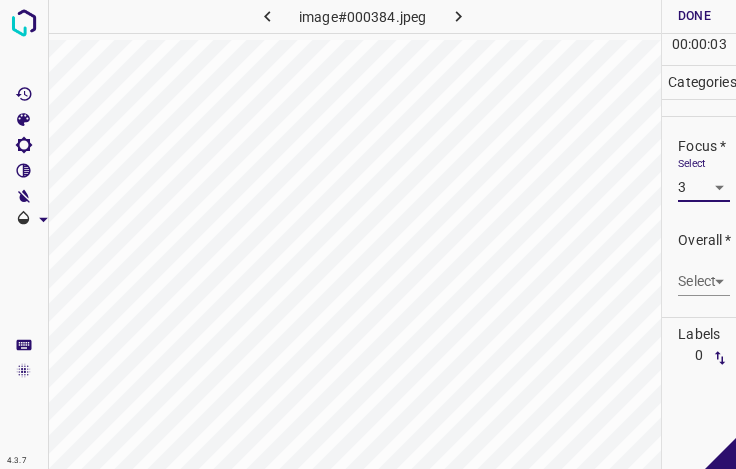 click on "4.3.7 image#000384.jpeg Done Skip 0 00   : 00   : 03   Categories Lighting *  Select 3 3 Focus *  Select 3 3 Overall *  Select ​ Labels   0 Categories 1 Lighting 2 Focus 3 Overall Tools Space Change between modes (Draw & Edit) I Auto labeling R Restore zoom M Zoom in N Zoom out Delete Delete selecte label Filters Z Restore filters X Saturation filter C Brightness filter V Contrast filter B Gray scale filter General O Download - Text - Hide - Delete" at bounding box center [368, 234] 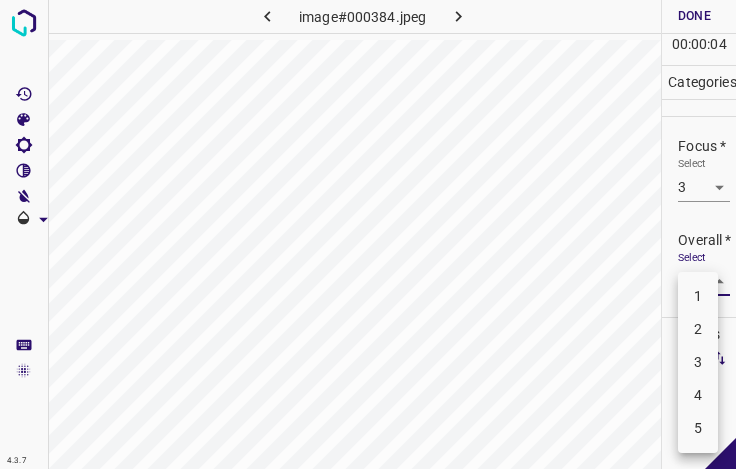 click on "3" at bounding box center (698, 362) 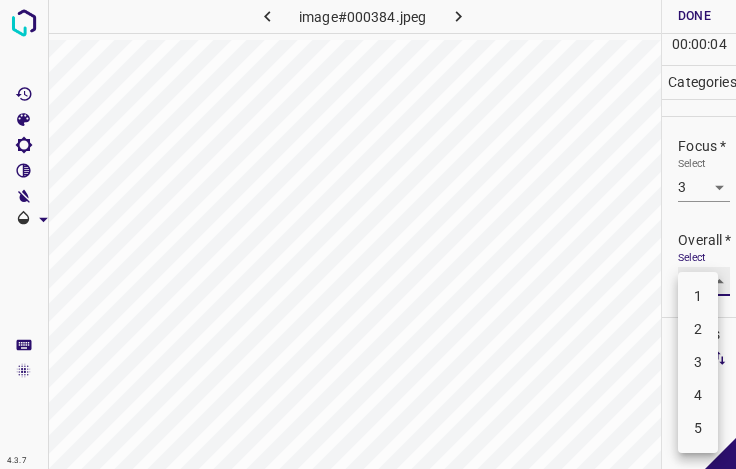 type on "3" 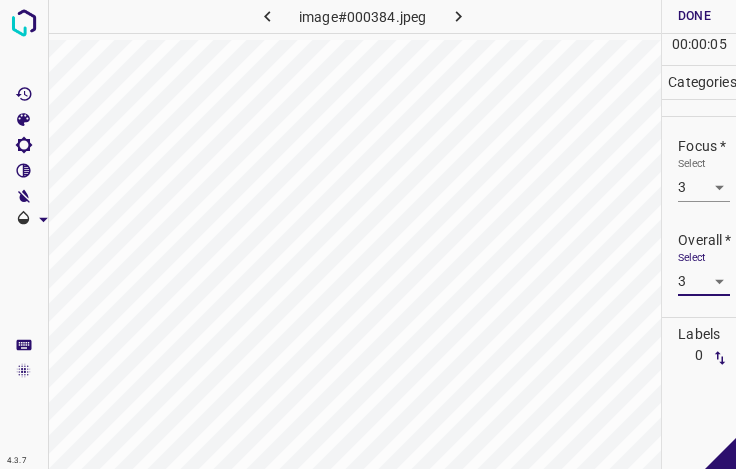 click on "Done" at bounding box center (694, 16) 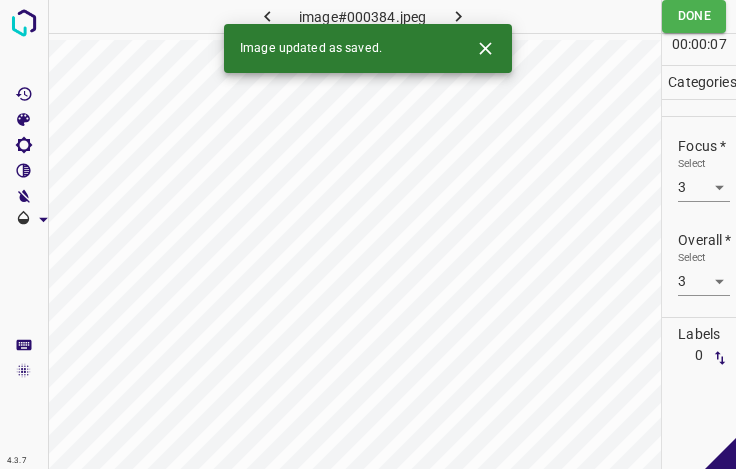 click at bounding box center (458, 16) 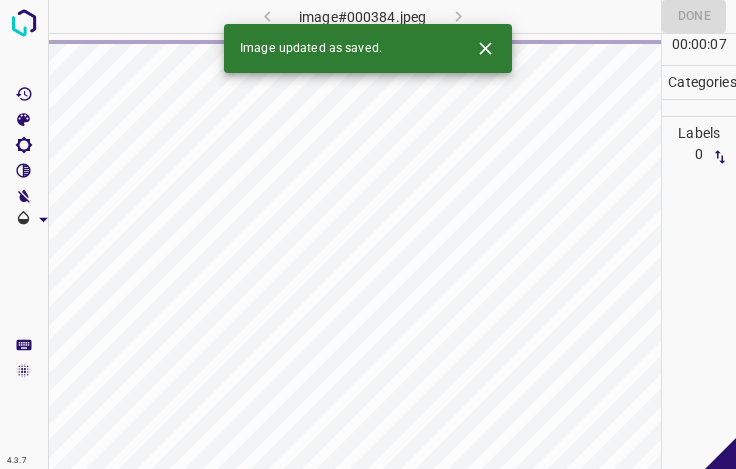click 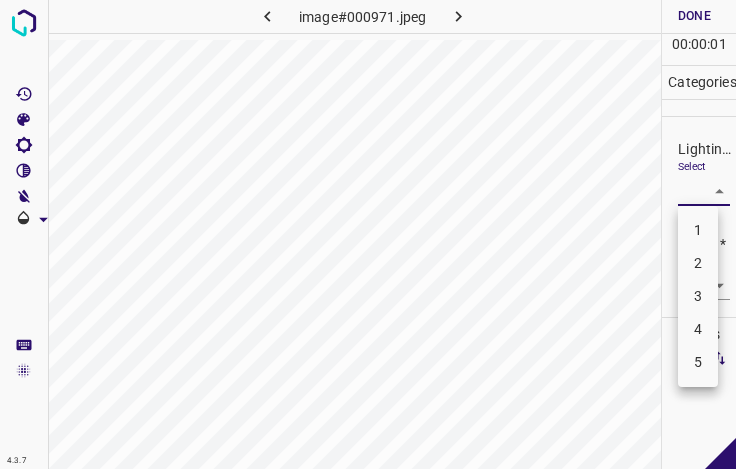 click on "4.3.7 image#000971.jpeg Done Skip 0 00   : 00   : 01   Categories Lighting *  Select ​ Focus *  Select ​ Overall *  Select ​ Labels   0 Categories 1 Lighting 2 Focus 3 Overall Tools Space Change between modes (Draw & Edit) I Auto labeling R Restore zoom M Zoom in N Zoom out Delete Delete selecte label Filters Z Restore filters X Saturation filter C Brightness filter V Contrast filter B Gray scale filter General O Download - Text - Hide - Delete 1 2 3 4 5" at bounding box center [368, 234] 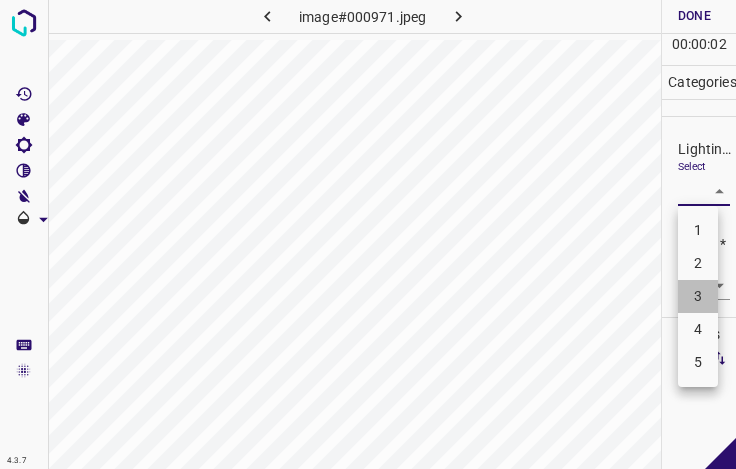 click on "3" at bounding box center [698, 296] 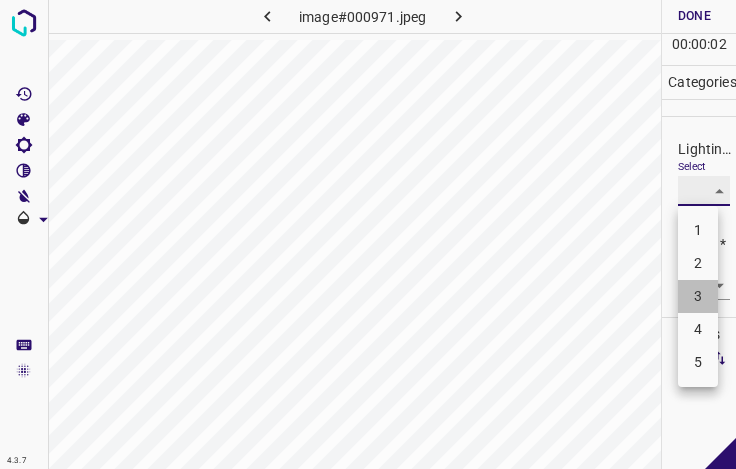 type on "3" 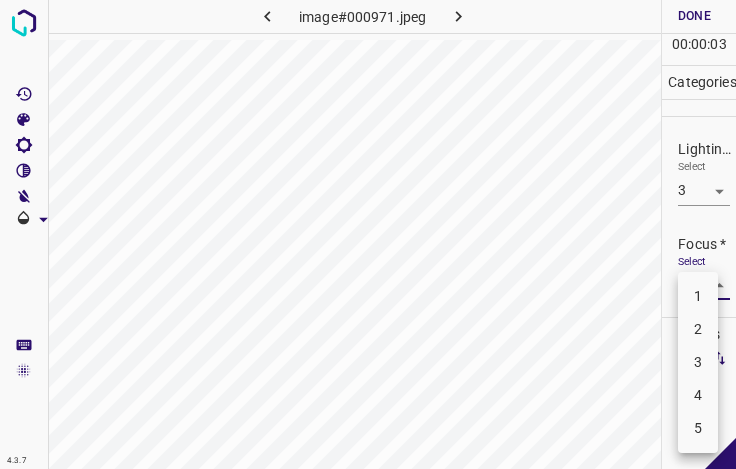 click on "4.3.7 image#000971.jpeg Done Skip 0 00   : 00   : 03   Categories Lighting *  Select 3 3 Focus *  Select ​ Overall *  Select ​ Labels   0 Categories 1 Lighting 2 Focus 3 Overall Tools Space Change between modes (Draw & Edit) I Auto labeling R Restore zoom M Zoom in N Zoom out Delete Delete selecte label Filters Z Restore filters X Saturation filter C Brightness filter V Contrast filter B Gray scale filter General O Download - Text - Hide - Delete 1 2 3 4 5" at bounding box center (368, 234) 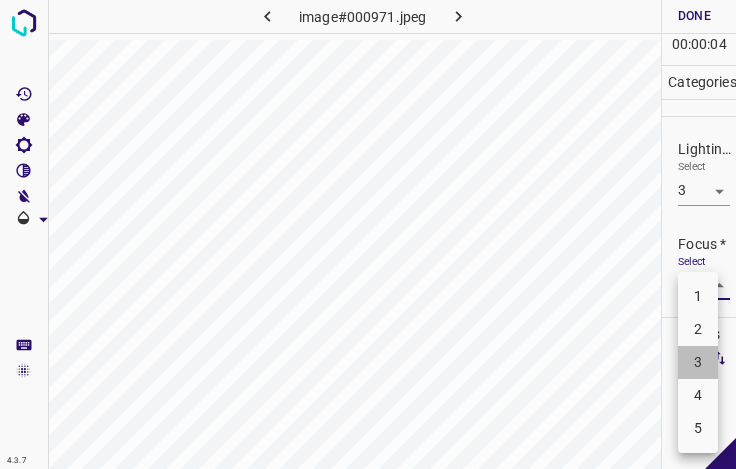 click on "3" at bounding box center (698, 362) 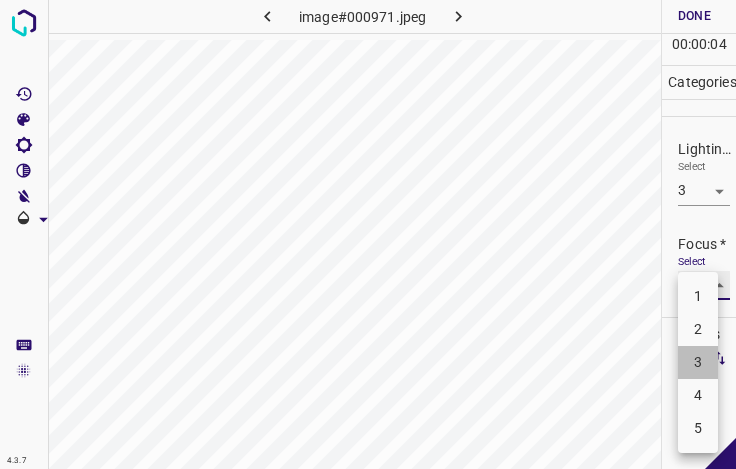 type on "3" 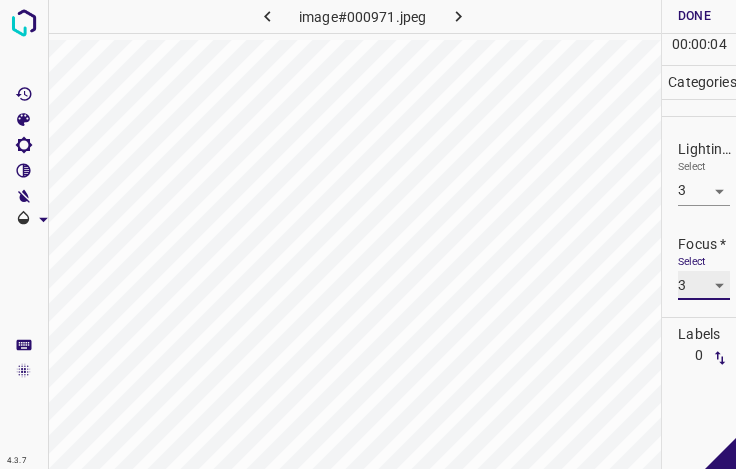 scroll, scrollTop: 98, scrollLeft: 0, axis: vertical 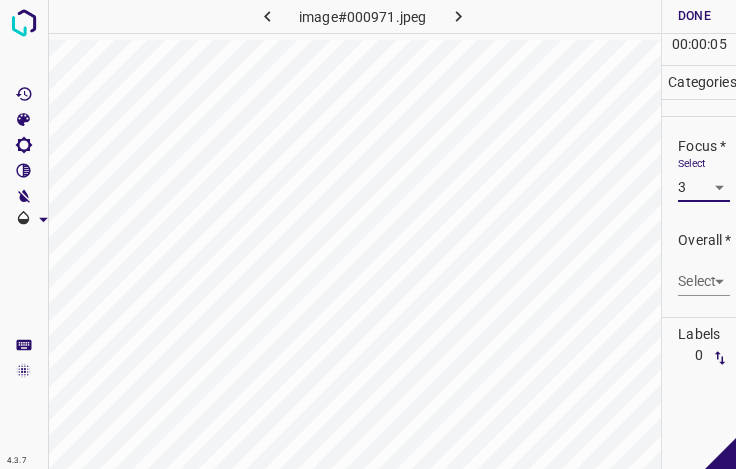 click on "4.3.7 image#000971.jpeg Done Skip 0 00   : 00   : 05   Categories Lighting *  Select 3 3 Focus *  Select 3 3 Overall *  Select ​ Labels   0 Categories 1 Lighting 2 Focus 3 Overall Tools Space Change between modes (Draw & Edit) I Auto labeling R Restore zoom M Zoom in N Zoom out Delete Delete selecte label Filters Z Restore filters X Saturation filter C Brightness filter V Contrast filter B Gray scale filter General O Download - Text - Hide - Delete" at bounding box center [368, 234] 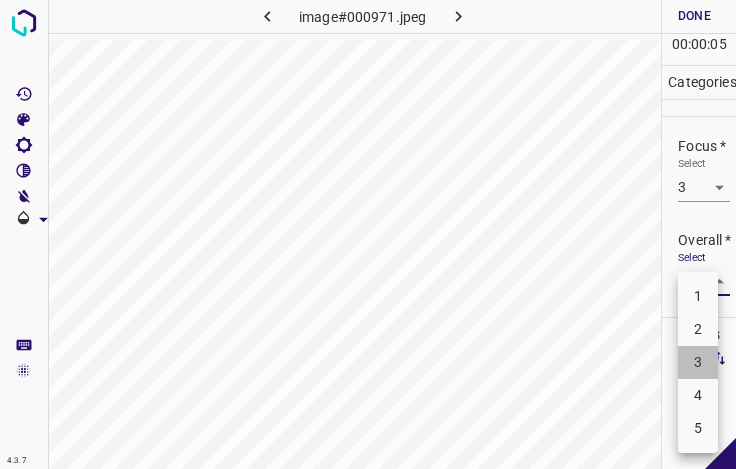click on "3" at bounding box center (698, 362) 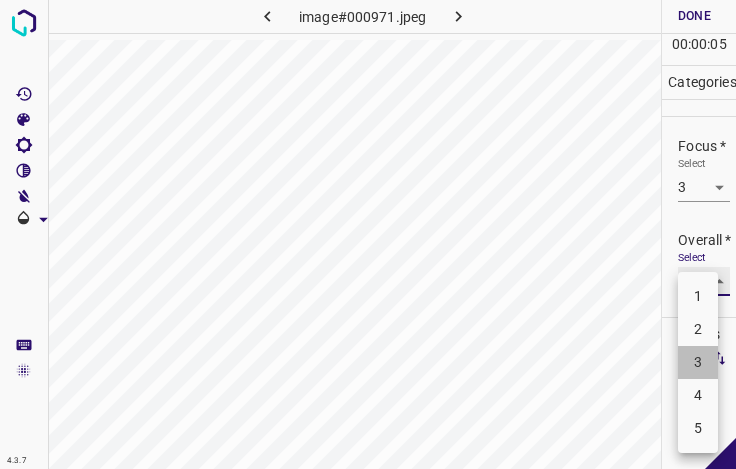 type on "3" 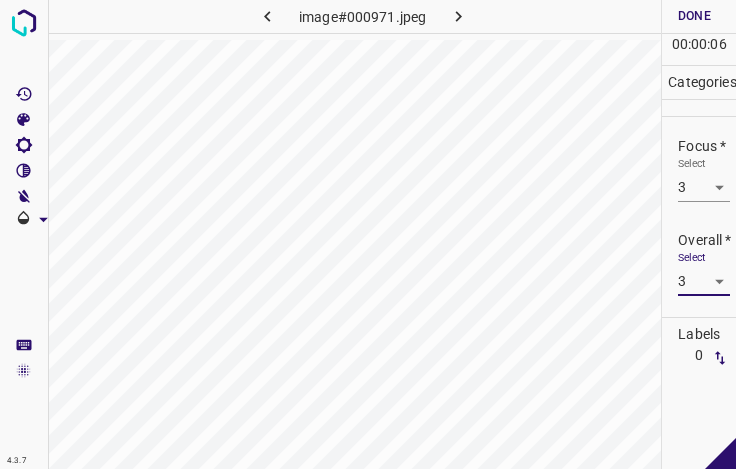 click on "Done" at bounding box center (694, 16) 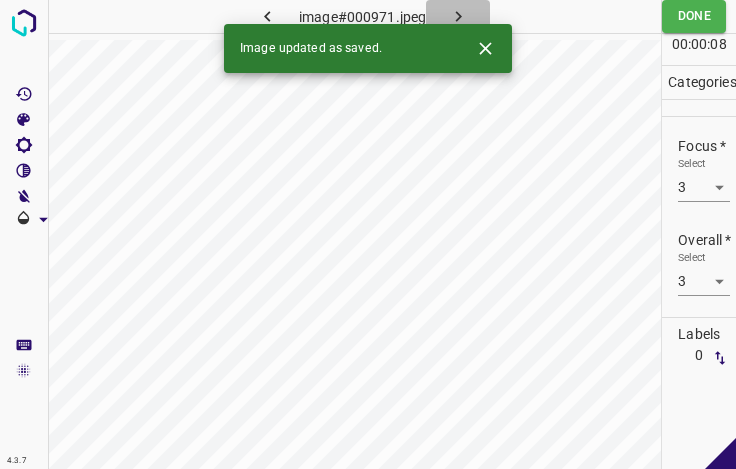 click 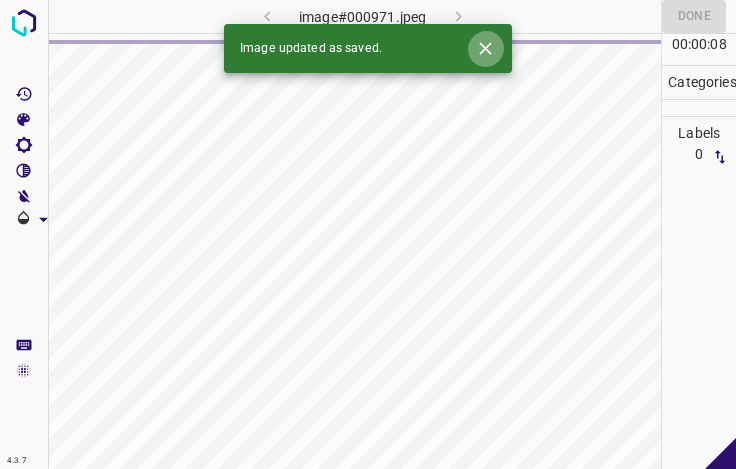 click 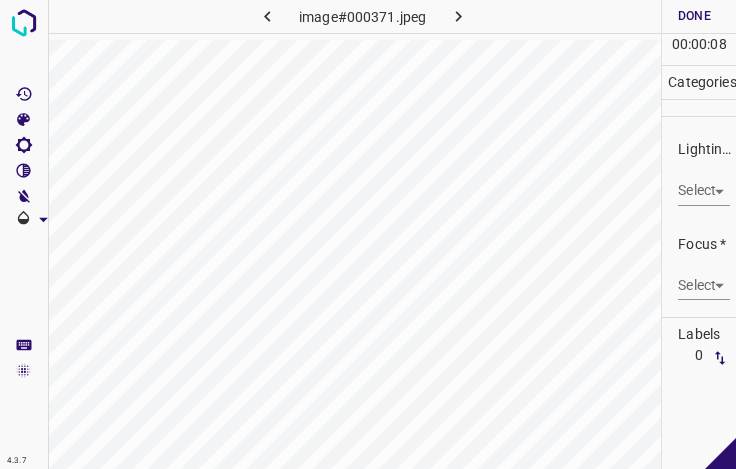 click on "4.3.7 image#000371.jpeg Done Skip 0 00   : 00   : 08   Categories Lighting *  Select ​ Focus *  Select ​ Overall *  Select ​ Labels   0 Categories 1 Lighting 2 Focus 3 Overall Tools Space Change between modes (Draw & Edit) I Auto labeling R Restore zoom M Zoom in N Zoom out Delete Delete selecte label Filters Z Restore filters X Saturation filter C Brightness filter V Contrast filter B Gray scale filter General O Download - Text - Hide - Delete" at bounding box center [368, 234] 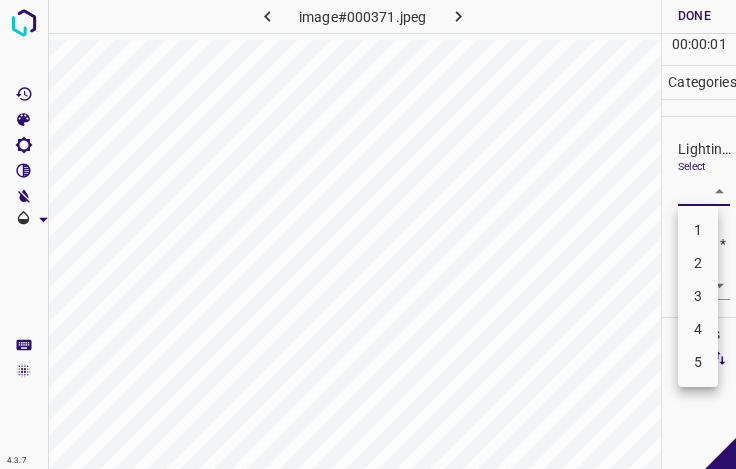 click on "3" at bounding box center (698, 296) 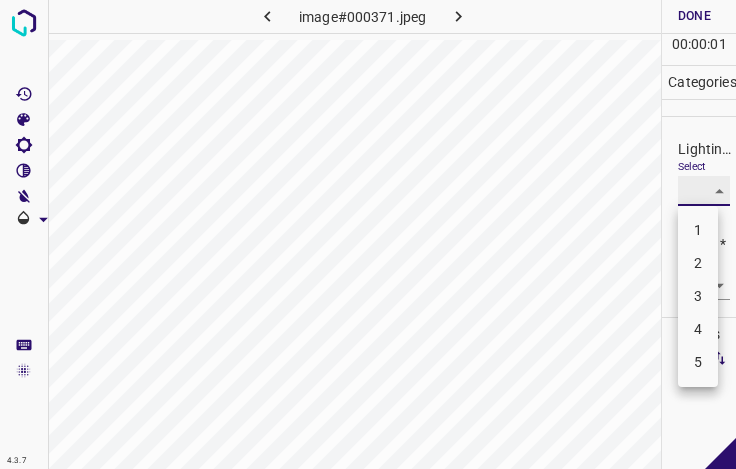 type on "3" 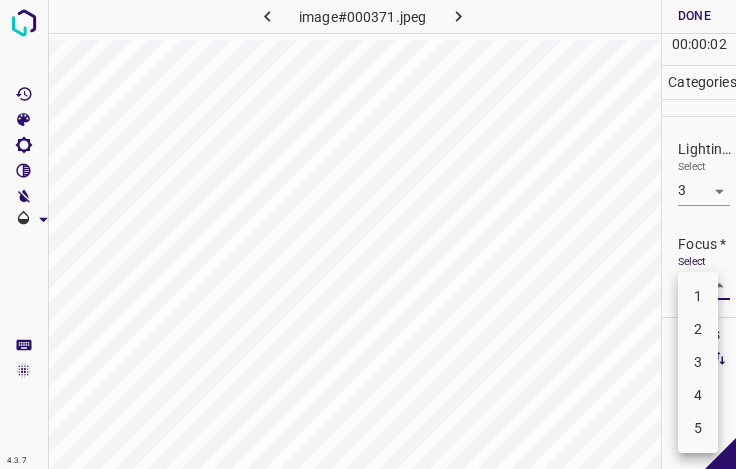 click on "4.3.7 image#000371.jpeg Done Skip 0 00   : 00   : 02   Categories Lighting *  Select 3 3 Focus *  Select ​ Overall *  Select ​ Labels   0 Categories 1 Lighting 2 Focus 3 Overall Tools Space Change between modes (Draw & Edit) I Auto labeling R Restore zoom M Zoom in N Zoom out Delete Delete selecte label Filters Z Restore filters X Saturation filter C Brightness filter V Contrast filter B Gray scale filter General O Download - Text - Hide - Delete 1 2 3 4 5" at bounding box center [368, 234] 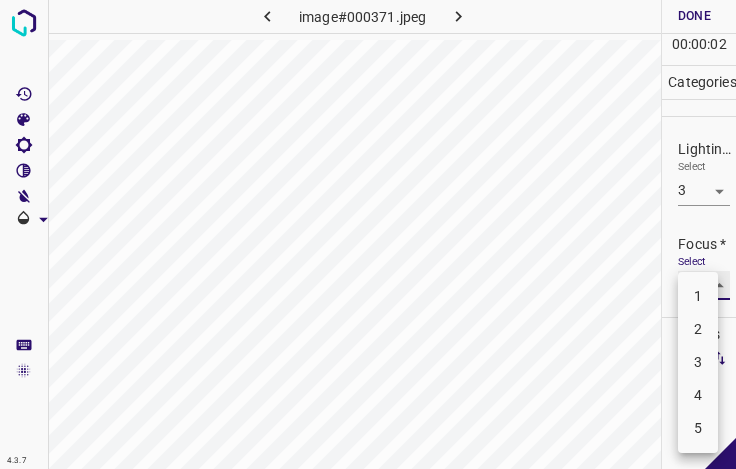 type on "3" 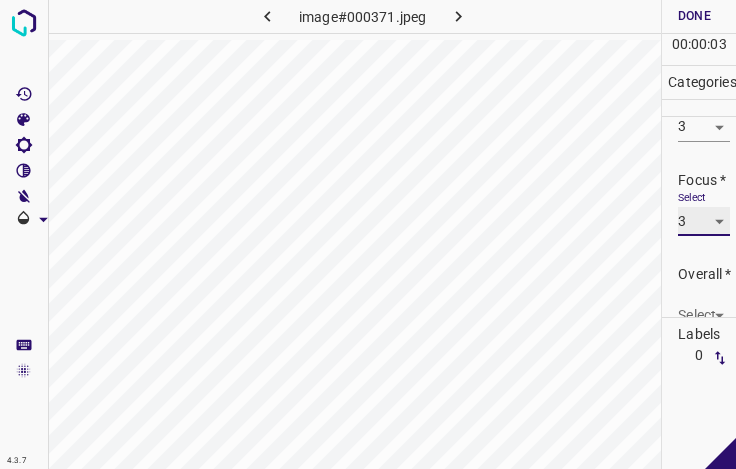 scroll, scrollTop: 98, scrollLeft: 0, axis: vertical 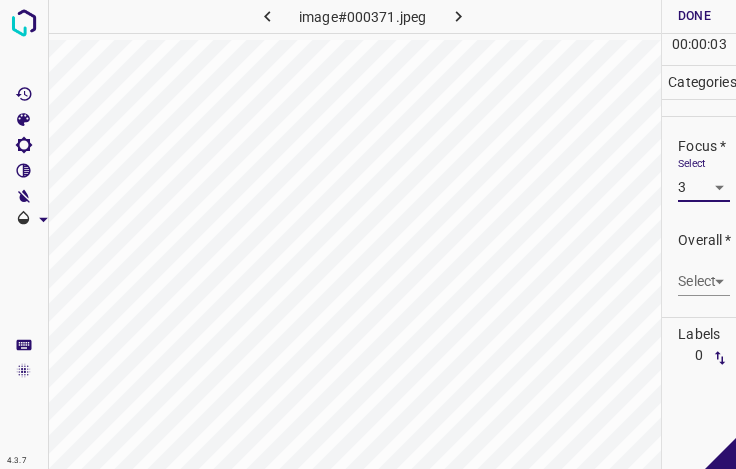 click on "4.3.7 image#000371.jpeg Done Skip 0 00   : 00   : 03   Categories Lighting *  Select 3 3 Focus *  Select 3 3 Overall *  Select ​ Labels   0 Categories 1 Lighting 2 Focus 3 Overall Tools Space Change between modes (Draw & Edit) I Auto labeling R Restore zoom M Zoom in N Zoom out Delete Delete selecte label Filters Z Restore filters X Saturation filter C Brightness filter V Contrast filter B Gray scale filter General O Download - Text - Hide - Delete" at bounding box center [368, 234] 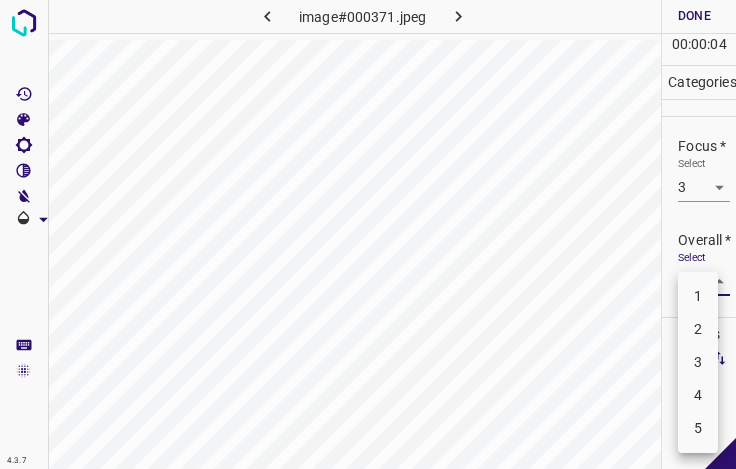 click on "3" at bounding box center [698, 362] 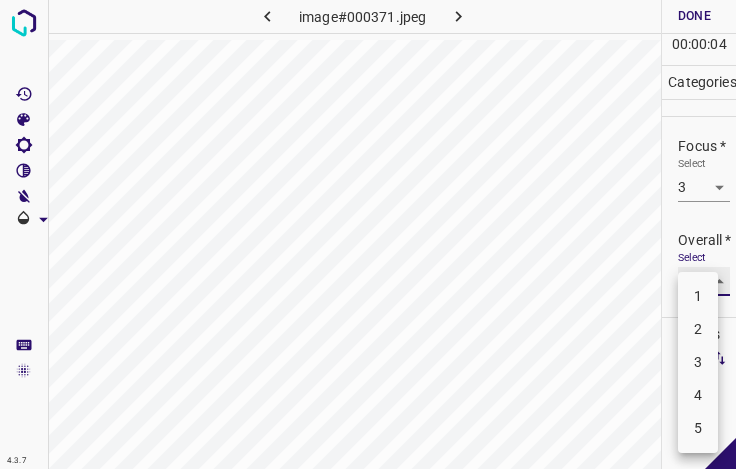 type on "3" 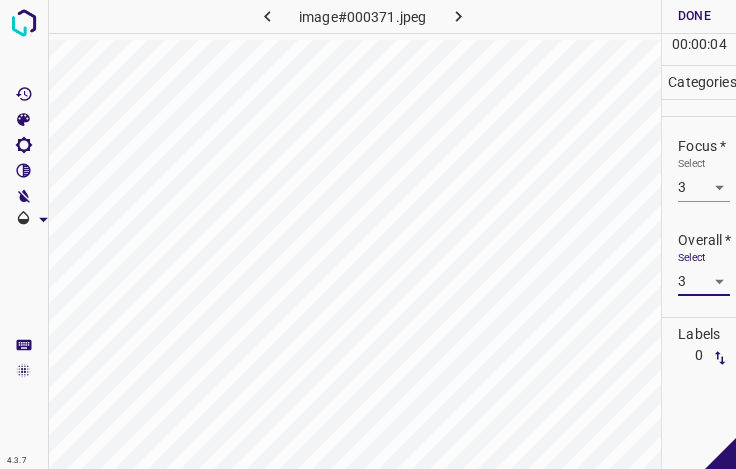 click on "00" at bounding box center [699, 44] 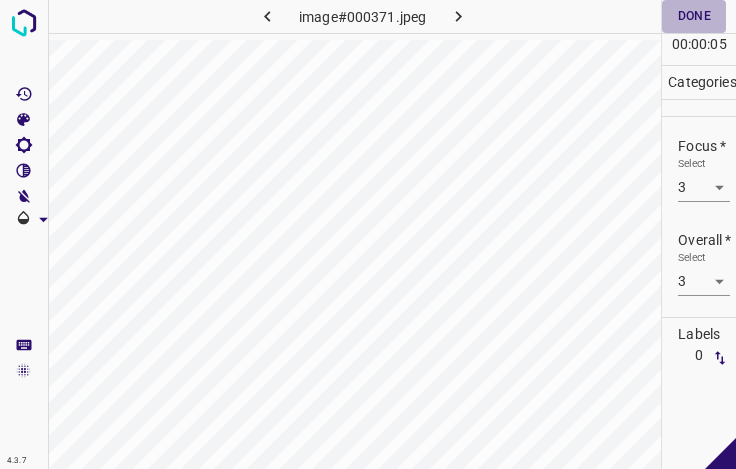 click on "Done" at bounding box center (694, 16) 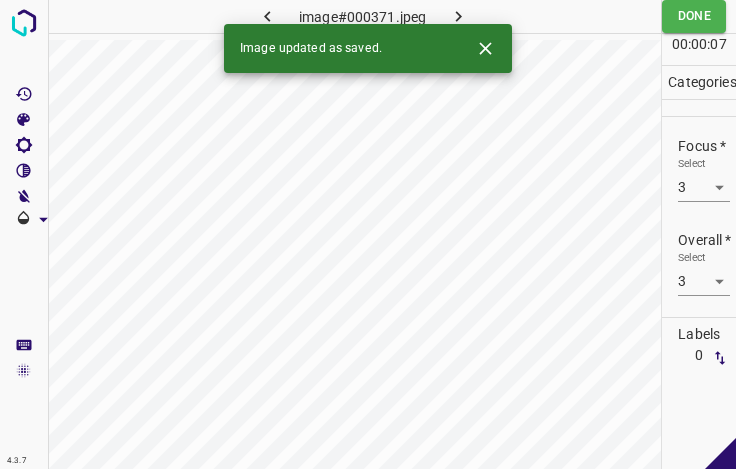 click at bounding box center (458, 16) 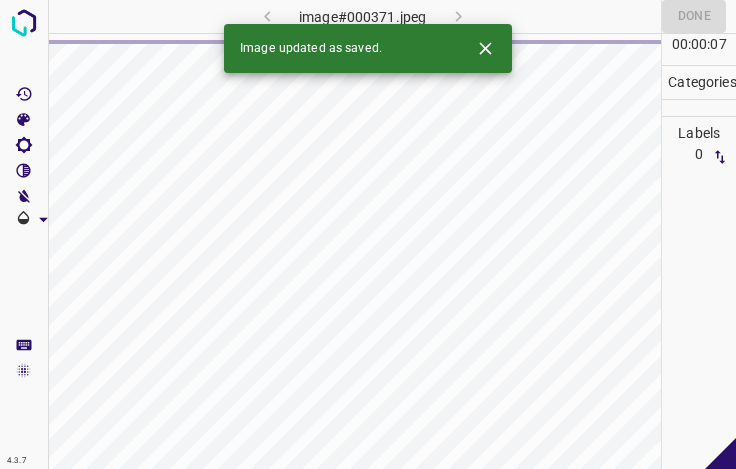 click 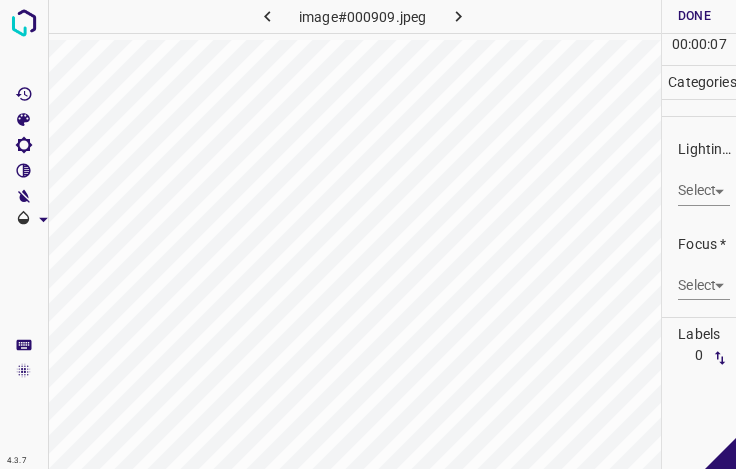 click on "4.3.7 image#000909.jpeg Done Skip 0 00   : 00   : 07   Categories Lighting *  Select ​ Focus *  Select ​ Overall *  Select ​ Labels   0 Categories 1 Lighting 2 Focus 3 Overall Tools Space Change between modes (Draw & Edit) I Auto labeling R Restore zoom M Zoom in N Zoom out Delete Delete selecte label Filters Z Restore filters X Saturation filter C Brightness filter V Contrast filter B Gray scale filter General O Download - Text - Hide - Delete" at bounding box center (368, 234) 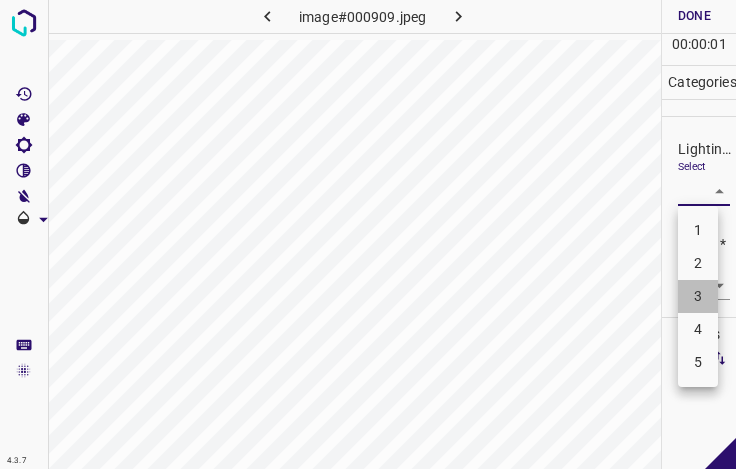 click on "3" at bounding box center (698, 296) 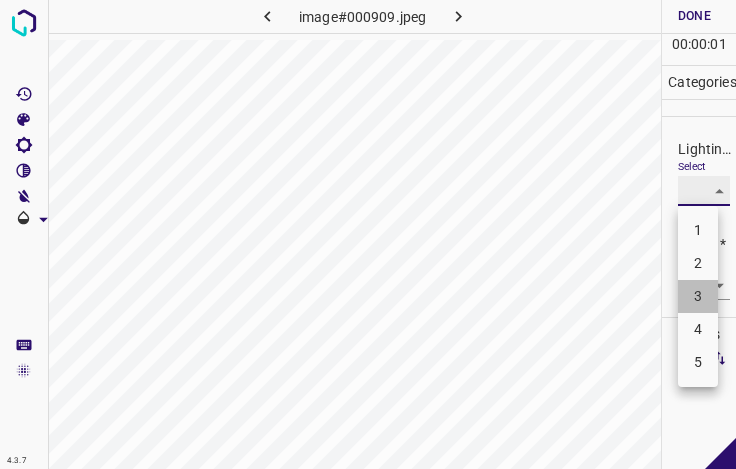 type on "3" 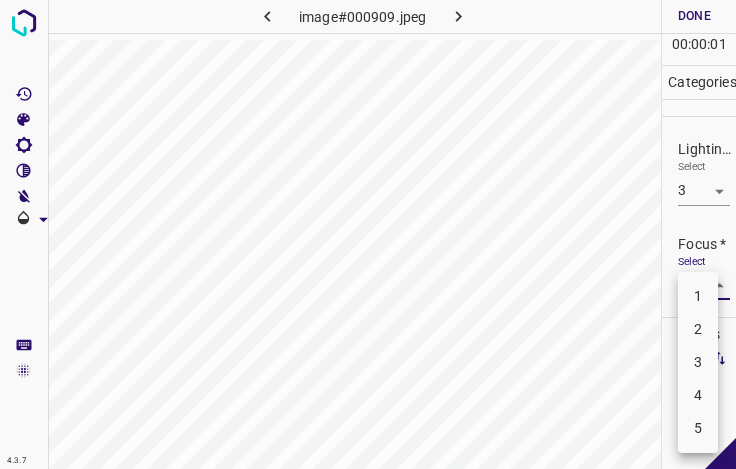 click on "4.3.7 image#000909.jpeg Done Skip 0 00   : 00   : 01   Categories Lighting *  Select 3 3 Focus *  Select ​ Overall *  Select ​ Labels   0 Categories 1 Lighting 2 Focus 3 Overall Tools Space Change between modes (Draw & Edit) I Auto labeling R Restore zoom M Zoom in N Zoom out Delete Delete selecte label Filters Z Restore filters X Saturation filter C Brightness filter V Contrast filter B Gray scale filter General O Download - Text - Hide - Delete 1 2 3 4 5" at bounding box center (368, 234) 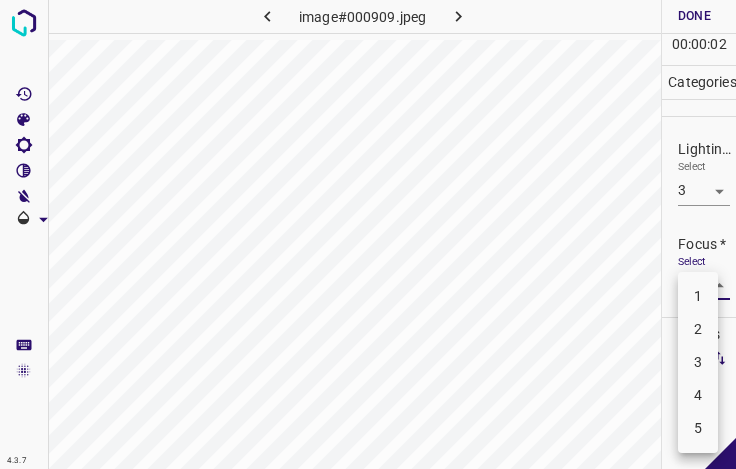 click on "4" at bounding box center [698, 395] 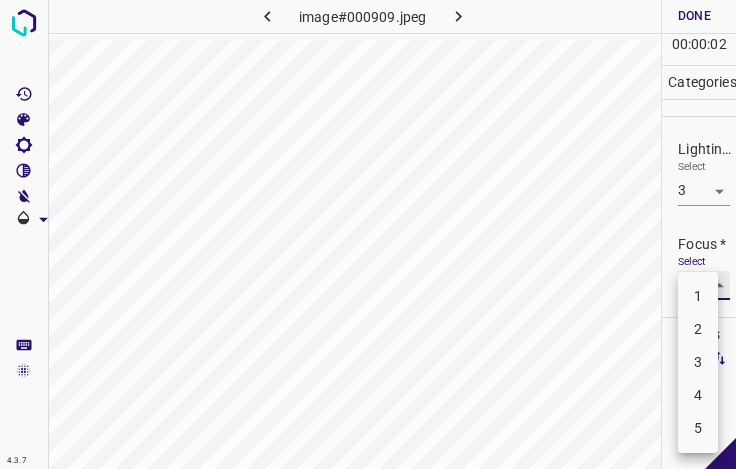 type on "4" 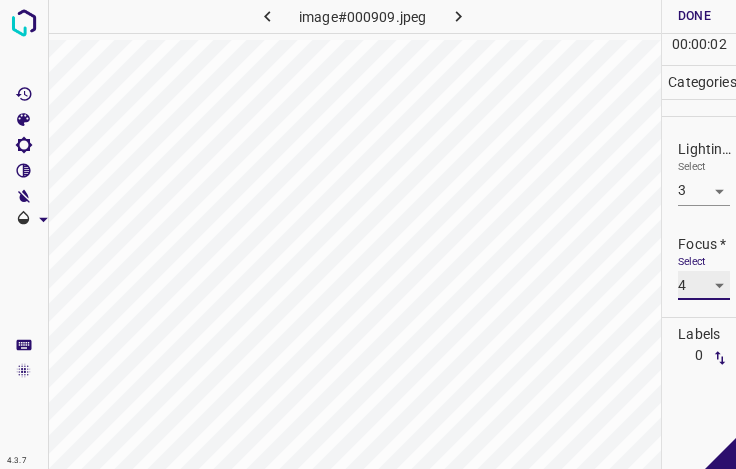 scroll, scrollTop: 98, scrollLeft: 0, axis: vertical 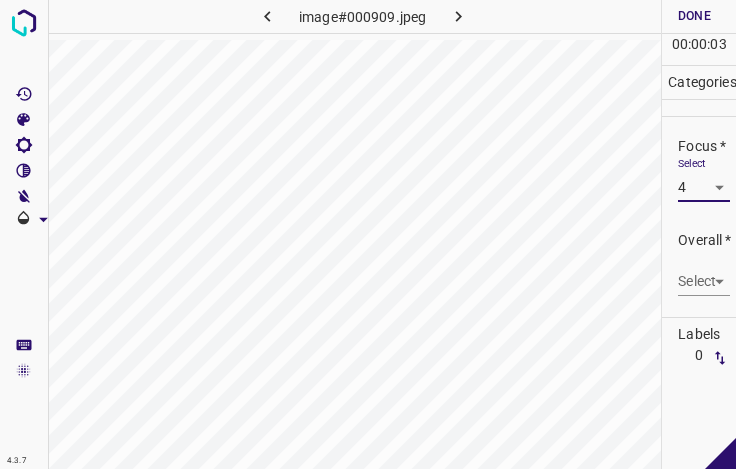 click on "4.3.7 image#000909.jpeg Done Skip 0 00   : 00   : 03   Categories Lighting *  Select 3 3 Focus *  Select 4 4 Overall *  Select ​ Labels   0 Categories 1 Lighting 2 Focus 3 Overall Tools Space Change between modes (Draw & Edit) I Auto labeling R Restore zoom M Zoom in N Zoom out Delete Delete selecte label Filters Z Restore filters X Saturation filter C Brightness filter V Contrast filter B Gray scale filter General O Download - Text - Hide - Delete" at bounding box center (368, 234) 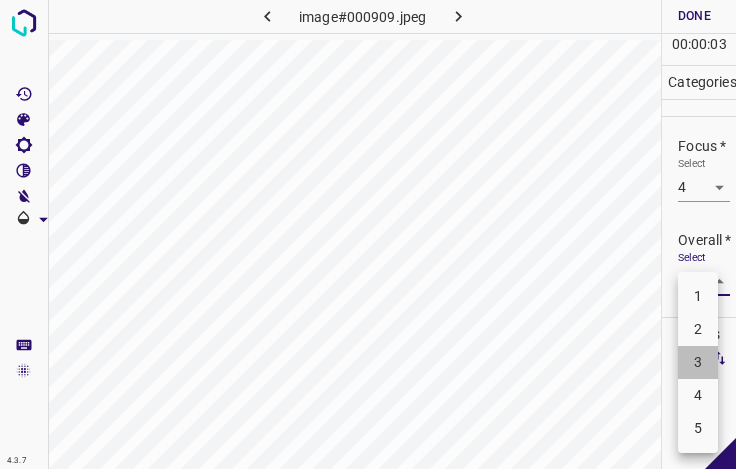 click on "3" at bounding box center [698, 362] 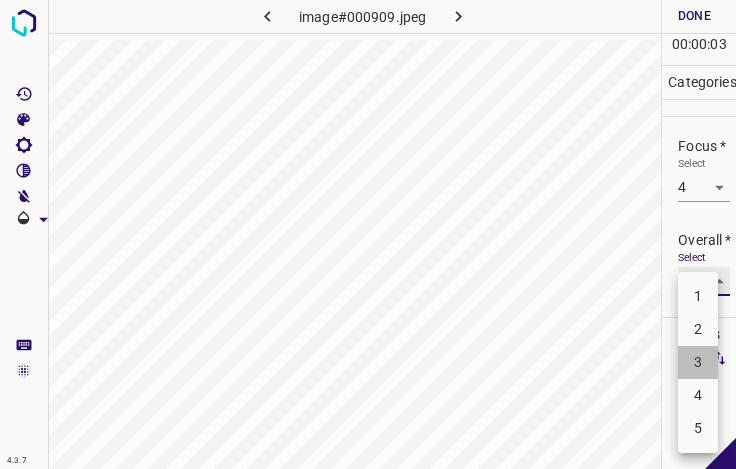 type on "3" 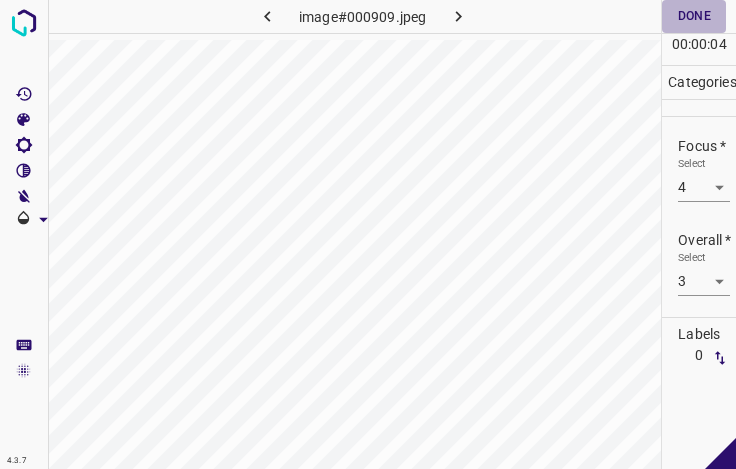 click on "Done" at bounding box center (694, 16) 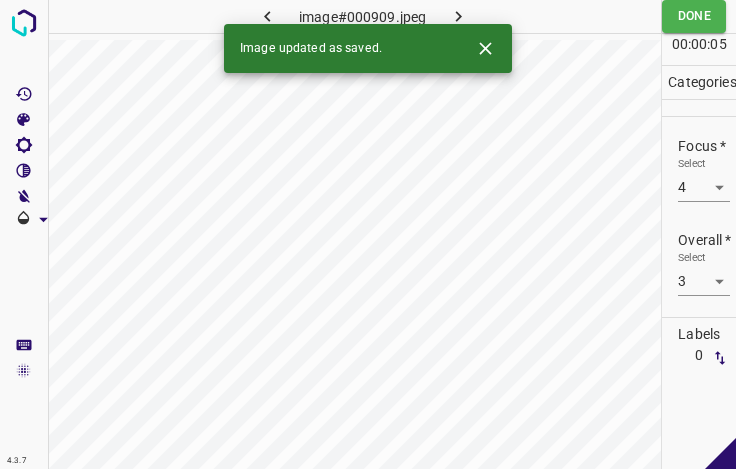 click 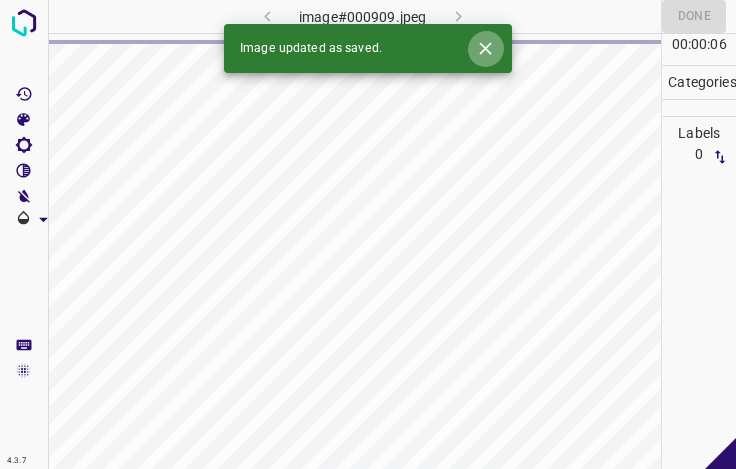 click 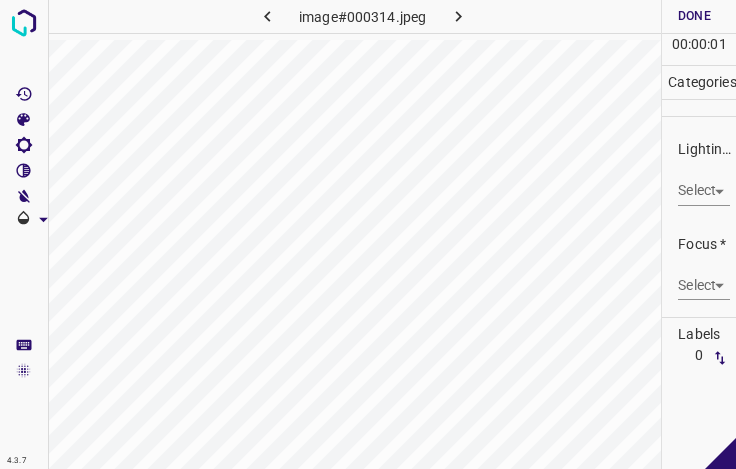 click on "Lighting *  Select ​" at bounding box center (699, 172) 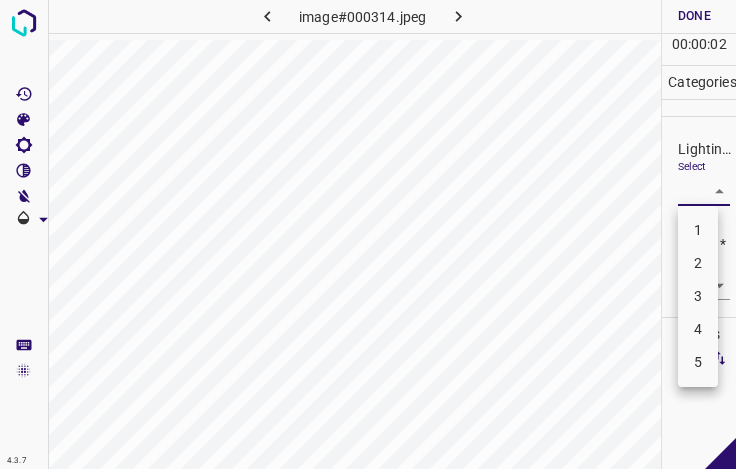 click on "4.3.7 image#000314.jpeg Done Skip 0 00   : 00   : 02   Categories Lighting *  Select ​ Focus *  Select ​ Overall *  Select ​ Labels   0 Categories 1 Lighting 2 Focus 3 Overall Tools Space Change between modes (Draw & Edit) I Auto labeling R Restore zoom M Zoom in N Zoom out Delete Delete selecte label Filters Z Restore filters X Saturation filter C Brightness filter V Contrast filter B Gray scale filter General O Download - Text - Hide - Delete 1 2 3 4 5" at bounding box center [368, 234] 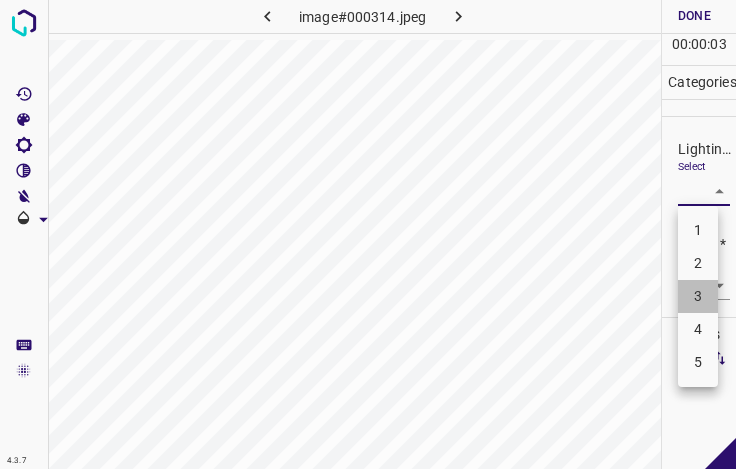click on "3" at bounding box center (698, 296) 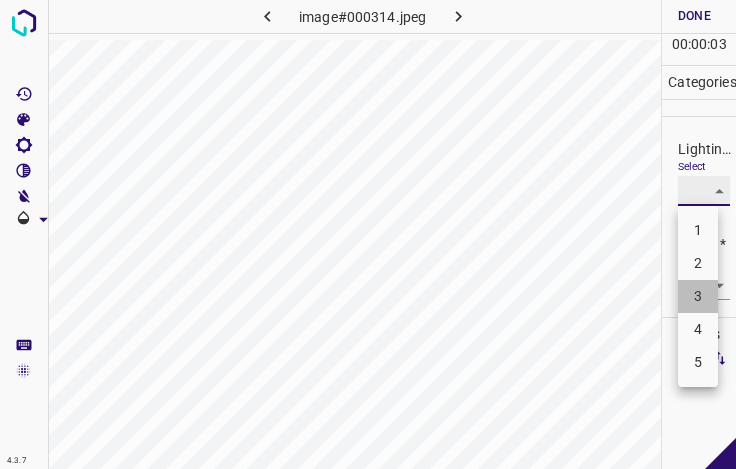type on "3" 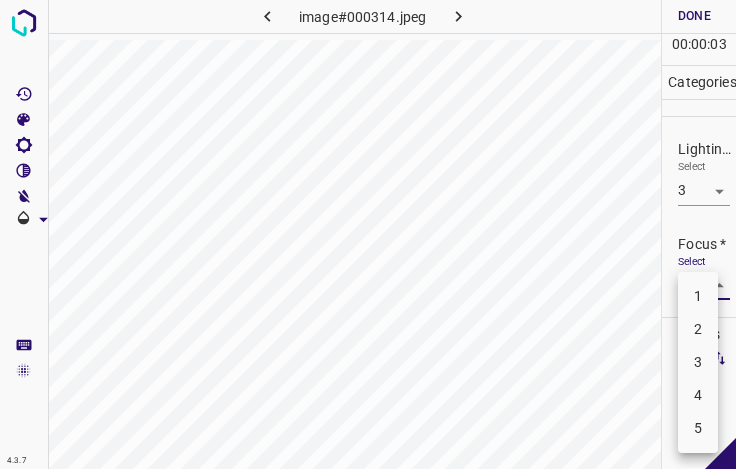 click on "4.3.7 image#000314.jpeg Done Skip 0 00   : 00   : 03   Categories Lighting *  Select 3 3 Focus *  Select ​ Overall *  Select ​ Labels   0 Categories 1 Lighting 2 Focus 3 Overall Tools Space Change between modes (Draw & Edit) I Auto labeling R Restore zoom M Zoom in N Zoom out Delete Delete selecte label Filters Z Restore filters X Saturation filter C Brightness filter V Contrast filter B Gray scale filter General O Download - Text - Hide - Delete 1 2 3 4 5" at bounding box center (368, 234) 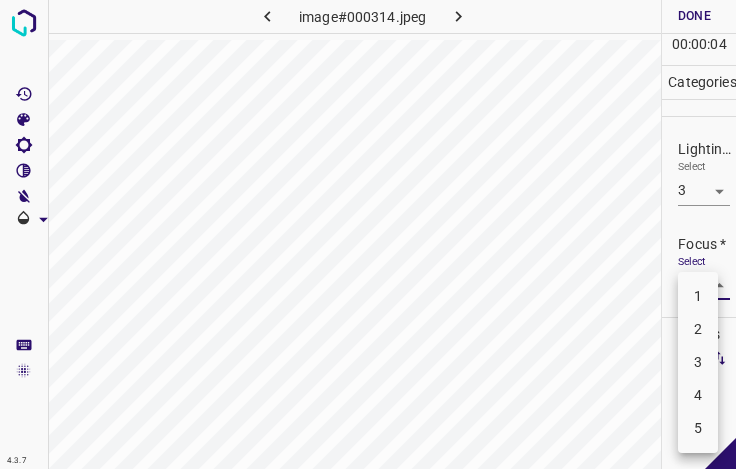 click on "4" at bounding box center (698, 395) 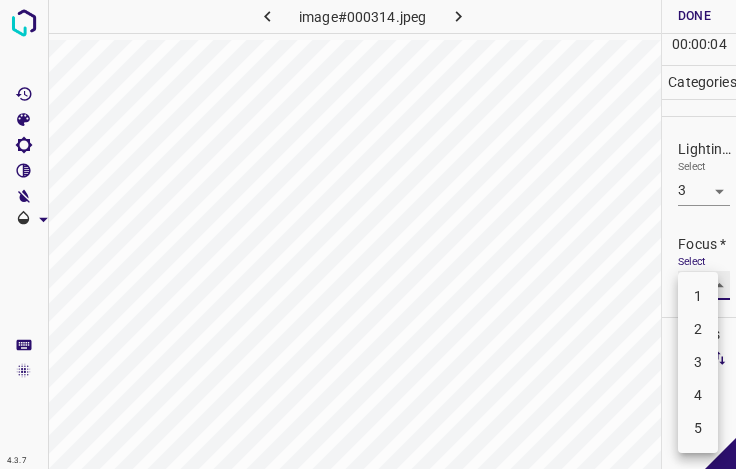 type on "4" 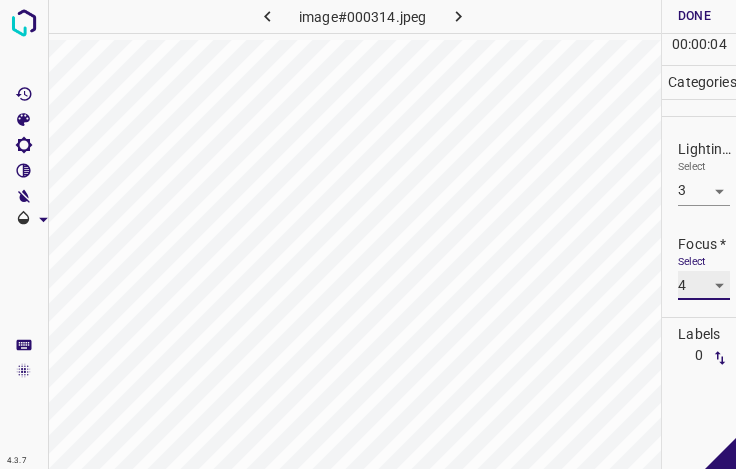 scroll, scrollTop: 98, scrollLeft: 0, axis: vertical 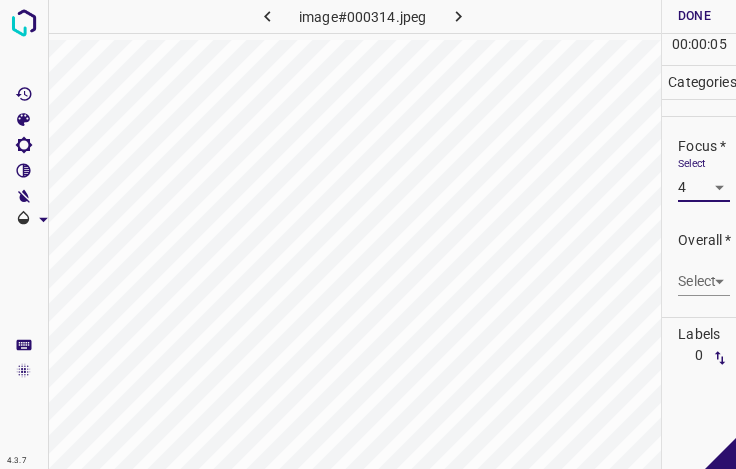 click on "4.3.7 image#000314.jpeg Done Skip 0 00   : 00   : 05   Categories Lighting *  Select 3 3 Focus *  Select 4 4 Overall *  Select ​ Labels   0 Categories 1 Lighting 2 Focus 3 Overall Tools Space Change between modes (Draw & Edit) I Auto labeling R Restore zoom M Zoom in N Zoom out Delete Delete selecte label Filters Z Restore filters X Saturation filter C Brightness filter V Contrast filter B Gray scale filter General O Download - Text - Hide - Delete" at bounding box center (368, 234) 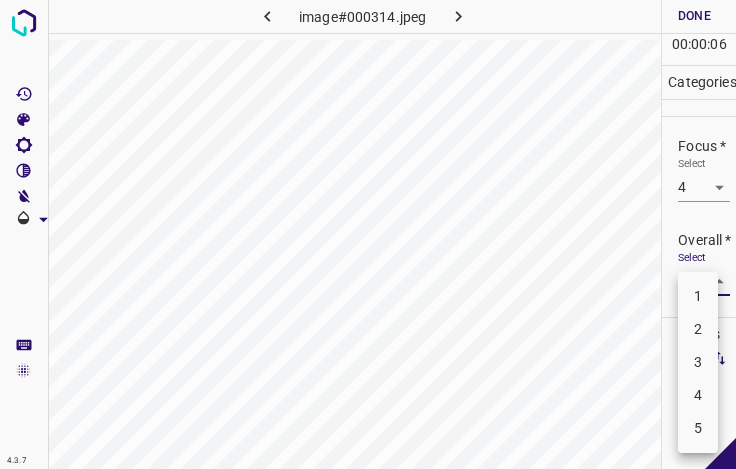 click on "4" at bounding box center [698, 395] 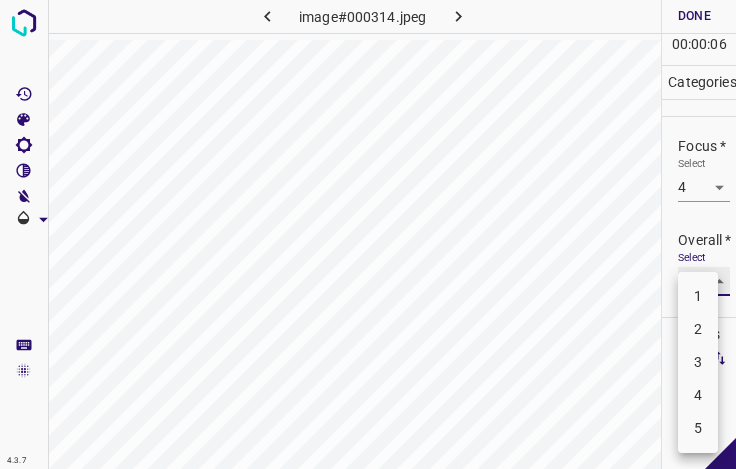 type on "4" 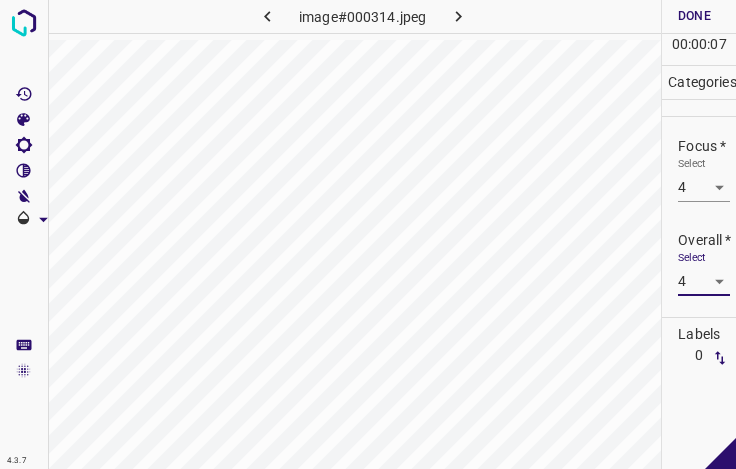 click on "Done" at bounding box center [694, 16] 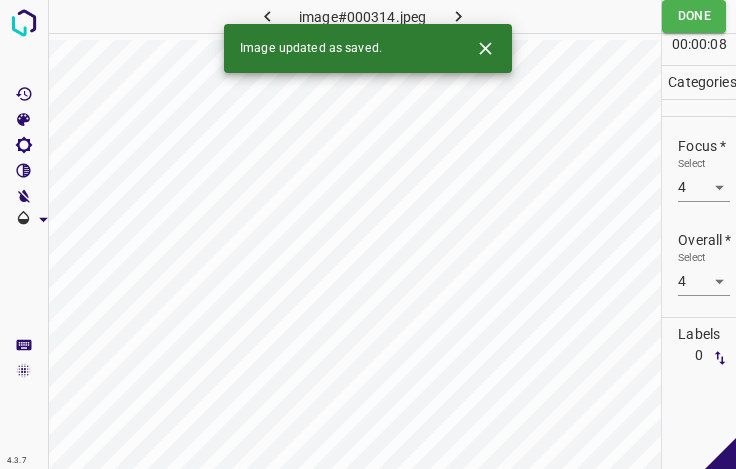 click 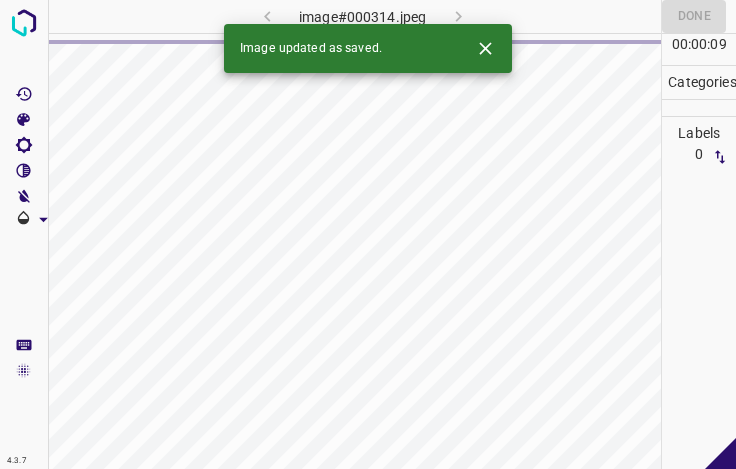 click 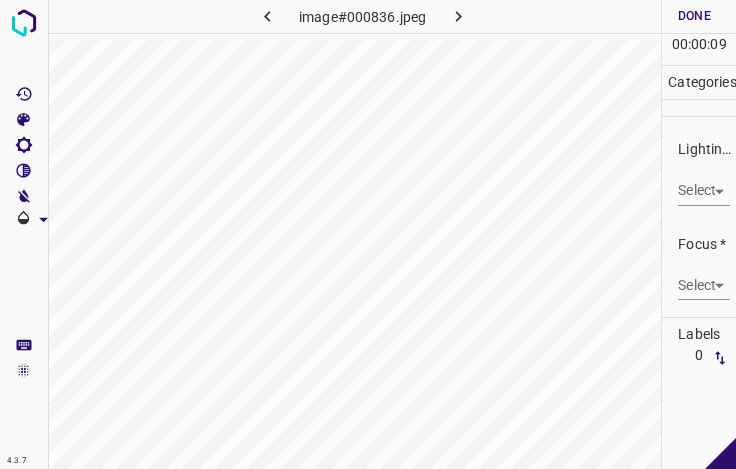 click on "4.3.7 image#000836.jpeg Done Skip 0 00   : 00   : 09   Categories Lighting *  Select ​ Focus *  Select ​ Overall *  Select ​ Labels   0 Categories 1 Lighting 2 Focus 3 Overall Tools Space Change between modes (Draw & Edit) I Auto labeling R Restore zoom M Zoom in N Zoom out Delete Delete selecte label Filters Z Restore filters X Saturation filter C Brightness filter V Contrast filter B Gray scale filter General O Download - Text - Hide - Delete" at bounding box center (368, 234) 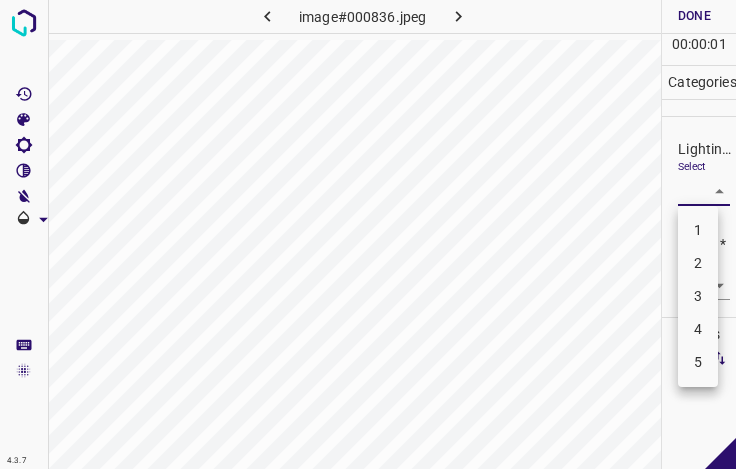 click on "3" at bounding box center (698, 296) 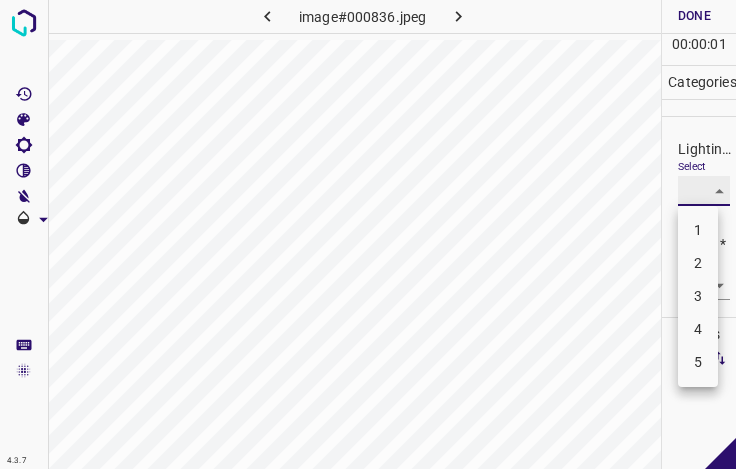 type on "3" 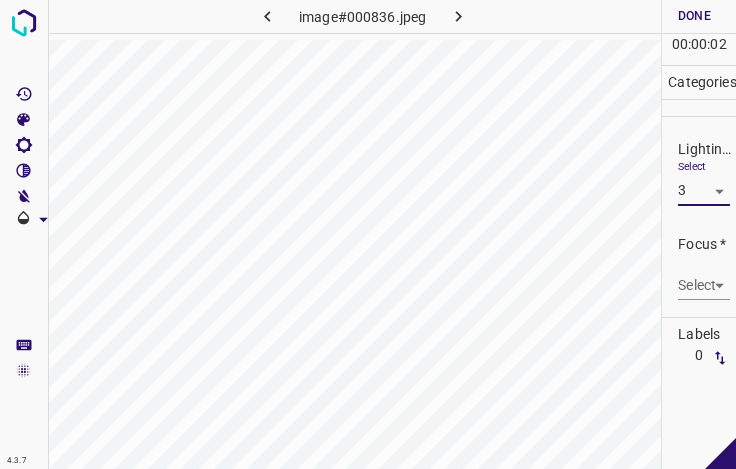 click on "4.3.7 image#000836.jpeg Done Skip 0 00   : 00   : 02   Categories Lighting *  Select 3 3 Focus *  Select ​ Overall *  Select ​ Labels   0 Categories 1 Lighting 2 Focus 3 Overall Tools Space Change between modes (Draw & Edit) I Auto labeling R Restore zoom M Zoom in N Zoom out Delete Delete selecte label Filters Z Restore filters X Saturation filter C Brightness filter V Contrast filter B Gray scale filter General O Download - Text - Hide - Delete" at bounding box center [368, 234] 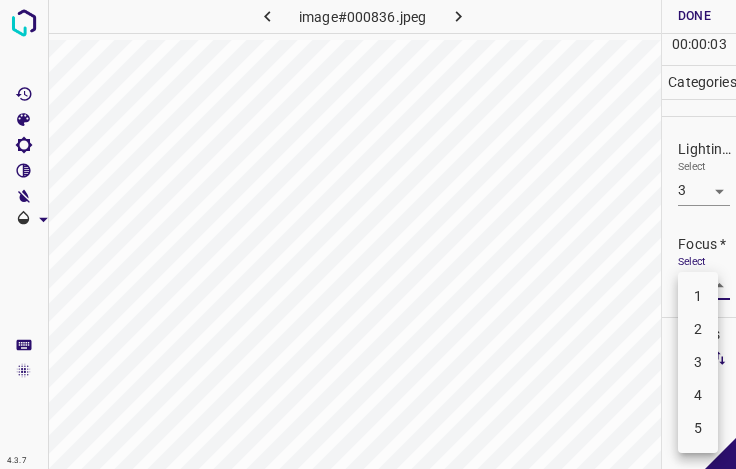 click on "2" at bounding box center [698, 329] 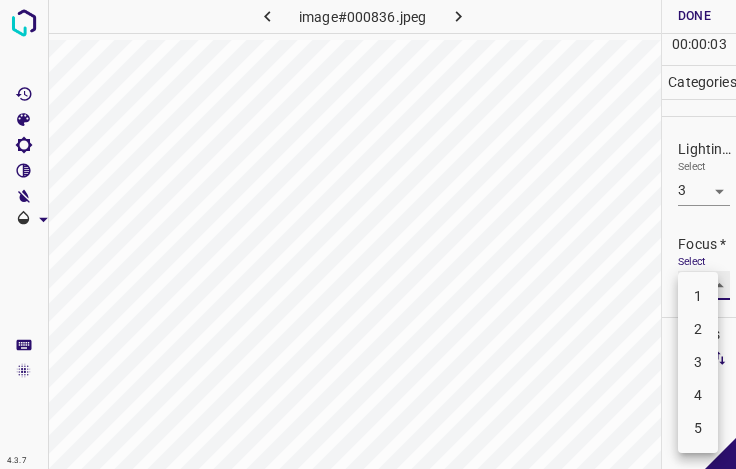 type on "2" 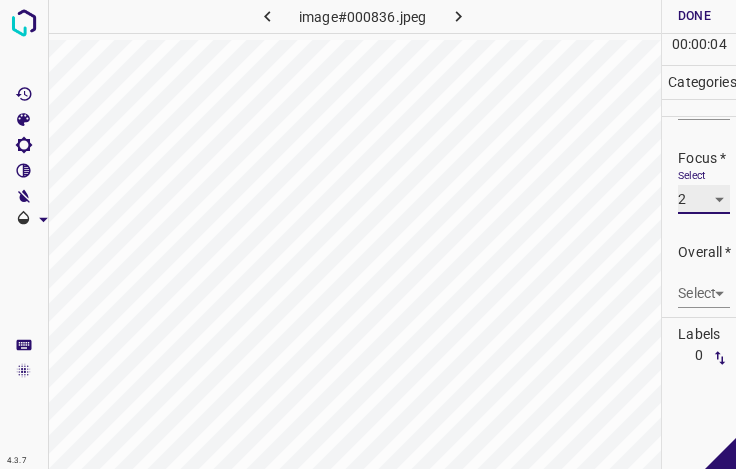 scroll, scrollTop: 98, scrollLeft: 0, axis: vertical 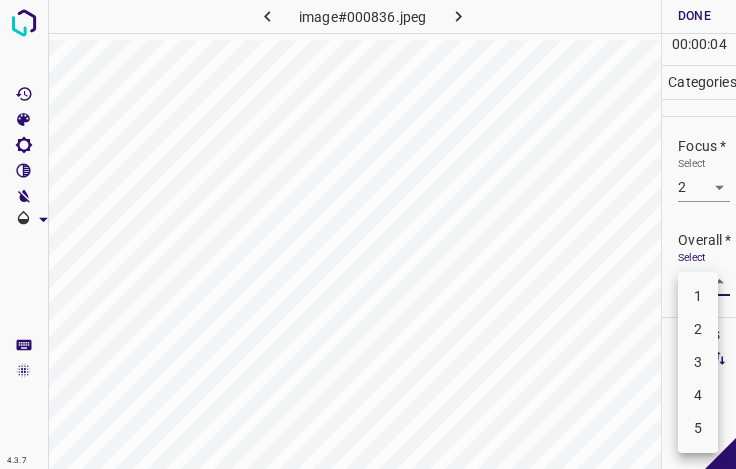 click on "4.3.7 image#000836.jpeg Done Skip 0 00   : 00   : 04   Categories Lighting *  Select 3 3 Focus *  Select 2 2 Overall *  Select ​ Labels   0 Categories 1 Lighting 2 Focus 3 Overall Tools Space Change between modes (Draw & Edit) I Auto labeling R Restore zoom M Zoom in N Zoom out Delete Delete selecte label Filters Z Restore filters X Saturation filter C Brightness filter V Contrast filter B Gray scale filter General O Download - Text - Hide - Delete 1 2 3 4 5" at bounding box center [368, 234] 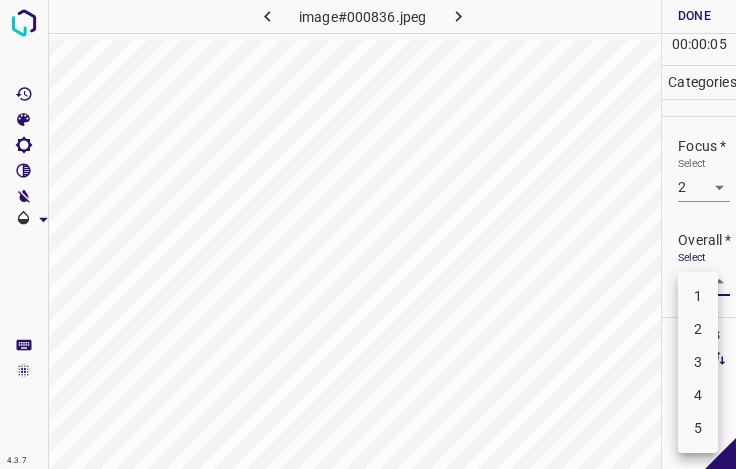drag, startPoint x: 694, startPoint y: 366, endPoint x: 697, endPoint y: 264, distance: 102.044106 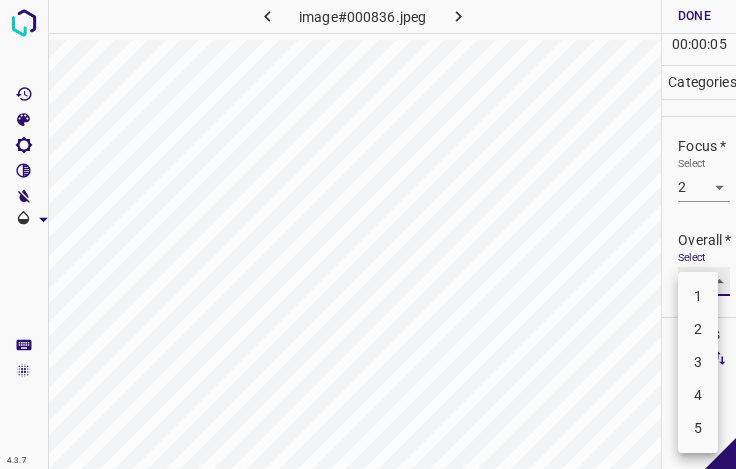 type on "3" 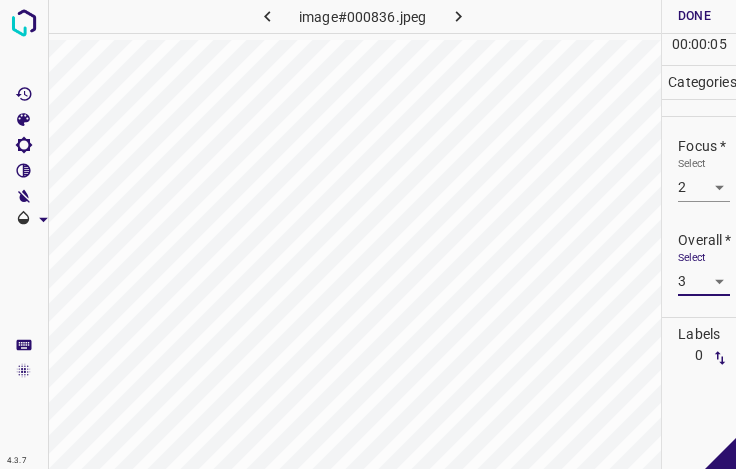 click on "Done" at bounding box center (694, 16) 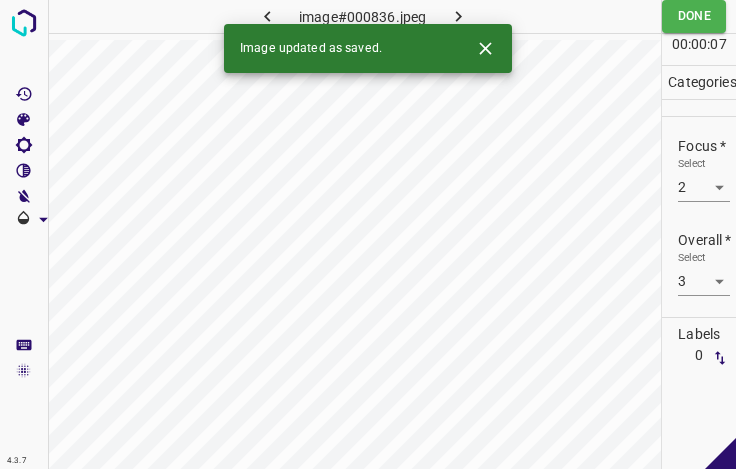 click 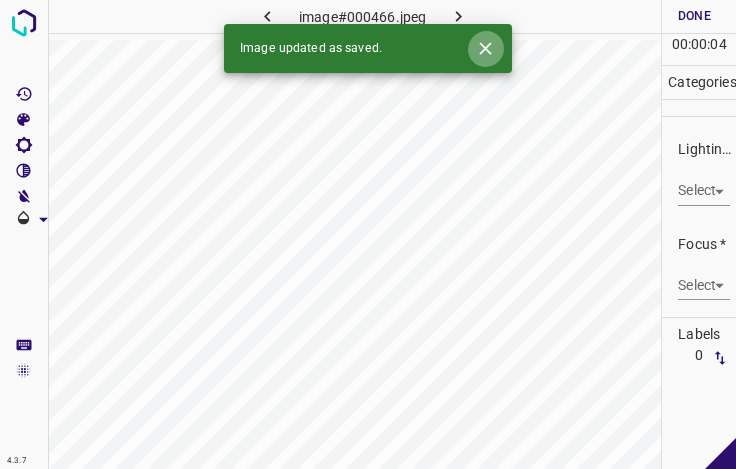 click 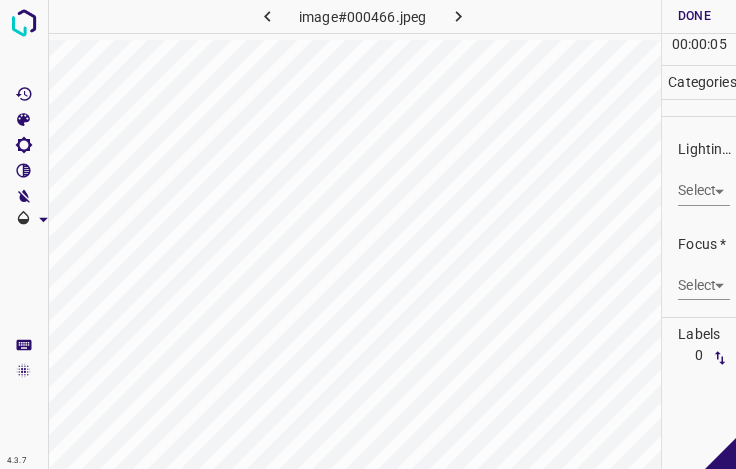 click on "4.3.7 image#000466.jpeg Done Skip 0 00   : 00   : 05   Categories Lighting *  Select ​ Focus *  Select ​ Overall *  Select ​ Labels   0 Categories 1 Lighting 2 Focus 3 Overall Tools Space Change between modes (Draw & Edit) I Auto labeling R Restore zoom M Zoom in N Zoom out Delete Delete selecte label Filters Z Restore filters X Saturation filter C Brightness filter V Contrast filter B Gray scale filter General O Download - Text - Hide - Delete" at bounding box center [368, 234] 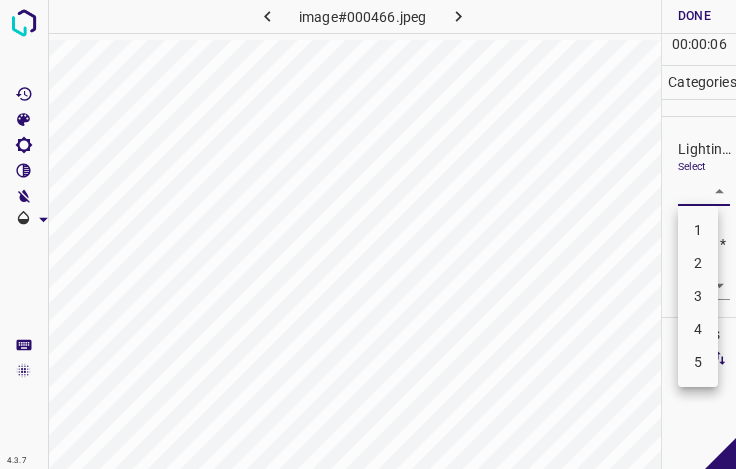 click on "3" at bounding box center [698, 296] 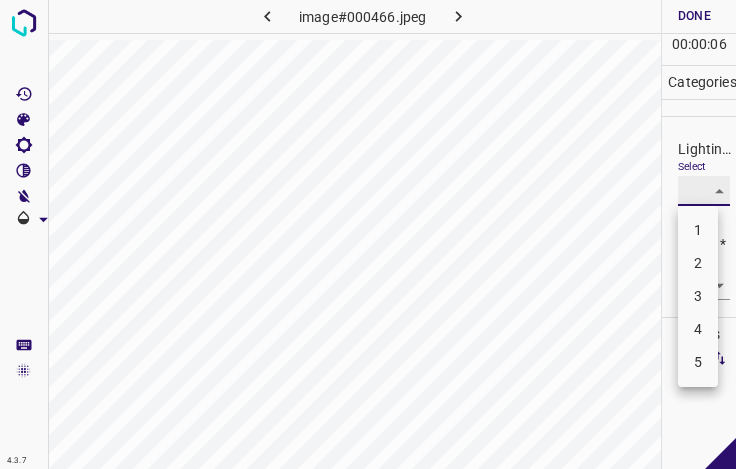 type on "3" 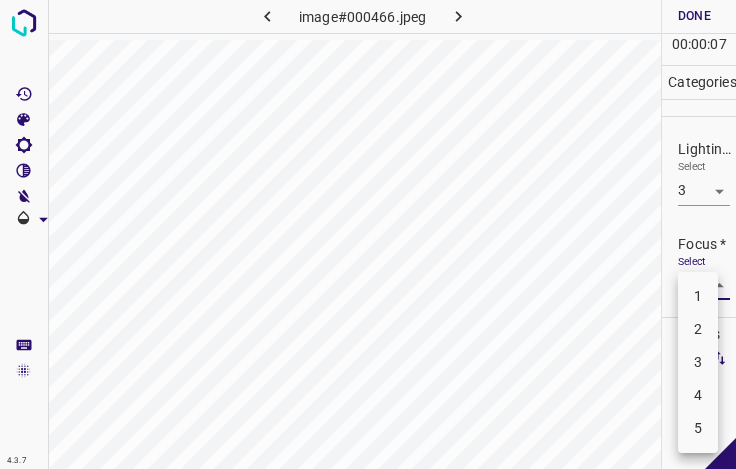 click on "4.3.7 image#000466.jpeg Done Skip 0 00   : 00   : 07   Categories Lighting *  Select 3 3 Focus *  Select ​ Overall *  Select ​ Labels   0 Categories 1 Lighting 2 Focus 3 Overall Tools Space Change between modes (Draw & Edit) I Auto labeling R Restore zoom M Zoom in N Zoom out Delete Delete selecte label Filters Z Restore filters X Saturation filter C Brightness filter V Contrast filter B Gray scale filter General O Download - Text - Hide - Delete 1 2 3 4 5" at bounding box center [368, 234] 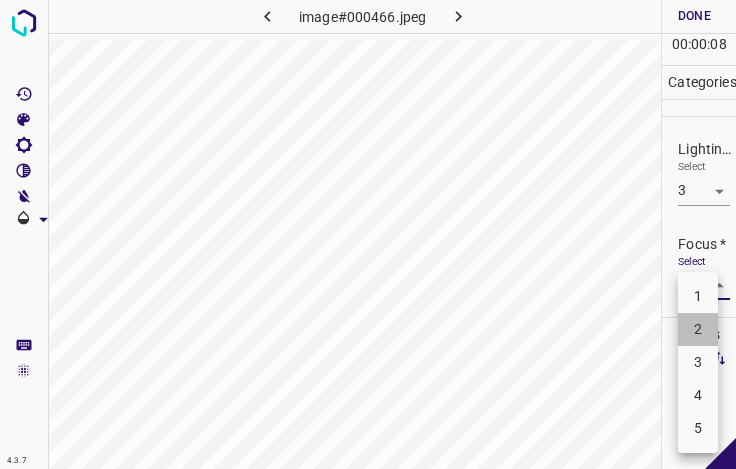 drag, startPoint x: 704, startPoint y: 336, endPoint x: 700, endPoint y: 309, distance: 27.294687 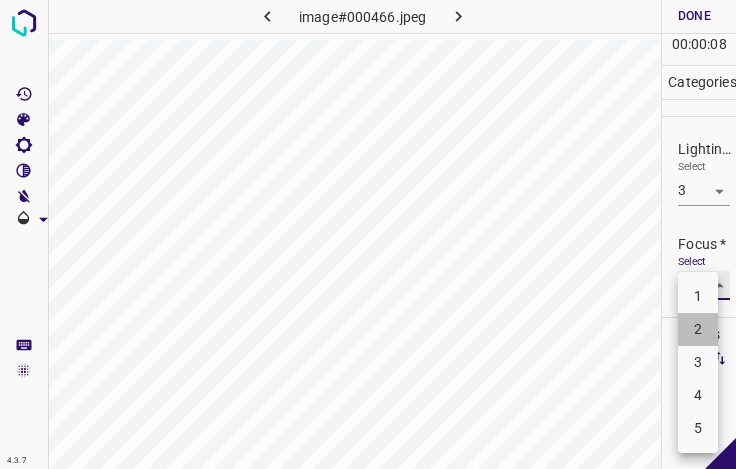 type on "2" 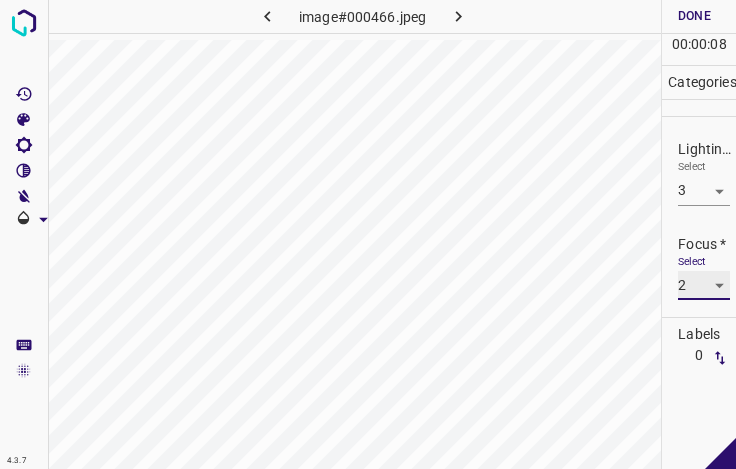 scroll, scrollTop: 98, scrollLeft: 0, axis: vertical 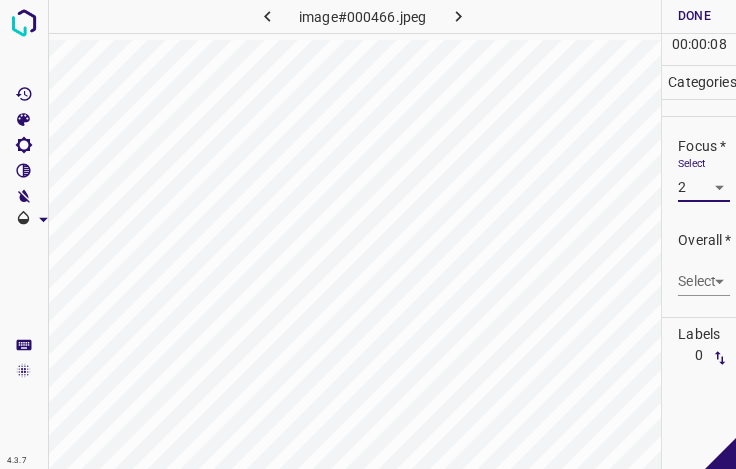 click on "4.3.7 image#000466.jpeg Done Skip 0 00   : 00   : 08   Categories Lighting *  Select 3 3 Focus *  Select 2 2 Overall *  Select ​ Labels   0 Categories 1 Lighting 2 Focus 3 Overall Tools Space Change between modes (Draw & Edit) I Auto labeling R Restore zoom M Zoom in N Zoom out Delete Delete selecte label Filters Z Restore filters X Saturation filter C Brightness filter V Contrast filter B Gray scale filter General O Download - Text - Hide - Delete" at bounding box center (368, 234) 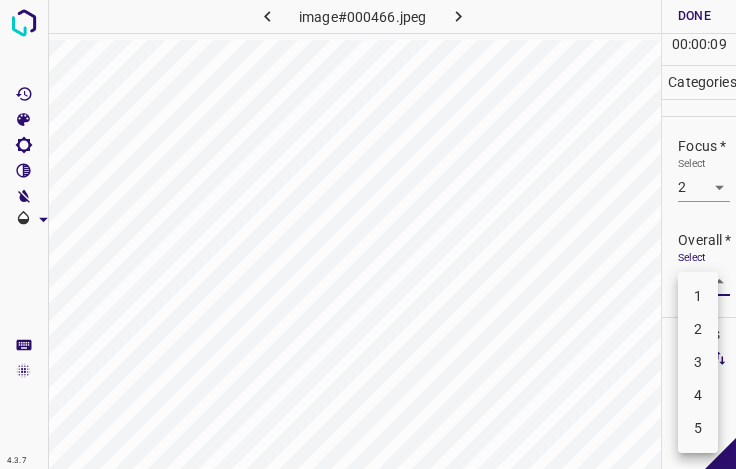 click on "3" at bounding box center [698, 362] 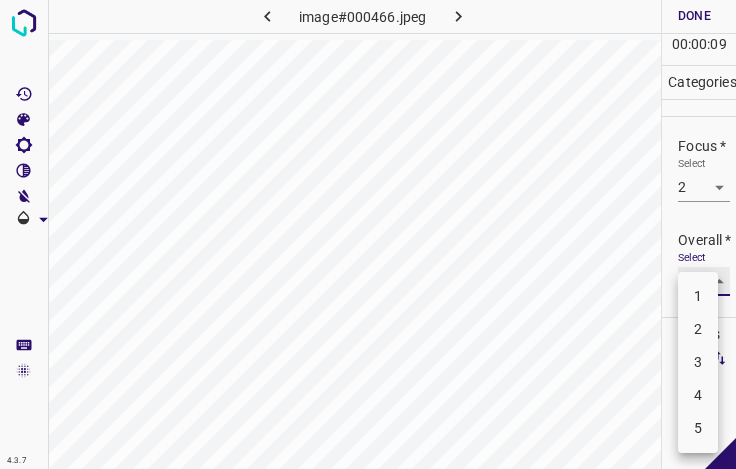 type on "3" 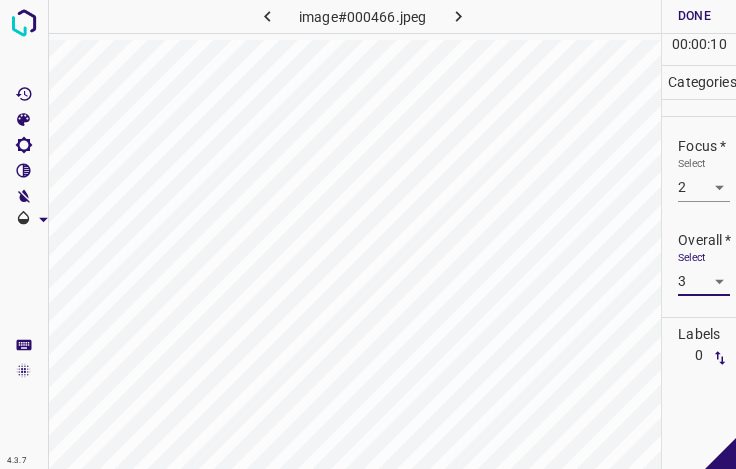 click on "Done" at bounding box center (694, 16) 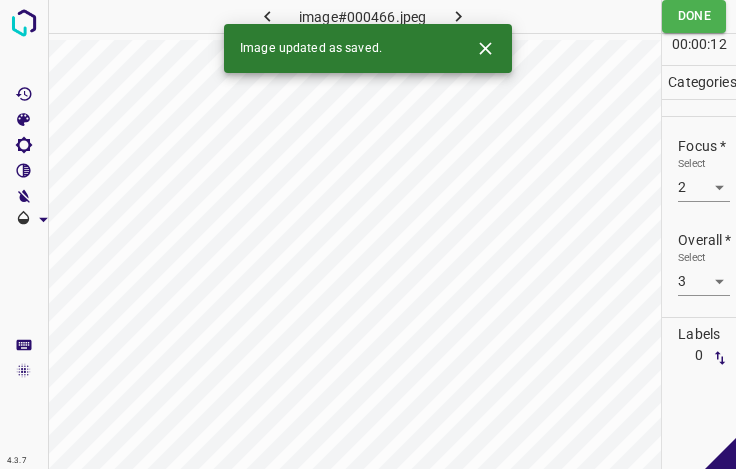 click 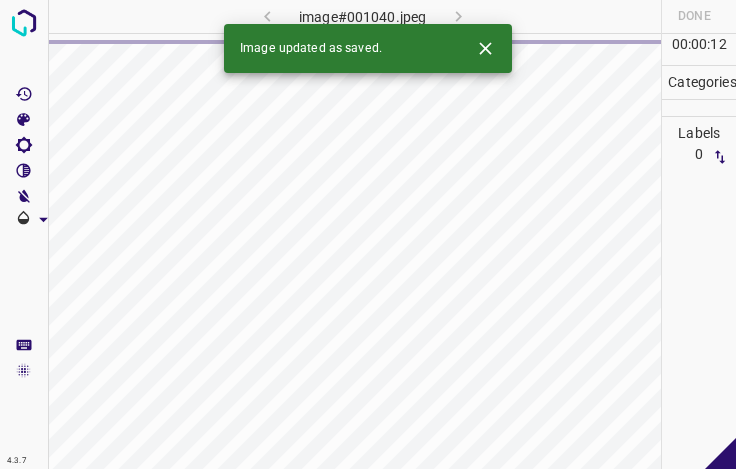 click 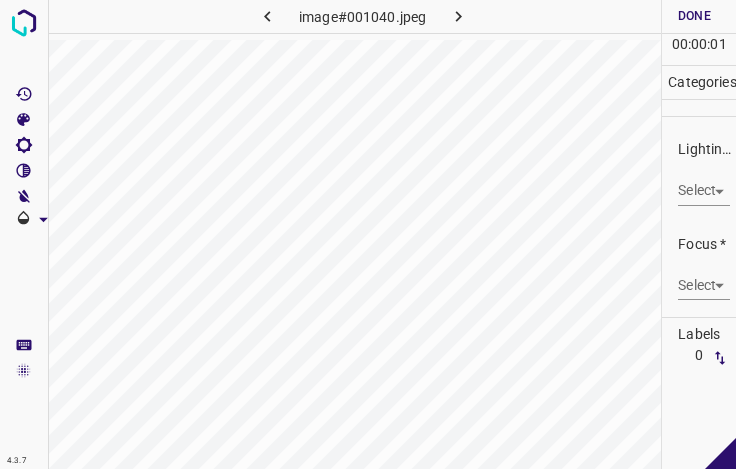 click on "4.3.7 image#001040.jpeg Done Skip 0 00   : 00   : 01   Categories Lighting *  Select ​ Focus *  Select ​ Overall *  Select ​ Labels   0 Categories 1 Lighting 2 Focus 3 Overall Tools Space Change between modes (Draw & Edit) I Auto labeling R Restore zoom M Zoom in N Zoom out Delete Delete selecte label Filters Z Restore filters X Saturation filter C Brightness filter V Contrast filter B Gray scale filter General O Download - Text - Hide - Delete" at bounding box center [368, 234] 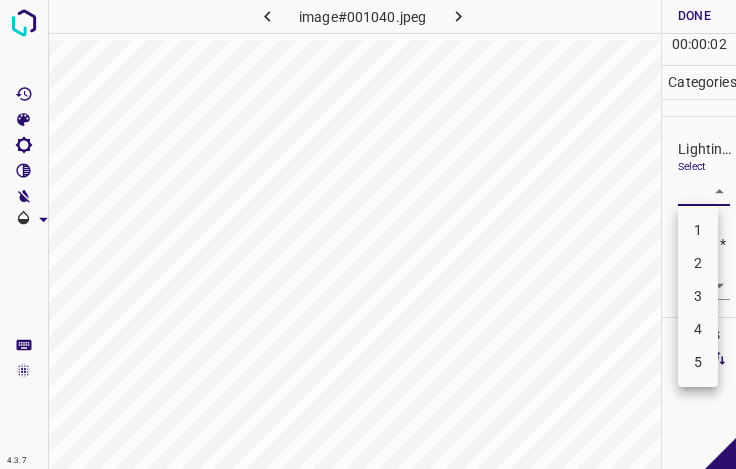 click on "3" at bounding box center (698, 296) 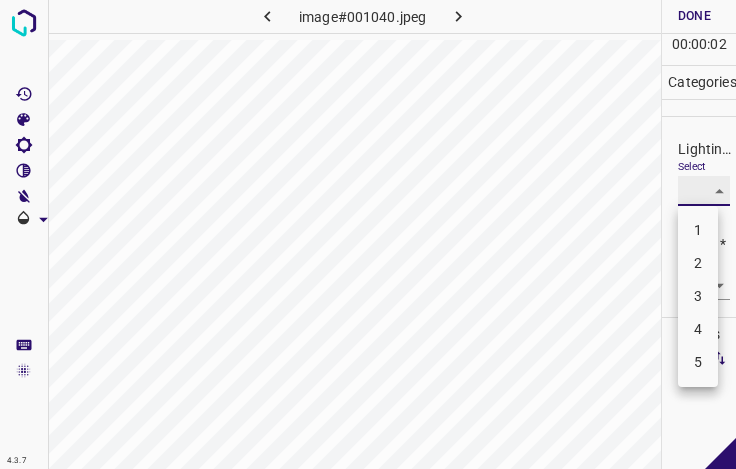type on "3" 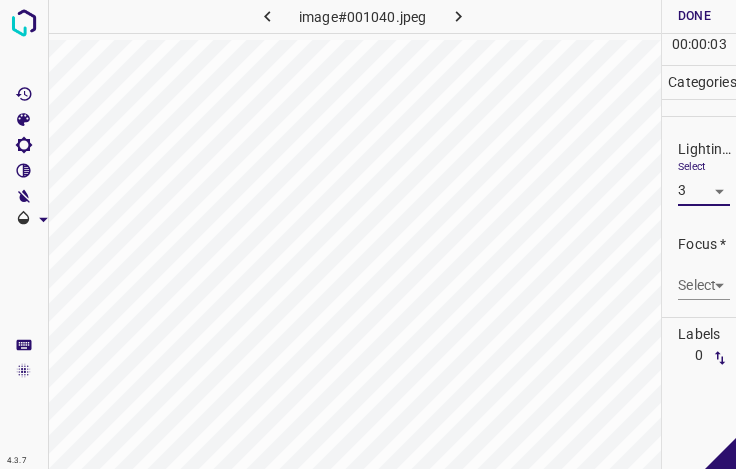 click on "4.3.7 image#001040.jpeg Done Skip 0 00   : 00   : 03   Categories Lighting *  Select 3 3 Focus *  Select ​ Overall *  Select ​ Labels   0 Categories 1 Lighting 2 Focus 3 Overall Tools Space Change between modes (Draw & Edit) I Auto labeling R Restore zoom M Zoom in N Zoom out Delete Delete selecte label Filters Z Restore filters X Saturation filter C Brightness filter V Contrast filter B Gray scale filter General O Download - Text - Hide - Delete" at bounding box center (368, 234) 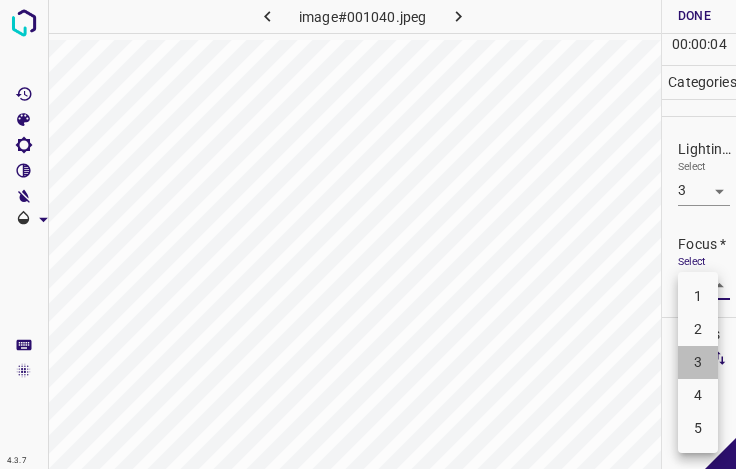 click on "3" at bounding box center [698, 362] 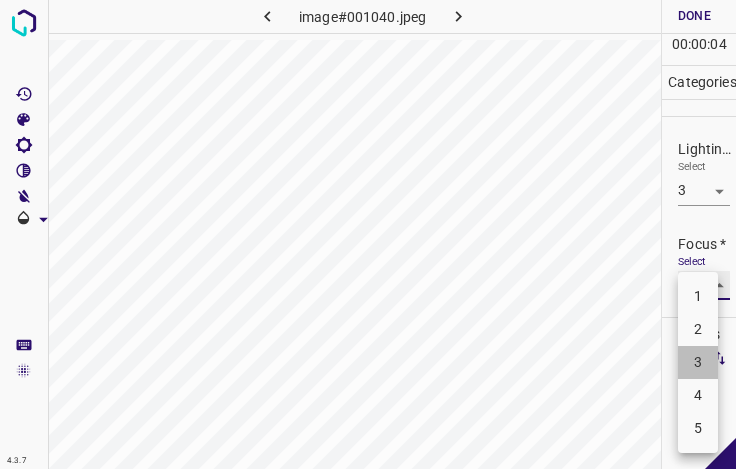 type on "3" 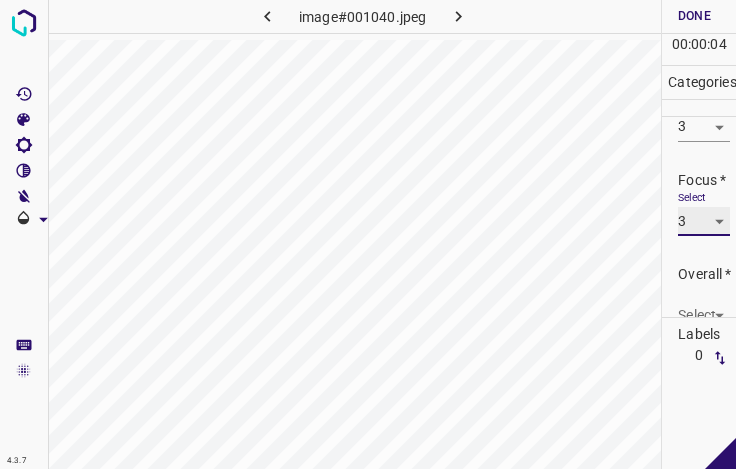scroll, scrollTop: 98, scrollLeft: 0, axis: vertical 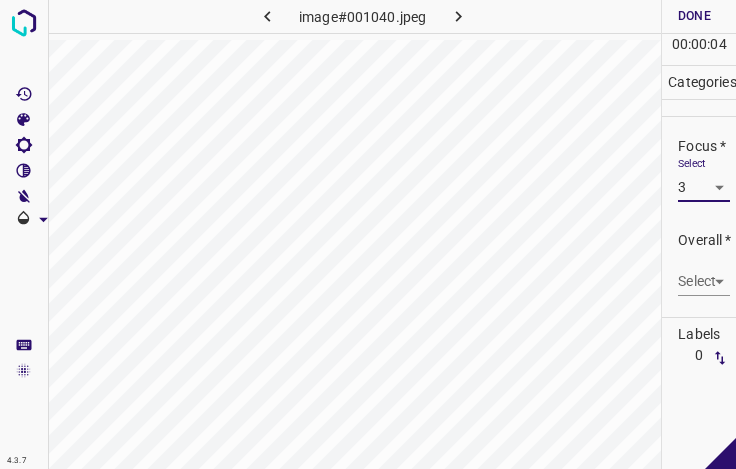 click on "4.3.7 image#001040.jpeg Done Skip 0 00   : 00   : 04   Categories Lighting *  Select 3 3 Focus *  Select 3 3 Overall *  Select ​ Labels   0 Categories 1 Lighting 2 Focus 3 Overall Tools Space Change between modes (Draw & Edit) I Auto labeling R Restore zoom M Zoom in N Zoom out Delete Delete selecte label Filters Z Restore filters X Saturation filter C Brightness filter V Contrast filter B Gray scale filter General O Download - Text - Hide - Delete" at bounding box center (368, 234) 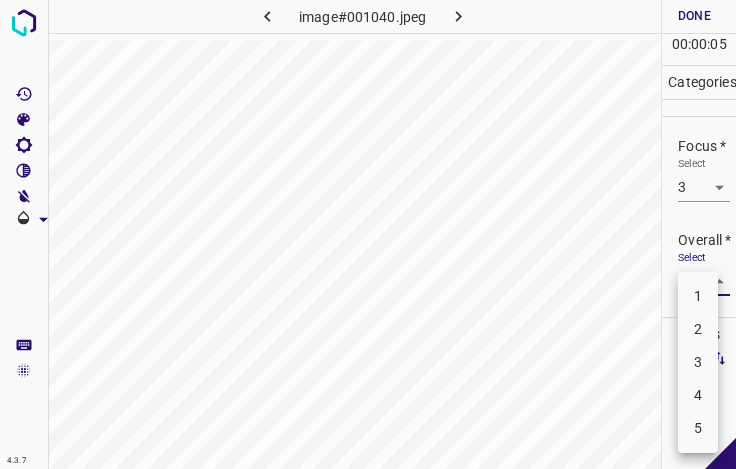 click on "3" at bounding box center (698, 362) 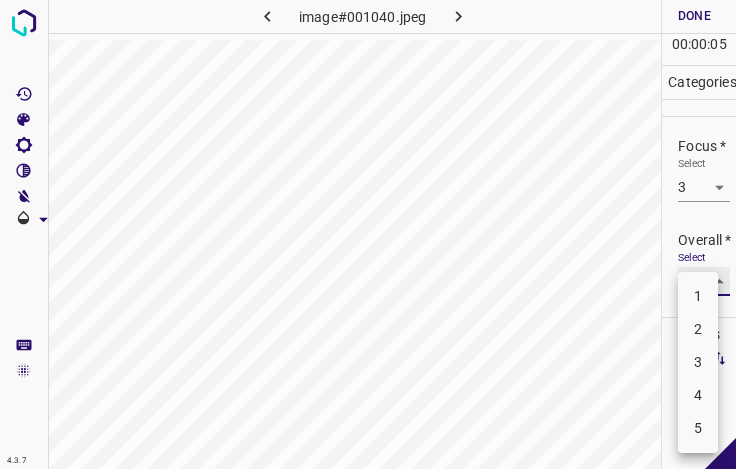 type on "3" 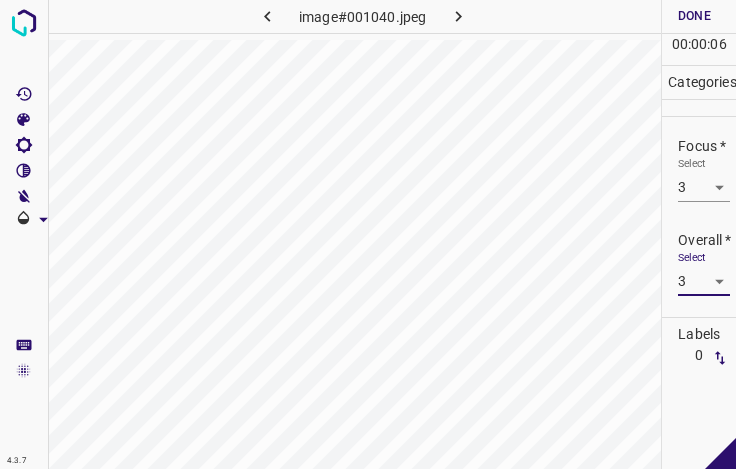 click on "Done" at bounding box center [694, 16] 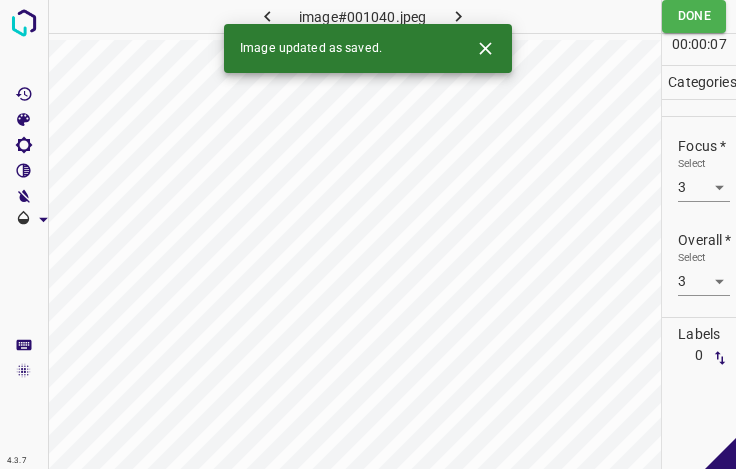 click 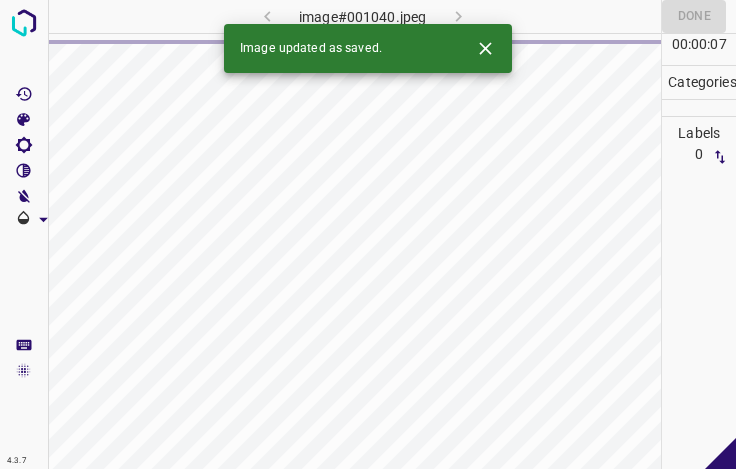 click 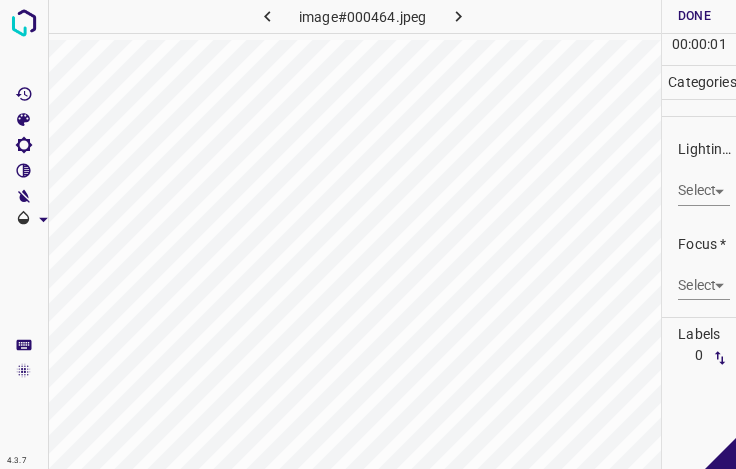 click on "4.3.7 image#000464.jpeg Done Skip 0 00   : 00   : 01   Categories Lighting *  Select ​ Focus *  Select ​ Overall *  Select ​ Labels   0 Categories 1 Lighting 2 Focus 3 Overall Tools Space Change between modes (Draw & Edit) I Auto labeling R Restore zoom M Zoom in N Zoom out Delete Delete selecte label Filters Z Restore filters X Saturation filter C Brightness filter V Contrast filter B Gray scale filter General O Download - Text - Hide - Delete" at bounding box center [368, 234] 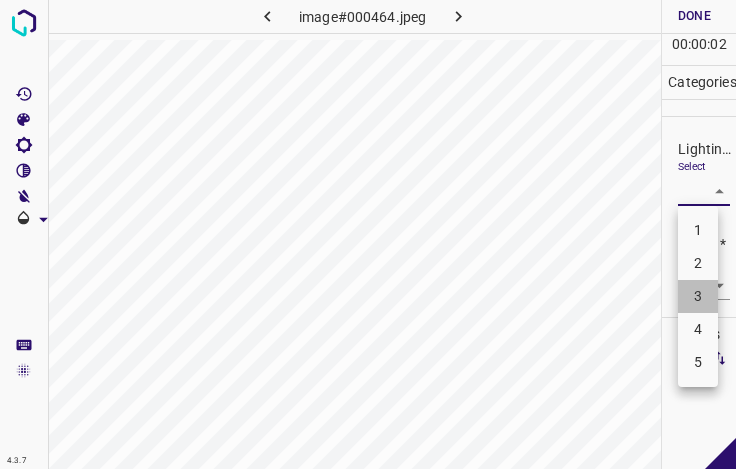 click on "3" at bounding box center (698, 296) 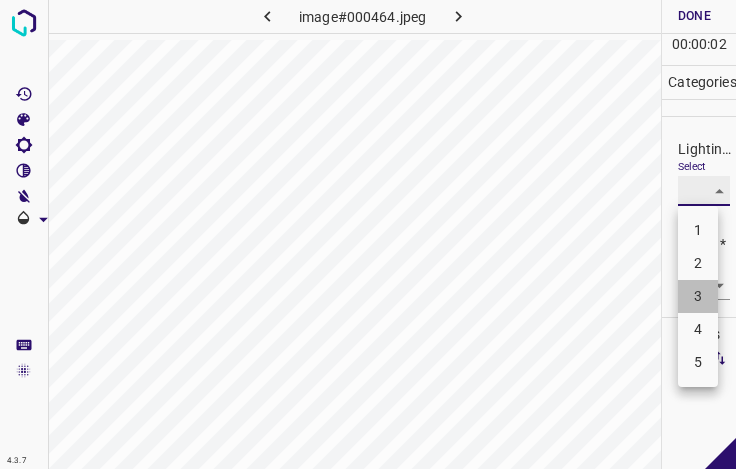 type on "3" 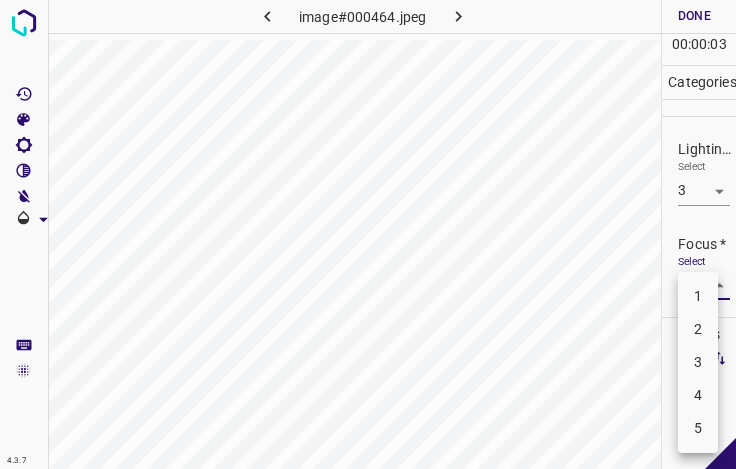 click on "4.3.7 image#000464.jpeg Done Skip 0 00   : 00   : 03   Categories Lighting *  Select 3 3 Focus *  Select ​ Overall *  Select ​ Labels   0 Categories 1 Lighting 2 Focus 3 Overall Tools Space Change between modes (Draw & Edit) I Auto labeling R Restore zoom M Zoom in N Zoom out Delete Delete selecte label Filters Z Restore filters X Saturation filter C Brightness filter V Contrast filter B Gray scale filter General O Download - Text - Hide - Delete 1 2 3 4 5" at bounding box center [368, 234] 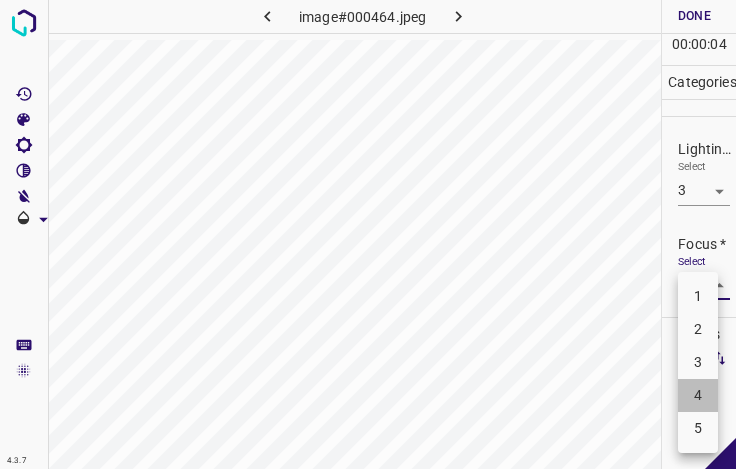 click on "4" at bounding box center [698, 395] 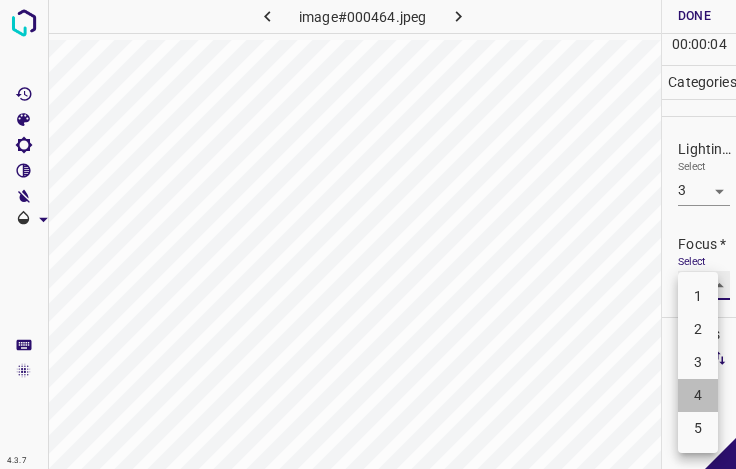 type on "4" 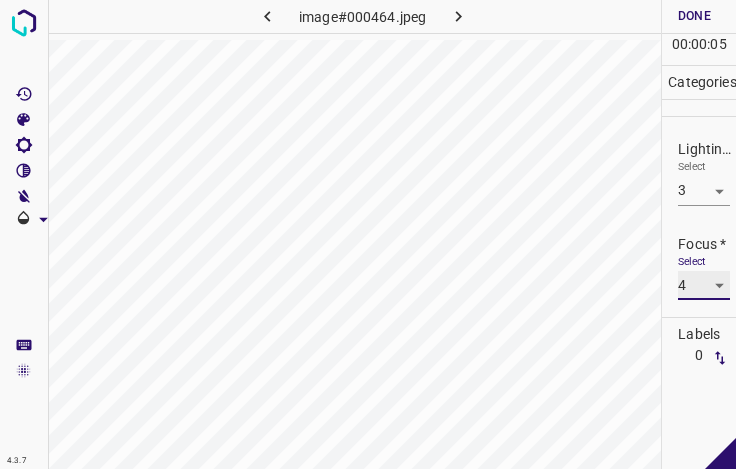 scroll, scrollTop: 98, scrollLeft: 0, axis: vertical 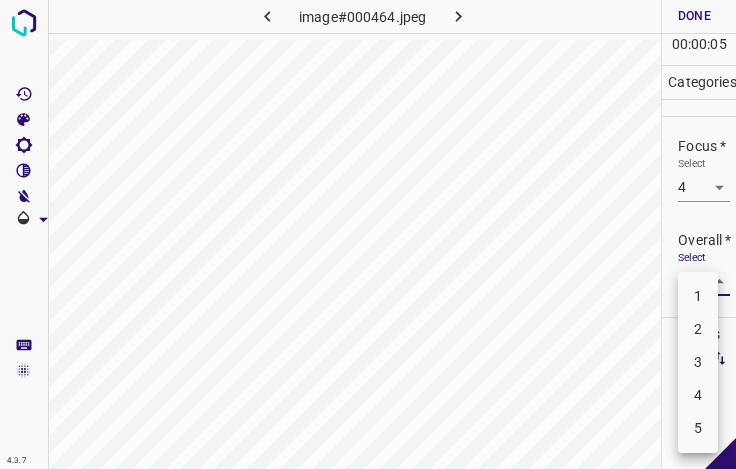 click on "4.3.7 image#000464.jpeg Done Skip 0 00   : 00   : 05   Categories Lighting *  Select 3 3 Focus *  Select 4 4 Overall *  Select ​ Labels   0 Categories 1 Lighting 2 Focus 3 Overall Tools Space Change between modes (Draw & Edit) I Auto labeling R Restore zoom M Zoom in N Zoom out Delete Delete selecte label Filters Z Restore filters X Saturation filter C Brightness filter V Contrast filter B Gray scale filter General O Download - Text - Hide - Delete 1 2 3 4 5" at bounding box center [368, 234] 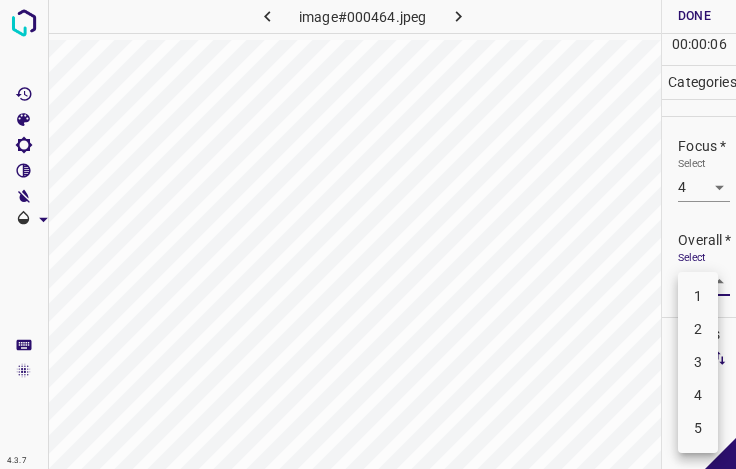 click on "4" at bounding box center [698, 395] 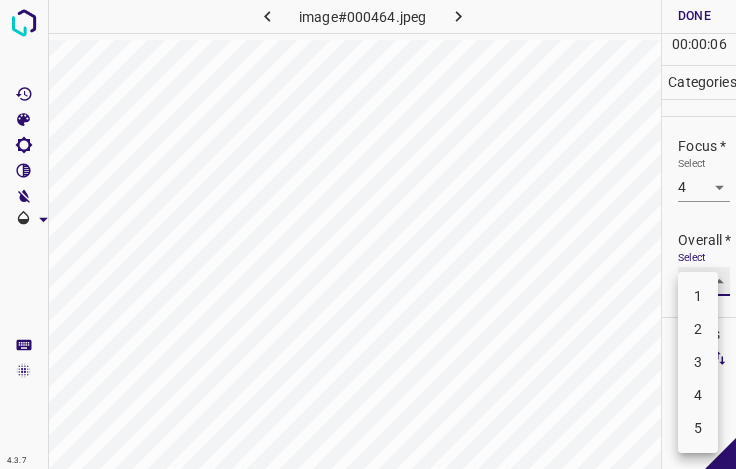 type on "4" 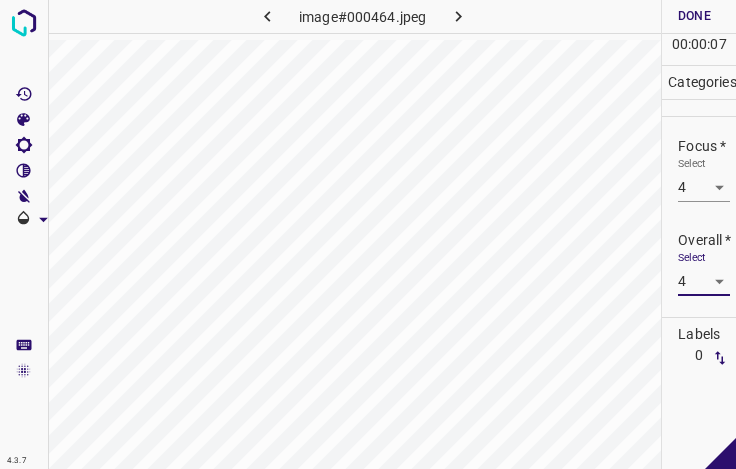click on "Done" at bounding box center [694, 16] 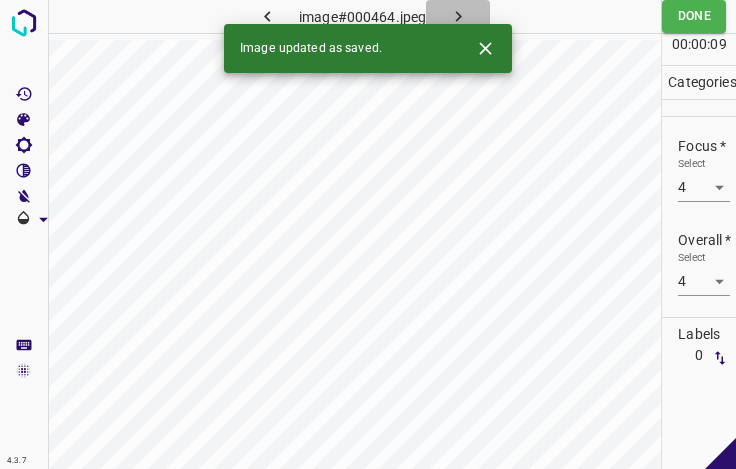 click 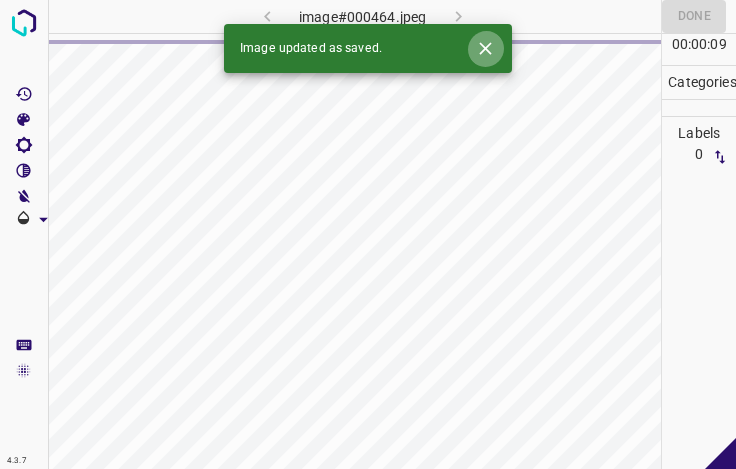 click 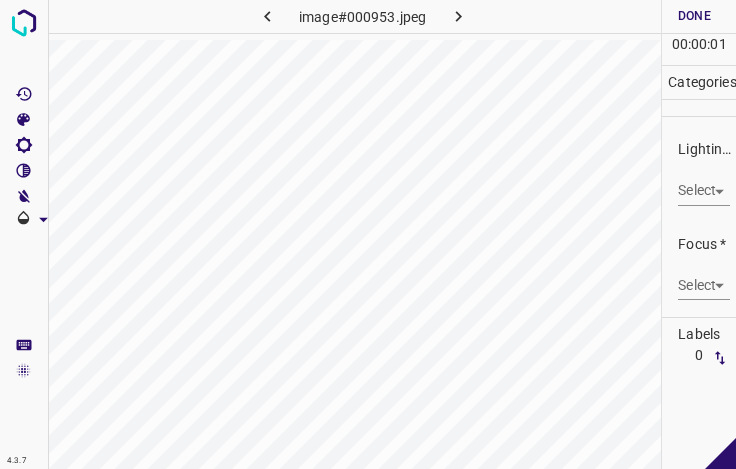click on "4.3.7 image#000953.jpeg Done Skip 0 00   : 00   : 01   Categories Lighting *  Select ​ Focus *  Select ​ Overall *  Select ​ Labels   0 Categories 1 Lighting 2 Focus 3 Overall Tools Space Change between modes (Draw & Edit) I Auto labeling R Restore zoom M Zoom in N Zoom out Delete Delete selecte label Filters Z Restore filters X Saturation filter C Brightness filter V Contrast filter B Gray scale filter General O Download - Text - Hide - Delete" at bounding box center (368, 234) 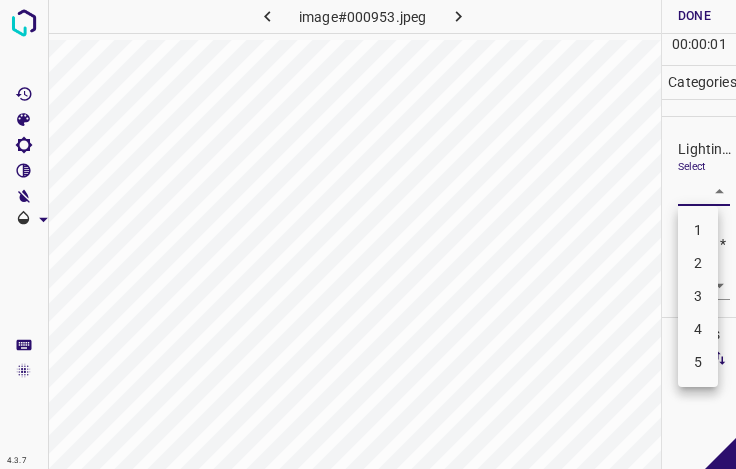 click on "3" at bounding box center [698, 296] 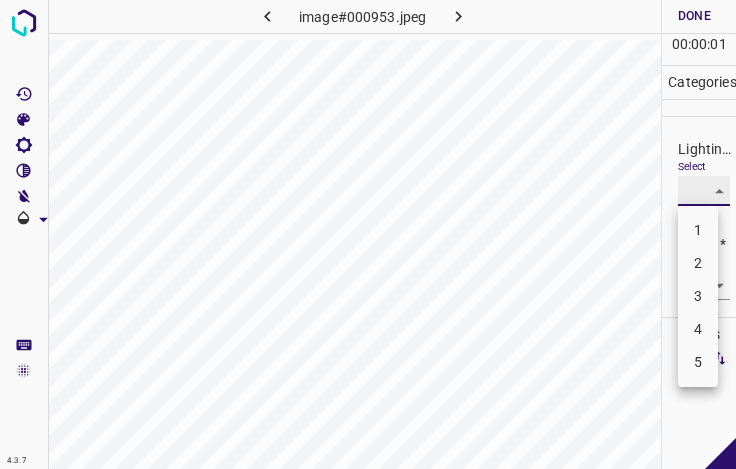 type on "3" 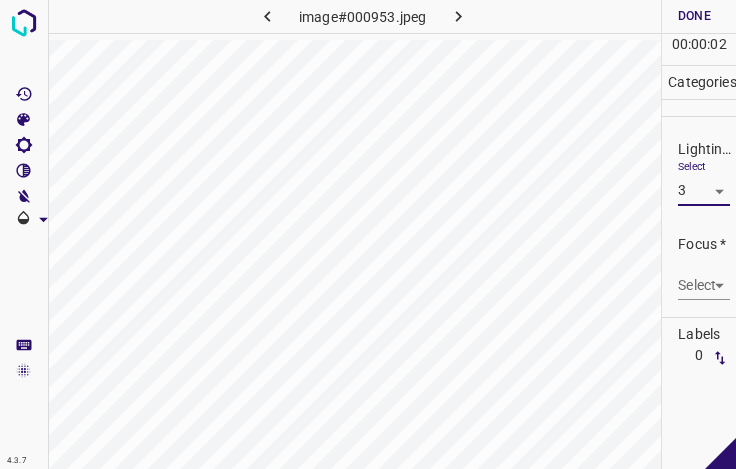 click on "4.3.7 image#000953.jpeg Done Skip 0 00   : 00   : 02   Categories Lighting *  Select 3 3 Focus *  Select ​ Overall *  Select ​ Labels   0 Categories 1 Lighting 2 Focus 3 Overall Tools Space Change between modes (Draw & Edit) I Auto labeling R Restore zoom M Zoom in N Zoom out Delete Delete selecte label Filters Z Restore filters X Saturation filter C Brightness filter V Contrast filter B Gray scale filter General O Download - Text - Hide - Delete" at bounding box center (368, 234) 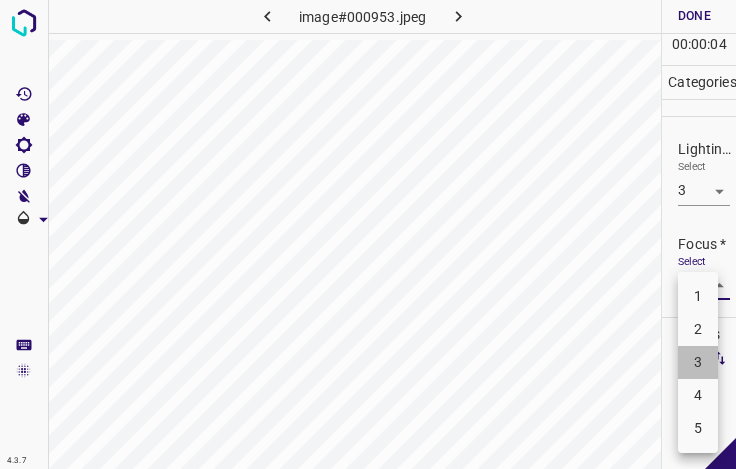 click on "3" at bounding box center (698, 362) 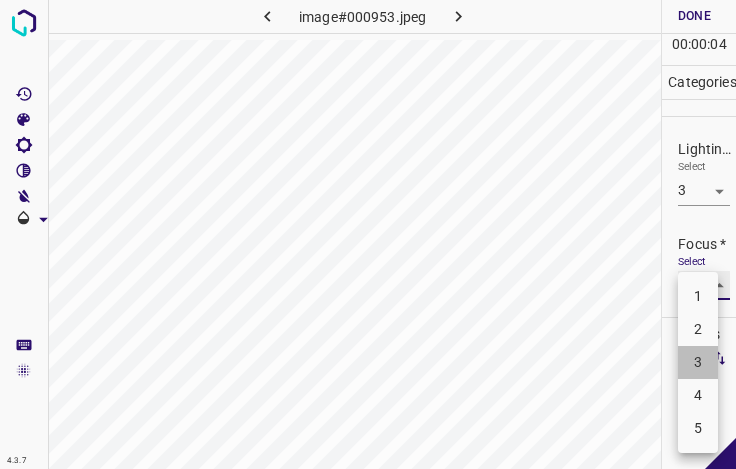 type on "3" 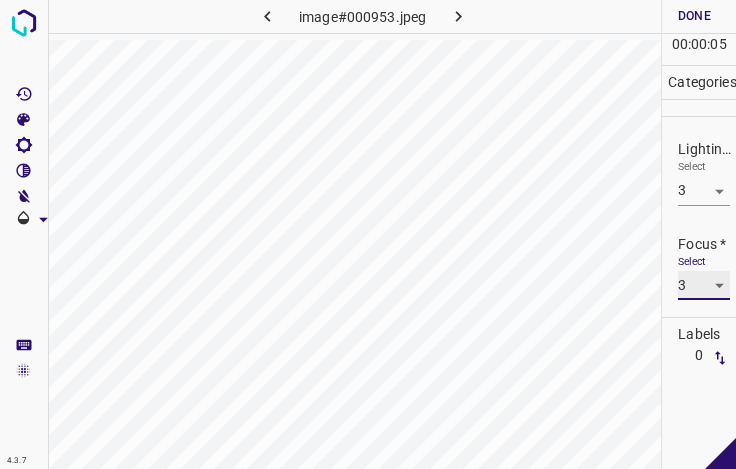scroll, scrollTop: 98, scrollLeft: 0, axis: vertical 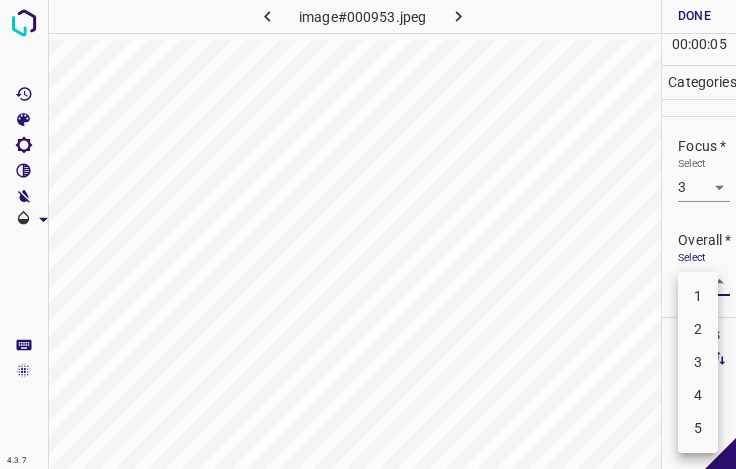 click on "4.3.7 image#000953.jpeg Done Skip 0 00   : 00   : 05   Categories Lighting *  Select 3 3 Focus *  Select 3 3 Overall *  Select ​ Labels   0 Categories 1 Lighting 2 Focus 3 Overall Tools Space Change between modes (Draw & Edit) I Auto labeling R Restore zoom M Zoom in N Zoom out Delete Delete selecte label Filters Z Restore filters X Saturation filter C Brightness filter V Contrast filter B Gray scale filter General O Download - Text - Hide - Delete 1 2 3 4 5" at bounding box center (368, 234) 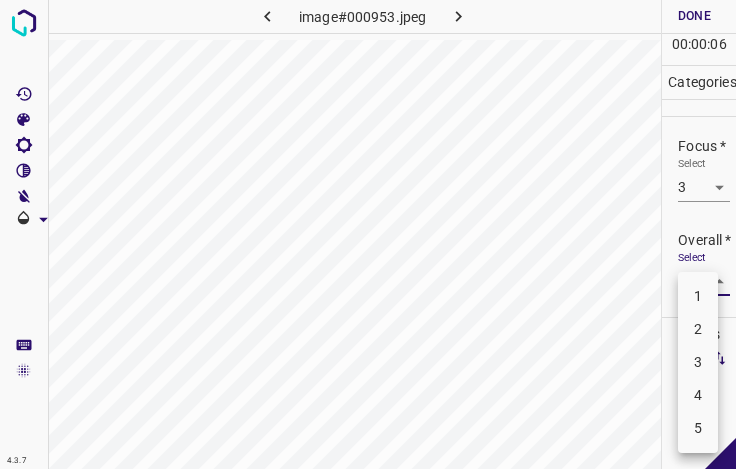 click on "3" at bounding box center (698, 362) 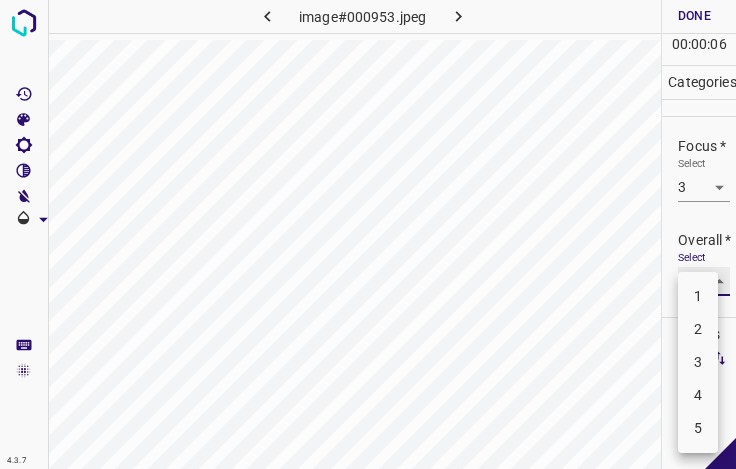 type on "3" 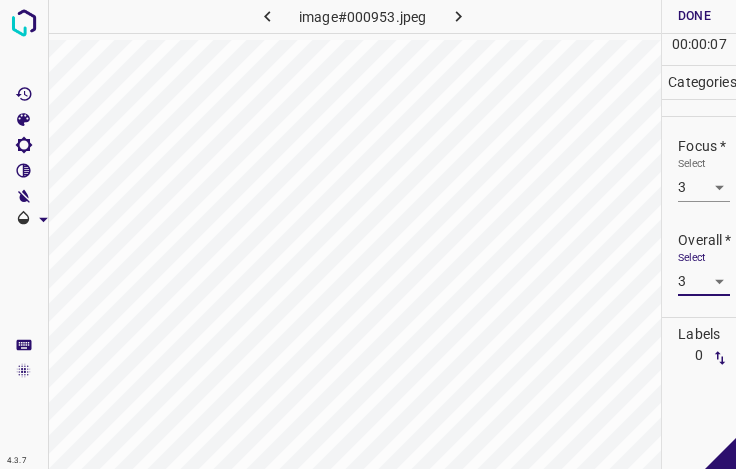 click on "Done" at bounding box center (694, 16) 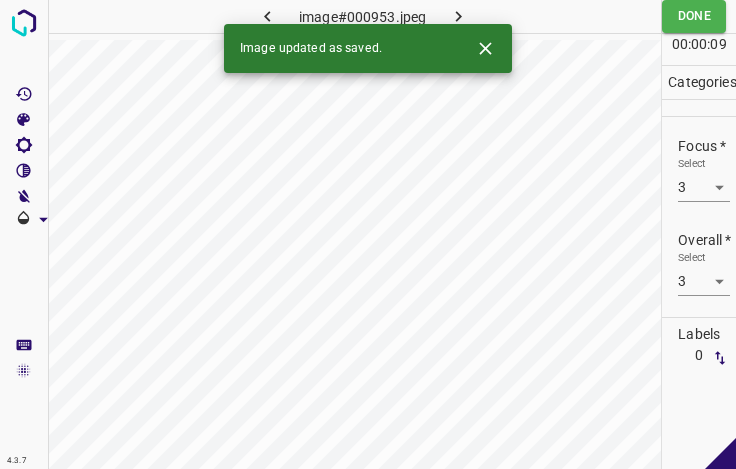 click 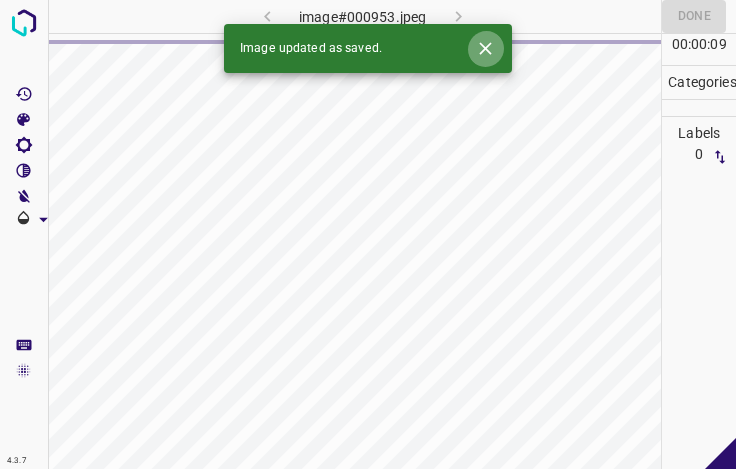 click 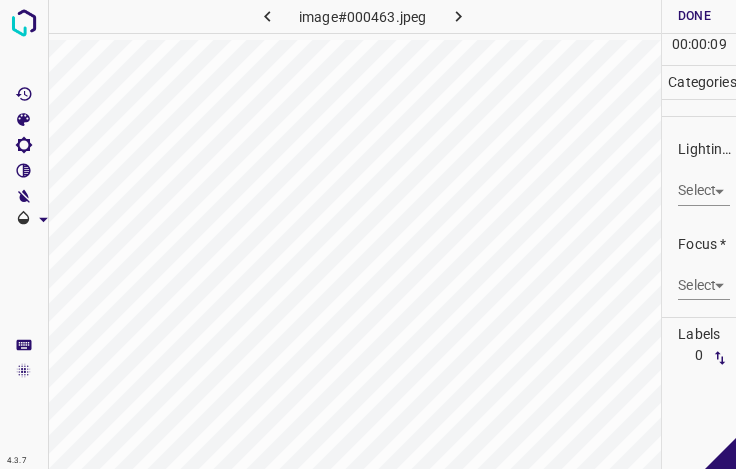 click on "4.3.7 image#000463.jpeg Done Skip 0 00   : 00   : 09   Categories Lighting *  Select ​ Focus *  Select ​ Overall *  Select ​ Labels   0 Categories 1 Lighting 2 Focus 3 Overall Tools Space Change between modes (Draw & Edit) I Auto labeling R Restore zoom M Zoom in N Zoom out Delete Delete selecte label Filters Z Restore filters X Saturation filter C Brightness filter V Contrast filter B Gray scale filter General O Download - Text - Hide - Delete" at bounding box center (368, 234) 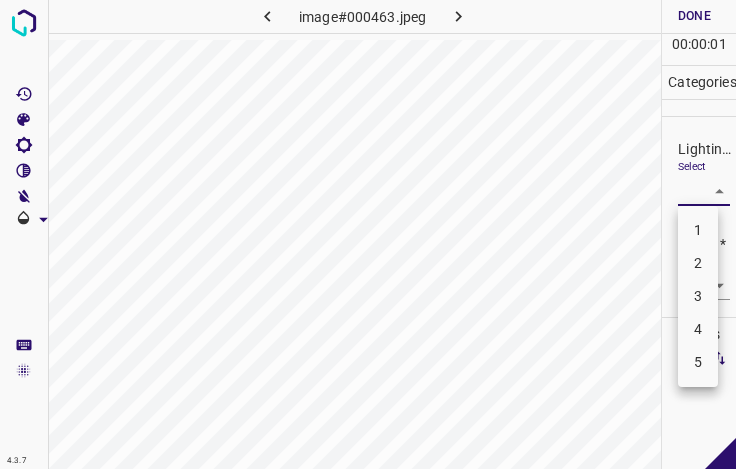 click on "3" at bounding box center (698, 296) 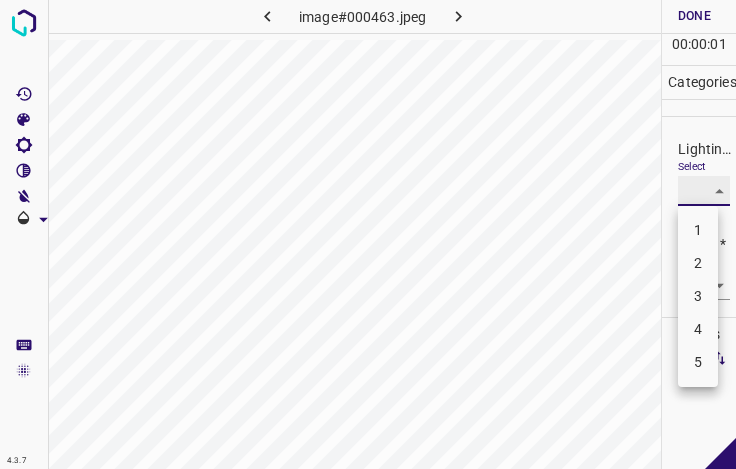 type on "3" 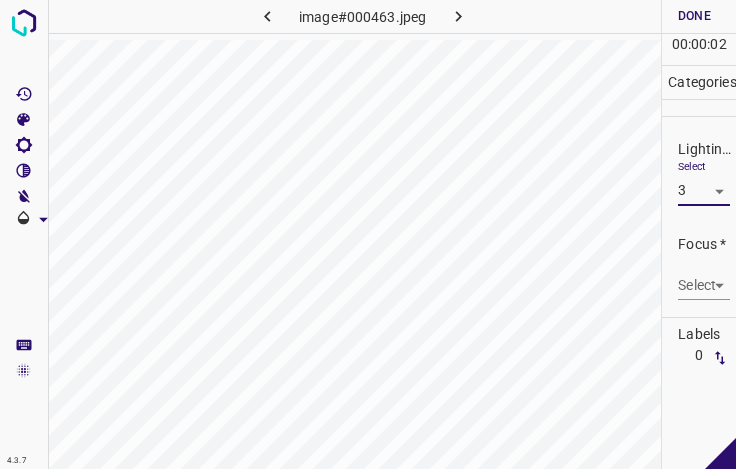 click on "4.3.7 image#000463.jpeg Done Skip 0 00   : 00   : 02   Categories Lighting *  Select 3 3 Focus *  Select ​ Overall *  Select ​ Labels   0 Categories 1 Lighting 2 Focus 3 Overall Tools Space Change between modes (Draw & Edit) I Auto labeling R Restore zoom M Zoom in N Zoom out Delete Delete selecte label Filters Z Restore filters X Saturation filter C Brightness filter V Contrast filter B Gray scale filter General O Download - Text - Hide - Delete" at bounding box center (368, 234) 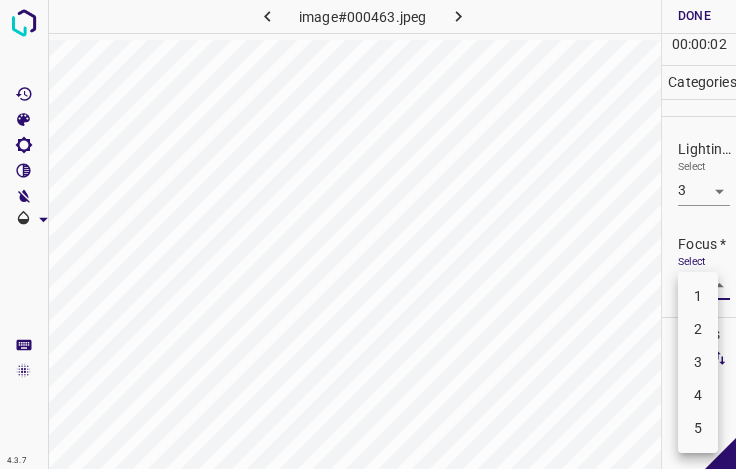 click on "3" at bounding box center (698, 362) 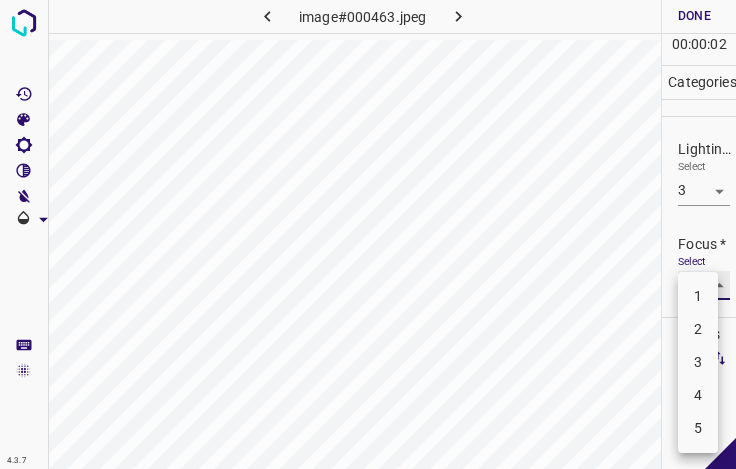 type on "3" 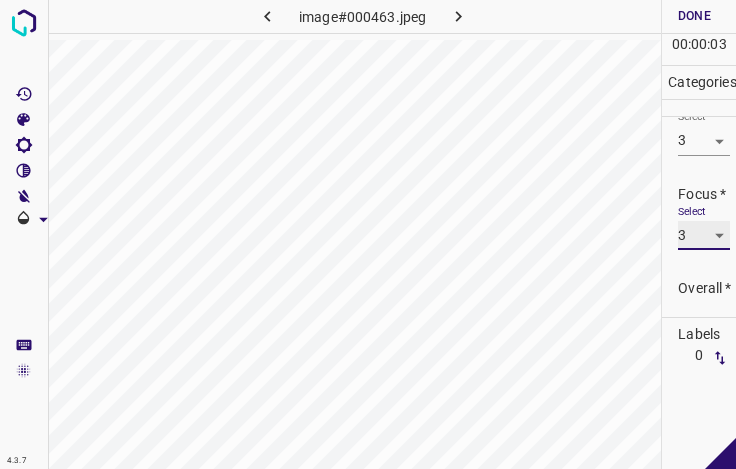 scroll, scrollTop: 98, scrollLeft: 0, axis: vertical 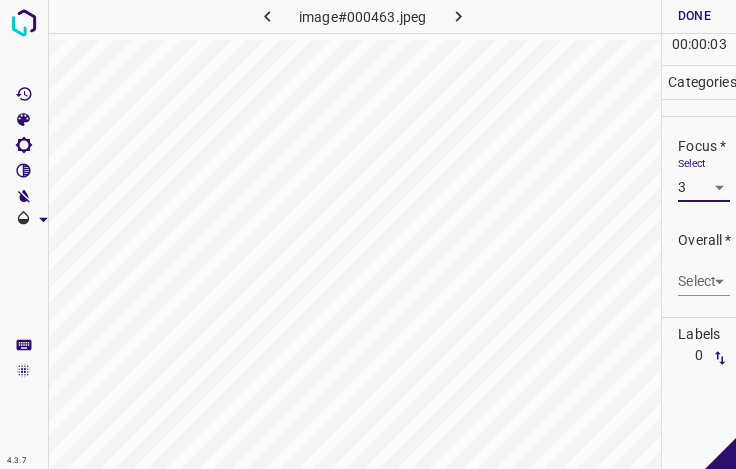 click on "4.3.7 image#000463.jpeg Done Skip 0 00   : 00   : 03   Categories Lighting *  Select 3 3 Focus *  Select 3 3 Overall *  Select ​ Labels   0 Categories 1 Lighting 2 Focus 3 Overall Tools Space Change between modes (Draw & Edit) I Auto labeling R Restore zoom M Zoom in N Zoom out Delete Delete selecte label Filters Z Restore filters X Saturation filter C Brightness filter V Contrast filter B Gray scale filter General O Download - Text - Hide - Delete" at bounding box center (368, 234) 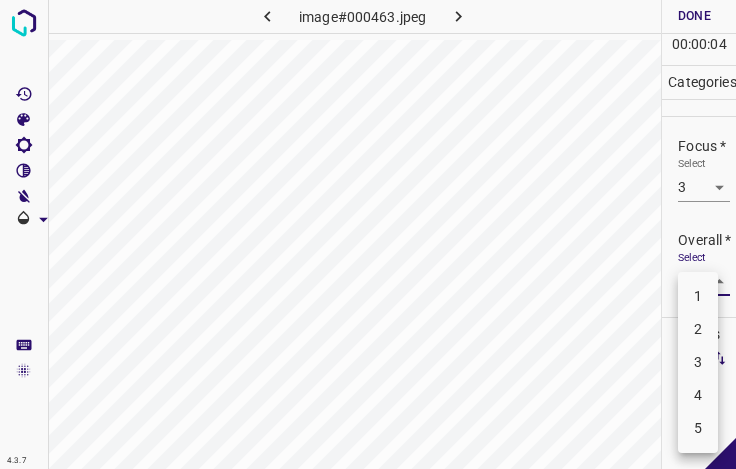 click on "3" at bounding box center (698, 362) 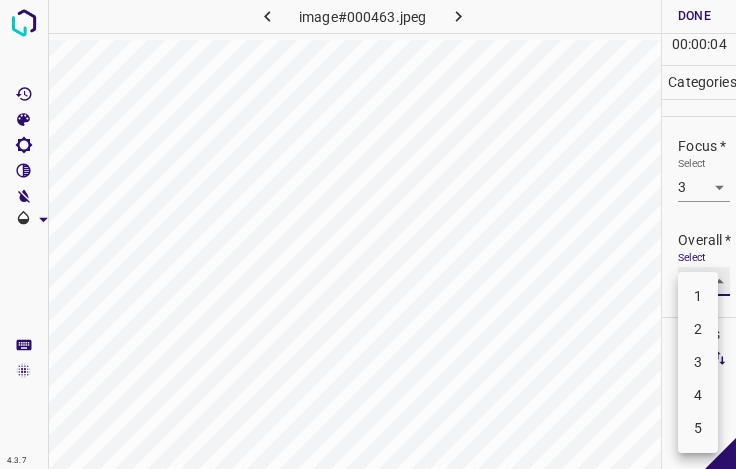 type on "3" 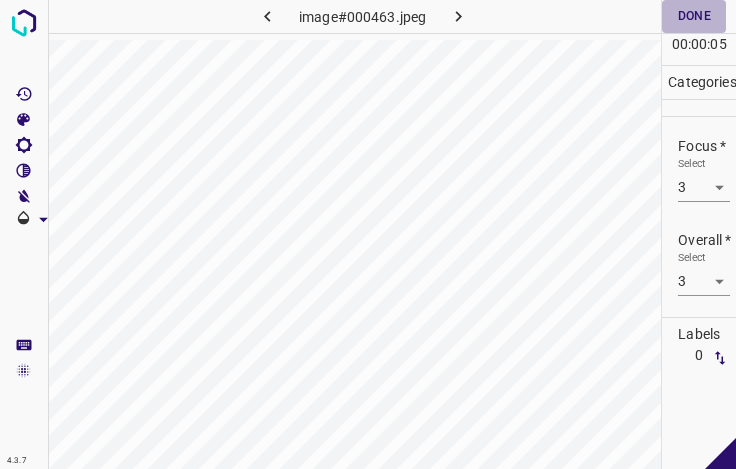 click on "Done" at bounding box center [694, 16] 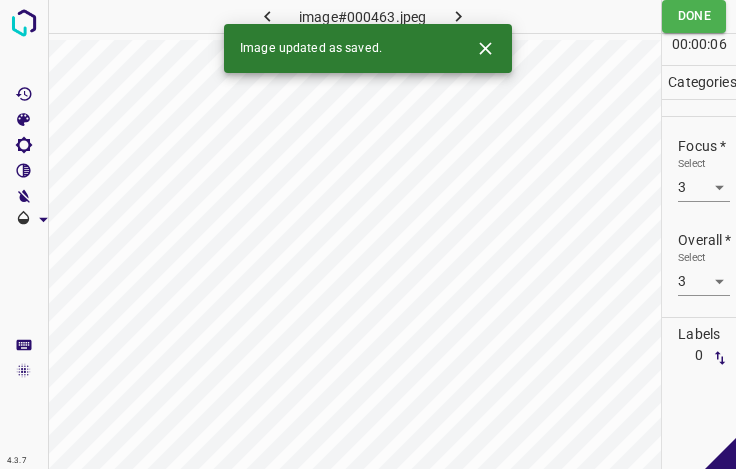 click 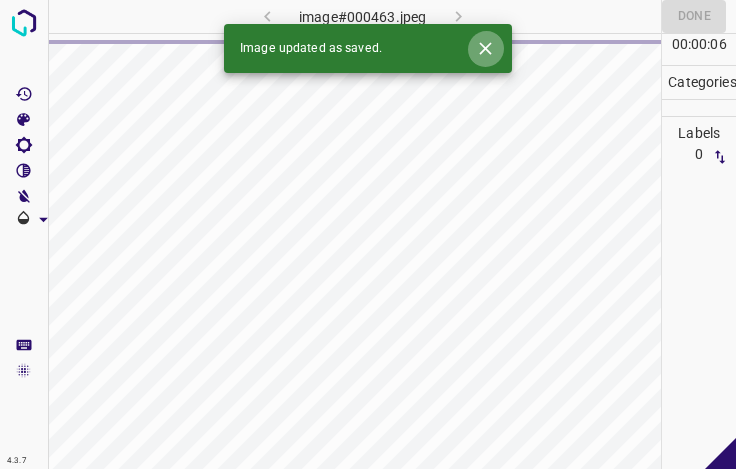 click 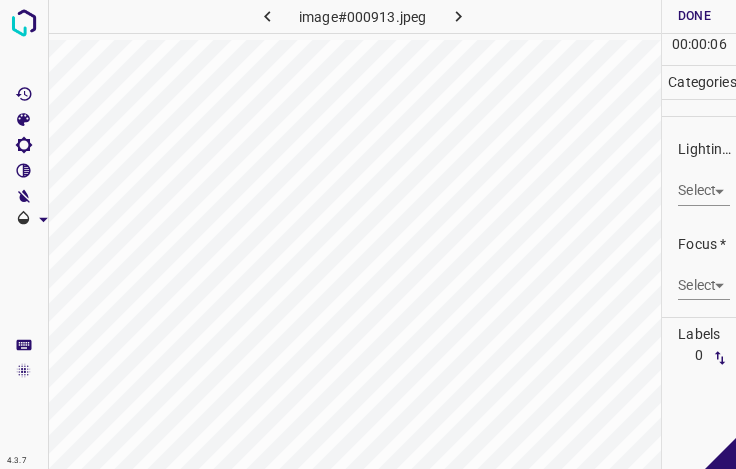 click on "4.3.7 image#000913.jpeg Done Skip 0 00   : 00   : 06   Categories Lighting *  Select ​ Focus *  Select ​ Overall *  Select ​ Labels   0 Categories 1 Lighting 2 Focus 3 Overall Tools Space Change between modes (Draw & Edit) I Auto labeling R Restore zoom M Zoom in N Zoom out Delete Delete selecte label Filters Z Restore filters X Saturation filter C Brightness filter V Contrast filter B Gray scale filter General O Download - Text - Hide - Delete" at bounding box center (368, 234) 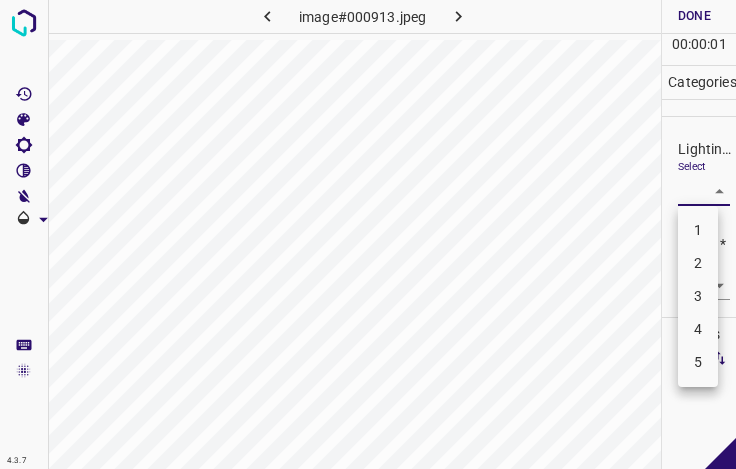 click on "3" at bounding box center (698, 296) 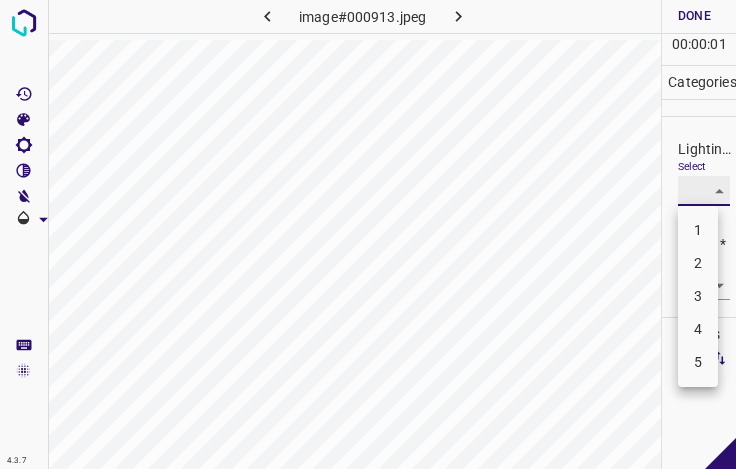 type on "3" 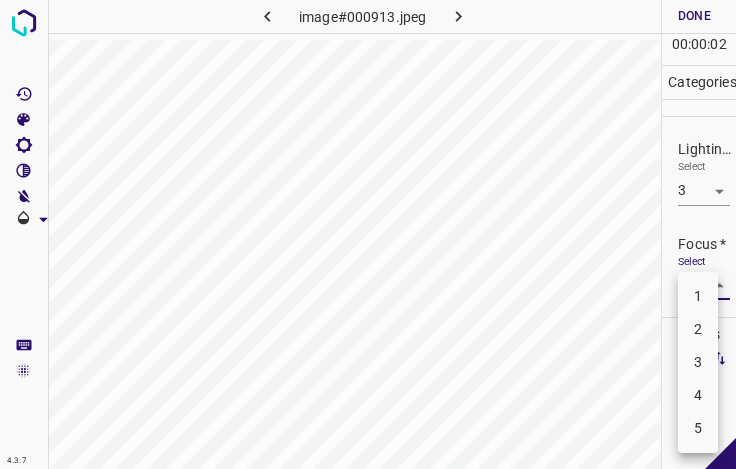 click on "4.3.7 image#000913.jpeg Done Skip 0 00   : 00   : 02   Categories Lighting *  Select 3 3 Focus *  Select ​ Overall *  Select ​ Labels   0 Categories 1 Lighting 2 Focus 3 Overall Tools Space Change between modes (Draw & Edit) I Auto labeling R Restore zoom M Zoom in N Zoom out Delete Delete selecte label Filters Z Restore filters X Saturation filter C Brightness filter V Contrast filter B Gray scale filter General O Download - Text - Hide - Delete 1 2 3 4 5" at bounding box center [368, 234] 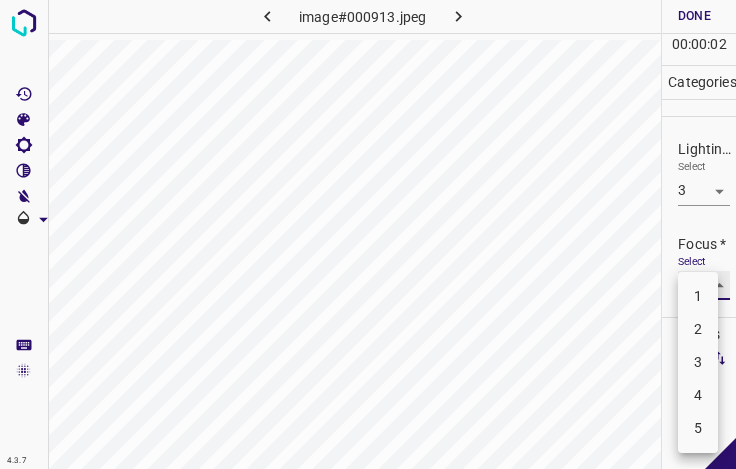 type on "3" 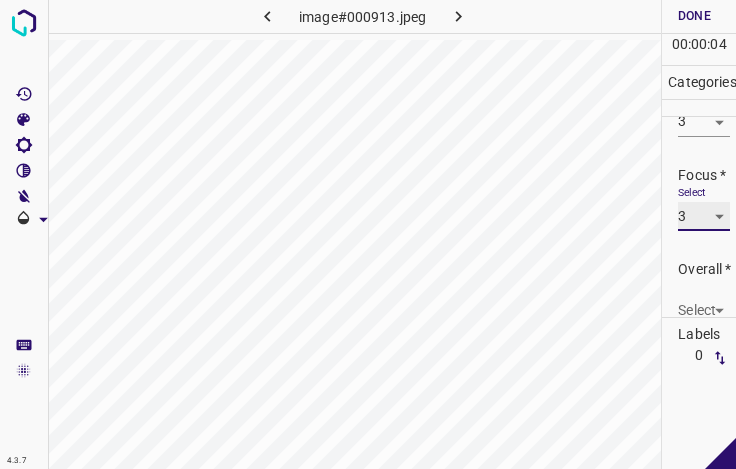 scroll, scrollTop: 98, scrollLeft: 0, axis: vertical 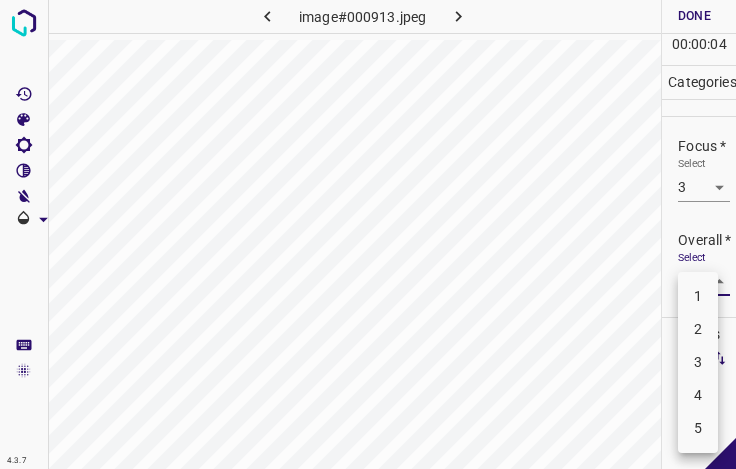 click on "4.3.7 image#000913.jpeg Done Skip 0 00   : 00   : 04   Categories Lighting *  Select 3 3 Focus *  Select 3 3 Overall *  Select ​ Labels   0 Categories 1 Lighting 2 Focus 3 Overall Tools Space Change between modes (Draw & Edit) I Auto labeling R Restore zoom M Zoom in N Zoom out Delete Delete selecte label Filters Z Restore filters X Saturation filter C Brightness filter V Contrast filter B Gray scale filter General O Download - Text - Hide - Delete 1 2 3 4 5" at bounding box center (368, 234) 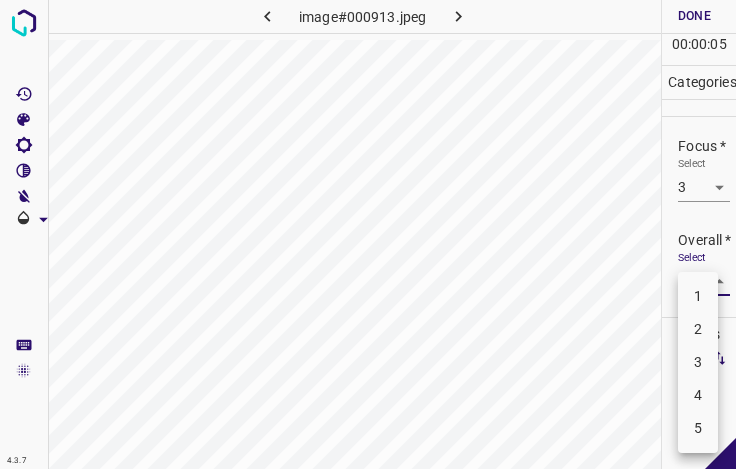 click on "2" at bounding box center [698, 329] 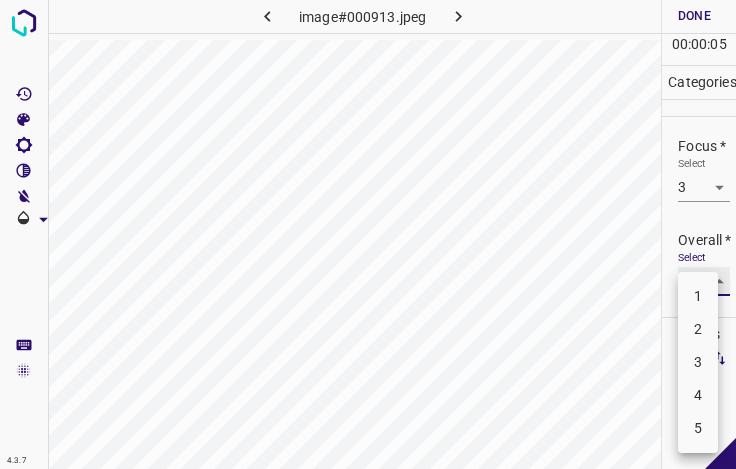 type on "2" 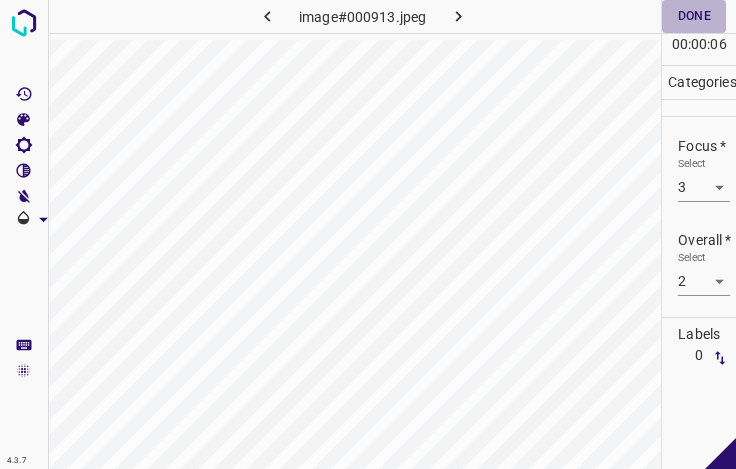 click on "Done" at bounding box center [694, 16] 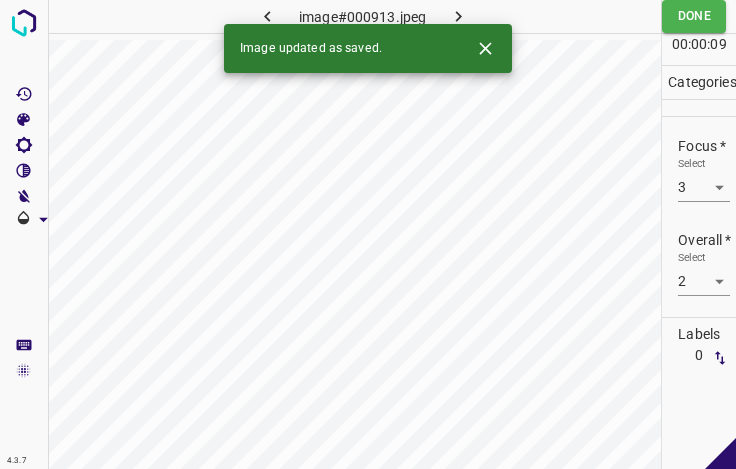 click 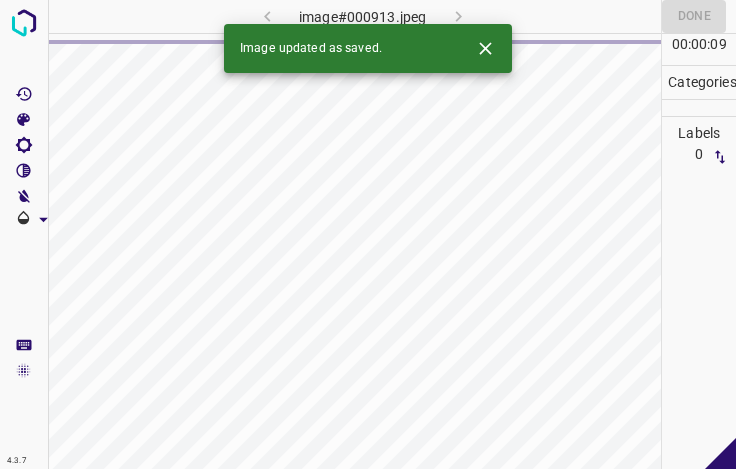 click 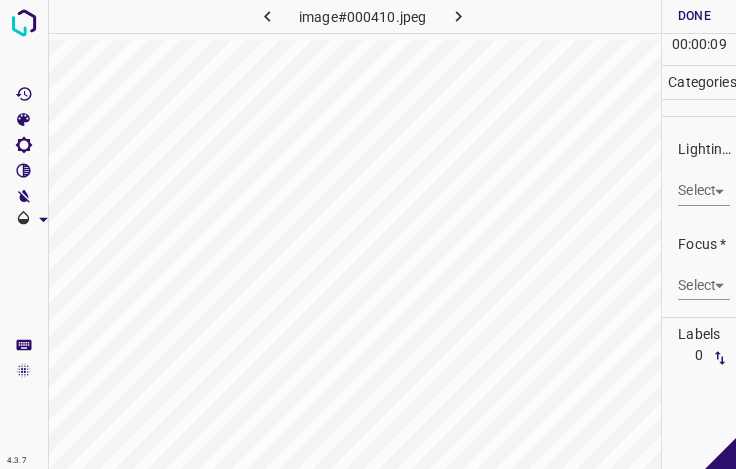 click on "4.3.7 image#000410.jpeg Done Skip 0 00   : 00   : 09   Categories Lighting *  Select ​ Focus *  Select ​ Overall *  Select ​ Labels   0 Categories 1 Lighting 2 Focus 3 Overall Tools Space Change between modes (Draw & Edit) I Auto labeling R Restore zoom M Zoom in N Zoom out Delete Delete selecte label Filters Z Restore filters X Saturation filter C Brightness filter V Contrast filter B Gray scale filter General O Download - Text - Hide - Delete" at bounding box center [368, 234] 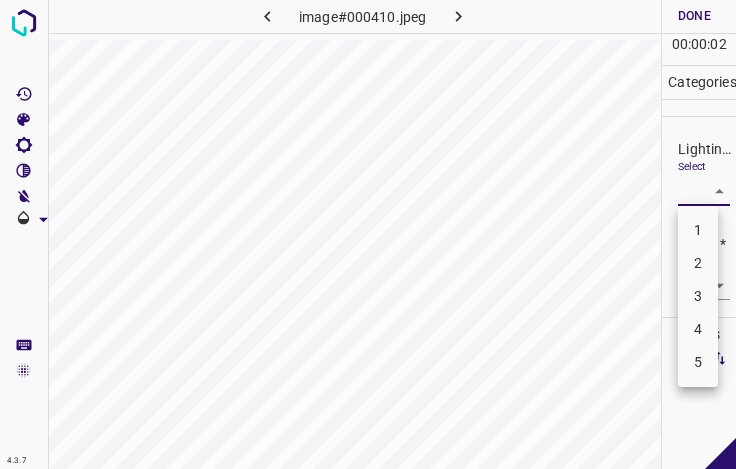 click on "3" at bounding box center (698, 296) 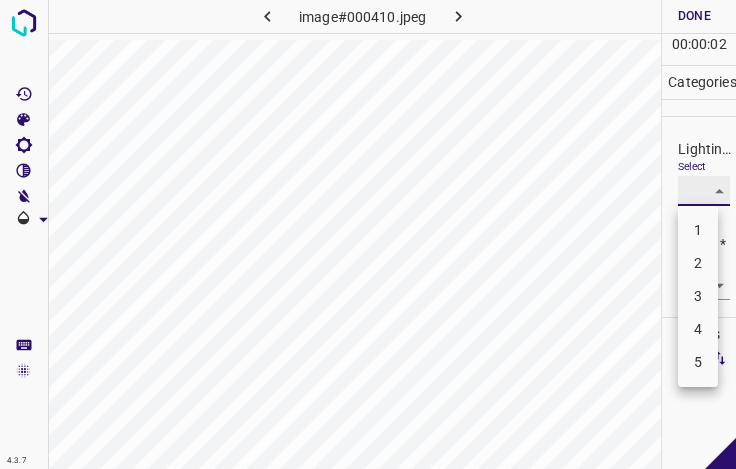 type on "3" 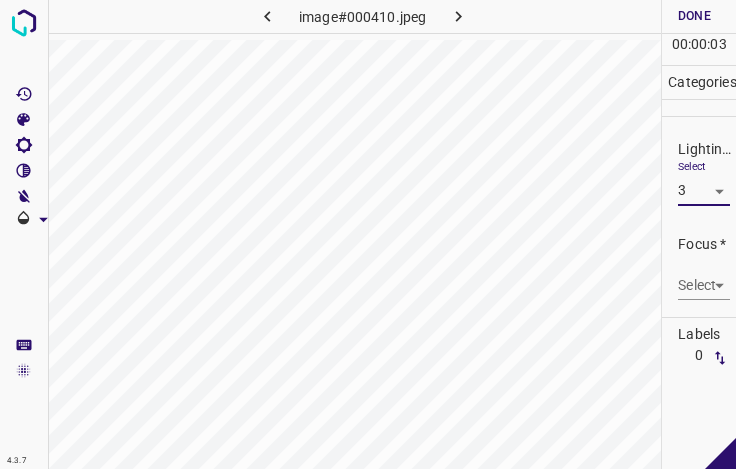 click on "4.3.7 image#000410.jpeg Done Skip 0 00   : 00   : 03   Categories Lighting *  Select 3 3 Focus *  Select ​ Overall *  Select ​ Labels   0 Categories 1 Lighting 2 Focus 3 Overall Tools Space Change between modes (Draw & Edit) I Auto labeling R Restore zoom M Zoom in N Zoom out Delete Delete selecte label Filters Z Restore filters X Saturation filter C Brightness filter V Contrast filter B Gray scale filter General O Download - Text - Hide - Delete" at bounding box center [368, 234] 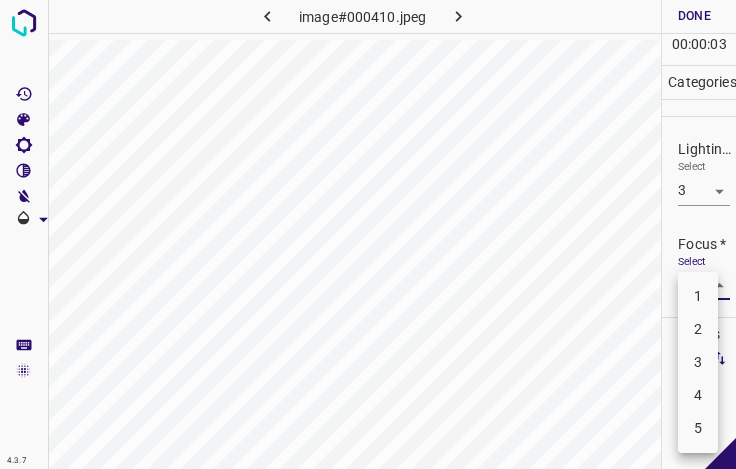 click on "4" at bounding box center (698, 395) 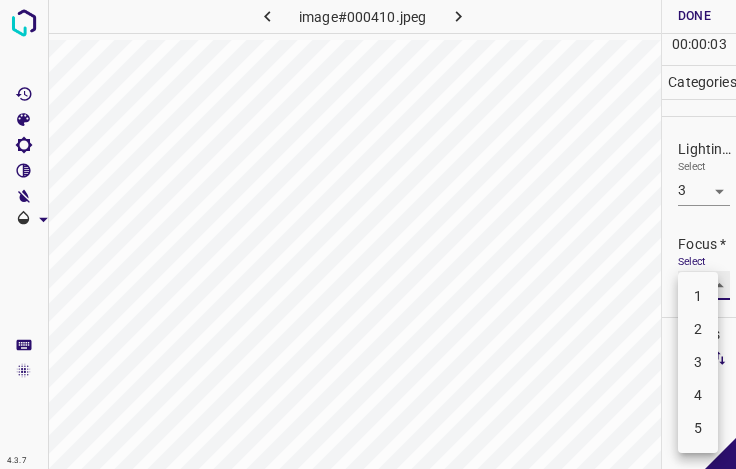 type on "4" 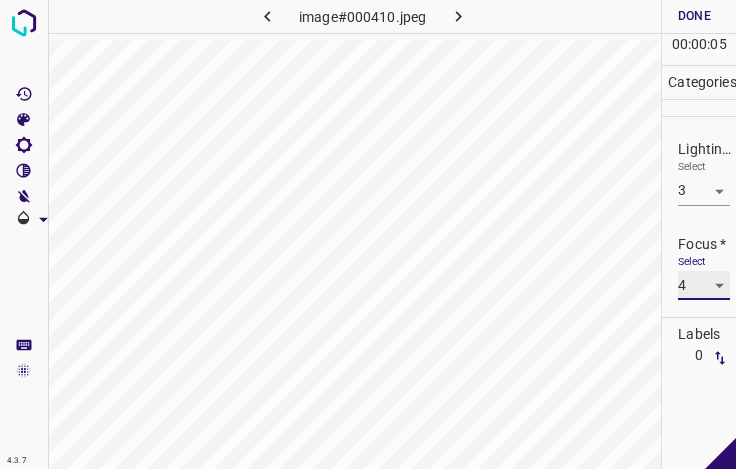scroll, scrollTop: 98, scrollLeft: 0, axis: vertical 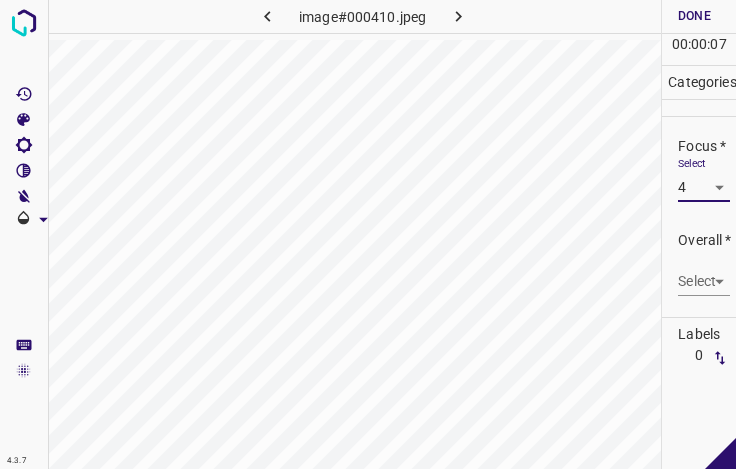 click on "4.3.7 image#000410.jpeg Done Skip 0 00   : 00   : 07   Categories Lighting *  Select 3 3 Focus *  Select 4 4 Overall *  Select ​ Labels   0 Categories 1 Lighting 2 Focus 3 Overall Tools Space Change between modes (Draw & Edit) I Auto labeling R Restore zoom M Zoom in N Zoom out Delete Delete selecte label Filters Z Restore filters X Saturation filter C Brightness filter V Contrast filter B Gray scale filter General O Download - Text - Hide - Delete" at bounding box center [368, 234] 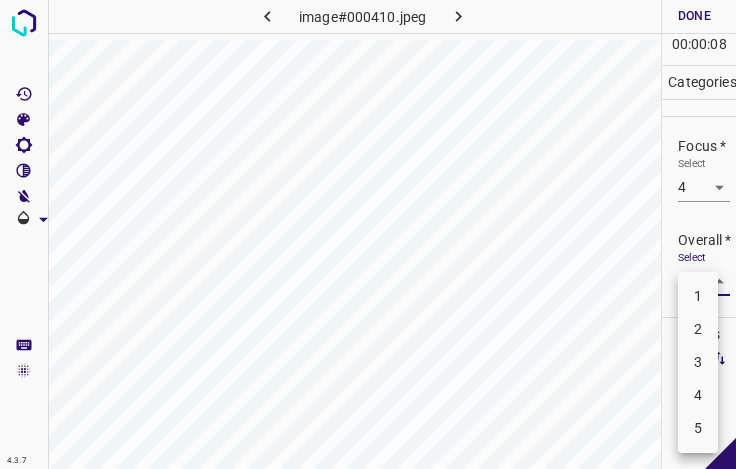 click on "3" at bounding box center [698, 362] 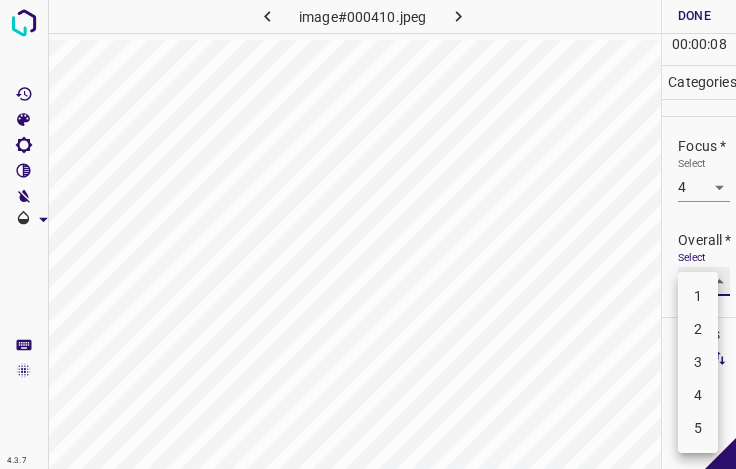 type on "3" 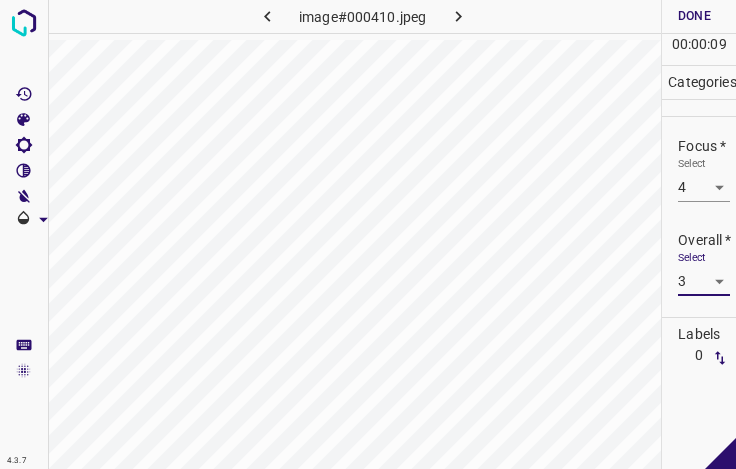 click on "Done" at bounding box center (694, 16) 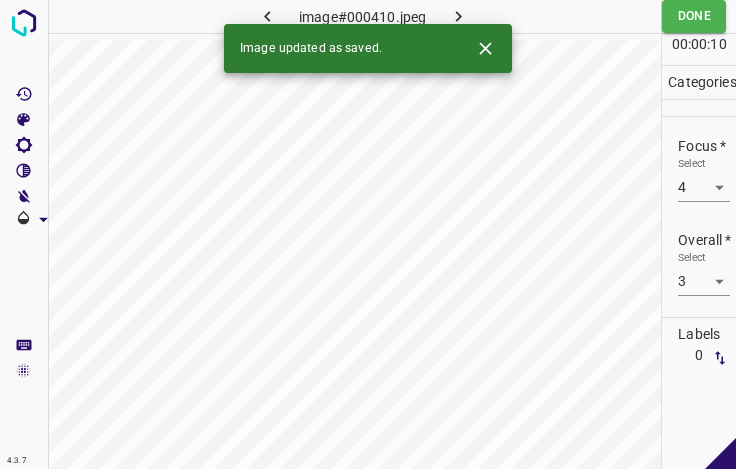 click 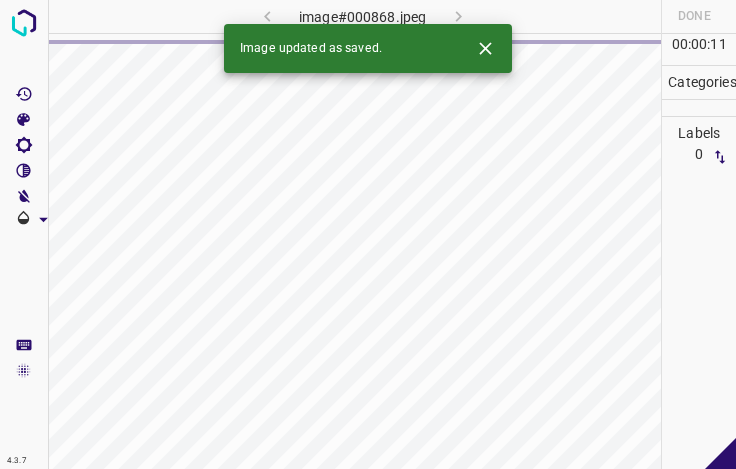 click 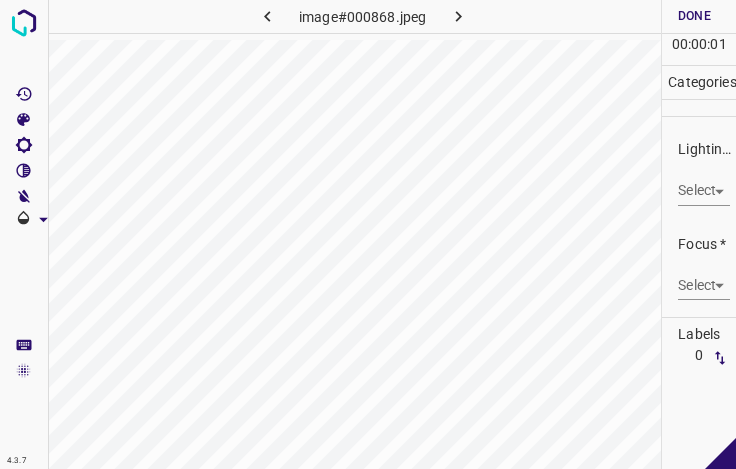 click on "4.3.7 image#000868.jpeg Done Skip 0 00   : 00   : 01   Categories Lighting *  Select ​ Focus *  Select ​ Overall *  Select ​ Labels   0 Categories 1 Lighting 2 Focus 3 Overall Tools Space Change between modes (Draw & Edit) I Auto labeling R Restore zoom M Zoom in N Zoom out Delete Delete selecte label Filters Z Restore filters X Saturation filter C Brightness filter V Contrast filter B Gray scale filter General O Download - Text - Hide - Delete" at bounding box center (368, 234) 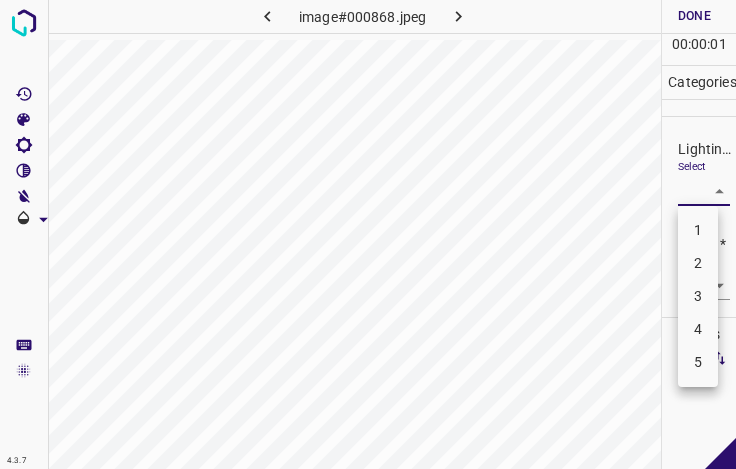 click on "3" at bounding box center (698, 296) 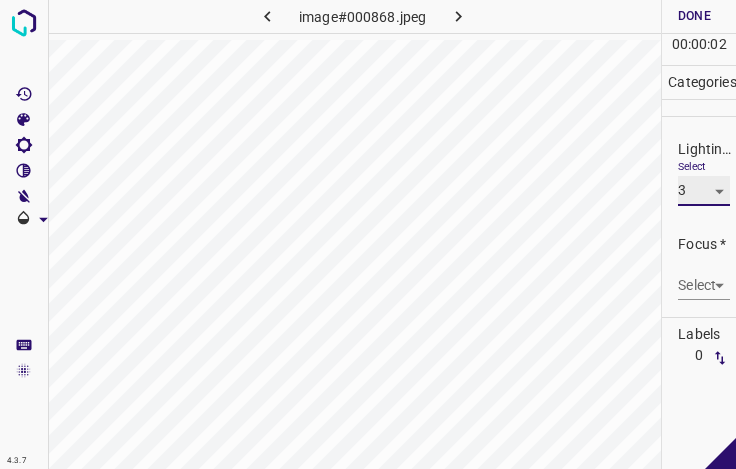 type on "3" 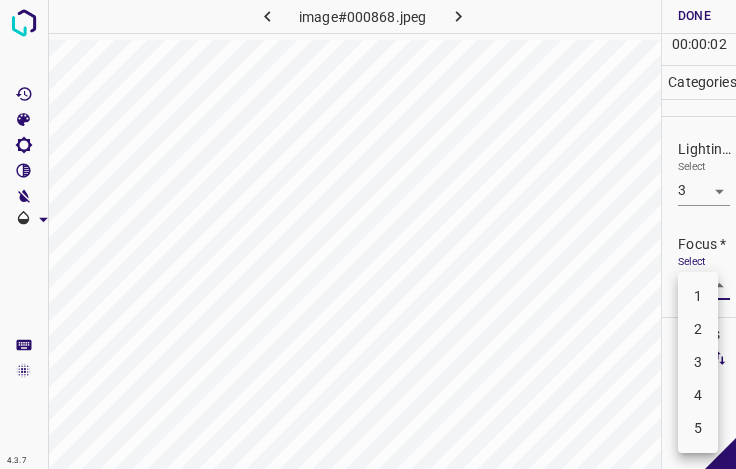 click on "4.3.7 image#000868.jpeg Done Skip 0 00   : 00   : 02   Categories Lighting *  Select 3 3 Focus *  Select ​ Overall *  Select ​ Labels   0 Categories 1 Lighting 2 Focus 3 Overall Tools Space Change between modes (Draw & Edit) I Auto labeling R Restore zoom M Zoom in N Zoom out Delete Delete selecte label Filters Z Restore filters X Saturation filter C Brightness filter V Contrast filter B Gray scale filter General O Download - Text - Hide - Delete 1 2 3 4 5" at bounding box center (368, 234) 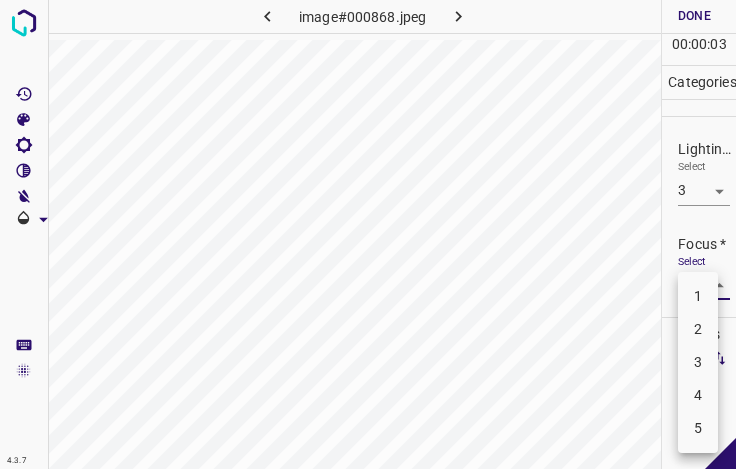 click on "3" at bounding box center (698, 362) 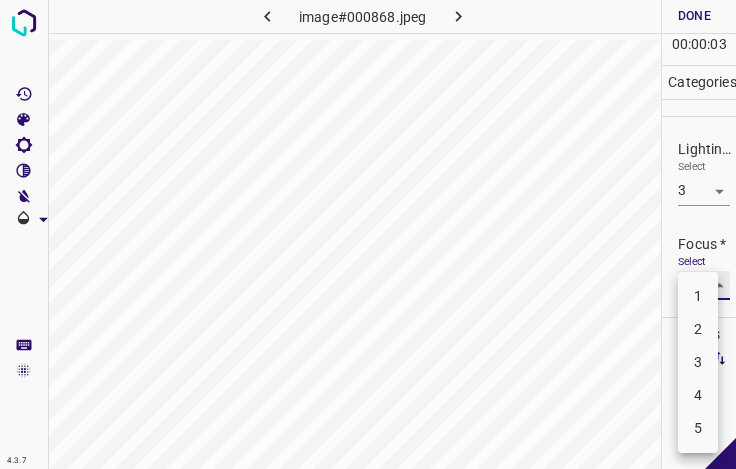 type on "3" 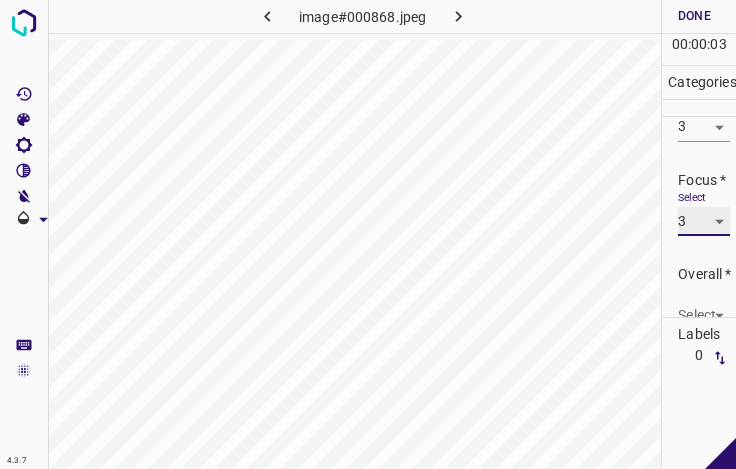 scroll, scrollTop: 98, scrollLeft: 0, axis: vertical 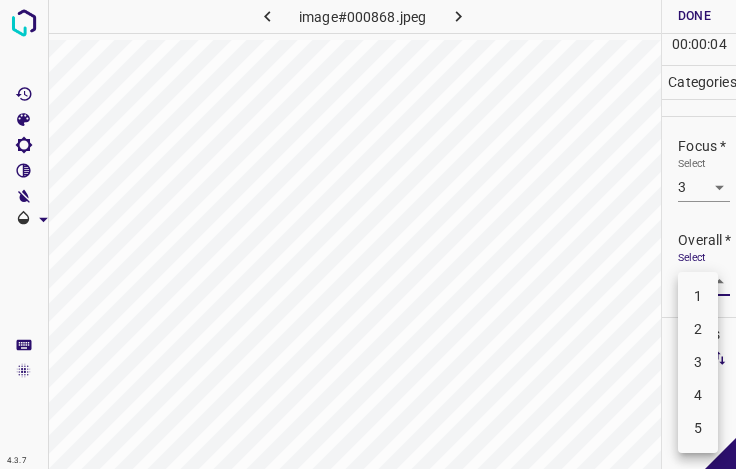 click on "4.3.7 image#000868.jpeg Done Skip 0 00   : 00   : 04   Categories Lighting *  Select 3 3 Focus *  Select 3 3 Overall *  Select ​ Labels   0 Categories 1 Lighting 2 Focus 3 Overall Tools Space Change between modes (Draw & Edit) I Auto labeling R Restore zoom M Zoom in N Zoom out Delete Delete selecte label Filters Z Restore filters X Saturation filter C Brightness filter V Contrast filter B Gray scale filter General O Download - Text - Hide - Delete 1 2 3 4 5" at bounding box center [368, 234] 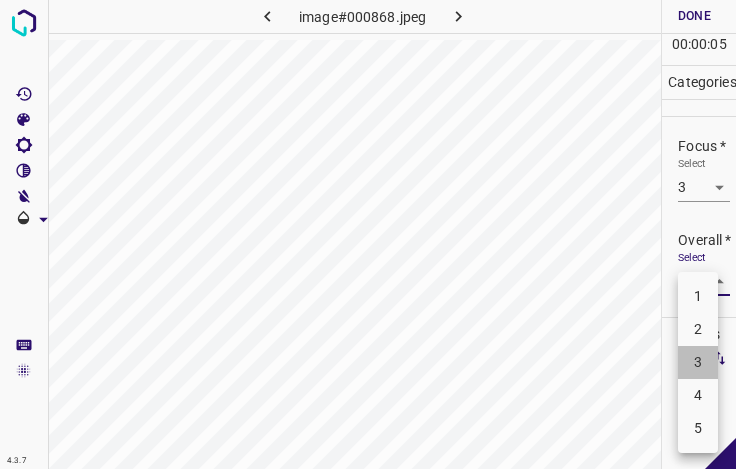 click on "3" at bounding box center (698, 362) 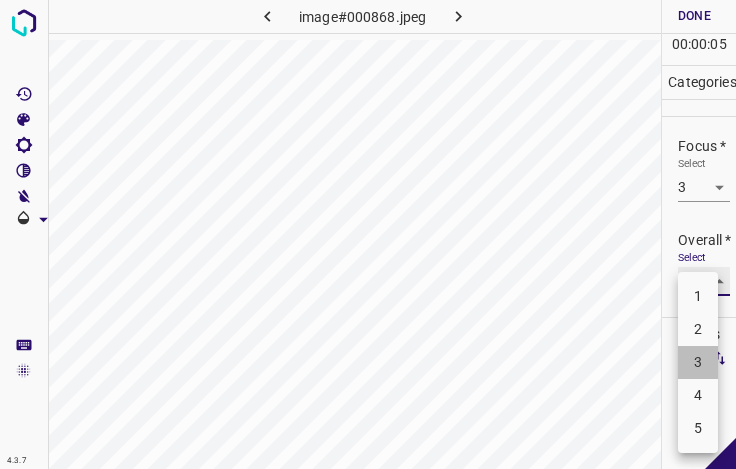 type on "3" 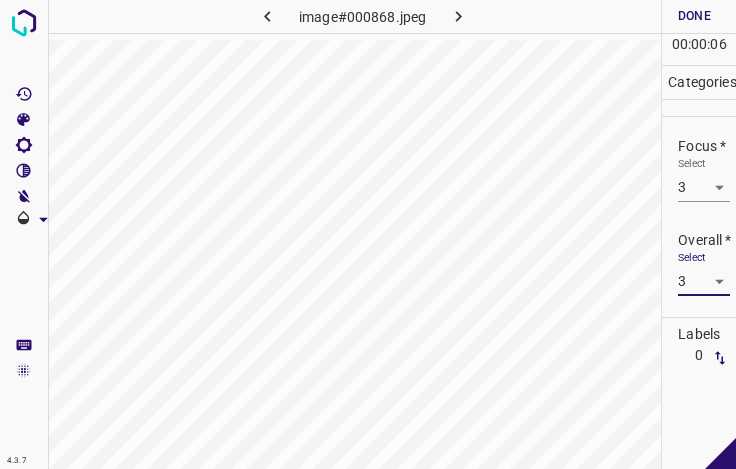 click on "Done" at bounding box center [694, 16] 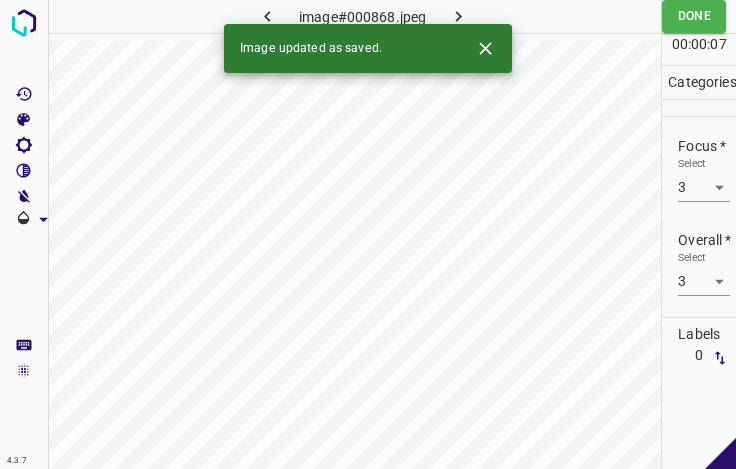 click 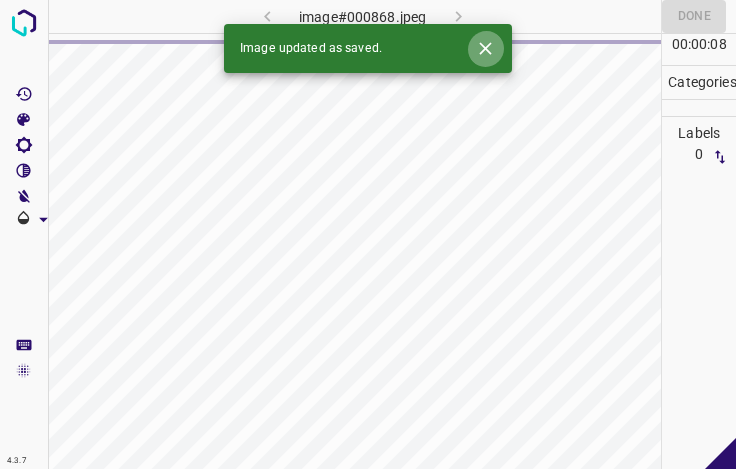 click 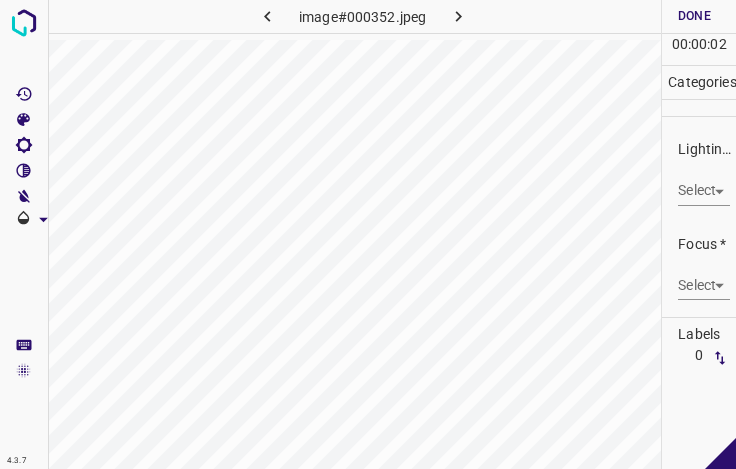 click on "4.3.7 image#000352.jpeg Done Skip 0 00   : 00   : 02   Categories Lighting *  Select ​ Focus *  Select ​ Overall *  Select ​ Labels   0 Categories 1 Lighting 2 Focus 3 Overall Tools Space Change between modes (Draw & Edit) I Auto labeling R Restore zoom M Zoom in N Zoom out Delete Delete selecte label Filters Z Restore filters X Saturation filter C Brightness filter V Contrast filter B Gray scale filter General O Download - Text - Hide - Delete" at bounding box center [368, 234] 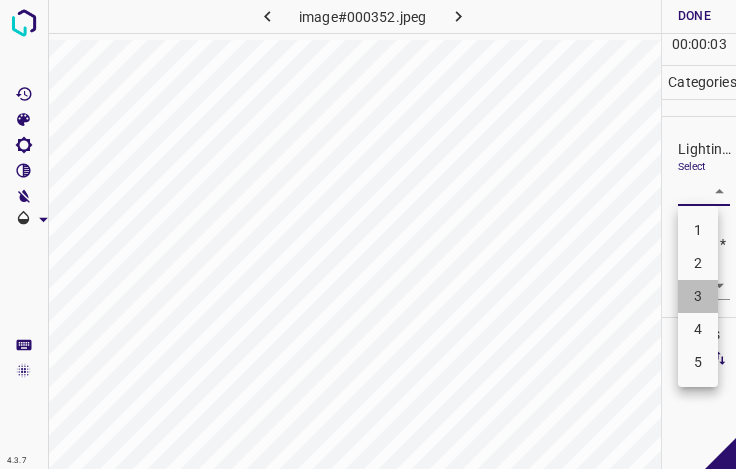 click on "3" at bounding box center (698, 296) 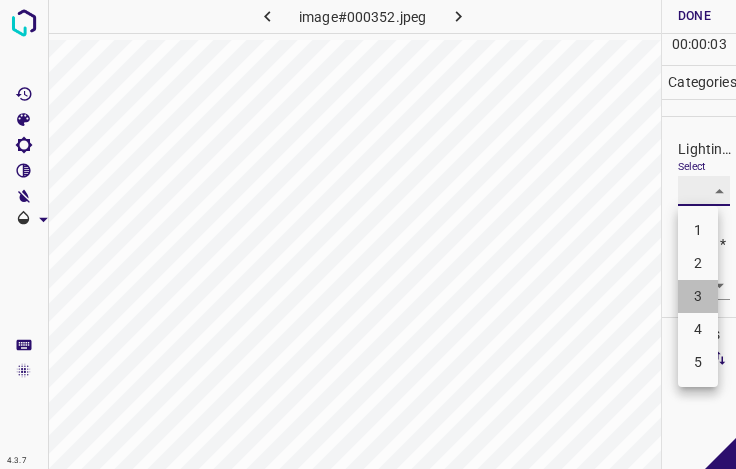 type on "3" 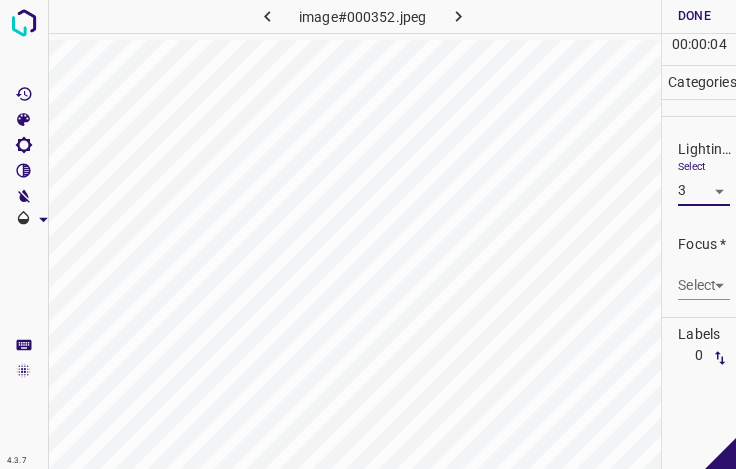 click on "4.3.7 image#000352.jpeg Done Skip 0 00   : 00   : 04   Categories Lighting *  Select 3 3 Focus *  Select ​ Overall *  Select ​ Labels   0 Categories 1 Lighting 2 Focus 3 Overall Tools Space Change between modes (Draw & Edit) I Auto labeling R Restore zoom M Zoom in N Zoom out Delete Delete selecte label Filters Z Restore filters X Saturation filter C Brightness filter V Contrast filter B Gray scale filter General O Download - Text - Hide - Delete" at bounding box center (368, 234) 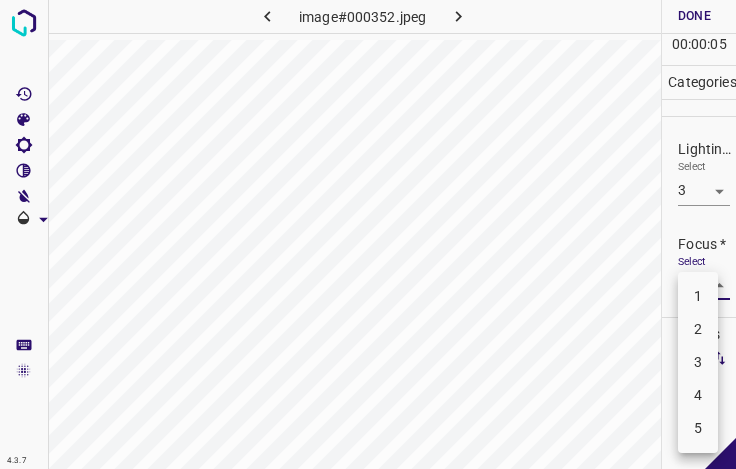 click on "3" at bounding box center (698, 362) 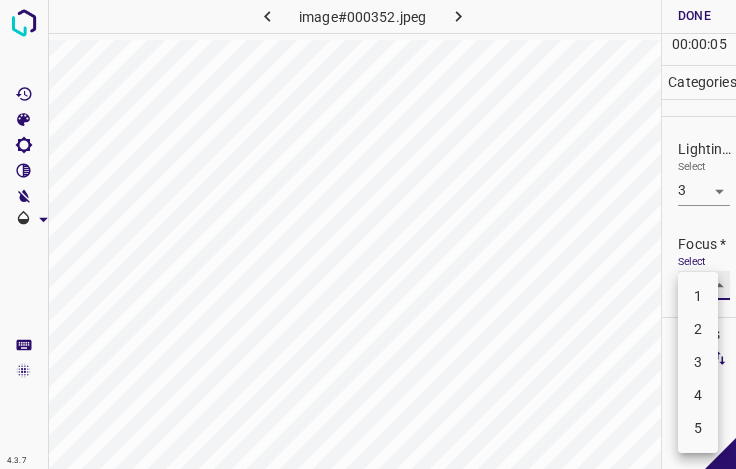 type on "3" 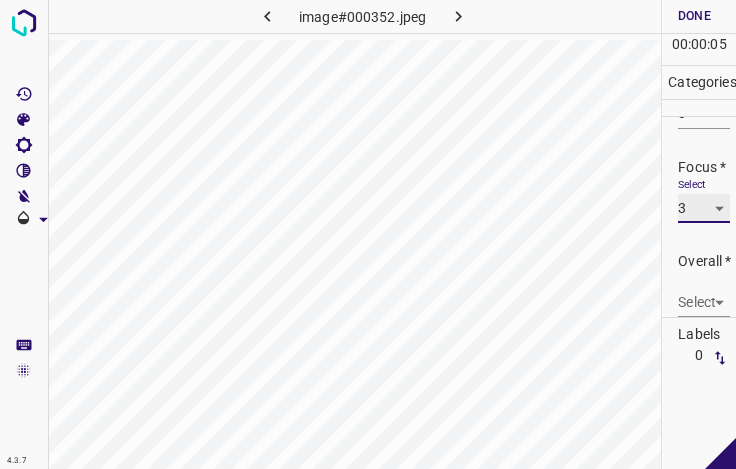 scroll, scrollTop: 98, scrollLeft: 0, axis: vertical 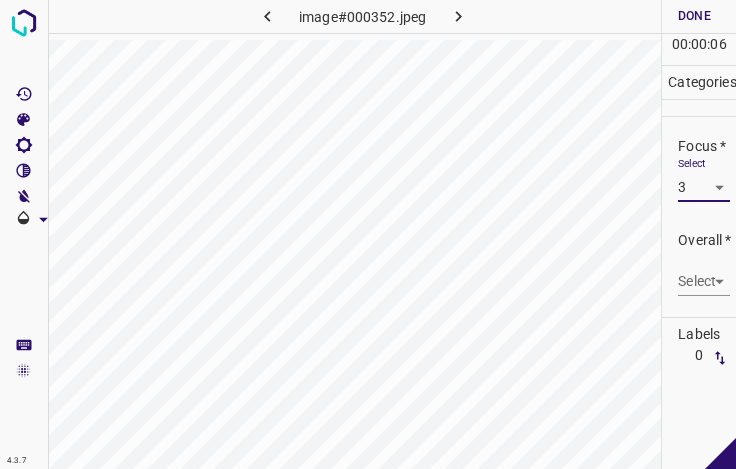 click on "4.3.7 image#000352.jpeg Done Skip 0 00   : 00   : 06   Categories Lighting *  Select 3 3 Focus *  Select 3 3 Overall *  Select ​ Labels   0 Categories 1 Lighting 2 Focus 3 Overall Tools Space Change between modes (Draw & Edit) I Auto labeling R Restore zoom M Zoom in N Zoom out Delete Delete selecte label Filters Z Restore filters X Saturation filter C Brightness filter V Contrast filter B Gray scale filter General O Download - Text - Hide - Delete" at bounding box center [368, 234] 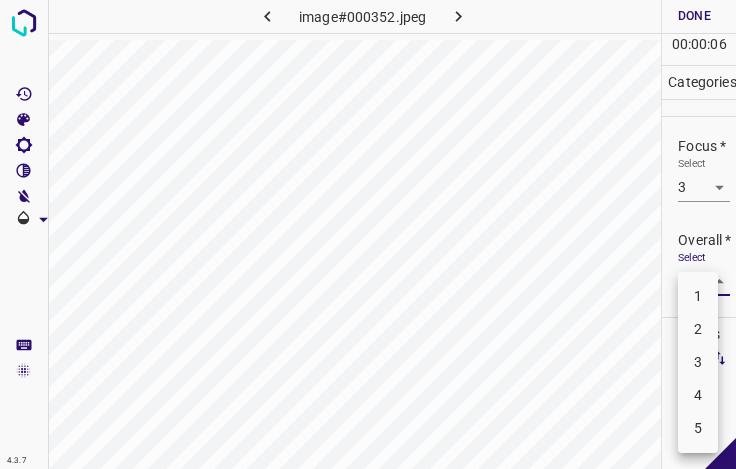 click on "3" at bounding box center [698, 362] 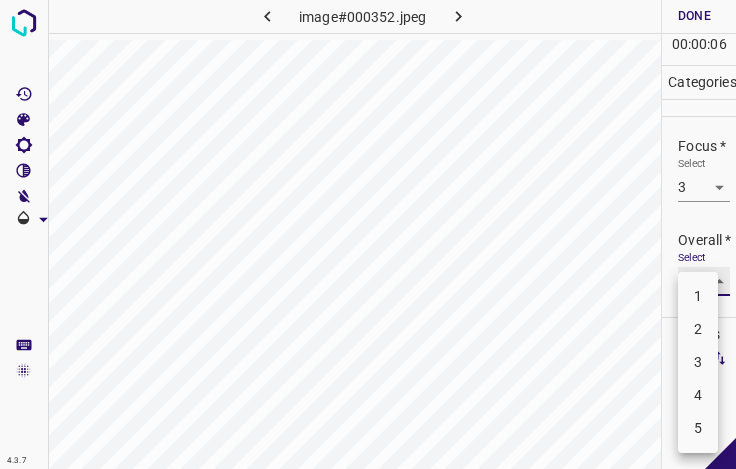 type on "3" 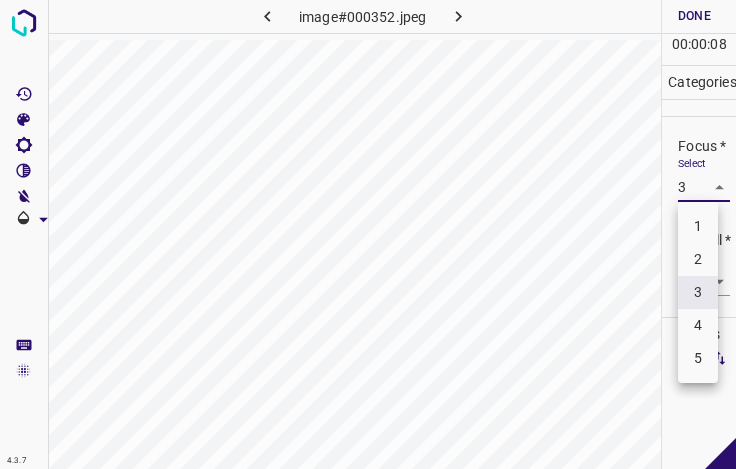 click on "4.3.7 image#000352.jpeg Done Skip 0 00   : 00   : 08   Categories Lighting *  Select 3 3 Focus *  Select 3 3 Overall *  Select 3 3 Labels   0 Categories 1 Lighting 2 Focus 3 Overall Tools Space Change between modes (Draw & Edit) I Auto labeling R Restore zoom M Zoom in N Zoom out Delete Delete selecte label Filters Z Restore filters X Saturation filter C Brightness filter V Contrast filter B Gray scale filter General O Download - Text - Hide - Delete 1 2 3 4 5" at bounding box center (368, 234) 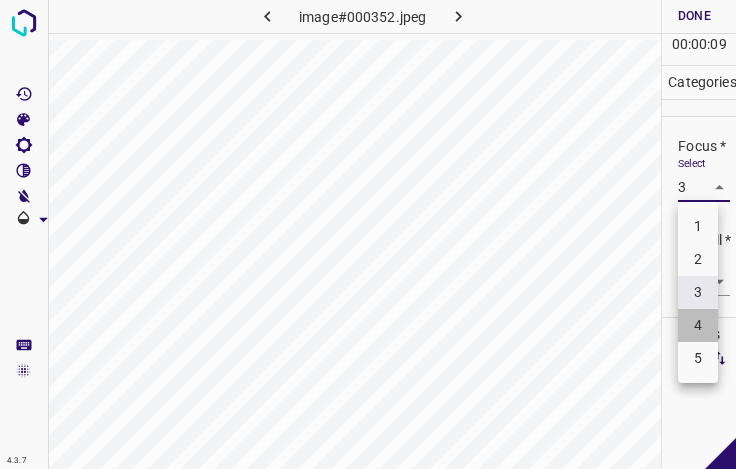 click on "4" at bounding box center (698, 325) 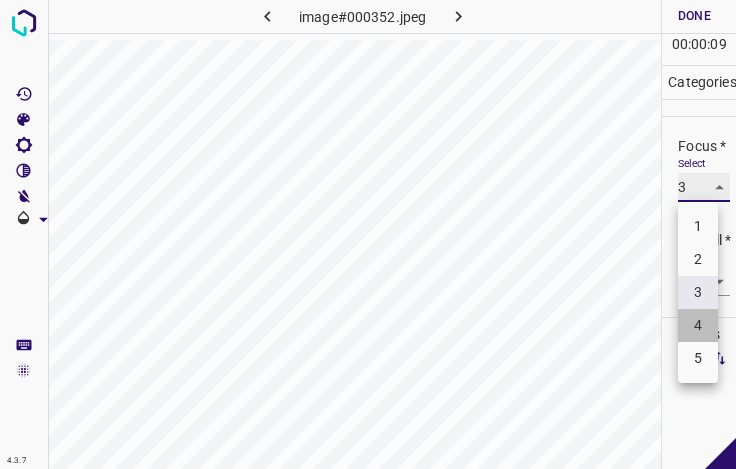 type on "4" 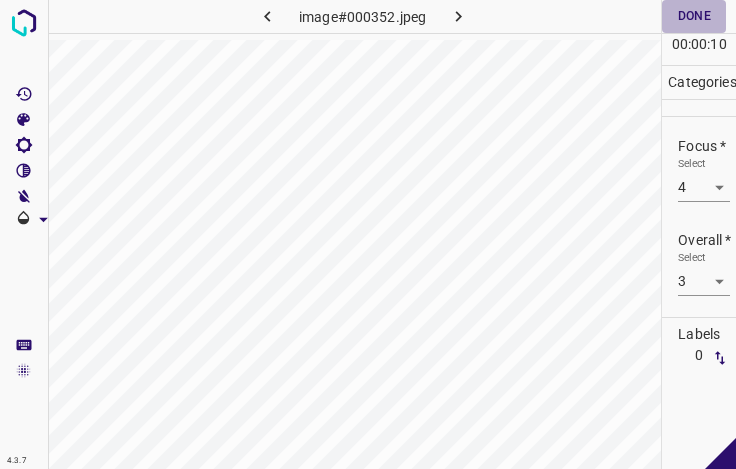 click on "Done" at bounding box center (694, 16) 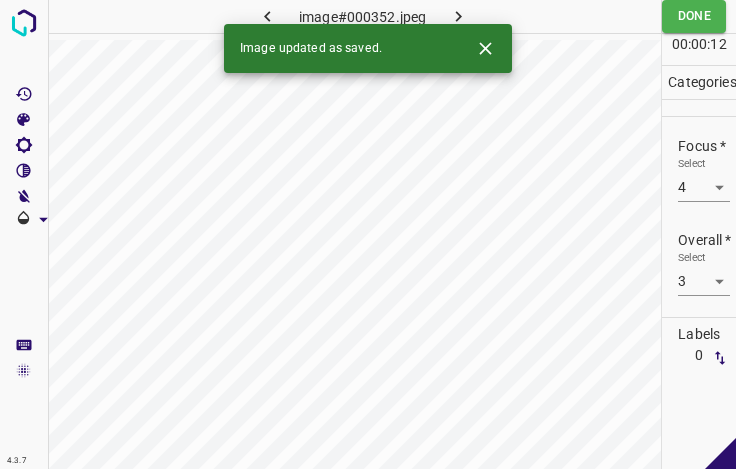 click 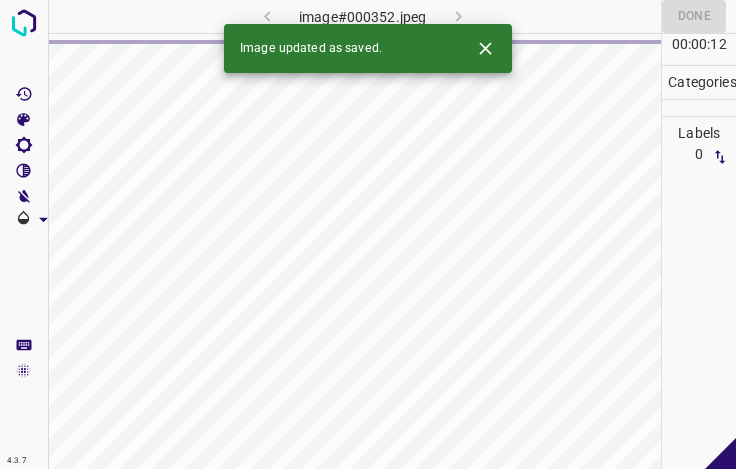 click 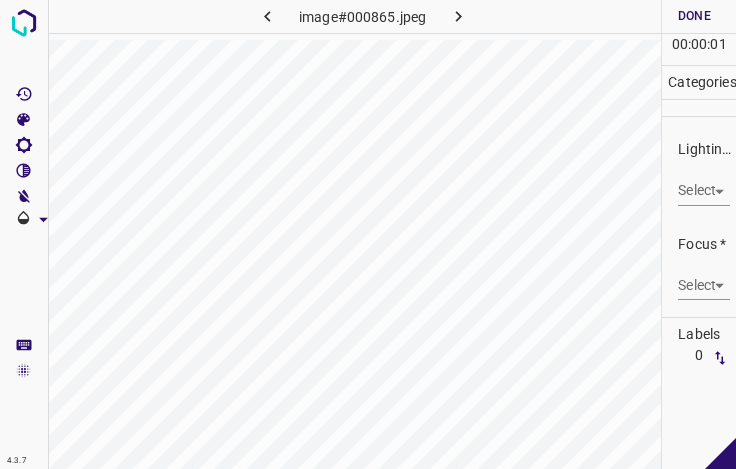 click on "Lighting *  Select ​" at bounding box center (699, 172) 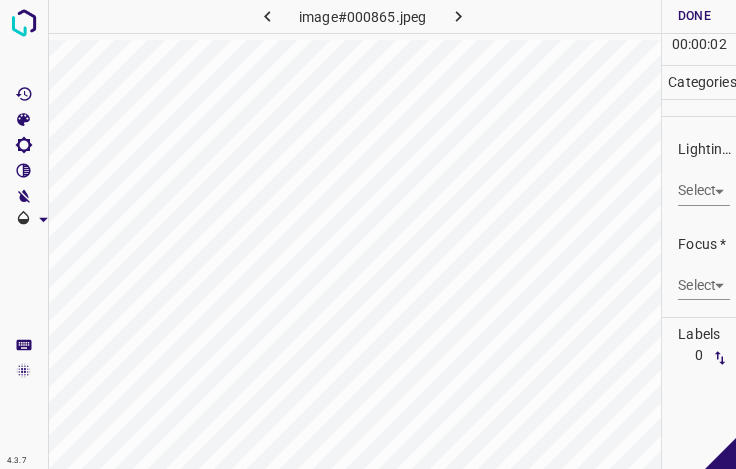 click on "Lighting *  Select ​" at bounding box center [699, 172] 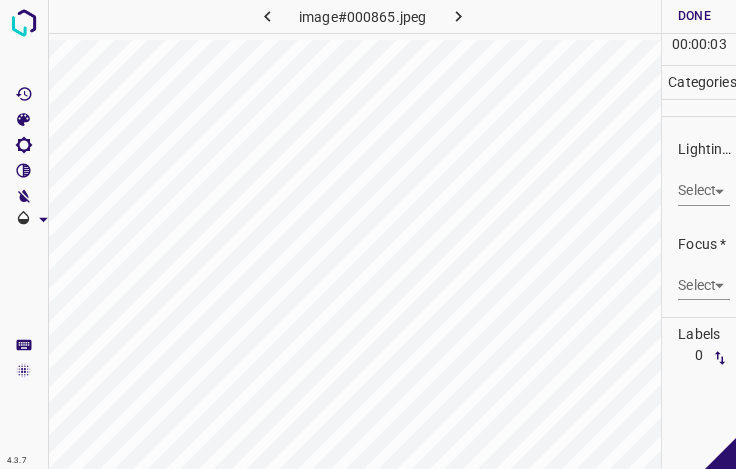 click on "4.3.7 image#000865.jpeg Done Skip 0 00   : 00   : 03   Categories Lighting *  Select ​ Focus *  Select ​ Overall *  Select ​ Labels   0 Categories 1 Lighting 2 Focus 3 Overall Tools Space Change between modes (Draw & Edit) I Auto labeling R Restore zoom M Zoom in N Zoom out Delete Delete selecte label Filters Z Restore filters X Saturation filter C Brightness filter V Contrast filter B Gray scale filter General O Download - Text - Hide - Delete" at bounding box center (368, 234) 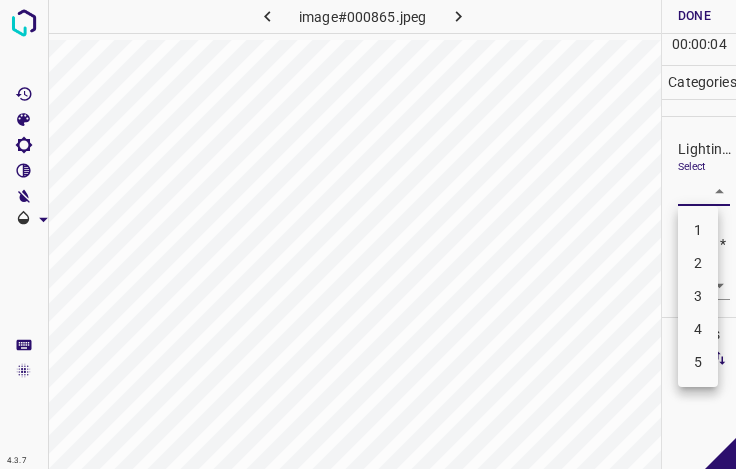 click on "3" at bounding box center (698, 296) 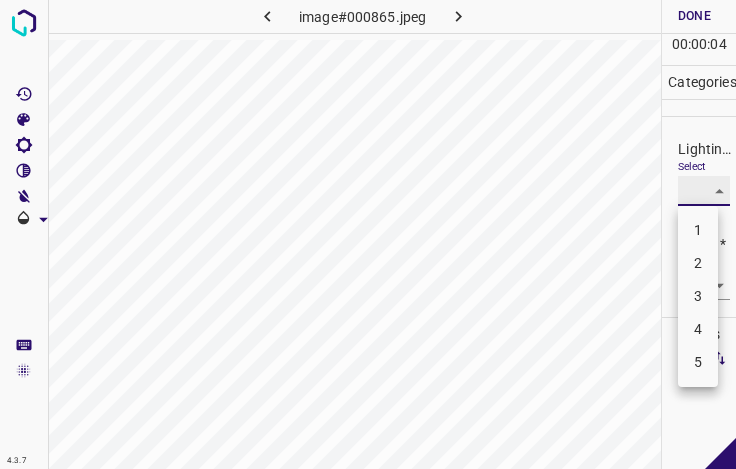 type on "3" 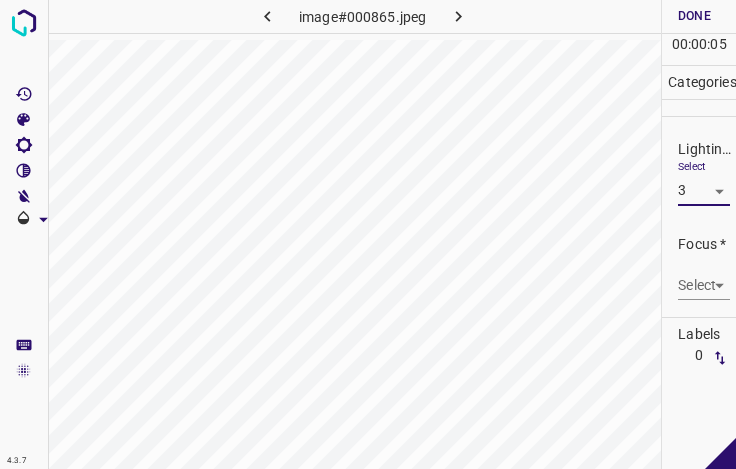 click on "4.3.7 image#000865.jpeg Done Skip 0 00   : 00   : 05   Categories Lighting *  Select 3 3 Focus *  Select ​ Overall *  Select ​ Labels   0 Categories 1 Lighting 2 Focus 3 Overall Tools Space Change between modes (Draw & Edit) I Auto labeling R Restore zoom M Zoom in N Zoom out Delete Delete selecte label Filters Z Restore filters X Saturation filter C Brightness filter V Contrast filter B Gray scale filter General O Download - Text - Hide - Delete" at bounding box center (368, 234) 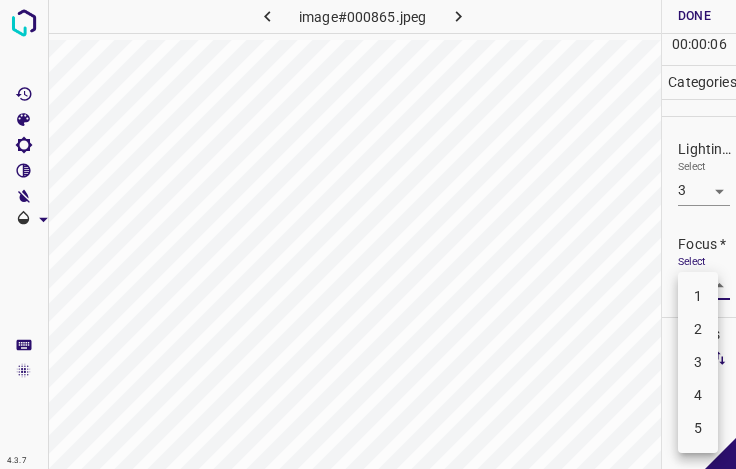 click on "4" at bounding box center [698, 395] 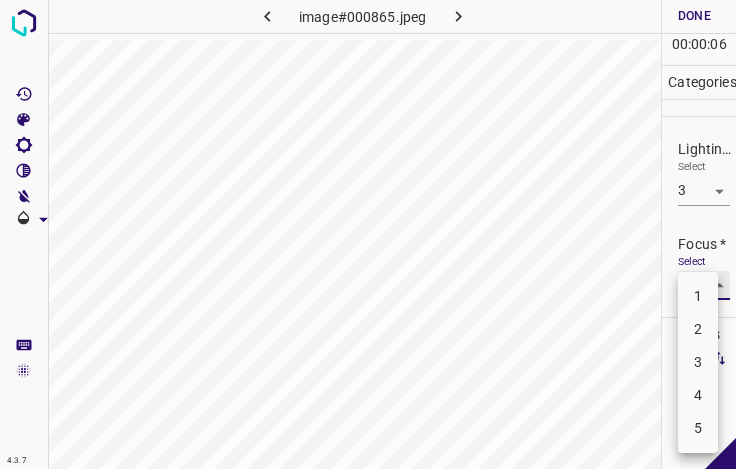 type on "4" 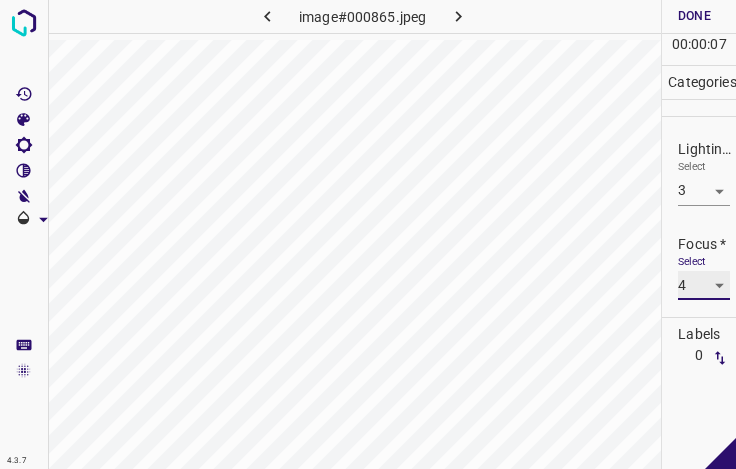 scroll, scrollTop: 98, scrollLeft: 0, axis: vertical 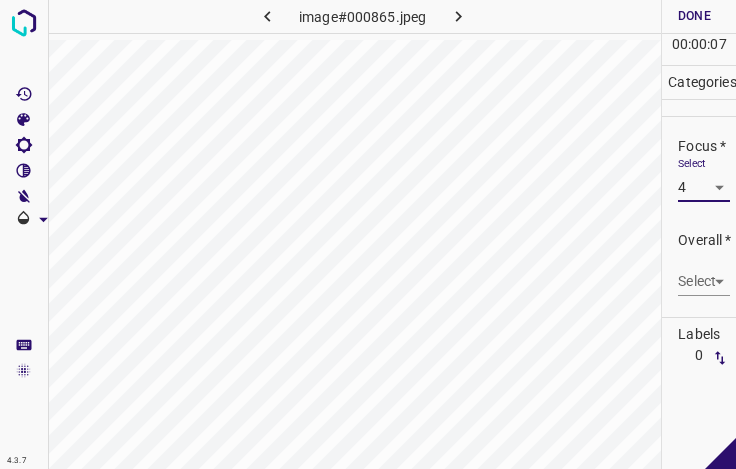 click on "4.3.7 image#000865.jpeg Done Skip 0 00   : 00   : 07   Categories Lighting *  Select 3 3 Focus *  Select 4 4 Overall *  Select ​ Labels   0 Categories 1 Lighting 2 Focus 3 Overall Tools Space Change between modes (Draw & Edit) I Auto labeling R Restore zoom M Zoom in N Zoom out Delete Delete selecte label Filters Z Restore filters X Saturation filter C Brightness filter V Contrast filter B Gray scale filter General O Download - Text - Hide - Delete" at bounding box center (368, 234) 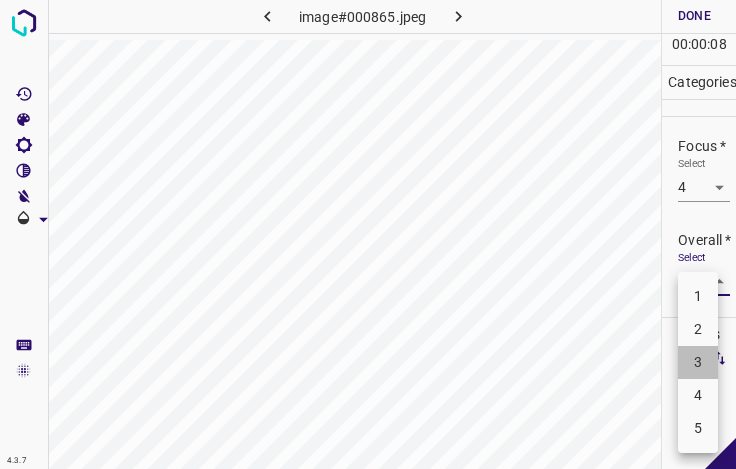click on "3" at bounding box center (698, 362) 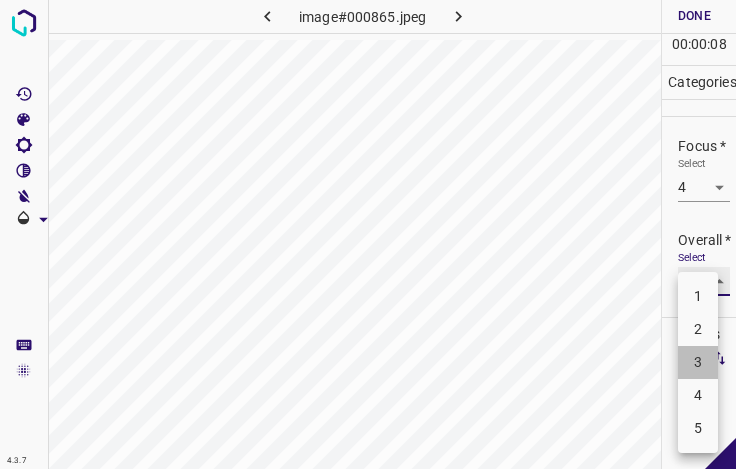 type on "3" 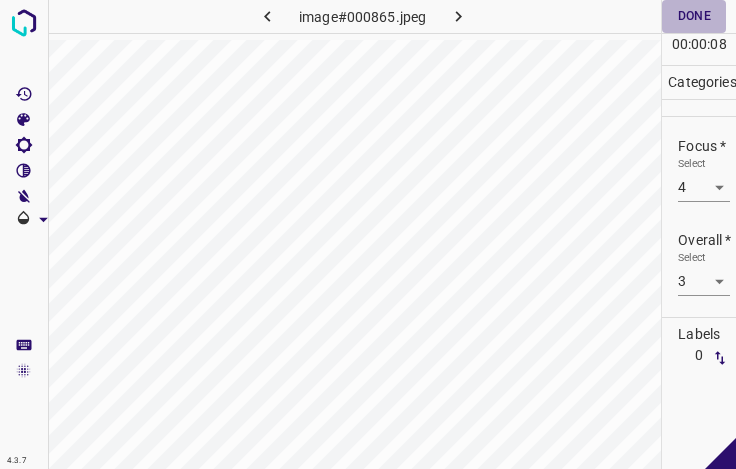 click on "Done" at bounding box center [694, 16] 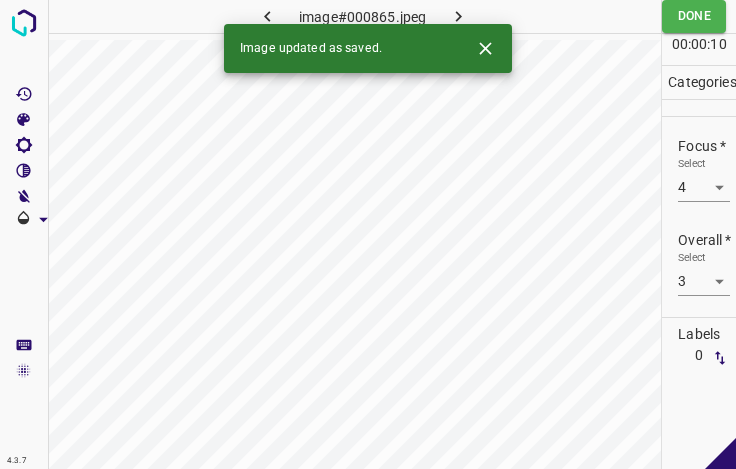 click 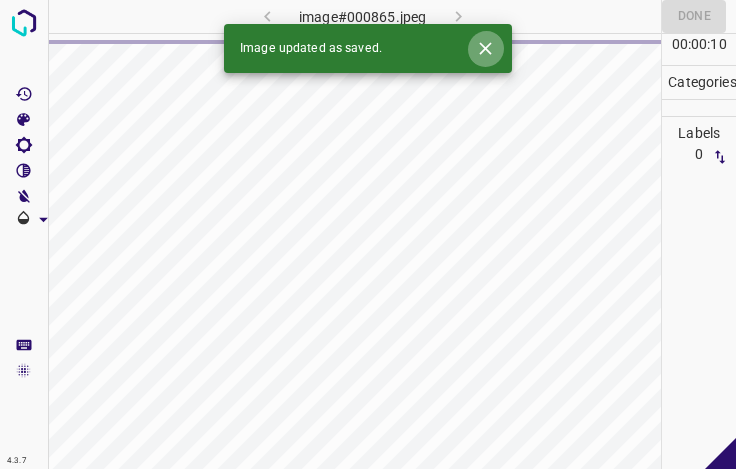click 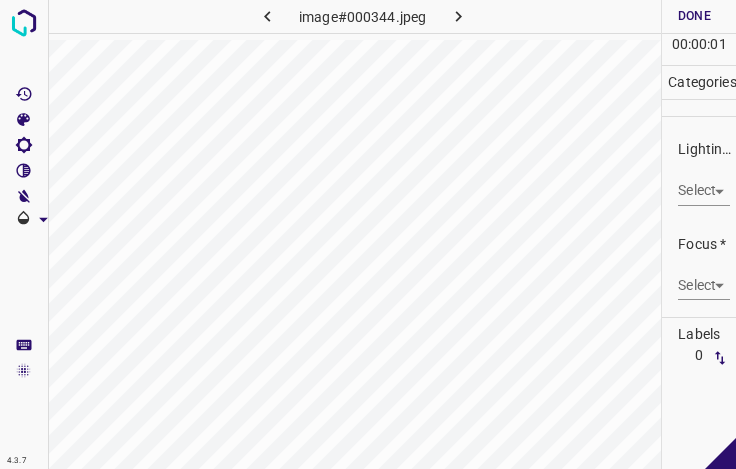 click on "4.3.7 image#000344.jpeg Done Skip 0 00   : 00   : 01   Categories Lighting *  Select ​ Focus *  Select ​ Overall *  Select ​ Labels   0 Categories 1 Lighting 2 Focus 3 Overall Tools Space Change between modes (Draw & Edit) I Auto labeling R Restore zoom M Zoom in N Zoom out Delete Delete selecte label Filters Z Restore filters X Saturation filter C Brightness filter V Contrast filter B Gray scale filter General O Download - Text - Hide - Delete" at bounding box center [368, 234] 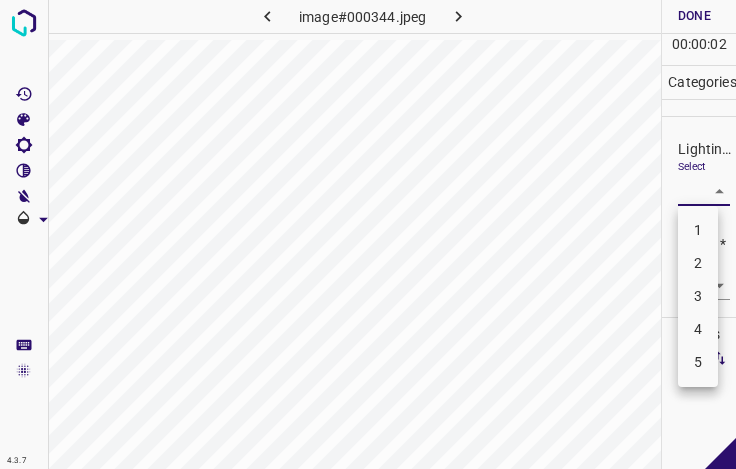 click on "3" at bounding box center (698, 296) 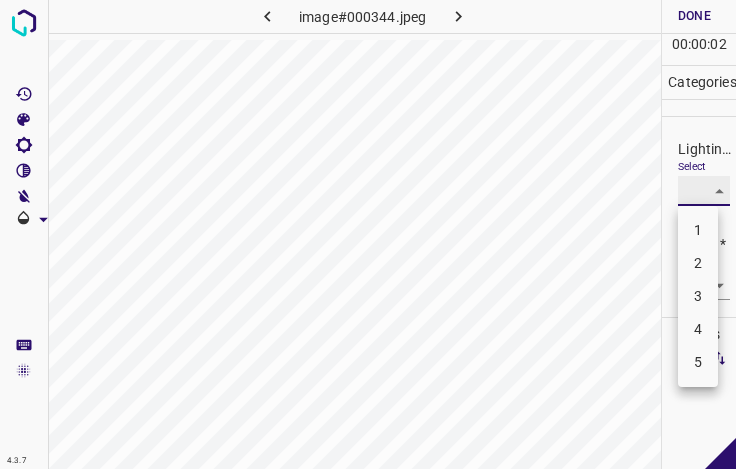 type on "3" 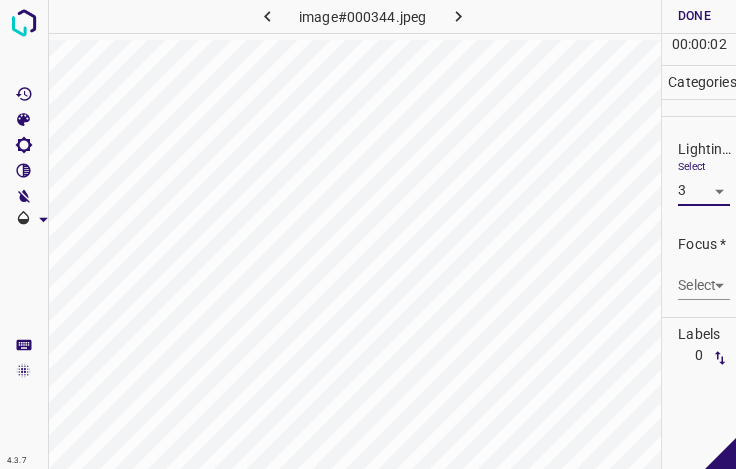 click on "4.3.7 image#000344.jpeg Done Skip 0 00   : 00   : 02   Categories Lighting *  Select 3 3 Focus *  Select ​ Overall *  Select ​ Labels   0 Categories 1 Lighting 2 Focus 3 Overall Tools Space Change between modes (Draw & Edit) I Auto labeling R Restore zoom M Zoom in N Zoom out Delete Delete selecte label Filters Z Restore filters X Saturation filter C Brightness filter V Contrast filter B Gray scale filter General O Download - Text - Hide - Delete 1 2 3 4 5" at bounding box center (368, 234) 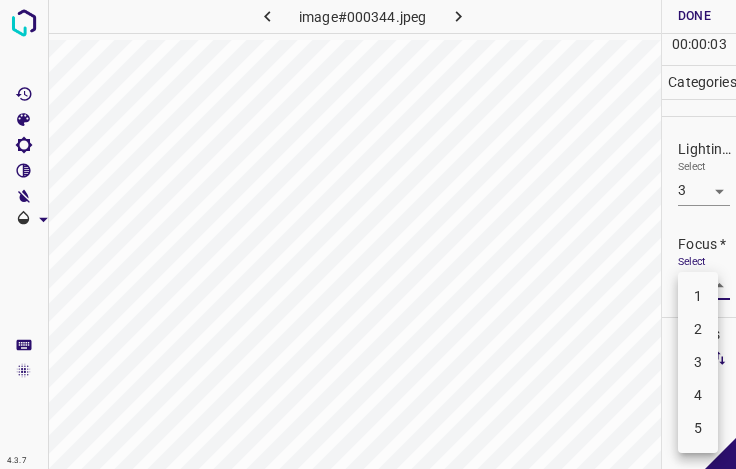 click on "2" at bounding box center (698, 329) 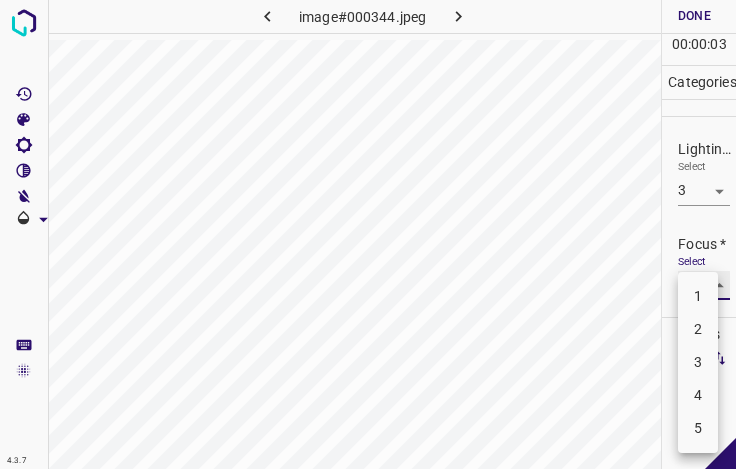 type on "2" 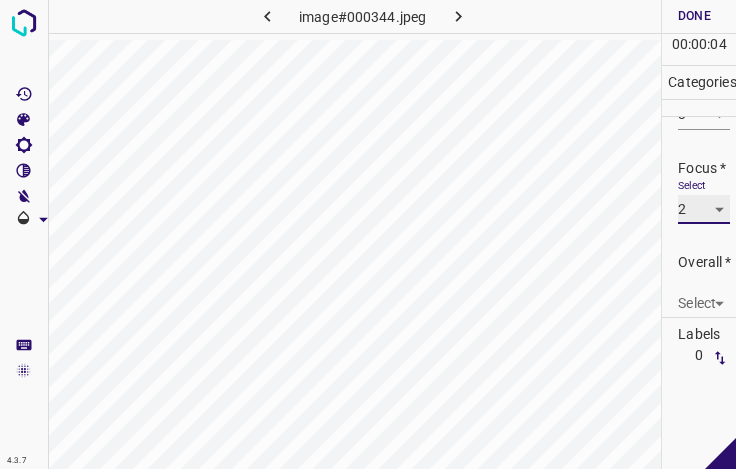 scroll, scrollTop: 98, scrollLeft: 0, axis: vertical 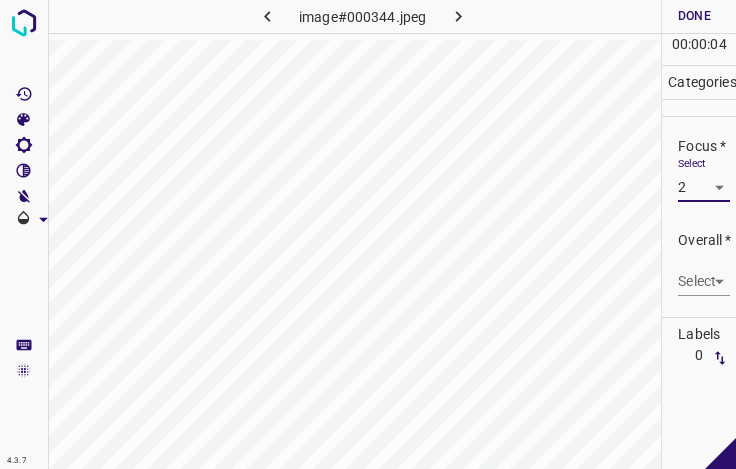click on "4.3.7 image#000344.jpeg Done Skip 0 00   : 00   : 04   Categories Lighting *  Select 3 3 Focus *  Select 2 2 Overall *  Select ​ Labels   0 Categories 1 Lighting 2 Focus 3 Overall Tools Space Change between modes (Draw & Edit) I Auto labeling R Restore zoom M Zoom in N Zoom out Delete Delete selecte label Filters Z Restore filters X Saturation filter C Brightness filter V Contrast filter B Gray scale filter General O Download - Text - Hide - Delete" at bounding box center (368, 234) 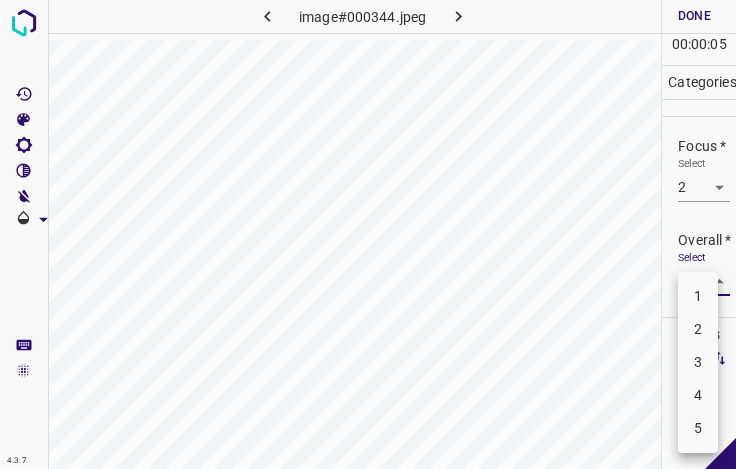 click on "2" at bounding box center (698, 329) 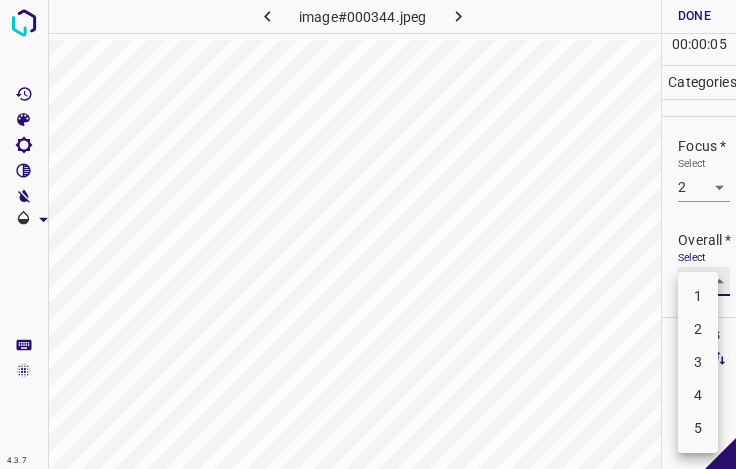 type on "2" 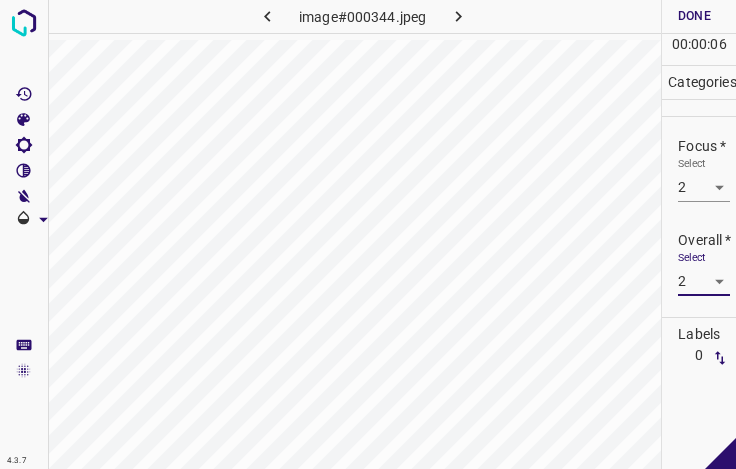 click on "Done" at bounding box center [694, 16] 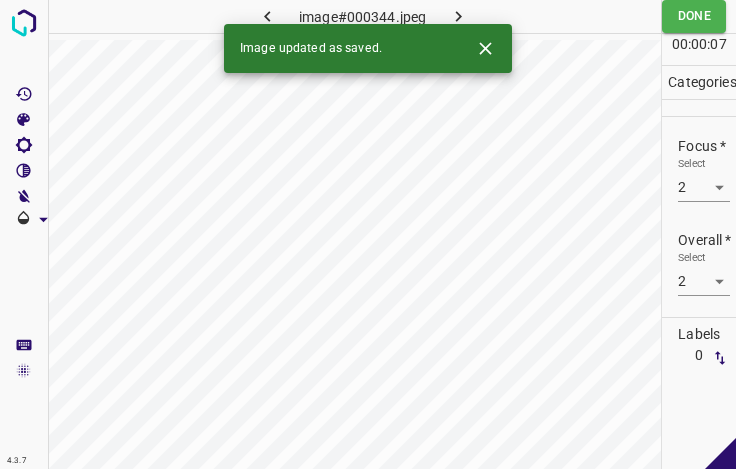 click 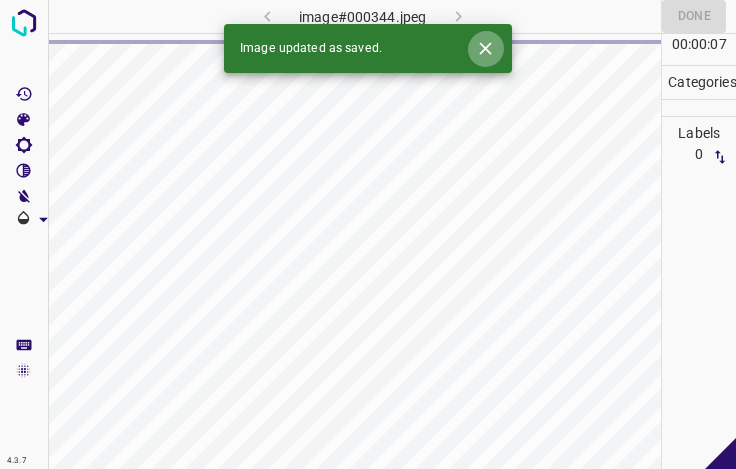 click 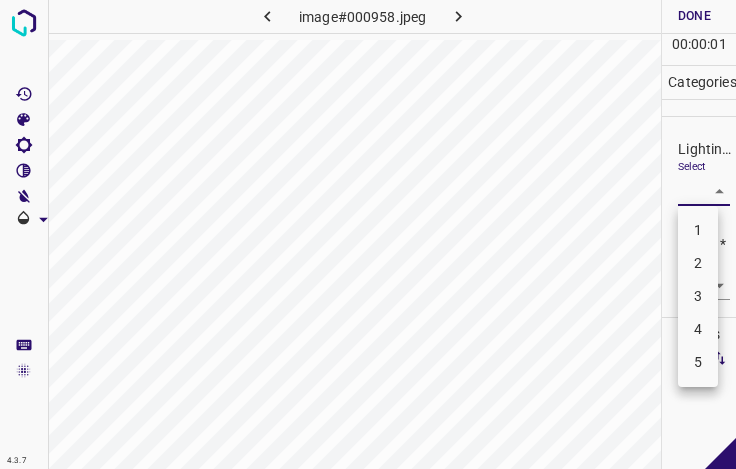 click on "4.3.7 image#000958.jpeg Done Skip 0 00   : 00   : 01   Categories Lighting *  Select ​ Focus *  Select ​ Overall *  Select ​ Labels   0 Categories 1 Lighting 2 Focus 3 Overall Tools Space Change between modes (Draw & Edit) I Auto labeling R Restore zoom M Zoom in N Zoom out Delete Delete selecte label Filters Z Restore filters X Saturation filter C Brightness filter V Contrast filter B Gray scale filter General O Download - Text - Hide - Delete 1 2 3 4 5" at bounding box center (368, 234) 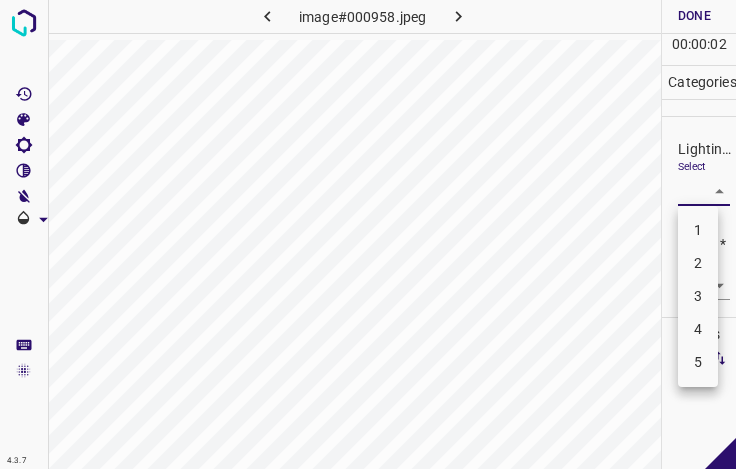 click on "3" at bounding box center [698, 296] 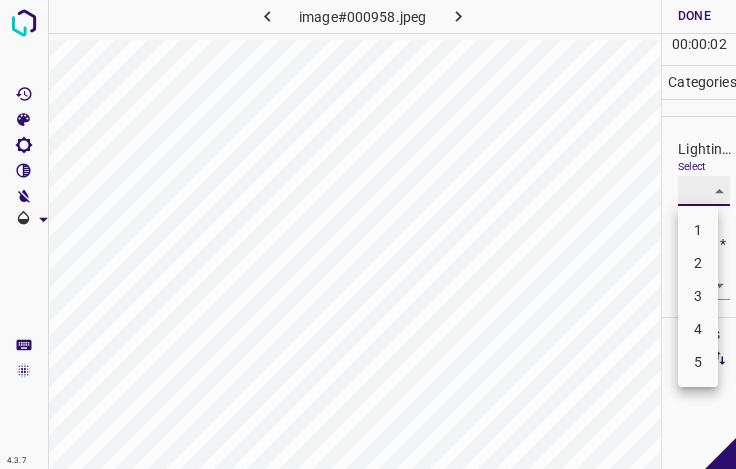 type on "3" 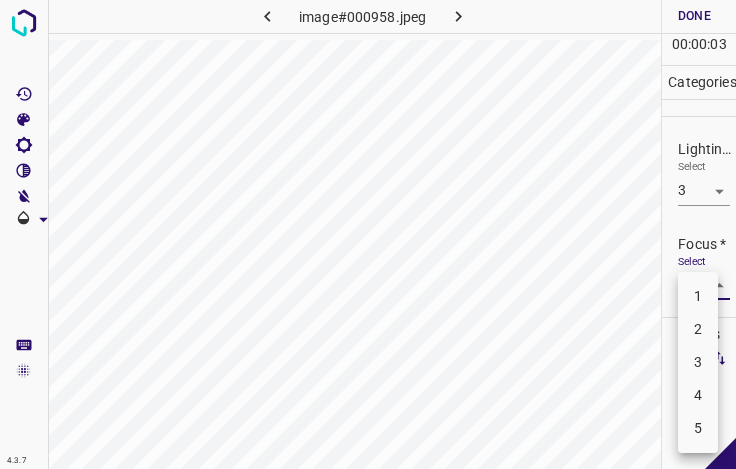 click on "4.3.7 image#000958.jpeg Done Skip 0 00   : 00   : 03   Categories Lighting *  Select 3 3 Focus *  Select ​ Overall *  Select ​ Labels   0 Categories 1 Lighting 2 Focus 3 Overall Tools Space Change between modes (Draw & Edit) I Auto labeling R Restore zoom M Zoom in N Zoom out Delete Delete selecte label Filters Z Restore filters X Saturation filter C Brightness filter V Contrast filter B Gray scale filter General O Download - Text - Hide - Delete 1 2 3 4 5" at bounding box center [368, 234] 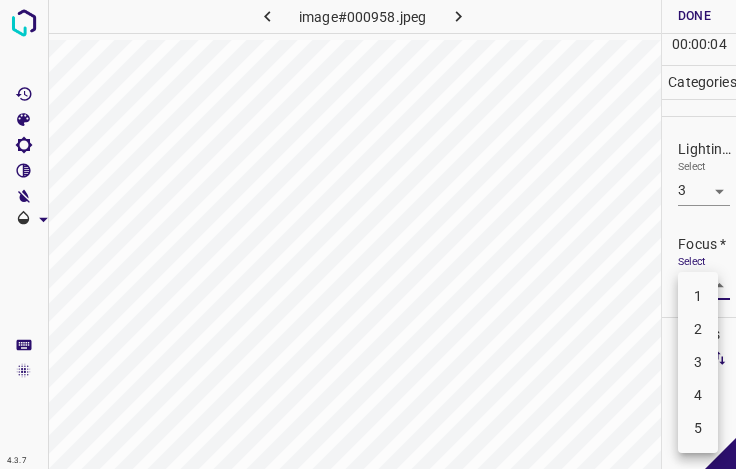 click on "2" at bounding box center (698, 329) 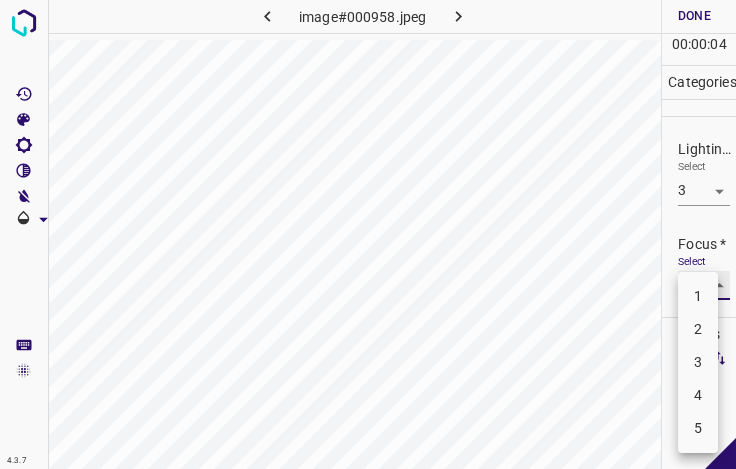 type on "2" 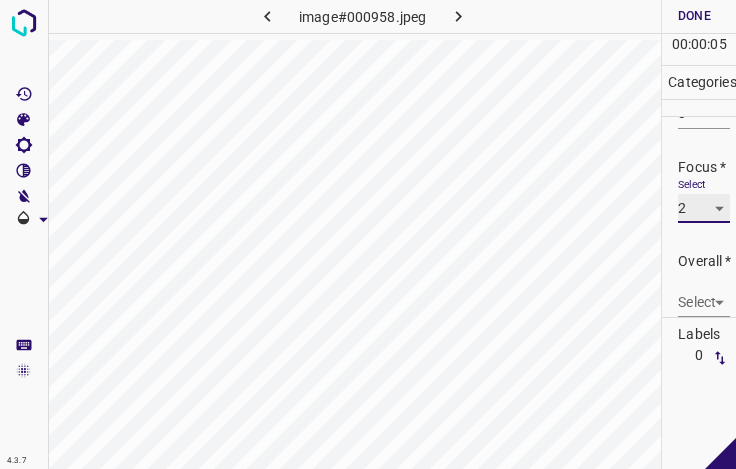 scroll, scrollTop: 98, scrollLeft: 0, axis: vertical 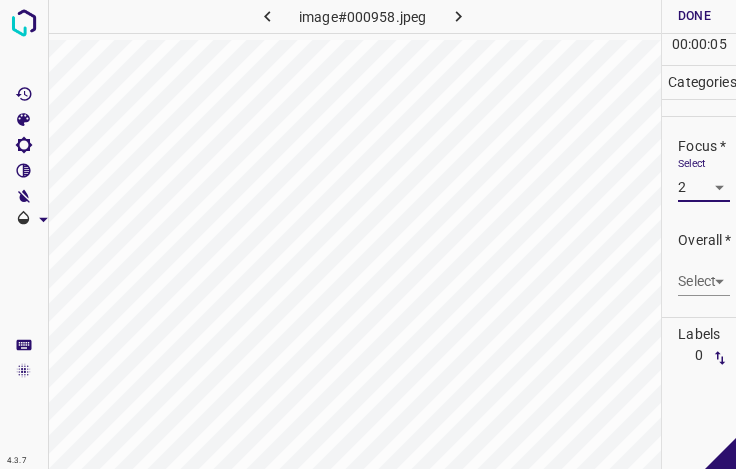 click on "4.3.7 image#000958.jpeg Done Skip 0 00   : 00   : 05   Categories Lighting *  Select 3 3 Focus *  Select 2 2 Overall *  Select ​ Labels   0 Categories 1 Lighting 2 Focus 3 Overall Tools Space Change between modes (Draw & Edit) I Auto labeling R Restore zoom M Zoom in N Zoom out Delete Delete selecte label Filters Z Restore filters X Saturation filter C Brightness filter V Contrast filter B Gray scale filter General O Download - Text - Hide - Delete" at bounding box center [368, 234] 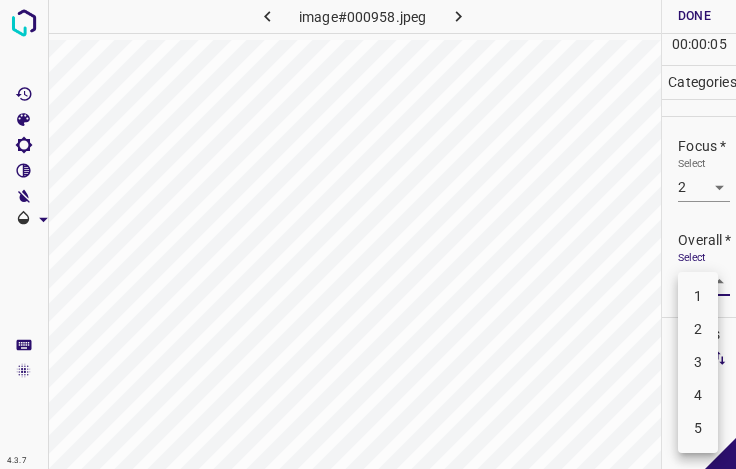 click on "3" at bounding box center [698, 362] 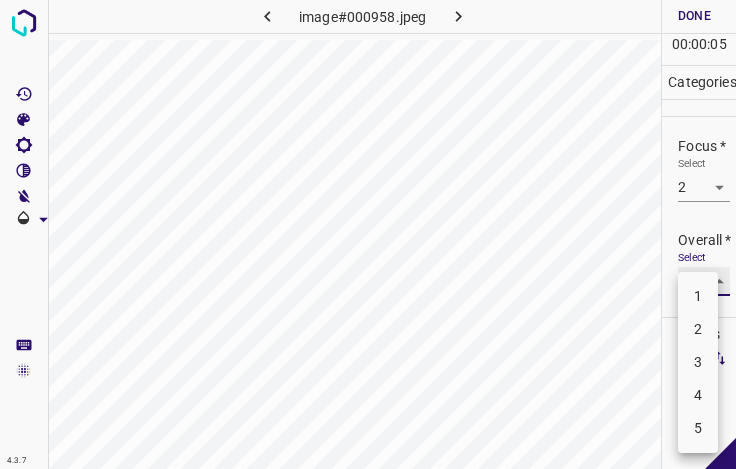 type on "3" 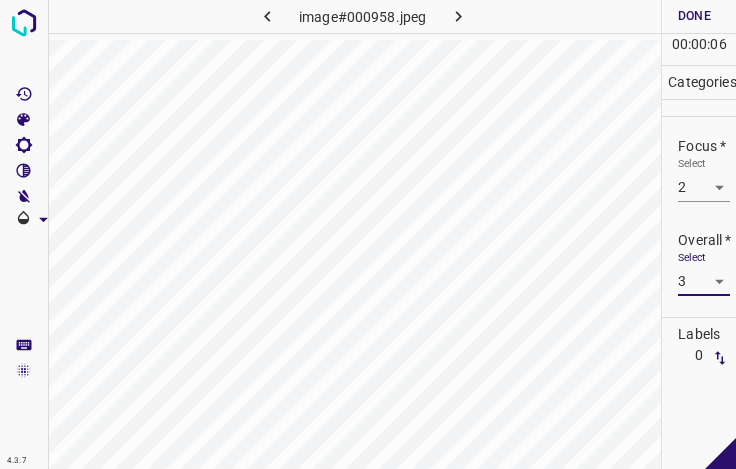 click on "Done" at bounding box center (694, 16) 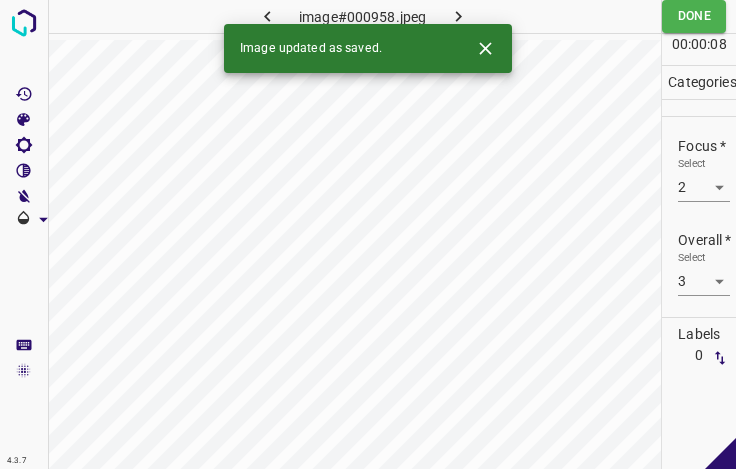 click 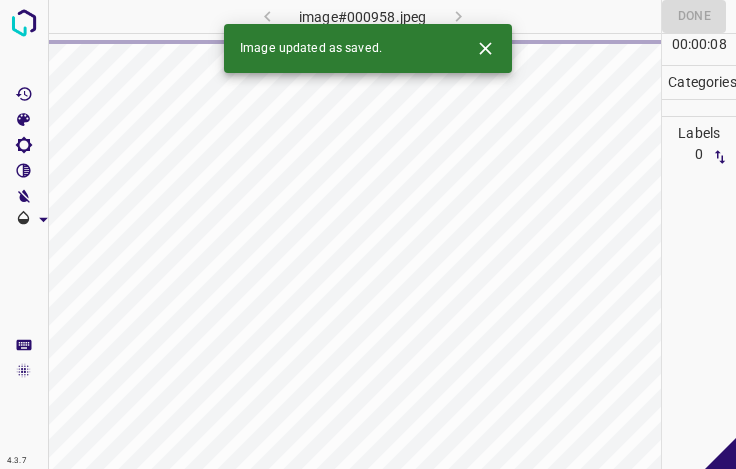 click 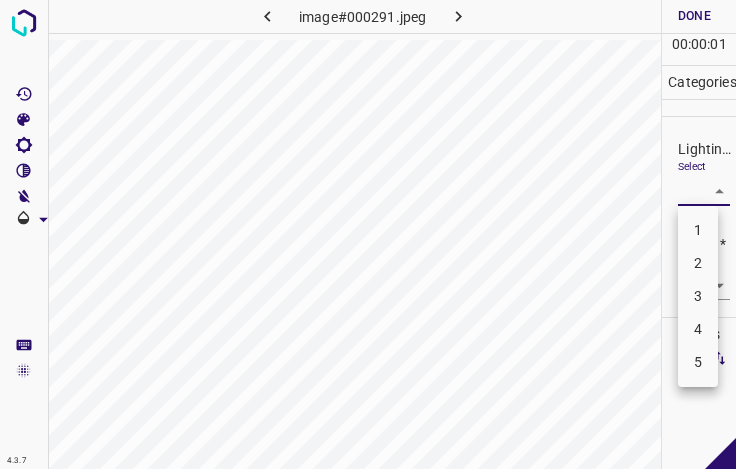 click on "4.3.7 image#000291.jpeg Done Skip 0 00   : 00   : 01   Categories Lighting *  Select ​ Focus *  Select ​ Overall *  Select ​ Labels   0 Categories 1 Lighting 2 Focus 3 Overall Tools Space Change between modes (Draw & Edit) I Auto labeling R Restore zoom M Zoom in N Zoom out Delete Delete selecte label Filters Z Restore filters X Saturation filter C Brightness filter V Contrast filter B Gray scale filter General O Download - Text - Hide - Delete 1 2 3 4 5" at bounding box center [368, 234] 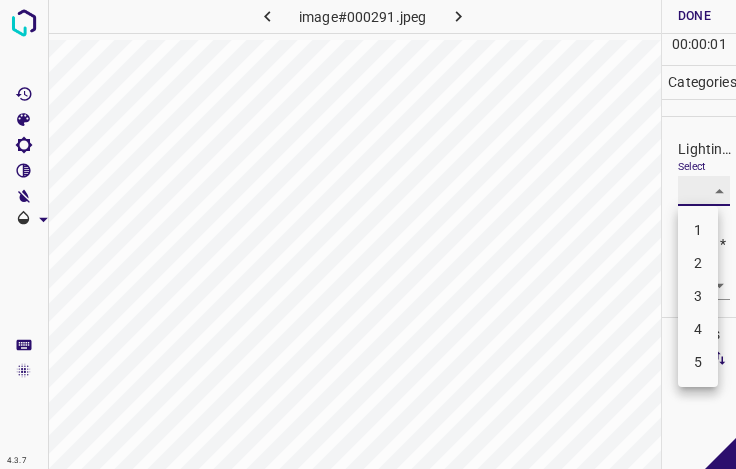 type on "3" 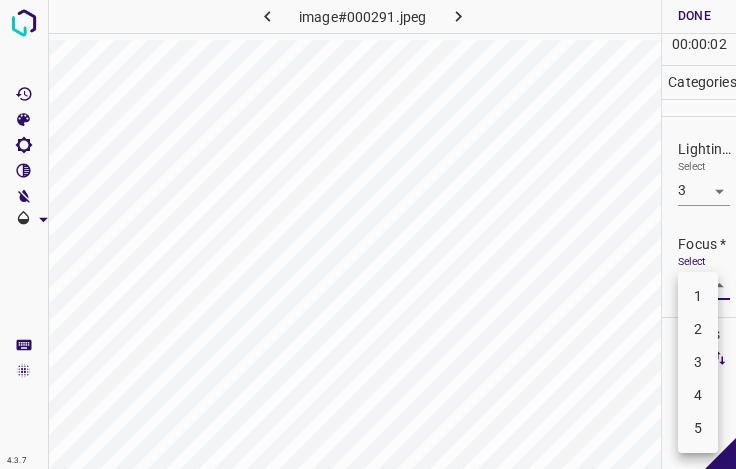 click on "4.3.7 image#000291.jpeg Done Skip 0 00   : 00   : 02   Categories Lighting *  Select 3 3 Focus *  Select ​ Overall *  Select ​ Labels   0 Categories 1 Lighting 2 Focus 3 Overall Tools Space Change between modes (Draw & Edit) I Auto labeling R Restore zoom M Zoom in N Zoom out Delete Delete selecte label Filters Z Restore filters X Saturation filter C Brightness filter V Contrast filter B Gray scale filter General O Download - Text - Hide - Delete 1 2 3 4 5" at bounding box center (368, 234) 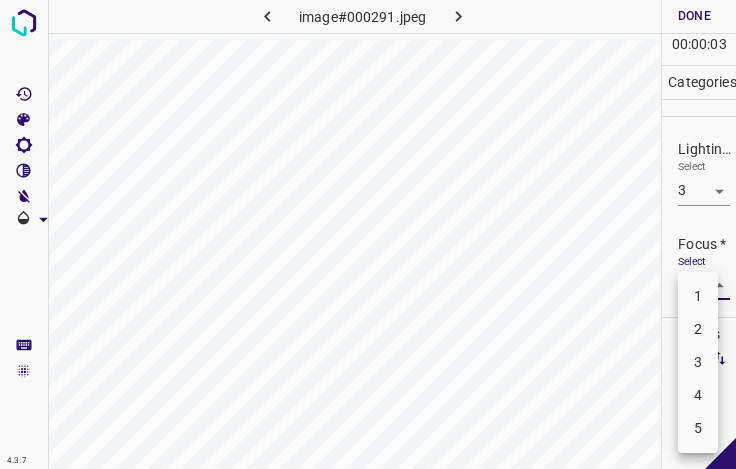 click on "2" at bounding box center (698, 329) 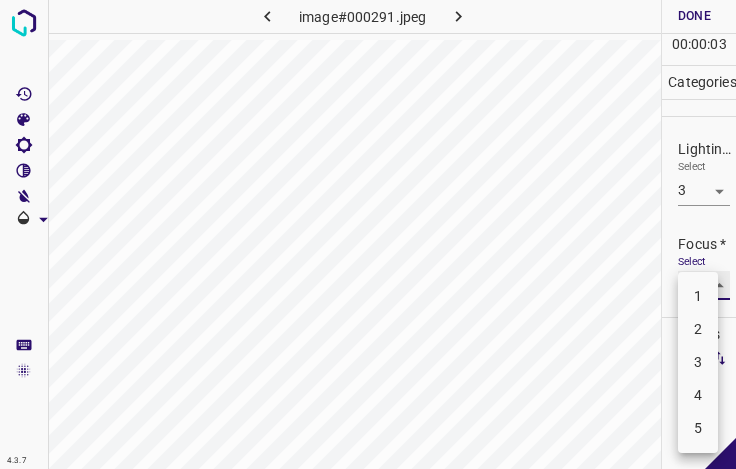 type on "2" 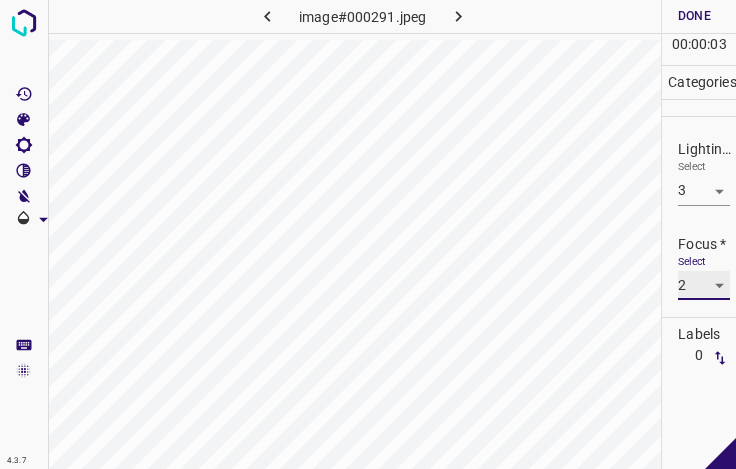 scroll, scrollTop: 98, scrollLeft: 0, axis: vertical 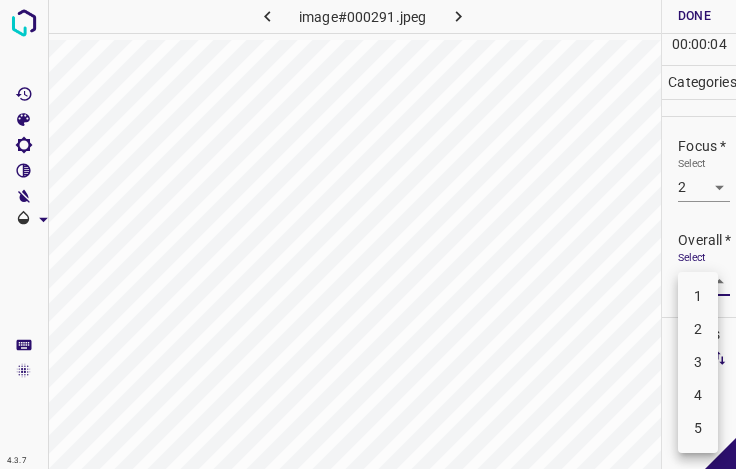 click on "4.3.7 image#000291.jpeg Done Skip 0 00   : 00   : 04   Categories Lighting *  Select 3 3 Focus *  Select 2 2 Overall *  Select ​ Labels   0 Categories 1 Lighting 2 Focus 3 Overall Tools Space Change between modes (Draw & Edit) I Auto labeling R Restore zoom M Zoom in N Zoom out Delete Delete selecte label Filters Z Restore filters X Saturation filter C Brightness filter V Contrast filter B Gray scale filter General O Download - Text - Hide - Delete 1 2 3 4 5" at bounding box center (368, 234) 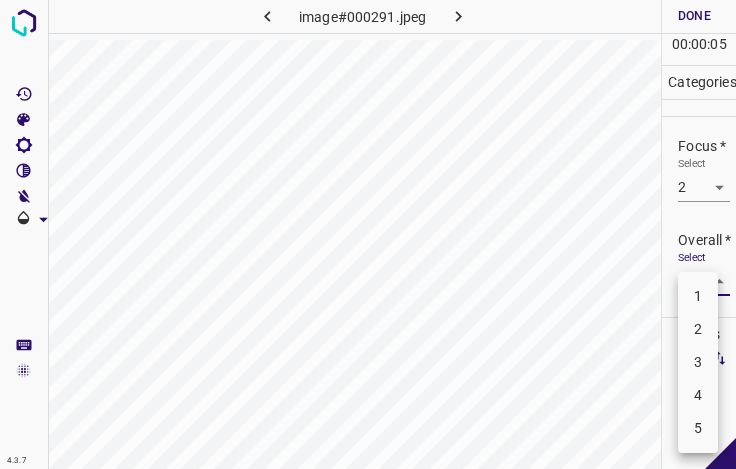 click on "3" at bounding box center [698, 362] 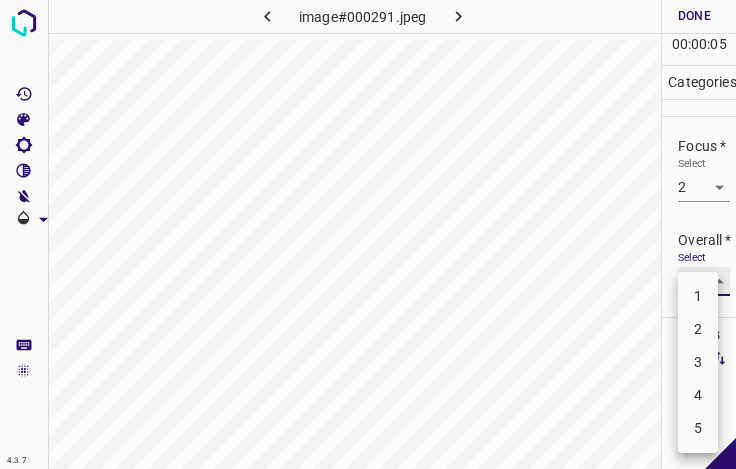 type on "3" 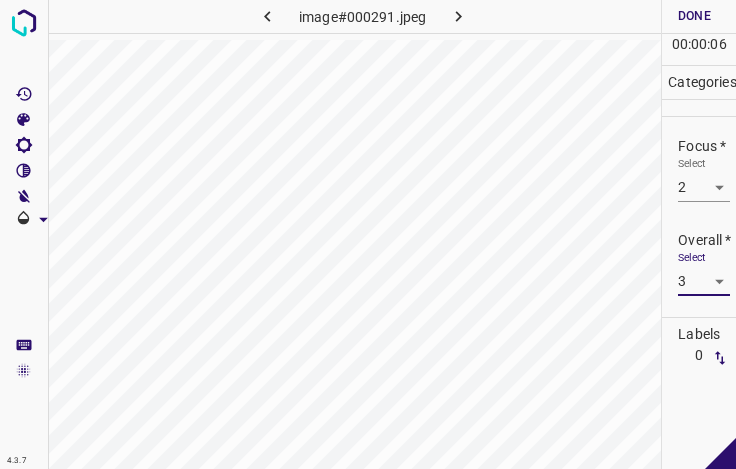 click on "4.3.7 image#000291.jpeg Done Skip 0 00   : 00   : 06   Categories Lighting *  Select 3 3 Focus *  Select 2 2 Overall *  Select 3 3 Labels   0 Categories 1 Lighting 2 Focus 3 Overall Tools Space Change between modes (Draw & Edit) I Auto labeling R Restore zoom M Zoom in N Zoom out Delete Delete selecte label Filters Z Restore filters X Saturation filter C Brightness filter V Contrast filter B Gray scale filter General O Download - Text - Hide - Delete" at bounding box center (368, 234) 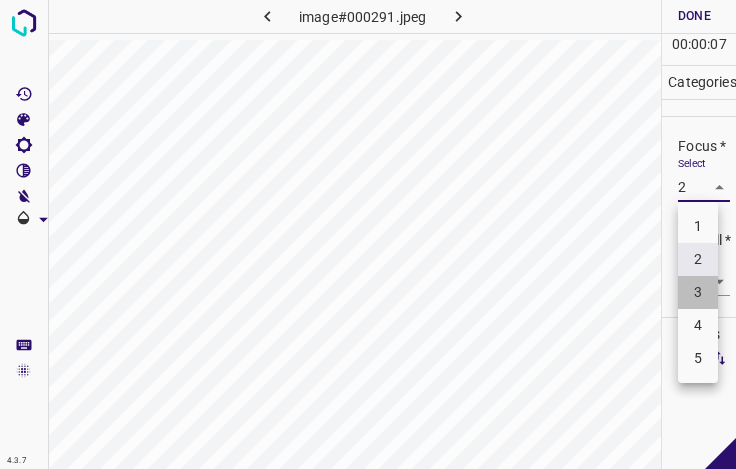 click on "3" at bounding box center (698, 292) 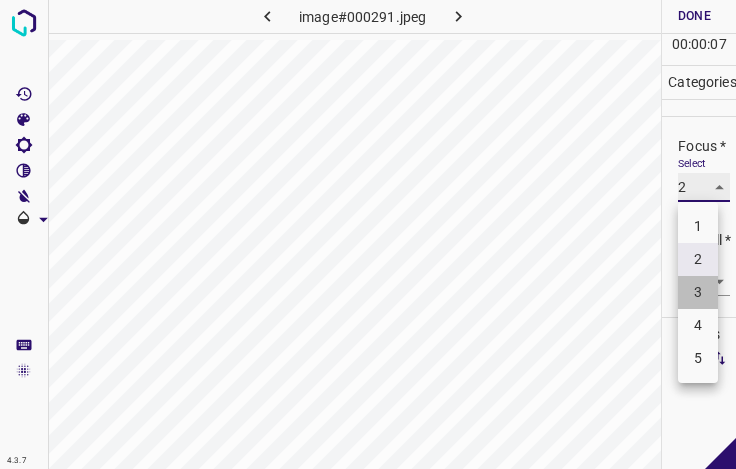 type on "3" 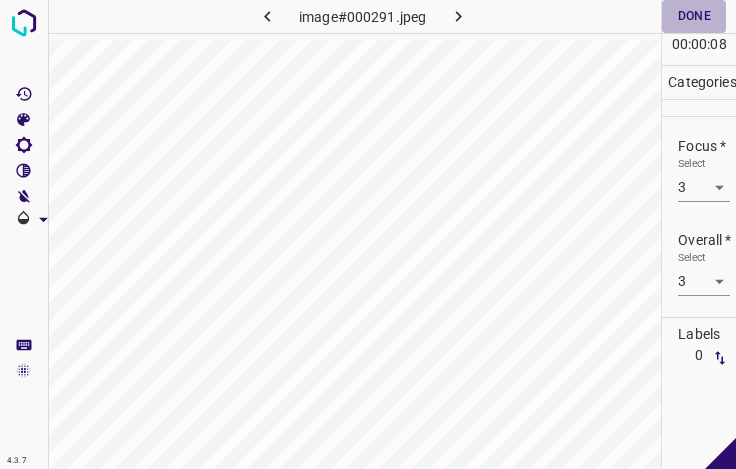 click on "Done" at bounding box center (694, 16) 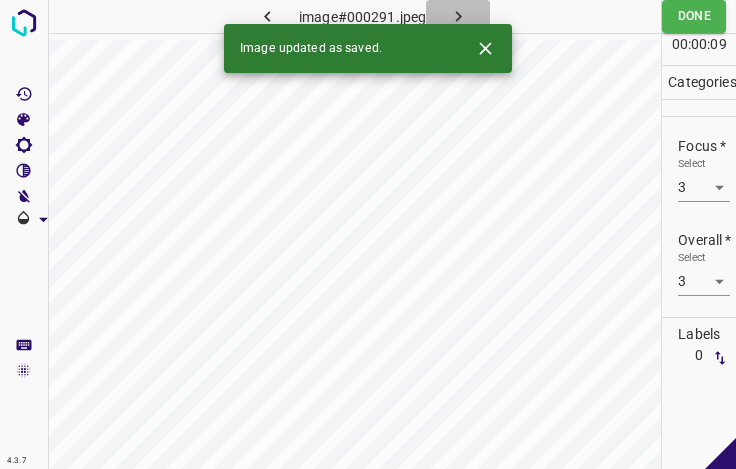 click 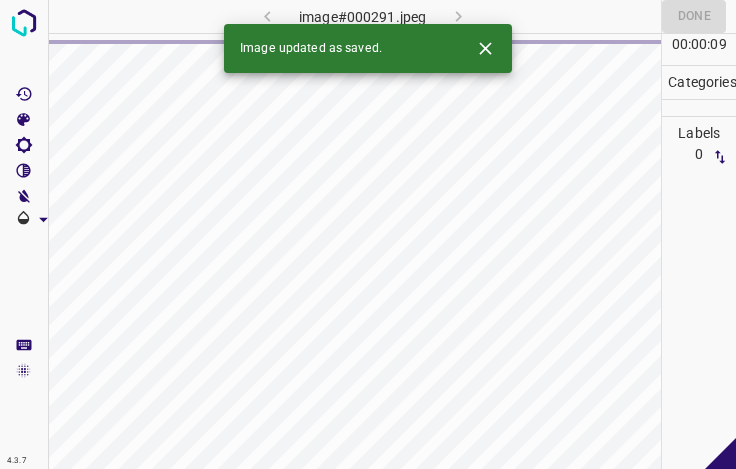 click 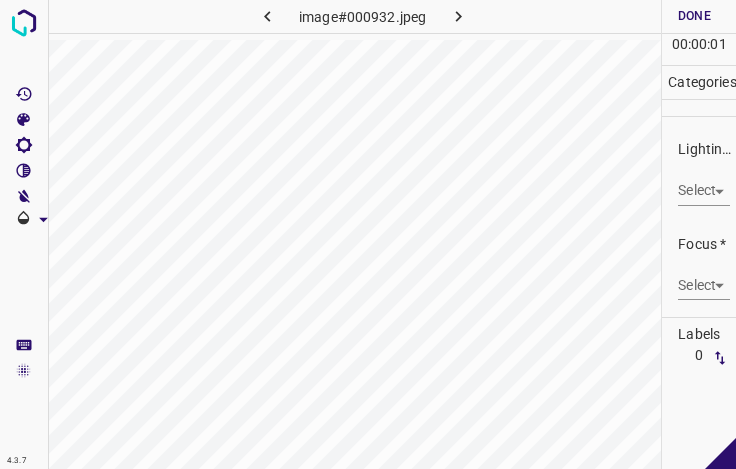 click on "4.3.7 image#000932.jpeg Done Skip 0 00   : 00   : 01   Categories Lighting *  Select ​ Focus *  Select ​ Overall *  Select ​ Labels   0 Categories 1 Lighting 2 Focus 3 Overall Tools Space Change between modes (Draw & Edit) I Auto labeling R Restore zoom M Zoom in N Zoom out Delete Delete selecte label Filters Z Restore filters X Saturation filter C Brightness filter V Contrast filter B Gray scale filter General O Download - Text - Hide - Delete" at bounding box center [368, 234] 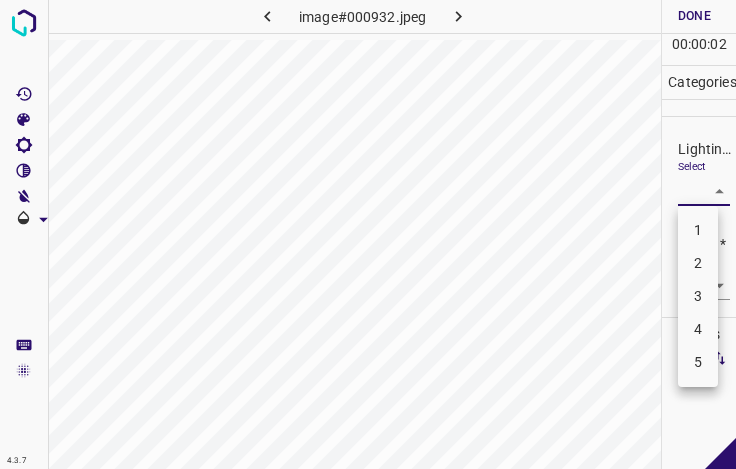 click on "3" at bounding box center [698, 296] 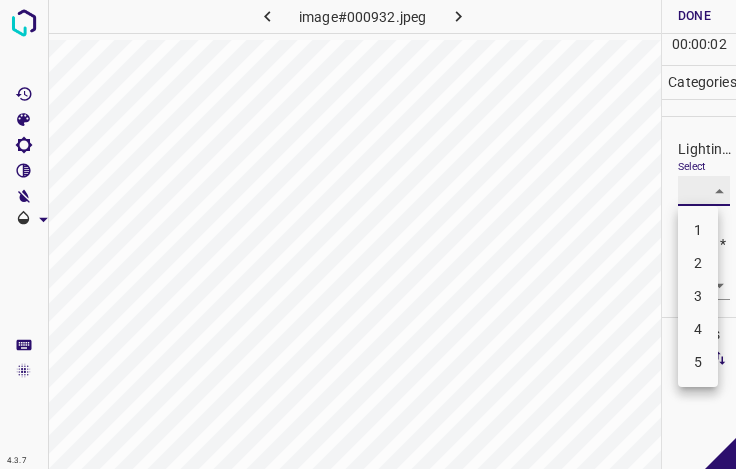 type on "3" 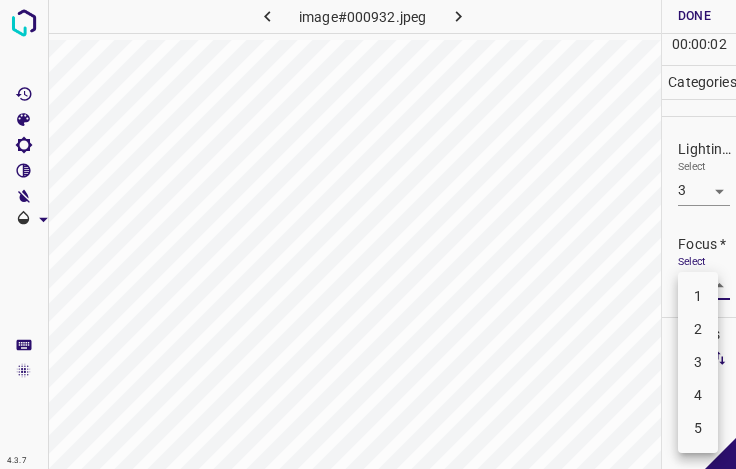click on "4.3.7 image#000932.jpeg Done Skip 0 00   : 00   : 02   Categories Lighting *  Select 3 3 Focus *  Select ​ Overall *  Select ​ Labels   0 Categories 1 Lighting 2 Focus 3 Overall Tools Space Change between modes (Draw & Edit) I Auto labeling R Restore zoom M Zoom in N Zoom out Delete Delete selecte label Filters Z Restore filters X Saturation filter C Brightness filter V Contrast filter B Gray scale filter General O Download - Text - Hide - Delete 1 2 3 4 5" at bounding box center (368, 234) 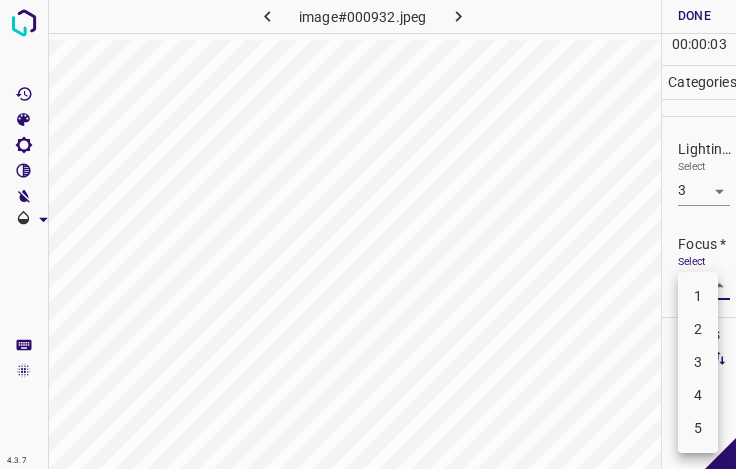 click on "4" at bounding box center (698, 395) 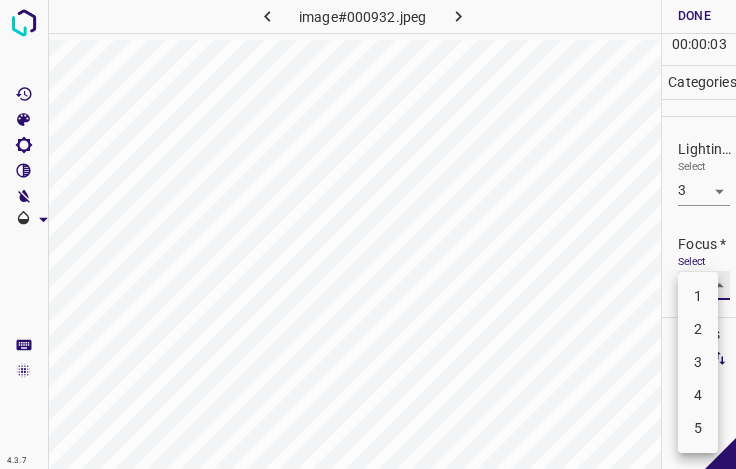 type on "4" 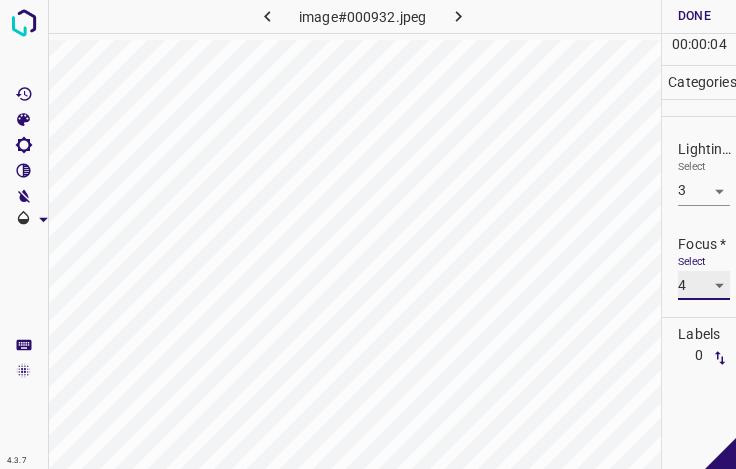 scroll, scrollTop: 98, scrollLeft: 0, axis: vertical 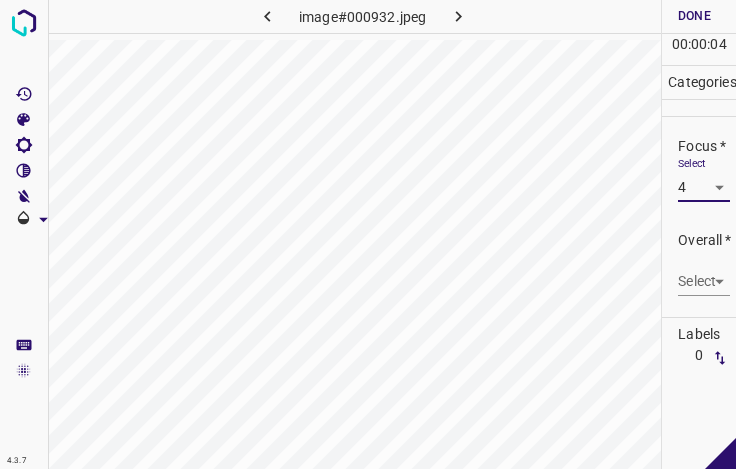 click on "4.3.7 image#000932.jpeg Done Skip 0 00   : 00   : 04   Categories Lighting *  Select 3 3 Focus *  Select 4 4 Overall *  Select ​ Labels   0 Categories 1 Lighting 2 Focus 3 Overall Tools Space Change between modes (Draw & Edit) I Auto labeling R Restore zoom M Zoom in N Zoom out Delete Delete selecte label Filters Z Restore filters X Saturation filter C Brightness filter V Contrast filter B Gray scale filter General O Download - Text - Hide - Delete" at bounding box center [368, 234] 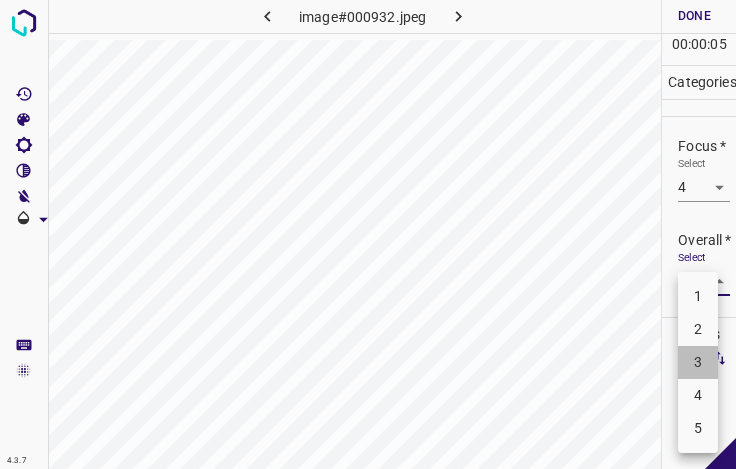 click on "3" at bounding box center (698, 362) 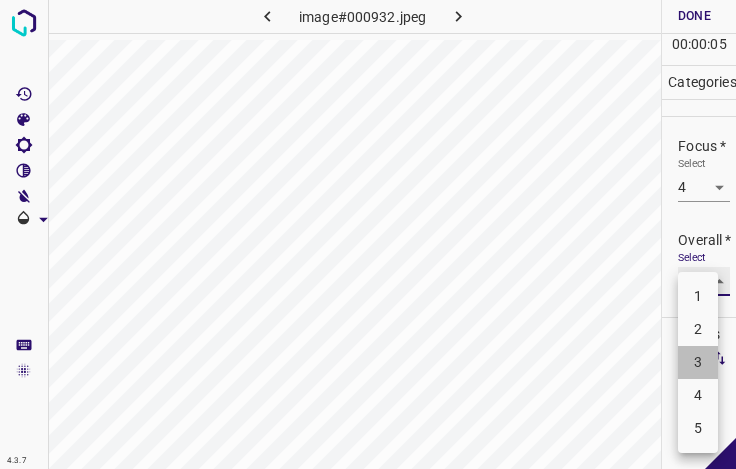 type on "3" 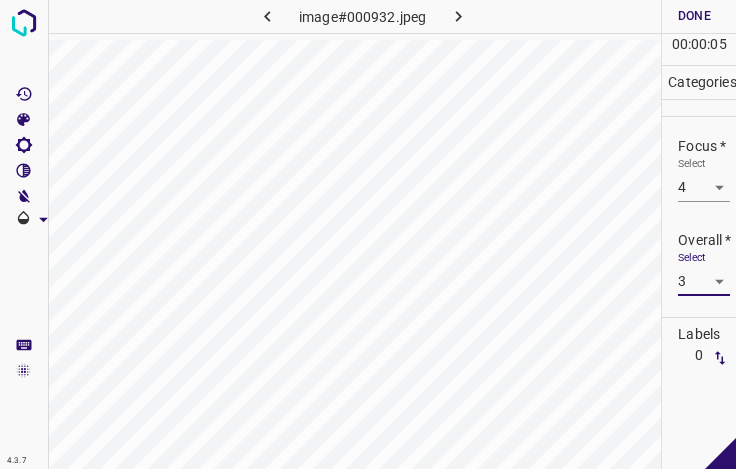click on "Done" at bounding box center [694, 16] 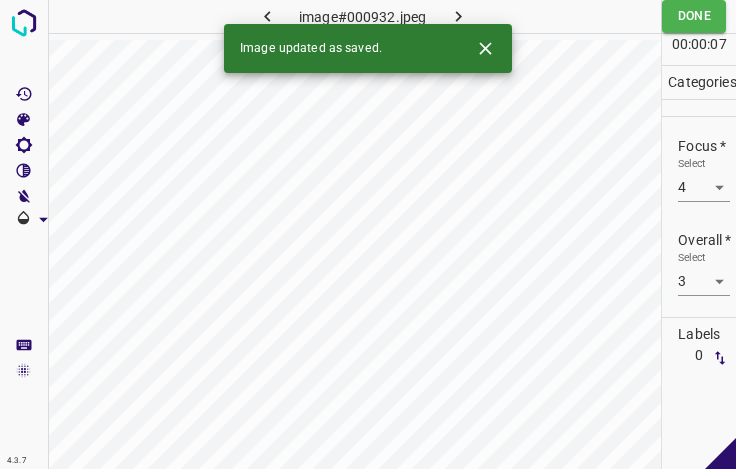 click 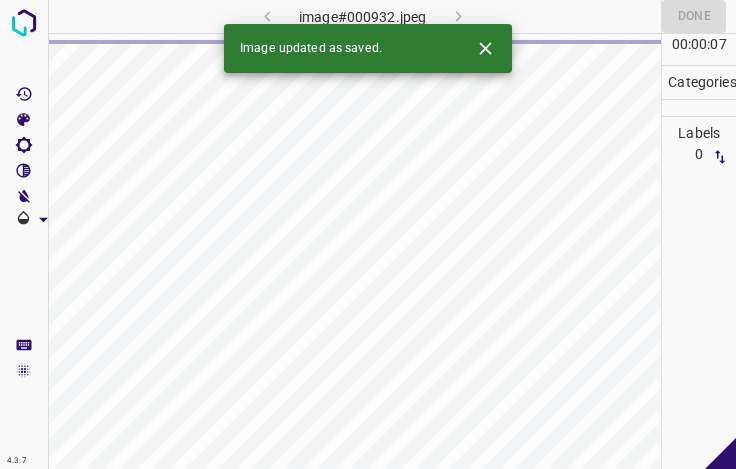 click 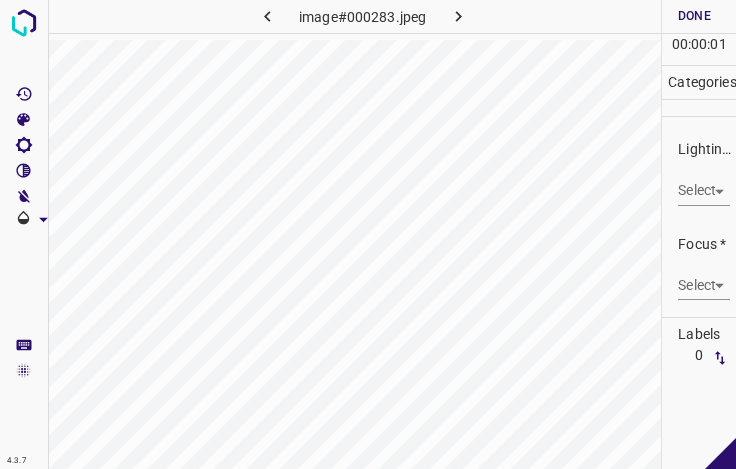 click on "4.3.7 image#000283.jpeg Done Skip 0 00   : 00   : 01   Categories Lighting *  Select ​ Focus *  Select ​ Overall *  Select ​ Labels   0 Categories 1 Lighting 2 Focus 3 Overall Tools Space Change between modes (Draw & Edit) I Auto labeling R Restore zoom M Zoom in N Zoom out Delete Delete selecte label Filters Z Restore filters X Saturation filter C Brightness filter V Contrast filter B Gray scale filter General O Download - Text - Hide - Delete" at bounding box center [368, 234] 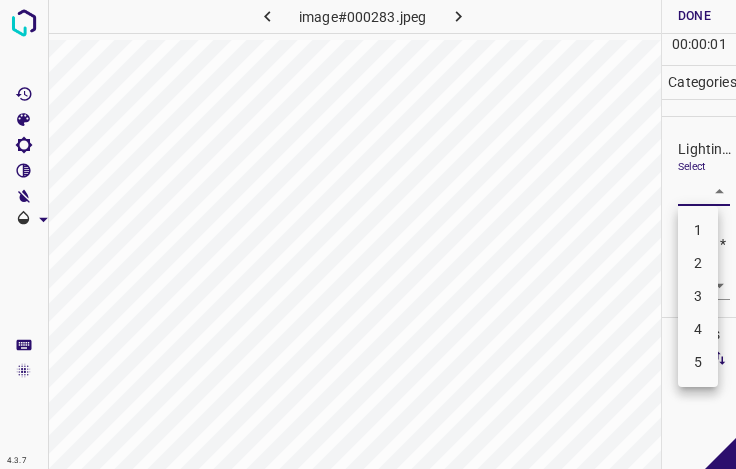 click on "3" at bounding box center (698, 296) 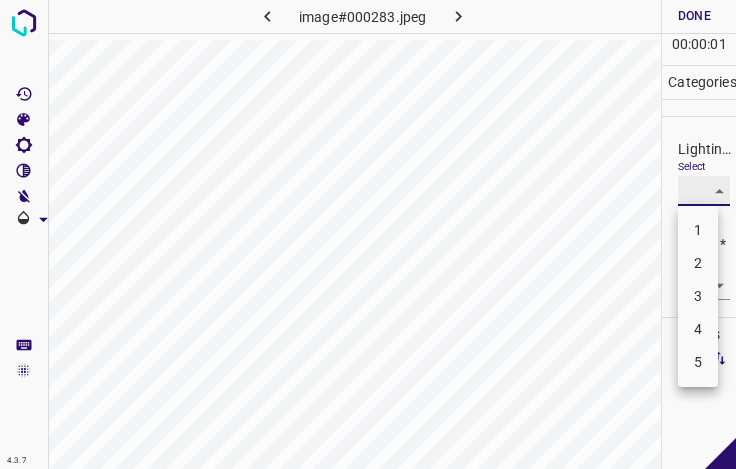 type on "3" 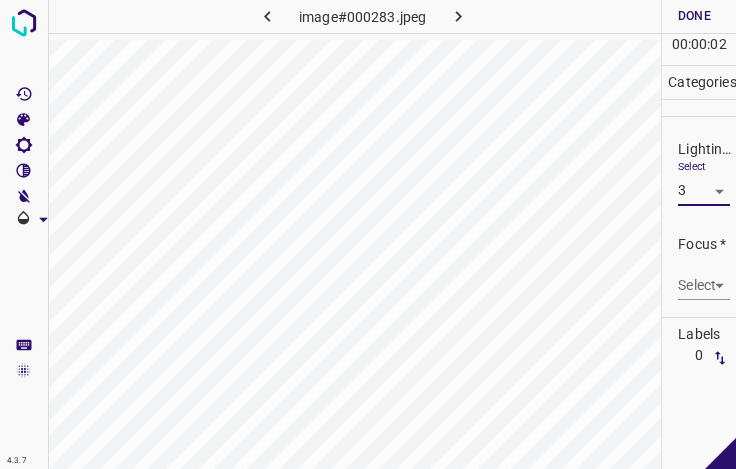 click on "4.3.7 image#000283.jpeg Done Skip 0 00   : 00   : 02   Categories Lighting *  Select 3 3 Focus *  Select ​ Overall *  Select ​ Labels   0 Categories 1 Lighting 2 Focus 3 Overall Tools Space Change between modes (Draw & Edit) I Auto labeling R Restore zoom M Zoom in N Zoom out Delete Delete selecte label Filters Z Restore filters X Saturation filter C Brightness filter V Contrast filter B Gray scale filter General O Download - Text - Hide - Delete 1 2 3 4 5" at bounding box center [368, 234] 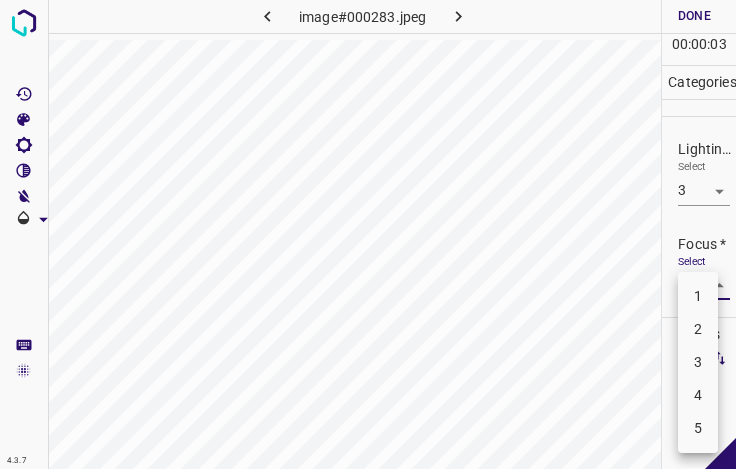 click on "2" at bounding box center [698, 329] 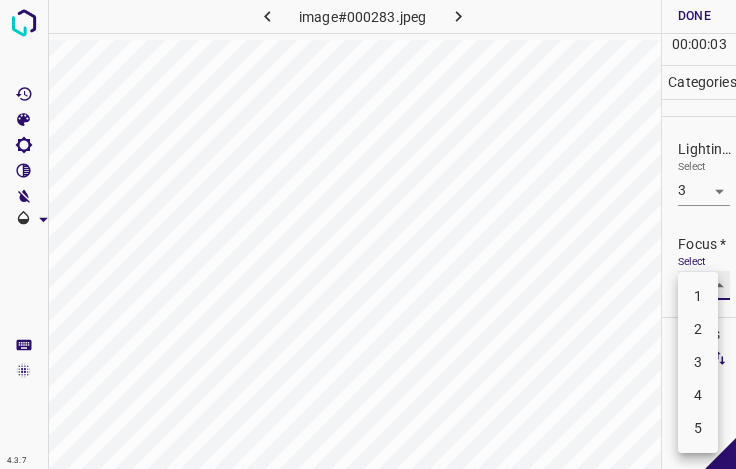 type 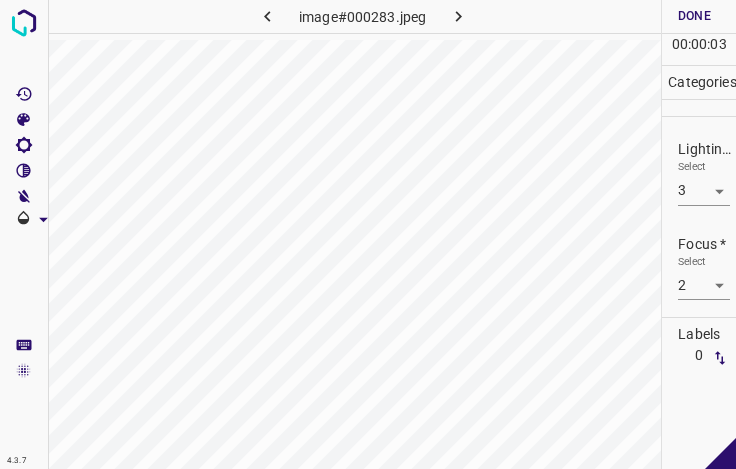 click on "Labels   0" at bounding box center (699, 345) 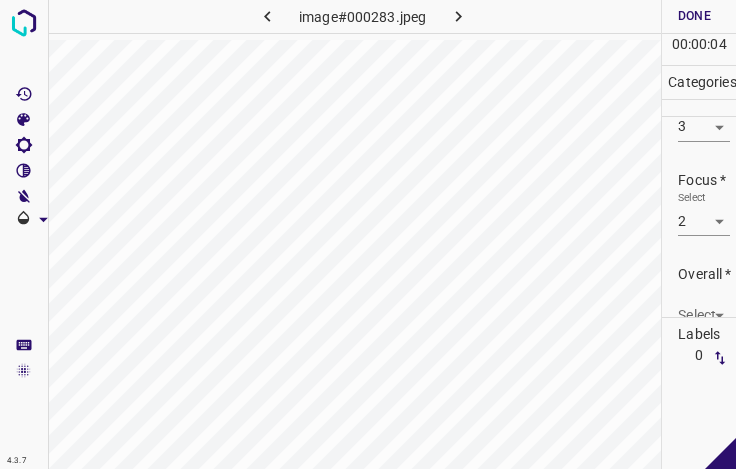 scroll, scrollTop: 98, scrollLeft: 0, axis: vertical 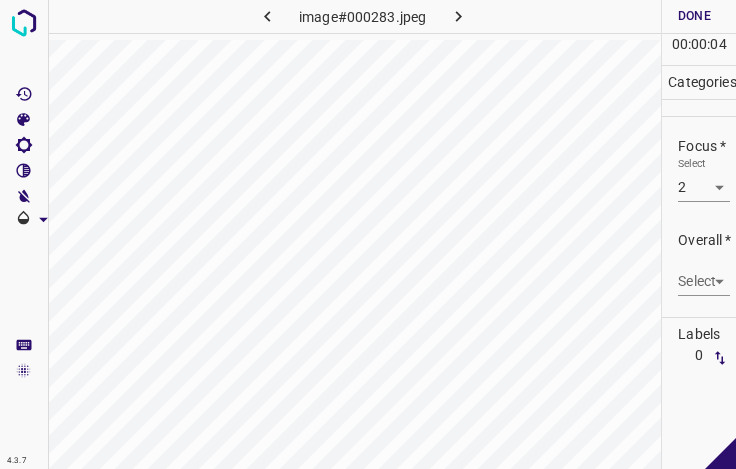 click on "4.3.7 image#000283.jpeg Done Skip 0 00   : 00   : 04   Categories Lighting *  Select 3 3 Focus *  Select 2 2 Overall *  Select ​ Labels   0 Categories 1 Lighting 2 Focus 3 Overall Tools Space Change between modes (Draw & Edit) I Auto labeling R Restore zoom M Zoom in N Zoom out Delete Delete selecte label Filters Z Restore filters X Saturation filter C Brightness filter V Contrast filter B Gray scale filter General O Download - Text - Hide - Delete" at bounding box center [368, 234] 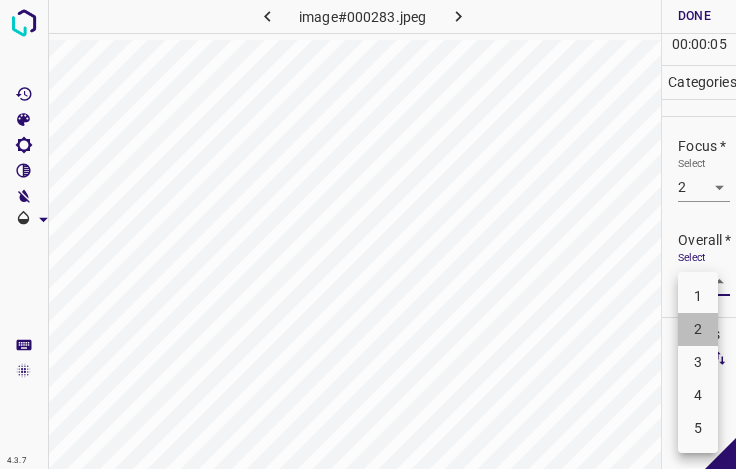 click on "2" at bounding box center (698, 329) 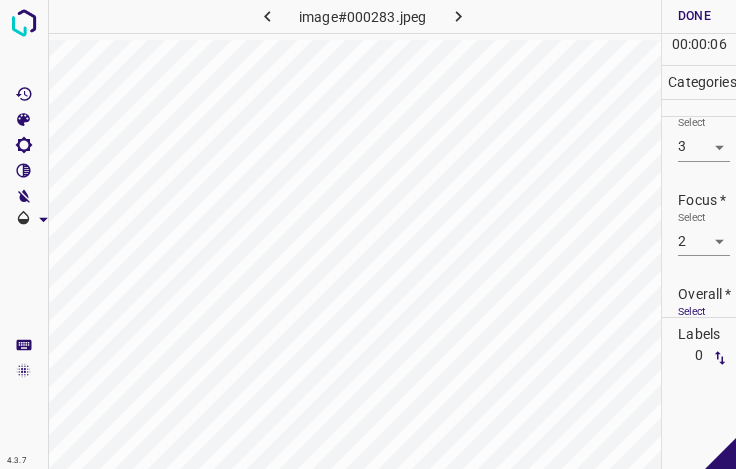 scroll, scrollTop: 0, scrollLeft: 0, axis: both 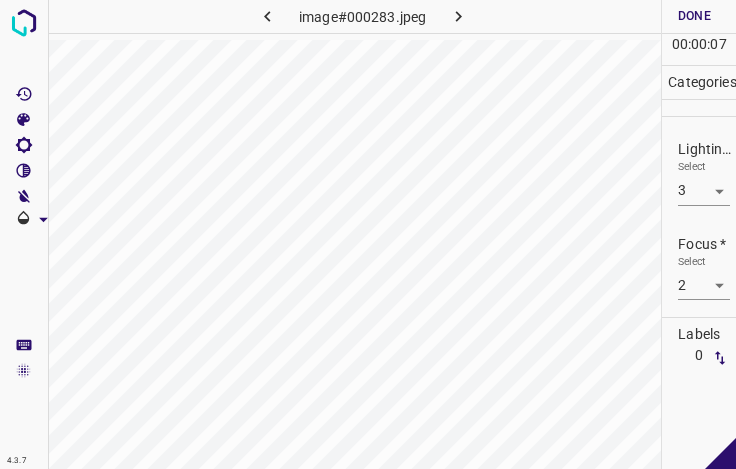 click on "Done" at bounding box center (694, 16) 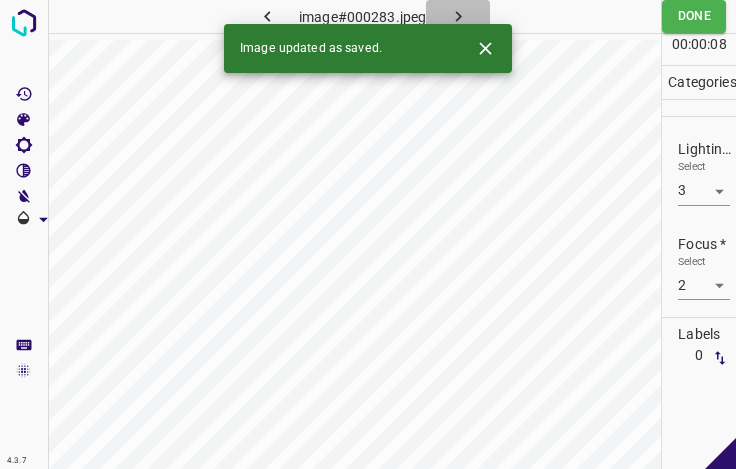 drag, startPoint x: 452, startPoint y: 9, endPoint x: 486, endPoint y: 32, distance: 41.04875 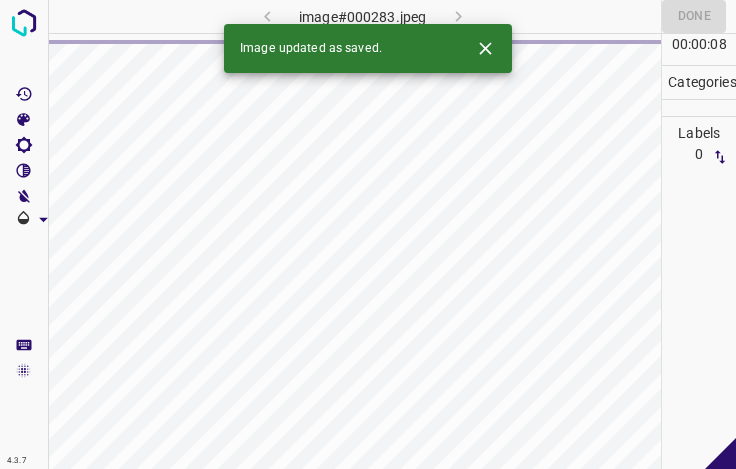 click 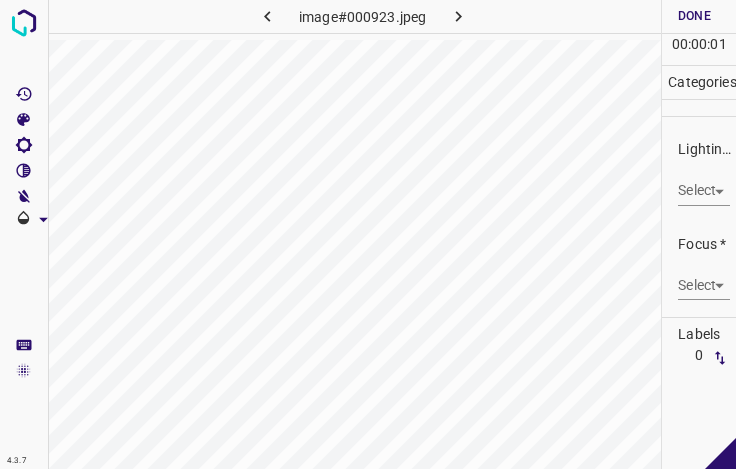 click on "4.3.7 image#000923.jpeg Done Skip 0 00   : 00   : 01   Categories Lighting *  Select ​ Focus *  Select ​ Overall *  Select ​ Labels   0 Categories 1 Lighting 2 Focus 3 Overall Tools Space Change between modes (Draw & Edit) I Auto labeling R Restore zoom M Zoom in N Zoom out Delete Delete selecte label Filters Z Restore filters X Saturation filter C Brightness filter V Contrast filter B Gray scale filter General O Download - Text - Hide - Delete" at bounding box center [368, 234] 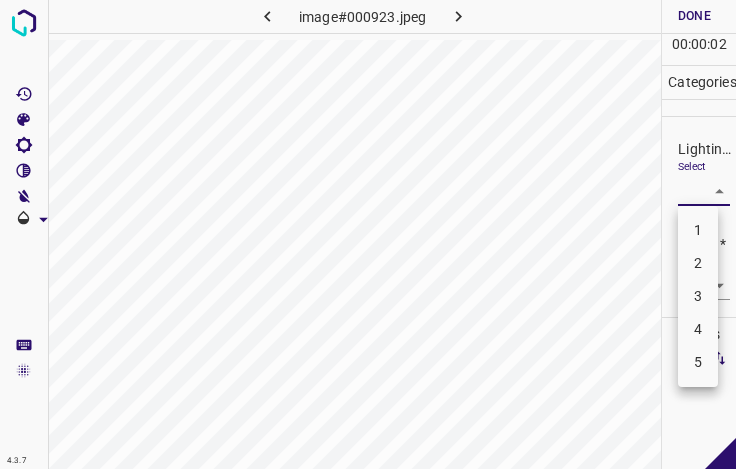 click on "3" at bounding box center [698, 296] 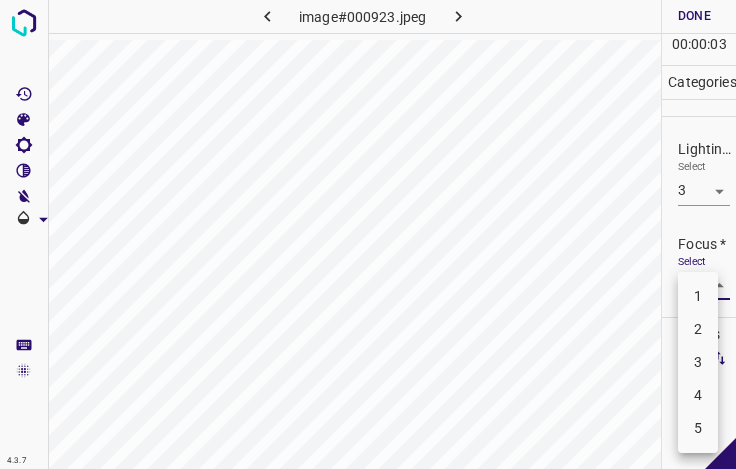 click on "4.3.7 image#000923.jpeg Done Skip 0 00   : 00   : 03   Categories Lighting *  Select 3 3 Focus *  Select ​ Overall *  Select ​ Labels   0 Categories 1 Lighting 2 Focus 3 Overall Tools Space Change between modes (Draw & Edit) I Auto labeling R Restore zoom M Zoom in N Zoom out Delete Delete selecte label Filters Z Restore filters X Saturation filter C Brightness filter V Contrast filter B Gray scale filter General O Download - Text - Hide - Delete 1 2 3 4 5" at bounding box center (368, 234) 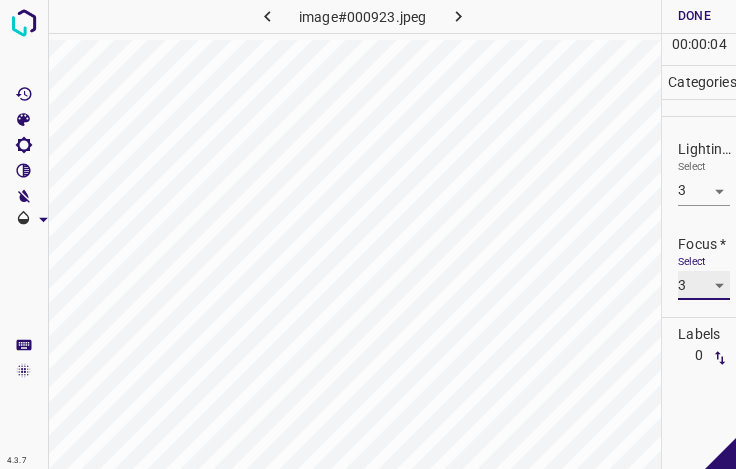 scroll, scrollTop: 98, scrollLeft: 0, axis: vertical 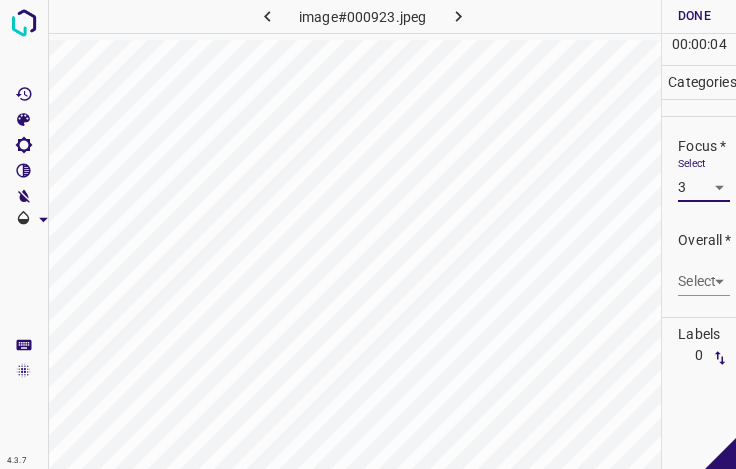 click on "4.3.7 image#000923.jpeg Done Skip 0 00   : 00   : 04   Categories Lighting *  Select 3 3 Focus *  Select 3 3 Overall *  Select ​ Labels   0 Categories 1 Lighting 2 Focus 3 Overall Tools Space Change between modes (Draw & Edit) I Auto labeling R Restore zoom M Zoom in N Zoom out Delete Delete selecte label Filters Z Restore filters X Saturation filter C Brightness filter V Contrast filter B Gray scale filter General O Download - Text - Hide - Delete" at bounding box center (368, 234) 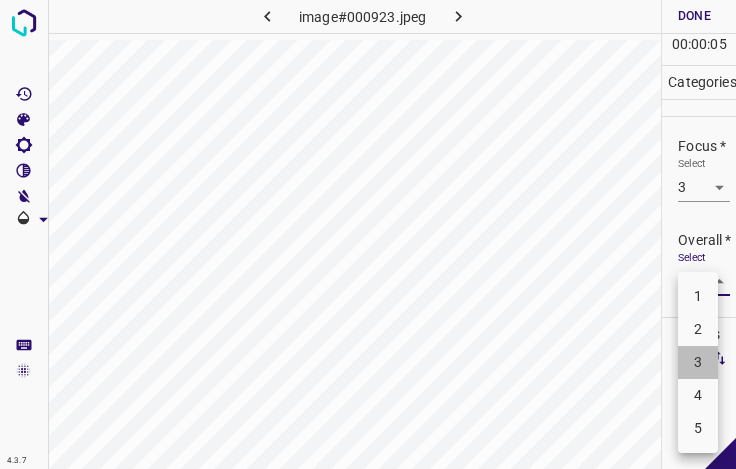 click on "3" at bounding box center [698, 362] 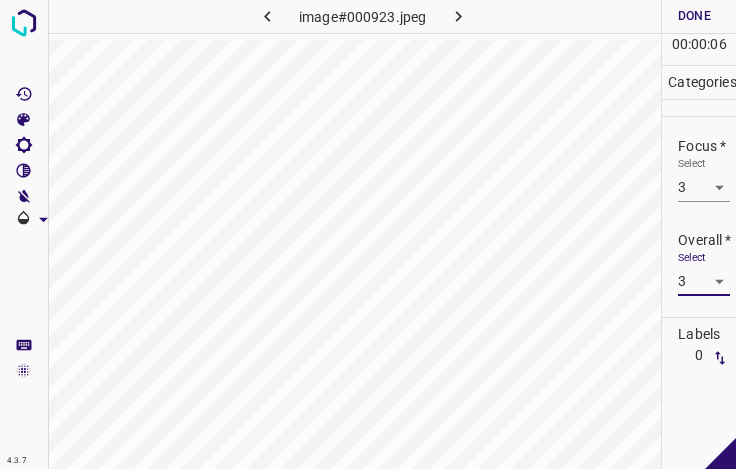 click on "Done" at bounding box center (694, 16) 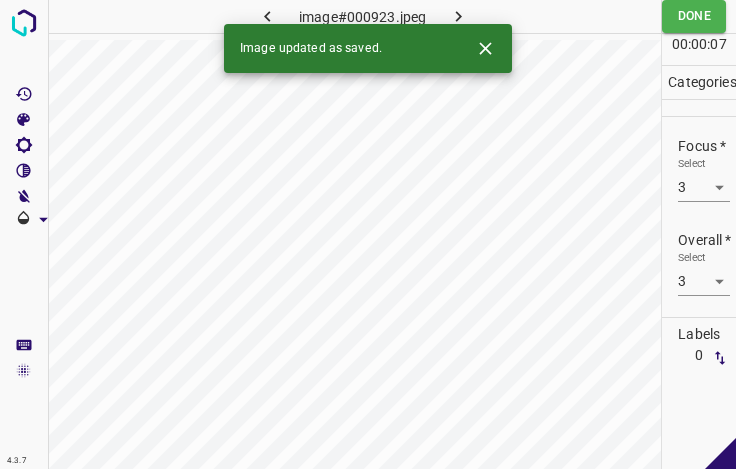 click 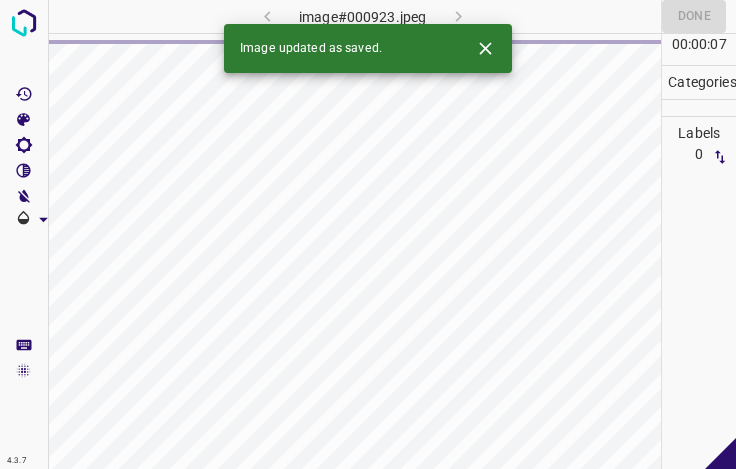 click 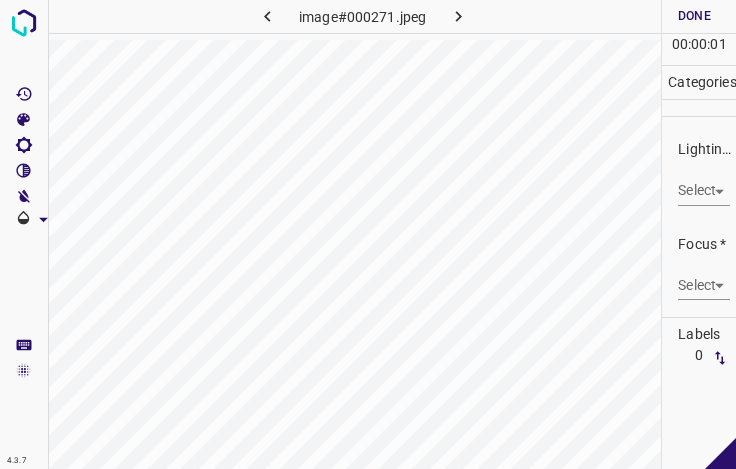 click on "4.3.7 image#000271.jpeg Done Skip 0 00   : 00   : 01   Categories Lighting *  Select ​ Focus *  Select ​ Overall *  Select ​ Labels   0 Categories 1 Lighting 2 Focus 3 Overall Tools Space Change between modes (Draw & Edit) I Auto labeling R Restore zoom M Zoom in N Zoom out Delete Delete selecte label Filters Z Restore filters X Saturation filter C Brightness filter V Contrast filter B Gray scale filter General O Download - Text - Hide - Delete" at bounding box center (368, 234) 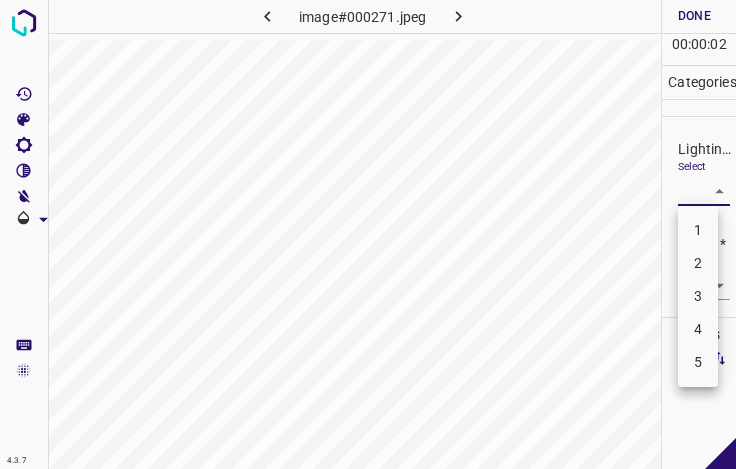 click on "3" at bounding box center [698, 296] 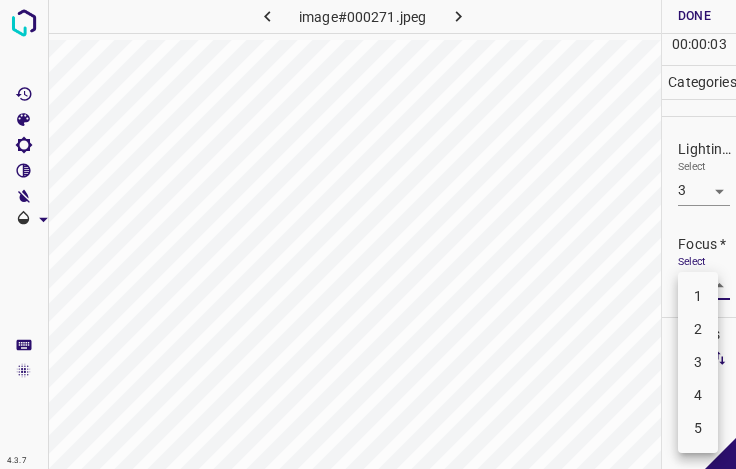 click on "4.3.7 image#000271.jpeg Done Skip 0 00   : 00   : 03   Categories Lighting *  Select 3 3 Focus *  Select ​ Overall *  Select ​ Labels   0 Categories 1 Lighting 2 Focus 3 Overall Tools Space Change between modes (Draw & Edit) I Auto labeling R Restore zoom M Zoom in N Zoom out Delete Delete selecte label Filters Z Restore filters X Saturation filter C Brightness filter V Contrast filter B Gray scale filter General O Download - Text - Hide - Delete 1 2 3 4 5" at bounding box center [368, 234] 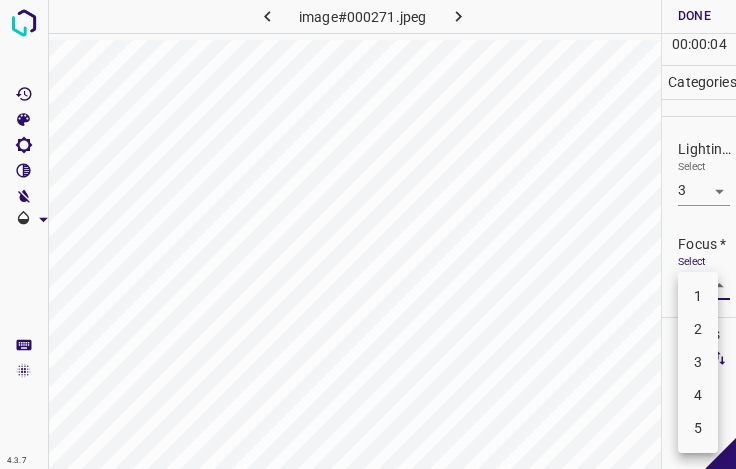 click on "3" at bounding box center (698, 362) 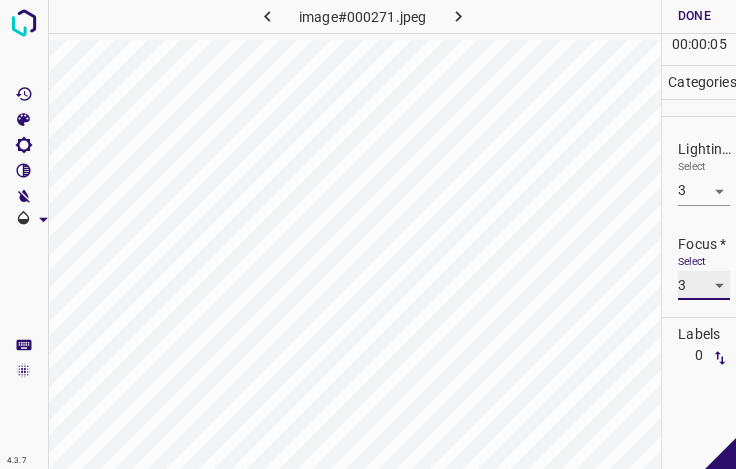 scroll, scrollTop: 98, scrollLeft: 0, axis: vertical 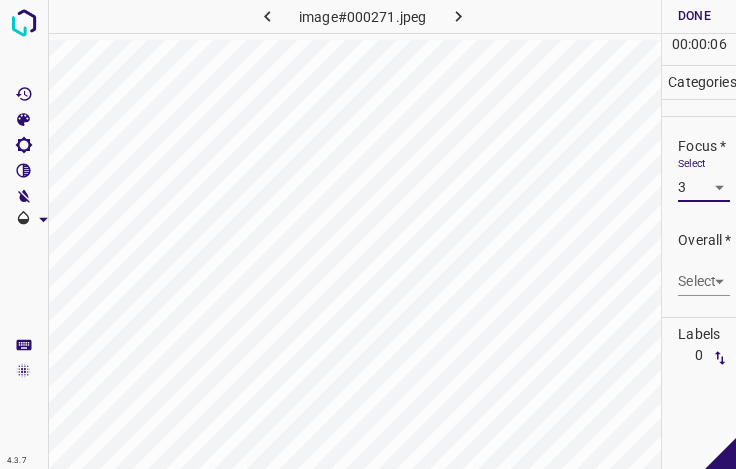 click on "4.3.7 image#000271.jpeg Done Skip 0 00   : 00   : 06   Categories Lighting *  Select 3 3 Focus *  Select 3 3 Overall *  Select ​ Labels   0 Categories 1 Lighting 2 Focus 3 Overall Tools Space Change between modes (Draw & Edit) I Auto labeling R Restore zoom M Zoom in N Zoom out Delete Delete selecte label Filters Z Restore filters X Saturation filter C Brightness filter V Contrast filter B Gray scale filter General O Download - Text - Hide - Delete" at bounding box center [368, 234] 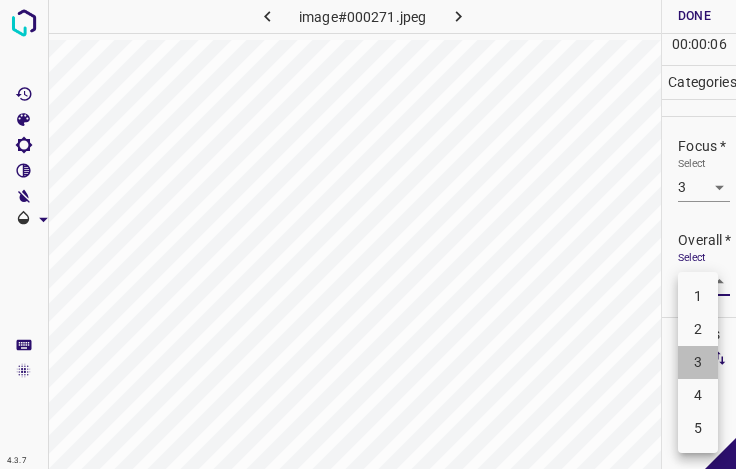 click on "3" at bounding box center (698, 362) 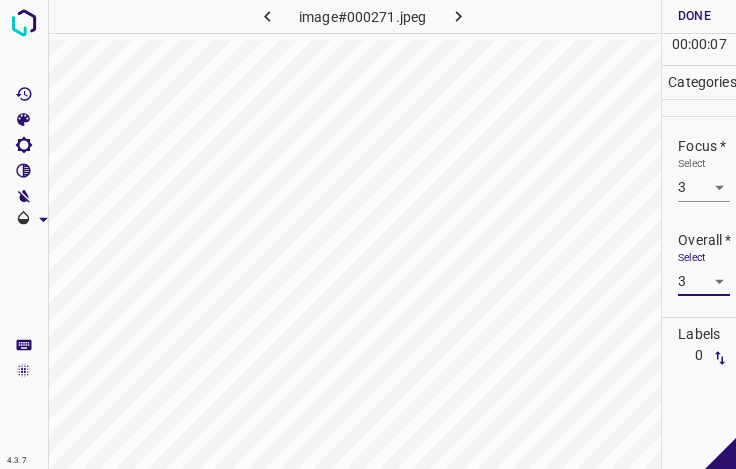click on "Done" at bounding box center (694, 16) 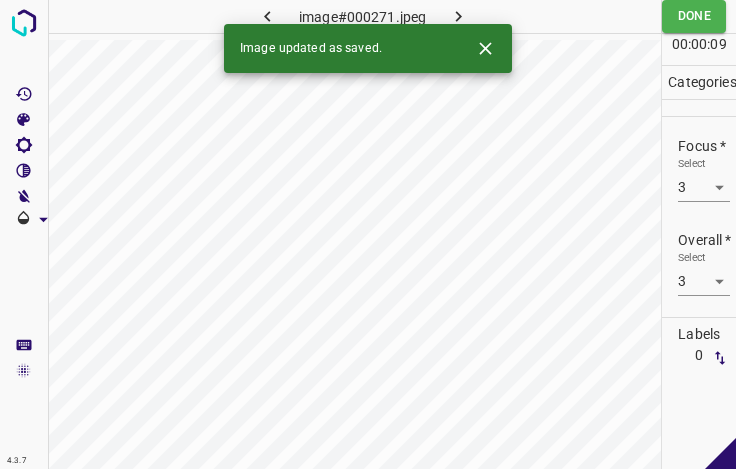 click at bounding box center (458, 16) 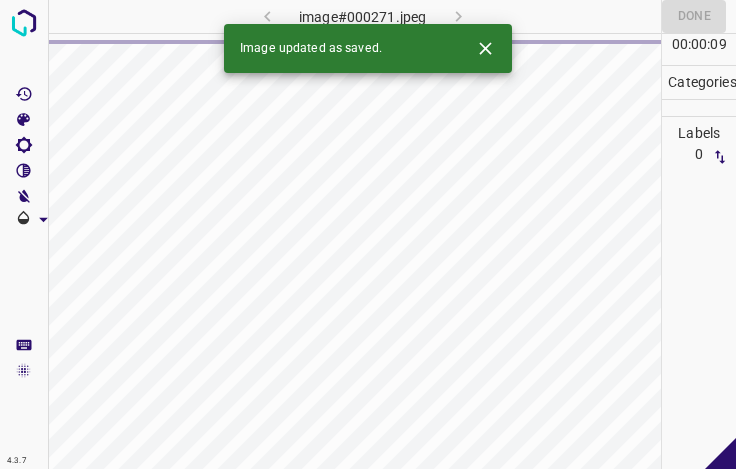 click 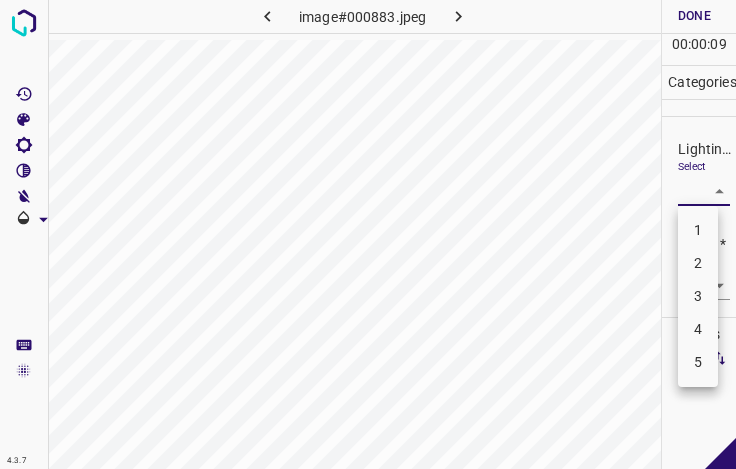 click on "4.3.7 image#000883.jpeg Done Skip 0 00   : 00   : 09   Categories Lighting *  Select ​ Focus *  Select ​ Overall *  Select ​ Labels   0 Categories 1 Lighting 2 Focus 3 Overall Tools Space Change between modes (Draw & Edit) I Auto labeling R Restore zoom M Zoom in N Zoom out Delete Delete selecte label Filters Z Restore filters X Saturation filter C Brightness filter V Contrast filter B Gray scale filter General O Download - Text - Hide - Delete 1 2 3 4 5" at bounding box center (368, 234) 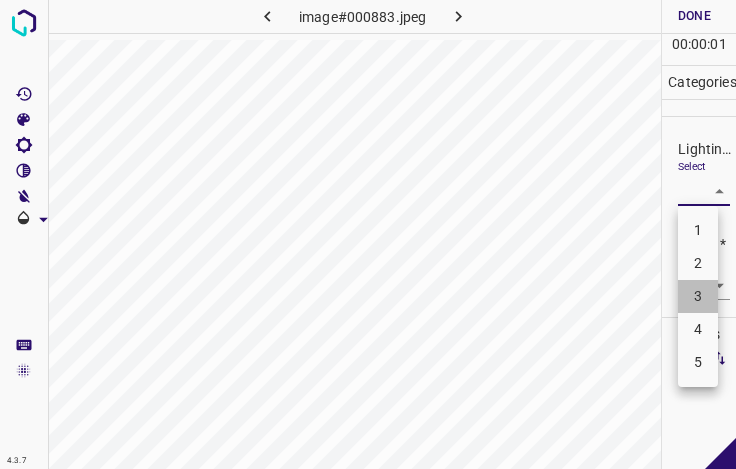 click on "3" at bounding box center (698, 296) 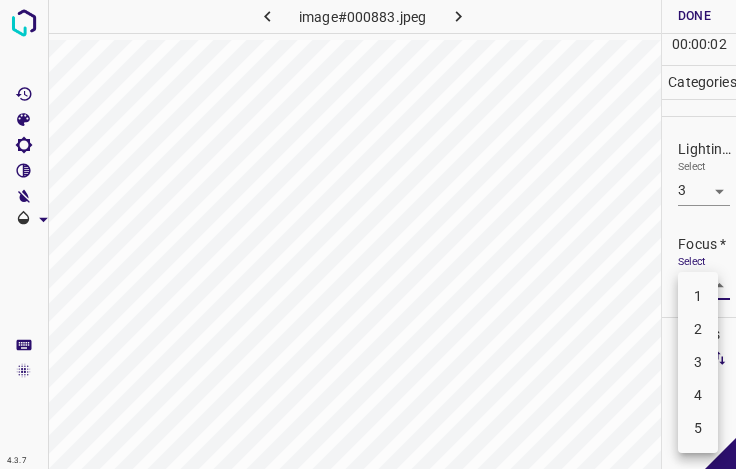 click on "4.3.7 image#000883.jpeg Done Skip 0 00   : 00   : 02   Categories Lighting *  Select 3 3 Focus *  Select ​ Overall *  Select ​ Labels   0 Categories 1 Lighting 2 Focus 3 Overall Tools Space Change between modes (Draw & Edit) I Auto labeling R Restore zoom M Zoom in N Zoom out Delete Delete selecte label Filters Z Restore filters X Saturation filter C Brightness filter V Contrast filter B Gray scale filter General O Download - Text - Hide - Delete 1 2 3 4 5" at bounding box center [368, 234] 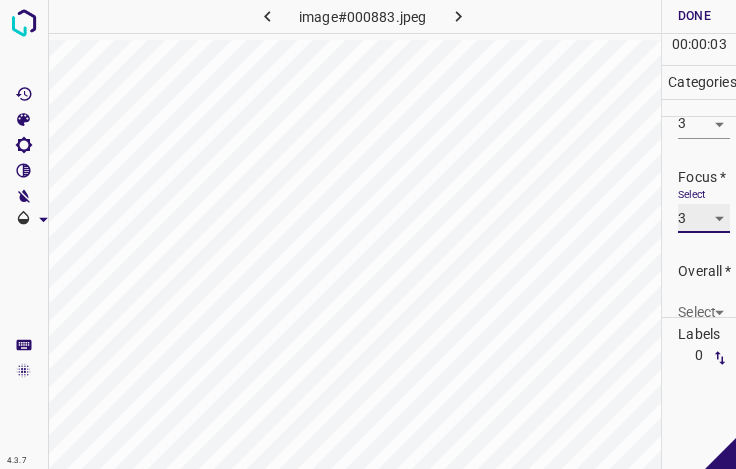 scroll, scrollTop: 98, scrollLeft: 0, axis: vertical 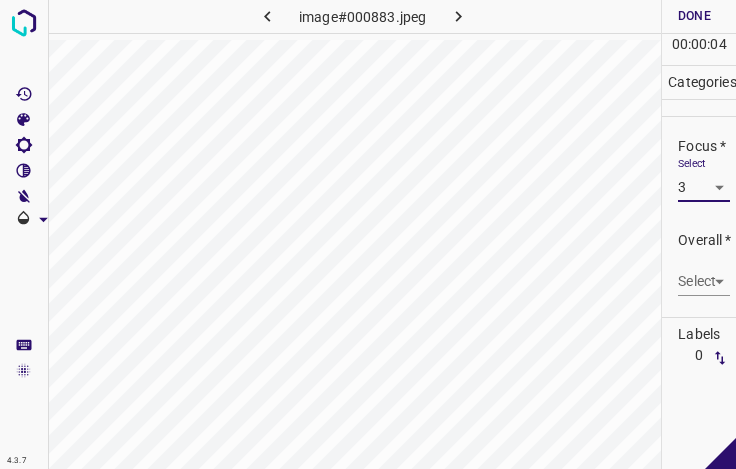 click on "4.3.7 image#000883.jpeg Done Skip 0 00   : 00   : 04   Categories Lighting *  Select 3 3 Focus *  Select 3 3 Overall *  Select ​ Labels   0 Categories 1 Lighting 2 Focus 3 Overall Tools Space Change between modes (Draw & Edit) I Auto labeling R Restore zoom M Zoom in N Zoom out Delete Delete selecte label Filters Z Restore filters X Saturation filter C Brightness filter V Contrast filter B Gray scale filter General O Download - Text - Hide - Delete" at bounding box center [368, 234] 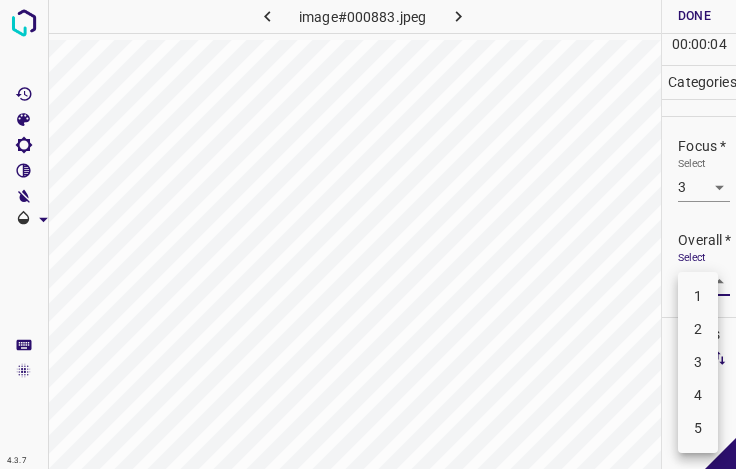 click on "3" at bounding box center [698, 362] 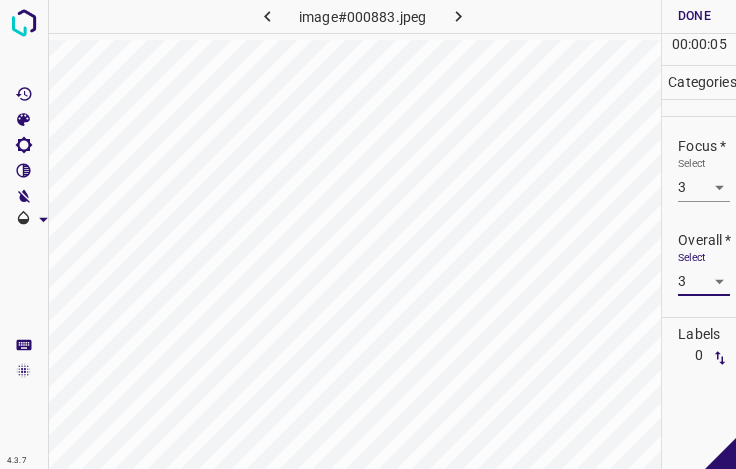 click on "Done" at bounding box center (694, 16) 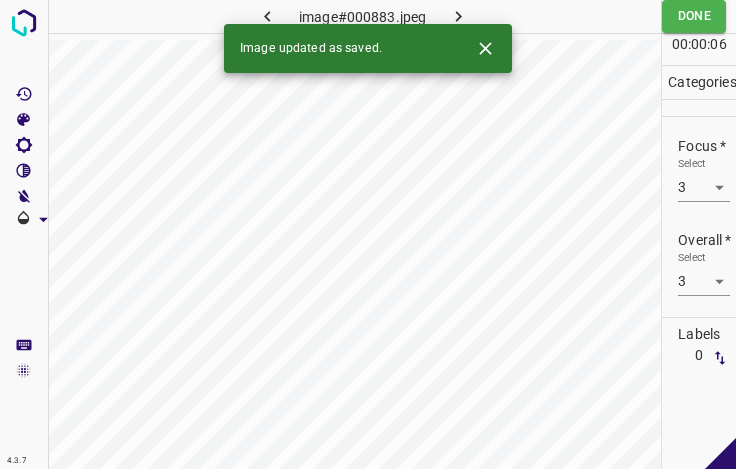 click 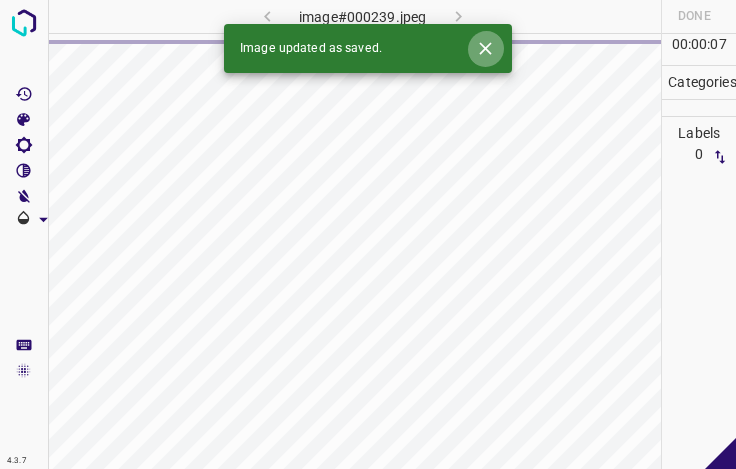 click 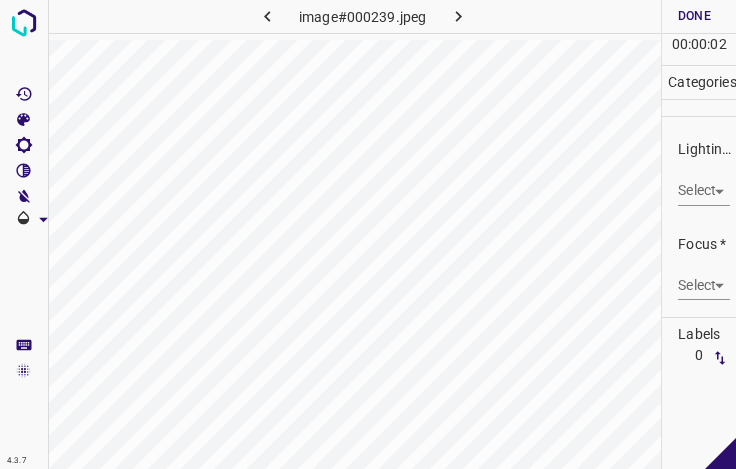 click on "4.3.7 image#000239.jpeg Done Skip 0 00   : 00   : 02   Categories Lighting *  Select ​ Focus *  Select ​ Overall *  Select ​ Labels   0 Categories 1 Lighting 2 Focus 3 Overall Tools Space Change between modes (Draw & Edit) I Auto labeling R Restore zoom M Zoom in N Zoom out Delete Delete selecte label Filters Z Restore filters X Saturation filter C Brightness filter V Contrast filter B Gray scale filter General O Download - Text - Hide - Delete" at bounding box center (368, 234) 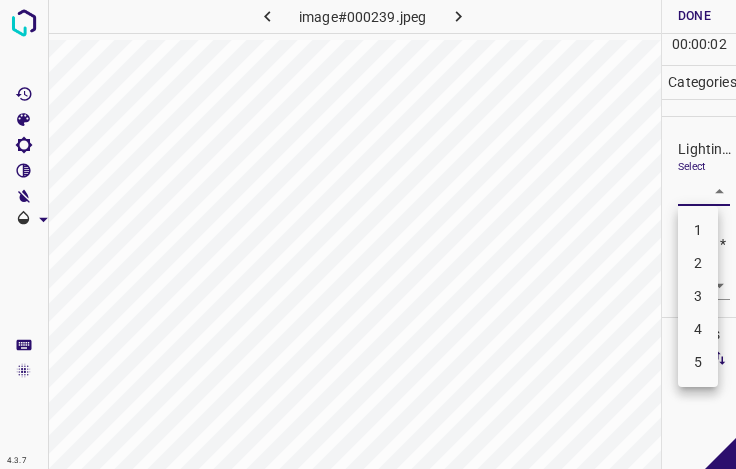 click on "3" at bounding box center [698, 296] 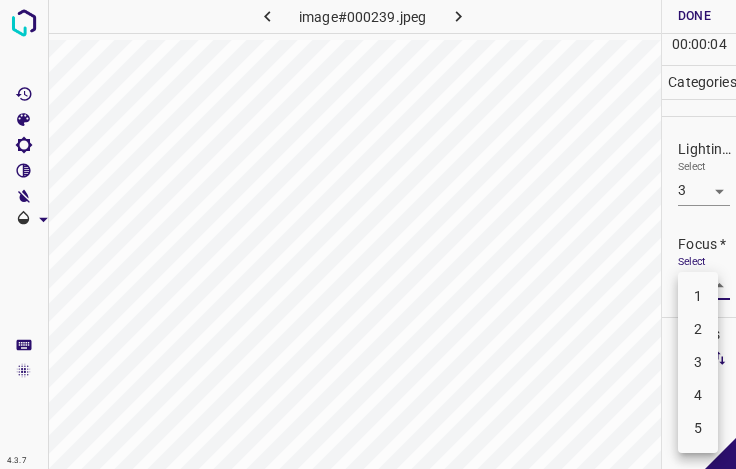 click on "4.3.7 image#000239.jpeg Done Skip 0 00   : 00   : 04   Categories Lighting *  Select 3 3 Focus *  Select ​ Overall *  Select ​ Labels   0 Categories 1 Lighting 2 Focus 3 Overall Tools Space Change between modes (Draw & Edit) I Auto labeling R Restore zoom M Zoom in N Zoom out Delete Delete selecte label Filters Z Restore filters X Saturation filter C Brightness filter V Contrast filter B Gray scale filter General O Download - Text - Hide - Delete 1 2 3 4 5" at bounding box center (368, 234) 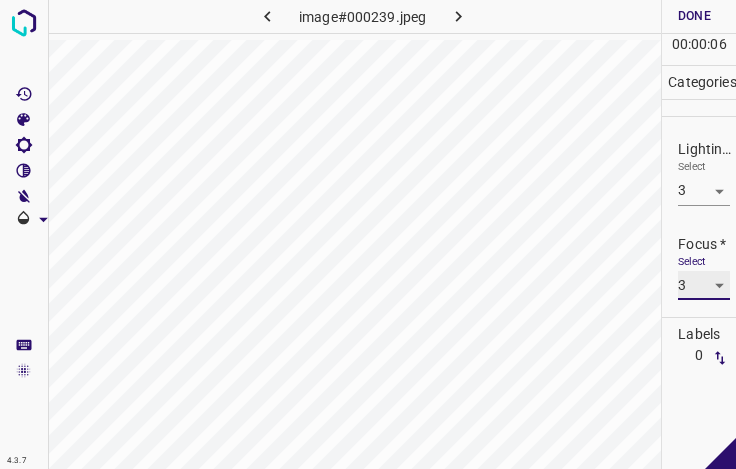 scroll, scrollTop: 98, scrollLeft: 0, axis: vertical 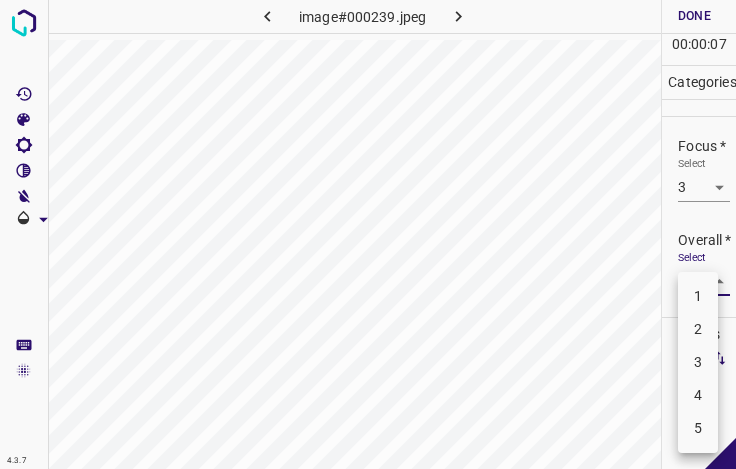 click on "4.3.7 image#000239.jpeg Done Skip 0 00   : 00   : 07   Categories Lighting *  Select 3 3 Focus *  Select 3 3 Overall *  Select ​ Labels   0 Categories 1 Lighting 2 Focus 3 Overall Tools Space Change between modes (Draw & Edit) I Auto labeling R Restore zoom M Zoom in N Zoom out Delete Delete selecte label Filters Z Restore filters X Saturation filter C Brightness filter V Contrast filter B Gray scale filter General O Download - Text - Hide - Delete 1 2 3 4 5" at bounding box center (368, 234) 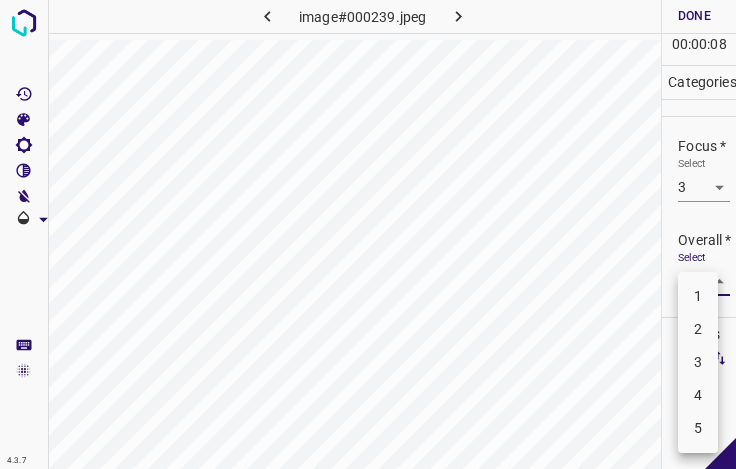 click on "3" at bounding box center (698, 362) 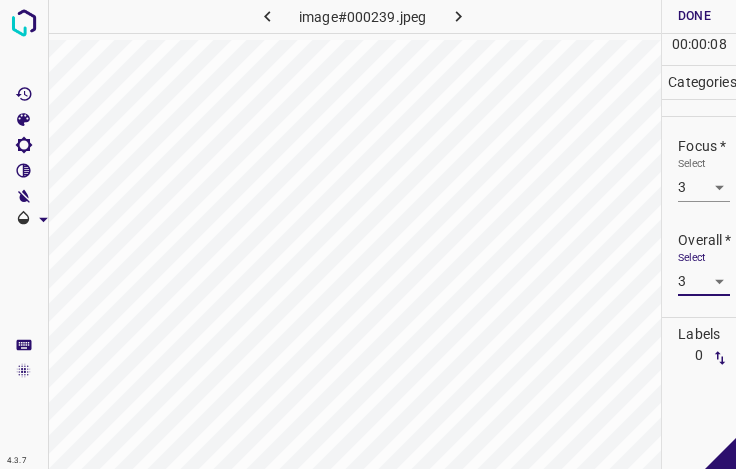 click on "Done" at bounding box center [694, 16] 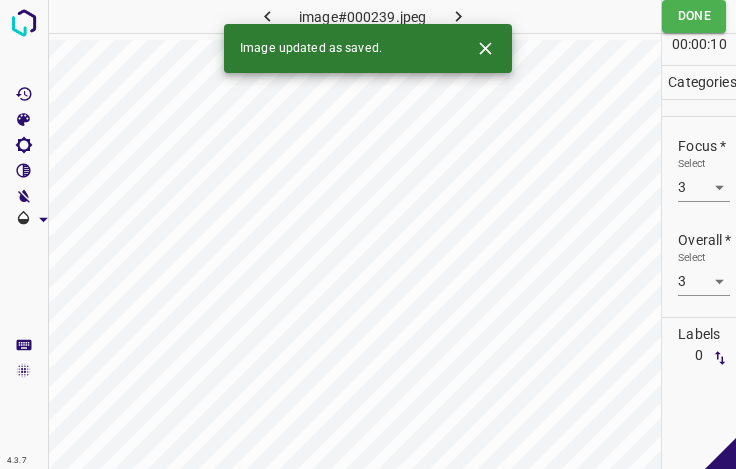 click 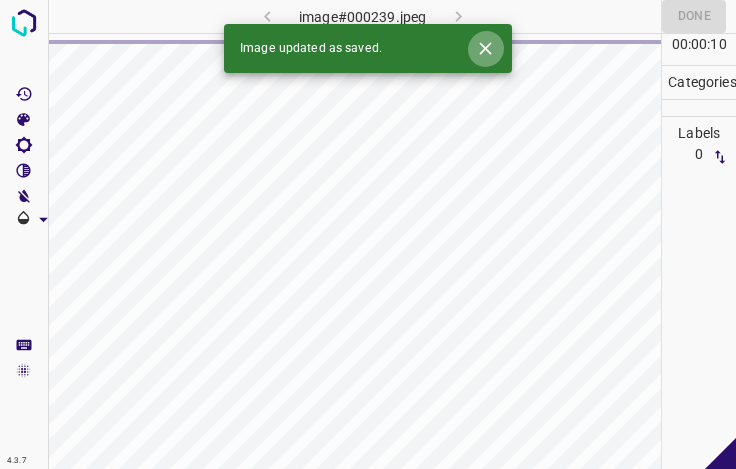 click 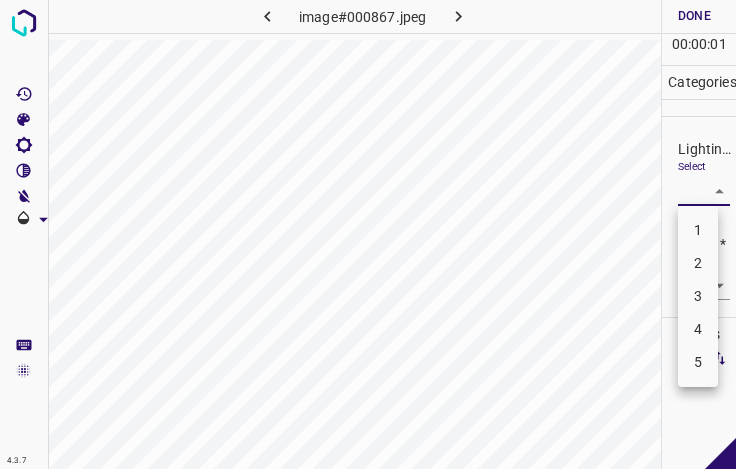 click on "4.3.7 image#000867.jpeg Done Skip 0 00   : 00   : 01   Categories Lighting *  Select ​ Focus *  Select ​ Overall *  Select ​ Labels   0 Categories 1 Lighting 2 Focus 3 Overall Tools Space Change between modes (Draw & Edit) I Auto labeling R Restore zoom M Zoom in N Zoom out Delete Delete selecte label Filters Z Restore filters X Saturation filter C Brightness filter V Contrast filter B Gray scale filter General O Download - Text - Hide - Delete 1 2 3 4 5" at bounding box center (368, 234) 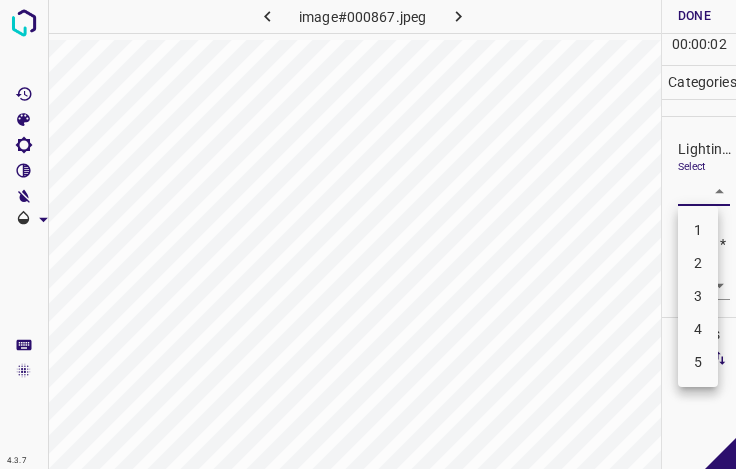click on "3" at bounding box center (698, 296) 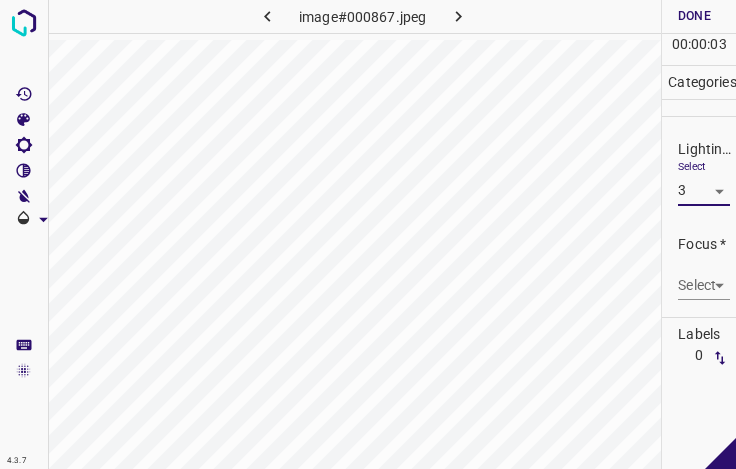 click on "4.3.7 image#000867.jpeg Done Skip 0 00   : 00   : 03   Categories Lighting *  Select 3 3 Focus *  Select ​ Overall *  Select ​ Labels   0 Categories 1 Lighting 2 Focus 3 Overall Tools Space Change between modes (Draw & Edit) I Auto labeling R Restore zoom M Zoom in N Zoom out Delete Delete selecte label Filters Z Restore filters X Saturation filter C Brightness filter V Contrast filter B Gray scale filter General O Download - Text - Hide - Delete" at bounding box center (368, 234) 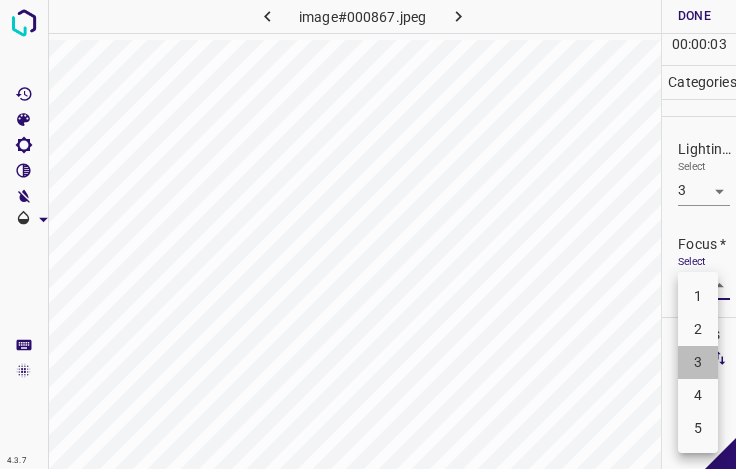 click on "3" at bounding box center [698, 362] 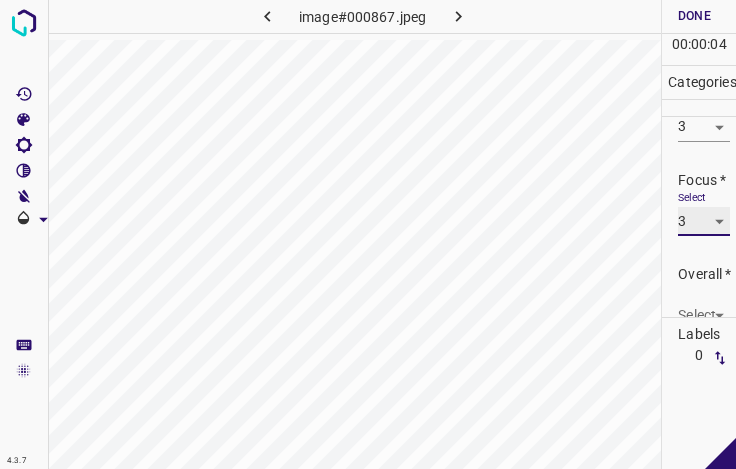 scroll, scrollTop: 98, scrollLeft: 0, axis: vertical 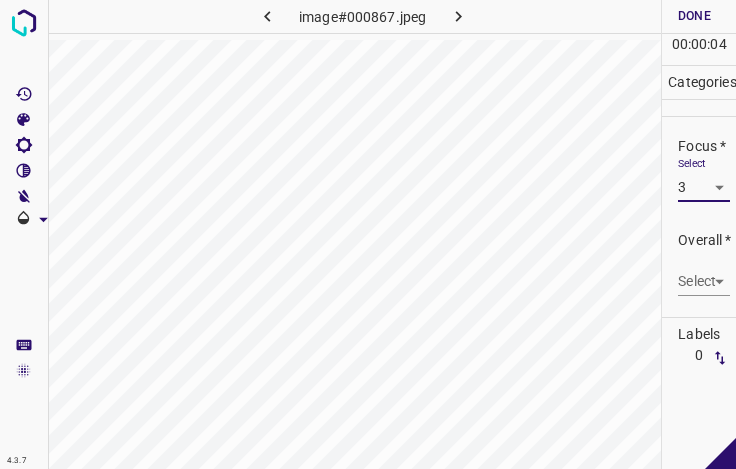 click on "Select ​" at bounding box center (704, 273) 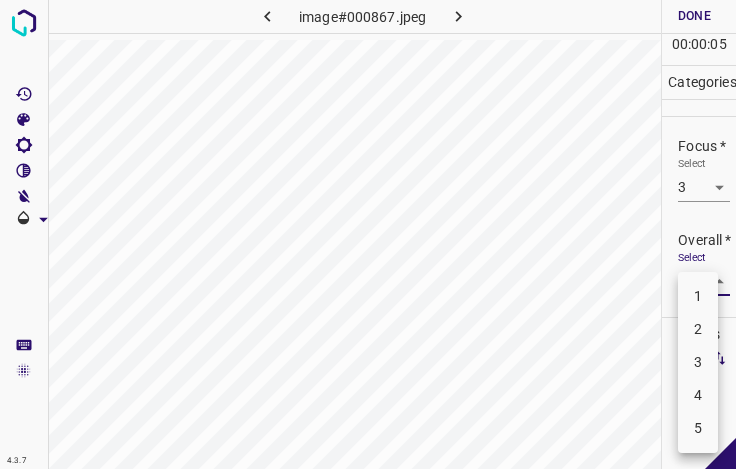 click on "4.3.7 image#000867.jpeg Done Skip 0 00   : 00   : 05   Categories Lighting *  Select 3 3 Focus *  Select 3 3 Overall *  Select ​ Labels   0 Categories 1 Lighting 2 Focus 3 Overall Tools Space Change between modes (Draw & Edit) I Auto labeling R Restore zoom M Zoom in N Zoom out Delete Delete selecte label Filters Z Restore filters X Saturation filter C Brightness filter V Contrast filter B Gray scale filter General O Download - Text - Hide - Delete 1 2 3 4 5" at bounding box center (368, 234) 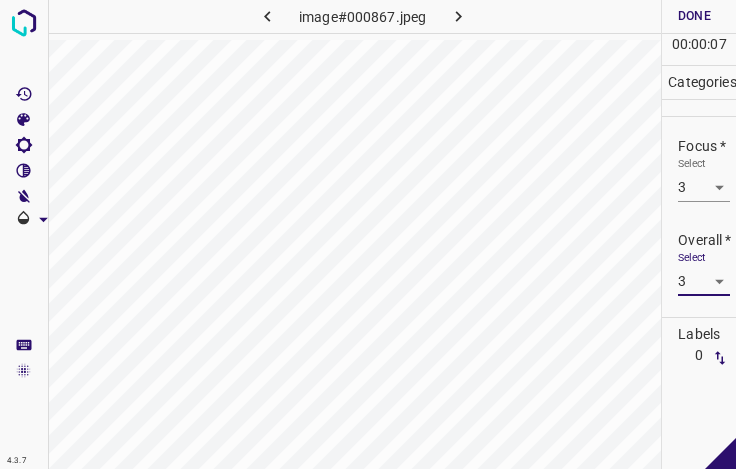click on "Done" at bounding box center [694, 16] 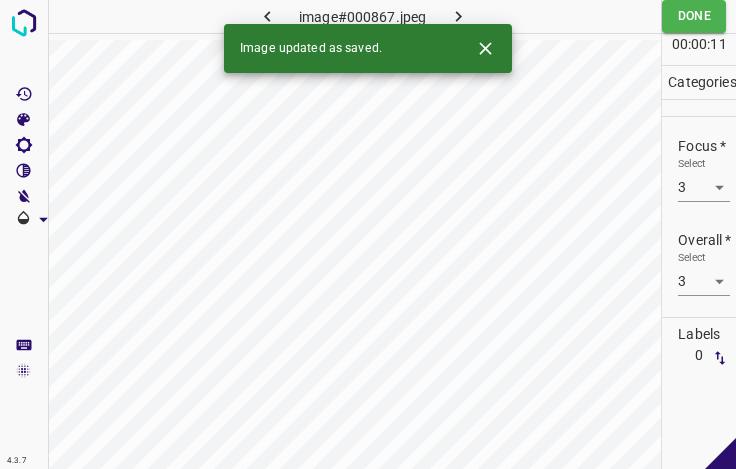 click 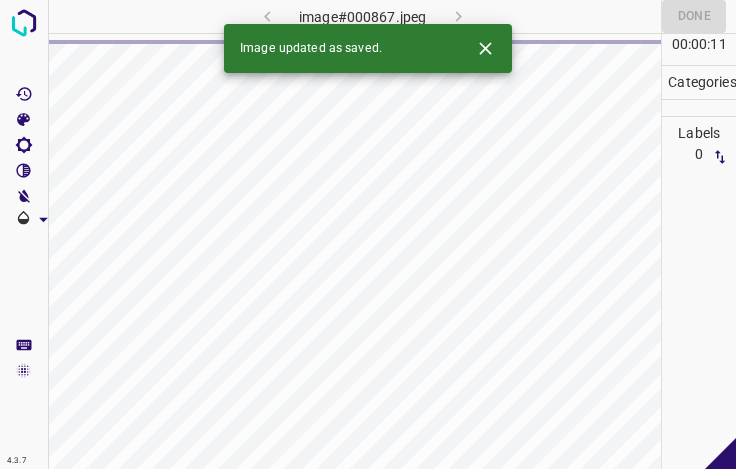 click 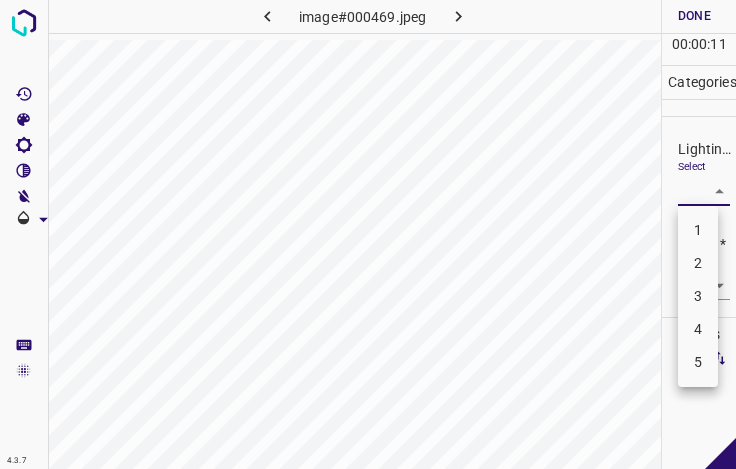 click on "4.3.7 image#000469.jpeg Done Skip 0 00   : 00   : 11   Categories Lighting *  Select ​ Focus *  Select ​ Overall *  Select ​ Labels   0 Categories 1 Lighting 2 Focus 3 Overall Tools Space Change between modes (Draw & Edit) I Auto labeling R Restore zoom M Zoom in N Zoom out Delete Delete selecte label Filters Z Restore filters X Saturation filter C Brightness filter V Contrast filter B Gray scale filter General O Download - Text - Hide - Delete 1 2 3 4 5" at bounding box center (368, 234) 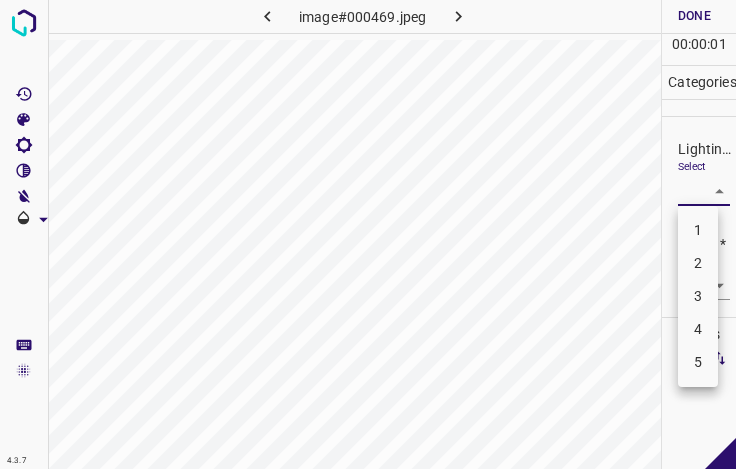 click on "3" at bounding box center (698, 296) 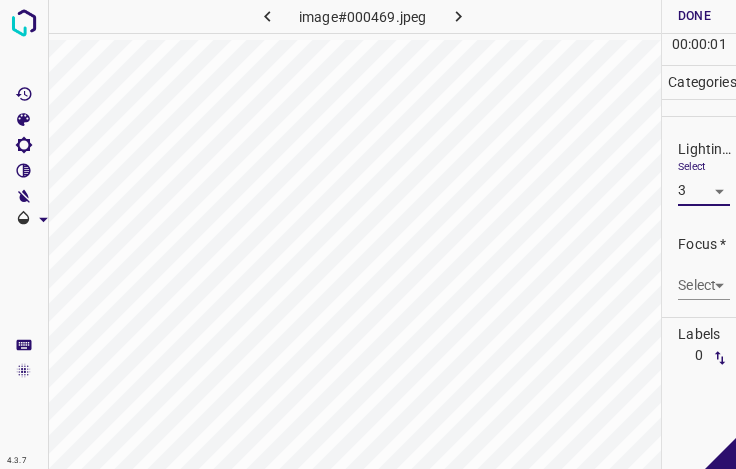 click on "4.3.7 image#000469.jpeg Done Skip 0 00   : 00   : 01   Categories Lighting *  Select 3 3 Focus *  Select ​ Overall *  Select ​ Labels   0 Categories 1 Lighting 2 Focus 3 Overall Tools Space Change between modes (Draw & Edit) I Auto labeling R Restore zoom M Zoom in N Zoom out Delete Delete selecte label Filters Z Restore filters X Saturation filter C Brightness filter V Contrast filter B Gray scale filter General O Download - Text - Hide - Delete" at bounding box center (368, 234) 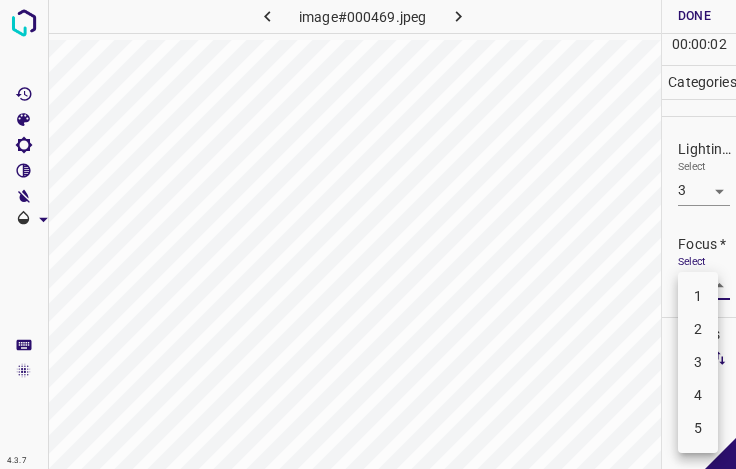 click on "4" at bounding box center [698, 395] 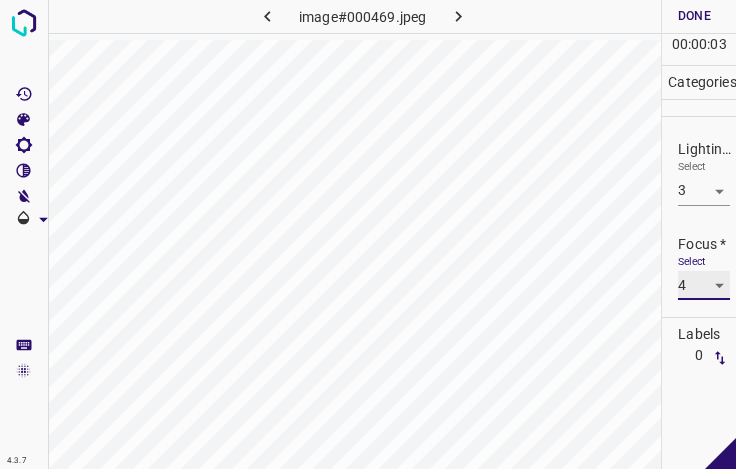 scroll, scrollTop: 98, scrollLeft: 0, axis: vertical 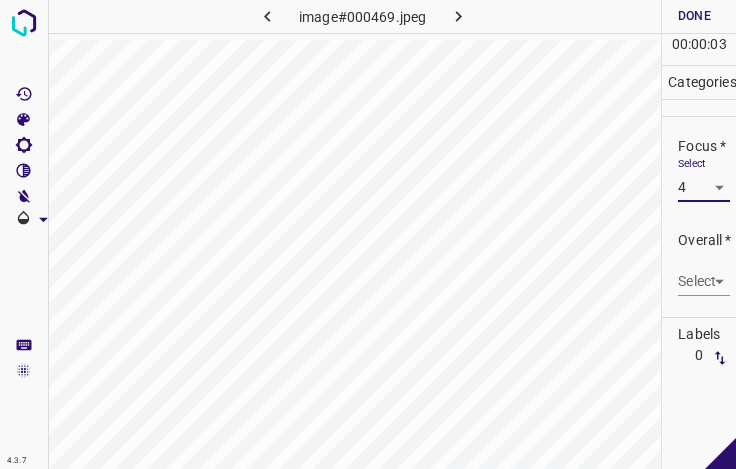 click on "4.3.7 image#000469.jpeg Done Skip 0 00   : 00   : 03   Categories Lighting *  Select 3 3 Focus *  Select 4 4 Overall *  Select ​ Labels   0 Categories 1 Lighting 2 Focus 3 Overall Tools Space Change between modes (Draw & Edit) I Auto labeling R Restore zoom M Zoom in N Zoom out Delete Delete selecte label Filters Z Restore filters X Saturation filter C Brightness filter V Contrast filter B Gray scale filter General O Download - Text - Hide - Delete" at bounding box center (368, 234) 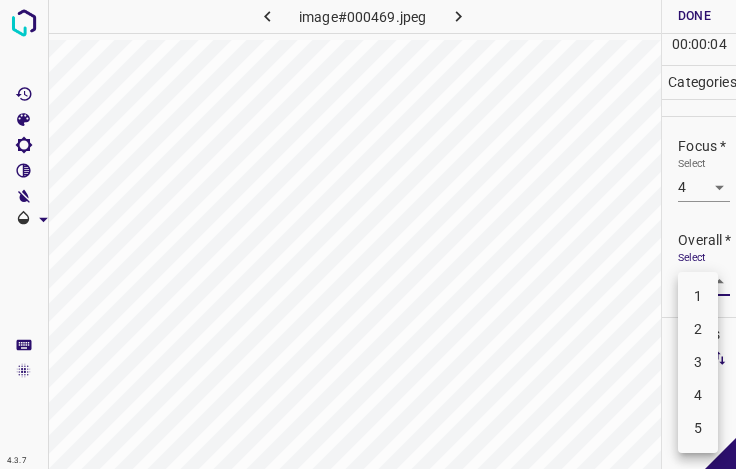 click on "3" at bounding box center (698, 362) 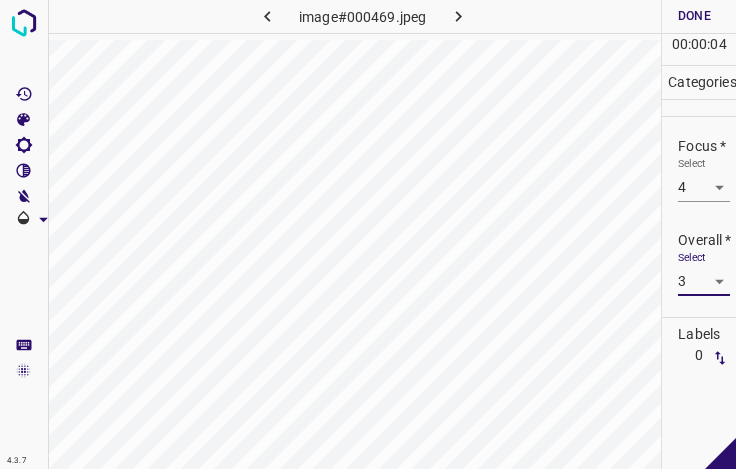 click on "Done" at bounding box center (694, 16) 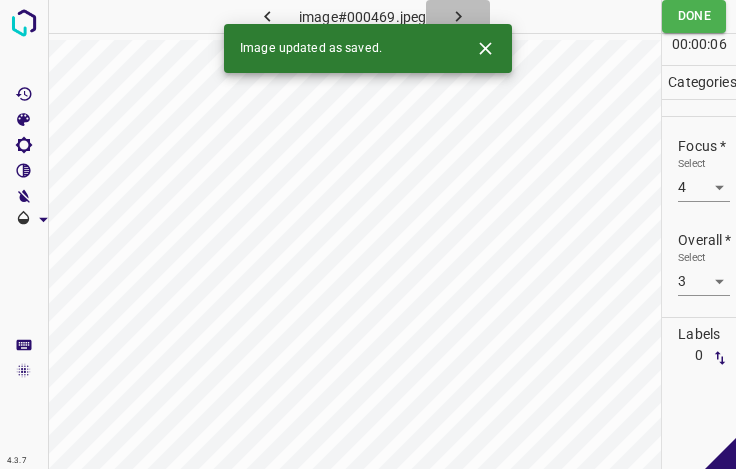 click 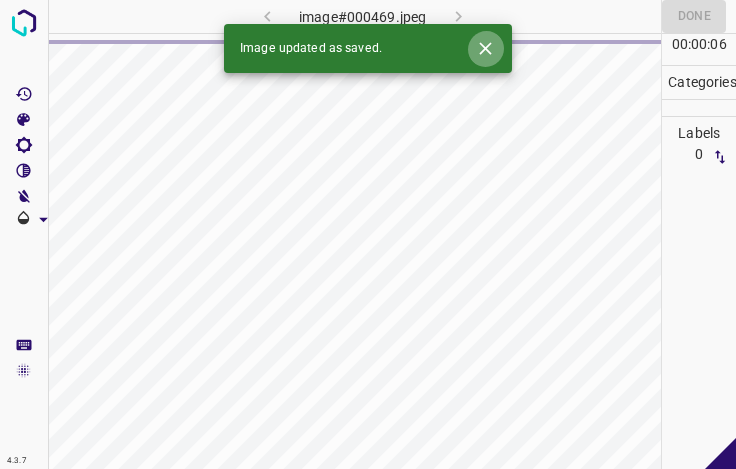 click 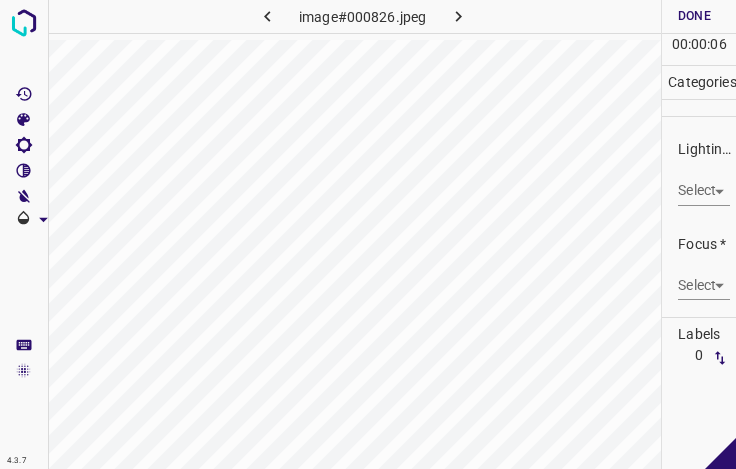 click on "4.3.7 image#000826.jpeg Done Skip 0 00   : 00   : 06   Categories Lighting *  Select ​ Focus *  Select ​ Overall *  Select ​ Labels   0 Categories 1 Lighting 2 Focus 3 Overall Tools Space Change between modes (Draw & Edit) I Auto labeling R Restore zoom M Zoom in N Zoom out Delete Delete selecte label Filters Z Restore filters X Saturation filter C Brightness filter V Contrast filter B Gray scale filter General O Download - Text - Hide - Delete" at bounding box center (368, 234) 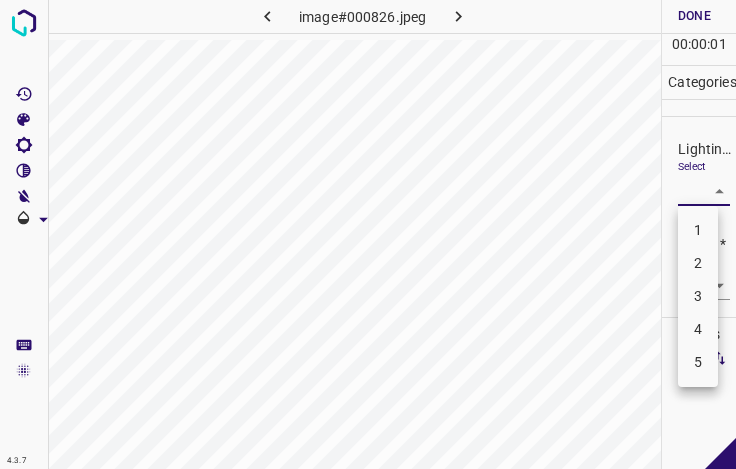 click on "3" at bounding box center [698, 296] 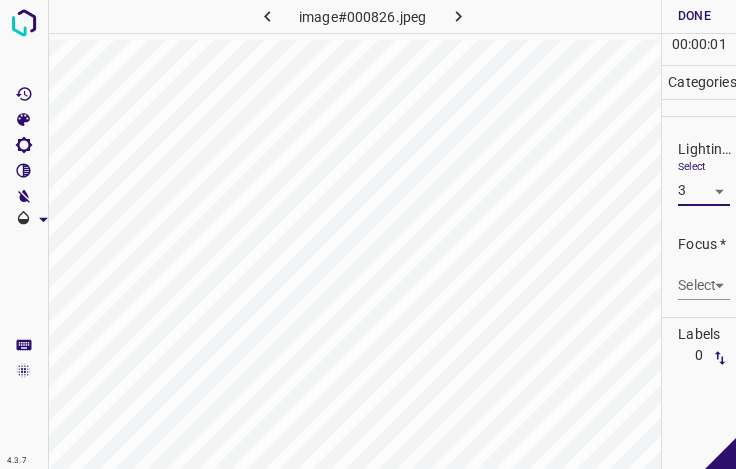 click on "Select ​" at bounding box center [704, 277] 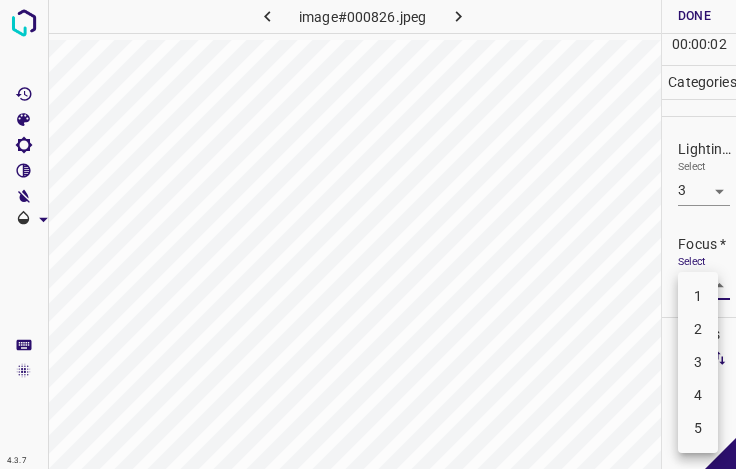 click on "4.3.7 image#000826.jpeg Done Skip 0 00   : 00   : 02   Categories Lighting *  Select 3 3 Focus *  Select ​ Overall *  Select ​ Labels   0 Categories 1 Lighting 2 Focus 3 Overall Tools Space Change between modes (Draw & Edit) I Auto labeling R Restore zoom M Zoom in N Zoom out Delete Delete selecte label Filters Z Restore filters X Saturation filter C Brightness filter V Contrast filter B Gray scale filter General O Download - Text - Hide - Delete 1 2 3 4 5" at bounding box center (368, 234) 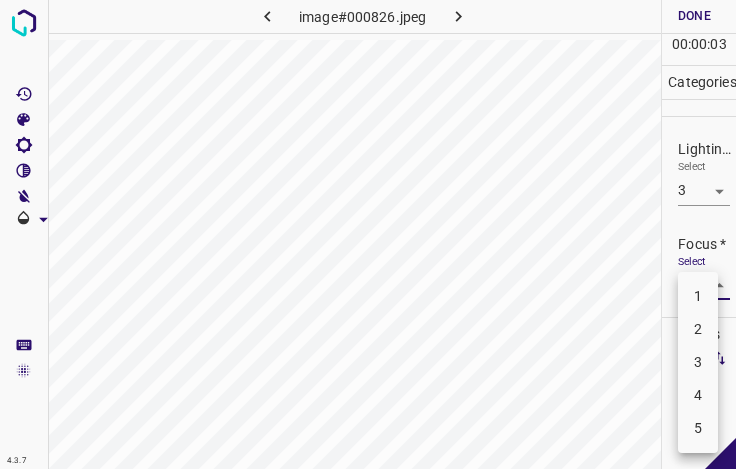 click on "3" at bounding box center [698, 362] 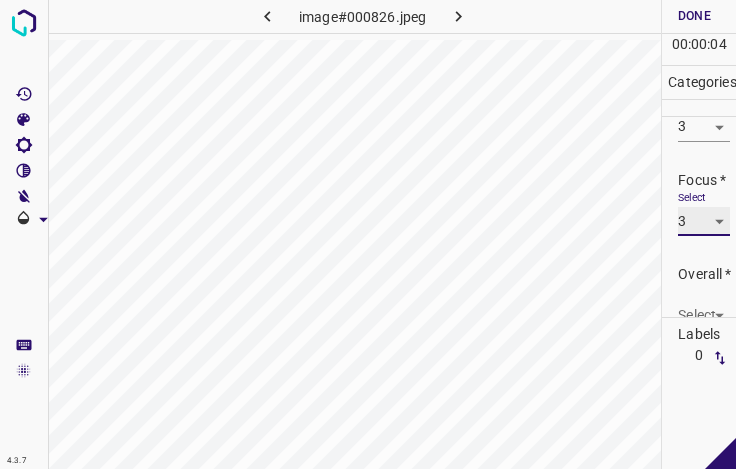 scroll, scrollTop: 98, scrollLeft: 0, axis: vertical 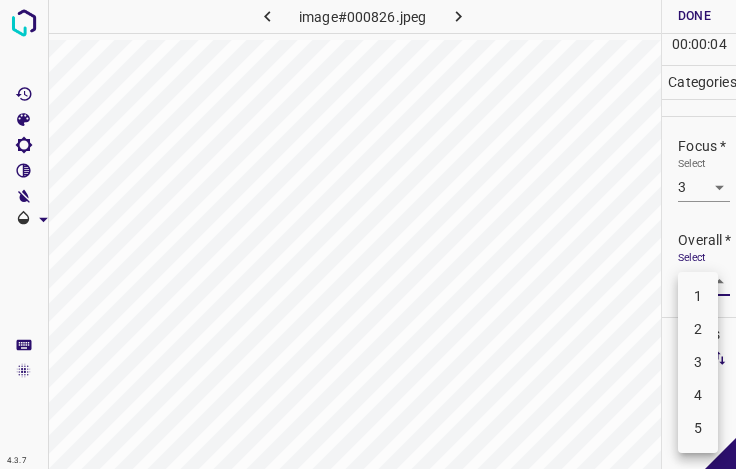 click on "4.3.7 image#000826.jpeg Done Skip 0 00   : 00   : 04   Categories Lighting *  Select 3 3 Focus *  Select 3 3 Overall *  Select ​ Labels   0 Categories 1 Lighting 2 Focus 3 Overall Tools Space Change between modes (Draw & Edit) I Auto labeling R Restore zoom M Zoom in N Zoom out Delete Delete selecte label Filters Z Restore filters X Saturation filter C Brightness filter V Contrast filter B Gray scale filter General O Download - Text - Hide - Delete 1 2 3 4 5" at bounding box center (368, 234) 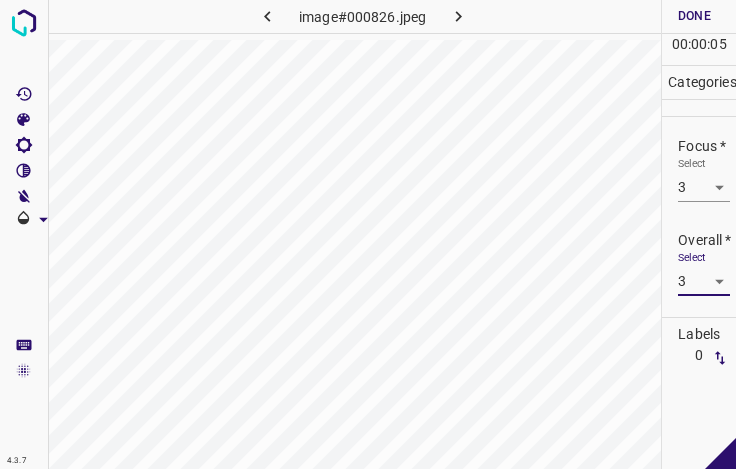 click on "Done" at bounding box center (694, 16) 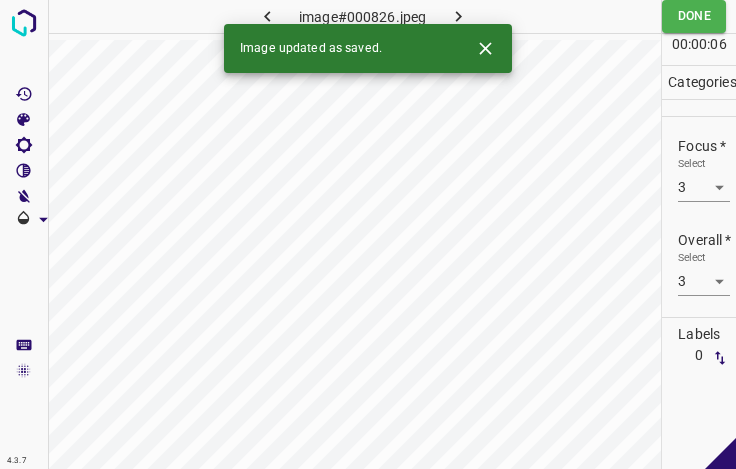 click 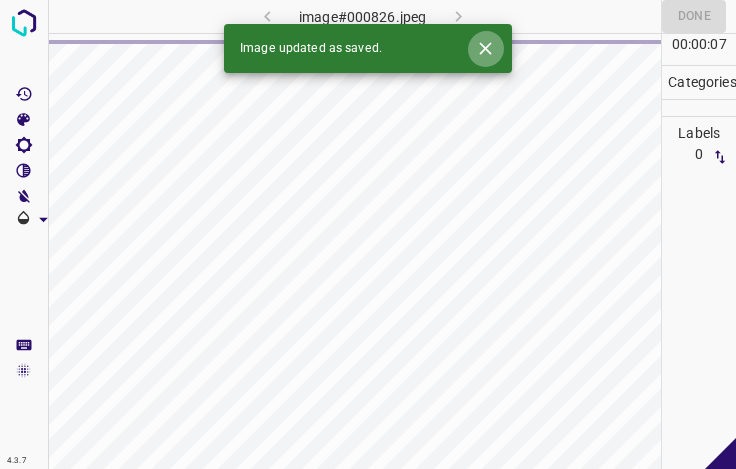 click 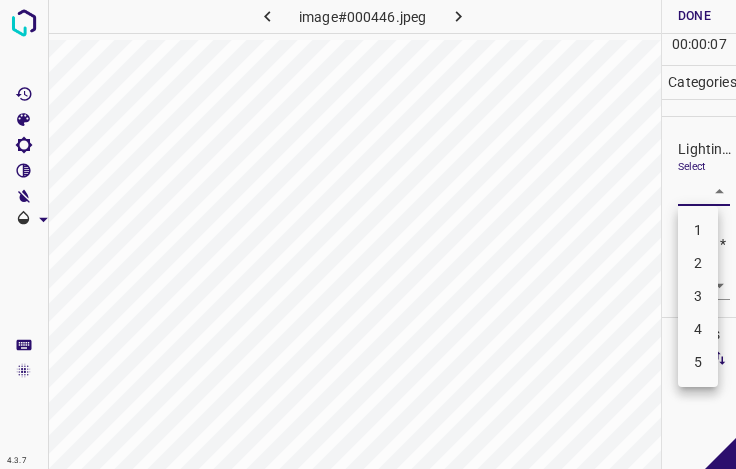 click on "4.3.7 image#000446.jpeg Done Skip 0 00   : 00   : 07   Categories Lighting *  Select ​ Focus *  Select ​ Overall *  Select ​ Labels   0 Categories 1 Lighting 2 Focus 3 Overall Tools Space Change between modes (Draw & Edit) I Auto labeling R Restore zoom M Zoom in N Zoom out Delete Delete selecte label Filters Z Restore filters X Saturation filter C Brightness filter V Contrast filter B Gray scale filter General O Download - Text - Hide - Delete 1 2 3 4 5" at bounding box center (368, 234) 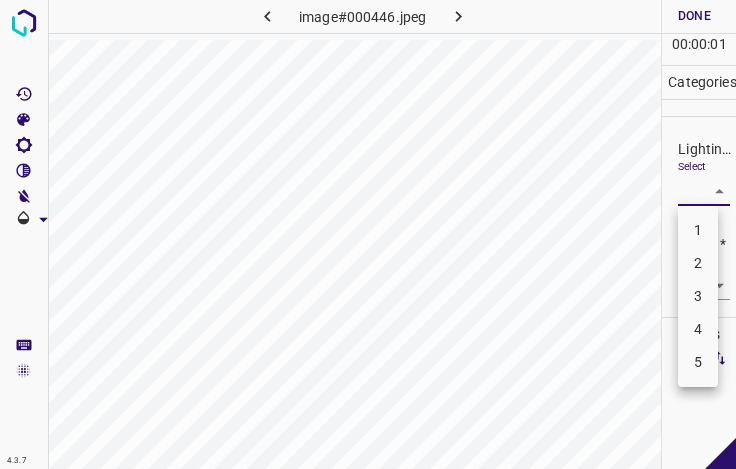 click on "3" at bounding box center [698, 296] 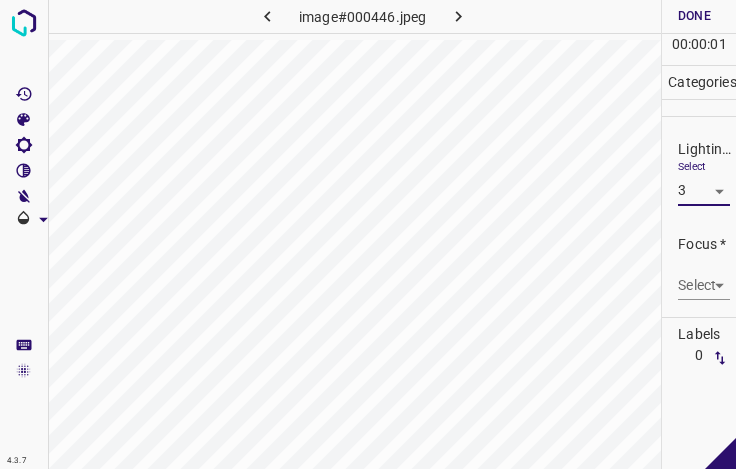 click on "4.3.7 image#000446.jpeg Done Skip 0 00   : 00   : 01   Categories Lighting *  Select 3 3 Focus *  Select ​ Overall *  Select ​ Labels   0 Categories 1 Lighting 2 Focus 3 Overall Tools Space Change between modes (Draw & Edit) I Auto labeling R Restore zoom M Zoom in N Zoom out Delete Delete selecte label Filters Z Restore filters X Saturation filter C Brightness filter V Contrast filter B Gray scale filter General O Download - Text - Hide - Delete" at bounding box center (368, 234) 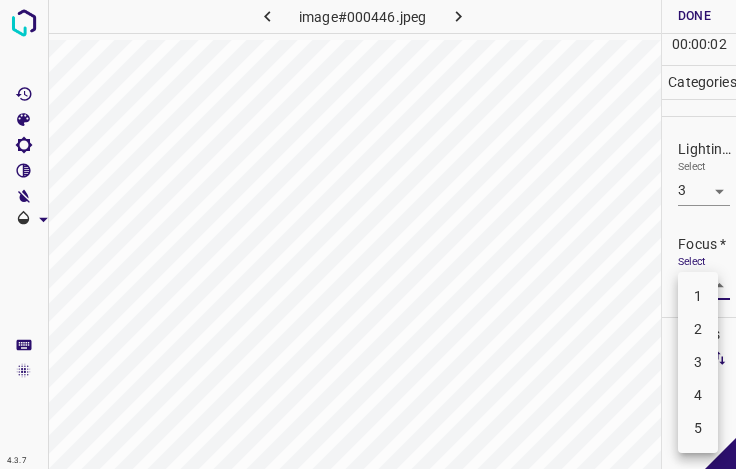click on "2" at bounding box center [698, 329] 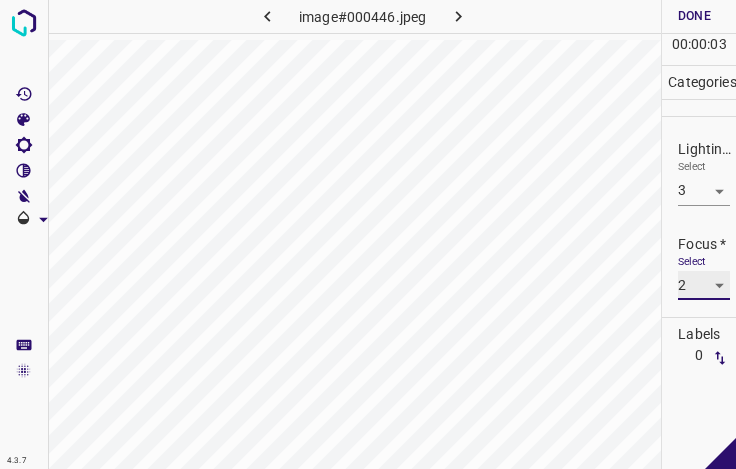 scroll, scrollTop: 98, scrollLeft: 0, axis: vertical 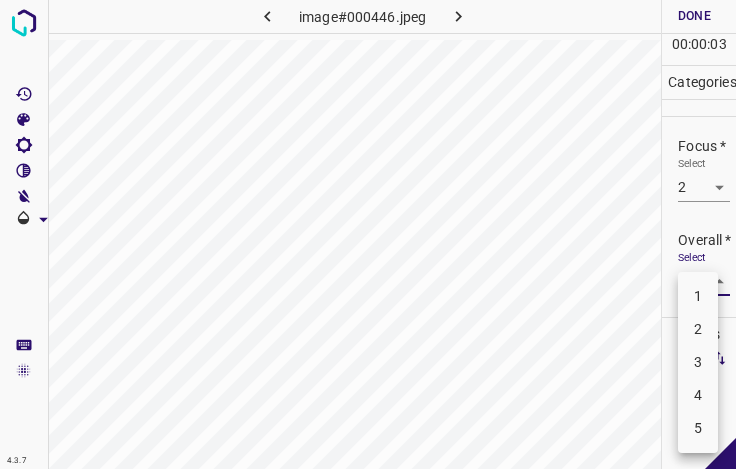 click on "4.3.7 image#000446.jpeg Done Skip 0 00   : 00   : 03   Categories Lighting *  Select 3 3 Focus *  Select 2 2 Overall *  Select ​ Labels   0 Categories 1 Lighting 2 Focus 3 Overall Tools Space Change between modes (Draw & Edit) I Auto labeling R Restore zoom M Zoom in N Zoom out Delete Delete selecte label Filters Z Restore filters X Saturation filter C Brightness filter V Contrast filter B Gray scale filter General O Download - Text - Hide - Delete 1 2 3 4 5" at bounding box center [368, 234] 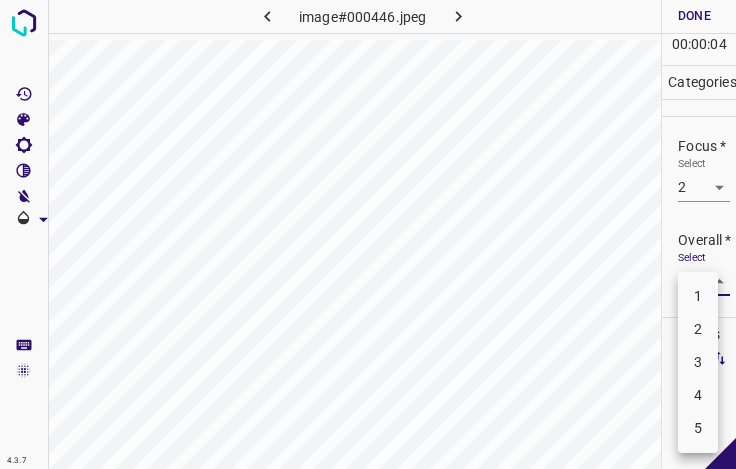 click on "3" at bounding box center [698, 362] 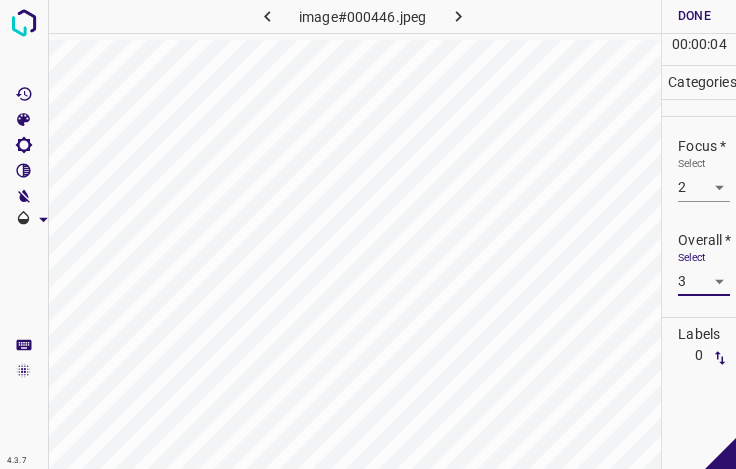 click on "Done" at bounding box center (694, 16) 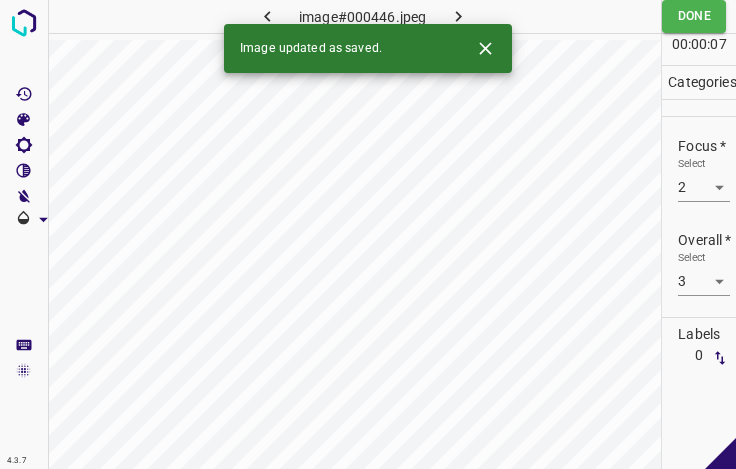 click 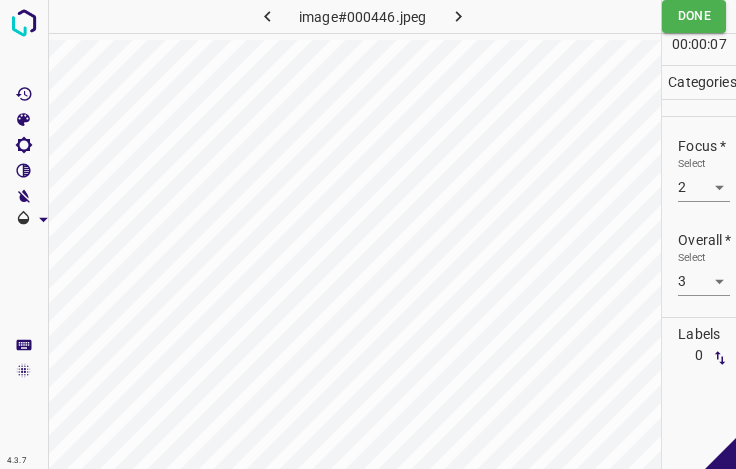 click 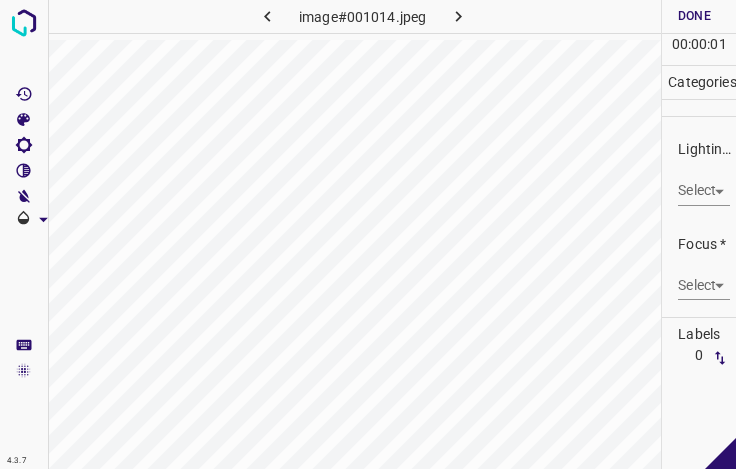 click on "4.3.7 image#001014.jpeg Done Skip 0 00   : 00   : 01   Categories Lighting *  Select ​ Focus *  Select ​ Overall *  Select ​ Labels   0 Categories 1 Lighting 2 Focus 3 Overall Tools Space Change between modes (Draw & Edit) I Auto labeling R Restore zoom M Zoom in N Zoom out Delete Delete selecte label Filters Z Restore filters X Saturation filter C Brightness filter V Contrast filter B Gray scale filter General O Download - Text - Hide - Delete" at bounding box center [368, 234] 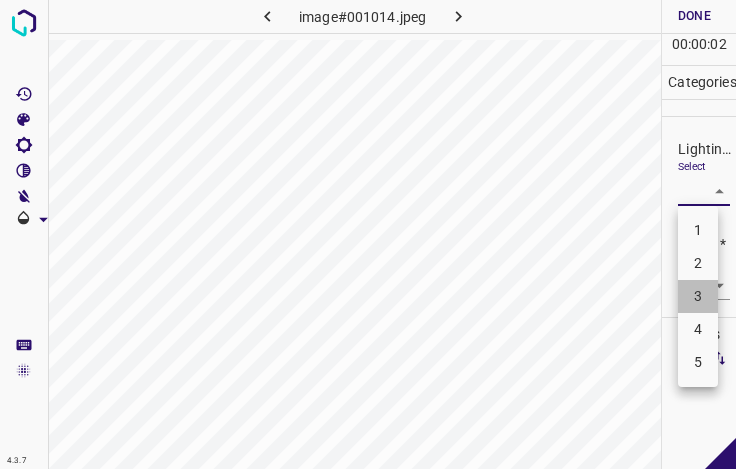 click on "3" at bounding box center [698, 296] 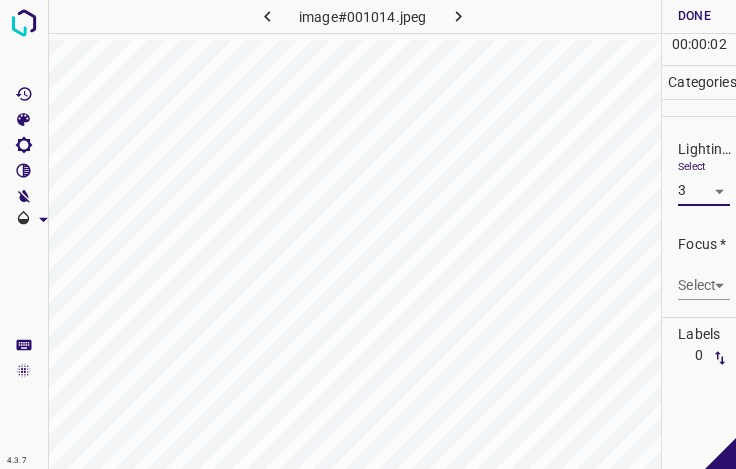 click on "4.3.7 image#001014.jpeg Done Skip 0 00   : 00   : 02   Categories Lighting *  Select 3 3 Focus *  Select ​ Overall *  Select ​ Labels   0 Categories 1 Lighting 2 Focus 3 Overall Tools Space Change between modes (Draw & Edit) I Auto labeling R Restore zoom M Zoom in N Zoom out Delete Delete selecte label Filters Z Restore filters X Saturation filter C Brightness filter V Contrast filter B Gray scale filter General O Download - Text - Hide - Delete 1 2 3 4 5" at bounding box center [368, 234] 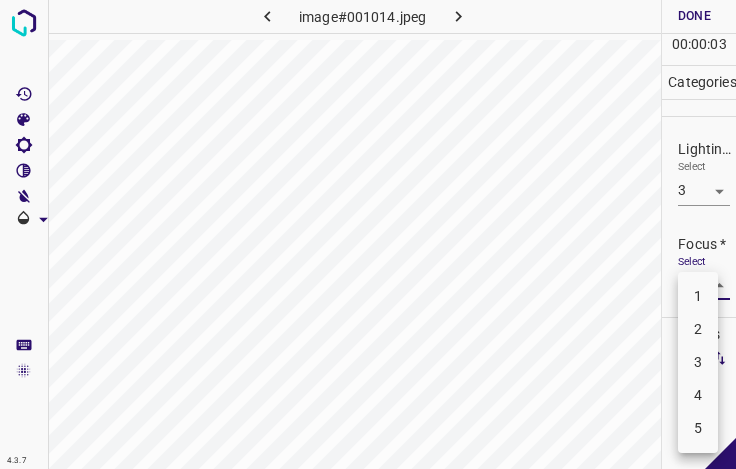 click on "3" at bounding box center [698, 362] 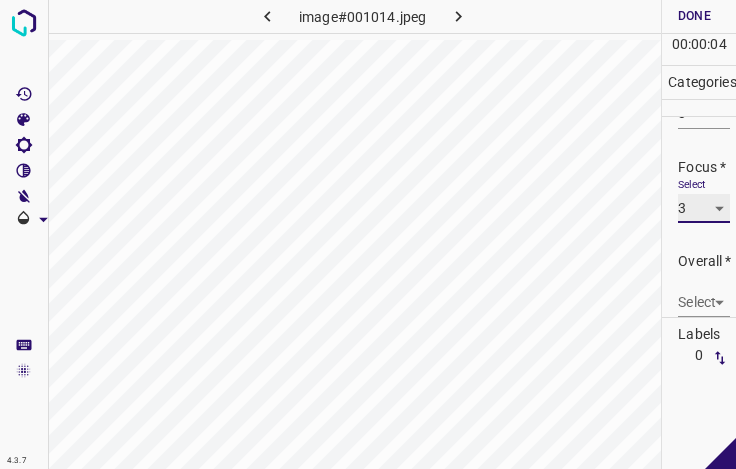 scroll, scrollTop: 98, scrollLeft: 0, axis: vertical 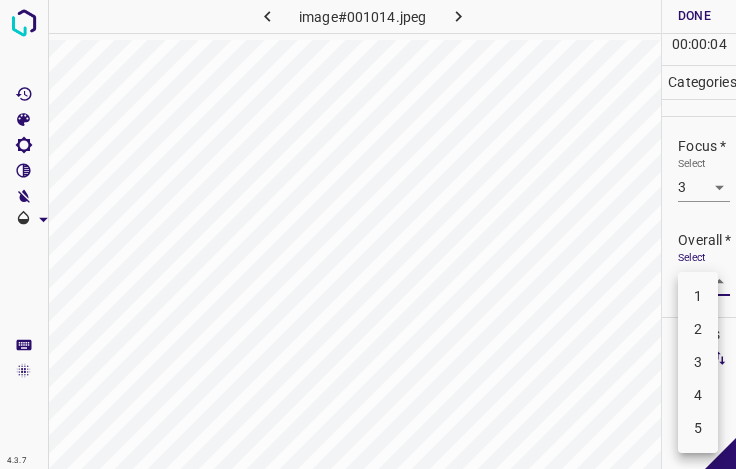 click on "4.3.7 image#001014.jpeg Done Skip 0 00   : 00   : 04   Categories Lighting *  Select 3 3 Focus *  Select 3 3 Overall *  Select ​ Labels   0 Categories 1 Lighting 2 Focus 3 Overall Tools Space Change between modes (Draw & Edit) I Auto labeling R Restore zoom M Zoom in N Zoom out Delete Delete selecte label Filters Z Restore filters X Saturation filter C Brightness filter V Contrast filter B Gray scale filter General O Download - Text - Hide - Delete 1 2 3 4 5" at bounding box center (368, 234) 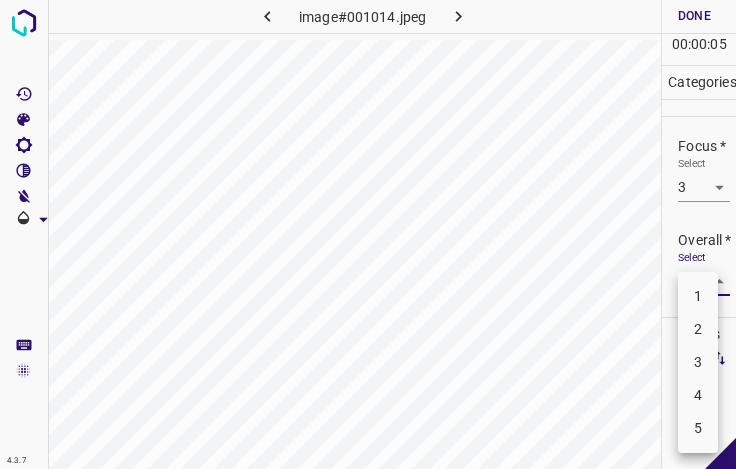 drag, startPoint x: 695, startPoint y: 351, endPoint x: 701, endPoint y: 336, distance: 16.155495 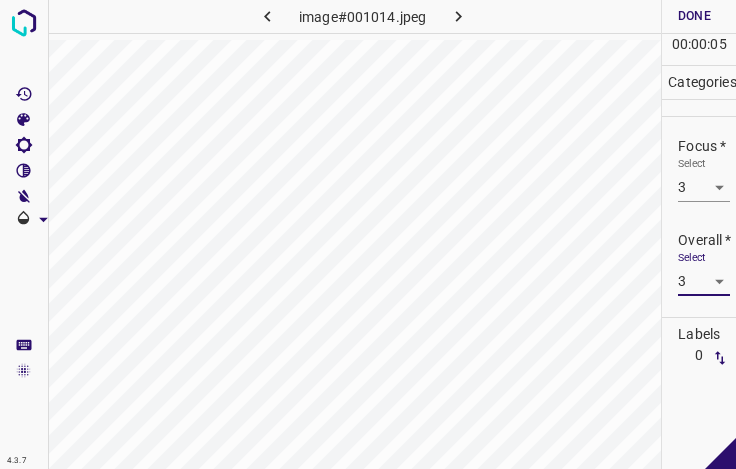 click on "Done" at bounding box center [694, 16] 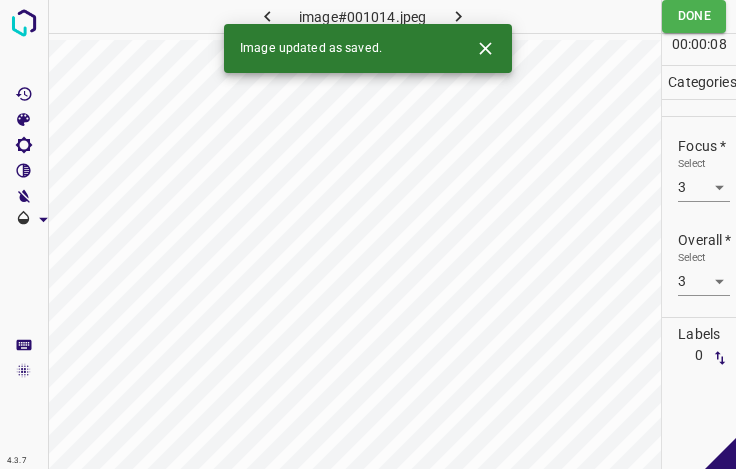 click 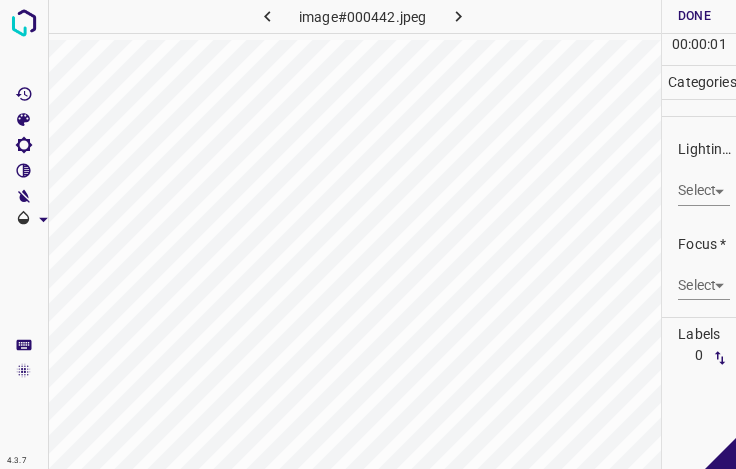 click on "4.3.7 image#000442.jpeg Done Skip 0 00   : 00   : 01   Categories Lighting *  Select ​ Focus *  Select ​ Overall *  Select ​ Labels   0 Categories 1 Lighting 2 Focus 3 Overall Tools Space Change between modes (Draw & Edit) I Auto labeling R Restore zoom M Zoom in N Zoom out Delete Delete selecte label Filters Z Restore filters X Saturation filter C Brightness filter V Contrast filter B Gray scale filter General O Download - Text - Hide - Delete" at bounding box center (368, 234) 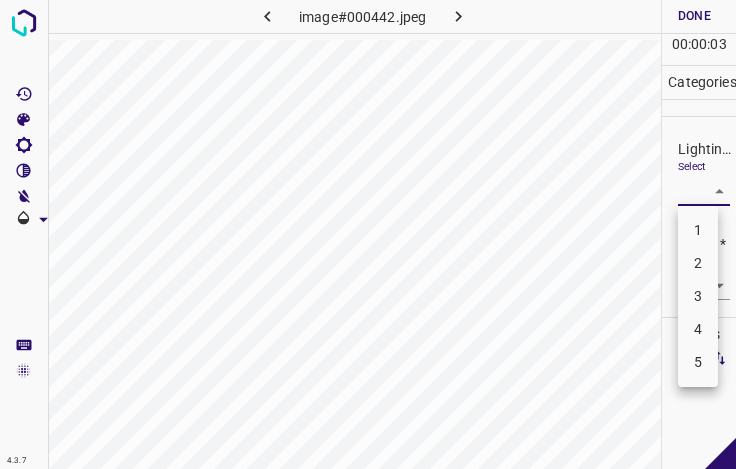 click on "3" at bounding box center (698, 296) 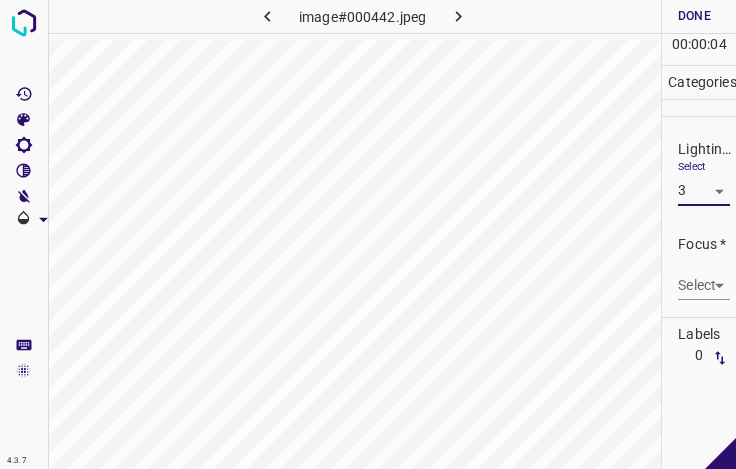 click on "4.3.7 image#000442.jpeg Done Skip 0 00   : 00   : 04   Categories Lighting *  Select 3 3 Focus *  Select ​ Overall *  Select ​ Labels   0 Categories 1 Lighting 2 Focus 3 Overall Tools Space Change between modes (Draw & Edit) I Auto labeling R Restore zoom M Zoom in N Zoom out Delete Delete selecte label Filters Z Restore filters X Saturation filter C Brightness filter V Contrast filter B Gray scale filter General O Download - Text - Hide - Delete 1 2 3 4 5" at bounding box center (368, 234) 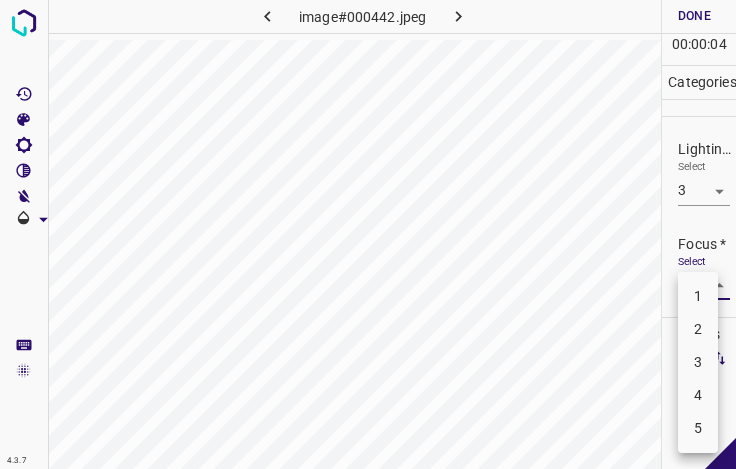 click on "3" at bounding box center [698, 362] 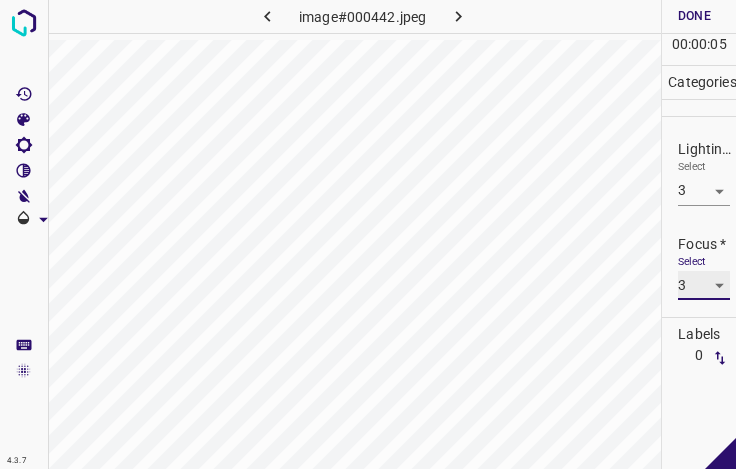 scroll, scrollTop: 98, scrollLeft: 0, axis: vertical 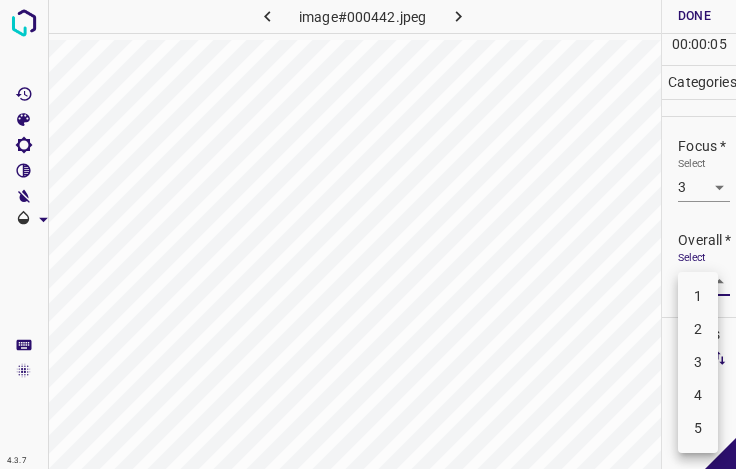 click on "4.3.7 image#000442.jpeg Done Skip 0 00   : 00   : 05   Categories Lighting *  Select 3 3 Focus *  Select 3 3 Overall *  Select ​ Labels   0 Categories 1 Lighting 2 Focus 3 Overall Tools Space Change between modes (Draw & Edit) I Auto labeling R Restore zoom M Zoom in N Zoom out Delete Delete selecte label Filters Z Restore filters X Saturation filter C Brightness filter V Contrast filter B Gray scale filter General O Download - Text - Hide - Delete 1 2 3 4 5" at bounding box center (368, 234) 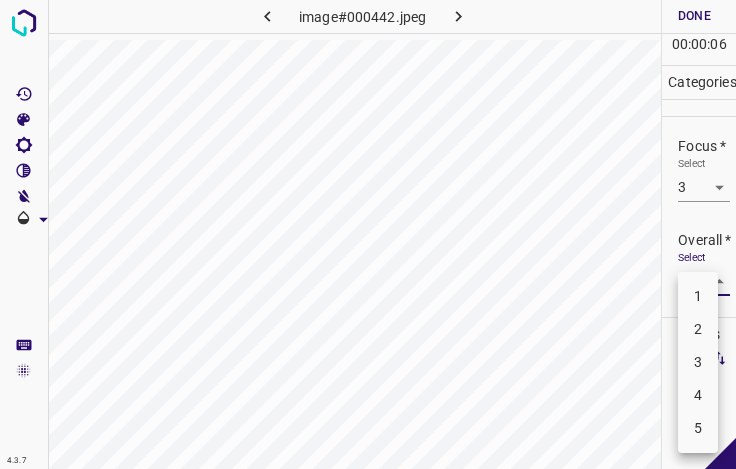 click on "3" at bounding box center [698, 362] 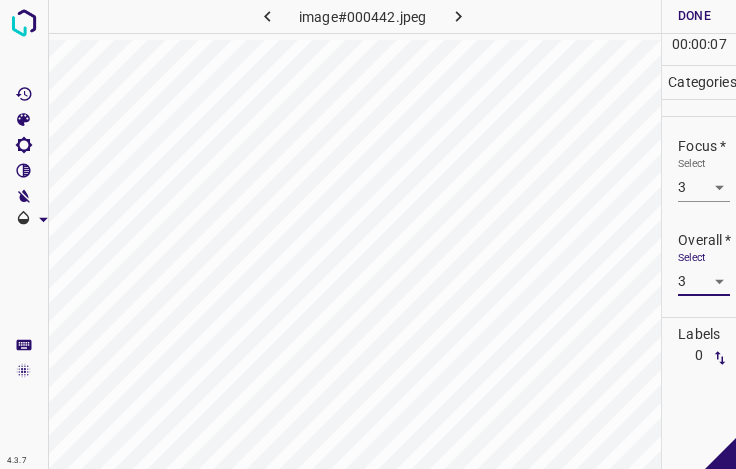 click on "Done" at bounding box center (694, 16) 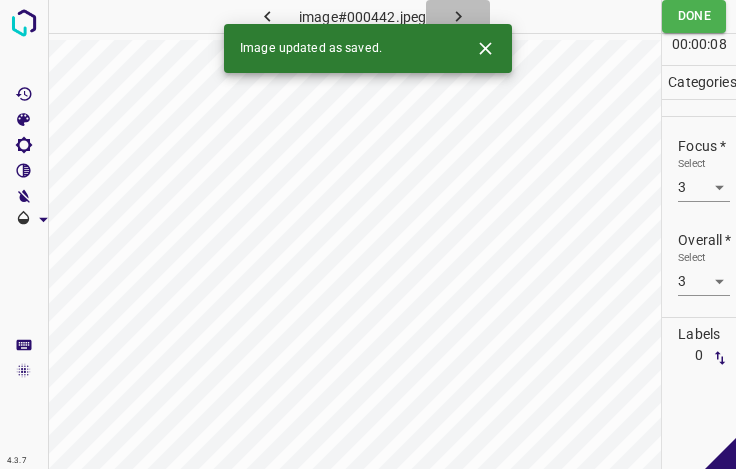click 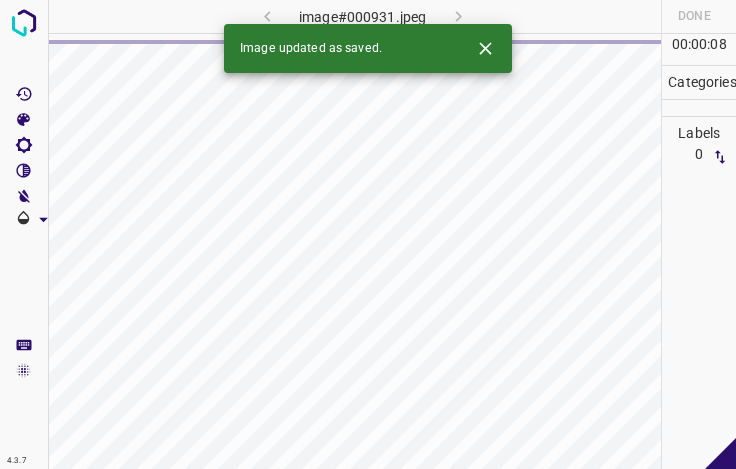 click 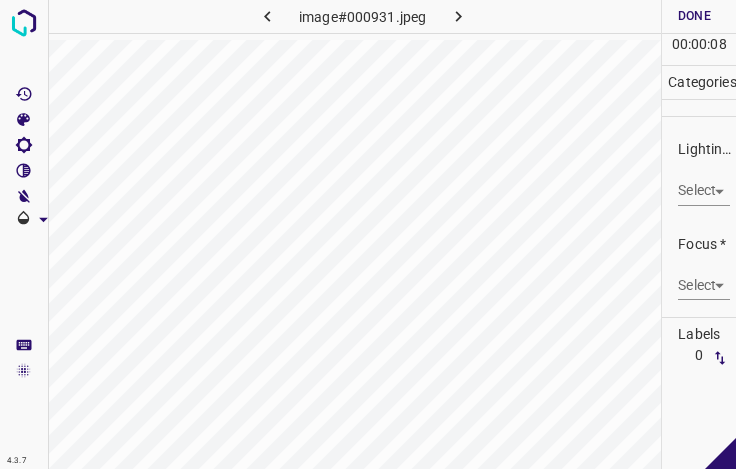click on "4.3.7 image#000931.jpeg Done Skip 0 00   : 00   : 08   Categories Lighting *  Select ​ Focus *  Select ​ Overall *  Select ​ Labels   0 Categories 1 Lighting 2 Focus 3 Overall Tools Space Change between modes (Draw & Edit) I Auto labeling R Restore zoom M Zoom in N Zoom out Delete Delete selecte label Filters Z Restore filters X Saturation filter C Brightness filter V Contrast filter B Gray scale filter General O Download - Text - Hide - Delete" at bounding box center (368, 234) 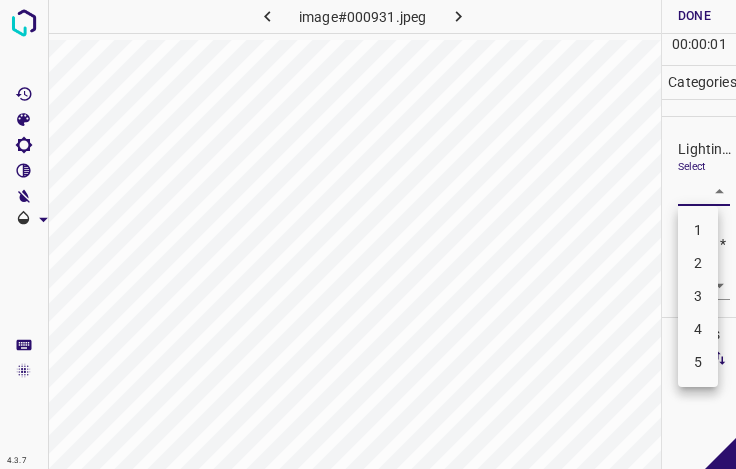 click on "3" at bounding box center (698, 296) 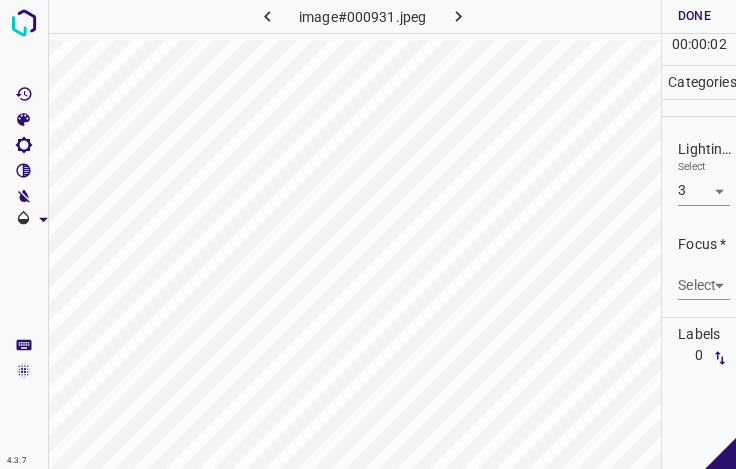 click on "Focus *" at bounding box center (707, 244) 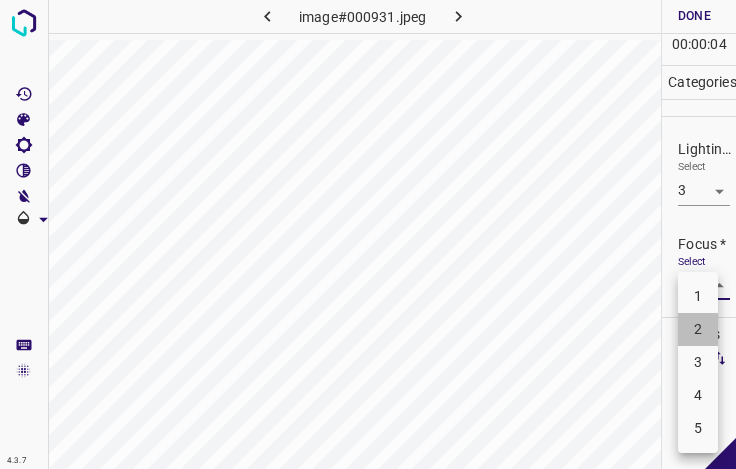 click on "2" at bounding box center [698, 329] 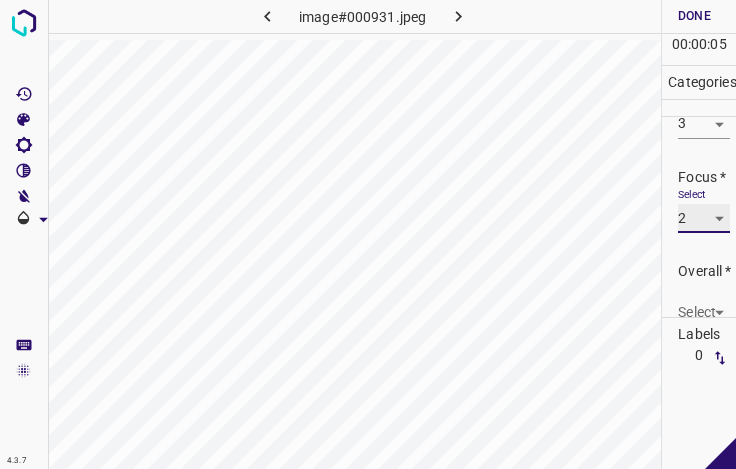 scroll, scrollTop: 98, scrollLeft: 0, axis: vertical 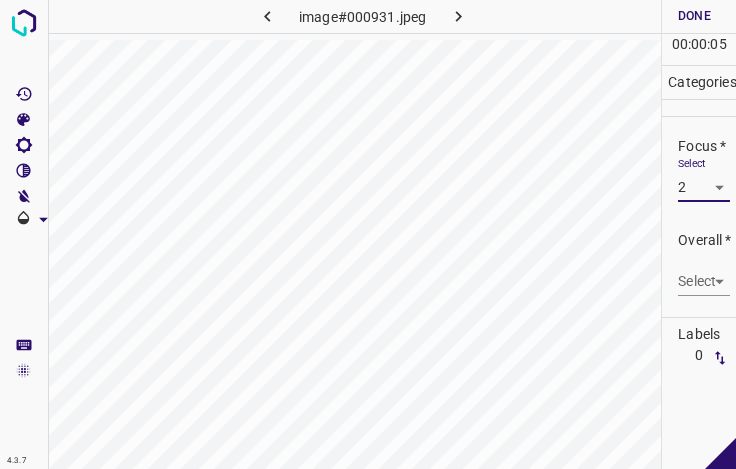 click on "4.3.7 image#000931.jpeg Done Skip 0 00   : 00   : 05   Categories Lighting *  Select 3 3 Focus *  Select 2 2 Overall *  Select ​ Labels   0 Categories 1 Lighting 2 Focus 3 Overall Tools Space Change between modes (Draw & Edit) I Auto labeling R Restore zoom M Zoom in N Zoom out Delete Delete selecte label Filters Z Restore filters X Saturation filter C Brightness filter V Contrast filter B Gray scale filter General O Download - Text - Hide - Delete" at bounding box center (368, 234) 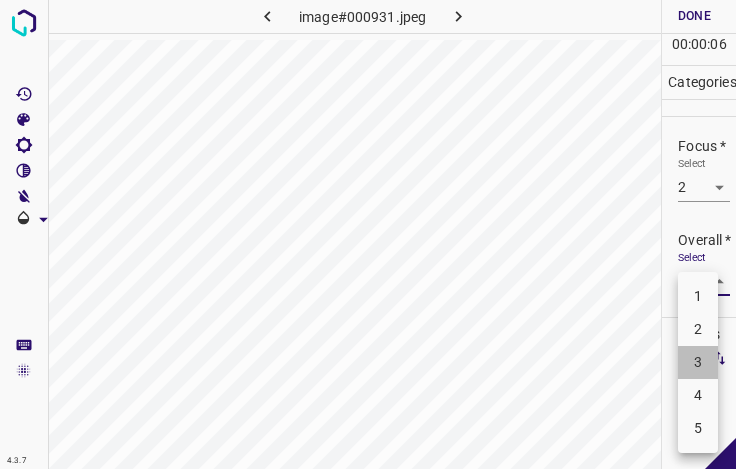 drag, startPoint x: 695, startPoint y: 361, endPoint x: 685, endPoint y: 209, distance: 152.3286 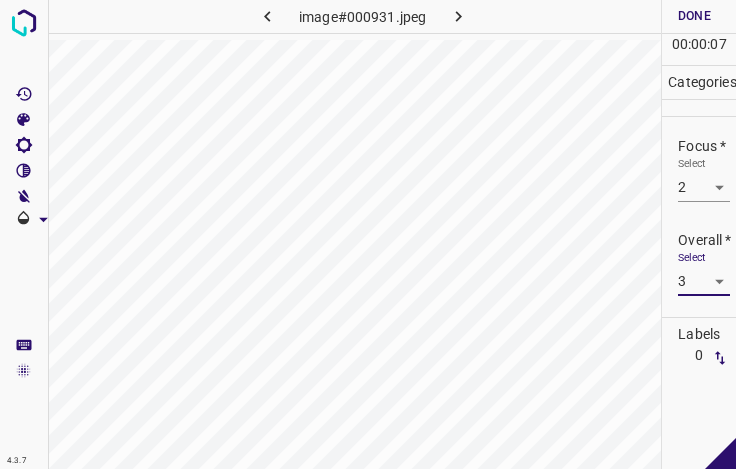 click on "Done" at bounding box center (694, 16) 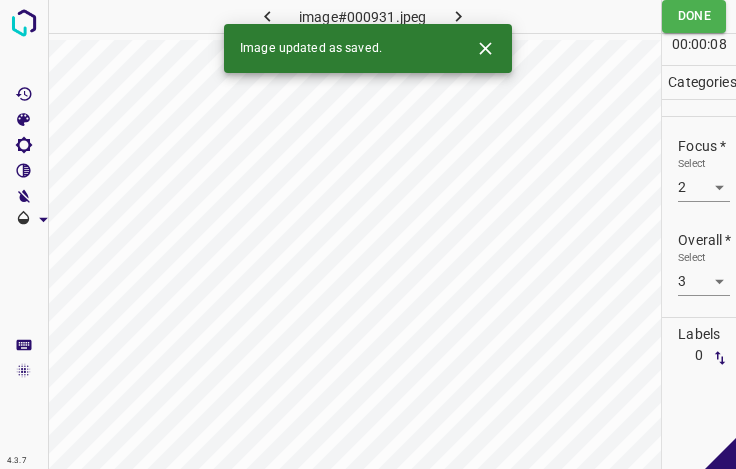 click 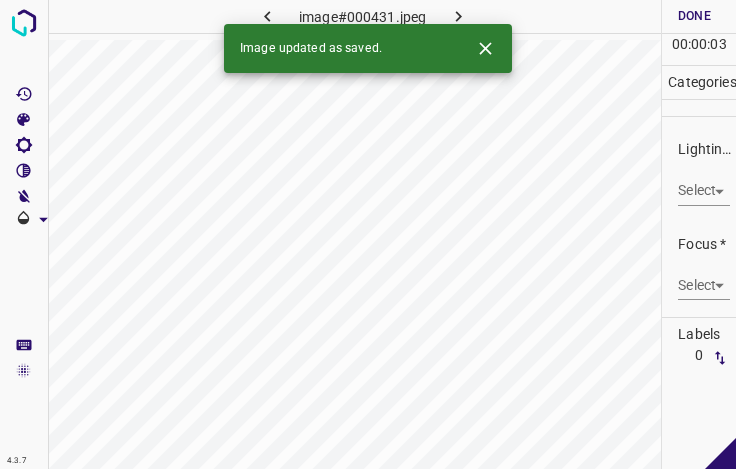 click on "4.3.7 image#000431.jpeg Done Skip 0 00   : 00   : 03   Categories Lighting *  Select ​ Focus *  Select ​ Overall *  Select ​ Labels   0 Categories 1 Lighting 2 Focus 3 Overall Tools Space Change between modes (Draw & Edit) I Auto labeling R Restore zoom M Zoom in N Zoom out Delete Delete selecte label Filters Z Restore filters X Saturation filter C Brightness filter V Contrast filter B Gray scale filter General O Download Image updated as saved. - Text - Hide - Delete" at bounding box center (368, 234) 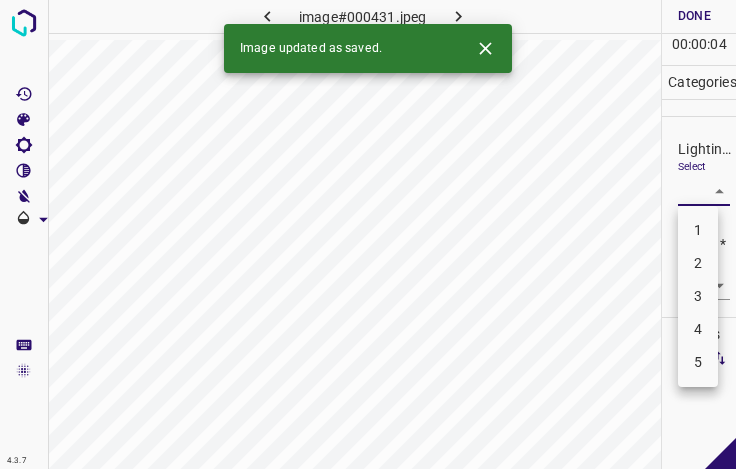click on "3" at bounding box center [698, 296] 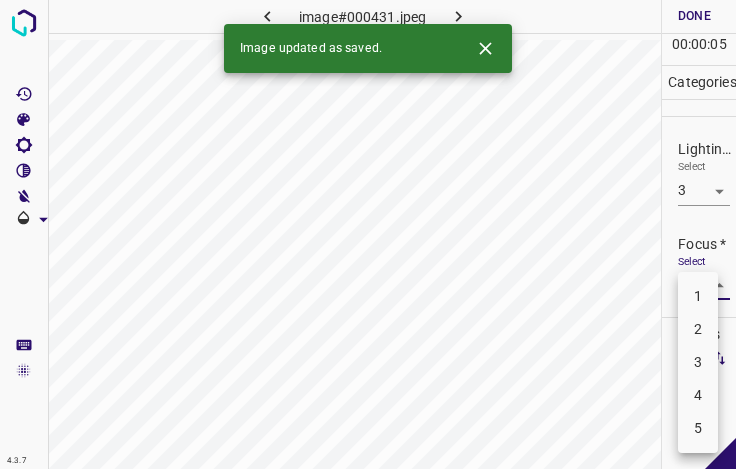 click on "4.3.7 image#000431.jpeg Done Skip 0 00   : 00   : 05   Categories Lighting *  Select 3 3 Focus *  Select ​ Overall *  Select ​ Labels   0 Categories 1 Lighting 2 Focus 3 Overall Tools Space Change between modes (Draw & Edit) I Auto labeling R Restore zoom M Zoom in N Zoom out Delete Delete selecte label Filters Z Restore filters X Saturation filter C Brightness filter V Contrast filter B Gray scale filter General O Download Image updated as saved. - Text - Hide - Delete 1 2 3 4 5" at bounding box center [368, 234] 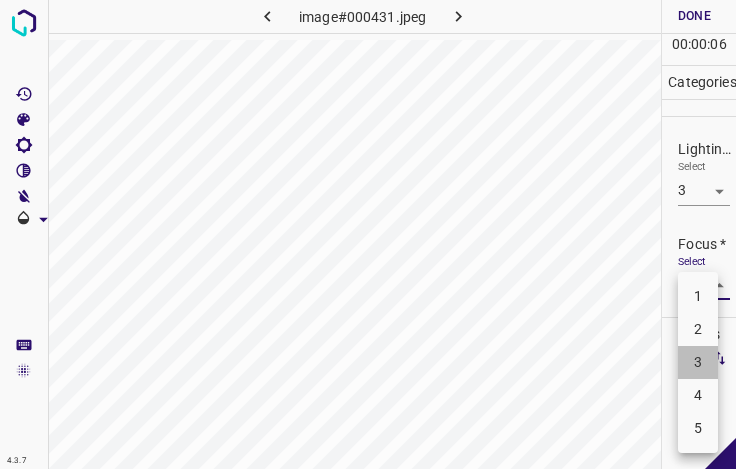 click on "3" at bounding box center (698, 362) 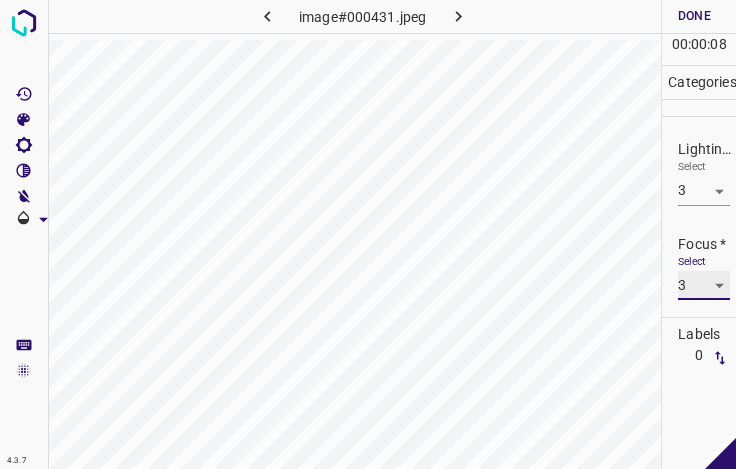 scroll, scrollTop: 98, scrollLeft: 0, axis: vertical 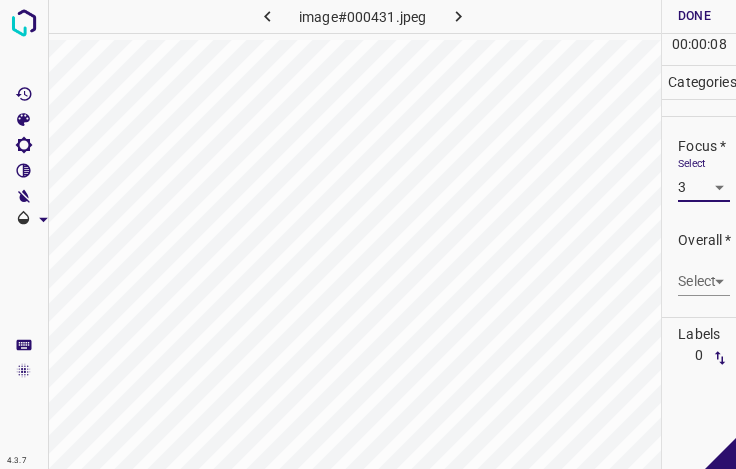 click on "4.3.7 image#000431.jpeg Done Skip 0 00   : 00   : 08   Categories Lighting *  Select 3 3 Focus *  Select 3 3 Overall *  Select ​ Labels   0 Categories 1 Lighting 2 Focus 3 Overall Tools Space Change between modes (Draw & Edit) I Auto labeling R Restore zoom M Zoom in N Zoom out Delete Delete selecte label Filters Z Restore filters X Saturation filter C Brightness filter V Contrast filter B Gray scale filter General O Download - Text - Hide - Delete" at bounding box center [368, 234] 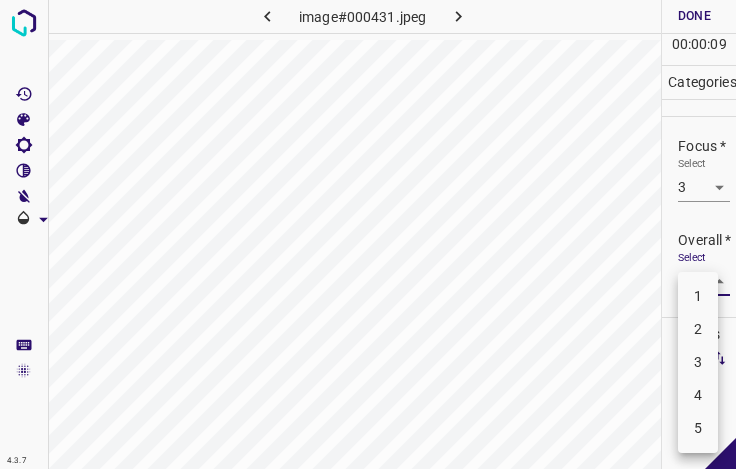 click on "3" at bounding box center [698, 362] 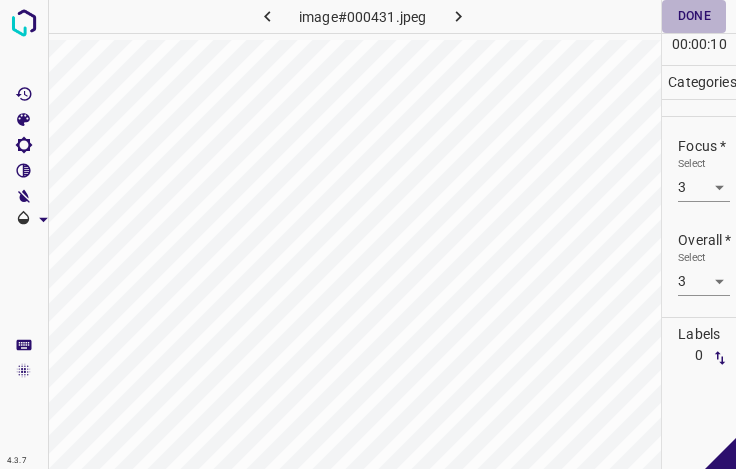 click on "Done" at bounding box center [694, 16] 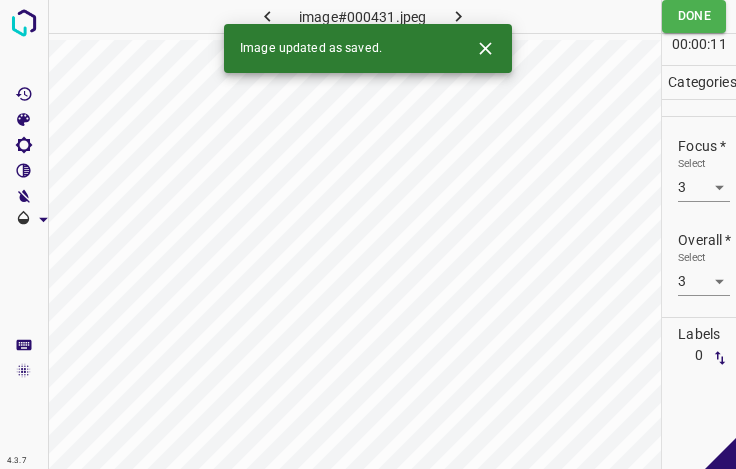 click at bounding box center (458, 16) 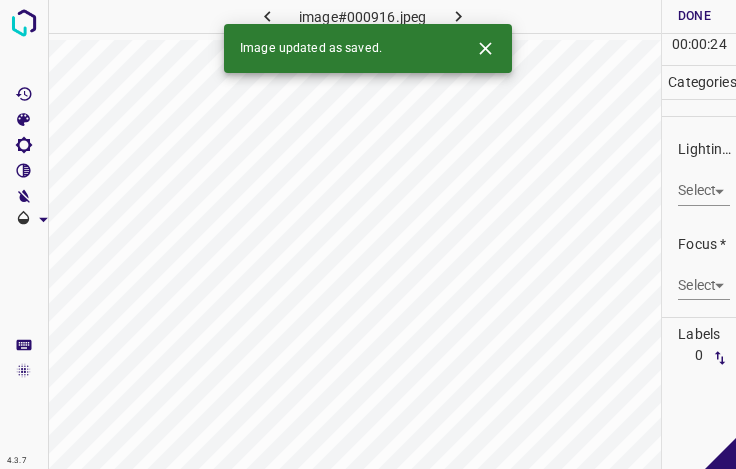 click on "4.3.7 image#000916.jpeg Done Skip 0 00   : 00   : 24   Categories Lighting *  Select ​ Focus *  Select ​ Overall *  Select ​ Labels   0 Categories 1 Lighting 2 Focus 3 Overall Tools Space Change between modes (Draw & Edit) I Auto labeling R Restore zoom M Zoom in N Zoom out Delete Delete selecte label Filters Z Restore filters X Saturation filter C Brightness filter V Contrast filter B Gray scale filter General O Download Image updated as saved. - Text - Hide - Delete" at bounding box center [368, 234] 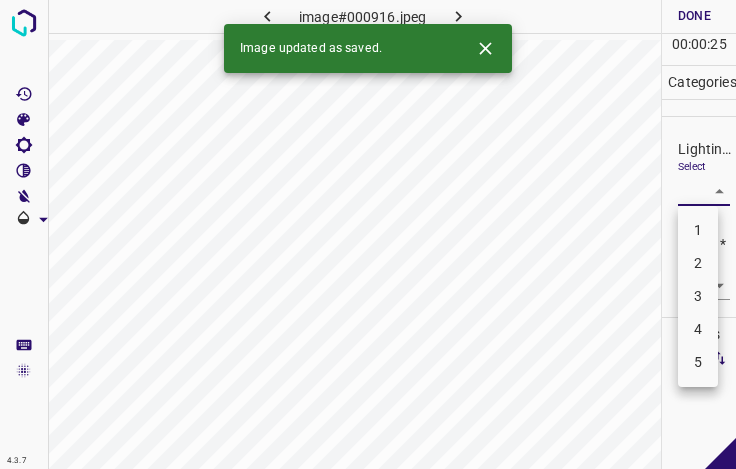 click on "3" at bounding box center [698, 296] 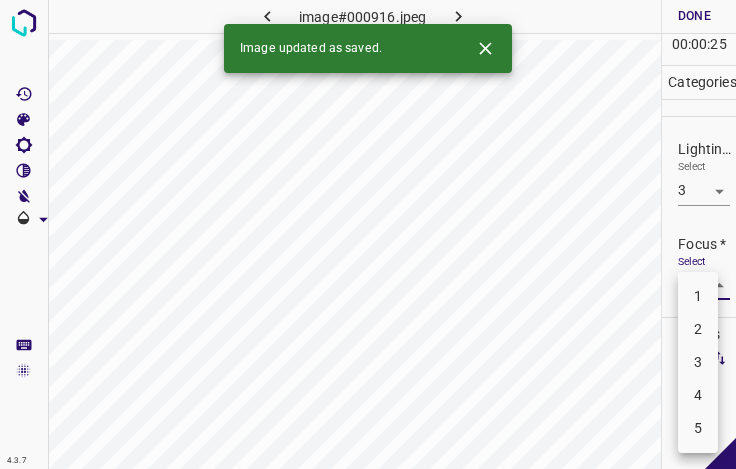 click on "4.3.7 image#000916.jpeg Done Skip 0 00   : 00   : 25   Categories Lighting *  Select 3 3 Focus *  Select ​ Overall *  Select ​ Labels   0 Categories 1 Lighting 2 Focus 3 Overall Tools Space Change between modes (Draw & Edit) I Auto labeling R Restore zoom M Zoom in N Zoom out Delete Delete selecte label Filters Z Restore filters X Saturation filter C Brightness filter V Contrast filter B Gray scale filter General O Download Image updated as saved. - Text - Hide - Delete 1 2 3 4 5" at bounding box center (368, 234) 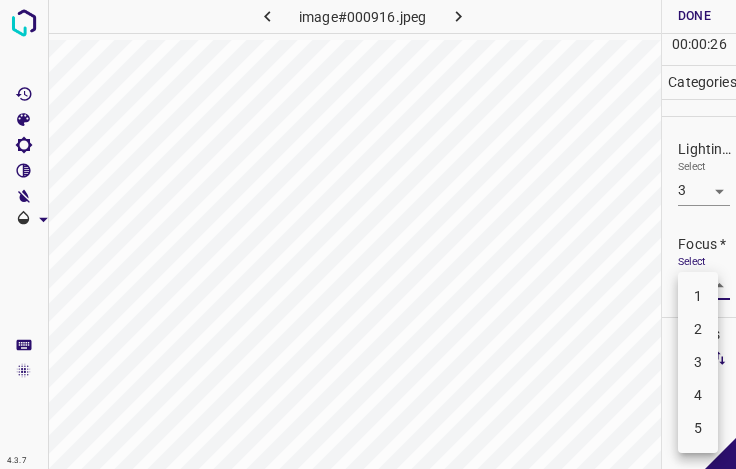 click at bounding box center [368, 234] 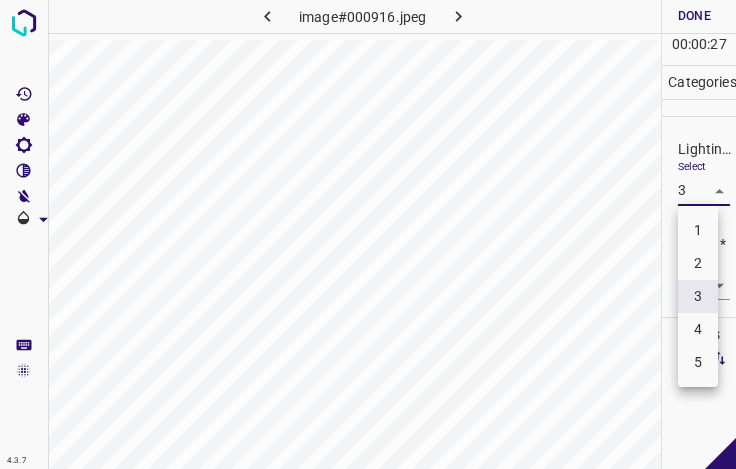 click on "4.3.7 image#000916.jpeg Done Skip 0 00   : 00   : 27   Categories Lighting *  Select 3 3 Focus *  Select ​ Overall *  Select ​ Labels   0 Categories 1 Lighting 2 Focus 3 Overall Tools Space Change between modes (Draw & Edit) I Auto labeling R Restore zoom M Zoom in N Zoom out Delete Delete selecte label Filters Z Restore filters X Saturation filter C Brightness filter V Contrast filter B Gray scale filter General O Download - Text - Hide - Delete 1 2 3 4 5" at bounding box center (368, 234) 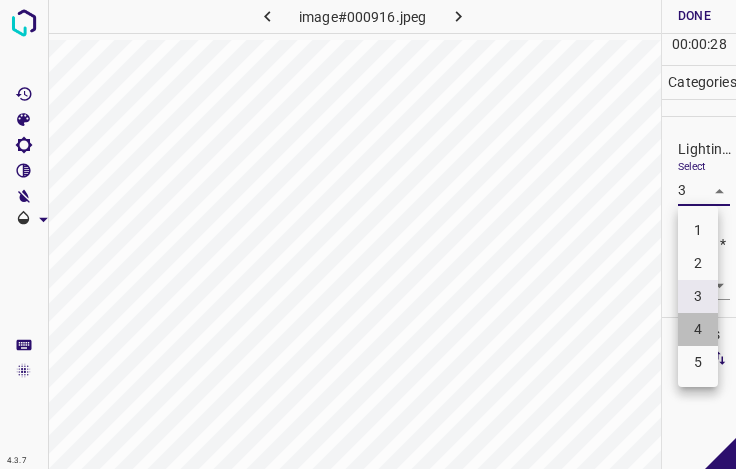 click on "4" at bounding box center [698, 329] 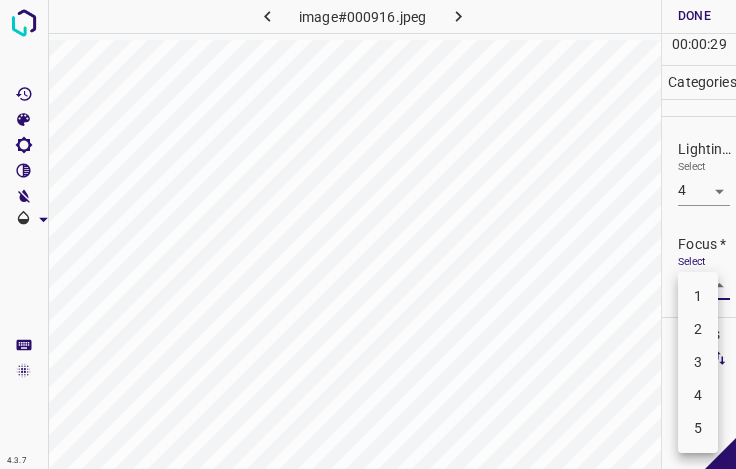 click on "4.3.7 image#000916.jpeg Done Skip 0 00   : 00   : 29   Categories Lighting *  Select 4 4 Focus *  Select ​ Overall *  Select ​ Labels   0 Categories 1 Lighting 2 Focus 3 Overall Tools Space Change between modes (Draw & Edit) I Auto labeling R Restore zoom M Zoom in N Zoom out Delete Delete selecte label Filters Z Restore filters X Saturation filter C Brightness filter V Contrast filter B Gray scale filter General O Download - Text - Hide - Delete 1 2 3 4 5" at bounding box center [368, 234] 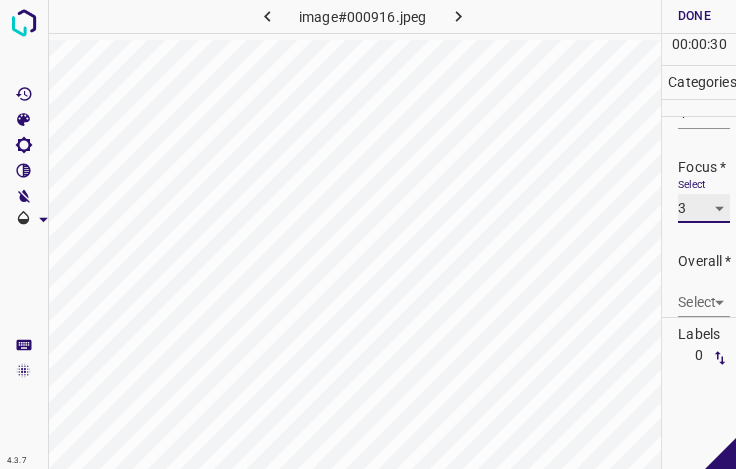 scroll, scrollTop: 98, scrollLeft: 0, axis: vertical 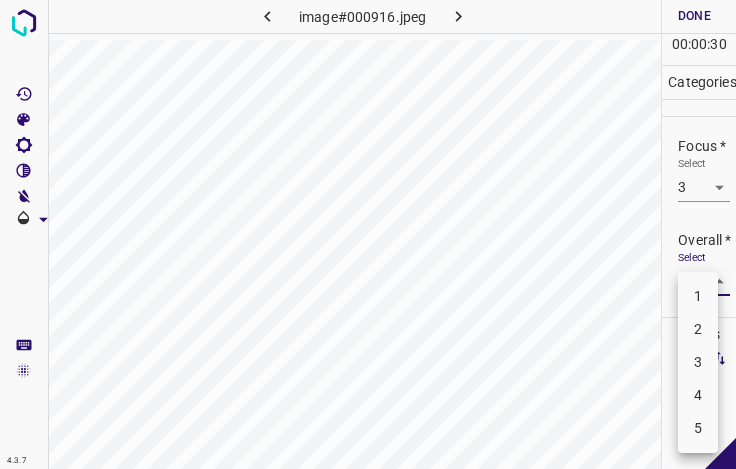 click on "4.3.7 image#000916.jpeg Done Skip 0 00   : 00   : 30   Categories Lighting *  Select 4 4 Focus *  Select 3 3 Overall *  Select ​ Labels   0 Categories 1 Lighting 2 Focus 3 Overall Tools Space Change between modes (Draw & Edit) I Auto labeling R Restore zoom M Zoom in N Zoom out Delete Delete selecte label Filters Z Restore filters X Saturation filter C Brightness filter V Contrast filter B Gray scale filter General O Download - Text - Hide - Delete 1 2 3 4 5" at bounding box center (368, 234) 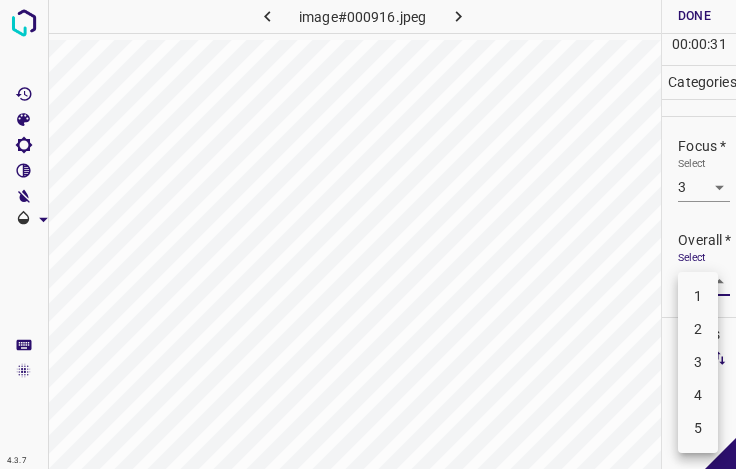 click on "3" at bounding box center [698, 362] 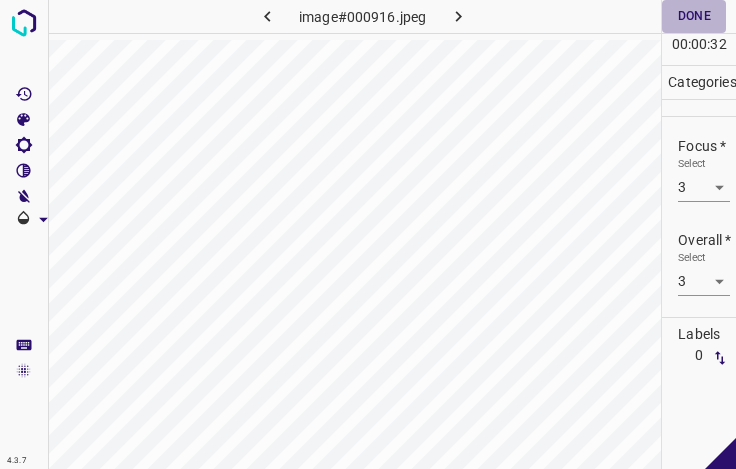 click on "Done" at bounding box center [694, 16] 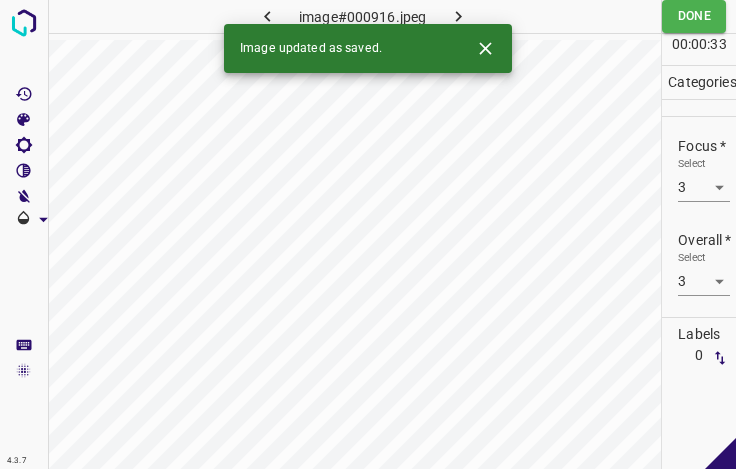 click 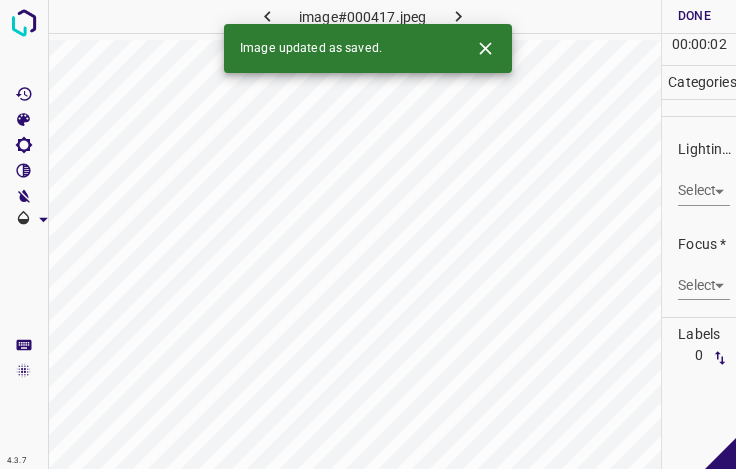 click on "4.3.7 image#000417.jpeg Done Skip 0 00   : 00   : 02   Categories Lighting *  Select ​ Focus *  Select ​ Overall *  Select ​ Labels   0 Categories 1 Lighting 2 Focus 3 Overall Tools Space Change between modes (Draw & Edit) I Auto labeling R Restore zoom M Zoom in N Zoom out Delete Delete selecte label Filters Z Restore filters X Saturation filter C Brightness filter V Contrast filter B Gray scale filter General O Download Image updated as saved. - Text - Hide - Delete" at bounding box center (368, 234) 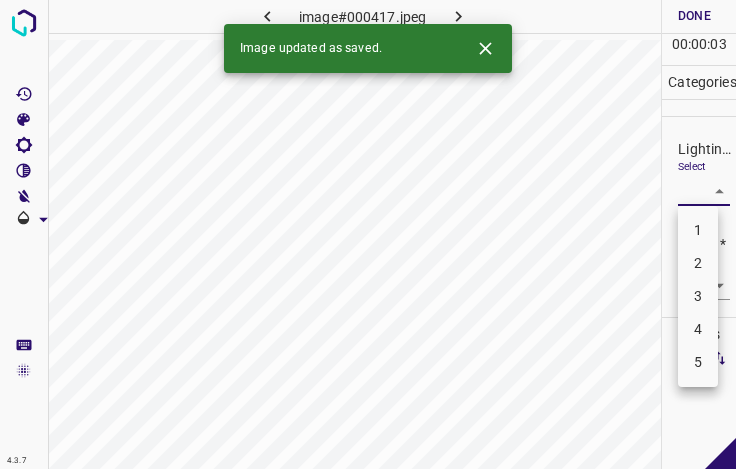 click on "3" at bounding box center (698, 296) 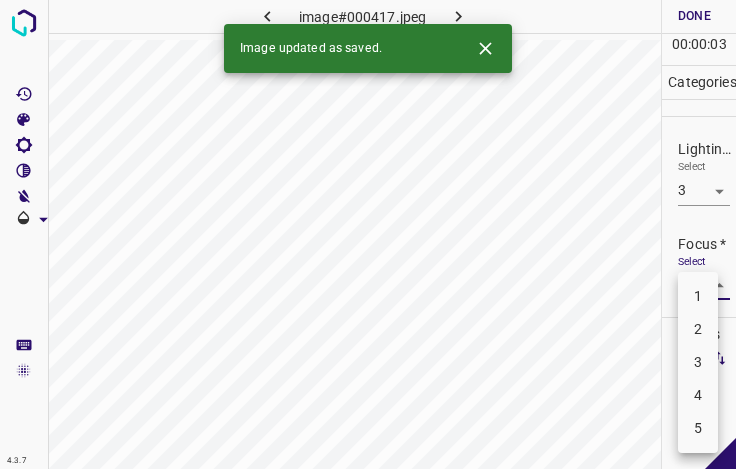 click on "4.3.7 image#000417.jpeg Done Skip 0 00   : 00   : 03   Categories Lighting *  Select 3 3 Focus *  Select ​ Overall *  Select ​ Labels   0 Categories 1 Lighting 2 Focus 3 Overall Tools Space Change between modes (Draw & Edit) I Auto labeling R Restore zoom M Zoom in N Zoom out Delete Delete selecte label Filters Z Restore filters X Saturation filter C Brightness filter V Contrast filter B Gray scale filter General O Download Image updated as saved. - Text - Hide - Delete 1 2 3 4 5" at bounding box center [368, 234] 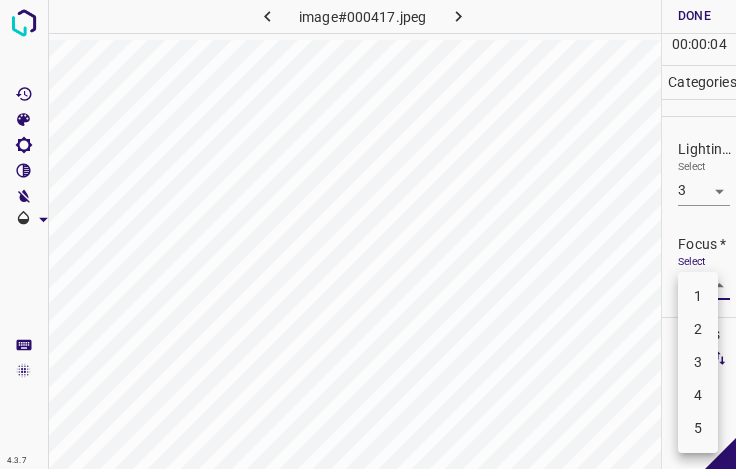 drag, startPoint x: 694, startPoint y: 370, endPoint x: 710, endPoint y: 323, distance: 49.648766 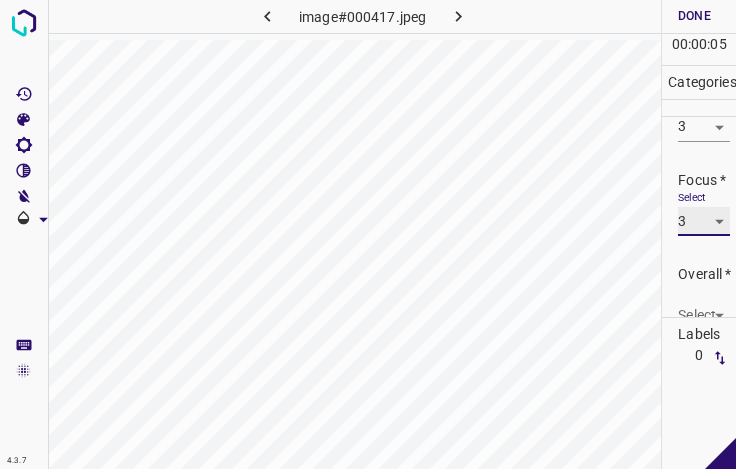 scroll, scrollTop: 98, scrollLeft: 0, axis: vertical 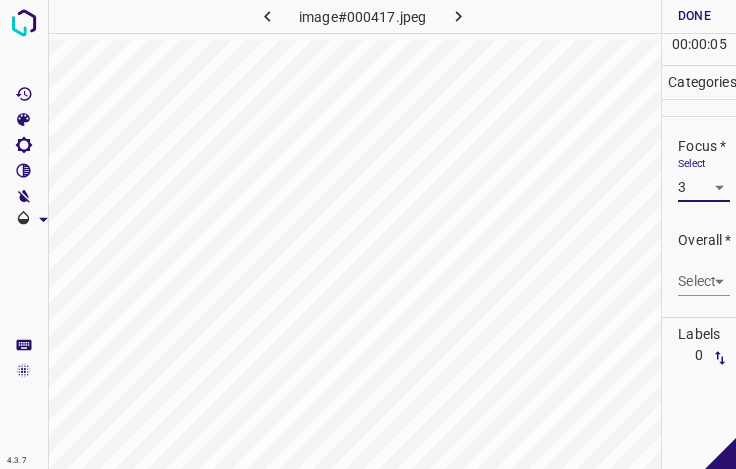 click on "4.3.7 image#000417.jpeg Done Skip 0 00   : 00   : 05   Categories Lighting *  Select 3 3 Focus *  Select 3 3 Overall *  Select ​ Labels   0 Categories 1 Lighting 2 Focus 3 Overall Tools Space Change between modes (Draw & Edit) I Auto labeling R Restore zoom M Zoom in N Zoom out Delete Delete selecte label Filters Z Restore filters X Saturation filter C Brightness filter V Contrast filter B Gray scale filter General O Download - Text - Hide - Delete" at bounding box center (368, 234) 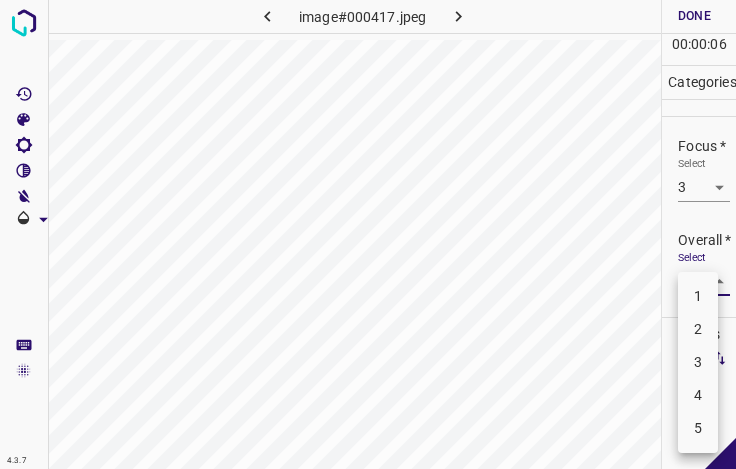 click on "3" at bounding box center [698, 362] 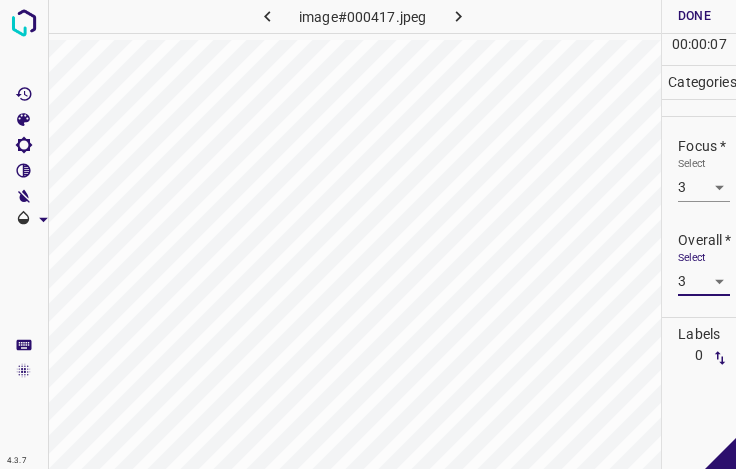click on "Done" at bounding box center [694, 16] 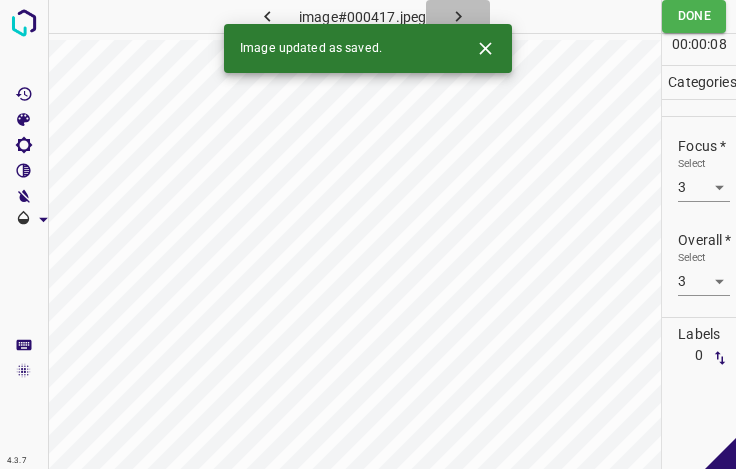 click 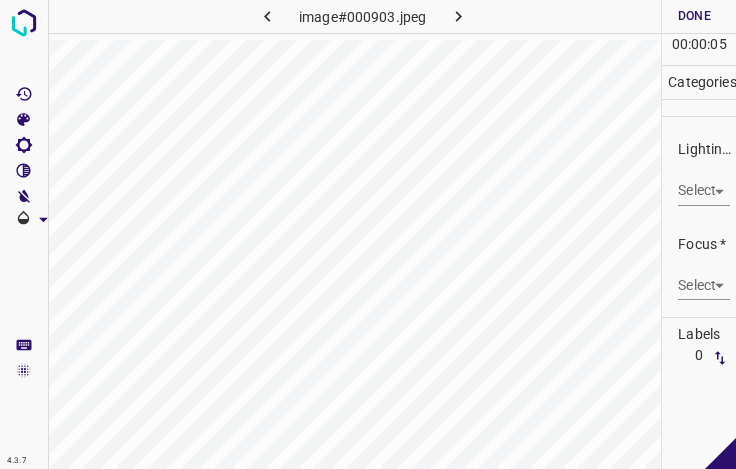click on "4.3.7 image#000903.jpeg Done Skip 0 00   : 00   : 05   Categories Lighting *  Select ​ Focus *  Select ​ Overall *  Select ​ Labels   0 Categories 1 Lighting 2 Focus 3 Overall Tools Space Change between modes (Draw & Edit) I Auto labeling R Restore zoom M Zoom in N Zoom out Delete Delete selecte label Filters Z Restore filters X Saturation filter C Brightness filter V Contrast filter B Gray scale filter General O Download - Text - Hide - Delete" at bounding box center (368, 234) 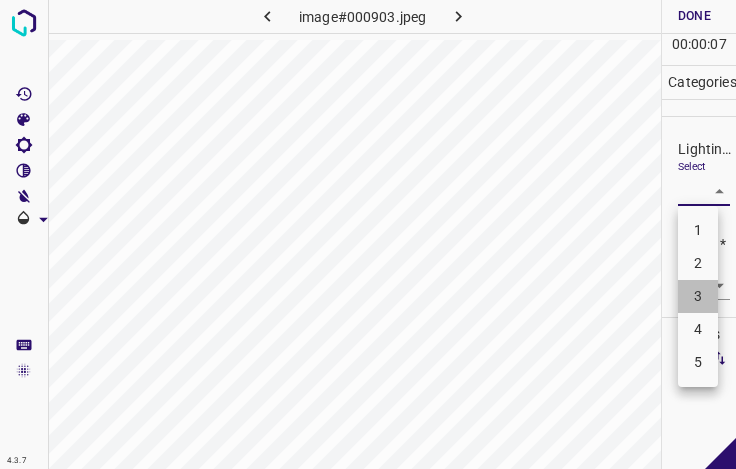 click on "3" at bounding box center (698, 296) 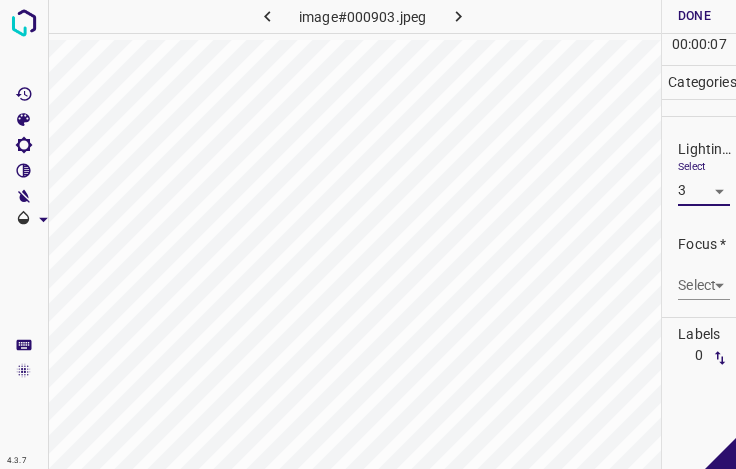 click on "4.3.7 image#000903.jpeg Done Skip 0 00   : 00   : 07   Categories Lighting *  Select 3 3 Focus *  Select ​ Overall *  Select ​ Labels   0 Categories 1 Lighting 2 Focus 3 Overall Tools Space Change between modes (Draw & Edit) I Auto labeling R Restore zoom M Zoom in N Zoom out Delete Delete selecte label Filters Z Restore filters X Saturation filter C Brightness filter V Contrast filter B Gray scale filter General O Download - Text - Hide - Delete 1 2 3 4 5" at bounding box center (368, 234) 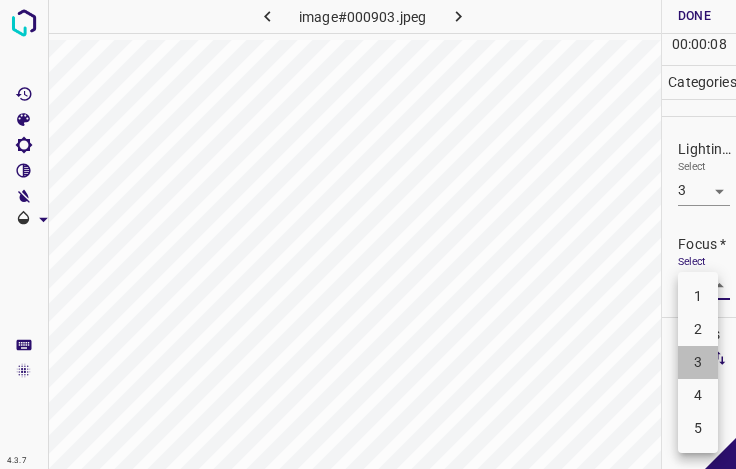 click on "3" at bounding box center (698, 362) 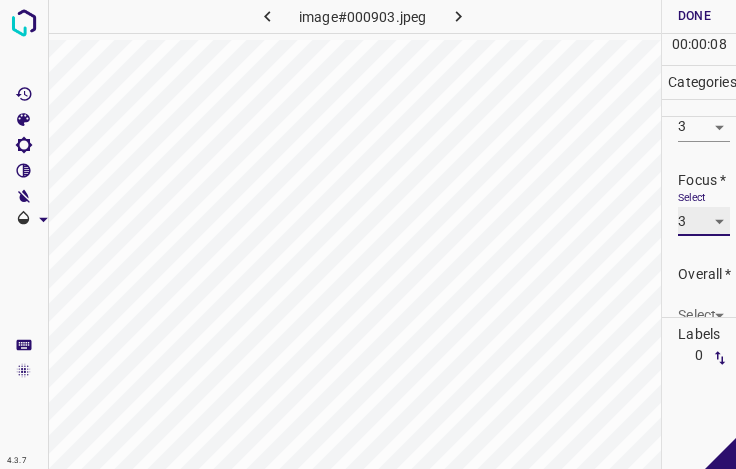 scroll, scrollTop: 98, scrollLeft: 0, axis: vertical 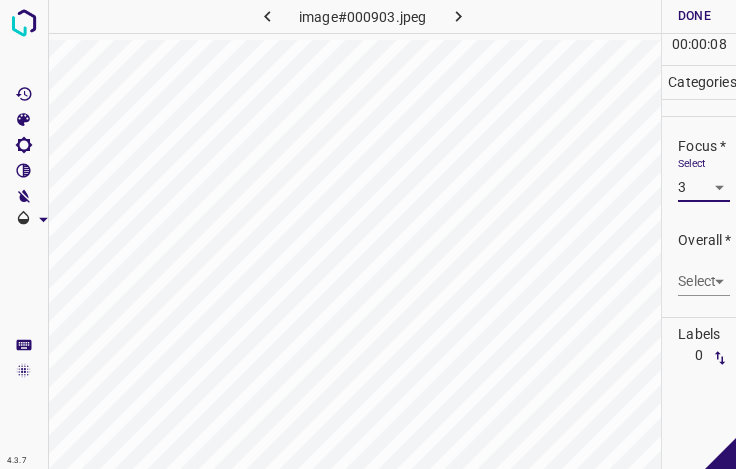 click on "4.3.7 image#000903.jpeg Done Skip 0 00   : 00   : 08   Categories Lighting *  Select 3 3 Focus *  Select 3 3 Overall *  Select ​ Labels   0 Categories 1 Lighting 2 Focus 3 Overall Tools Space Change between modes (Draw & Edit) I Auto labeling R Restore zoom M Zoom in N Zoom out Delete Delete selecte label Filters Z Restore filters X Saturation filter C Brightness filter V Contrast filter B Gray scale filter General O Download - Text - Hide - Delete" at bounding box center (368, 234) 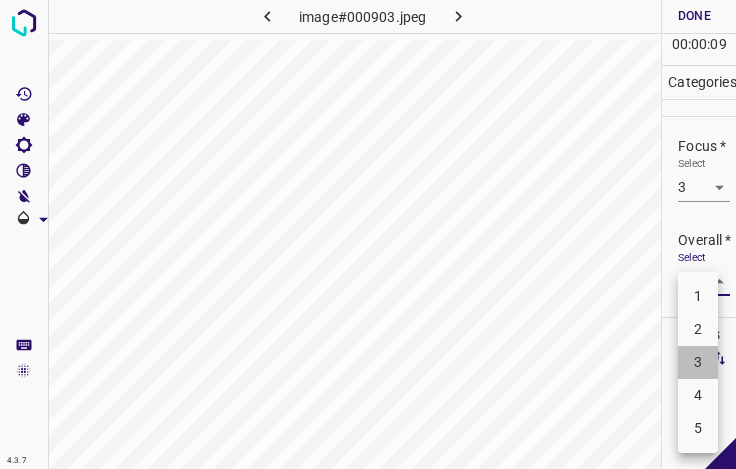 click on "3" at bounding box center (698, 362) 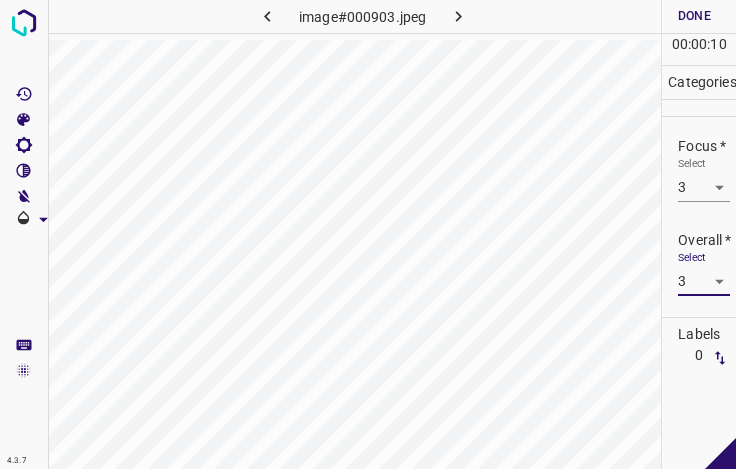 click on "Done" at bounding box center (694, 16) 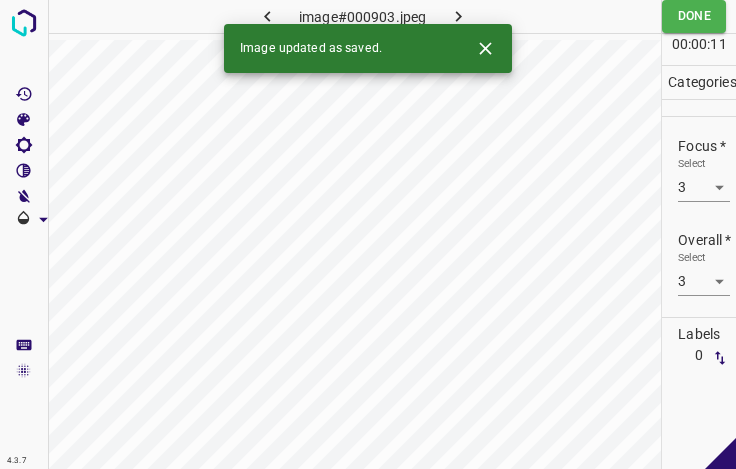 click 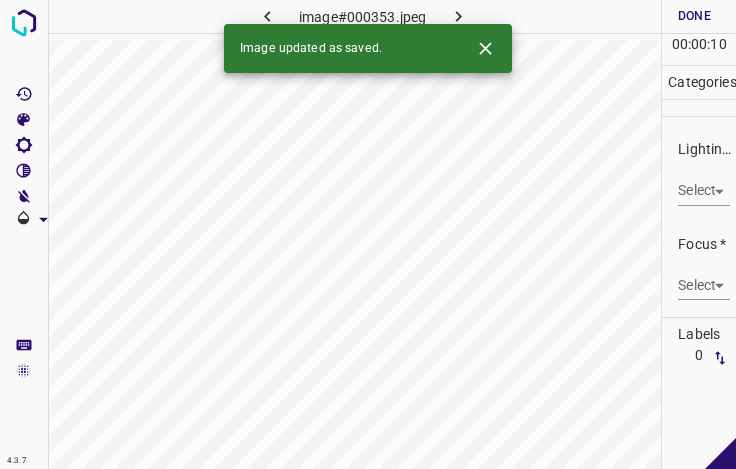 click on "4.3.7 image#000353.jpeg Done Skip 0 00   : 00   : 10   Categories Lighting *  Select ​ Focus *  Select ​ Overall *  Select ​ Labels   0 Categories 1 Lighting 2 Focus 3 Overall Tools Space Change between modes (Draw & Edit) I Auto labeling R Restore zoom M Zoom in N Zoom out Delete Delete selecte label Filters Z Restore filters X Saturation filter C Brightness filter V Contrast filter B Gray scale filter General O Download Image updated as saved. - Text - Hide - Delete" at bounding box center (368, 234) 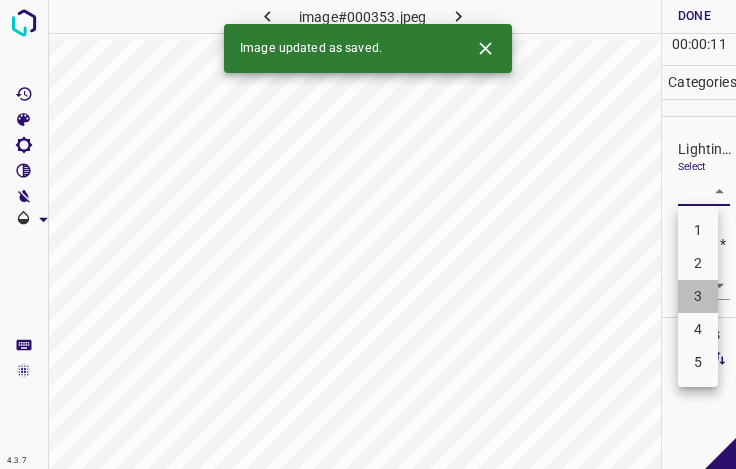 click on "3" at bounding box center (698, 296) 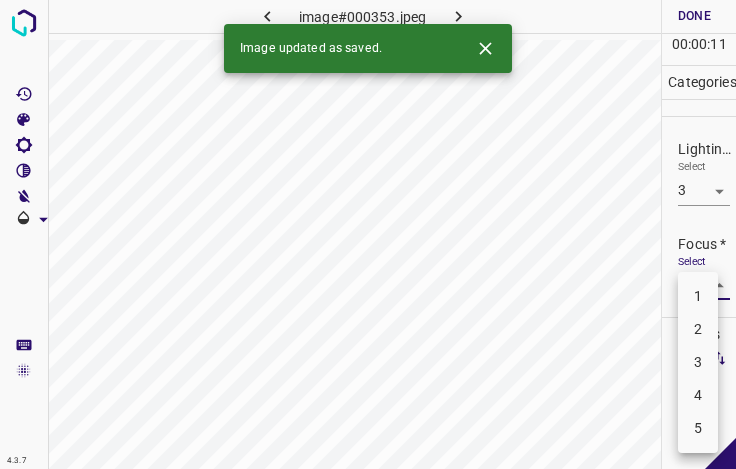 click on "4.3.7 image#000353.jpeg Done Skip 0 00   : 00   : 11   Categories Lighting *  Select 3 3 Focus *  Select ​ Overall *  Select ​ Labels   0 Categories 1 Lighting 2 Focus 3 Overall Tools Space Change between modes (Draw & Edit) I Auto labeling R Restore zoom M Zoom in N Zoom out Delete Delete selecte label Filters Z Restore filters X Saturation filter C Brightness filter V Contrast filter B Gray scale filter General O Download Image updated as saved. - Text - Hide - Delete 1 2 3 4 5" at bounding box center (368, 234) 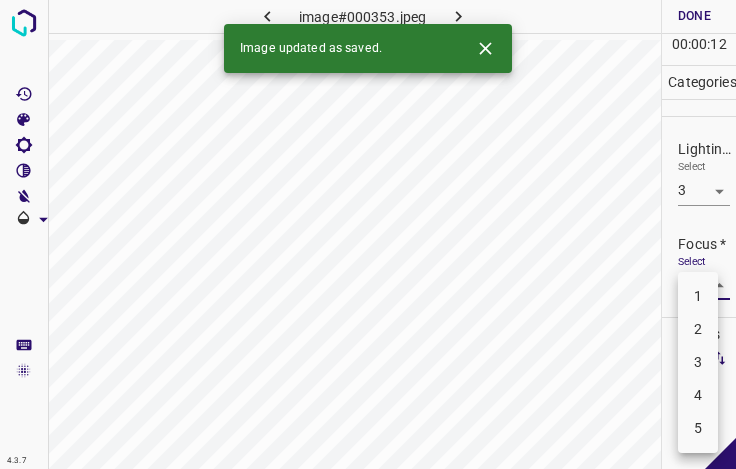 click on "3" at bounding box center (698, 362) 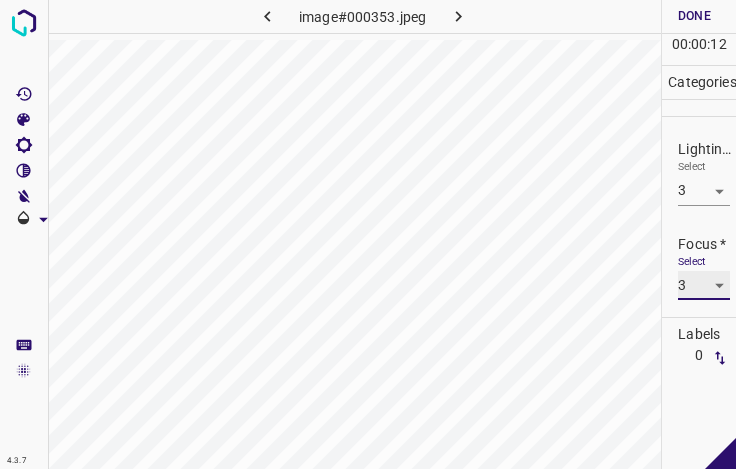 scroll, scrollTop: 98, scrollLeft: 0, axis: vertical 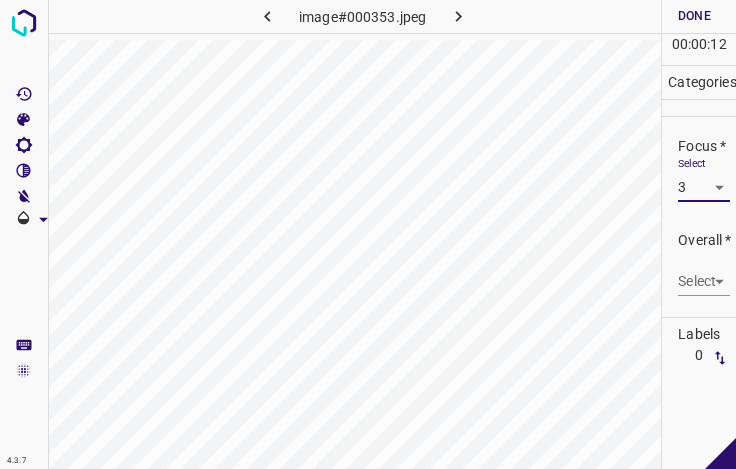 click on "4.3.7 image#000353.jpeg Done Skip 0 00   : 00   : 12   Categories Lighting *  Select 3 3 Focus *  Select 3 3 Overall *  Select ​ Labels   0 Categories 1 Lighting 2 Focus 3 Overall Tools Space Change between modes (Draw & Edit) I Auto labeling R Restore zoom M Zoom in N Zoom out Delete Delete selecte label Filters Z Restore filters X Saturation filter C Brightness filter V Contrast filter B Gray scale filter General O Download - Text - Hide - Delete" at bounding box center (368, 234) 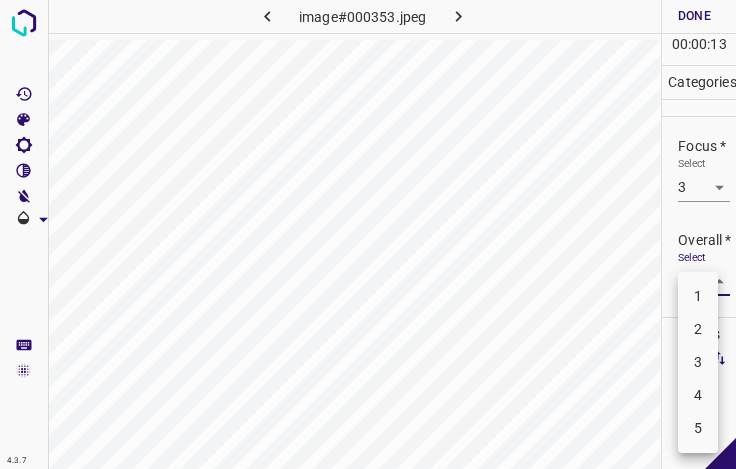 drag, startPoint x: 700, startPoint y: 358, endPoint x: 699, endPoint y: 313, distance: 45.01111 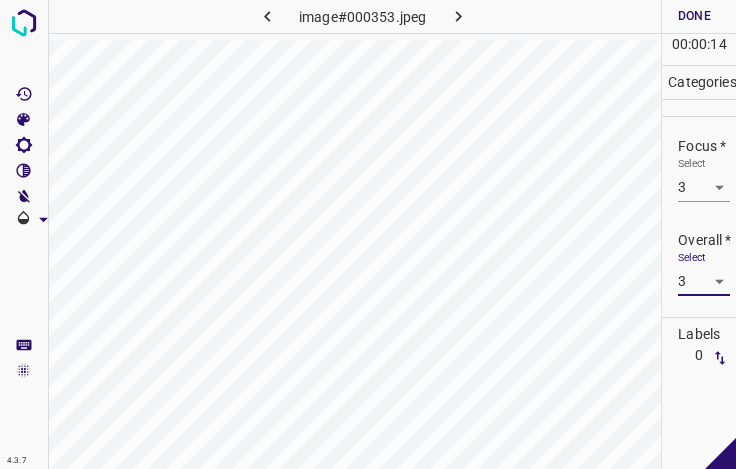click on "Done" at bounding box center (694, 16) 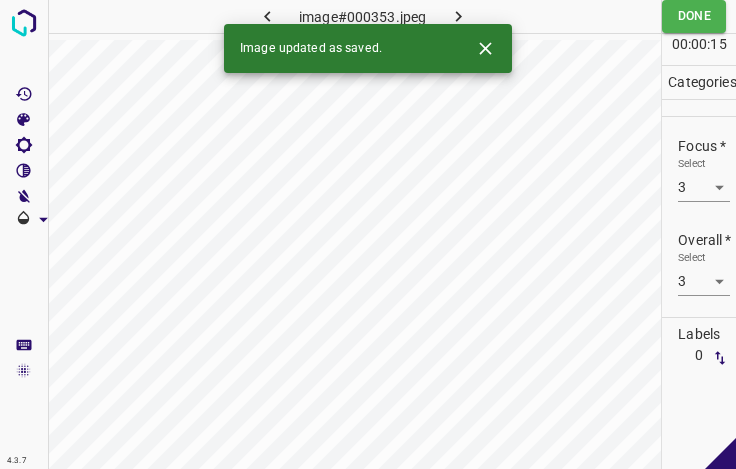 click 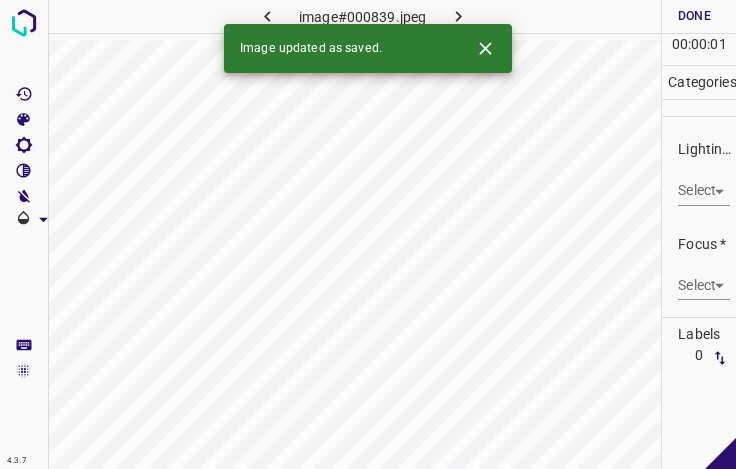 click on "4.3.7 image#000839.jpeg Done Skip 0 00   : 00   : 01   Categories Lighting *  Select ​ Focus *  Select ​ Overall *  Select ​ Labels   0 Categories 1 Lighting 2 Focus 3 Overall Tools Space Change between modes (Draw & Edit) I Auto labeling R Restore zoom M Zoom in N Zoom out Delete Delete selecte label Filters Z Restore filters X Saturation filter C Brightness filter V Contrast filter B Gray scale filter General O Download Image updated as saved. - Text - Hide - Delete" at bounding box center [368, 234] 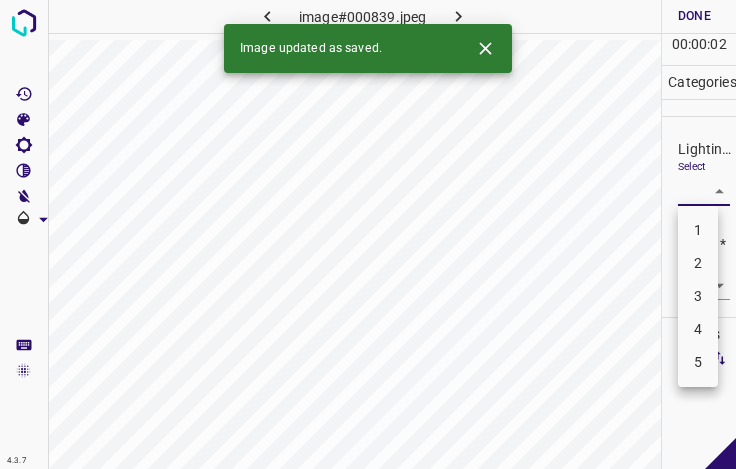 click on "3" at bounding box center (698, 296) 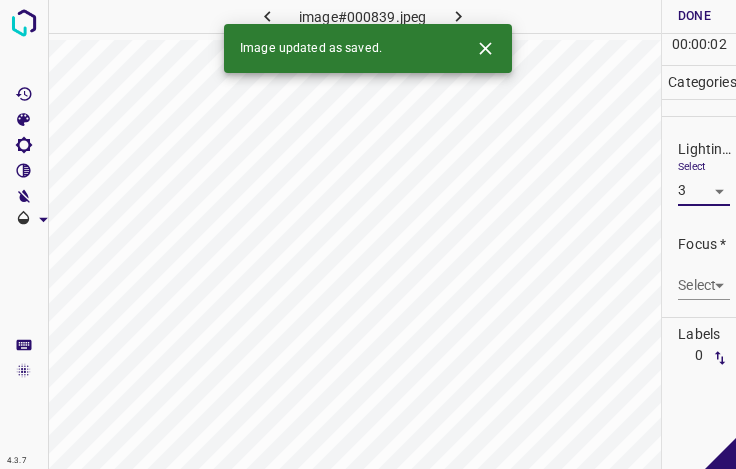 click on "4.3.7 image#000839.jpeg Done Skip 0 00   : 00   : 02   Categories Lighting *  Select 3 3 Focus *  Select ​ Overall *  Select ​ Labels   0 Categories 1 Lighting 2 Focus 3 Overall Tools Space Change between modes (Draw & Edit) I Auto labeling R Restore zoom M Zoom in N Zoom out Delete Delete selecte label Filters Z Restore filters X Saturation filter C Brightness filter V Contrast filter B Gray scale filter General O Download Image updated as saved. - Text - Hide - Delete" at bounding box center (368, 234) 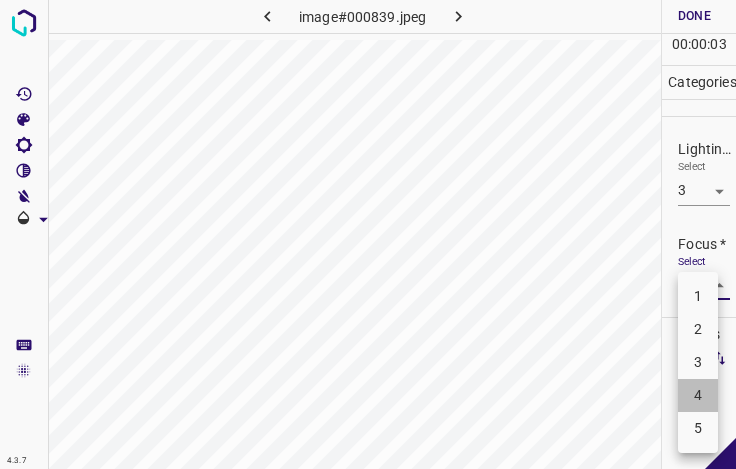 click on "4" at bounding box center (698, 395) 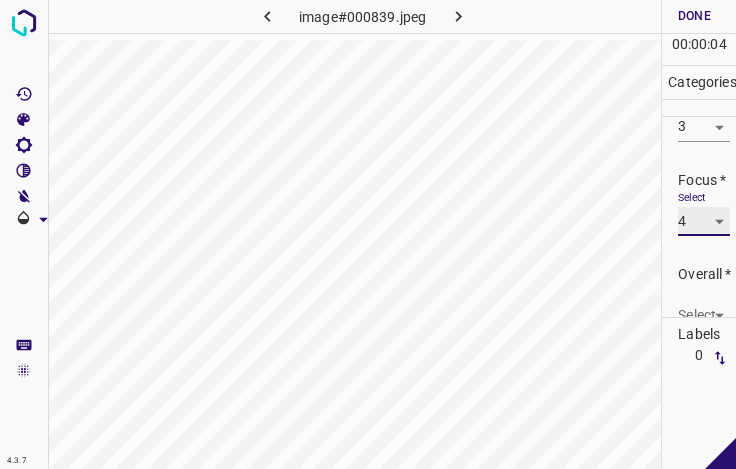 scroll, scrollTop: 98, scrollLeft: 0, axis: vertical 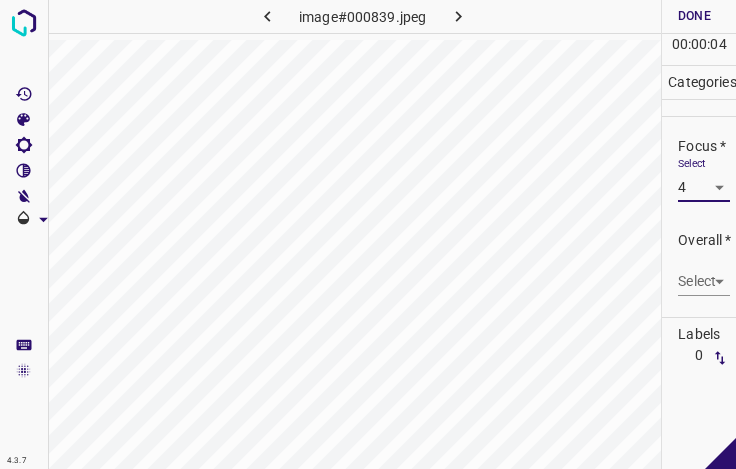 click on "4.3.7 image#000839.jpeg Done Skip 0 00   : 00   : 04   Categories Lighting *  Select 3 3 Focus *  Select 4 4 Overall *  Select ​ Labels   0 Categories 1 Lighting 2 Focus 3 Overall Tools Space Change between modes (Draw & Edit) I Auto labeling R Restore zoom M Zoom in N Zoom out Delete Delete selecte label Filters Z Restore filters X Saturation filter C Brightness filter V Contrast filter B Gray scale filter General O Download - Text - Hide - Delete" at bounding box center (368, 234) 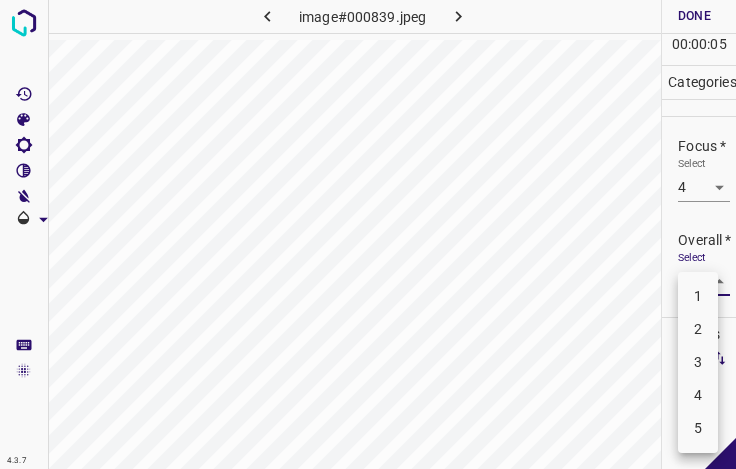 click on "3" at bounding box center [698, 362] 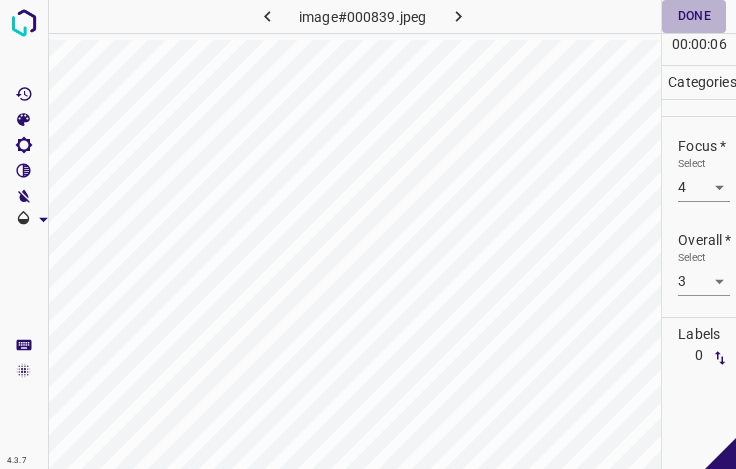 click on "Done" at bounding box center (694, 16) 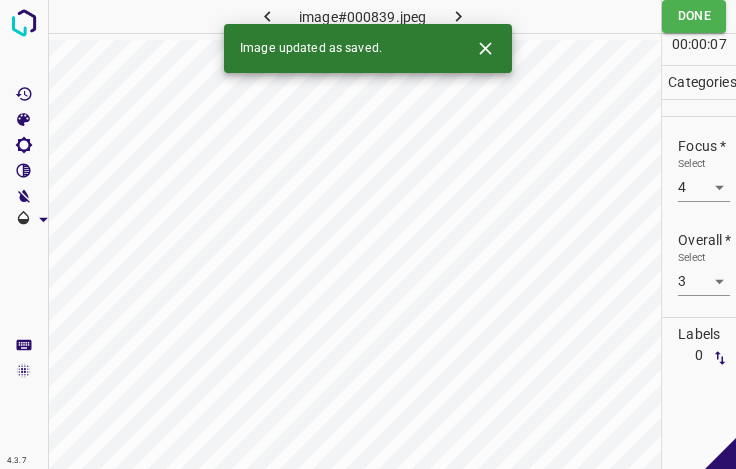 click 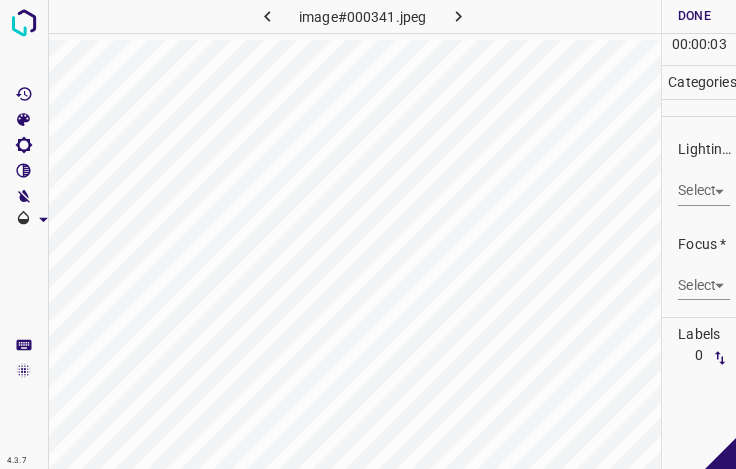 click on "4.3.7 image#000341.jpeg Done Skip 0 00   : 00   : 03   Categories Lighting *  Select ​ Focus *  Select ​ Overall *  Select ​ Labels   0 Categories 1 Lighting 2 Focus 3 Overall Tools Space Change between modes (Draw & Edit) I Auto labeling R Restore zoom M Zoom in N Zoom out Delete Delete selecte label Filters Z Restore filters X Saturation filter C Brightness filter V Contrast filter B Gray scale filter General O Download - Text - Hide - Delete" at bounding box center [368, 234] 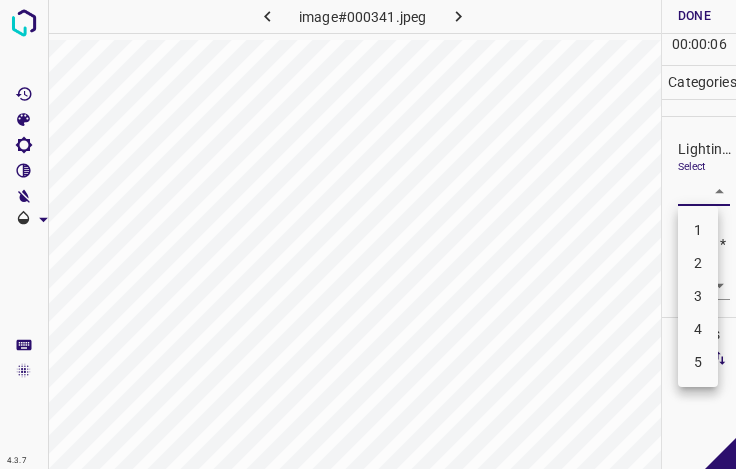 click on "4" at bounding box center (698, 329) 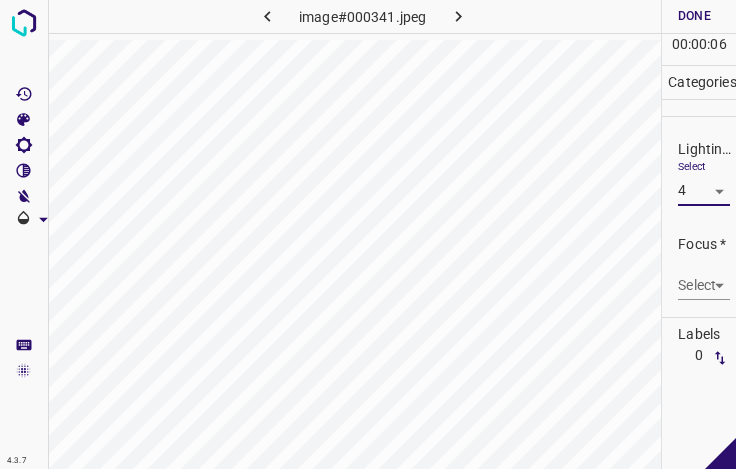 click on "4.3.7 image#000341.jpeg Done Skip 0 00   : 00   : 06   Categories Lighting *  Select 4 4 Focus *  Select ​ Overall *  Select ​ Labels   0 Categories 1 Lighting 2 Focus 3 Overall Tools Space Change between modes (Draw & Edit) I Auto labeling R Restore zoom M Zoom in N Zoom out Delete Delete selecte label Filters Z Restore filters X Saturation filter C Brightness filter V Contrast filter B Gray scale filter General O Download - Text - Hide - Delete" at bounding box center (368, 234) 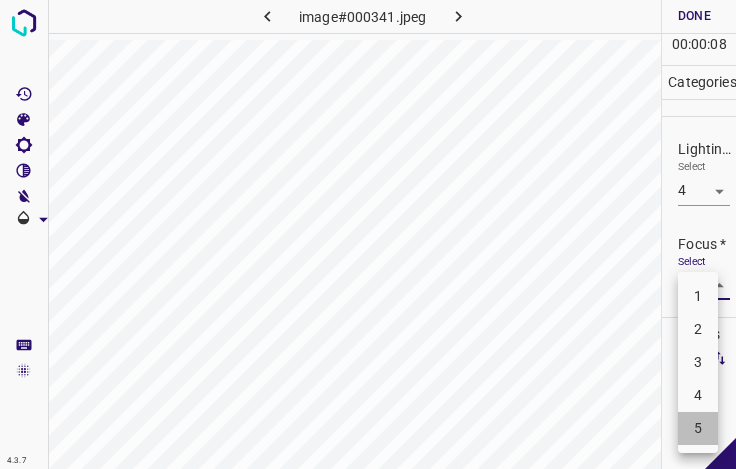 click on "5" at bounding box center (698, 428) 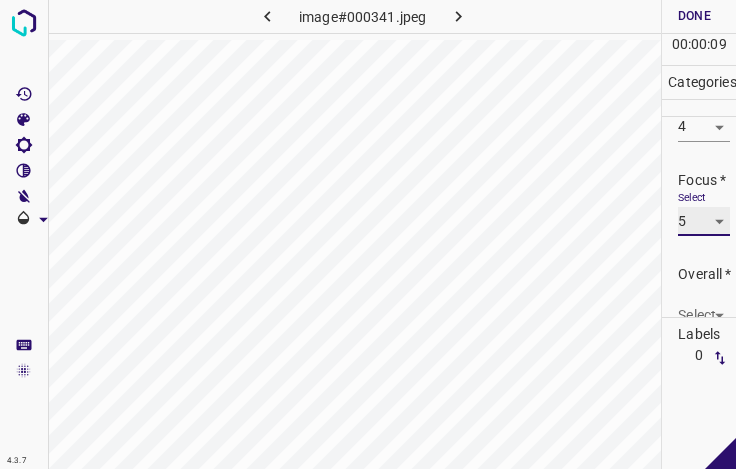 scroll, scrollTop: 98, scrollLeft: 0, axis: vertical 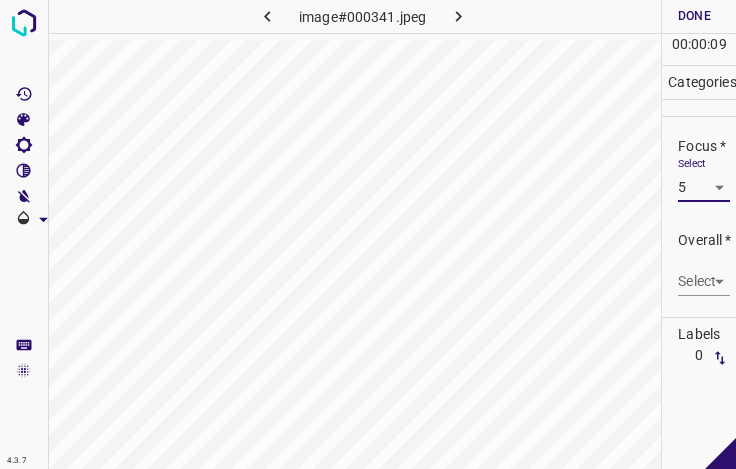 click on "4.3.7 image#000341.jpeg Done Skip 0 00   : 00   : 09   Categories Lighting *  Select 4 4 Focus *  Select 5 5 Overall *  Select ​ Labels   0 Categories 1 Lighting 2 Focus 3 Overall Tools Space Change between modes (Draw & Edit) I Auto labeling R Restore zoom M Zoom in N Zoom out Delete Delete selecte label Filters Z Restore filters X Saturation filter C Brightness filter V Contrast filter B Gray scale filter General O Download - Text - Hide - Delete" at bounding box center [368, 234] 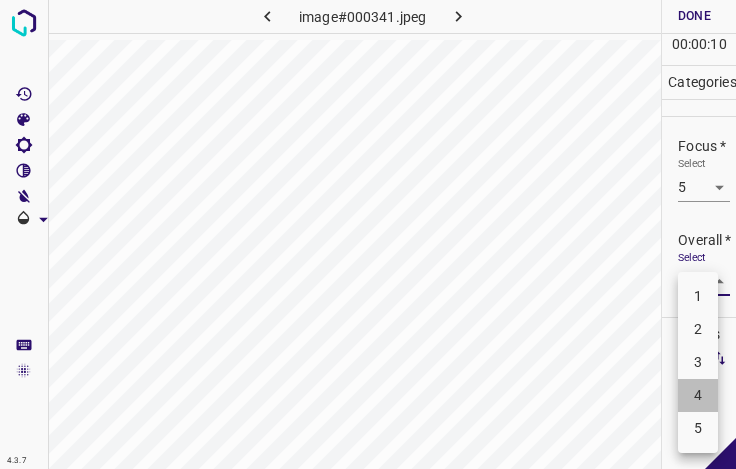 click on "4" at bounding box center [698, 395] 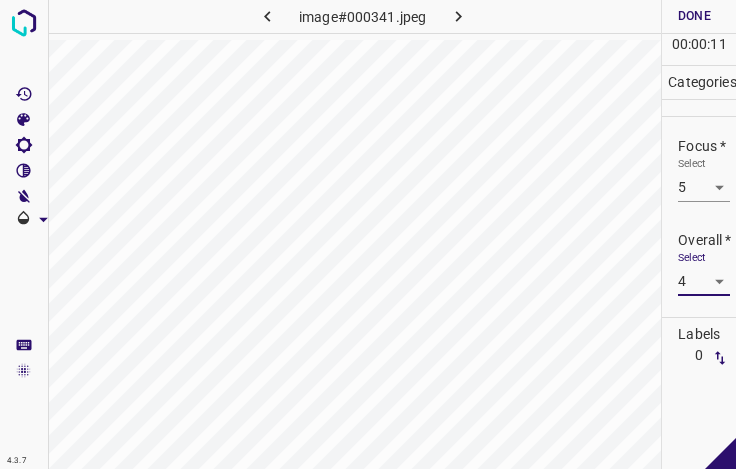 click on "Done" at bounding box center (694, 16) 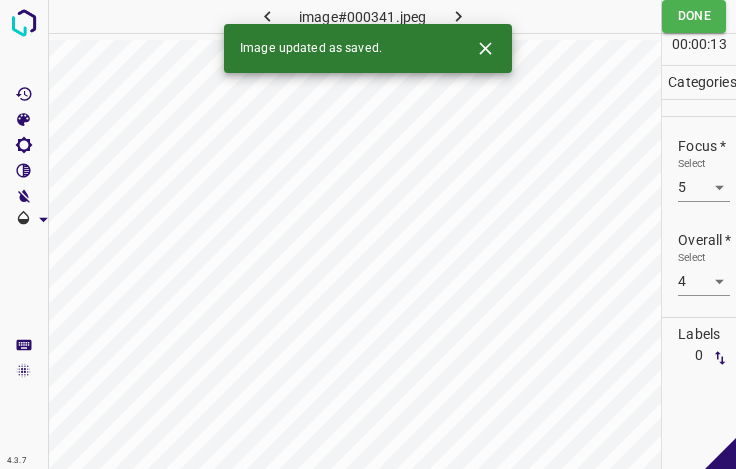 click 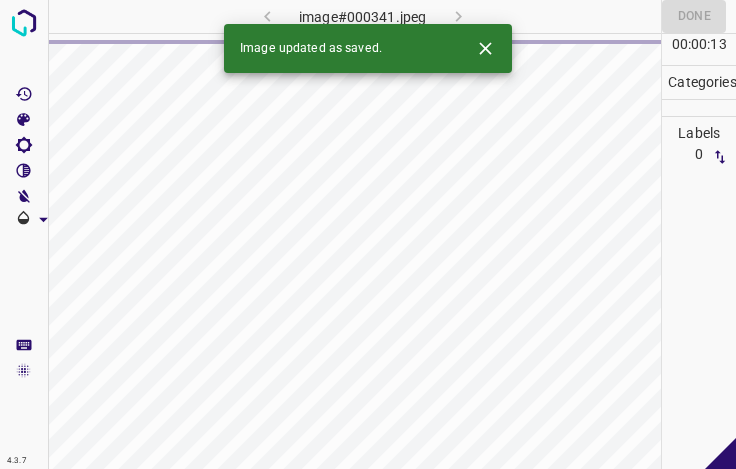 click 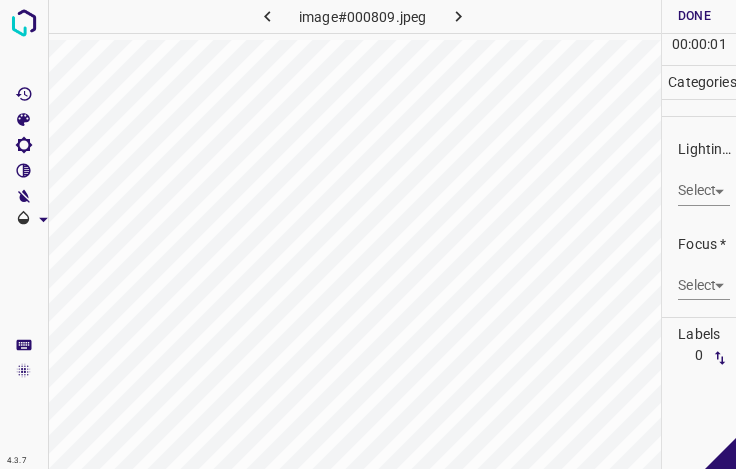 click on "4.3.7 image#000809.jpeg Done Skip 0 00   : 00   : 01   Categories Lighting *  Select ​ Focus *  Select ​ Overall *  Select ​ Labels   0 Categories 1 Lighting 2 Focus 3 Overall Tools Space Change between modes (Draw & Edit) I Auto labeling R Restore zoom M Zoom in N Zoom out Delete Delete selecte label Filters Z Restore filters X Saturation filter C Brightness filter V Contrast filter B Gray scale filter General O Download - Text - Hide - Delete" at bounding box center [368, 234] 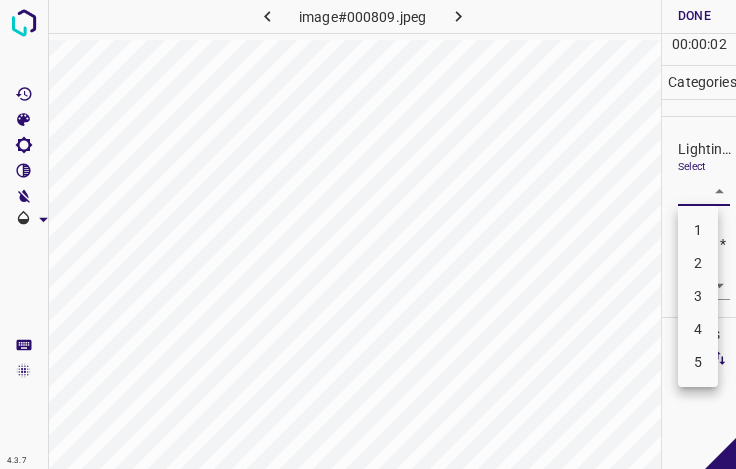 click on "3" at bounding box center (698, 296) 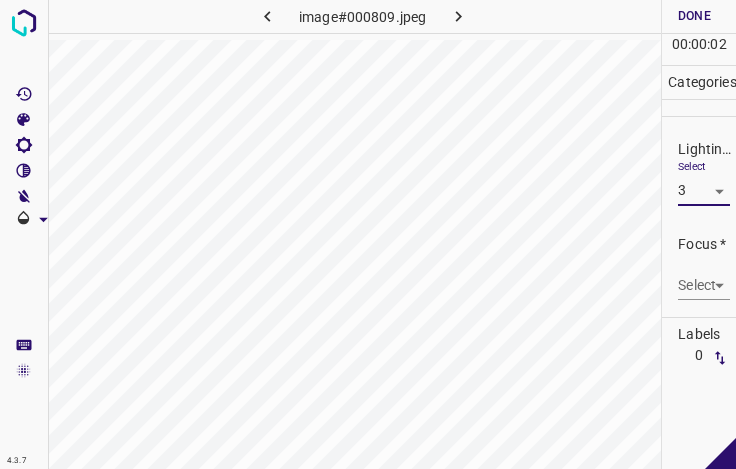 click on "4.3.7 image#000809.jpeg Done Skip 0 00   : 00   : 02   Categories Lighting *  Select 3 3 Focus *  Select ​ Overall *  Select ​ Labels   0 Categories 1 Lighting 2 Focus 3 Overall Tools Space Change between modes (Draw & Edit) I Auto labeling R Restore zoom M Zoom in N Zoom out Delete Delete selecte label Filters Z Restore filters X Saturation filter C Brightness filter V Contrast filter B Gray scale filter General O Download - Text - Hide - Delete" at bounding box center (368, 234) 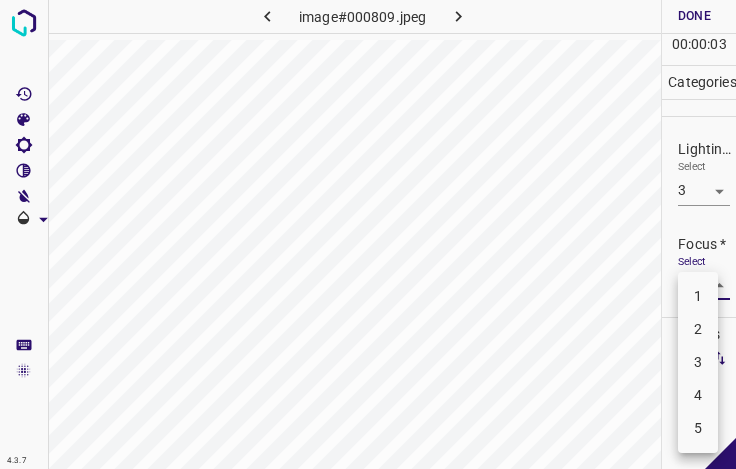 click on "4" at bounding box center [698, 395] 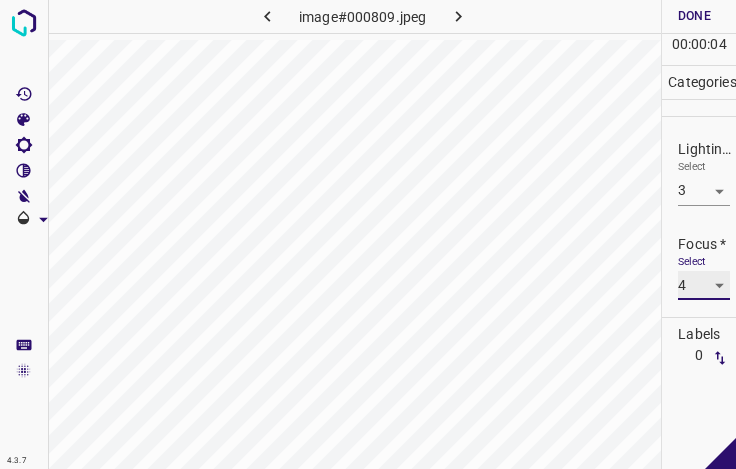 scroll, scrollTop: 98, scrollLeft: 0, axis: vertical 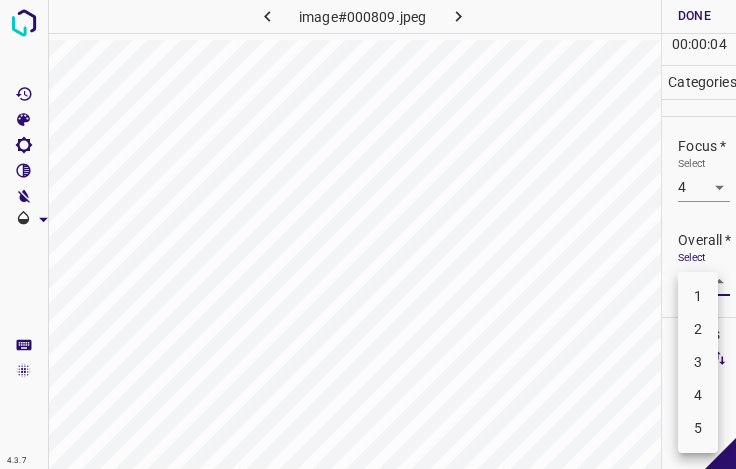 click on "4.3.7 image#000809.jpeg Done Skip 0 00   : 00   : 04   Categories Lighting *  Select 3 3 Focus *  Select 4 4 Overall *  Select ​ Labels   0 Categories 1 Lighting 2 Focus 3 Overall Tools Space Change between modes (Draw & Edit) I Auto labeling R Restore zoom M Zoom in N Zoom out Delete Delete selecte label Filters Z Restore filters X Saturation filter C Brightness filter V Contrast filter B Gray scale filter General O Download - Text - Hide - Delete 1 2 3 4 5" at bounding box center (368, 234) 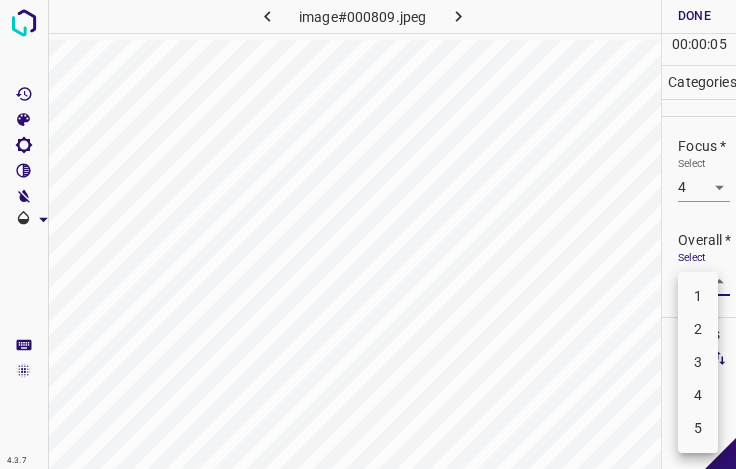 click on "4" at bounding box center (698, 395) 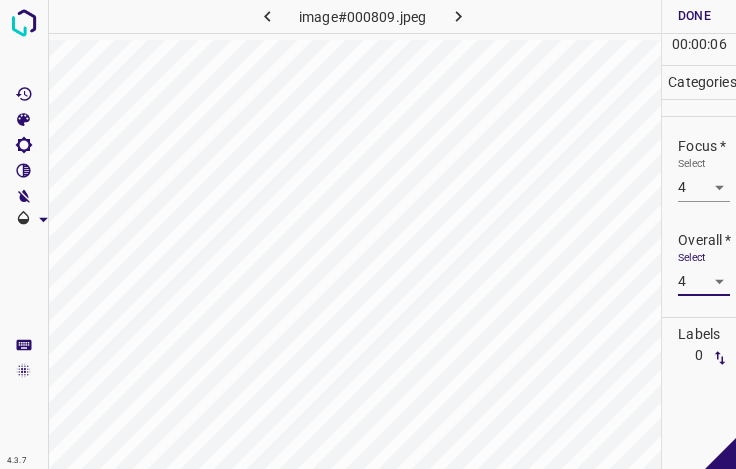 click on "Done" at bounding box center [694, 16] 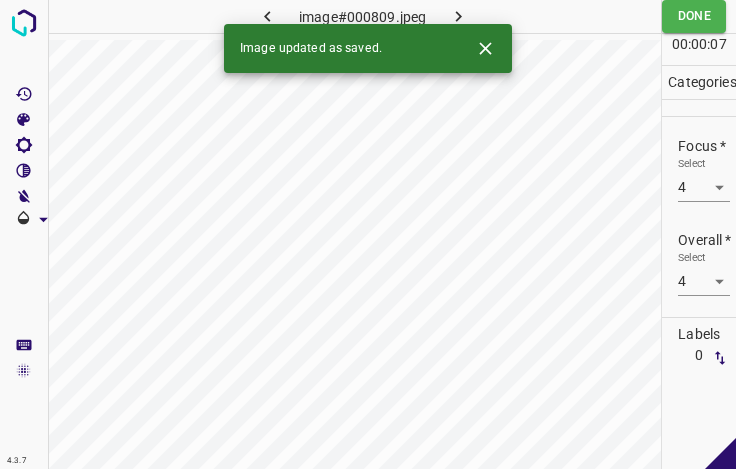 click 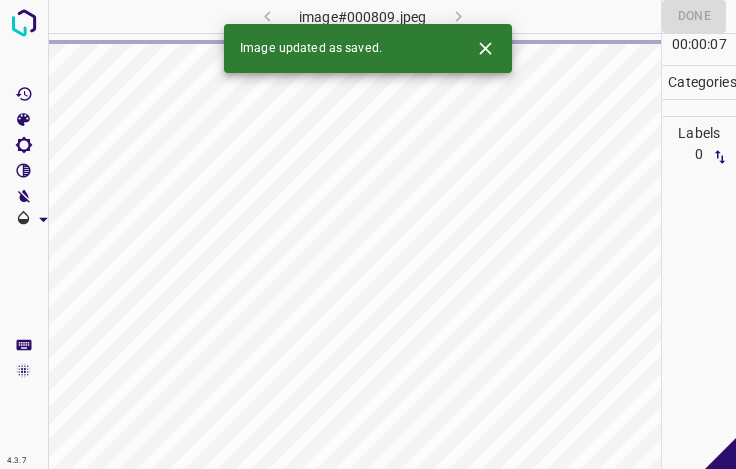 click 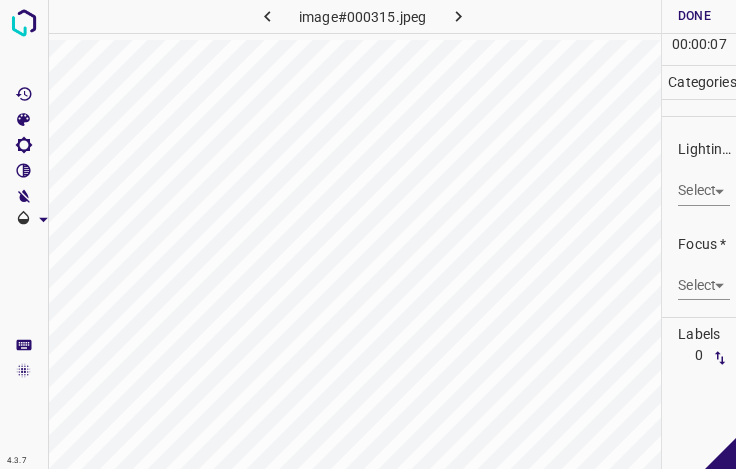click on "4.3.7 image#000315.jpeg Done Skip 0 00   : 00   : 07   Categories Lighting *  Select ​ Focus *  Select ​ Overall *  Select ​ Labels   0 Categories 1 Lighting 2 Focus 3 Overall Tools Space Change between modes (Draw & Edit) I Auto labeling R Restore zoom M Zoom in N Zoom out Delete Delete selecte label Filters Z Restore filters X Saturation filter C Brightness filter V Contrast filter B Gray scale filter General O Download - Text - Hide - Delete" at bounding box center (368, 234) 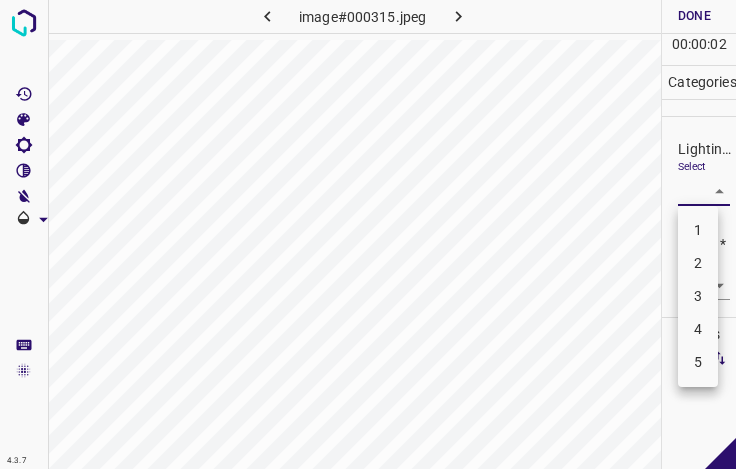 click on "2" at bounding box center (698, 263) 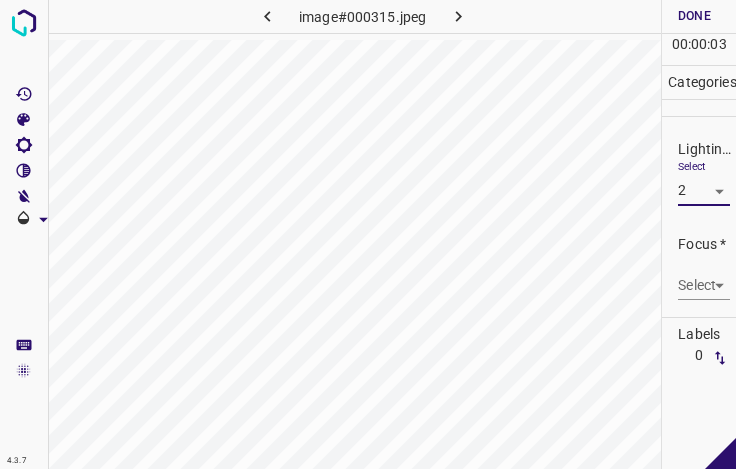 click on "4.3.7 image#000315.jpeg Done Skip 0 00   : 00   : 03   Categories Lighting *  Select 2 2 Focus *  Select ​ Overall *  Select ​ Labels   0 Categories 1 Lighting 2 Focus 3 Overall Tools Space Change between modes (Draw & Edit) I Auto labeling R Restore zoom M Zoom in N Zoom out Delete Delete selecte label Filters Z Restore filters X Saturation filter C Brightness filter V Contrast filter B Gray scale filter General O Download - Text - Hide - Delete" at bounding box center (368, 234) 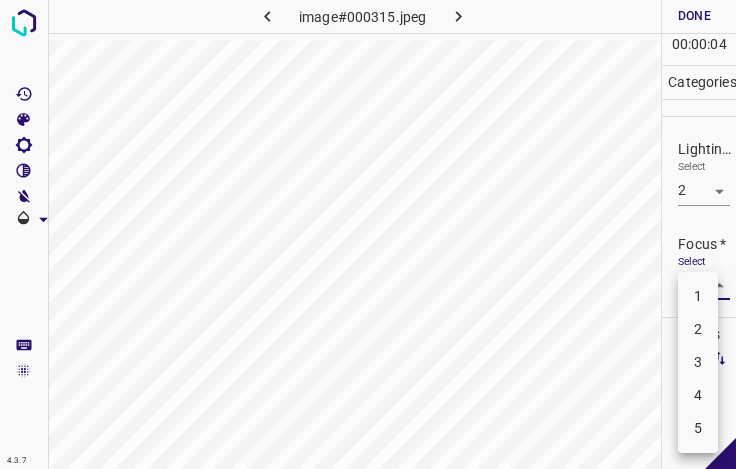 click on "3" at bounding box center [698, 362] 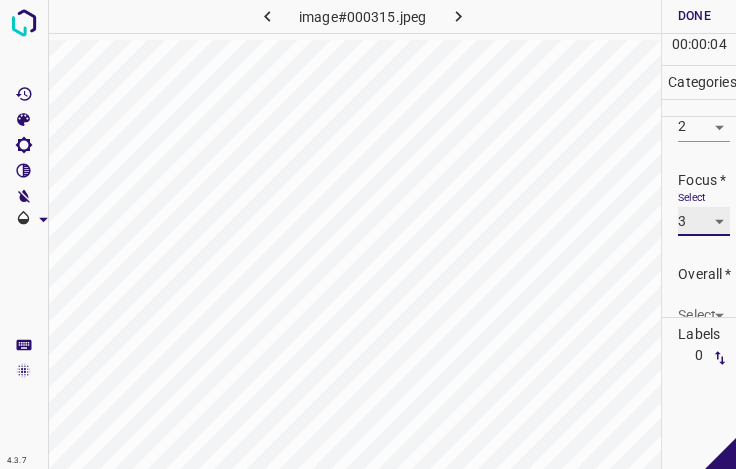 scroll, scrollTop: 98, scrollLeft: 0, axis: vertical 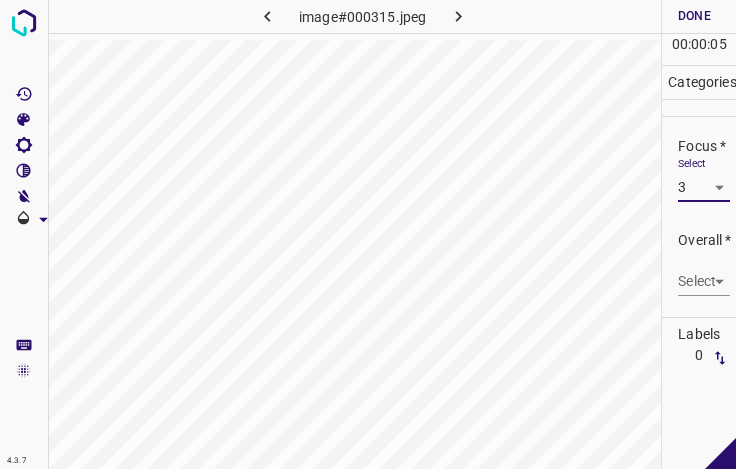 click on "4.3.7 image#000315.jpeg Done Skip 0 00   : 00   : 05   Categories Lighting *  Select 2 2 Focus *  Select 3 3 Overall *  Select ​ Labels   0 Categories 1 Lighting 2 Focus 3 Overall Tools Space Change between modes (Draw & Edit) I Auto labeling R Restore zoom M Zoom in N Zoom out Delete Delete selecte label Filters Z Restore filters X Saturation filter C Brightness filter V Contrast filter B Gray scale filter General O Download - Text - Hide - Delete" at bounding box center (368, 234) 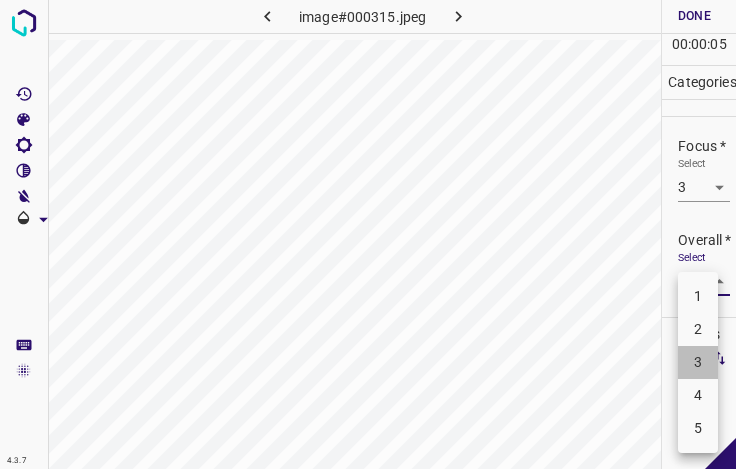 click on "3" at bounding box center (698, 362) 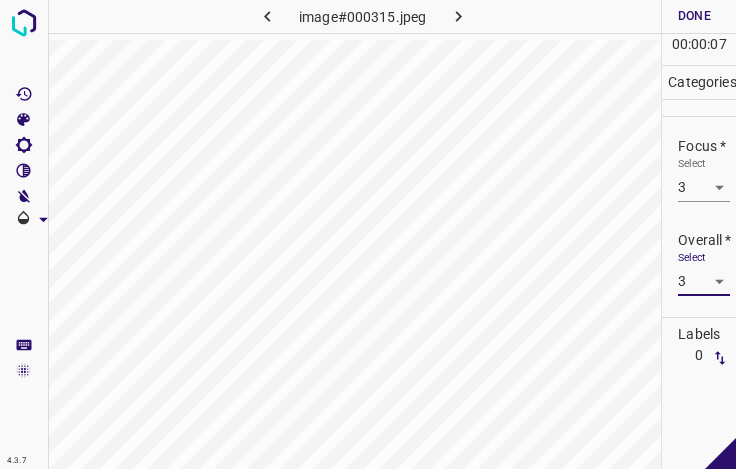 click on "Done" at bounding box center (694, 16) 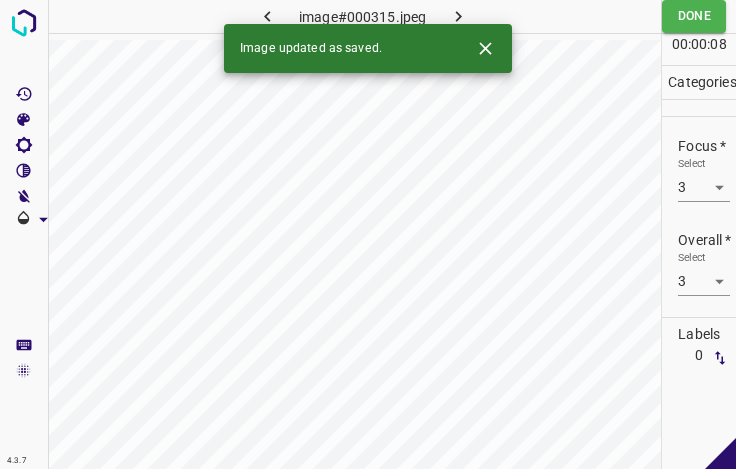 click 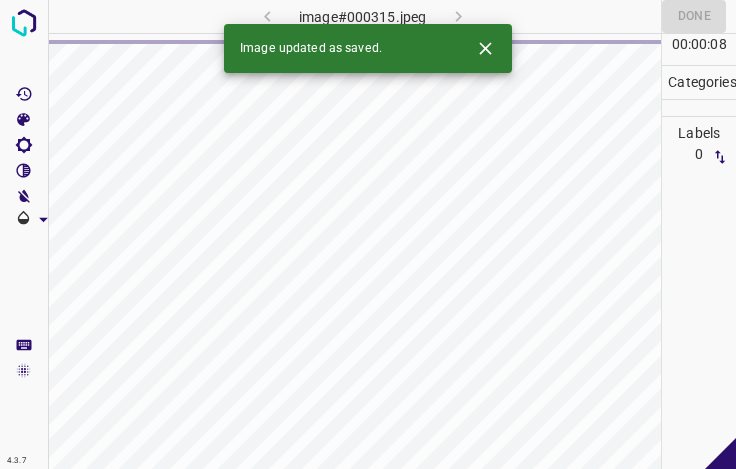 click 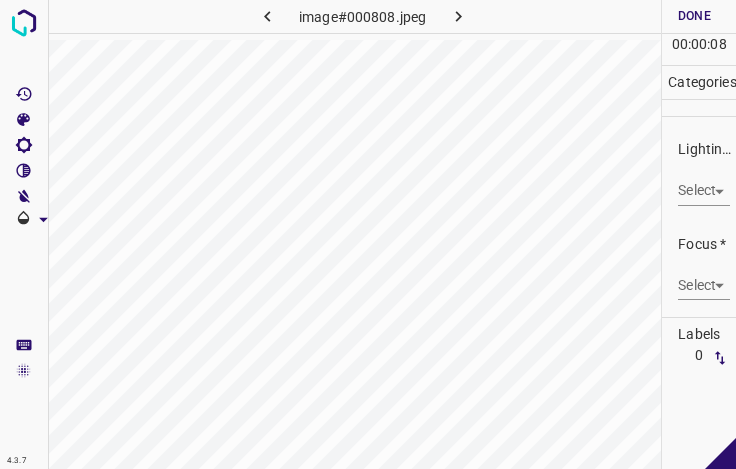 click on "4.3.7 image#000808.jpeg Done Skip 0 00   : 00   : 08   Categories Lighting *  Select ​ Focus *  Select ​ Overall *  Select ​ Labels   0 Categories 1 Lighting 2 Focus 3 Overall Tools Space Change between modes (Draw & Edit) I Auto labeling R Restore zoom M Zoom in N Zoom out Delete Delete selecte label Filters Z Restore filters X Saturation filter C Brightness filter V Contrast filter B Gray scale filter General O Download - Text - Hide - Delete" at bounding box center [368, 234] 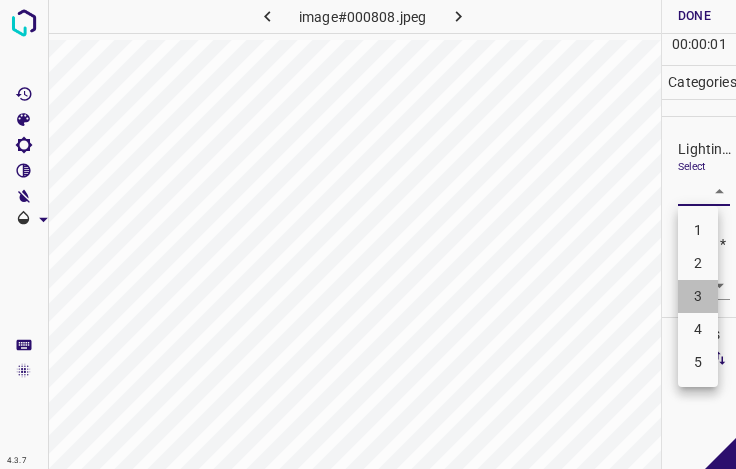 click on "3" at bounding box center (698, 296) 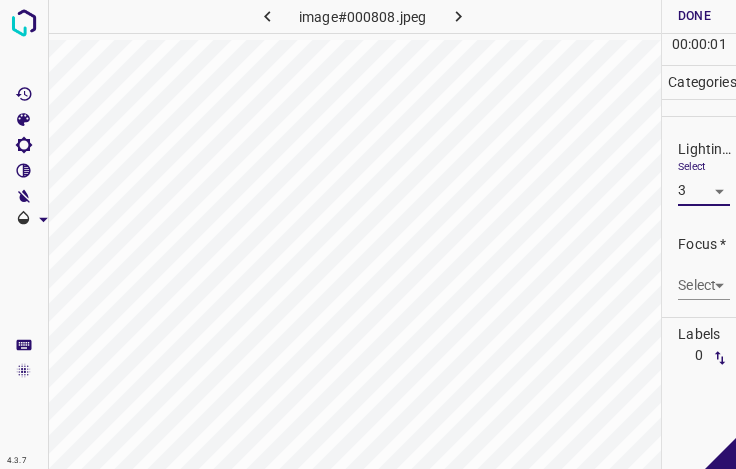 click on "Select ​" at bounding box center (704, 277) 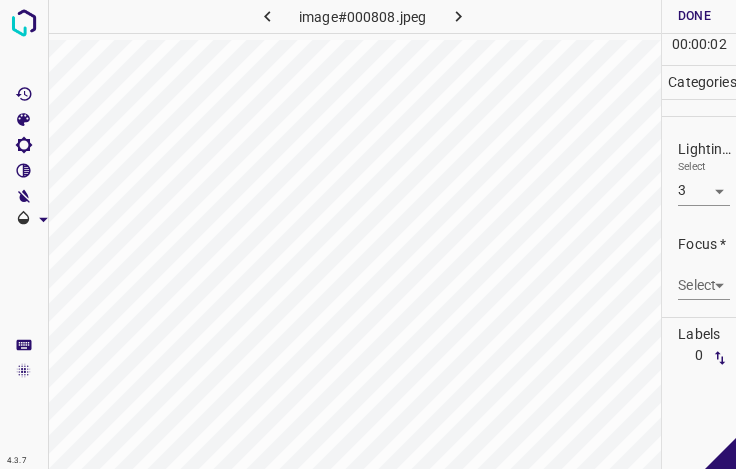click on "4.3.7 image#000808.jpeg Done Skip 0 00   : 00   : 02   Categories Lighting *  Select 3 3 Focus *  Select ​ Overall *  Select ​ Labels   0 Categories 1 Lighting 2 Focus 3 Overall Tools Space Change between modes (Draw & Edit) I Auto labeling R Restore zoom M Zoom in N Zoom out Delete Delete selecte label Filters Z Restore filters X Saturation filter C Brightness filter V Contrast filter B Gray scale filter General O Download - Text - Hide - Delete" at bounding box center [368, 234] 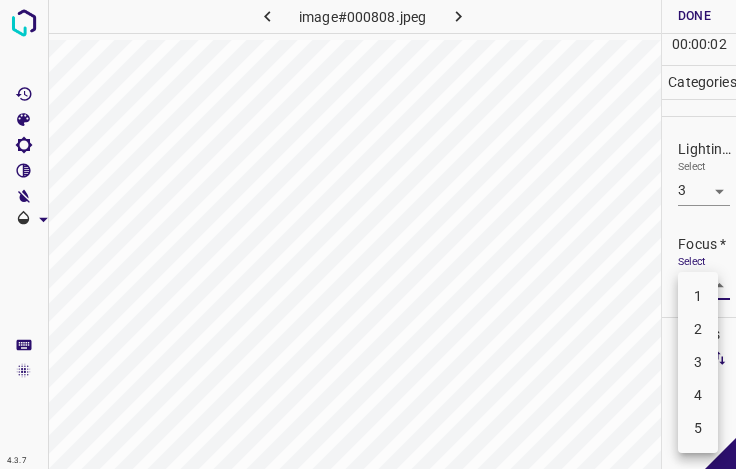 click on "3" at bounding box center [698, 362] 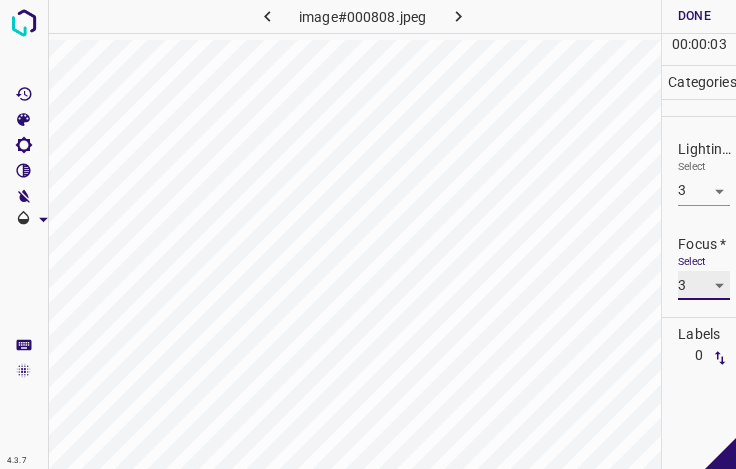 scroll, scrollTop: 98, scrollLeft: 0, axis: vertical 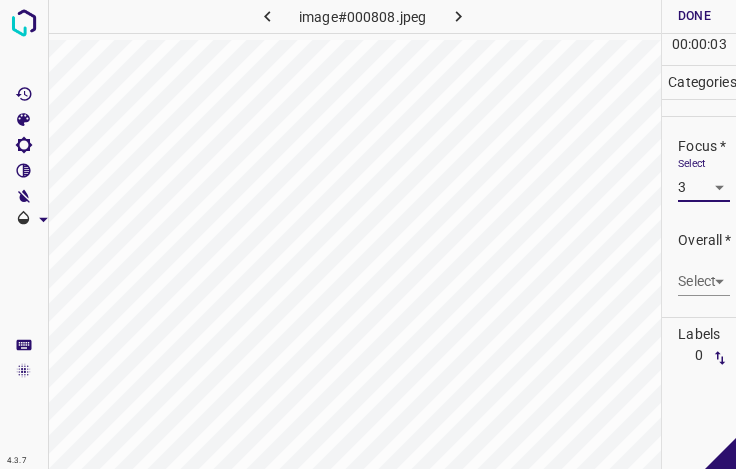 click on "4.3.7 image#000808.jpeg Done Skip 0 00   : 00   : 03   Categories Lighting *  Select 3 3 Focus *  Select 3 3 Overall *  Select ​ Labels   0 Categories 1 Lighting 2 Focus 3 Overall Tools Space Change between modes (Draw & Edit) I Auto labeling R Restore zoom M Zoom in N Zoom out Delete Delete selecte label Filters Z Restore filters X Saturation filter C Brightness filter V Contrast filter B Gray scale filter General O Download - Text - Hide - Delete" at bounding box center (368, 234) 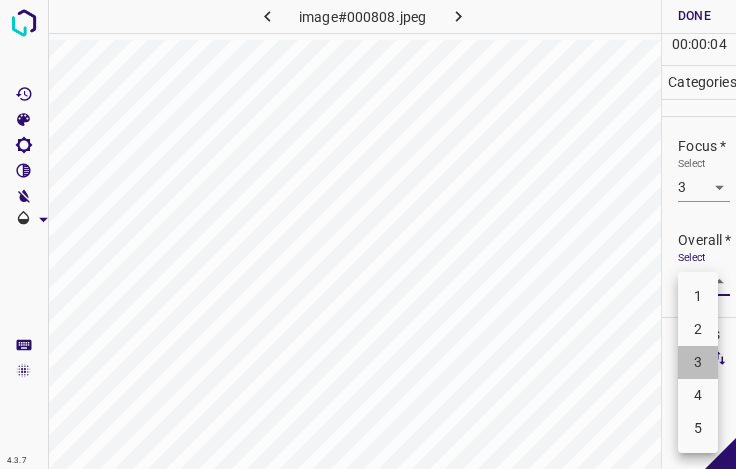 click on "3" at bounding box center (698, 362) 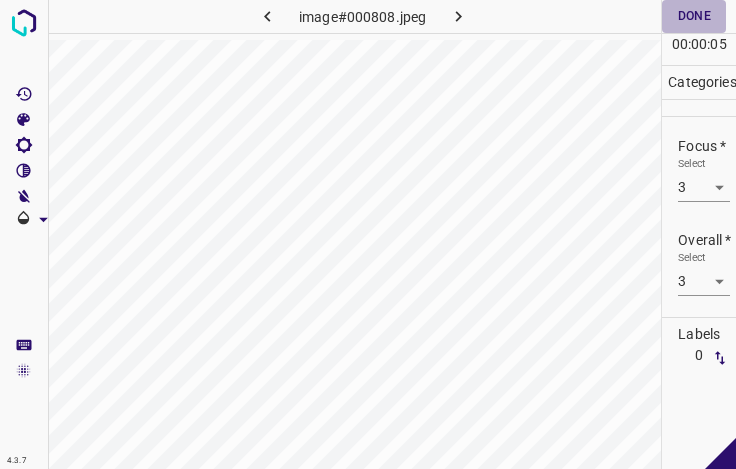 click on "Done" at bounding box center (694, 16) 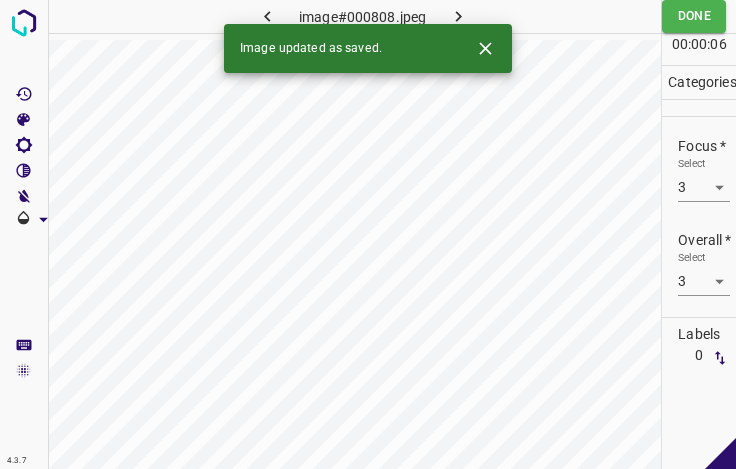 click 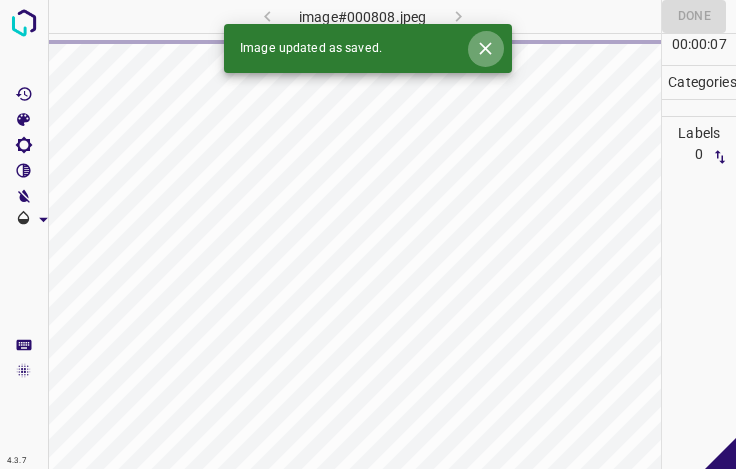 click 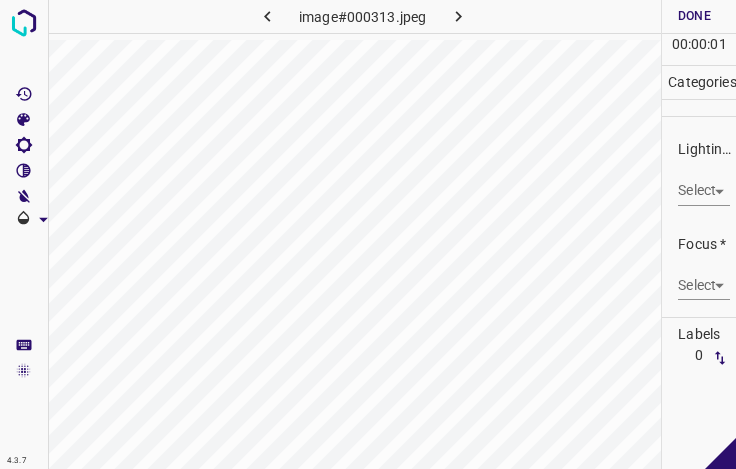 click on "4.3.7 image#000313.jpeg Done Skip 0 00   : 00   : 01   Categories Lighting *  Select ​ Focus *  Select ​ Overall *  Select ​ Labels   0 Categories 1 Lighting 2 Focus 3 Overall Tools Space Change between modes (Draw & Edit) I Auto labeling R Restore zoom M Zoom in N Zoom out Delete Delete selecte label Filters Z Restore filters X Saturation filter C Brightness filter V Contrast filter B Gray scale filter General O Download - Text - Hide - Delete" at bounding box center [368, 234] 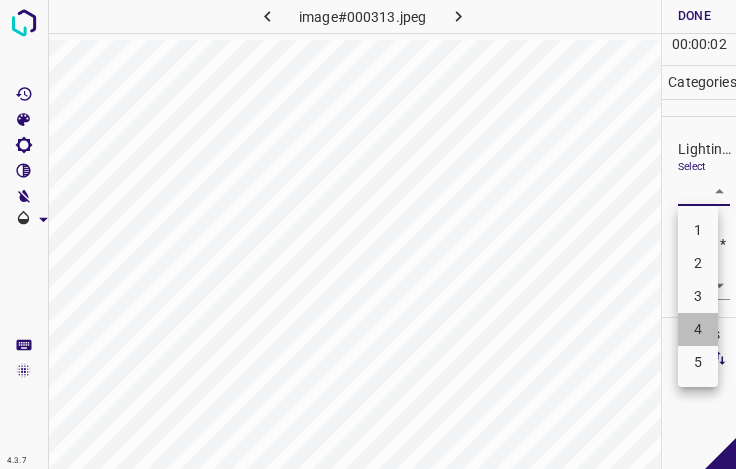 click on "4" at bounding box center (698, 329) 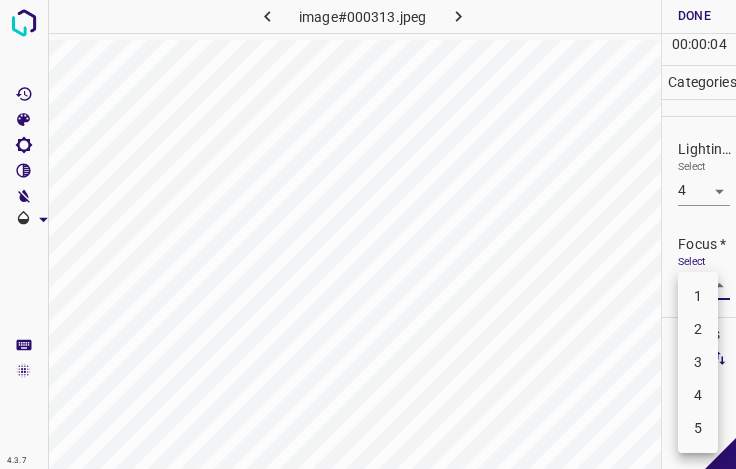 click on "4.3.7 image#000313.jpeg Done Skip 0 00   : 00   : 04   Categories Lighting *  Select 4 4 Focus *  Select ​ Overall *  Select ​ Labels   0 Categories 1 Lighting 2 Focus 3 Overall Tools Space Change between modes (Draw & Edit) I Auto labeling R Restore zoom M Zoom in N Zoom out Delete Delete selecte label Filters Z Restore filters X Saturation filter C Brightness filter V Contrast filter B Gray scale filter General O Download - Text - Hide - Delete 1 2 3 4 5" at bounding box center [368, 234] 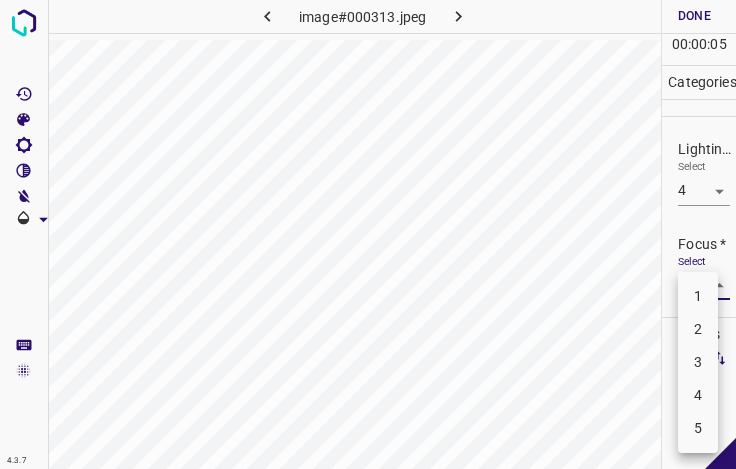 click on "5" at bounding box center (698, 428) 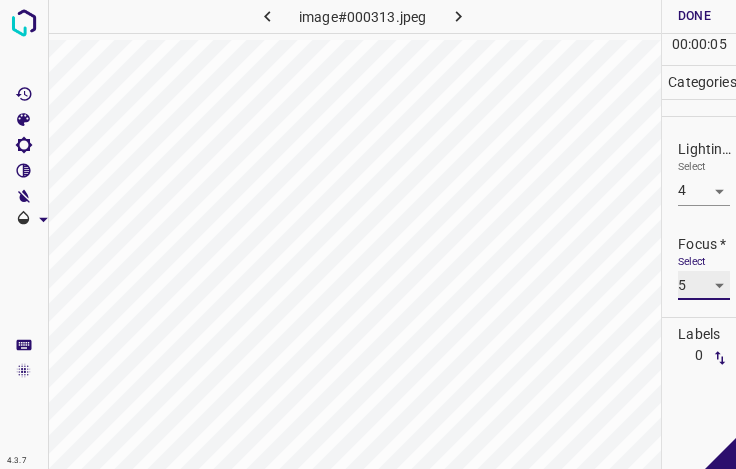scroll, scrollTop: 98, scrollLeft: 0, axis: vertical 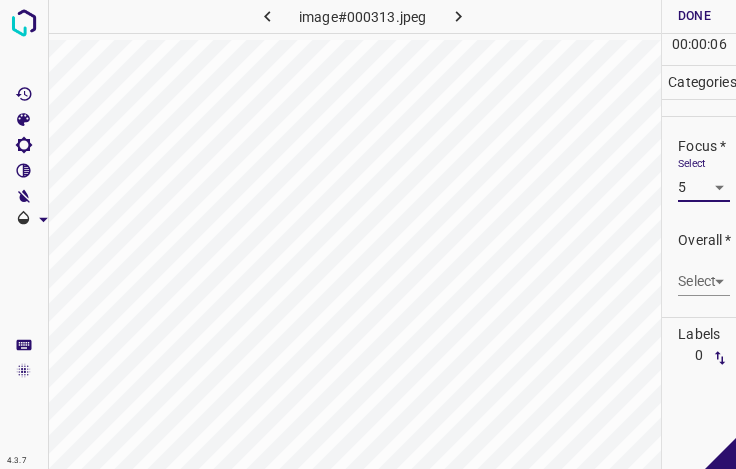 click on "4.3.7 image#000313.jpeg Done Skip 0 00   : 00   : 06   Categories Lighting *  Select 4 4 Focus *  Select 5 5 Overall *  Select ​ Labels   0 Categories 1 Lighting 2 Focus 3 Overall Tools Space Change between modes (Draw & Edit) I Auto labeling R Restore zoom M Zoom in N Zoom out Delete Delete selecte label Filters Z Restore filters X Saturation filter C Brightness filter V Contrast filter B Gray scale filter General O Download - Text - Hide - Delete" at bounding box center [368, 234] 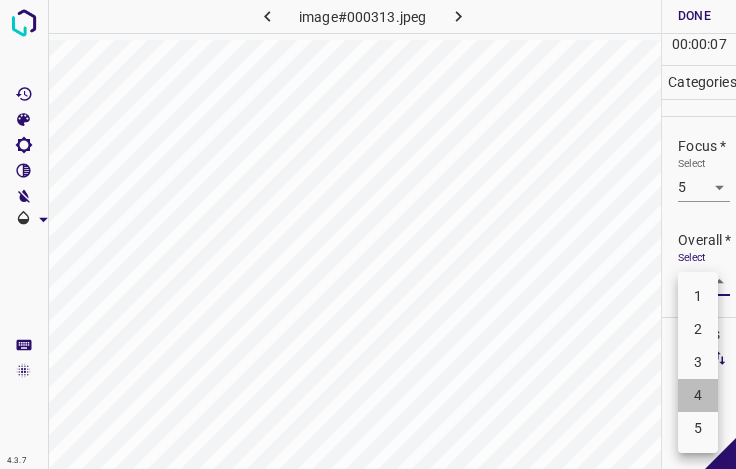 click on "4" at bounding box center [698, 395] 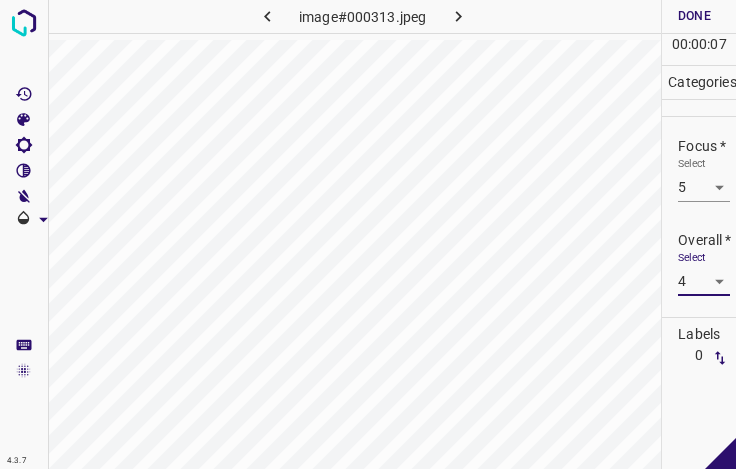 click on "Done" at bounding box center [694, 16] 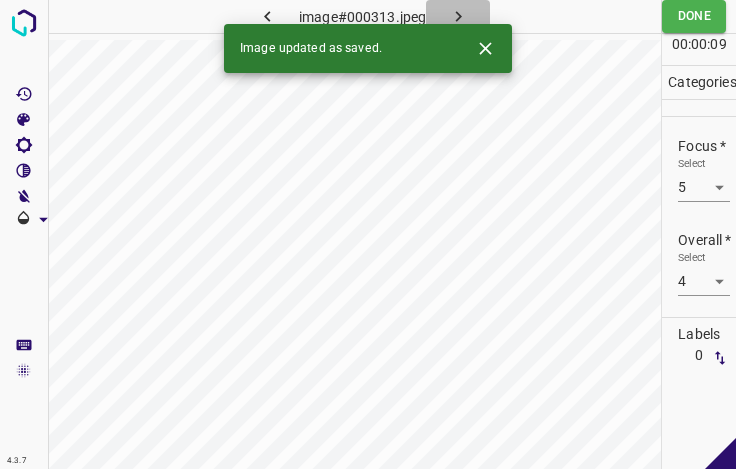 click 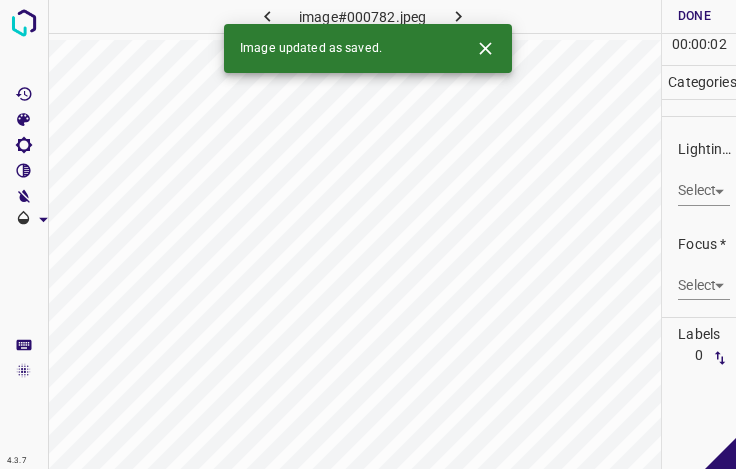 click 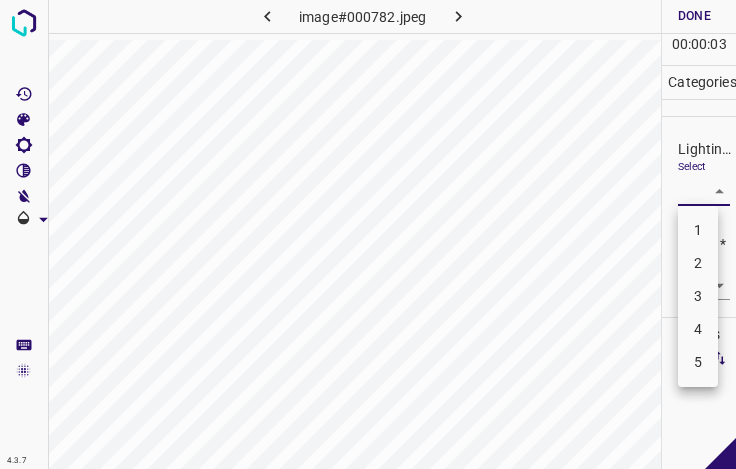click on "4.3.7 image#000782.jpeg Done Skip 0 00   : 00   : 03   Categories Lighting *  Select ​ Focus *  Select ​ Overall *  Select ​ Labels   0 Categories 1 Lighting 2 Focus 3 Overall Tools Space Change between modes (Draw & Edit) I Auto labeling R Restore zoom M Zoom in N Zoom out Delete Delete selecte label Filters Z Restore filters X Saturation filter C Brightness filter V Contrast filter B Gray scale filter General O Download - Text - Hide - Delete 1 2 3 4 5" at bounding box center [368, 234] 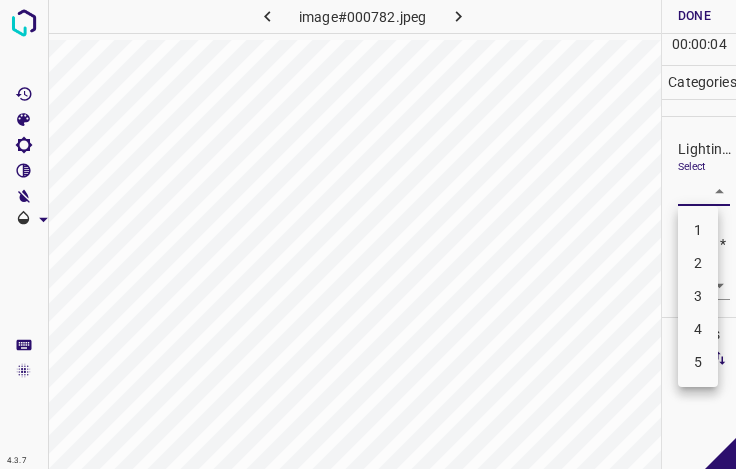 click on "3" at bounding box center (698, 296) 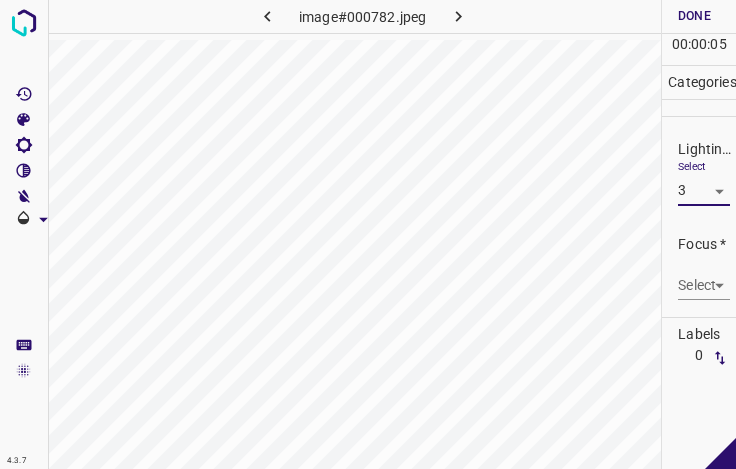 click on "4.3.7 image#000782.jpeg Done Skip 0 00   : 00   : 05   Categories Lighting *  Select 3 3 Focus *  Select ​ Overall *  Select ​ Labels   0 Categories 1 Lighting 2 Focus 3 Overall Tools Space Change between modes (Draw & Edit) I Auto labeling R Restore zoom M Zoom in N Zoom out Delete Delete selecte label Filters Z Restore filters X Saturation filter C Brightness filter V Contrast filter B Gray scale filter General O Download - Text - Hide - Delete" at bounding box center [368, 234] 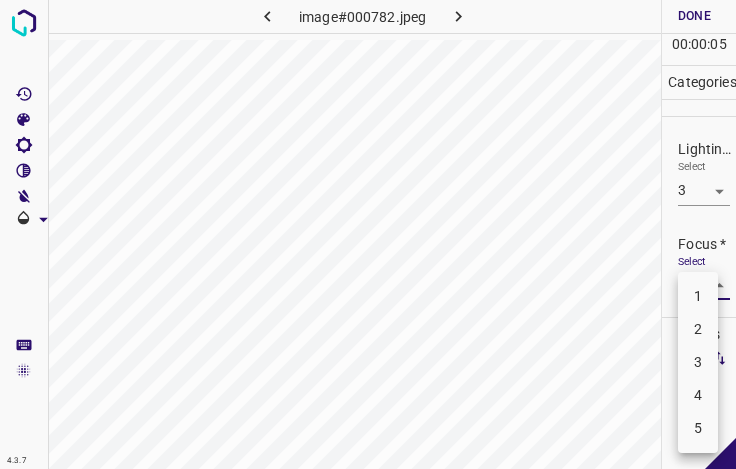 click on "3" at bounding box center (698, 362) 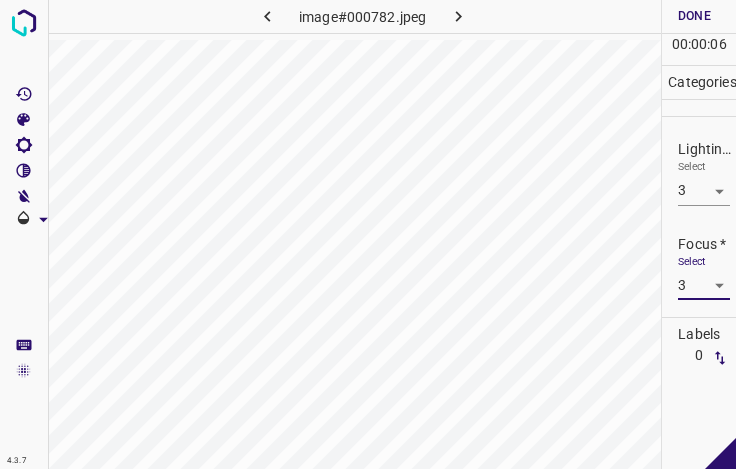 click on "4.3.7 image#000782.jpeg Done Skip 0 00   : 00   : 06   Categories Lighting *  Select 3 3 Focus *  Select 3 3 Overall *  Select ​ Labels   0 Categories 1 Lighting 2 Focus 3 Overall Tools Space Change between modes (Draw & Edit) I Auto labeling R Restore zoom M Zoom in N Zoom out Delete Delete selecte label Filters Z Restore filters X Saturation filter C Brightness filter V Contrast filter B Gray scale filter General O Download - Text - Hide - Delete" at bounding box center (368, 234) 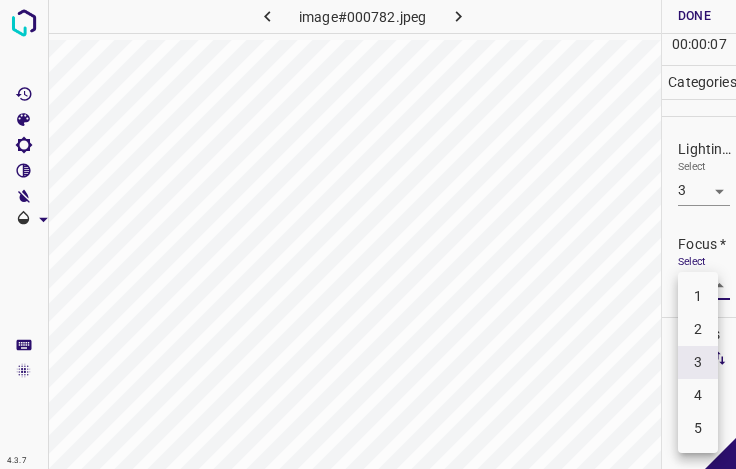 click on "2" at bounding box center (698, 329) 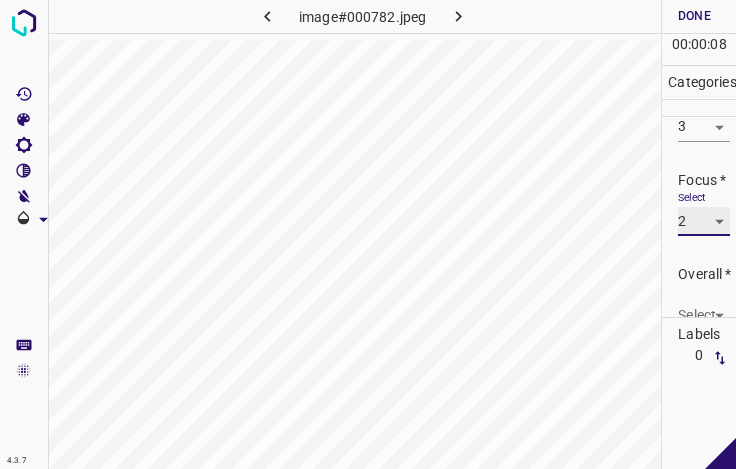 scroll, scrollTop: 98, scrollLeft: 0, axis: vertical 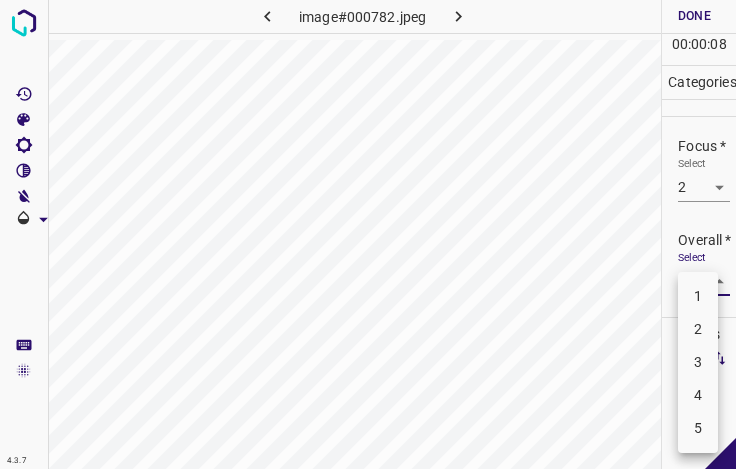 click on "4.3.7 image#000782.jpeg Done Skip 0 00   : 00   : 08   Categories Lighting *  Select 3 3 Focus *  Select 2 2 Overall *  Select ​ Labels   0 Categories 1 Lighting 2 Focus 3 Overall Tools Space Change between modes (Draw & Edit) I Auto labeling R Restore zoom M Zoom in N Zoom out Delete Delete selecte label Filters Z Restore filters X Saturation filter C Brightness filter V Contrast filter B Gray scale filter General O Download - Text - Hide - Delete 1 2 3 4 5" at bounding box center [368, 234] 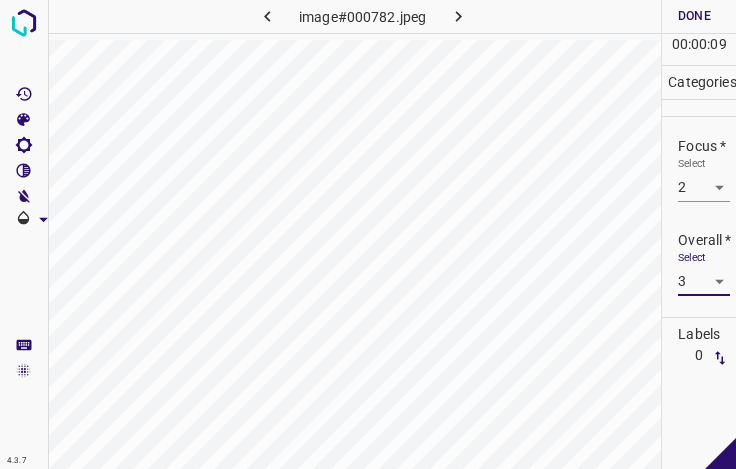 click on "Done" at bounding box center [694, 16] 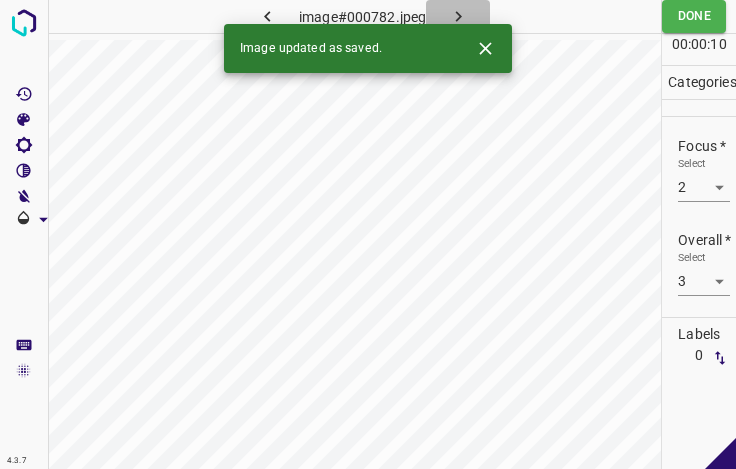 click 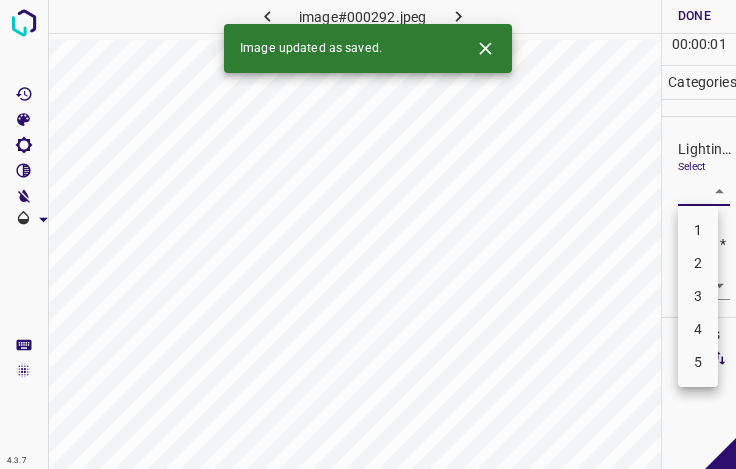 click on "4.3.7 image#000292.jpeg Done Skip 0 00   : 00   : 01   Categories Lighting *  Select ​ Focus *  Select ​ Overall *  Select ​ Labels   0 Categories 1 Lighting 2 Focus 3 Overall Tools Space Change between modes (Draw & Edit) I Auto labeling R Restore zoom M Zoom in N Zoom out Delete Delete selecte label Filters Z Restore filters X Saturation filter C Brightness filter V Contrast filter B Gray scale filter General O Download Image updated as saved. - Text - Hide - Delete 1 2 3 4 5" at bounding box center [368, 234] 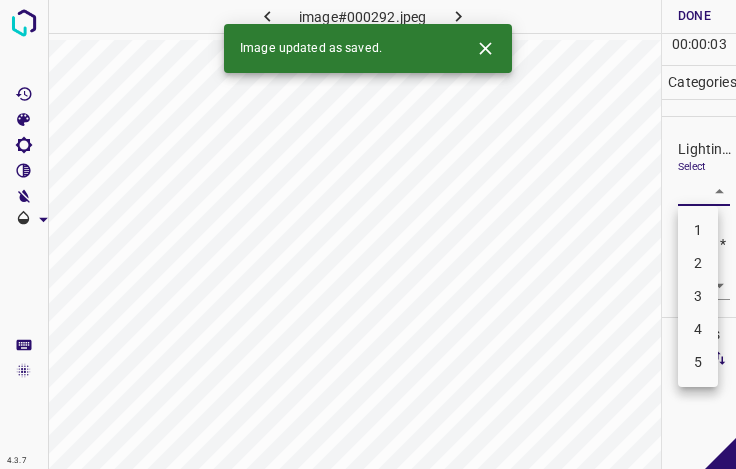 click on "4" at bounding box center (698, 329) 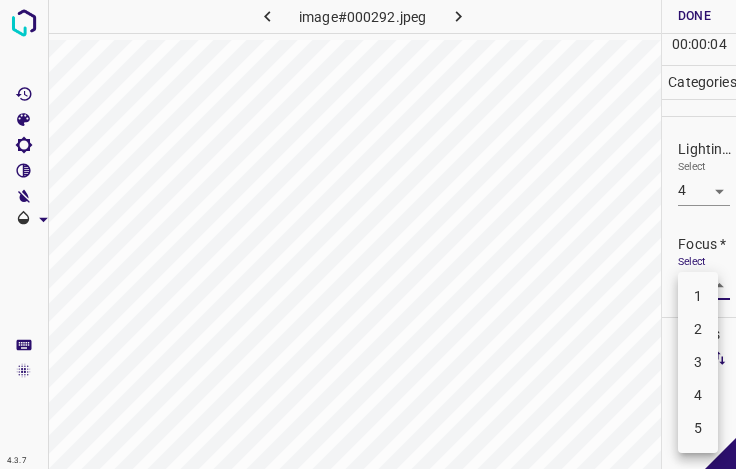 click on "4.3.7 image#000292.jpeg Done Skip 0 00   : 00   : 04   Categories Lighting *  Select 4 4 Focus *  Select ​ Overall *  Select ​ Labels   0 Categories 1 Lighting 2 Focus 3 Overall Tools Space Change between modes (Draw & Edit) I Auto labeling R Restore zoom M Zoom in N Zoom out Delete Delete selecte label Filters Z Restore filters X Saturation filter C Brightness filter V Contrast filter B Gray scale filter General O Download - Text - Hide - Delete 1 2 3 4 5" at bounding box center [368, 234] 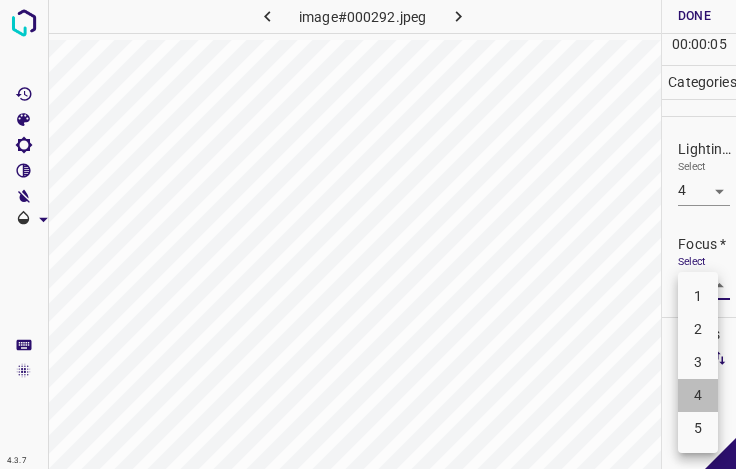 click on "4" at bounding box center (698, 395) 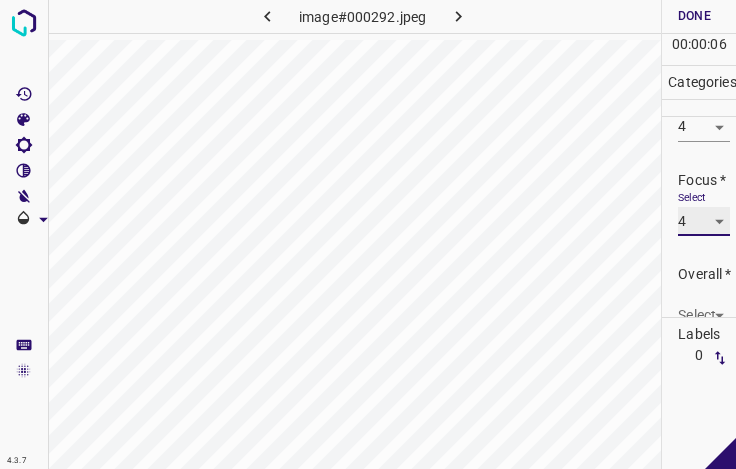 scroll, scrollTop: 98, scrollLeft: 0, axis: vertical 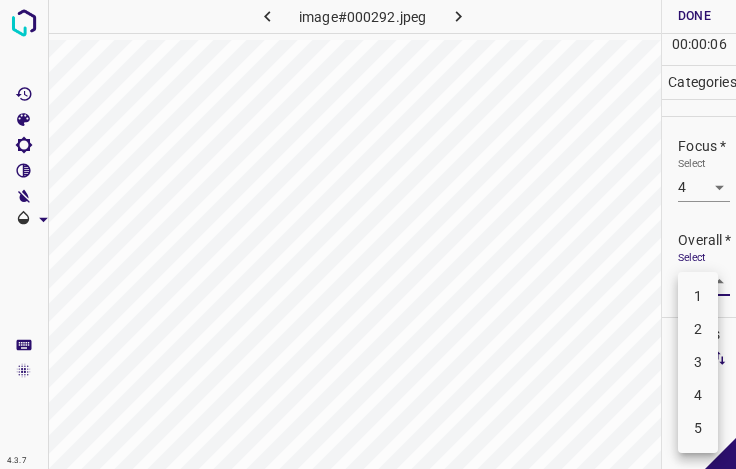 click on "4.3.7 image#000292.jpeg Done Skip 0 00   : 00   : 06   Categories Lighting *  Select 4 4 Focus *  Select 4 4 Overall *  Select ​ Labels   0 Categories 1 Lighting 2 Focus 3 Overall Tools Space Change between modes (Draw & Edit) I Auto labeling R Restore zoom M Zoom in N Zoom out Delete Delete selecte label Filters Z Restore filters X Saturation filter C Brightness filter V Contrast filter B Gray scale filter General O Download - Text - Hide - Delete 1 2 3 4 5" at bounding box center [368, 234] 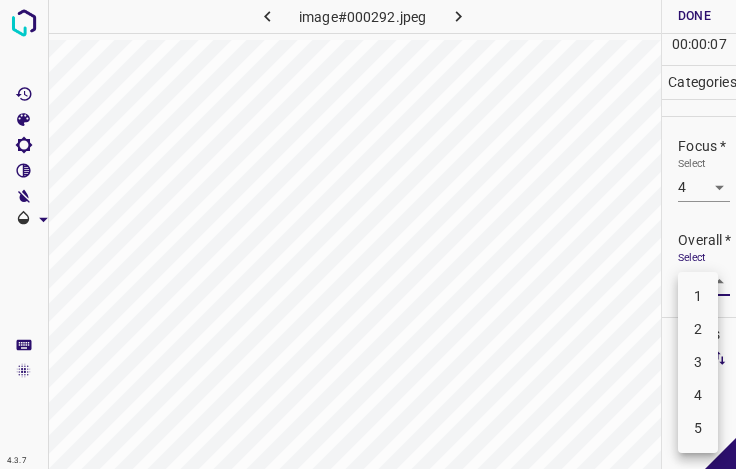click on "4" at bounding box center (698, 395) 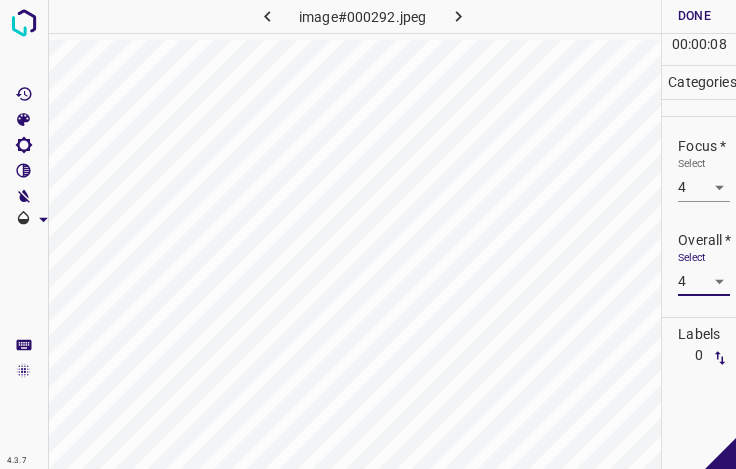 click on "Done" at bounding box center [694, 16] 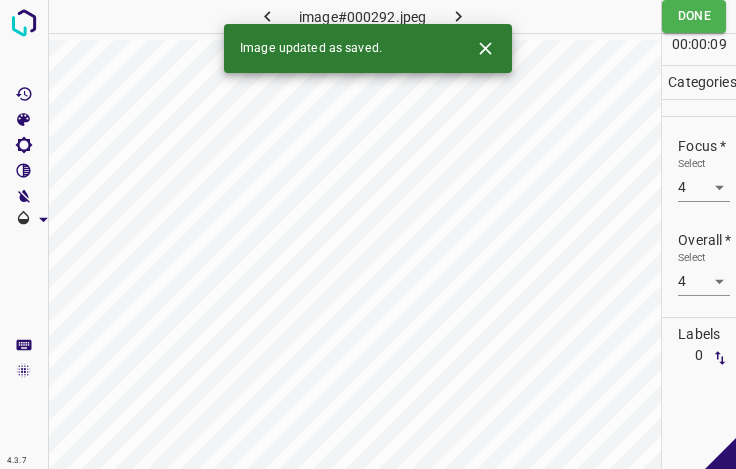click 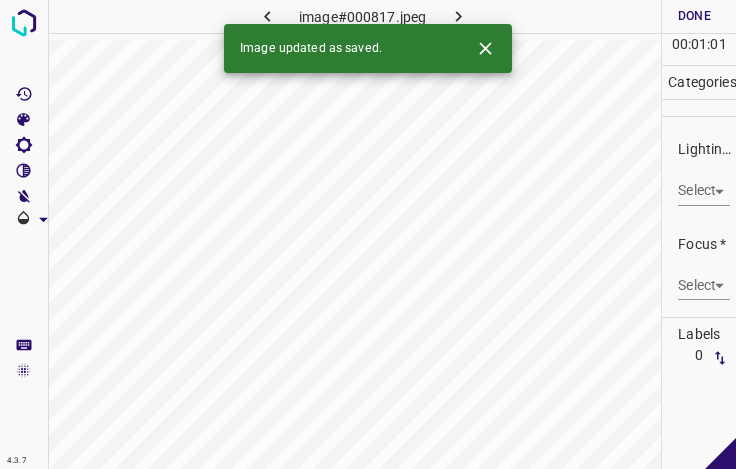 click 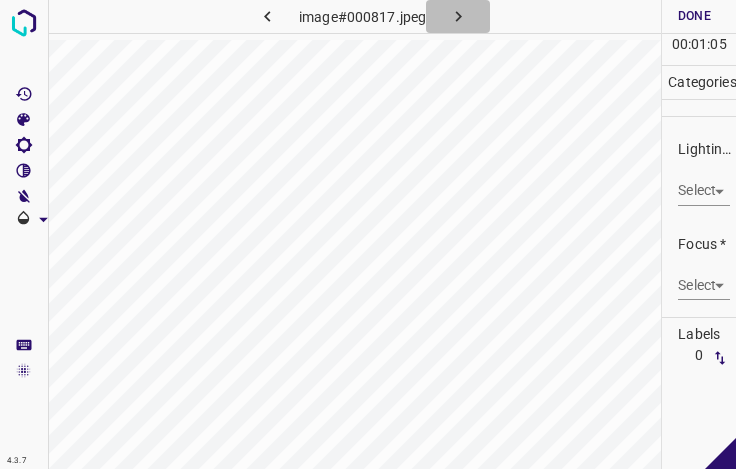click 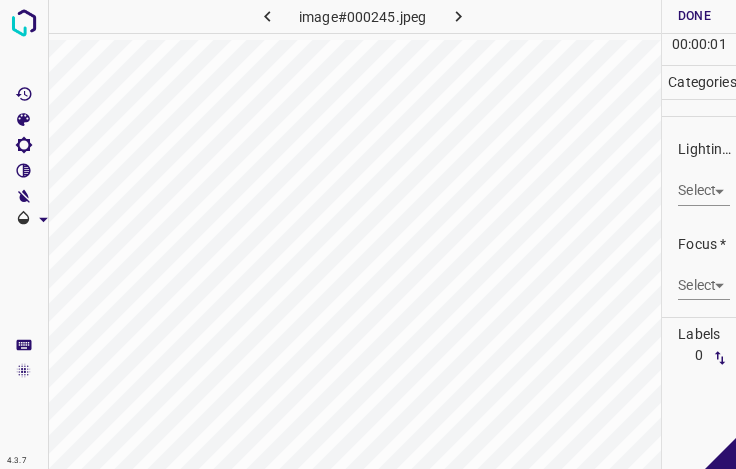 click on "4.3.7 image#000245.jpeg Done Skip 0 00   : 00   : 01   Categories Lighting *  Select ​ Focus *  Select ​ Overall *  Select ​ Labels   0 Categories 1 Lighting 2 Focus 3 Overall Tools Space Change between modes (Draw & Edit) I Auto labeling R Restore zoom M Zoom in N Zoom out Delete Delete selecte label Filters Z Restore filters X Saturation filter C Brightness filter V Contrast filter B Gray scale filter General O Download - Text - Hide - Delete" at bounding box center (368, 234) 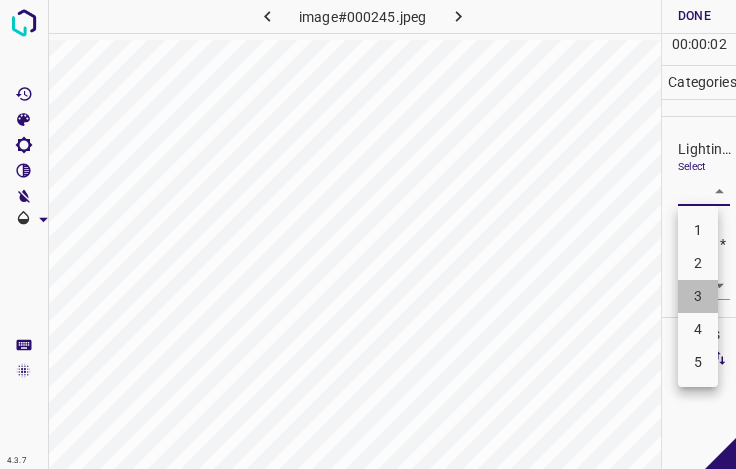 click on "3" at bounding box center (698, 296) 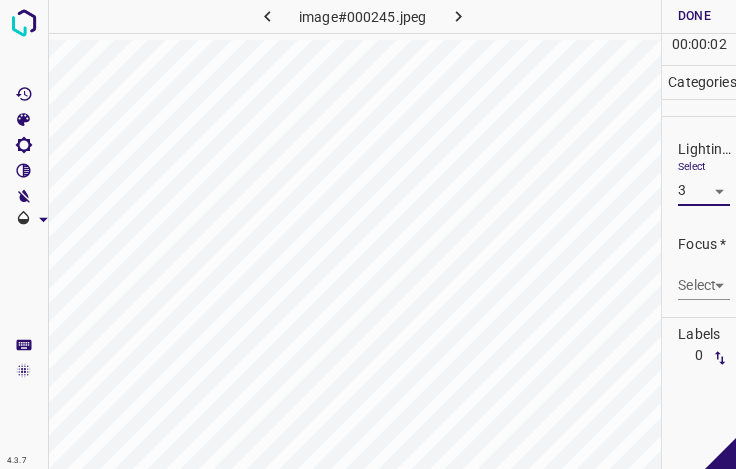 click on "4.3.7 image#000245.jpeg Done Skip 0 00   : 00   : 02   Categories Lighting *  Select 3 3 Focus *  Select ​ Overall *  Select ​ Labels   0 Categories 1 Lighting 2 Focus 3 Overall Tools Space Change between modes (Draw & Edit) I Auto labeling R Restore zoom M Zoom in N Zoom out Delete Delete selecte label Filters Z Restore filters X Saturation filter C Brightness filter V Contrast filter B Gray scale filter General O Download - Text - Hide - Delete" at bounding box center (368, 234) 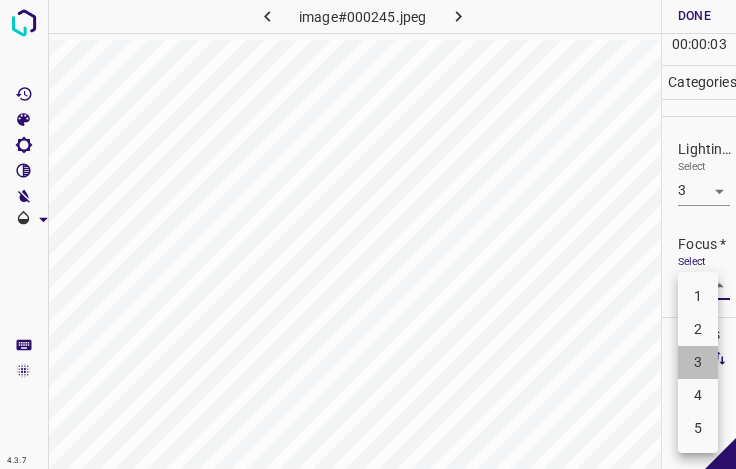 click on "3" at bounding box center [698, 362] 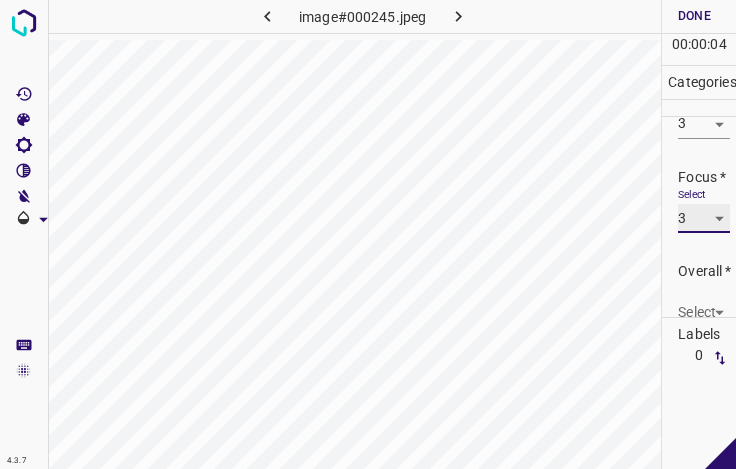 scroll, scrollTop: 98, scrollLeft: 0, axis: vertical 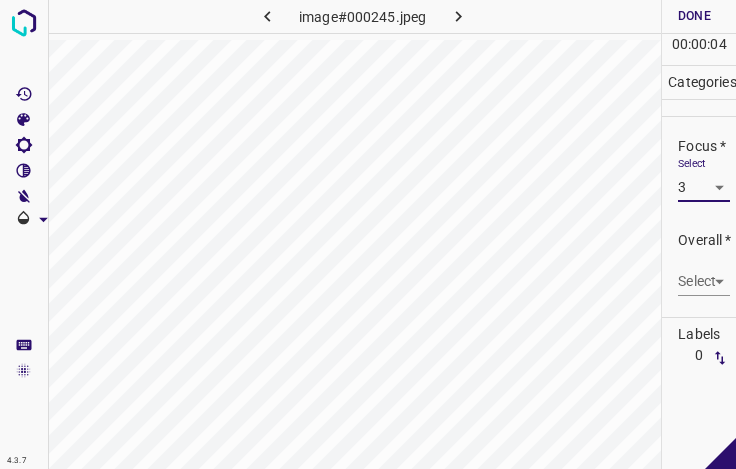 click on "4.3.7 image#000245.jpeg Done Skip 0 00   : 00   : 04   Categories Lighting *  Select 3 3 Focus *  Select 3 3 Overall *  Select ​ Labels   0 Categories 1 Lighting 2 Focus 3 Overall Tools Space Change between modes (Draw & Edit) I Auto labeling R Restore zoom M Zoom in N Zoom out Delete Delete selecte label Filters Z Restore filters X Saturation filter C Brightness filter V Contrast filter B Gray scale filter General O Download - Text - Hide - Delete" at bounding box center [368, 234] 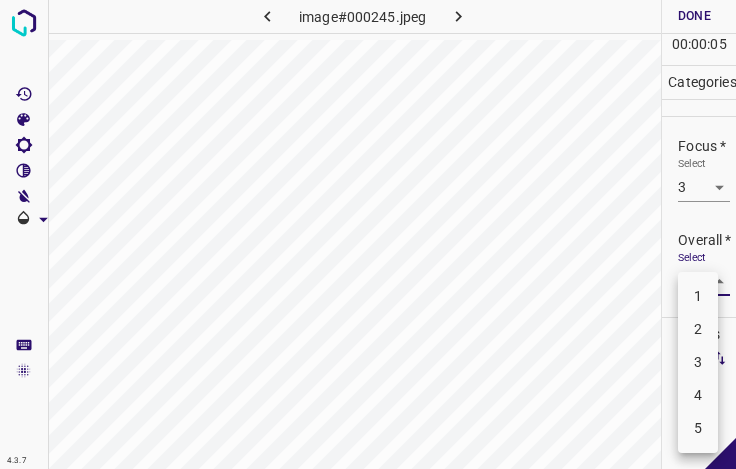 click on "3" at bounding box center (698, 362) 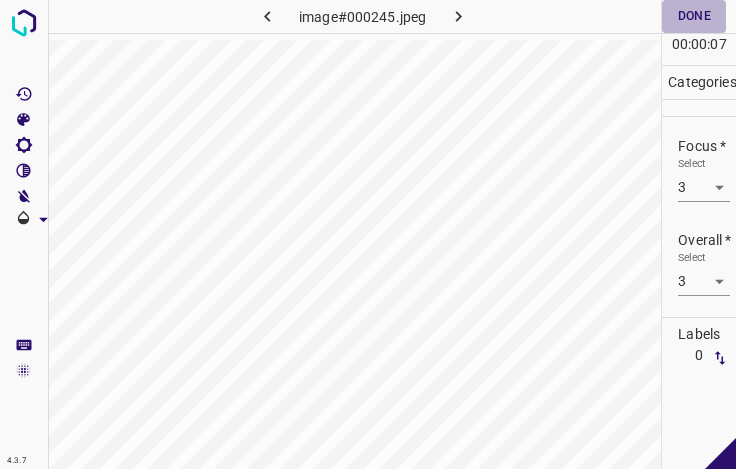 click on "Done" at bounding box center (694, 16) 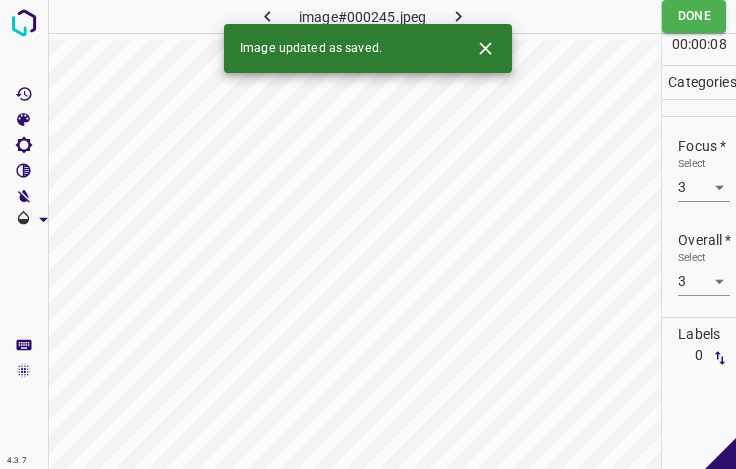 click 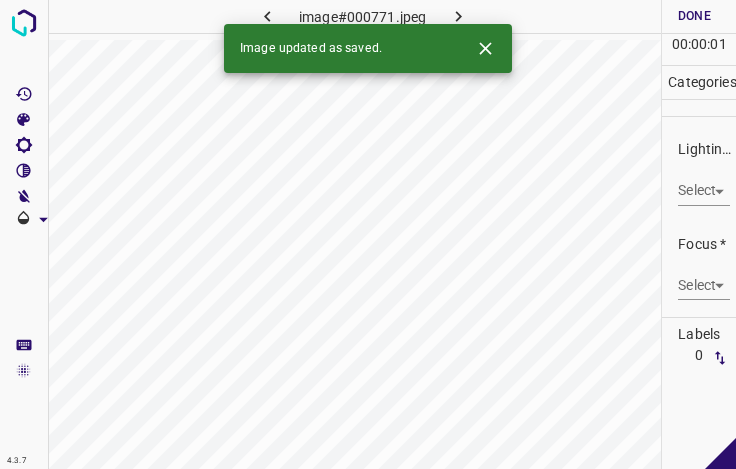 click on "4.3.7 image#000771.jpeg Done Skip 0 00   : 00   : 01   Categories Lighting *  Select ​ Focus *  Select ​ Overall *  Select ​ Labels   0 Categories 1 Lighting 2 Focus 3 Overall Tools Space Change between modes (Draw & Edit) I Auto labeling R Restore zoom M Zoom in N Zoom out Delete Delete selecte label Filters Z Restore filters X Saturation filter C Brightness filter V Contrast filter B Gray scale filter General O Download Image updated as saved. - Text - Hide - Delete" at bounding box center (368, 234) 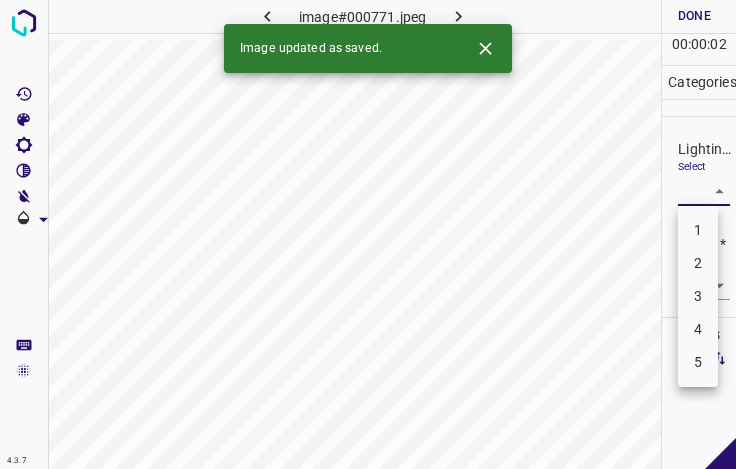 click on "3" at bounding box center (698, 296) 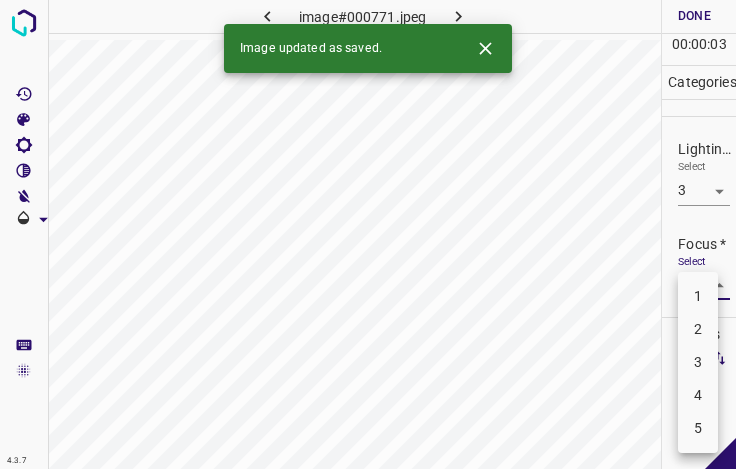 click on "4.3.7 image#000771.jpeg Done Skip 0 00   : 00   : 03   Categories Lighting *  Select 3 3 Focus *  Select ​ Overall *  Select ​ Labels   0 Categories 1 Lighting 2 Focus 3 Overall Tools Space Change between modes (Draw & Edit) I Auto labeling R Restore zoom M Zoom in N Zoom out Delete Delete selecte label Filters Z Restore filters X Saturation filter C Brightness filter V Contrast filter B Gray scale filter General O Download Image updated as saved. - Text - Hide - Delete 1 2 3 4 5" at bounding box center [368, 234] 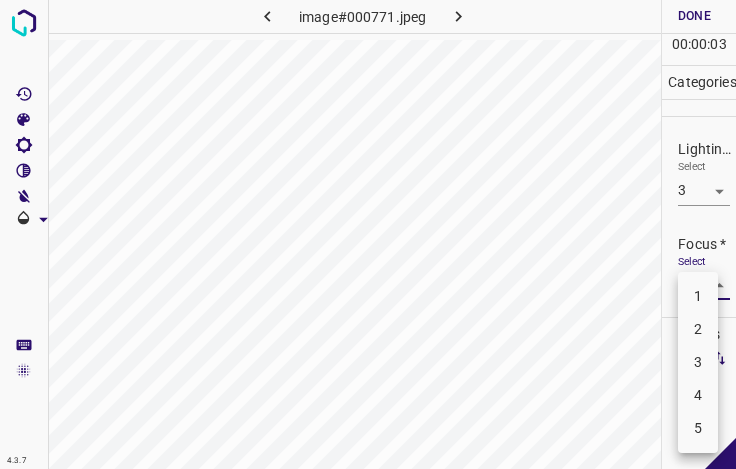 click on "3" at bounding box center (698, 362) 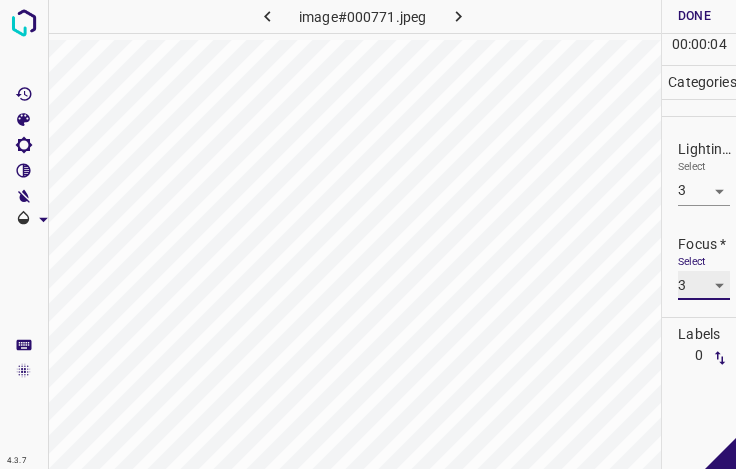 scroll, scrollTop: 98, scrollLeft: 0, axis: vertical 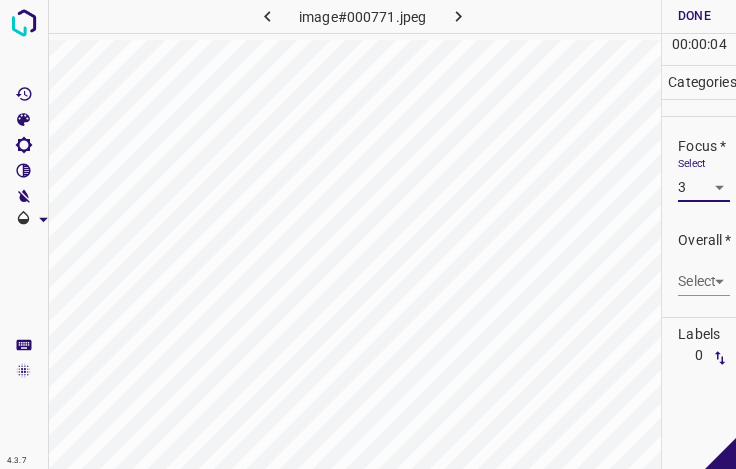 click on "4.3.7 image#000771.jpeg Done Skip 0 00   : 00   : 04   Categories Lighting *  Select 3 3 Focus *  Select 3 3 Overall *  Select ​ Labels   0 Categories 1 Lighting 2 Focus 3 Overall Tools Space Change between modes (Draw & Edit) I Auto labeling R Restore zoom M Zoom in N Zoom out Delete Delete selecte label Filters Z Restore filters X Saturation filter C Brightness filter V Contrast filter B Gray scale filter General O Download - Text - Hide - Delete" at bounding box center [368, 234] 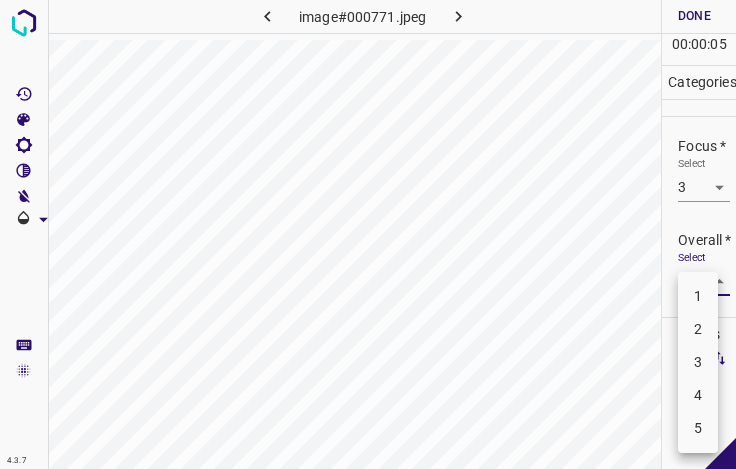 click on "3" at bounding box center [698, 362] 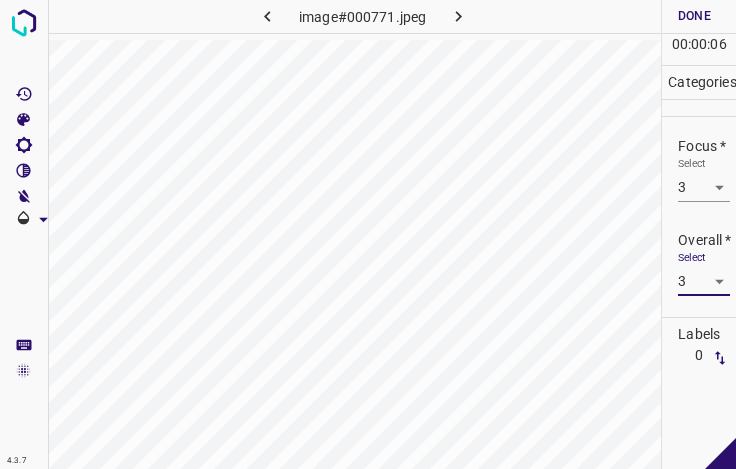 click on "Done" at bounding box center [694, 16] 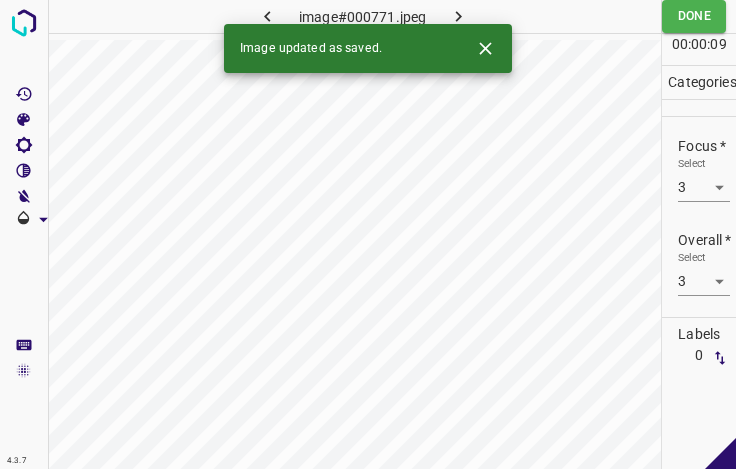 click 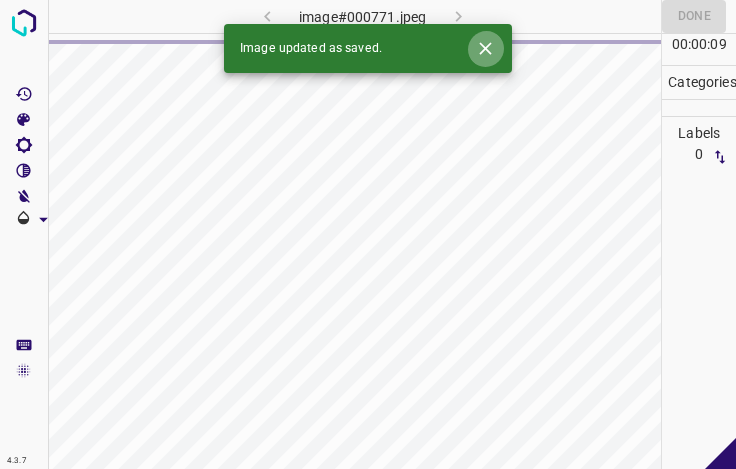 click 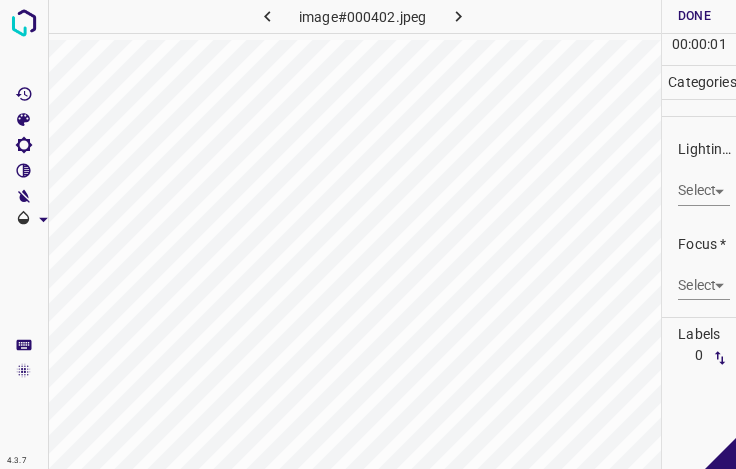 click on "4.3.7 image#000402.jpeg Done Skip 0 00   : 00   : 01   Categories Lighting *  Select ​ Focus *  Select ​ Overall *  Select ​ Labels   0 Categories 1 Lighting 2 Focus 3 Overall Tools Space Change between modes (Draw & Edit) I Auto labeling R Restore zoom M Zoom in N Zoom out Delete Delete selecte label Filters Z Restore filters X Saturation filter C Brightness filter V Contrast filter B Gray scale filter General O Download - Text - Hide - Delete" at bounding box center [368, 234] 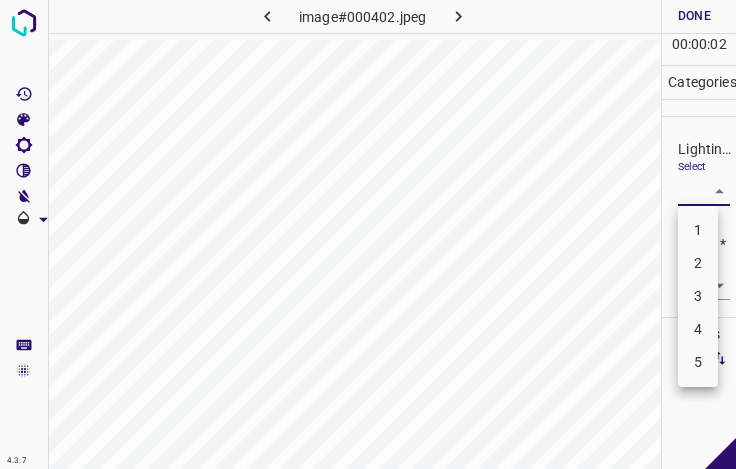click on "3" at bounding box center (698, 296) 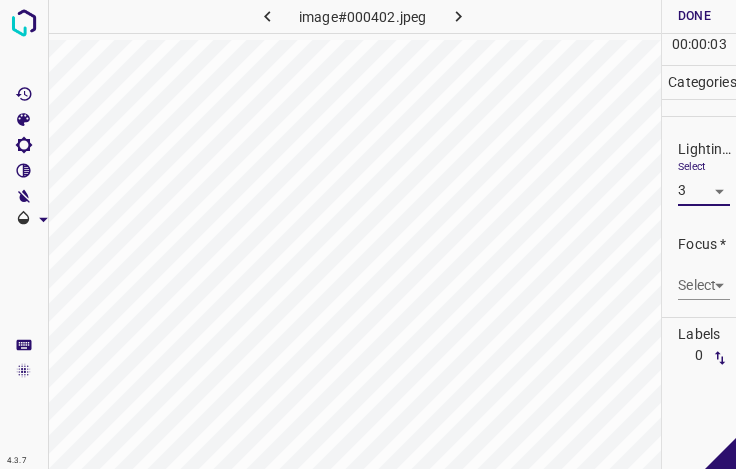 click on "4.3.7 image#000402.jpeg Done Skip 0 00   : 00   : 03   Categories Lighting *  Select 3 3 Focus *  Select ​ Overall *  Select ​ Labels   0 Categories 1 Lighting 2 Focus 3 Overall Tools Space Change between modes (Draw & Edit) I Auto labeling R Restore zoom M Zoom in N Zoom out Delete Delete selecte label Filters Z Restore filters X Saturation filter C Brightness filter V Contrast filter B Gray scale filter General O Download - Text - Hide - Delete" at bounding box center (368, 234) 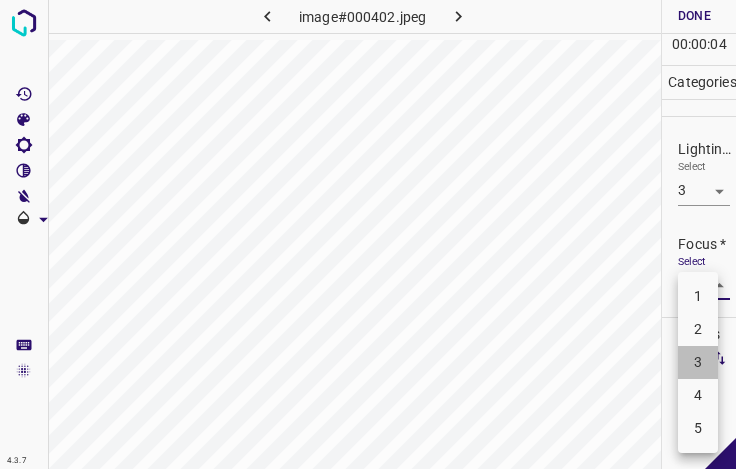 click on "3" at bounding box center [698, 362] 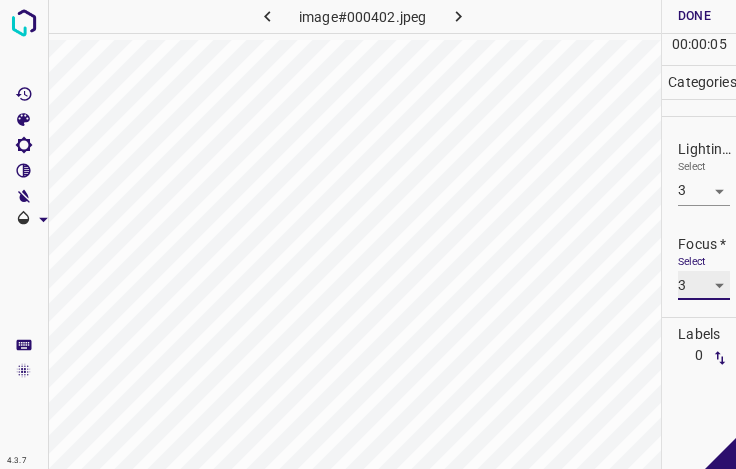 scroll, scrollTop: 98, scrollLeft: 0, axis: vertical 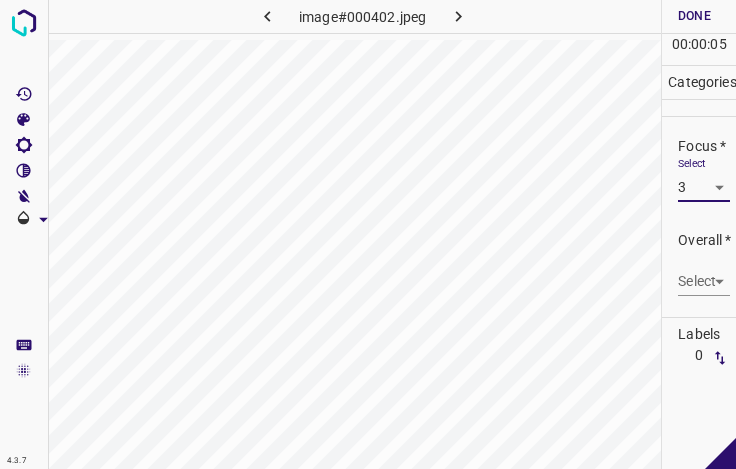 click on "4.3.7 image#000402.jpeg Done Skip 0 00   : 00   : 05   Categories Lighting *  Select 3 3 Focus *  Select 3 3 Overall *  Select ​ Labels   0 Categories 1 Lighting 2 Focus 3 Overall Tools Space Change between modes (Draw & Edit) I Auto labeling R Restore zoom M Zoom in N Zoom out Delete Delete selecte label Filters Z Restore filters X Saturation filter C Brightness filter V Contrast filter B Gray scale filter General O Download - Text - Hide - Delete" at bounding box center [368, 234] 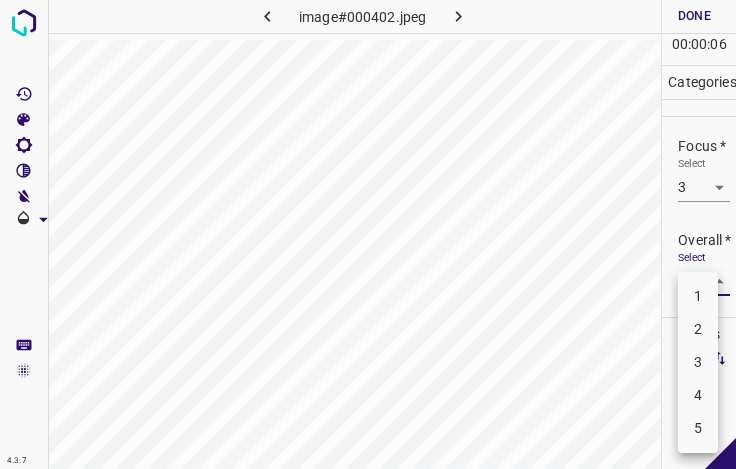 click on "3" at bounding box center [698, 362] 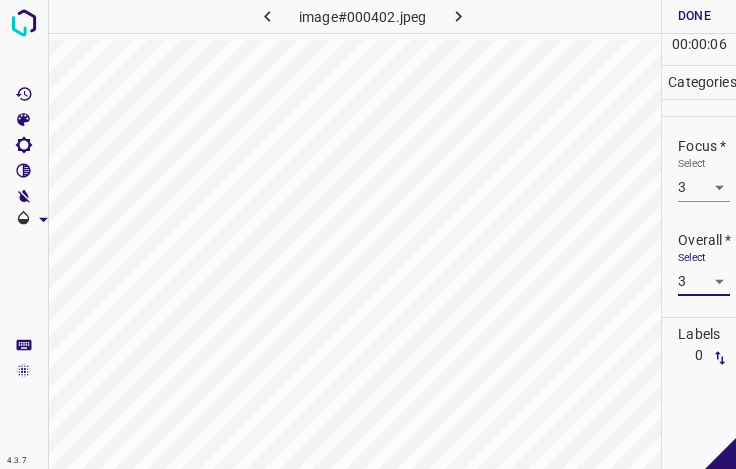 click on "Done" at bounding box center [694, 16] 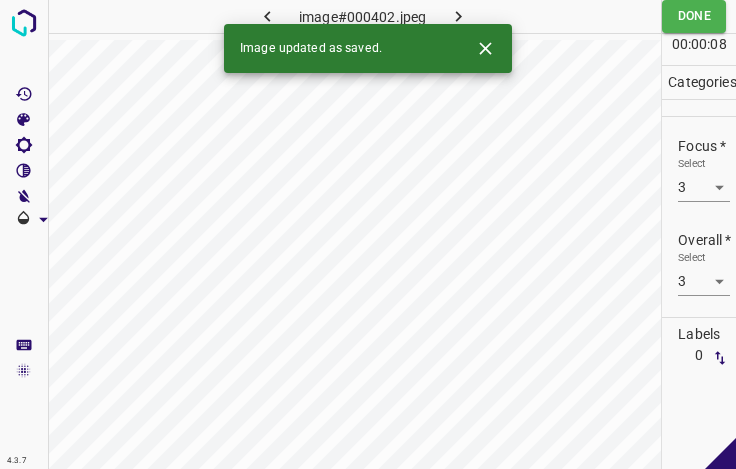 click 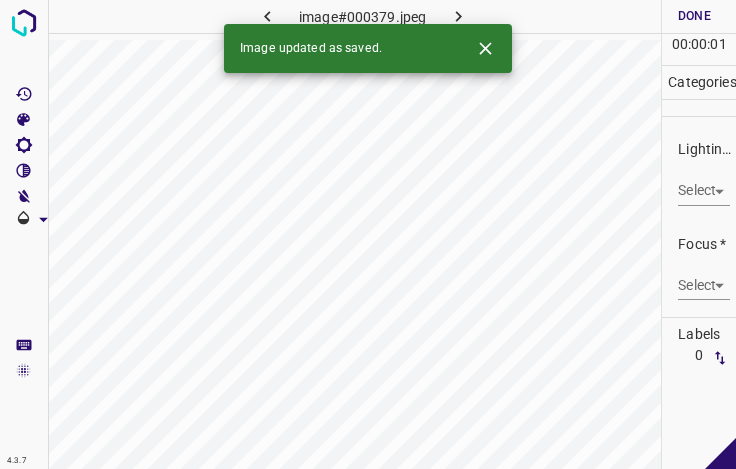 click on "4.3.7 image#000379.jpeg Done Skip 0 00   : 00   : 01   Categories Lighting *  Select ​ Focus *  Select ​ Overall *  Select ​ Labels   0 Categories 1 Lighting 2 Focus 3 Overall Tools Space Change between modes (Draw & Edit) I Auto labeling R Restore zoom M Zoom in N Zoom out Delete Delete selecte label Filters Z Restore filters X Saturation filter C Brightness filter V Contrast filter B Gray scale filter General O Download Image updated as saved. - Text - Hide - Delete" at bounding box center [368, 234] 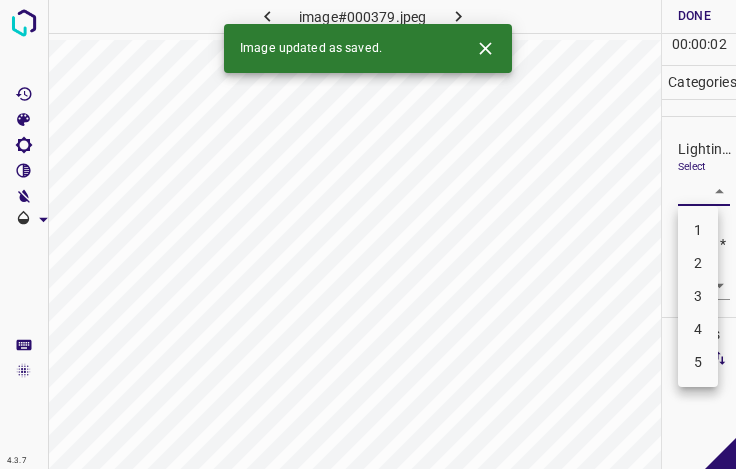 click on "3" at bounding box center [698, 296] 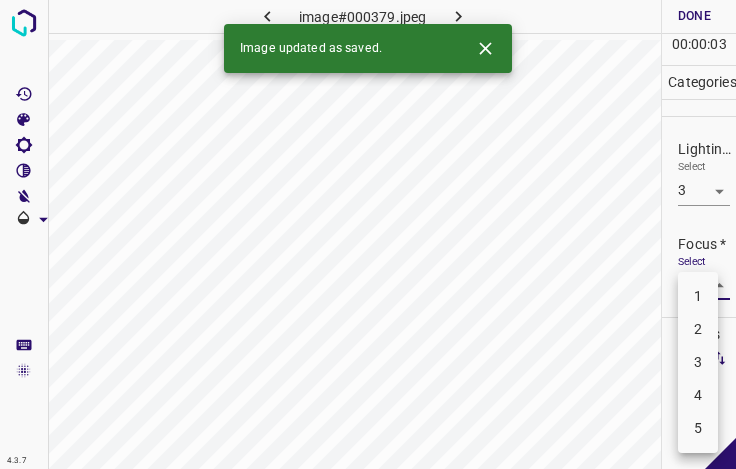 click on "4.3.7 image#000379.jpeg Done Skip 0 00   : 00   : 03   Categories Lighting *  Select 3 3 Focus *  Select ​ Overall *  Select ​ Labels   0 Categories 1 Lighting 2 Focus 3 Overall Tools Space Change between modes (Draw & Edit) I Auto labeling R Restore zoom M Zoom in N Zoom out Delete Delete selecte label Filters Z Restore filters X Saturation filter C Brightness filter V Contrast filter B Gray scale filter General O Download Image updated as saved. - Text - Hide - Delete 1 2 3 4 5" at bounding box center [368, 234] 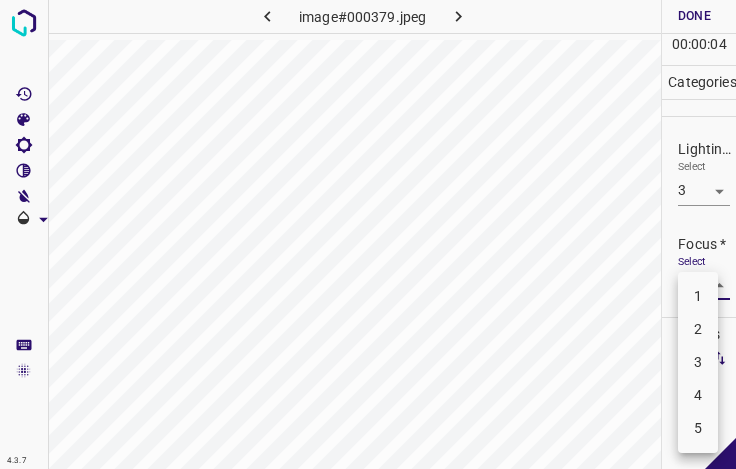 click on "2" at bounding box center (698, 329) 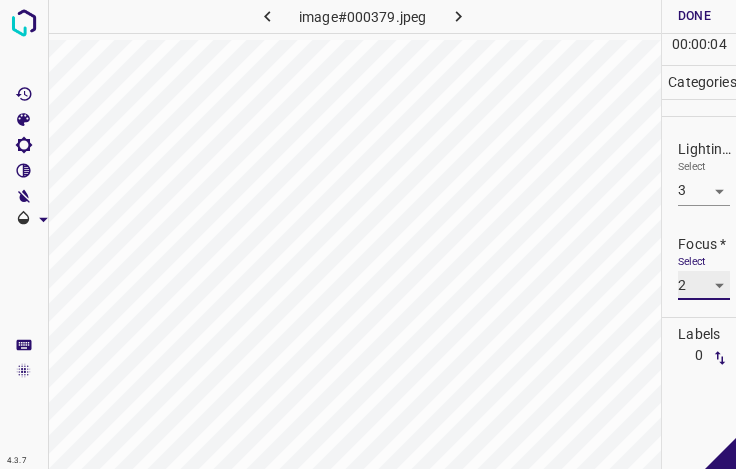scroll, scrollTop: 98, scrollLeft: 0, axis: vertical 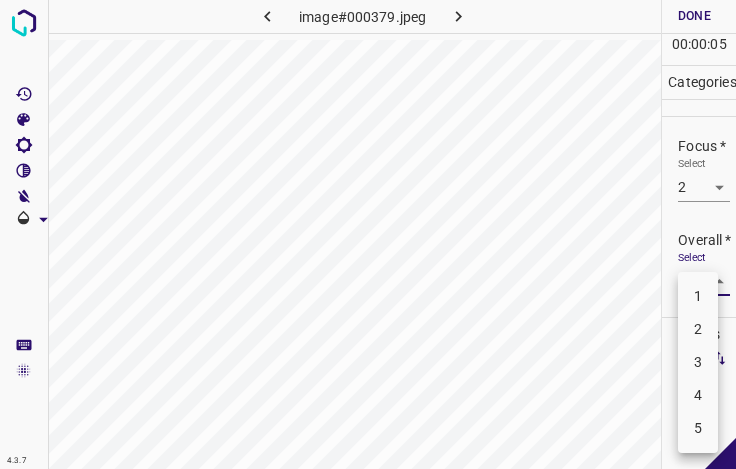 click on "4.3.7 image#000379.jpeg Done Skip 0 00   : 00   : 05   Categories Lighting *  Select 3 3 Focus *  Select 2 2 Overall *  Select ​ Labels   0 Categories 1 Lighting 2 Focus 3 Overall Tools Space Change between modes (Draw & Edit) I Auto labeling R Restore zoom M Zoom in N Zoom out Delete Delete selecte label Filters Z Restore filters X Saturation filter C Brightness filter V Contrast filter B Gray scale filter General O Download - Text - Hide - Delete 1 2 3 4 5" at bounding box center (368, 234) 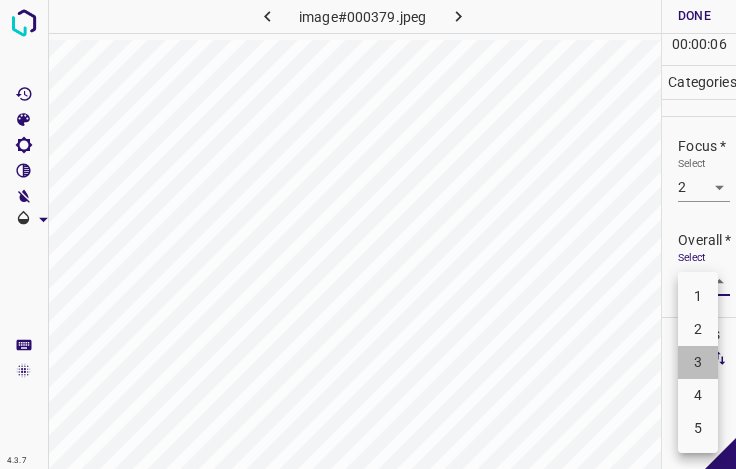 click on "3" at bounding box center [698, 362] 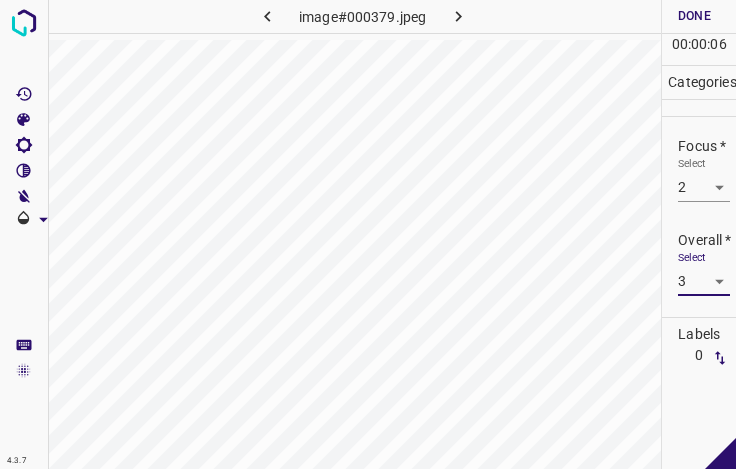 click on "Done" at bounding box center (694, 16) 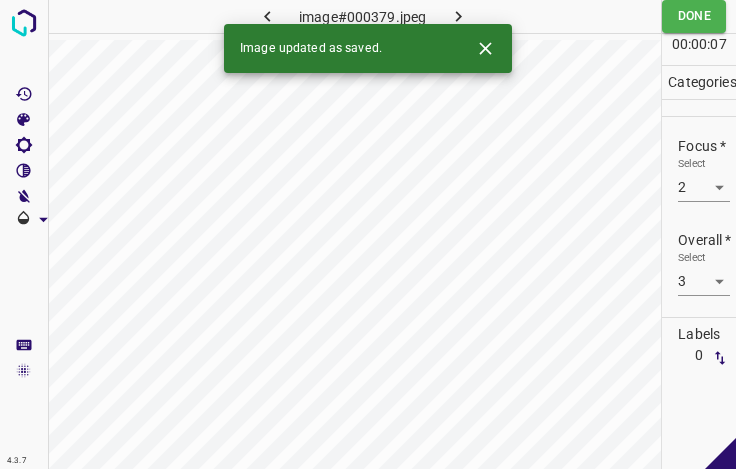 click 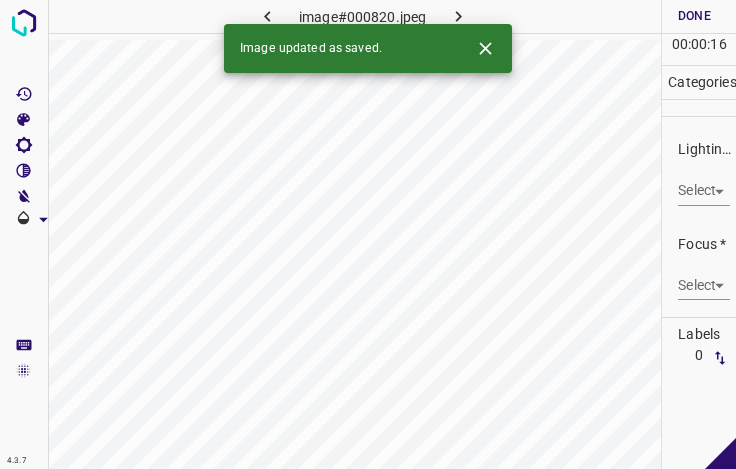 click on "4.3.7 image#000820.jpeg Done Skip 0 00   : 00   : 16   Categories Lighting *  Select ​ Focus *  Select ​ Overall *  Select ​ Labels   0 Categories 1 Lighting 2 Focus 3 Overall Tools Space Change between modes (Draw & Edit) I Auto labeling R Restore zoom M Zoom in N Zoom out Delete Delete selecte label Filters Z Restore filters X Saturation filter C Brightness filter V Contrast filter B Gray scale filter General O Download Image updated as saved. - Text - Hide - Delete" at bounding box center [368, 234] 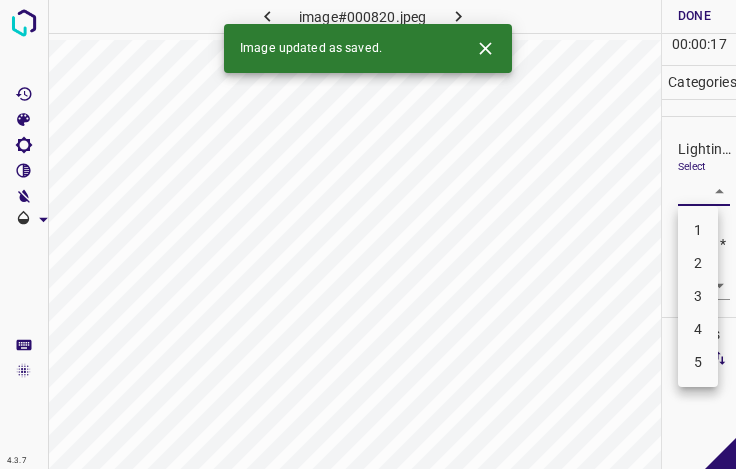 click on "3" at bounding box center [698, 296] 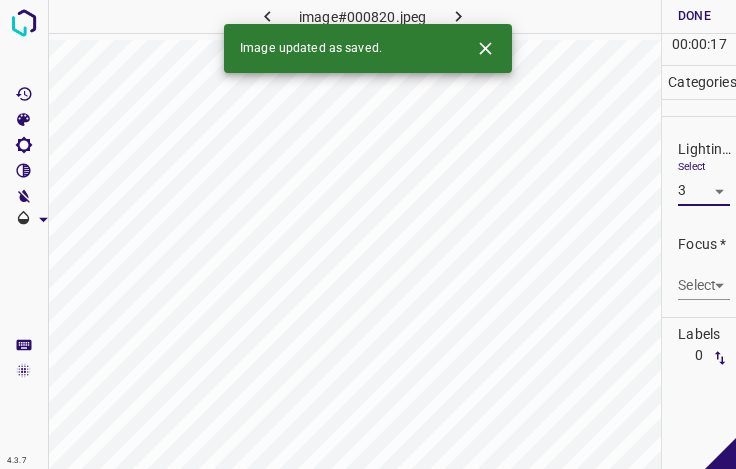click on "4.3.7 image#000820.jpeg Done Skip 0 00   : 00   : 17   Categories Lighting *  Select 3 3 Focus *  Select ​ Overall *  Select ​ Labels   0 Categories 1 Lighting 2 Focus 3 Overall Tools Space Change between modes (Draw & Edit) I Auto labeling R Restore zoom M Zoom in N Zoom out Delete Delete selecte label Filters Z Restore filters X Saturation filter C Brightness filter V Contrast filter B Gray scale filter General O Download Image updated as saved. - Text - Hide - Delete" at bounding box center [368, 234] 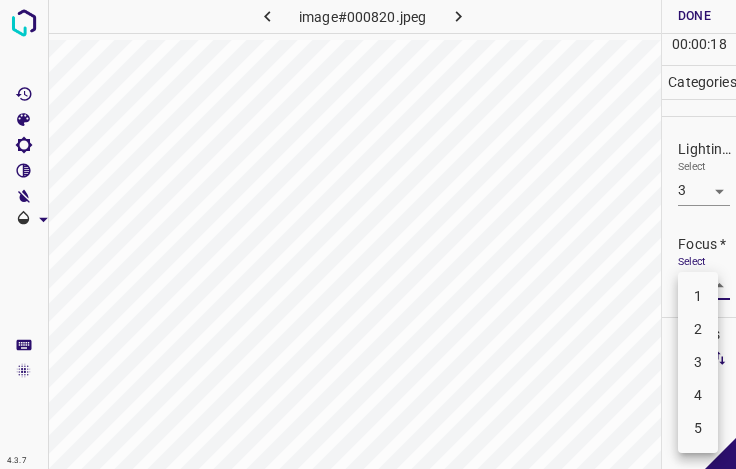 click on "2" at bounding box center (698, 329) 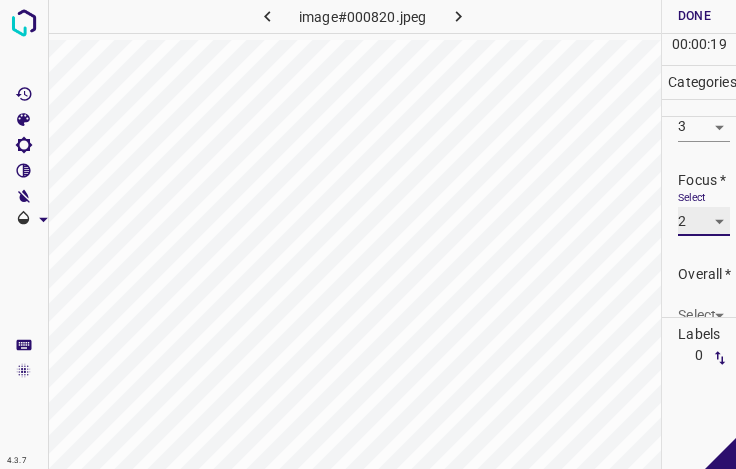 scroll, scrollTop: 98, scrollLeft: 0, axis: vertical 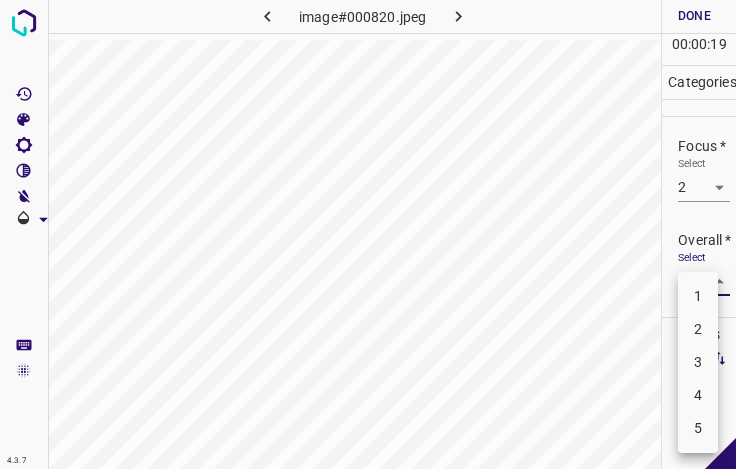 click on "4.3.7 image#000820.jpeg Done Skip 0 00   : 00   : 19   Categories Lighting *  Select 3 3 Focus *  Select 2 2 Overall *  Select ​ Labels   0 Categories 1 Lighting 2 Focus 3 Overall Tools Space Change between modes (Draw & Edit) I Auto labeling R Restore zoom M Zoom in N Zoom out Delete Delete selecte label Filters Z Restore filters X Saturation filter C Brightness filter V Contrast filter B Gray scale filter General O Download - Text - Hide - Delete 1 2 3 4 5" at bounding box center [368, 234] 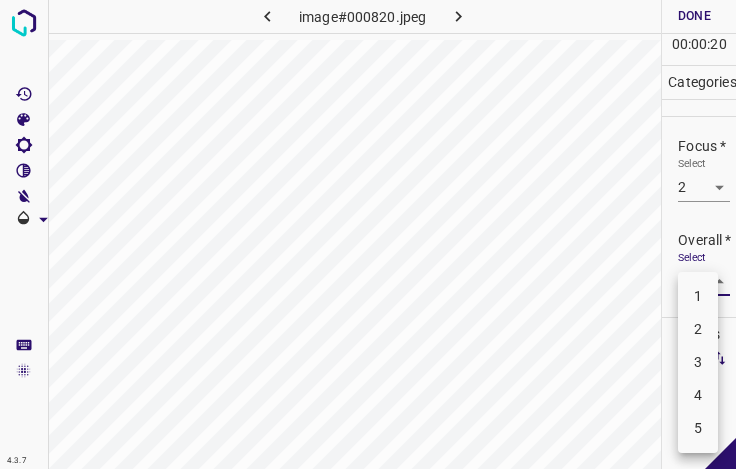 click on "3" at bounding box center [698, 362] 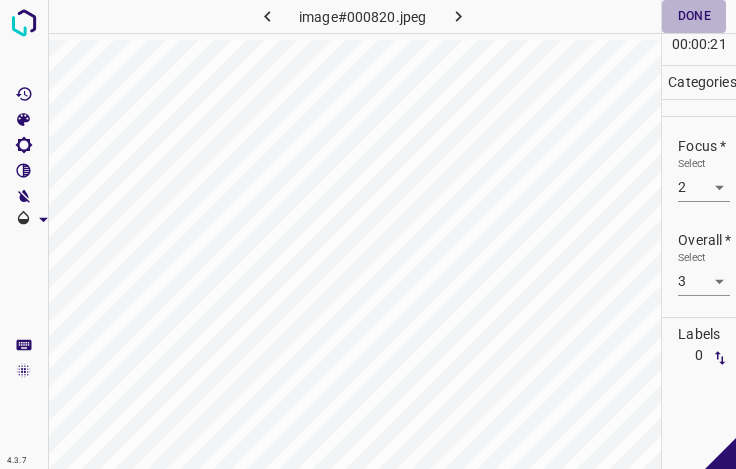click on "Done" at bounding box center (694, 16) 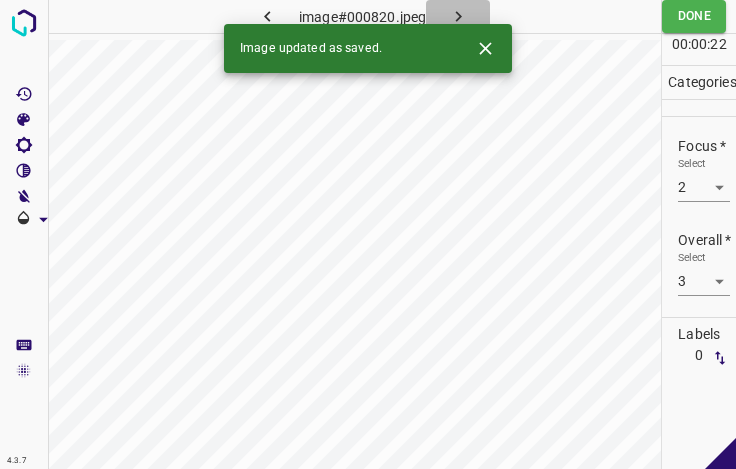 click 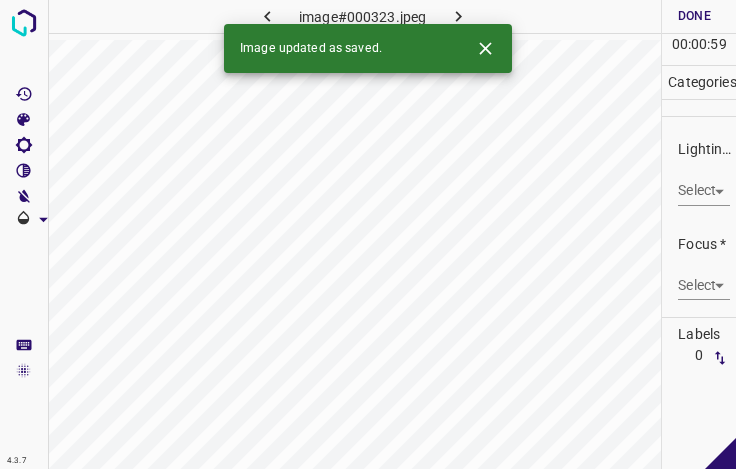 click 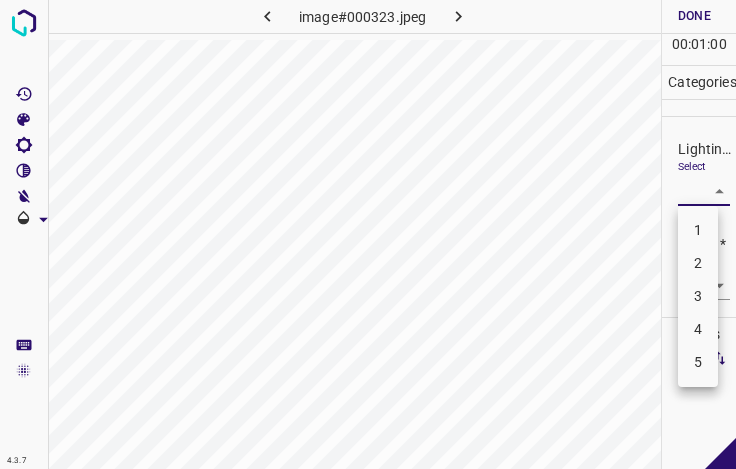 click on "4.3.7 image#000323.jpeg Done Skip 0 00   : 01   : 00   Categories Lighting *  Select ​ Focus *  Select ​ Overall *  Select ​ Labels   0 Categories 1 Lighting 2 Focus 3 Overall Tools Space Change between modes (Draw & Edit) I Auto labeling R Restore zoom M Zoom in N Zoom out Delete Delete selecte label Filters Z Restore filters X Saturation filter C Brightness filter V Contrast filter B Gray scale filter General O Download - Text - Hide - Delete 1 2 3 4 5" at bounding box center (368, 234) 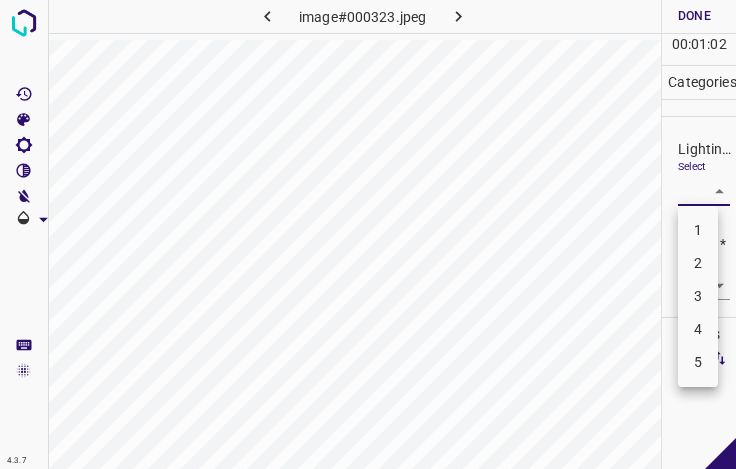 click on "3" at bounding box center (698, 296) 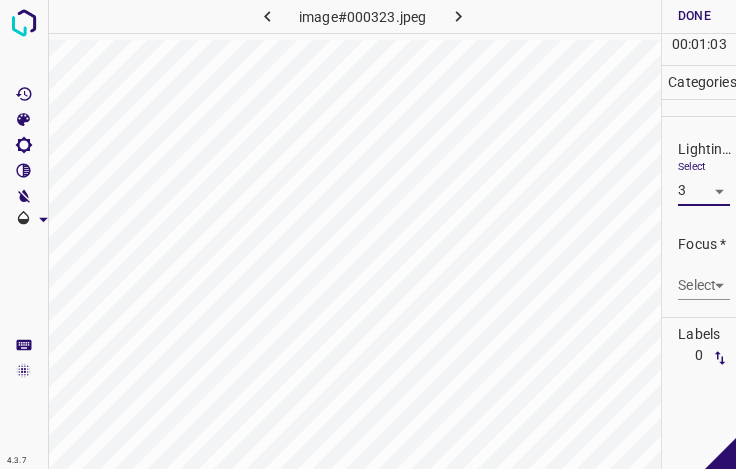 click on "4.3.7 image#000323.jpeg Done Skip 0 00   : 01   : 03   Categories Lighting *  Select 3 3 Focus *  Select ​ Overall *  Select ​ Labels   0 Categories 1 Lighting 2 Focus 3 Overall Tools Space Change between modes (Draw & Edit) I Auto labeling R Restore zoom M Zoom in N Zoom out Delete Delete selecte label Filters Z Restore filters X Saturation filter C Brightness filter V Contrast filter B Gray scale filter General O Download - Text - Hide - Delete" at bounding box center [368, 234] 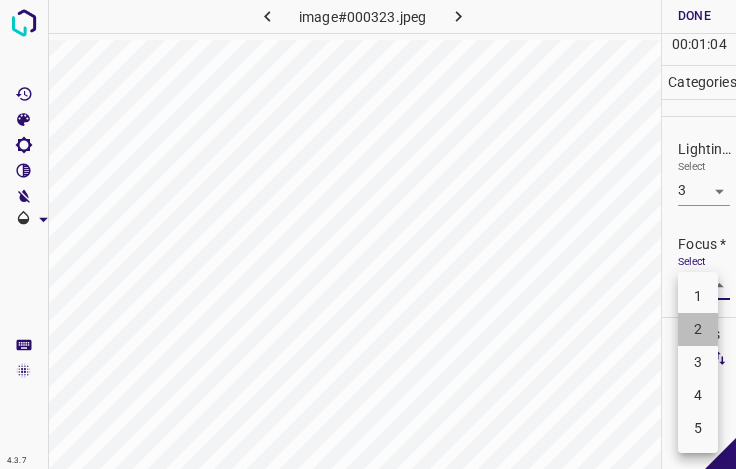 click on "2" at bounding box center (698, 329) 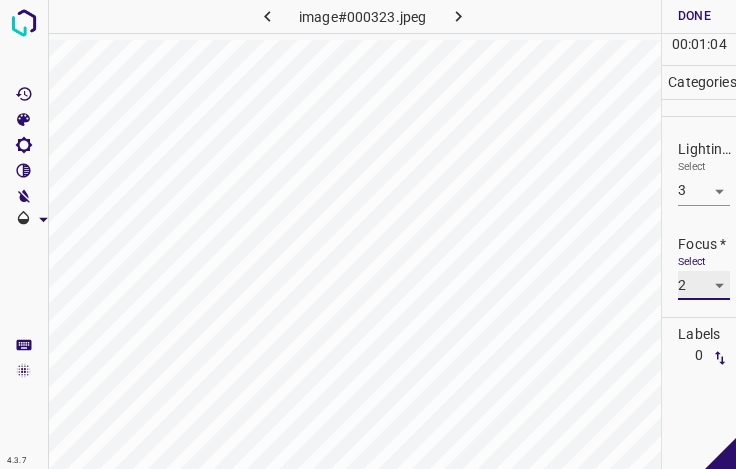 scroll, scrollTop: 98, scrollLeft: 0, axis: vertical 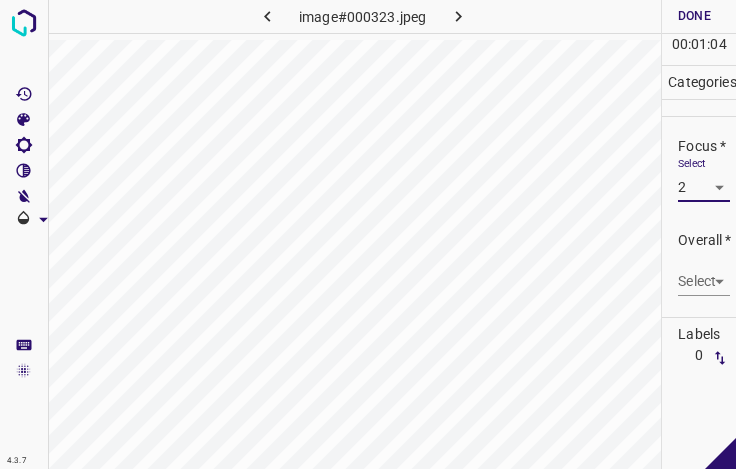 click on "4.3.7 image#000323.jpeg Done Skip 0 00   : 01   : 04   Categories Lighting *  Select 3 3 Focus *  Select 2 2 Overall *  Select ​ Labels   0 Categories 1 Lighting 2 Focus 3 Overall Tools Space Change between modes (Draw & Edit) I Auto labeling R Restore zoom M Zoom in N Zoom out Delete Delete selecte label Filters Z Restore filters X Saturation filter C Brightness filter V Contrast filter B Gray scale filter General O Download - Text - Hide - Delete" at bounding box center [368, 234] 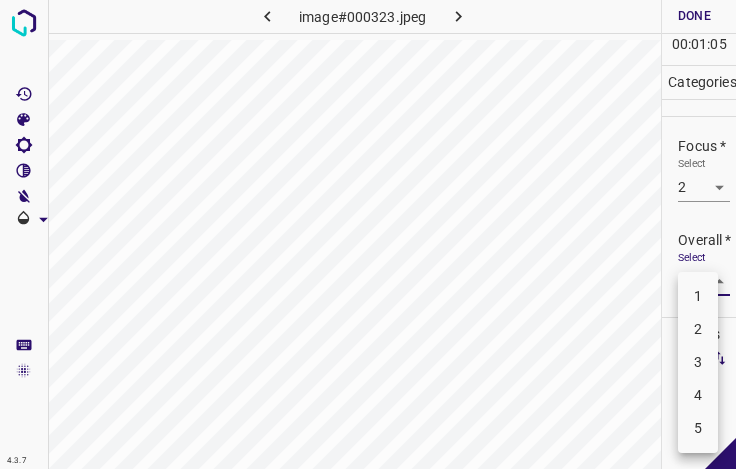 click on "3" at bounding box center [698, 362] 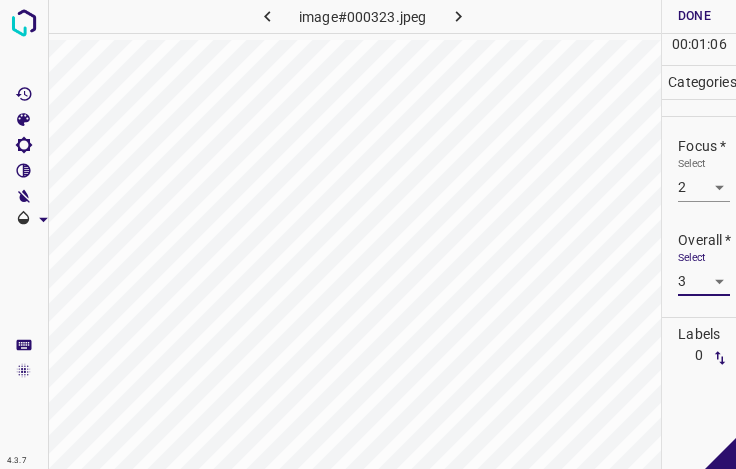 click on "Done" at bounding box center [694, 16] 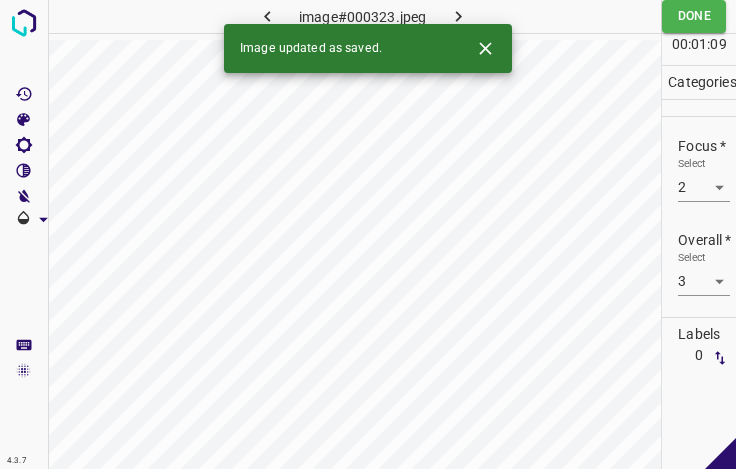 click 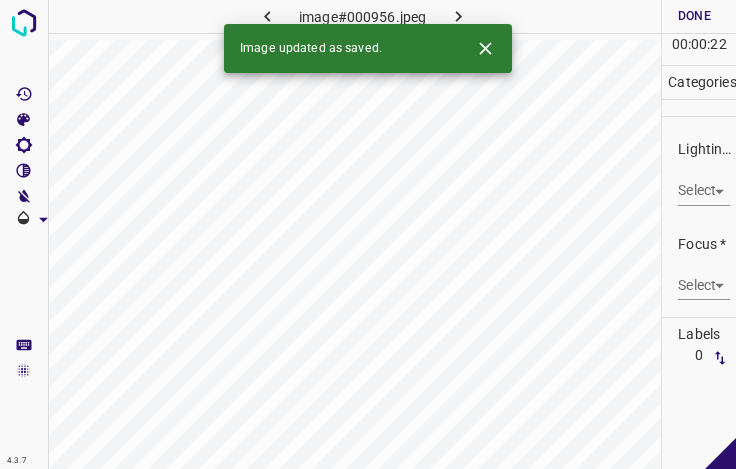 click on "4.3.7 image#000956.jpeg Done Skip 0 00   : 00   : 22   Categories Lighting *  Select ​ Focus *  Select ​ Overall *  Select ​ Labels   0 Categories 1 Lighting 2 Focus 3 Overall Tools Space Change between modes (Draw & Edit) I Auto labeling R Restore zoom M Zoom in N Zoom out Delete Delete selecte label Filters Z Restore filters X Saturation filter C Brightness filter V Contrast filter B Gray scale filter General O Download Image updated as saved. - Text - Hide - Delete" at bounding box center [368, 234] 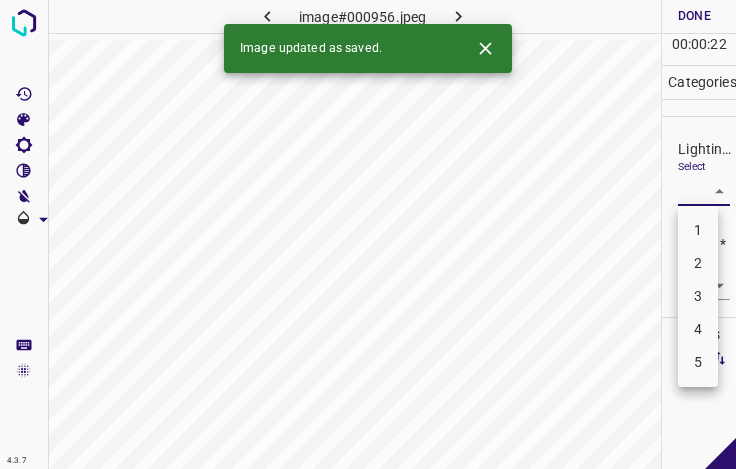 click on "3" at bounding box center (698, 296) 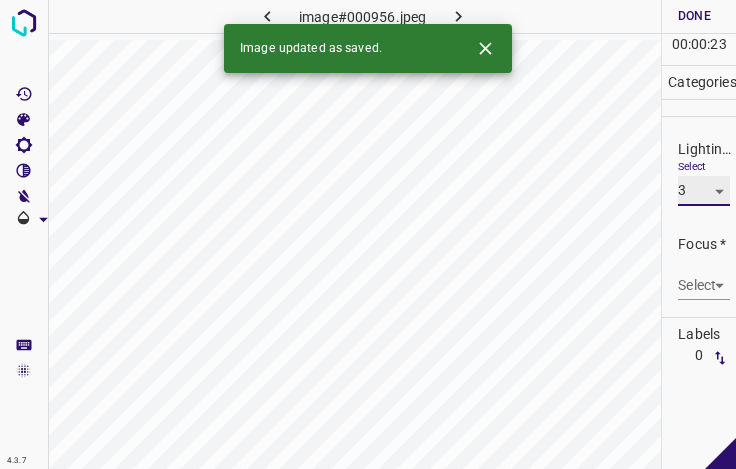 scroll, scrollTop: 98, scrollLeft: 0, axis: vertical 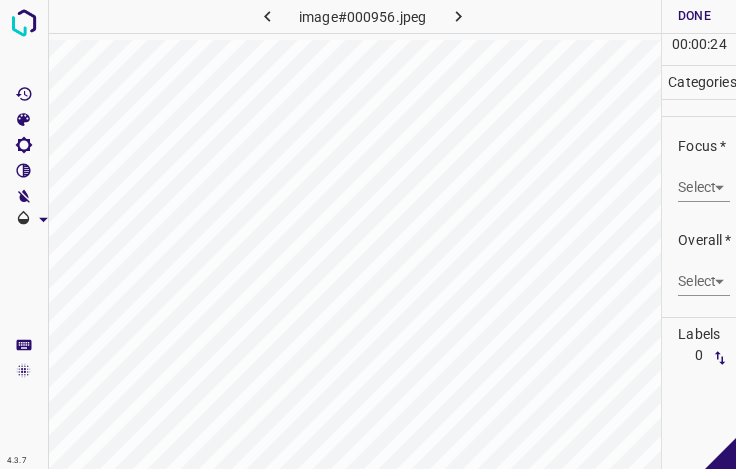 click on "4.3.7 image#000956.jpeg Done Skip 0 00   : 00   : 24   Categories Lighting *  Select 3 3 Focus *  Select ​ Overall *  Select ​ Labels   0 Categories 1 Lighting 2 Focus 3 Overall Tools Space Change between modes (Draw & Edit) I Auto labeling R Restore zoom M Zoom in N Zoom out Delete Delete selecte label Filters Z Restore filters X Saturation filter C Brightness filter V Contrast filter B Gray scale filter General O Download - Text - Hide - Delete" at bounding box center [368, 234] 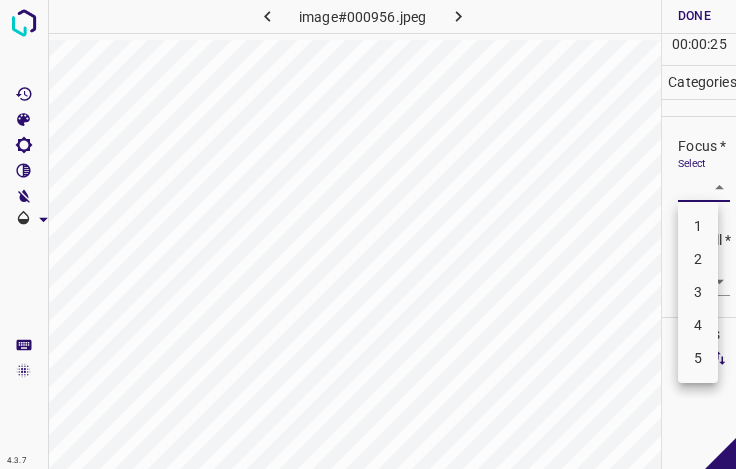 click on "4" at bounding box center (698, 325) 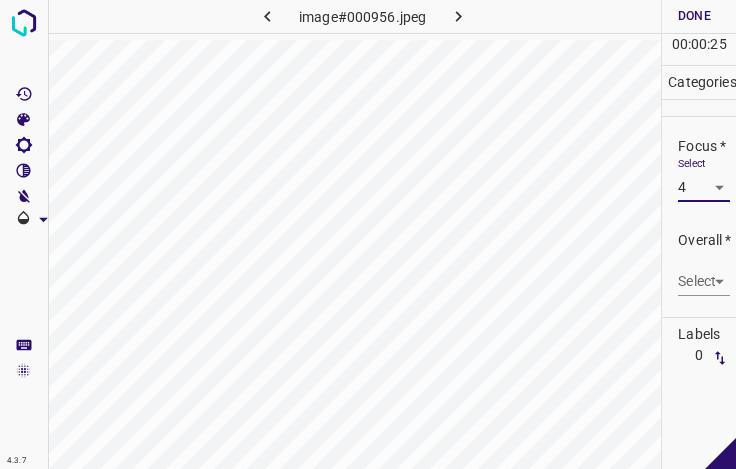 click on "4.3.7 image#000956.jpeg Done Skip 0 00   : 00   : 25   Categories Lighting *  Select 3 3 Focus *  Select 4 4 Overall *  Select ​ Labels   0 Categories 1 Lighting 2 Focus 3 Overall Tools Space Change between modes (Draw & Edit) I Auto labeling R Restore zoom M Zoom in N Zoom out Delete Delete selecte label Filters Z Restore filters X Saturation filter C Brightness filter V Contrast filter B Gray scale filter General O Download - Text - Hide - Delete" at bounding box center (368, 234) 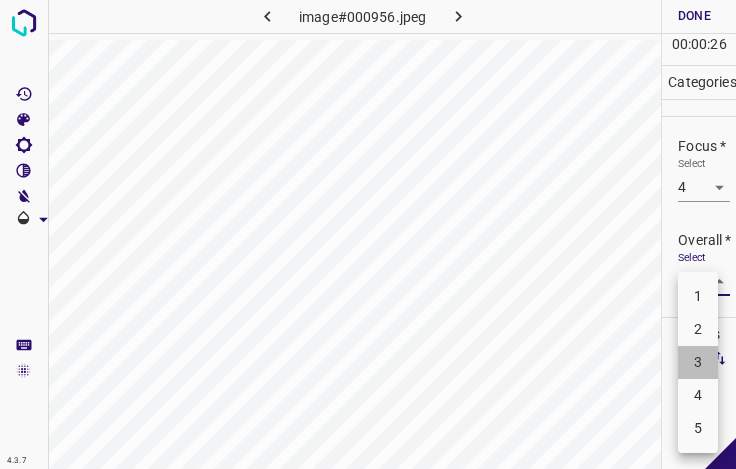 click on "3" at bounding box center [698, 362] 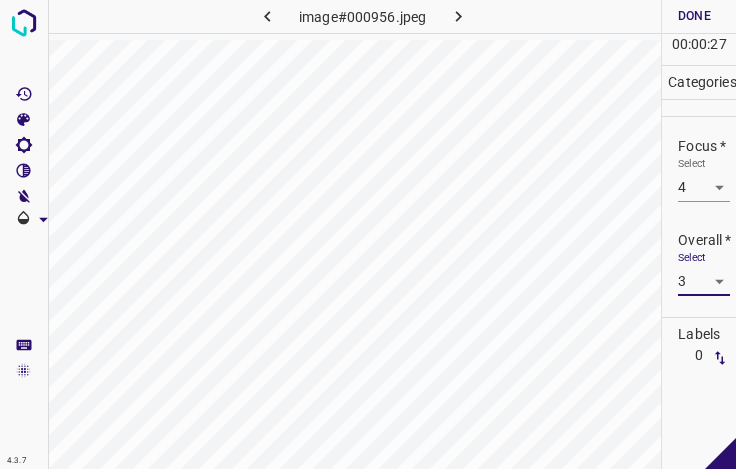 click on "Done" at bounding box center (694, 16) 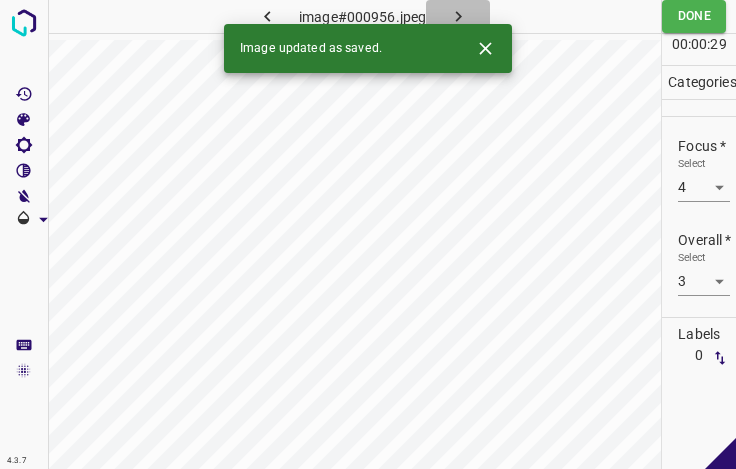 click 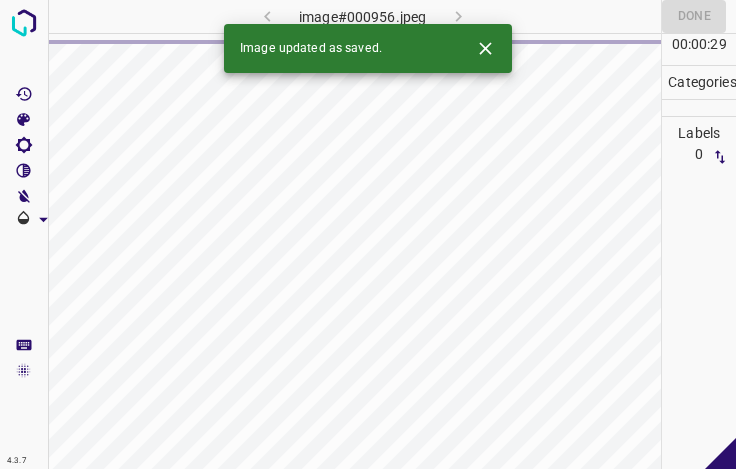 click 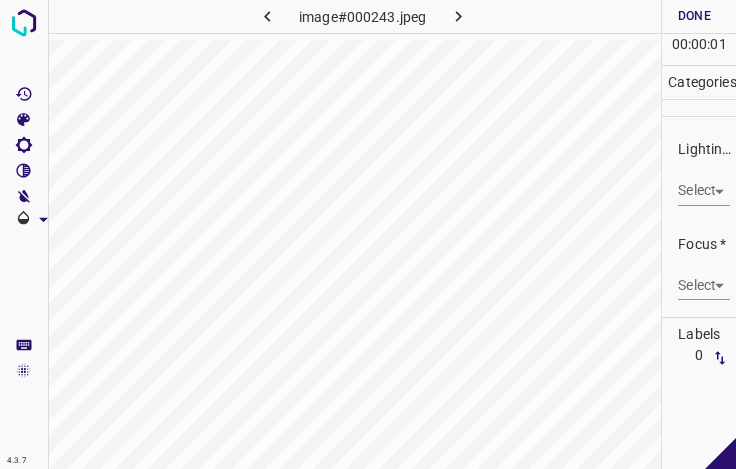 click on "4.3.7 image#000243.jpeg Done Skip 0 00   : 00   : 01   Categories Lighting *  Select ​ Focus *  Select ​ Overall *  Select ​ Labels   0 Categories 1 Lighting 2 Focus 3 Overall Tools Space Change between modes (Draw & Edit) I Auto labeling R Restore zoom M Zoom in N Zoom out Delete Delete selecte label Filters Z Restore filters X Saturation filter C Brightness filter V Contrast filter B Gray scale filter General O Download - Text - Hide - Delete" at bounding box center [368, 234] 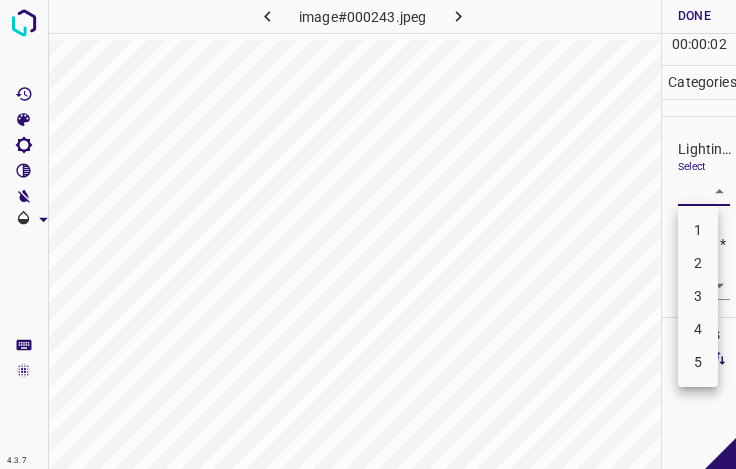 click on "3" at bounding box center (698, 296) 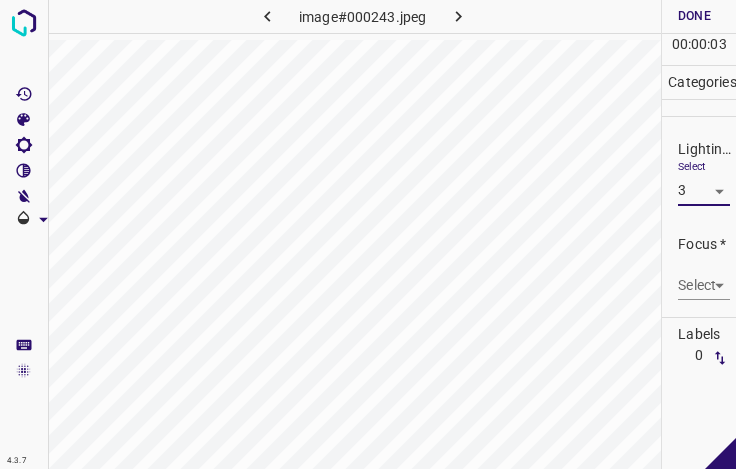 click on "4.3.7 image#000243.jpeg Done Skip 0 00   : 00   : 03   Categories Lighting *  Select 3 3 Focus *  Select ​ Overall *  Select ​ Labels   0 Categories 1 Lighting 2 Focus 3 Overall Tools Space Change between modes (Draw & Edit) I Auto labeling R Restore zoom M Zoom in N Zoom out Delete Delete selecte label Filters Z Restore filters X Saturation filter C Brightness filter V Contrast filter B Gray scale filter General O Download - Text - Hide - Delete" at bounding box center (368, 234) 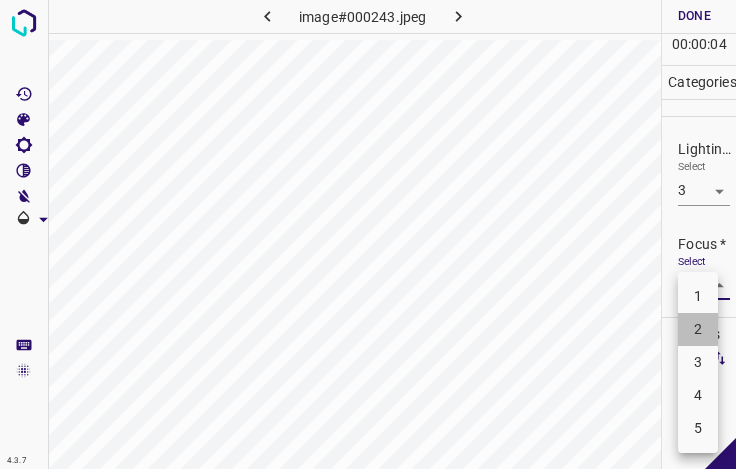 click on "2" at bounding box center [698, 329] 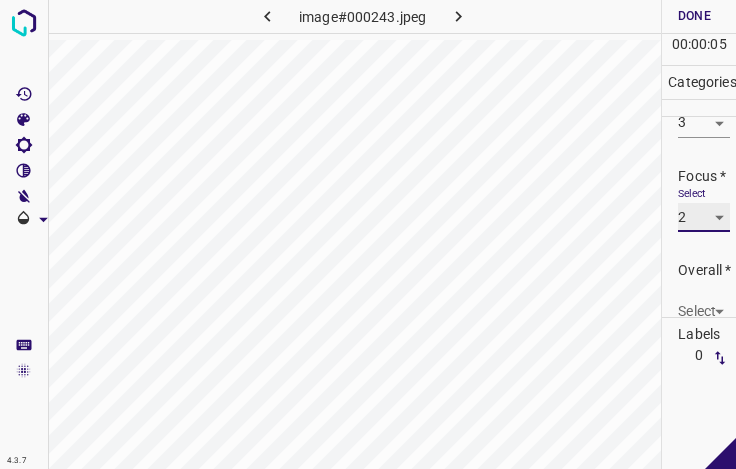 scroll, scrollTop: 98, scrollLeft: 0, axis: vertical 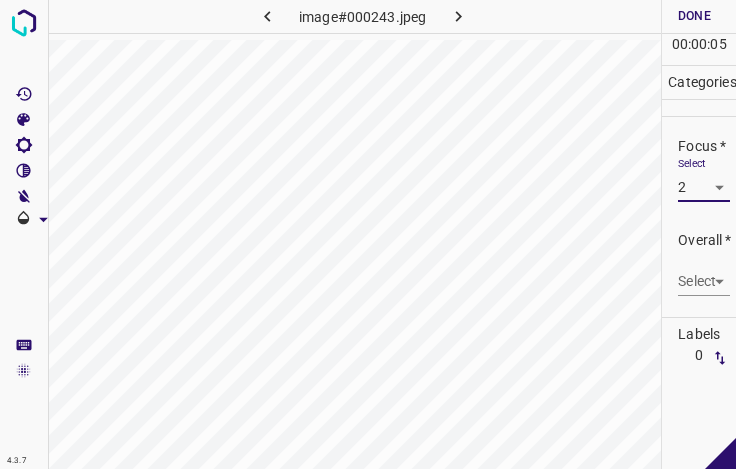 click on "4.3.7 image#000243.jpeg Done Skip 0 00   : 00   : 05   Categories Lighting *  Select 3 3 Focus *  Select 2 2 Overall *  Select ​ Labels   0 Categories 1 Lighting 2 Focus 3 Overall Tools Space Change between modes (Draw & Edit) I Auto labeling R Restore zoom M Zoom in N Zoom out Delete Delete selecte label Filters Z Restore filters X Saturation filter C Brightness filter V Contrast filter B Gray scale filter General O Download - Text - Hide - Delete" at bounding box center [368, 234] 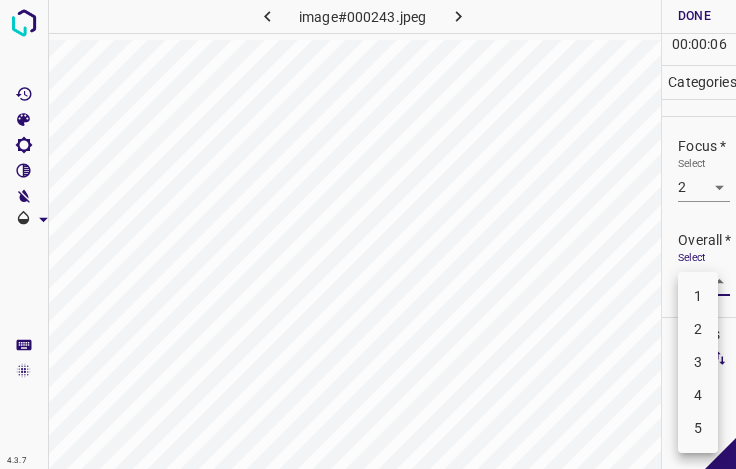 click on "2" at bounding box center [698, 329] 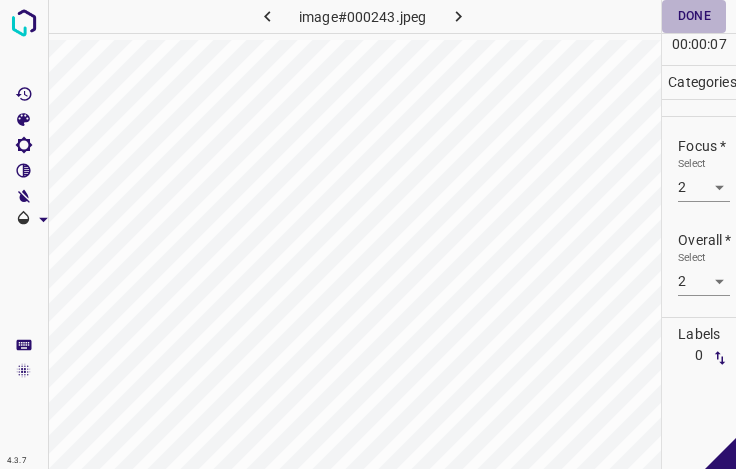 click on "Done" at bounding box center [694, 16] 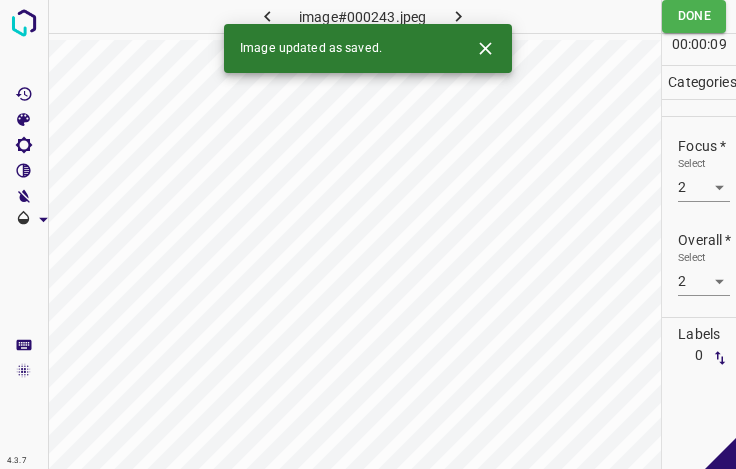 click 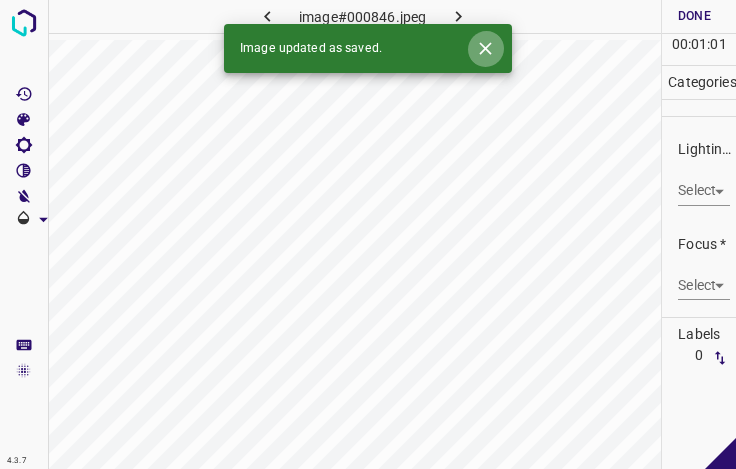 click 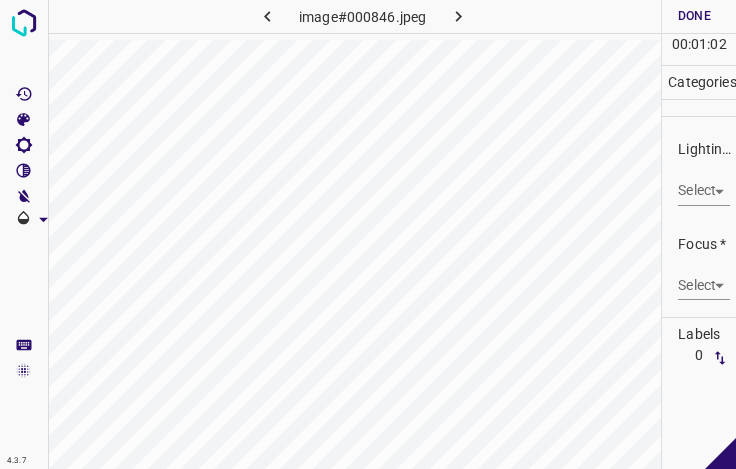 click on "4.3.7 image#000846.jpeg Done Skip 0 00   : 01   : 02   Categories Lighting *  Select ​ Focus *  Select ​ Overall *  Select ​ Labels   0 Categories 1 Lighting 2 Focus 3 Overall Tools Space Change between modes (Draw & Edit) I Auto labeling R Restore zoom M Zoom in N Zoom out Delete Delete selecte label Filters Z Restore filters X Saturation filter C Brightness filter V Contrast filter B Gray scale filter General O Download - Text - Hide - Delete" at bounding box center [368, 234] 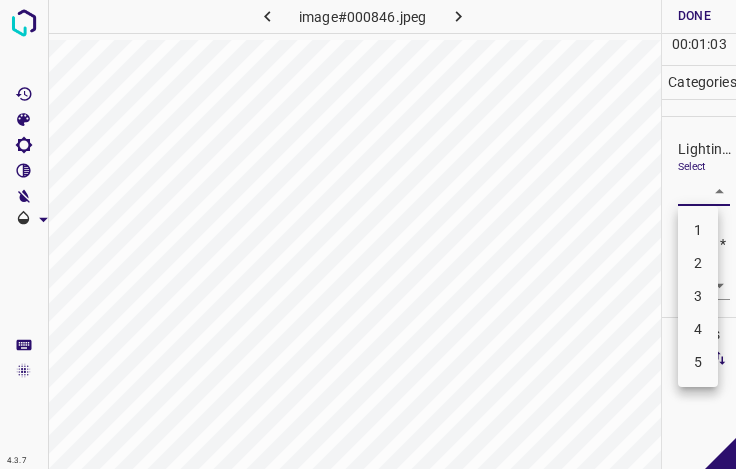 click on "3" at bounding box center (698, 296) 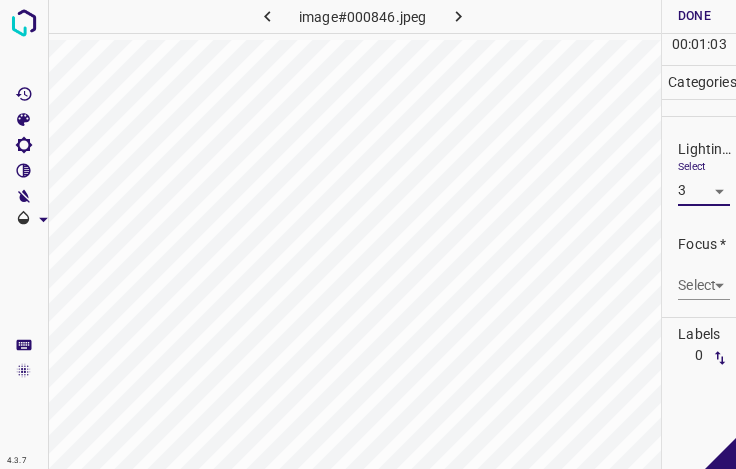 click on "4.3.7 image#000846.jpeg Done Skip 0 00   : 01   : 03   Categories Lighting *  Select 3 3 Focus *  Select ​ Overall *  Select ​ Labels   0 Categories 1 Lighting 2 Focus 3 Overall Tools Space Change between modes (Draw & Edit) I Auto labeling R Restore zoom M Zoom in N Zoom out Delete Delete selecte label Filters Z Restore filters X Saturation filter C Brightness filter V Contrast filter B Gray scale filter General O Download - Text - Hide - Delete" at bounding box center (368, 234) 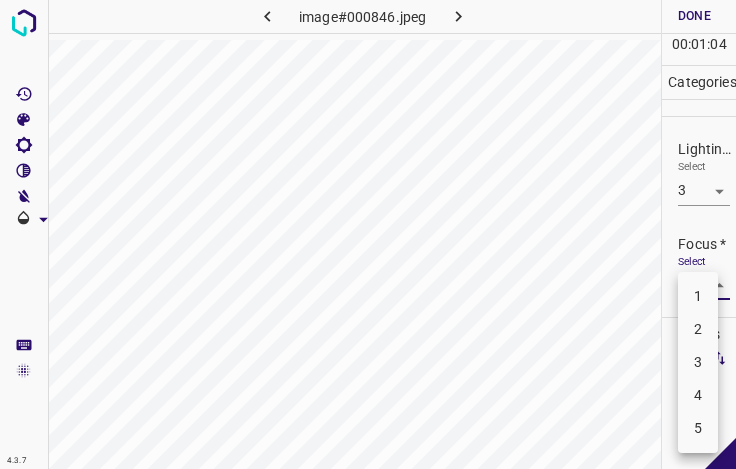 click on "4" at bounding box center (698, 395) 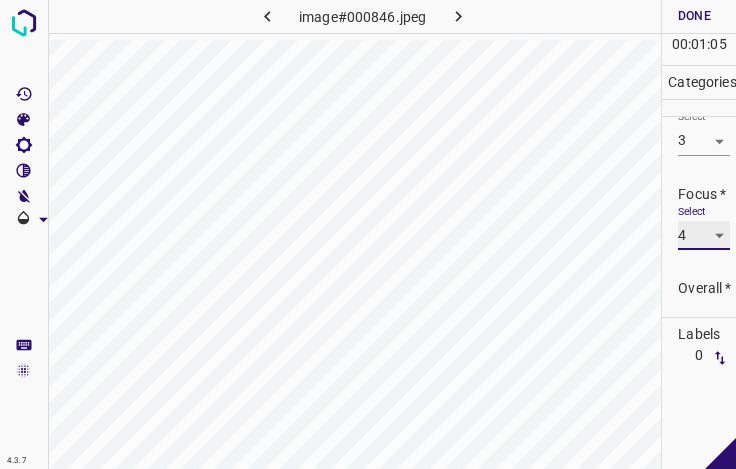 scroll, scrollTop: 98, scrollLeft: 0, axis: vertical 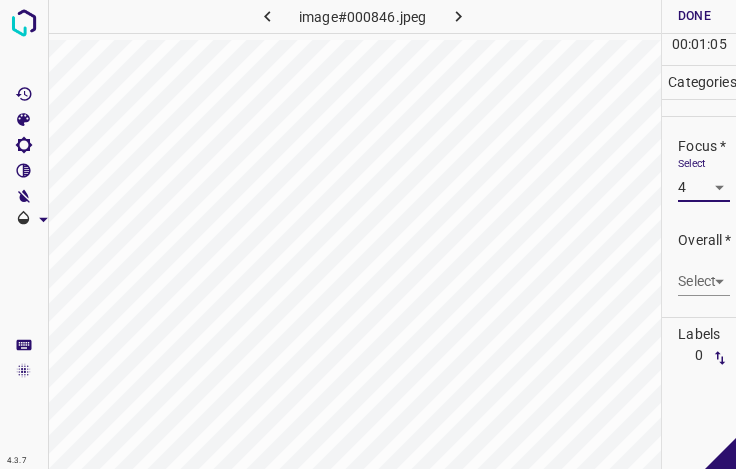 click on "4.3.7 image#000846.jpeg Done Skip 0 00   : 01   : 05   Categories Lighting *  Select 3 3 Focus *  Select 4 4 Overall *  Select ​ Labels   0 Categories 1 Lighting 2 Focus 3 Overall Tools Space Change between modes (Draw & Edit) I Auto labeling R Restore zoom M Zoom in N Zoom out Delete Delete selecte label Filters Z Restore filters X Saturation filter C Brightness filter V Contrast filter B Gray scale filter General O Download - Text - Hide - Delete" at bounding box center (368, 234) 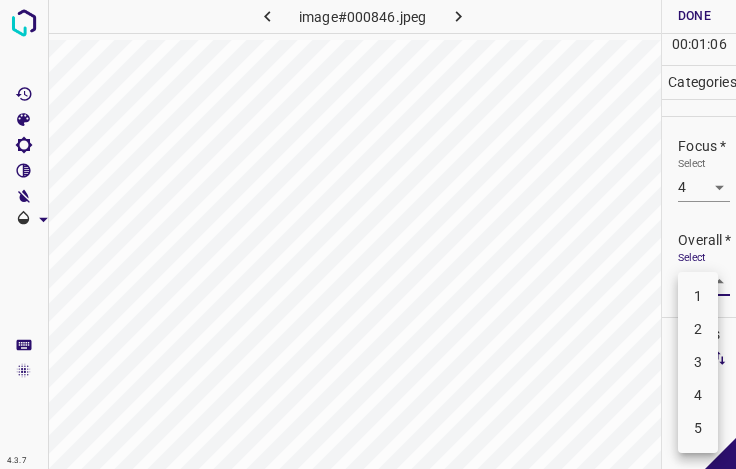 click on "3" at bounding box center [698, 362] 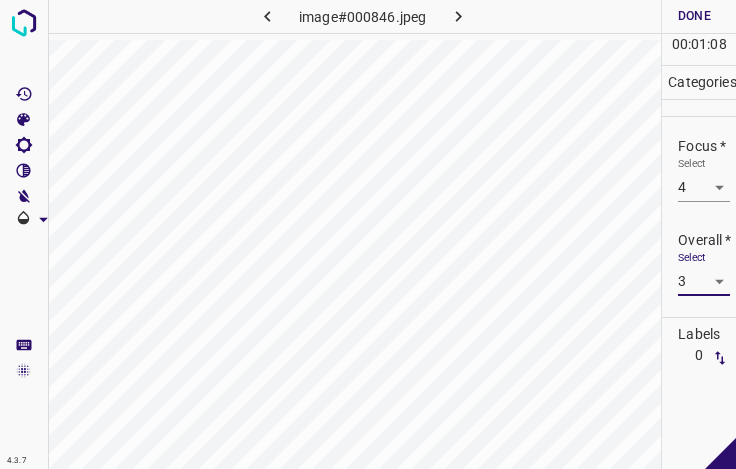 click on "Done" at bounding box center [694, 16] 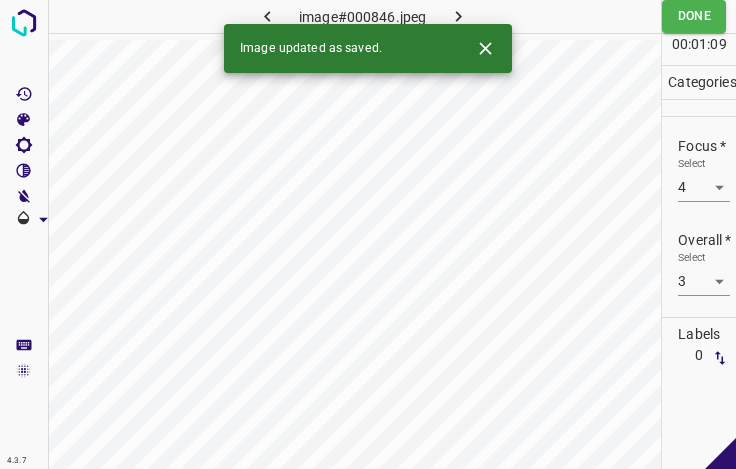 click 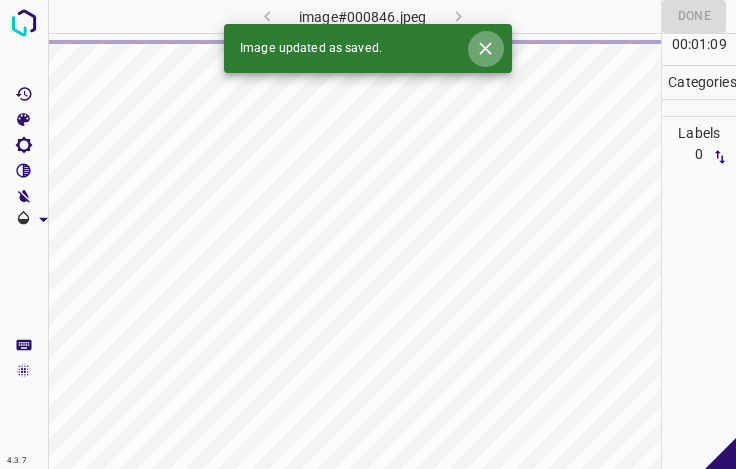click 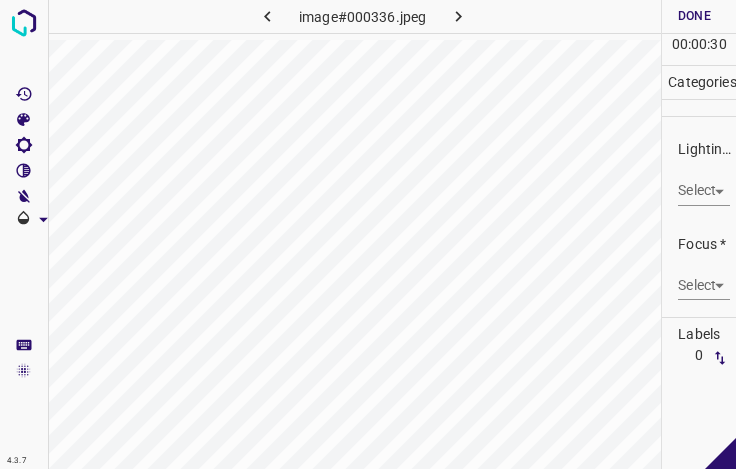 click on "4.3.7 image#000336.jpeg Done Skip 0 00   : 00   : 30   Categories Lighting *  Select ​ Focus *  Select ​ Overall *  Select ​ Labels   0 Categories 1 Lighting 2 Focus 3 Overall Tools Space Change between modes (Draw & Edit) I Auto labeling R Restore zoom M Zoom in N Zoom out Delete Delete selecte label Filters Z Restore filters X Saturation filter C Brightness filter V Contrast filter B Gray scale filter General O Download - Text - Hide - Delete" at bounding box center (368, 234) 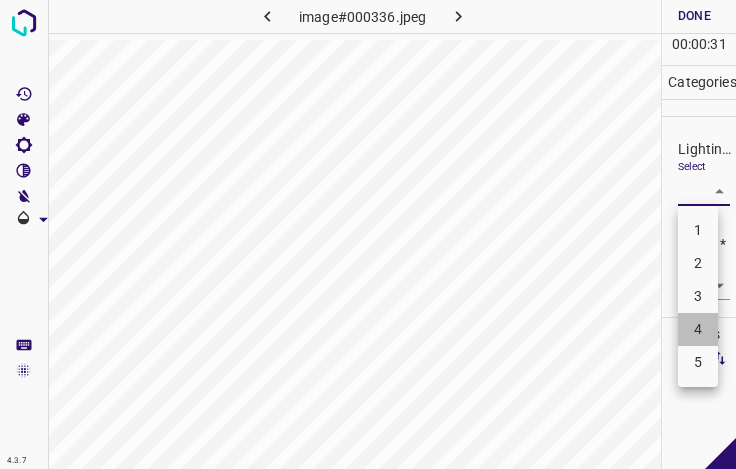 click on "4" at bounding box center (698, 329) 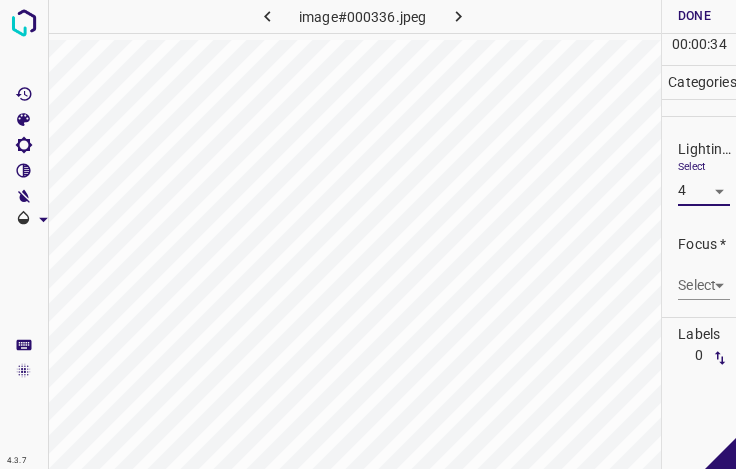 click on "4.3.7 image#000336.jpeg Done Skip 0 00   : 00   : 34   Categories Lighting *  Select 4 4 Focus *  Select ​ Overall *  Select ​ Labels   0 Categories 1 Lighting 2 Focus 3 Overall Tools Space Change between modes (Draw & Edit) I Auto labeling R Restore zoom M Zoom in N Zoom out Delete Delete selecte label Filters Z Restore filters X Saturation filter C Brightness filter V Contrast filter B Gray scale filter General O Download - Text - Hide - Delete" at bounding box center [368, 234] 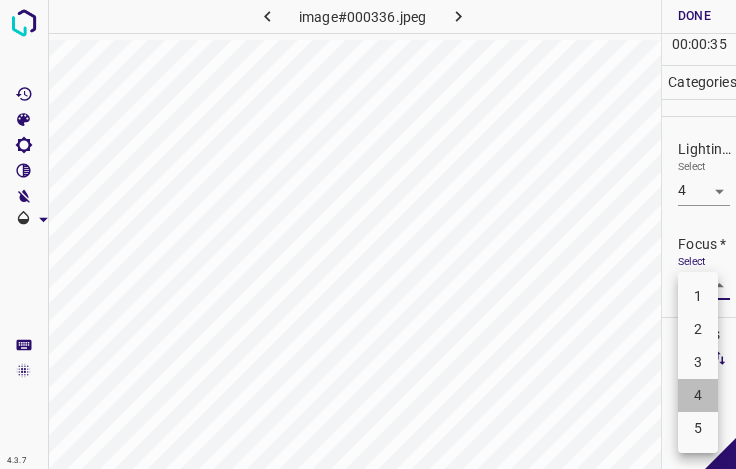 click on "4" at bounding box center [698, 395] 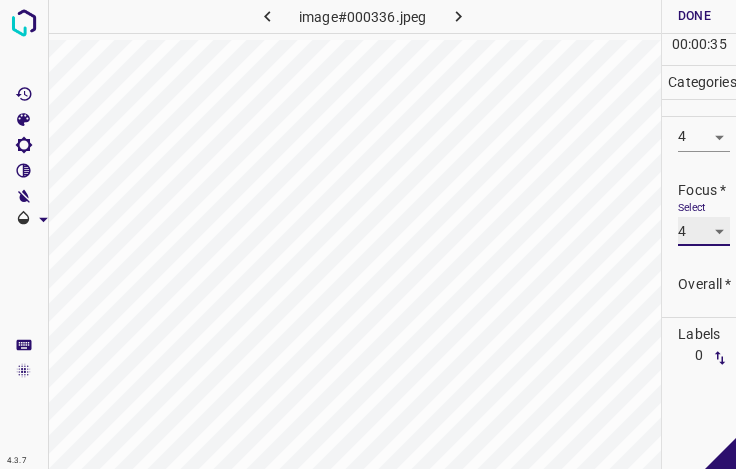 scroll, scrollTop: 98, scrollLeft: 0, axis: vertical 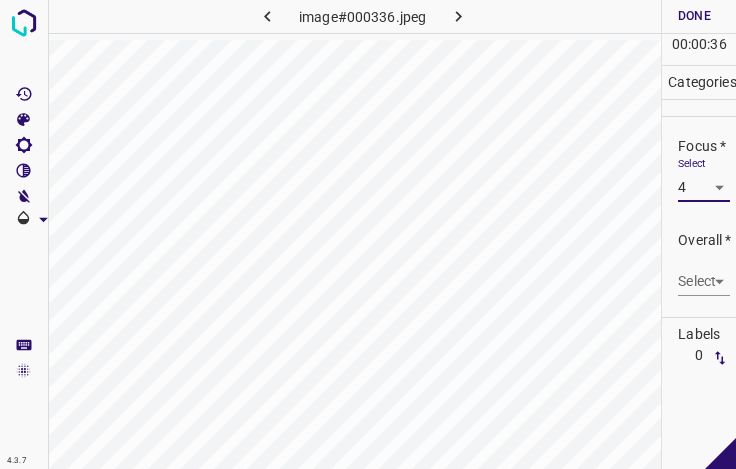 click on "4.3.7 image#000336.jpeg Done Skip 0 00   : 00   : 36   Categories Lighting *  Select 4 4 Focus *  Select 4 4 Overall *  Select ​ Labels   0 Categories 1 Lighting 2 Focus 3 Overall Tools Space Change between modes (Draw & Edit) I Auto labeling R Restore zoom M Zoom in N Zoom out Delete Delete selecte label Filters Z Restore filters X Saturation filter C Brightness filter V Contrast filter B Gray scale filter General O Download - Text - Hide - Delete" at bounding box center [368, 234] 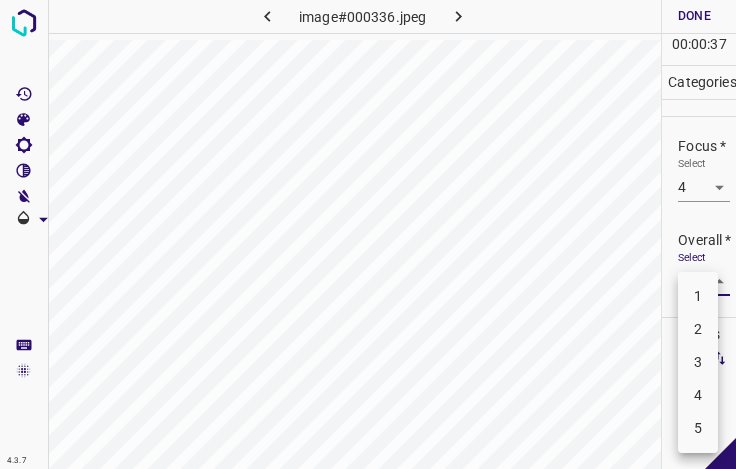 click on "4" at bounding box center [698, 395] 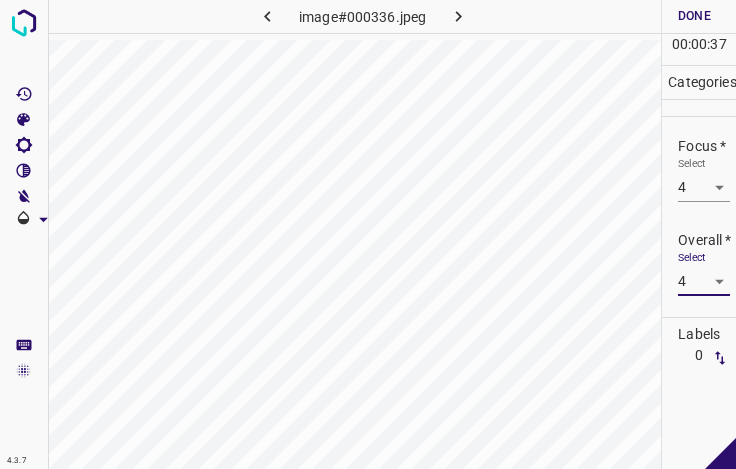 click on "Done" at bounding box center (694, 16) 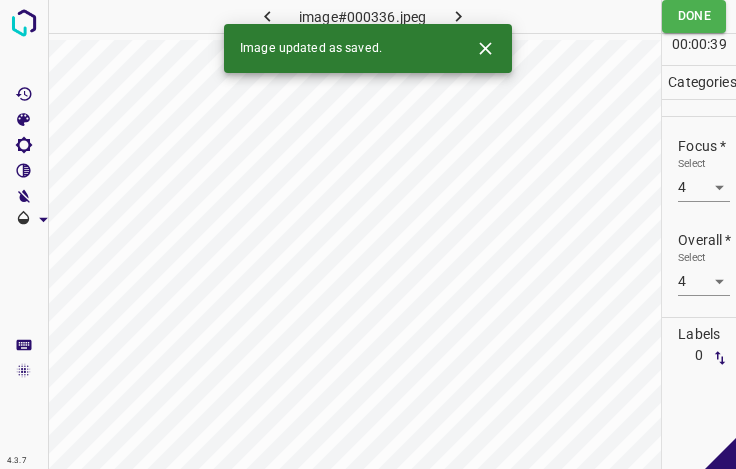 click 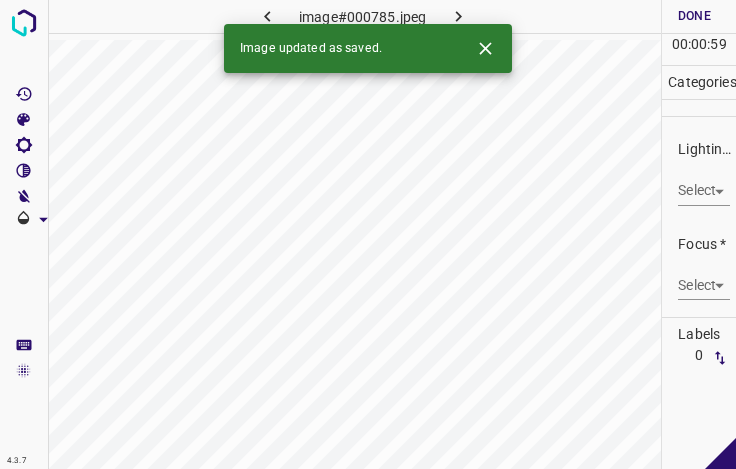 click on "4.3.7 image#000785.jpeg Done Skip 0 00   : 00   : 59   Categories Lighting *  Select ​ Focus *  Select ​ Overall *  Select ​ Labels   0 Categories 1 Lighting 2 Focus 3 Overall Tools Space Change between modes (Draw & Edit) I Auto labeling R Restore zoom M Zoom in N Zoom out Delete Delete selecte label Filters Z Restore filters X Saturation filter C Brightness filter V Contrast filter B Gray scale filter General O Download Image updated as saved. - Text - Hide - Delete" at bounding box center (368, 234) 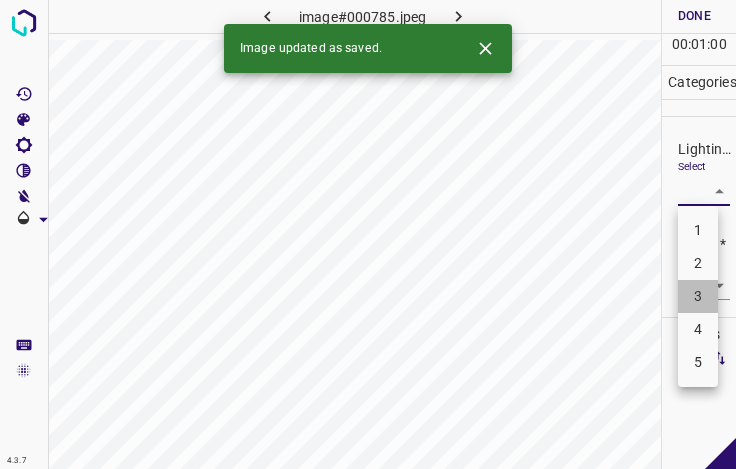 click on "3" at bounding box center [698, 296] 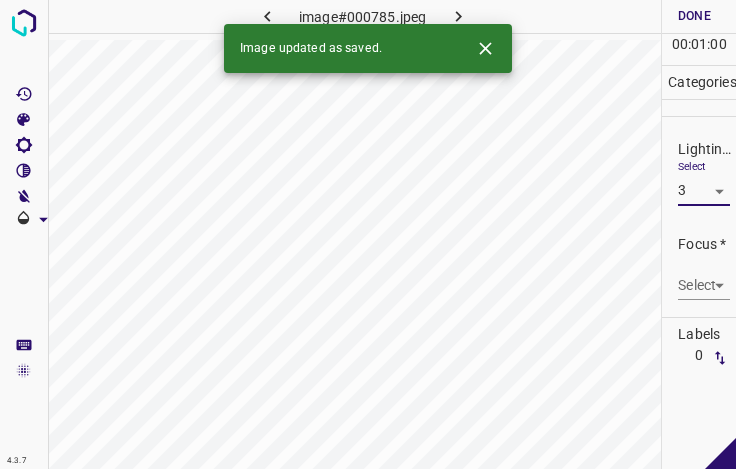 click on "4.3.7 image#000785.jpeg Done Skip 0 00   : 01   : 00   Categories Lighting *  Select 3 3 Focus *  Select ​ Overall *  Select ​ Labels   0 Categories 1 Lighting 2 Focus 3 Overall Tools Space Change between modes (Draw & Edit) I Auto labeling R Restore zoom M Zoom in N Zoom out Delete Delete selecte label Filters Z Restore filters X Saturation filter C Brightness filter V Contrast filter B Gray scale filter General O Download Image updated as saved. - Text - Hide - Delete" at bounding box center [368, 234] 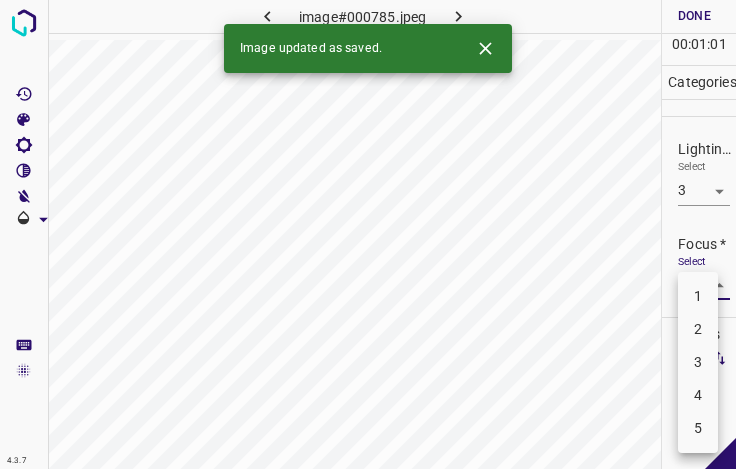 click on "3" at bounding box center (698, 362) 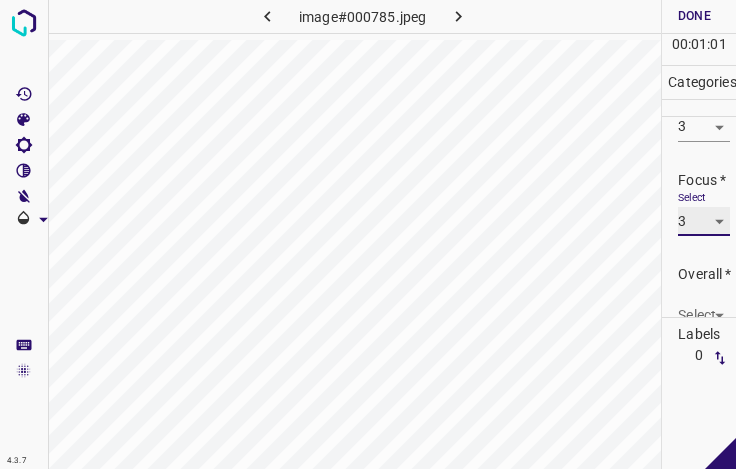 scroll, scrollTop: 98, scrollLeft: 0, axis: vertical 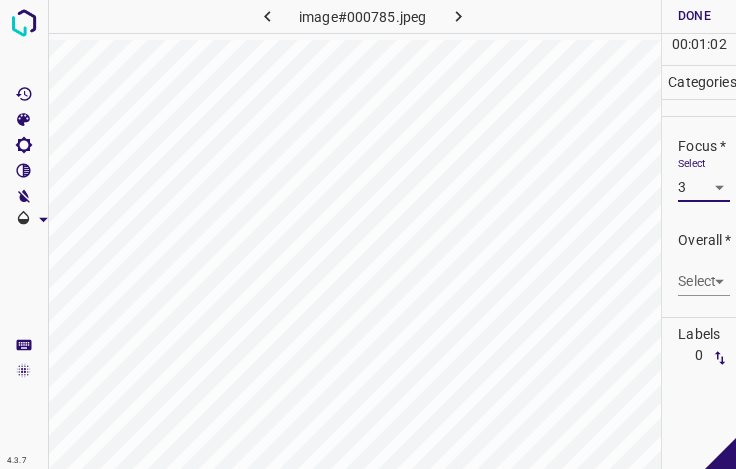 click on "4.3.7 image#000785.jpeg Done Skip 0 00   : 01   : 02   Categories Lighting *  Select 3 3 Focus *  Select 3 3 Overall *  Select ​ Labels   0 Categories 1 Lighting 2 Focus 3 Overall Tools Space Change between modes (Draw & Edit) I Auto labeling R Restore zoom M Zoom in N Zoom out Delete Delete selecte label Filters Z Restore filters X Saturation filter C Brightness filter V Contrast filter B Gray scale filter General O Download - Text - Hide - Delete" at bounding box center [368, 234] 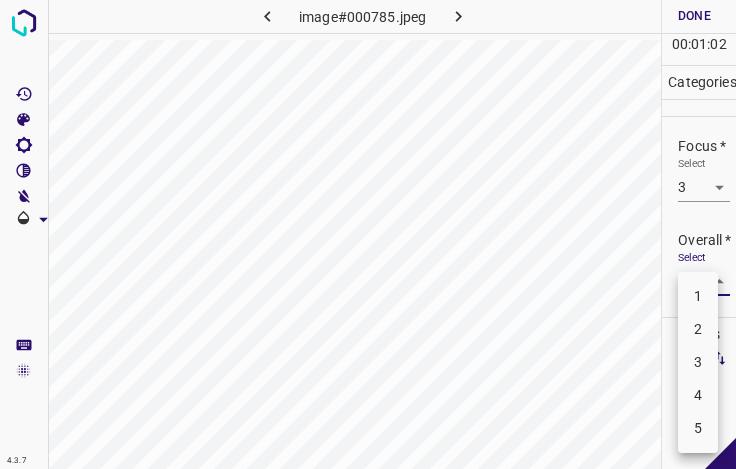 click on "3" at bounding box center (698, 362) 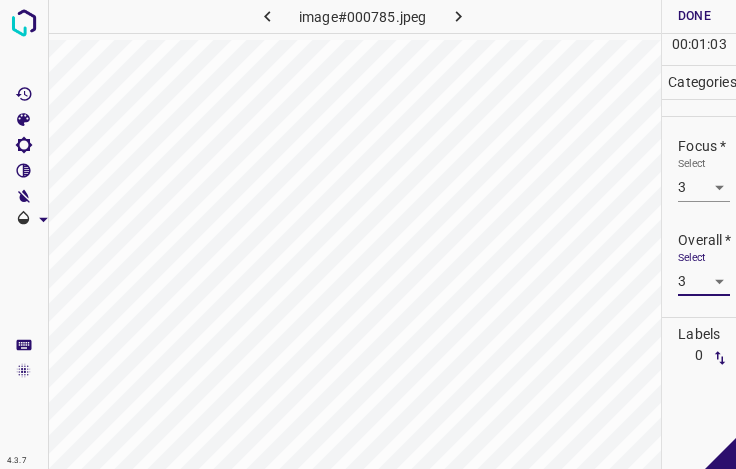 click on "Done" at bounding box center (694, 16) 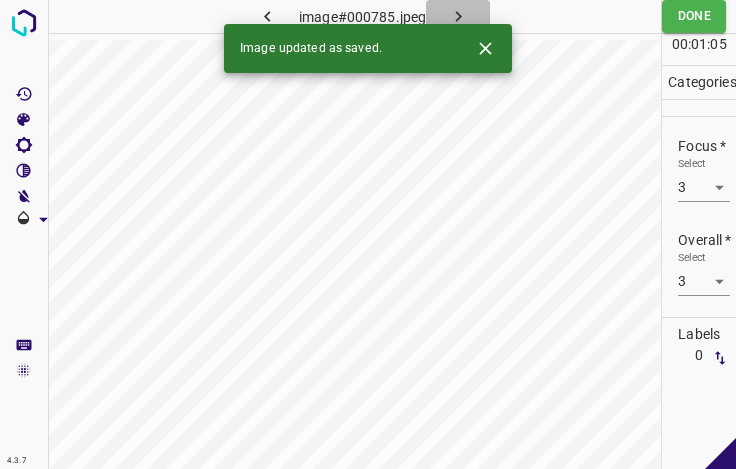 click 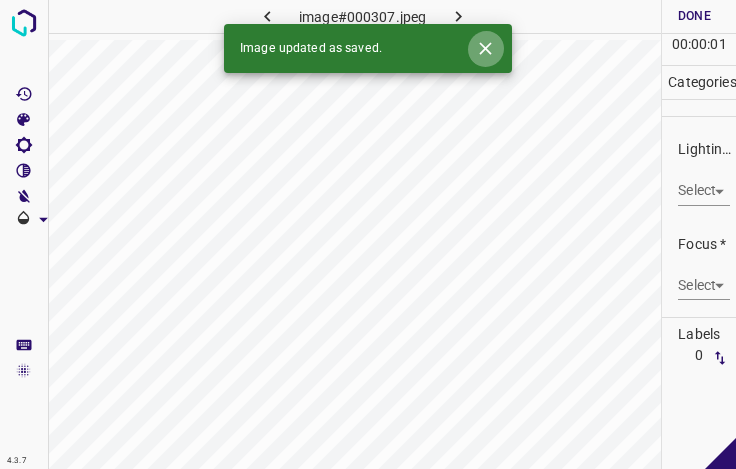 click 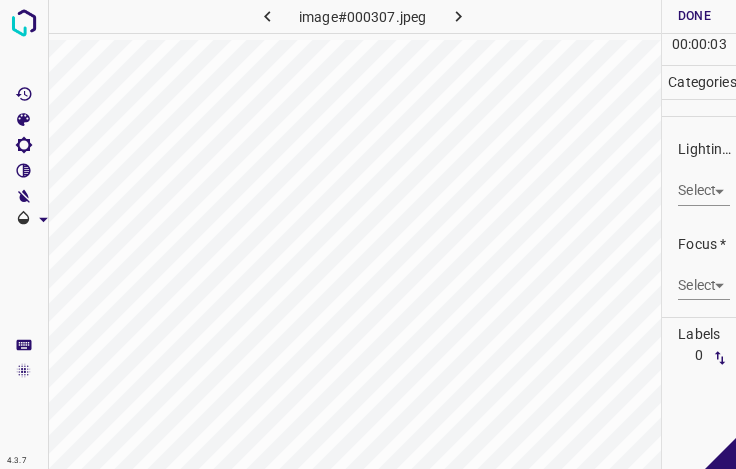 click on "4.3.7 image#000307.jpeg Done Skip 0 00   : 00   : 03   Categories Lighting *  Select ​ Focus *  Select ​ Overall *  Select ​ Labels   0 Categories 1 Lighting 2 Focus 3 Overall Tools Space Change between modes (Draw & Edit) I Auto labeling R Restore zoom M Zoom in N Zoom out Delete Delete selecte label Filters Z Restore filters X Saturation filter C Brightness filter V Contrast filter B Gray scale filter General O Download - Text - Hide - Delete" at bounding box center [368, 234] 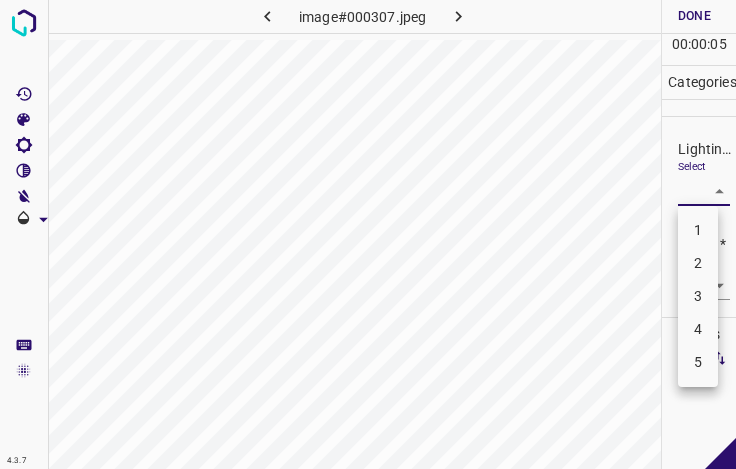 click on "3" at bounding box center [698, 296] 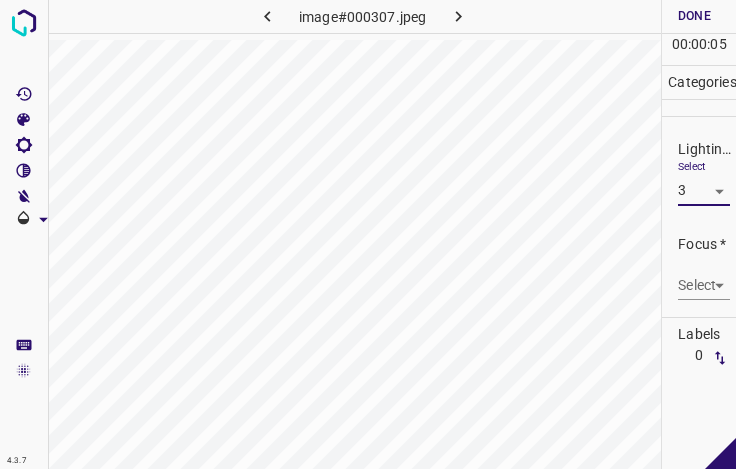 click on "4.3.7 image#000307.jpeg Done Skip 0 00   : 00   : 05   Categories Lighting *  Select 3 3 Focus *  Select ​ Overall *  Select ​ Labels   0 Categories 1 Lighting 2 Focus 3 Overall Tools Space Change between modes (Draw & Edit) I Auto labeling R Restore zoom M Zoom in N Zoom out Delete Delete selecte label Filters Z Restore filters X Saturation filter C Brightness filter V Contrast filter B Gray scale filter General O Download - Text - Hide - Delete" at bounding box center [368, 234] 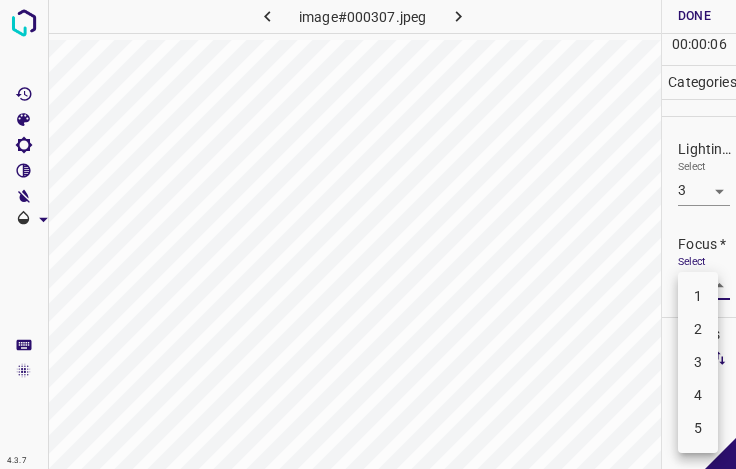 click on "2" at bounding box center [698, 329] 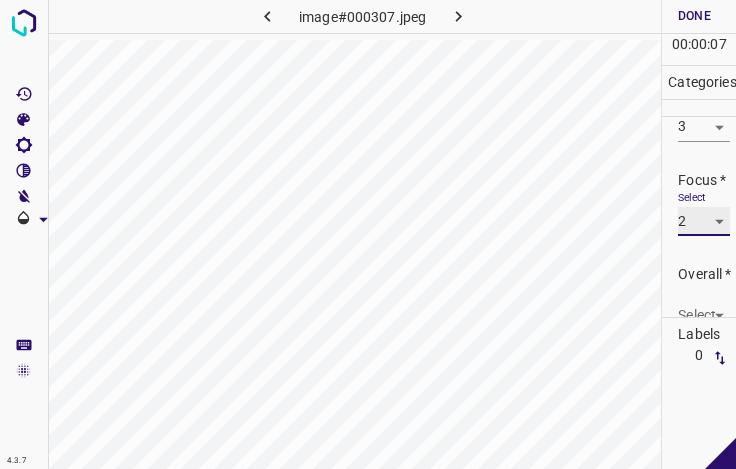 scroll, scrollTop: 98, scrollLeft: 0, axis: vertical 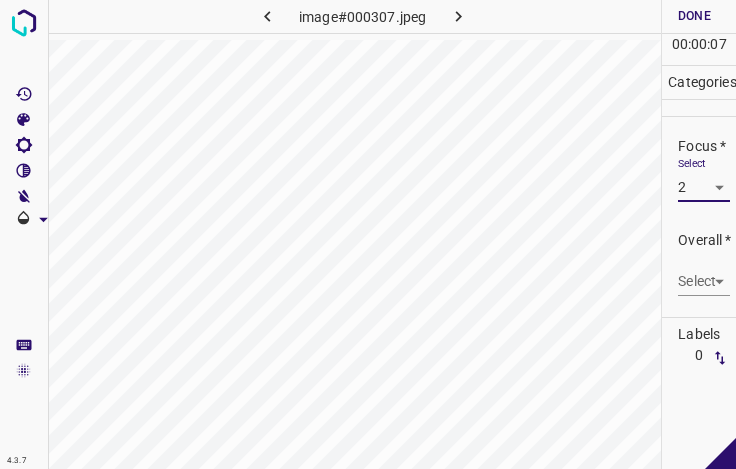 click on "4.3.7 image#000307.jpeg Done Skip 0 00   : 00   : 07   Categories Lighting *  Select 3 3 Focus *  Select 2 2 Overall *  Select ​ Labels   0 Categories 1 Lighting 2 Focus 3 Overall Tools Space Change between modes (Draw & Edit) I Auto labeling R Restore zoom M Zoom in N Zoom out Delete Delete selecte label Filters Z Restore filters X Saturation filter C Brightness filter V Contrast filter B Gray scale filter General O Download - Text - Hide - Delete" at bounding box center (368, 234) 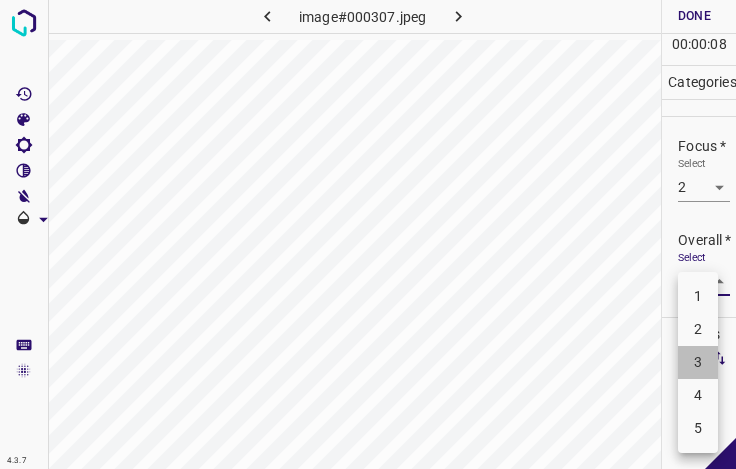 click on "3" at bounding box center (698, 362) 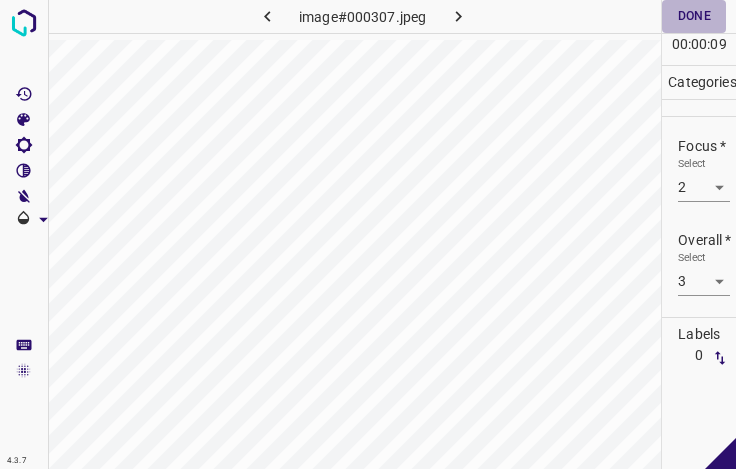 click on "Done" at bounding box center (694, 16) 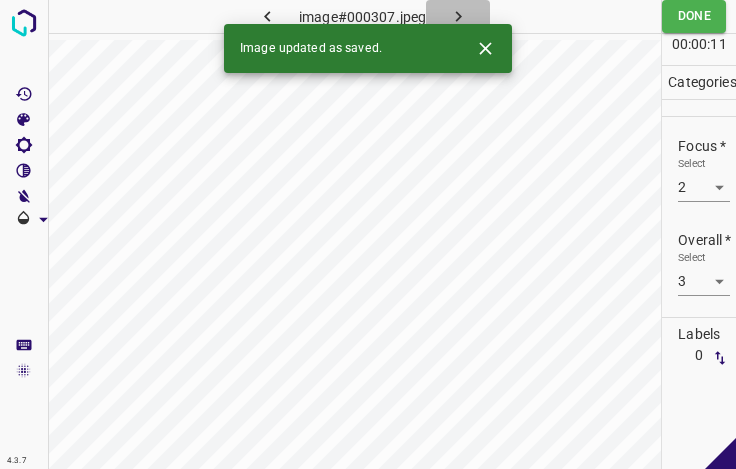 click 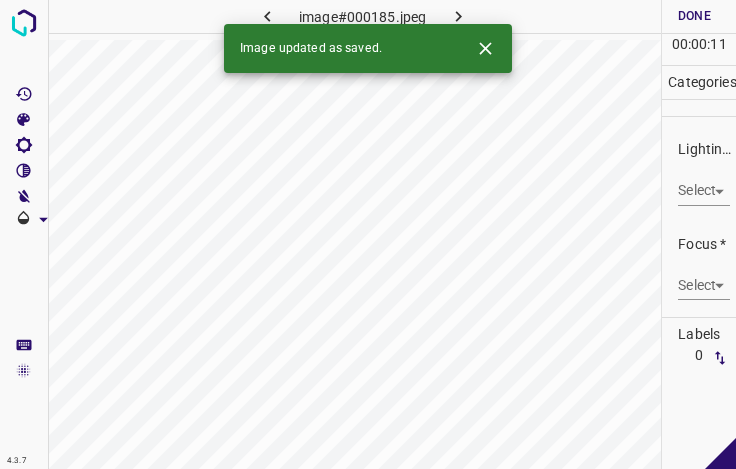 click on "4.3.7 image#000185.jpeg Done Skip 0 00   : 00   : 11   Categories Lighting *  Select ​ Focus *  Select ​ Overall *  Select ​ Labels   0 Categories 1 Lighting 2 Focus 3 Overall Tools Space Change between modes (Draw & Edit) I Auto labeling R Restore zoom M Zoom in N Zoom out Delete Delete selecte label Filters Z Restore filters X Saturation filter C Brightness filter V Contrast filter B Gray scale filter General O Download Image updated as saved. - Text - Hide - Delete" at bounding box center (368, 234) 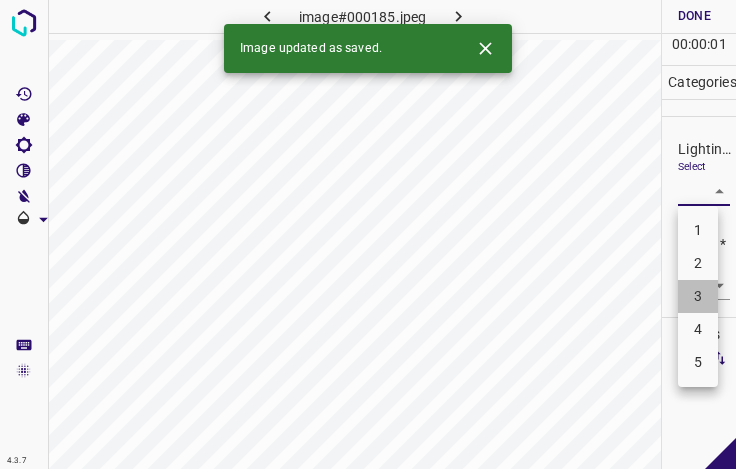 click on "3" at bounding box center (698, 296) 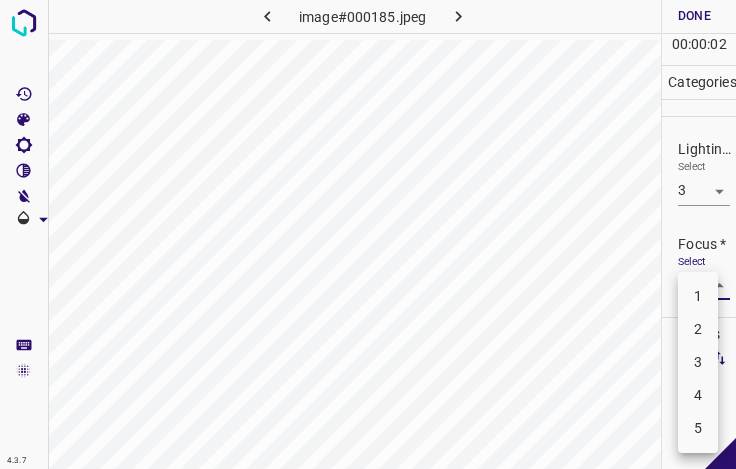 click on "4.3.7 image#000185.jpeg Done Skip 0 00   : 00   : 02   Categories Lighting *  Select 3 3 Focus *  Select ​ Overall *  Select ​ Labels   0 Categories 1 Lighting 2 Focus 3 Overall Tools Space Change between modes (Draw & Edit) I Auto labeling R Restore zoom M Zoom in N Zoom out Delete Delete selecte label Filters Z Restore filters X Saturation filter C Brightness filter V Contrast filter B Gray scale filter General O Download - Text - Hide - Delete 1 2 3 4 5" at bounding box center [368, 234] 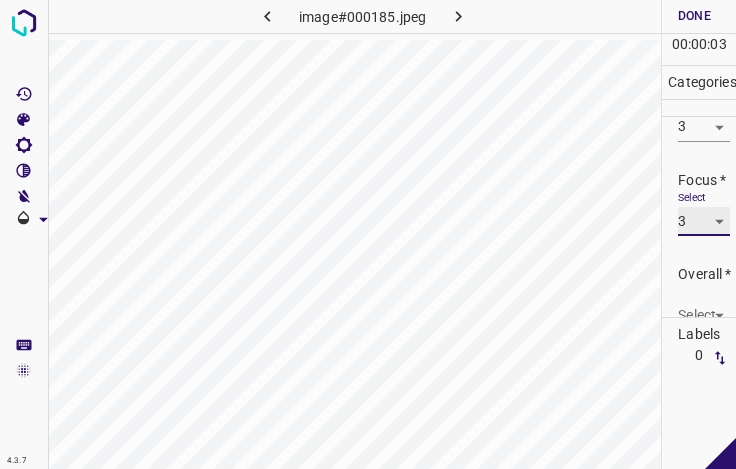 scroll, scrollTop: 98, scrollLeft: 0, axis: vertical 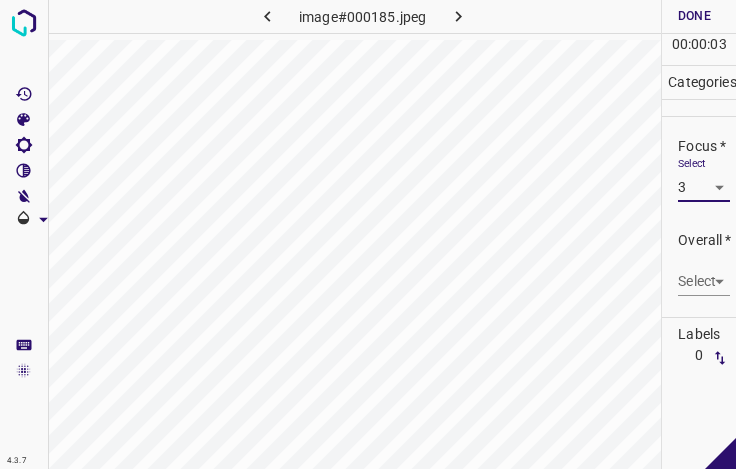 click on "4.3.7 image#000185.jpeg Done Skip 0 00   : 00   : 03   Categories Lighting *  Select 3 3 Focus *  Select 3 3 Overall *  Select ​ Labels   0 Categories 1 Lighting 2 Focus 3 Overall Tools Space Change between modes (Draw & Edit) I Auto labeling R Restore zoom M Zoom in N Zoom out Delete Delete selecte label Filters Z Restore filters X Saturation filter C Brightness filter V Contrast filter B Gray scale filter General O Download - Text - Hide - Delete" at bounding box center (368, 234) 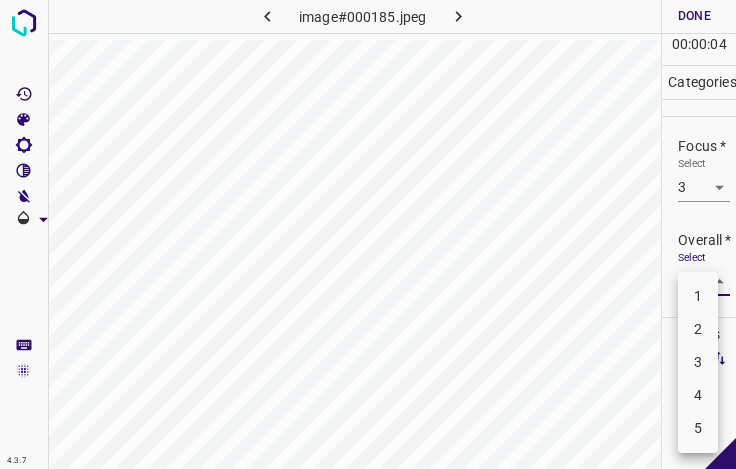 drag, startPoint x: 709, startPoint y: 369, endPoint x: 702, endPoint y: 348, distance: 22.135944 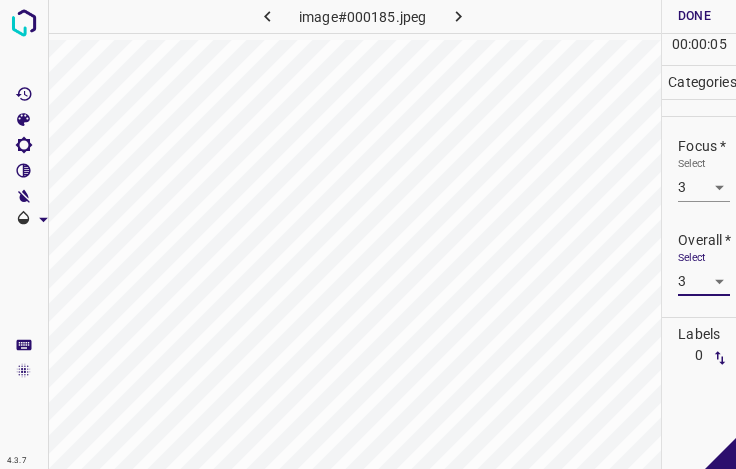 click on "Done" at bounding box center (694, 16) 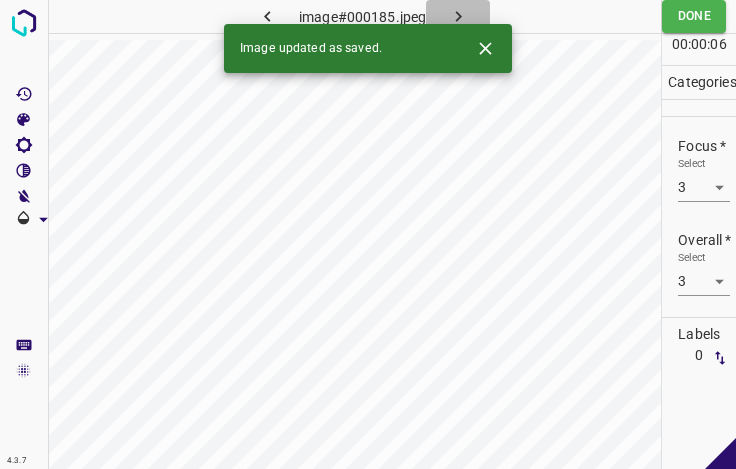 click 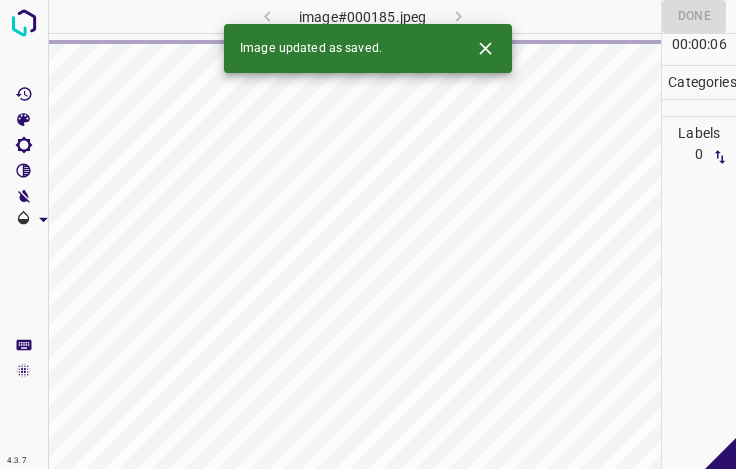 click 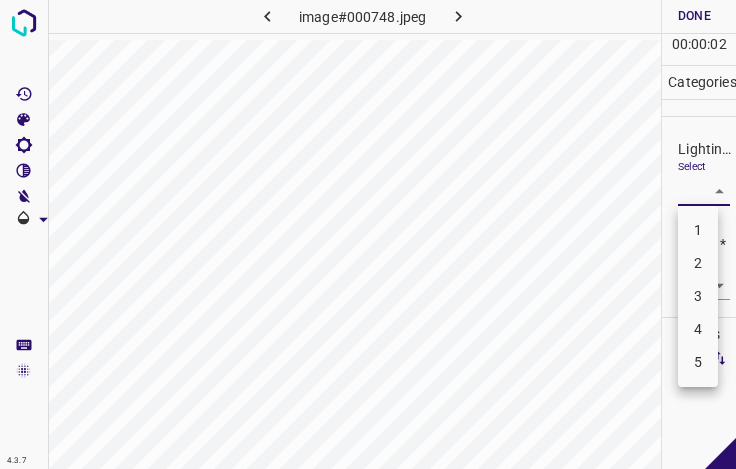 click on "4.3.7 image#000748.jpeg Done Skip 0 00   : 00   : 02   Categories Lighting *  Select ​ Focus *  Select ​ Overall *  Select ​ Labels   0 Categories 1 Lighting 2 Focus 3 Overall Tools Space Change between modes (Draw & Edit) I Auto labeling R Restore zoom M Zoom in N Zoom out Delete Delete selecte label Filters Z Restore filters X Saturation filter C Brightness filter V Contrast filter B Gray scale filter General O Download - Text - Hide - Delete 1 2 3 4 5" at bounding box center (368, 234) 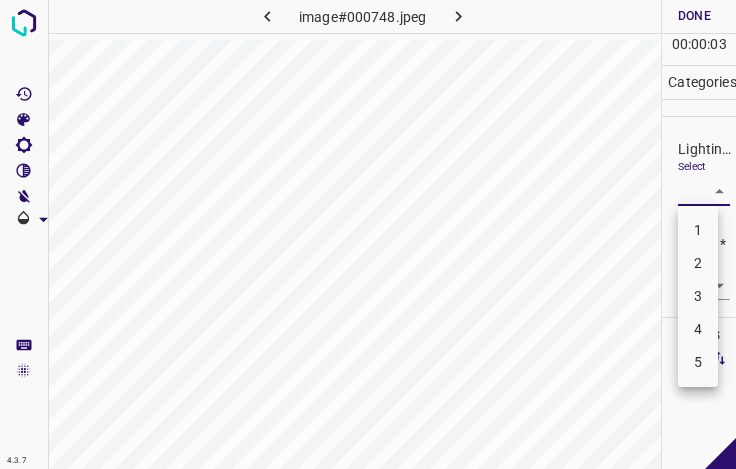click on "3" at bounding box center [698, 296] 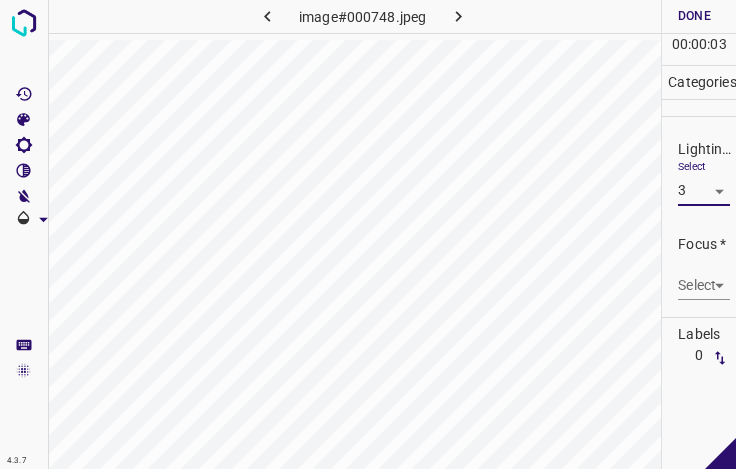 click on "4.3.7 image#000748.jpeg Done Skip 0 00   : 00   : 03   Categories Lighting *  Select 3 3 Focus *  Select ​ Overall *  Select ​ Labels   0 Categories 1 Lighting 2 Focus 3 Overall Tools Space Change between modes (Draw & Edit) I Auto labeling R Restore zoom M Zoom in N Zoom out Delete Delete selecte label Filters Z Restore filters X Saturation filter C Brightness filter V Contrast filter B Gray scale filter General O Download - Text - Hide - Delete 1 2 3 4 5" at bounding box center (368, 234) 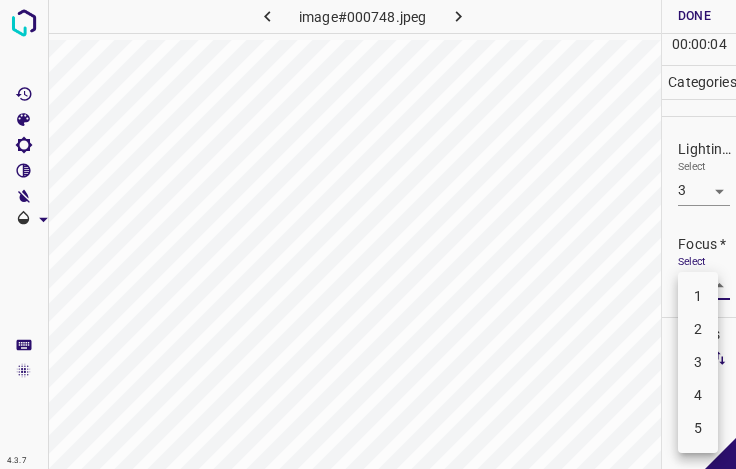 click on "3" at bounding box center [698, 362] 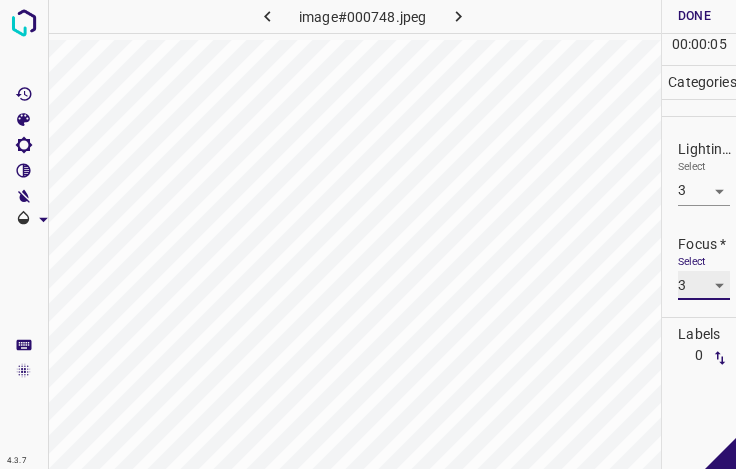 scroll, scrollTop: 98, scrollLeft: 0, axis: vertical 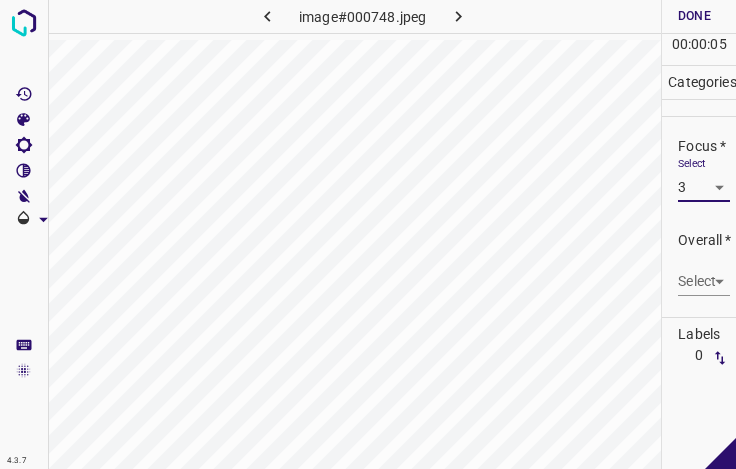 click on "4.3.7 image#000748.jpeg Done Skip 0 00   : 00   : 05   Categories Lighting *  Select 3 3 Focus *  Select 3 3 Overall *  Select ​ Labels   0 Categories 1 Lighting 2 Focus 3 Overall Tools Space Change between modes (Draw & Edit) I Auto labeling R Restore zoom M Zoom in N Zoom out Delete Delete selecte label Filters Z Restore filters X Saturation filter C Brightness filter V Contrast filter B Gray scale filter General O Download - Text - Hide - Delete" at bounding box center (368, 234) 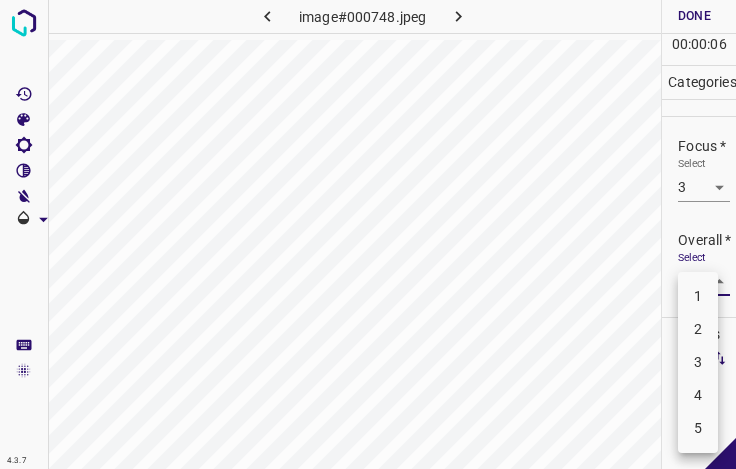 click on "3" at bounding box center [698, 362] 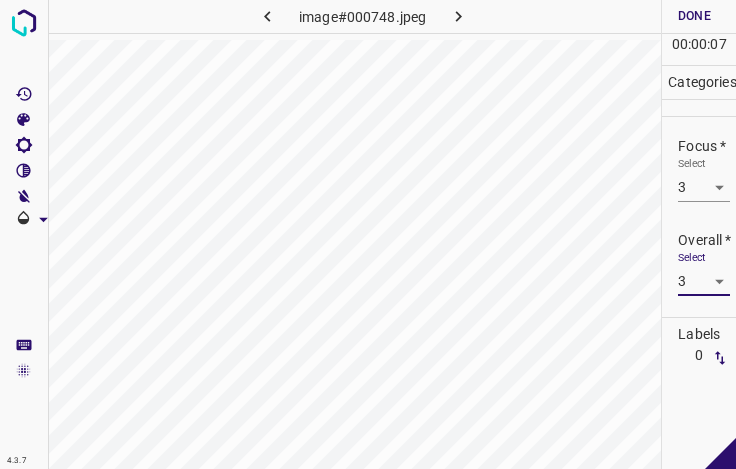 click on "Done" at bounding box center [694, 16] 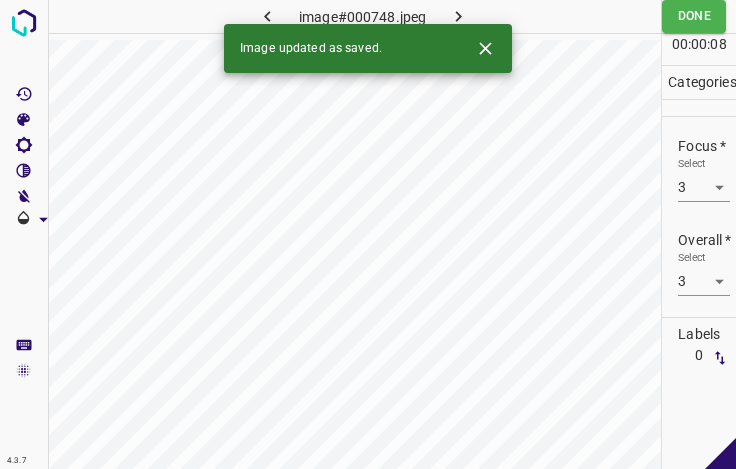 click 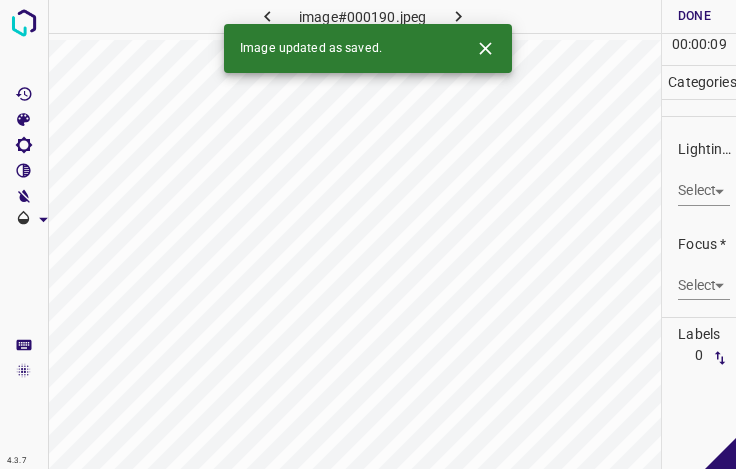 click 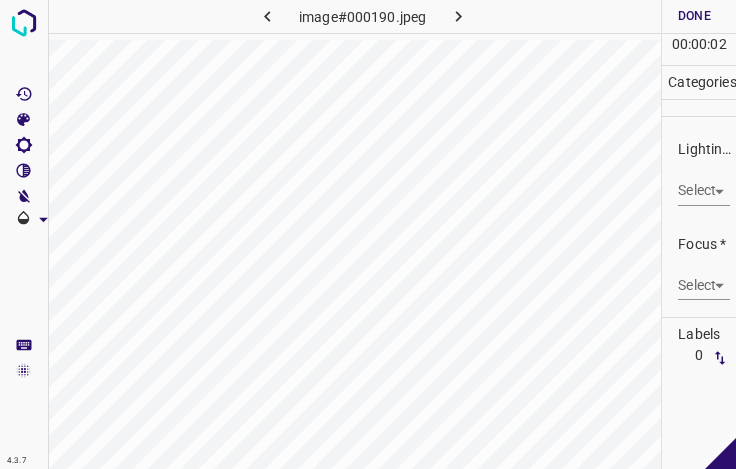 click on "4.3.7 image#000190.jpeg Done Skip 0 00   : 00   : 02   Categories Lighting *  Select ​ Focus *  Select ​ Overall *  Select ​ Labels   0 Categories 1 Lighting 2 Focus 3 Overall Tools Space Change between modes (Draw & Edit) I Auto labeling R Restore zoom M Zoom in N Zoom out Delete Delete selecte label Filters Z Restore filters X Saturation filter C Brightness filter V Contrast filter B Gray scale filter General O Download - Text - Hide - Delete" at bounding box center [368, 234] 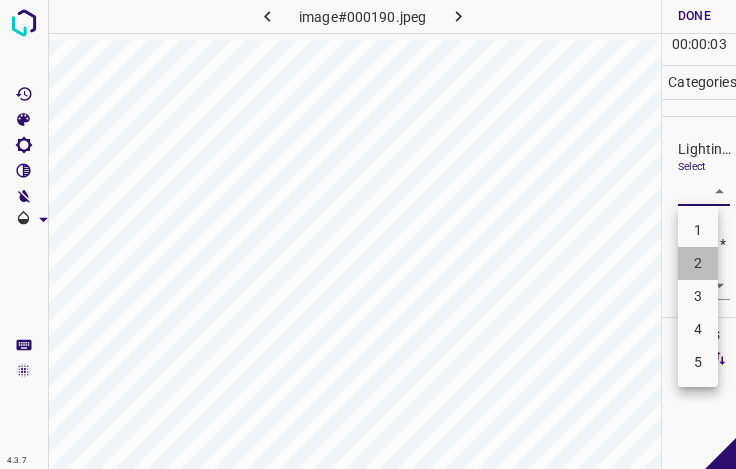click on "2" at bounding box center [698, 263] 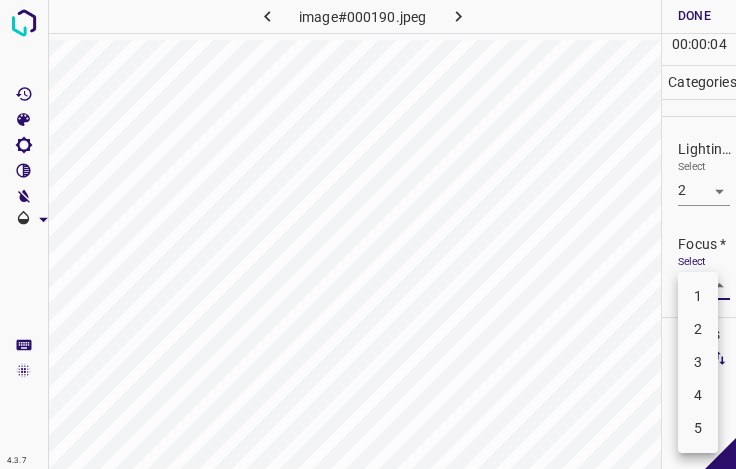 click on "4.3.7 image#000190.jpeg Done Skip 0 00   : 00   : 04   Categories Lighting *  Select 2 2 Focus *  Select ​ Overall *  Select ​ Labels   0 Categories 1 Lighting 2 Focus 3 Overall Tools Space Change between modes (Draw & Edit) I Auto labeling R Restore zoom M Zoom in N Zoom out Delete Delete selecte label Filters Z Restore filters X Saturation filter C Brightness filter V Contrast filter B Gray scale filter General O Download - Text - Hide - Delete 1 2 3 4 5" at bounding box center [368, 234] 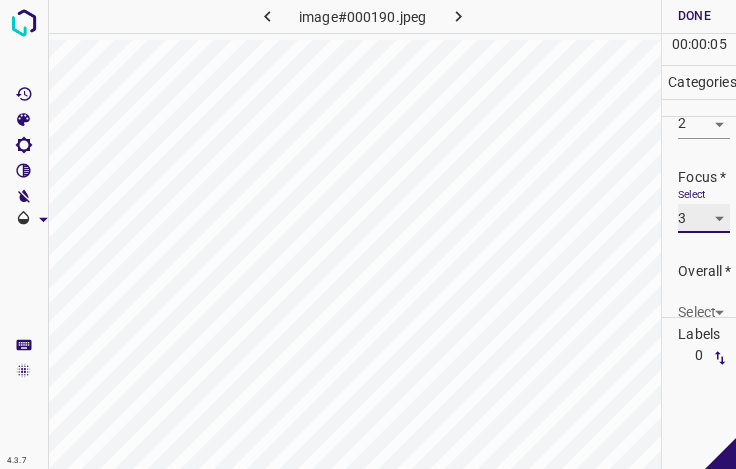 scroll, scrollTop: 98, scrollLeft: 0, axis: vertical 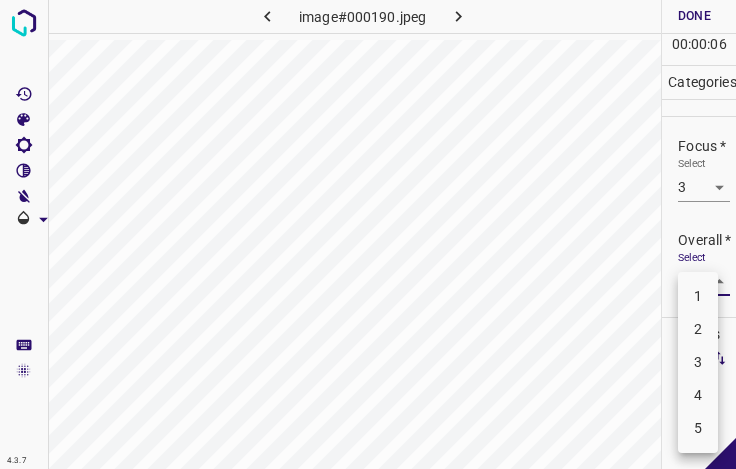 click on "4.3.7 image#000190.jpeg Done Skip 0 00   : 00   : 06   Categories Lighting *  Select 2 2 Focus *  Select 3 3 Overall *  Select ​ Labels   0 Categories 1 Lighting 2 Focus 3 Overall Tools Space Change between modes (Draw & Edit) I Auto labeling R Restore zoom M Zoom in N Zoom out Delete Delete selecte label Filters Z Restore filters X Saturation filter C Brightness filter V Contrast filter B Gray scale filter General O Download - Text - Hide - Delete 1 2 3 4 5" at bounding box center [368, 234] 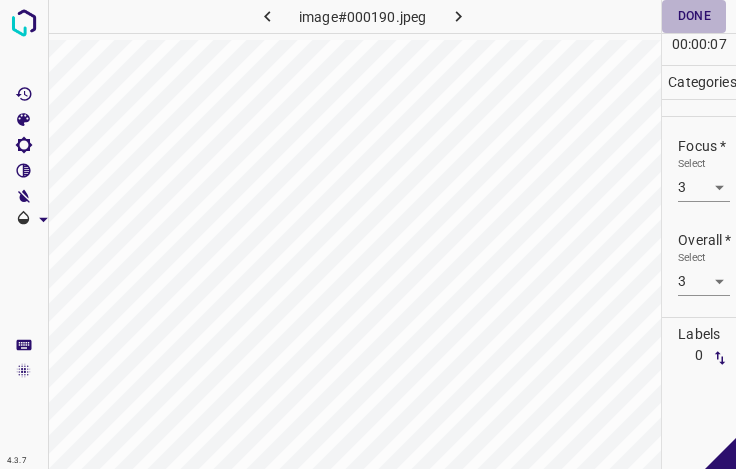 click on "Done" at bounding box center [694, 16] 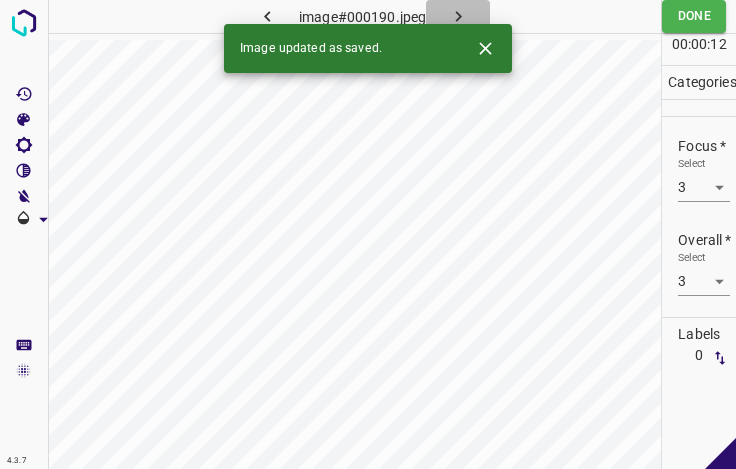 click 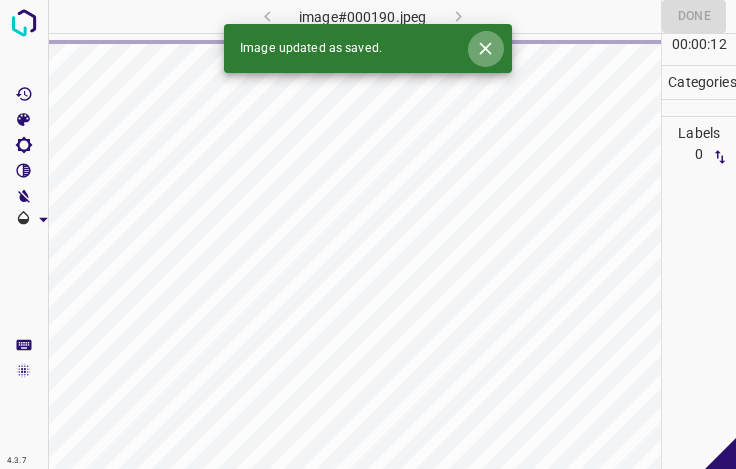 click 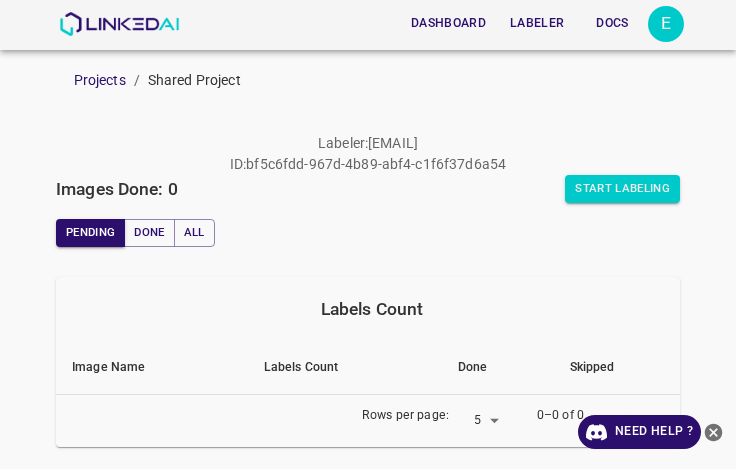 scroll, scrollTop: 0, scrollLeft: 0, axis: both 